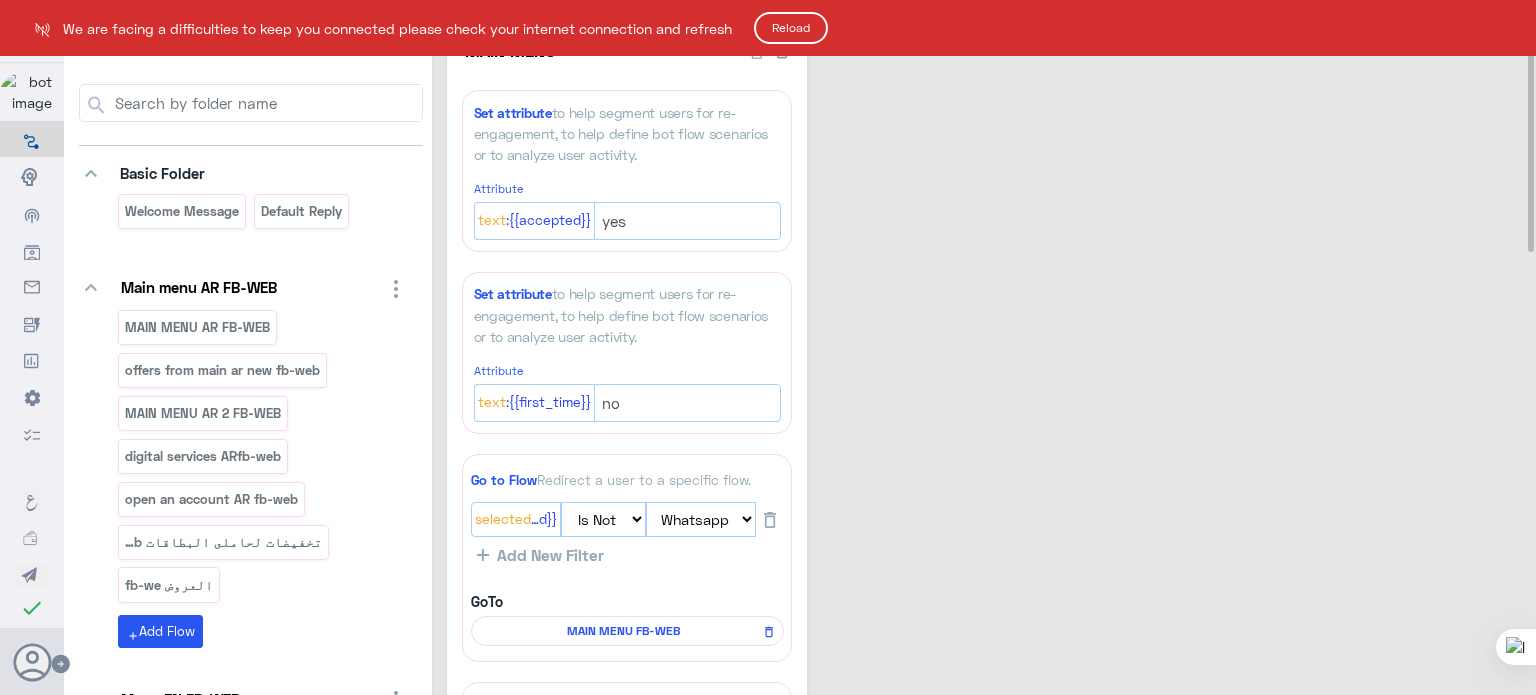 select on "3" 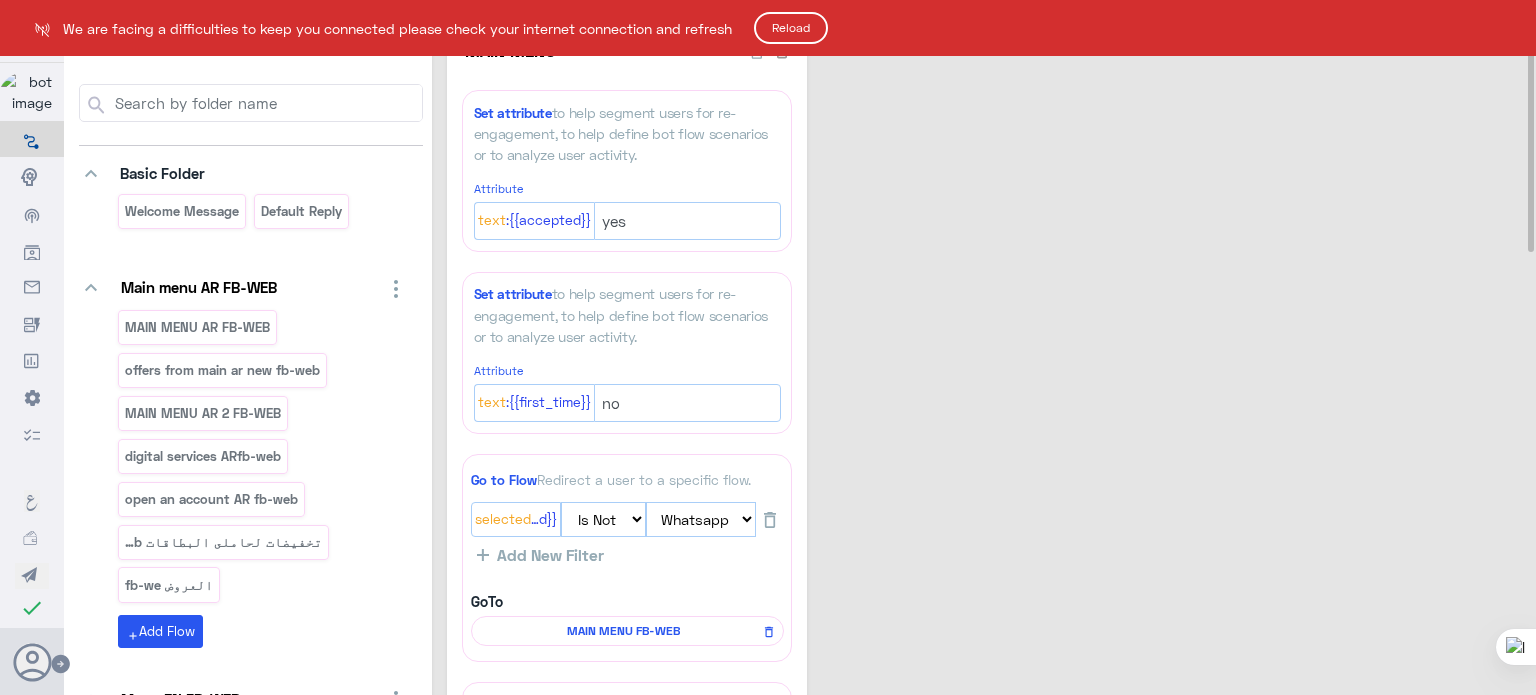 select on "2" 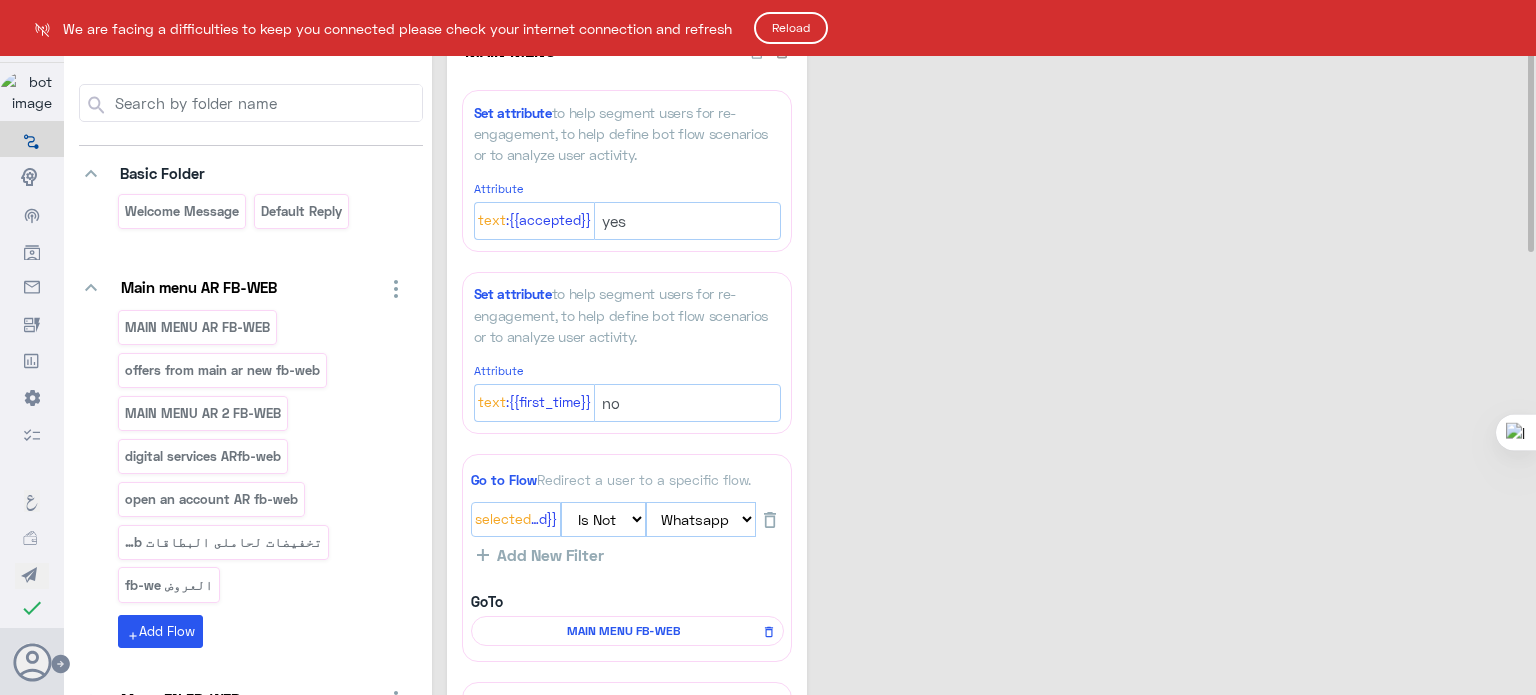 scroll, scrollTop: 0, scrollLeft: 0, axis: both 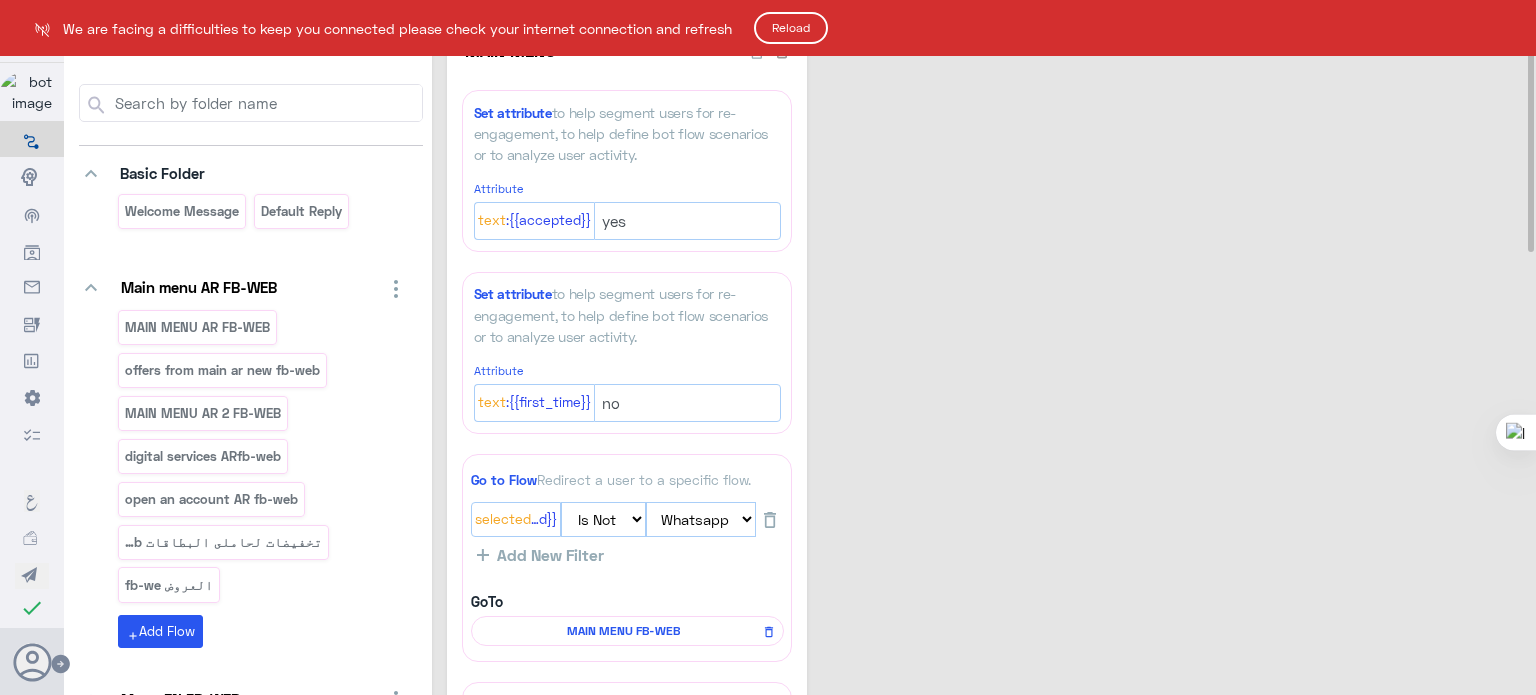click on "Reload" 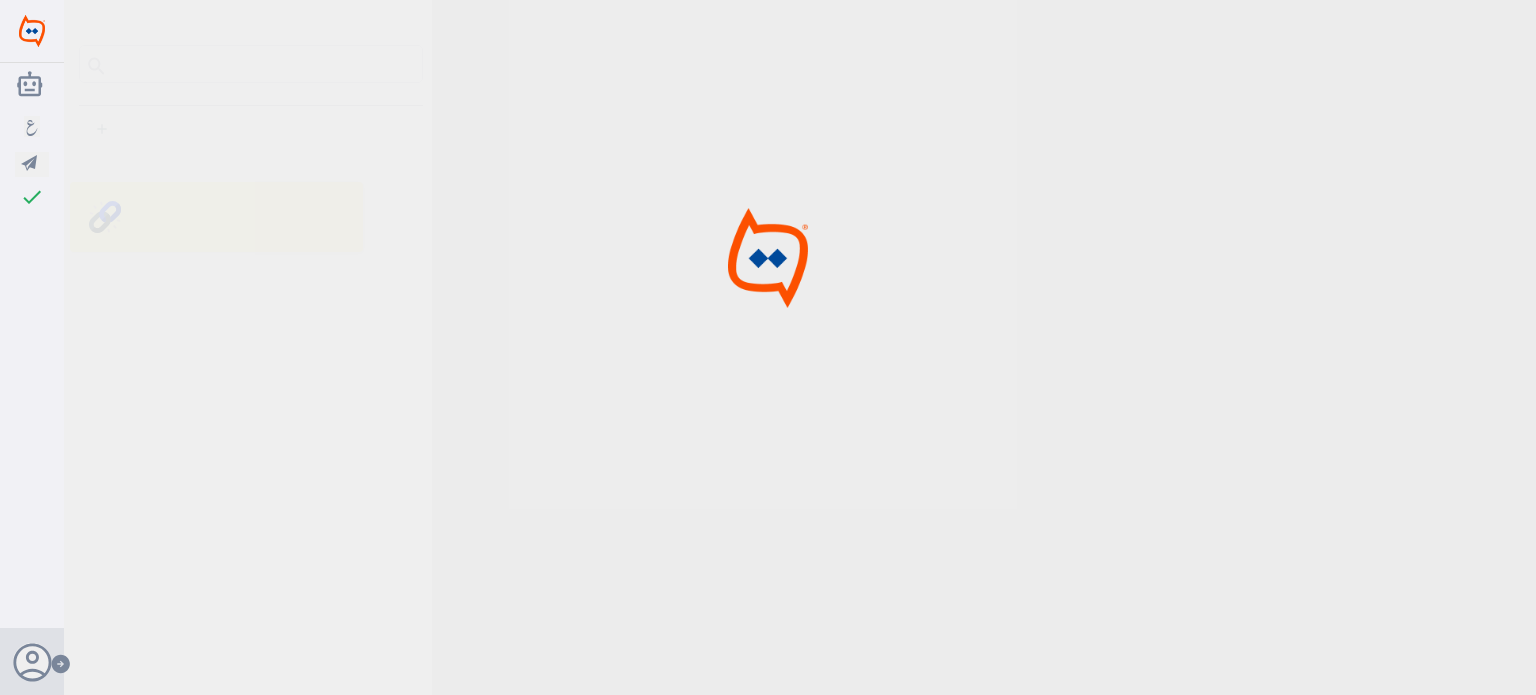 scroll, scrollTop: 0, scrollLeft: 0, axis: both 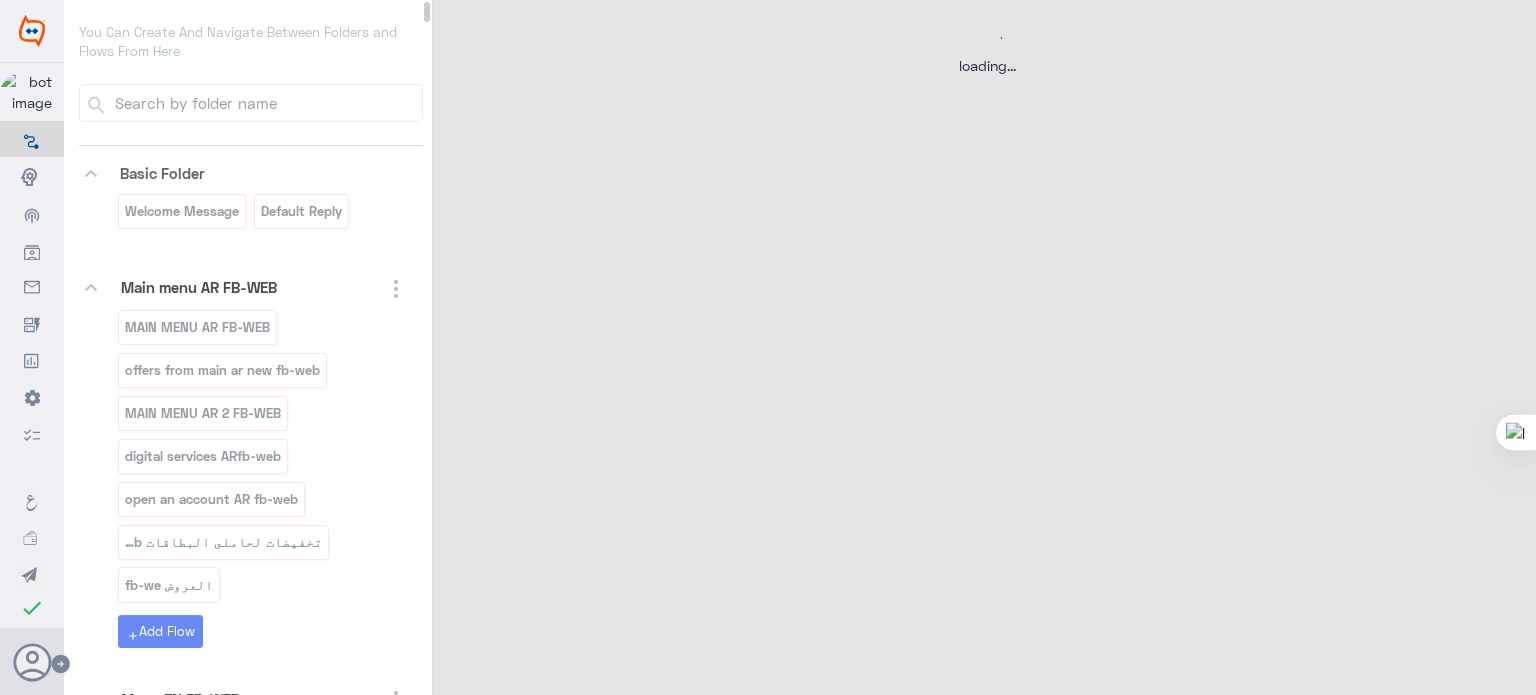 select on "3" 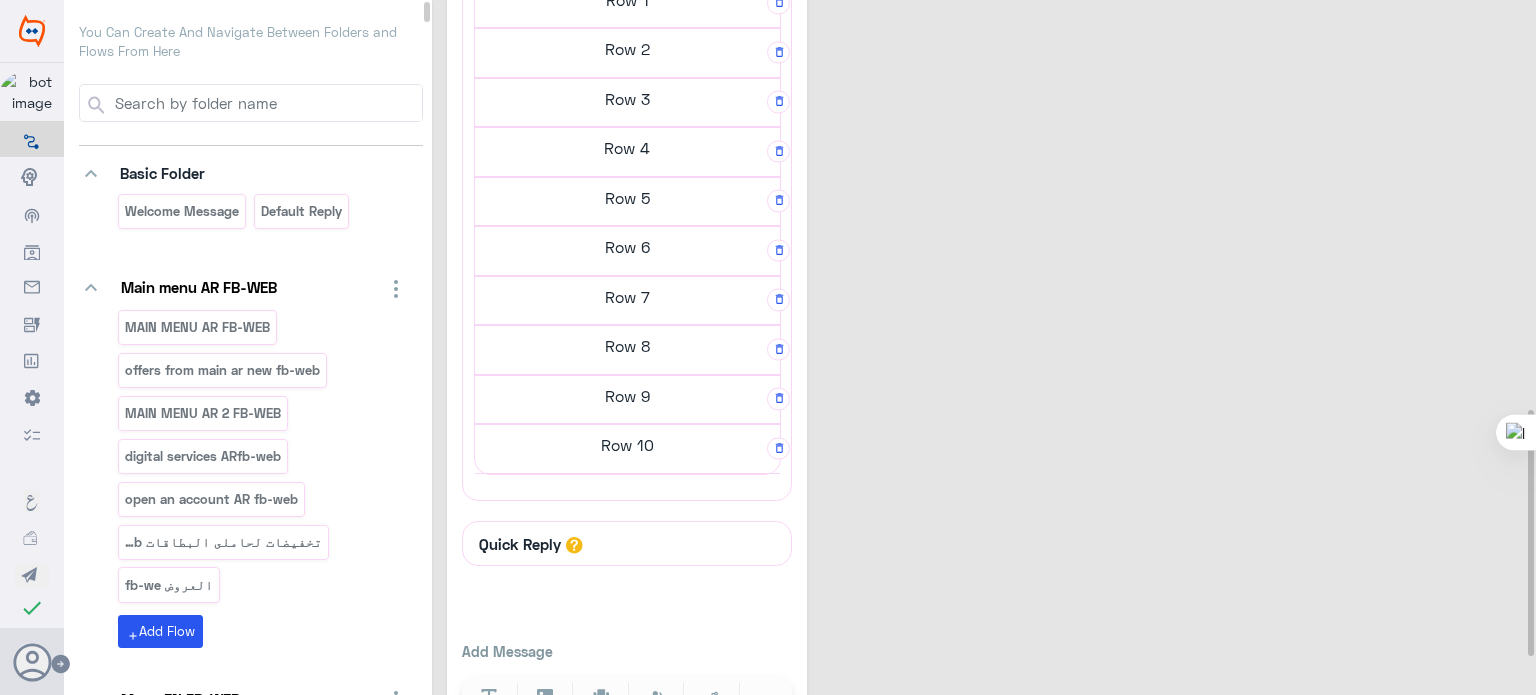 scroll, scrollTop: 1166, scrollLeft: 0, axis: vertical 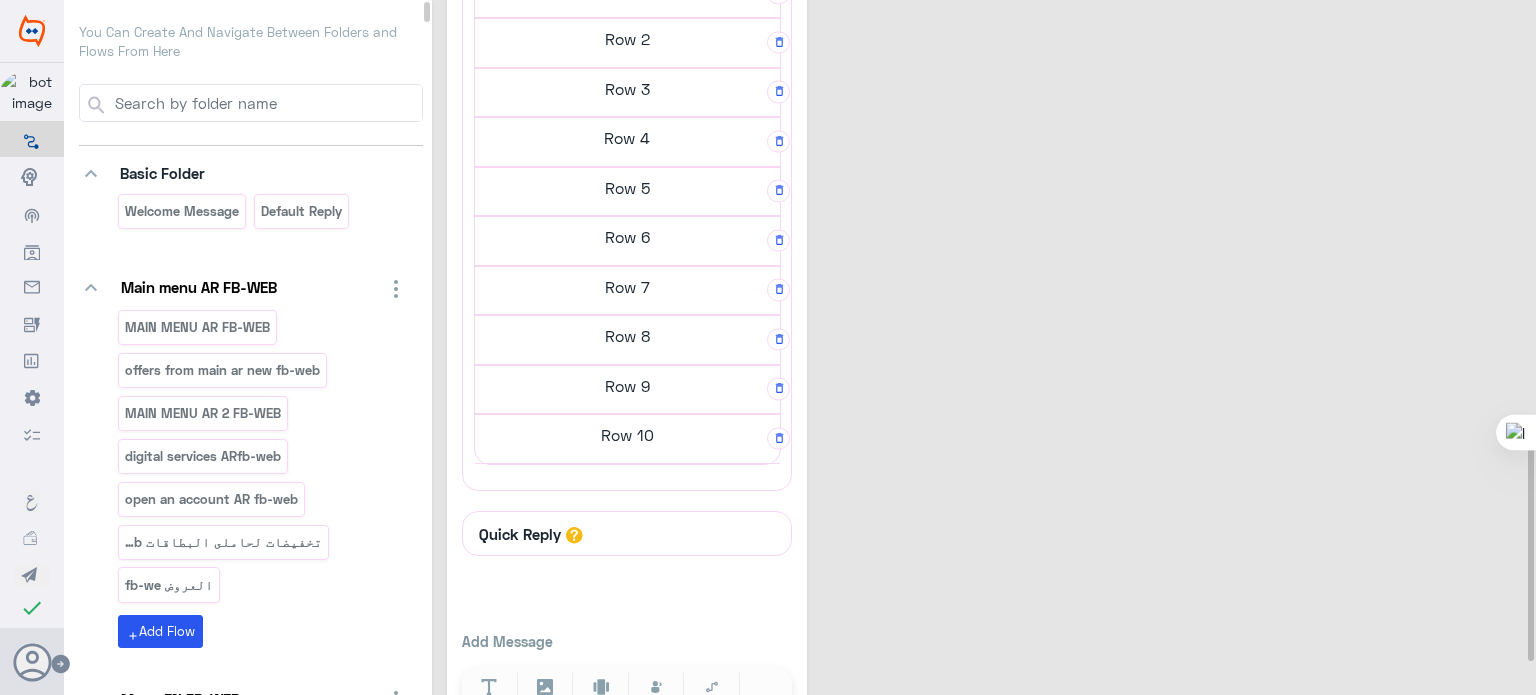 click on "Row 9" at bounding box center (627, -10) 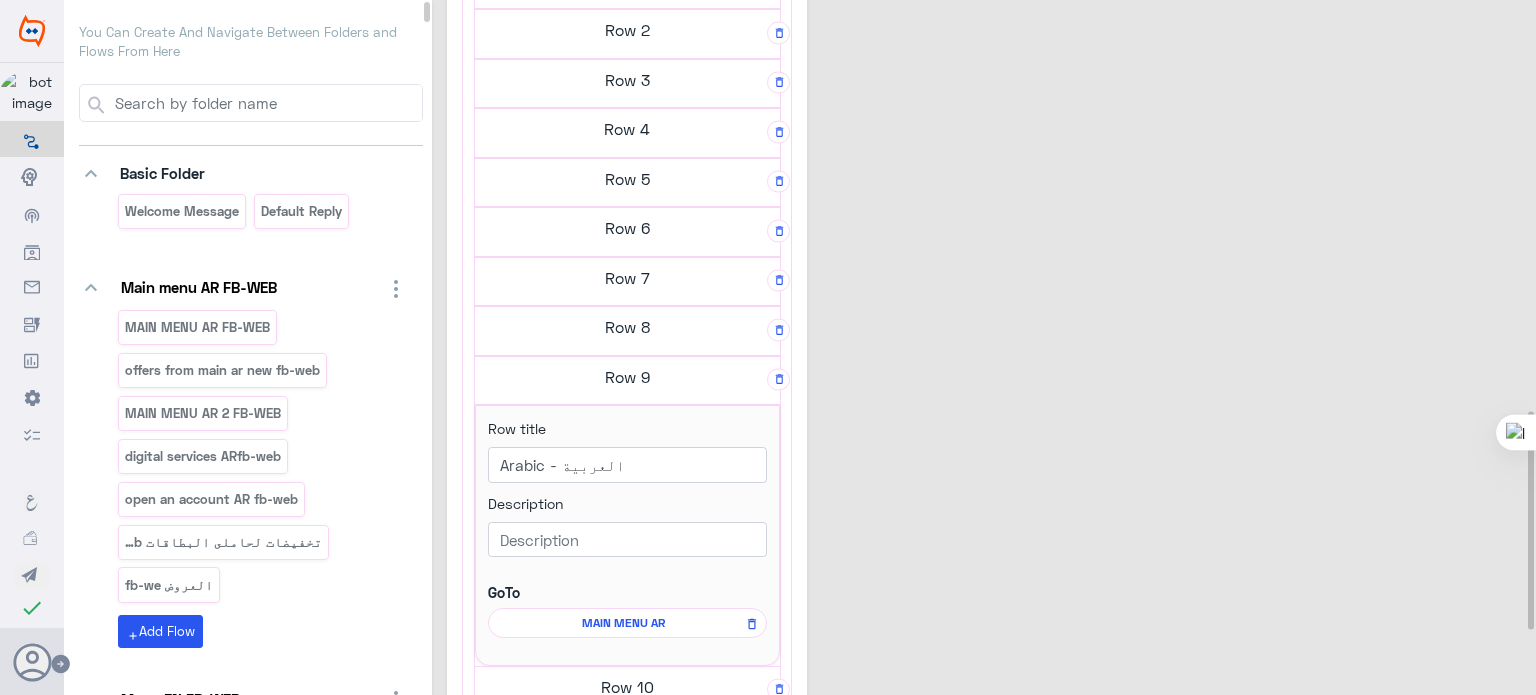 scroll, scrollTop: 1156, scrollLeft: 0, axis: vertical 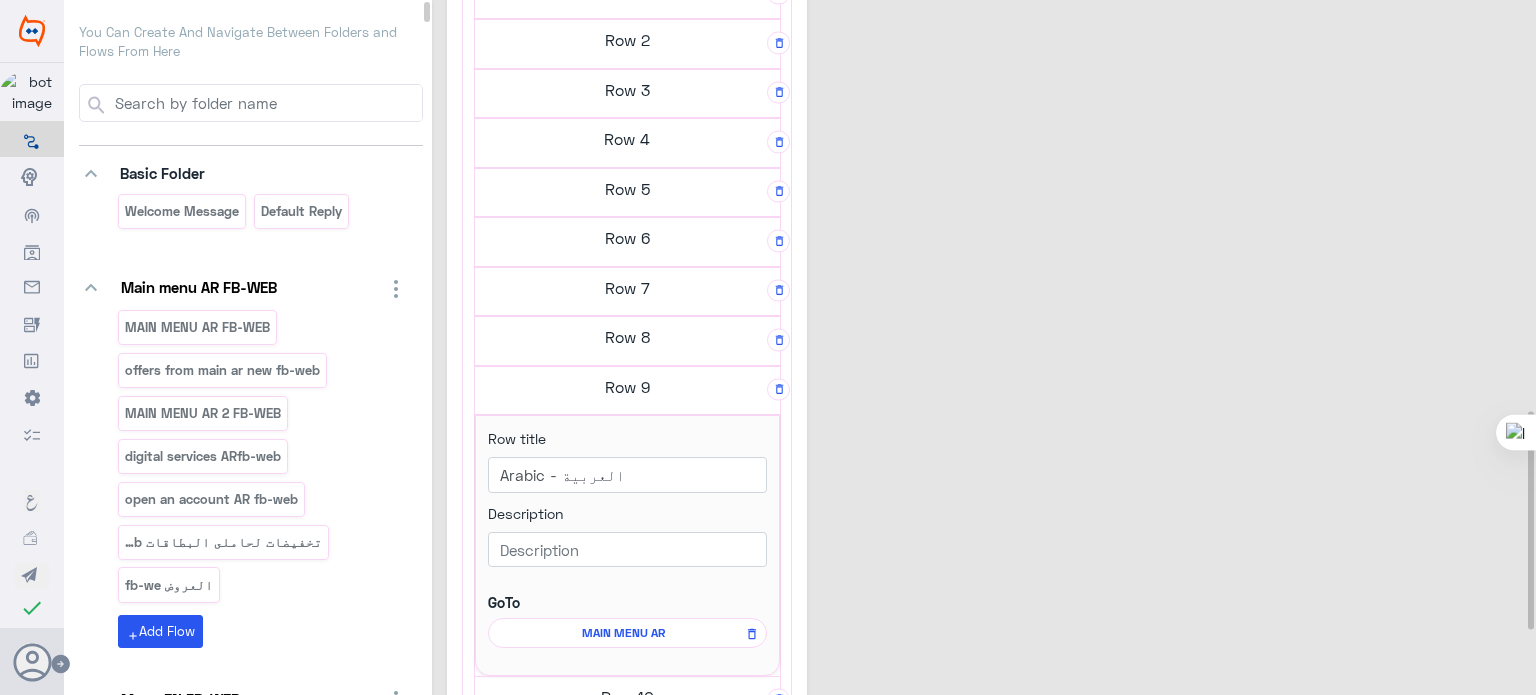 click on "Row 9" at bounding box center [627, -9] 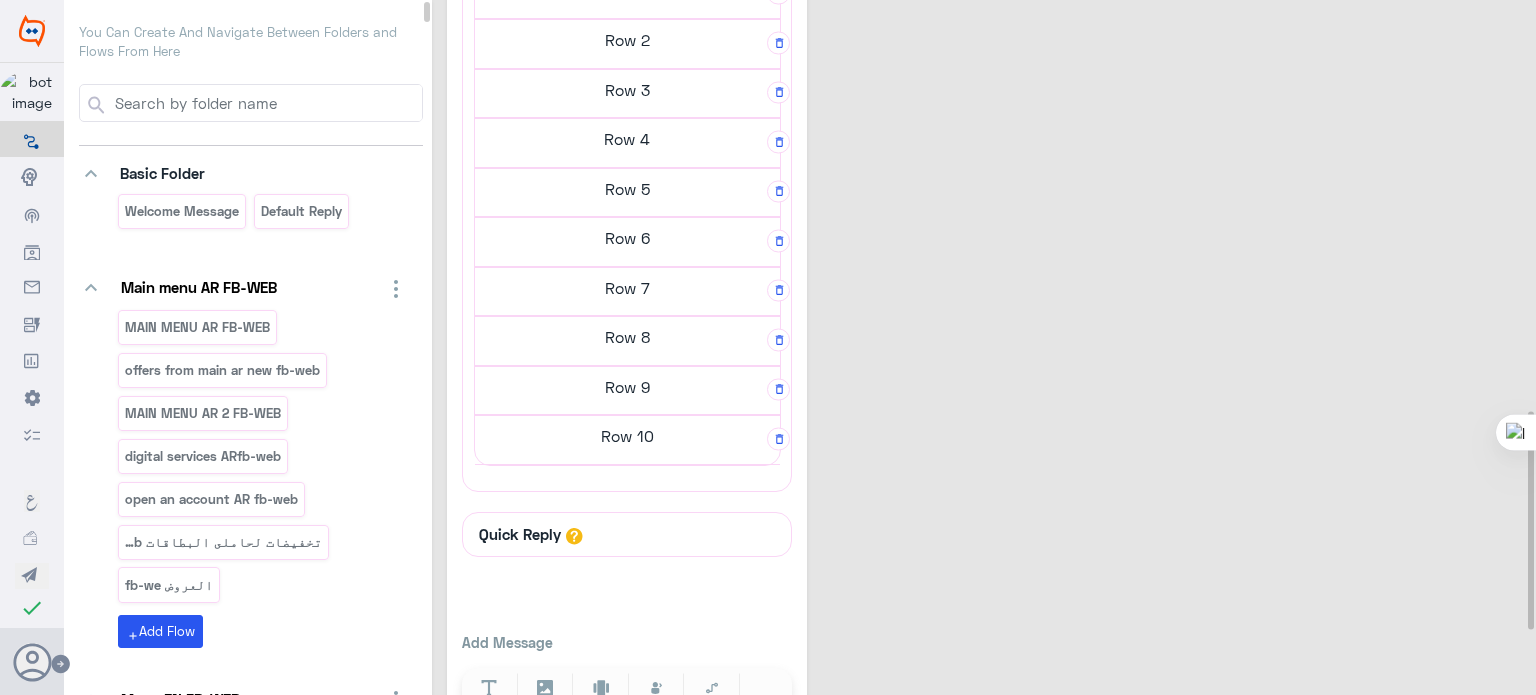 click on "Row 8" at bounding box center (627, -9) 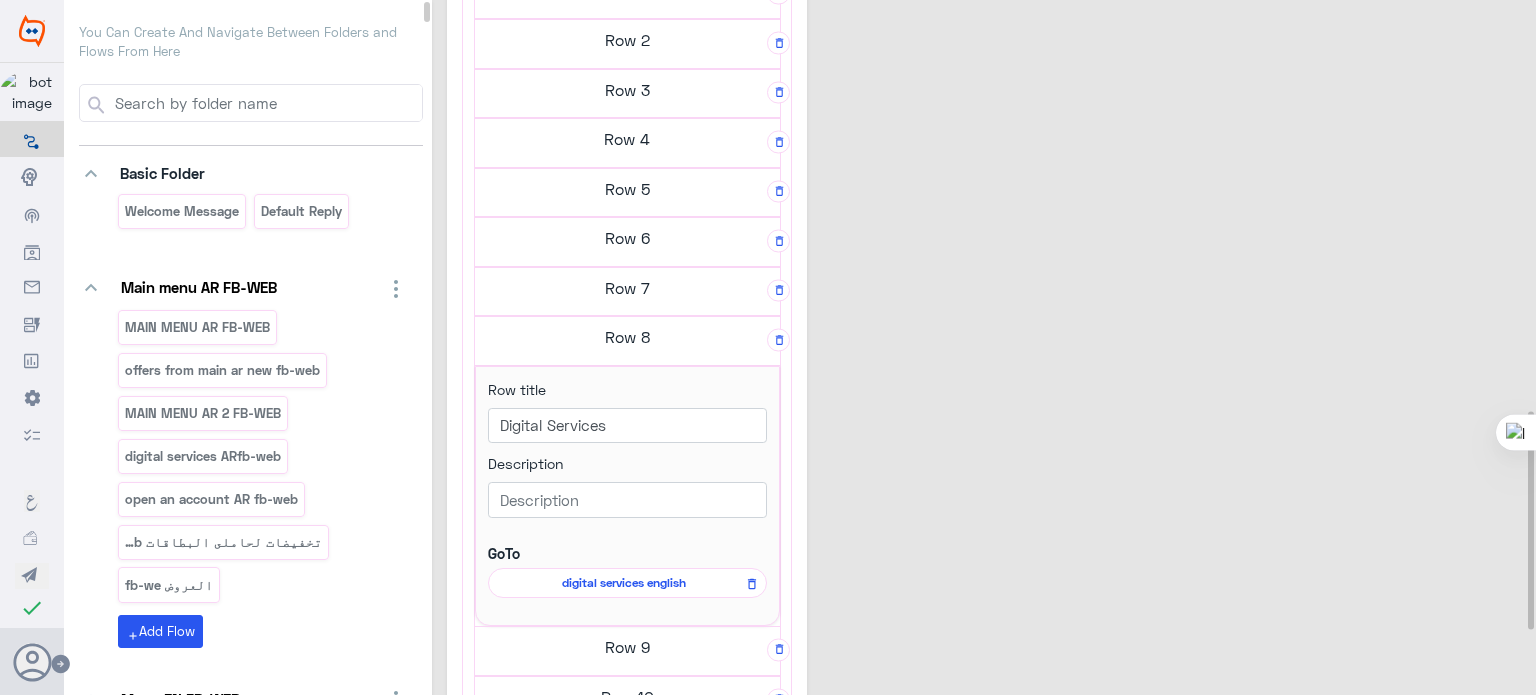 click on "Row 8" at bounding box center (627, -9) 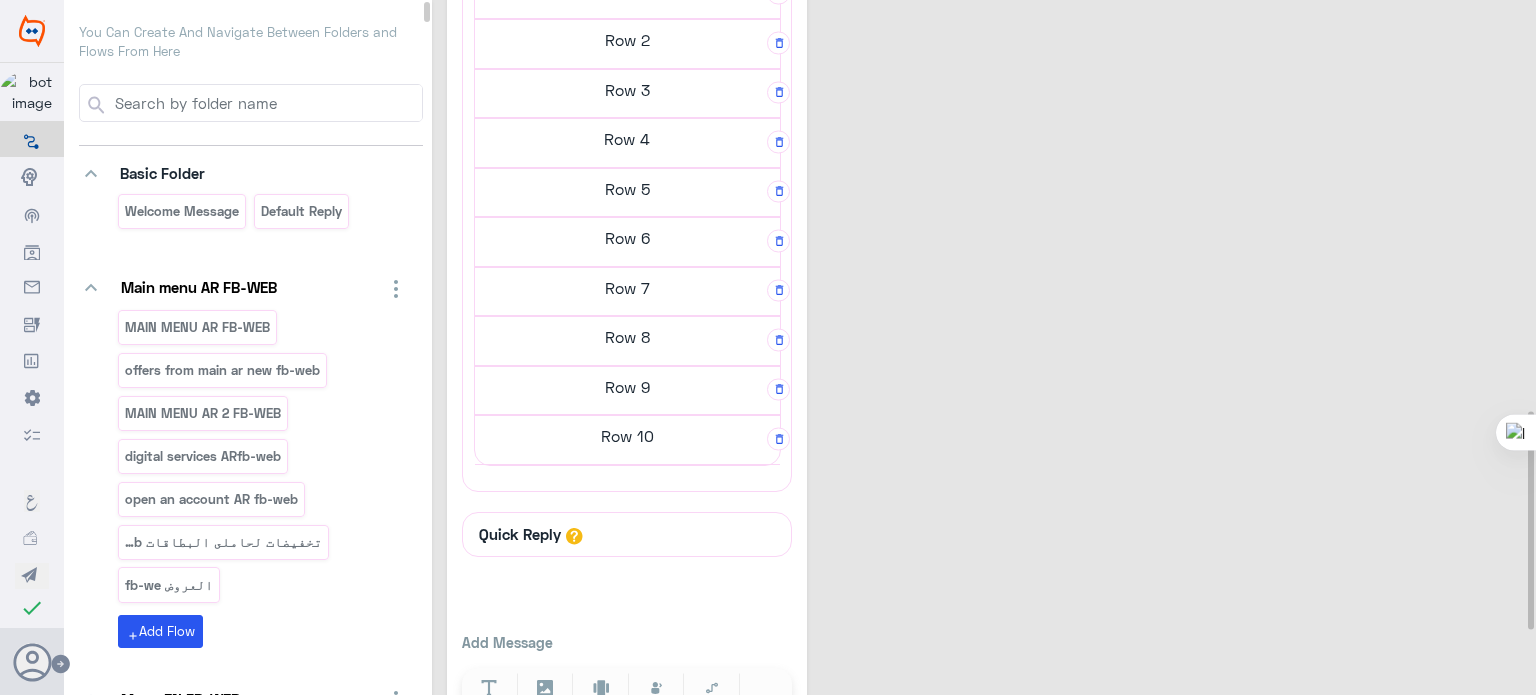 click on "Row 7" at bounding box center (627, -9) 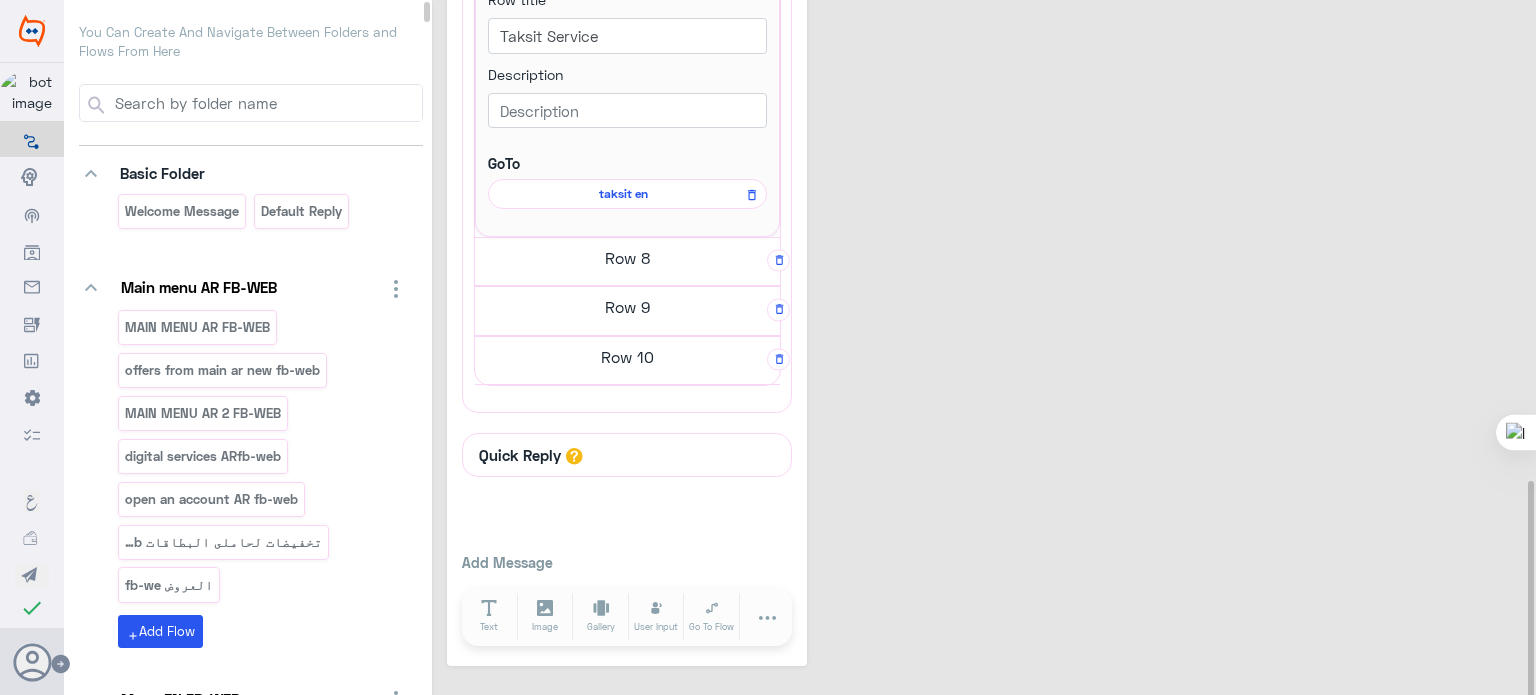 scroll, scrollTop: 1524, scrollLeft: 0, axis: vertical 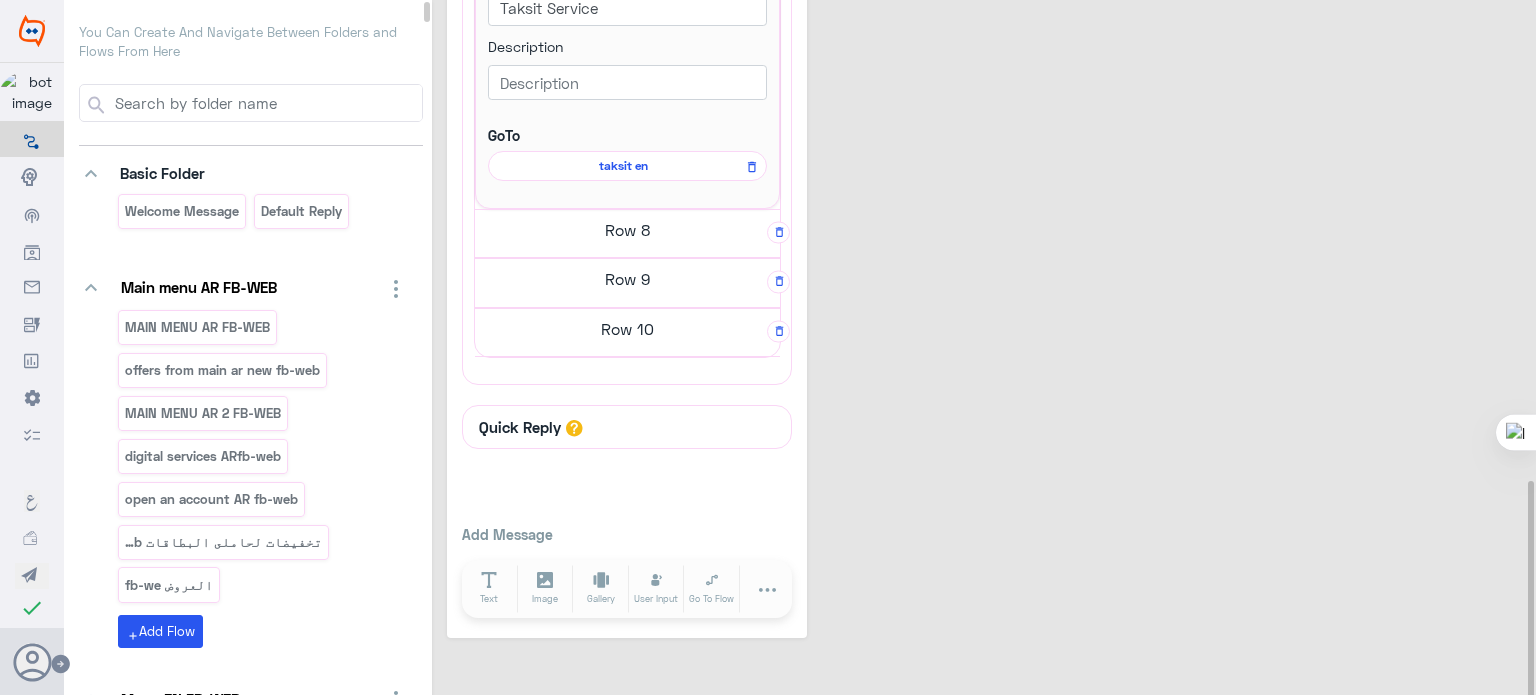 click on "Row 10" at bounding box center [627, -377] 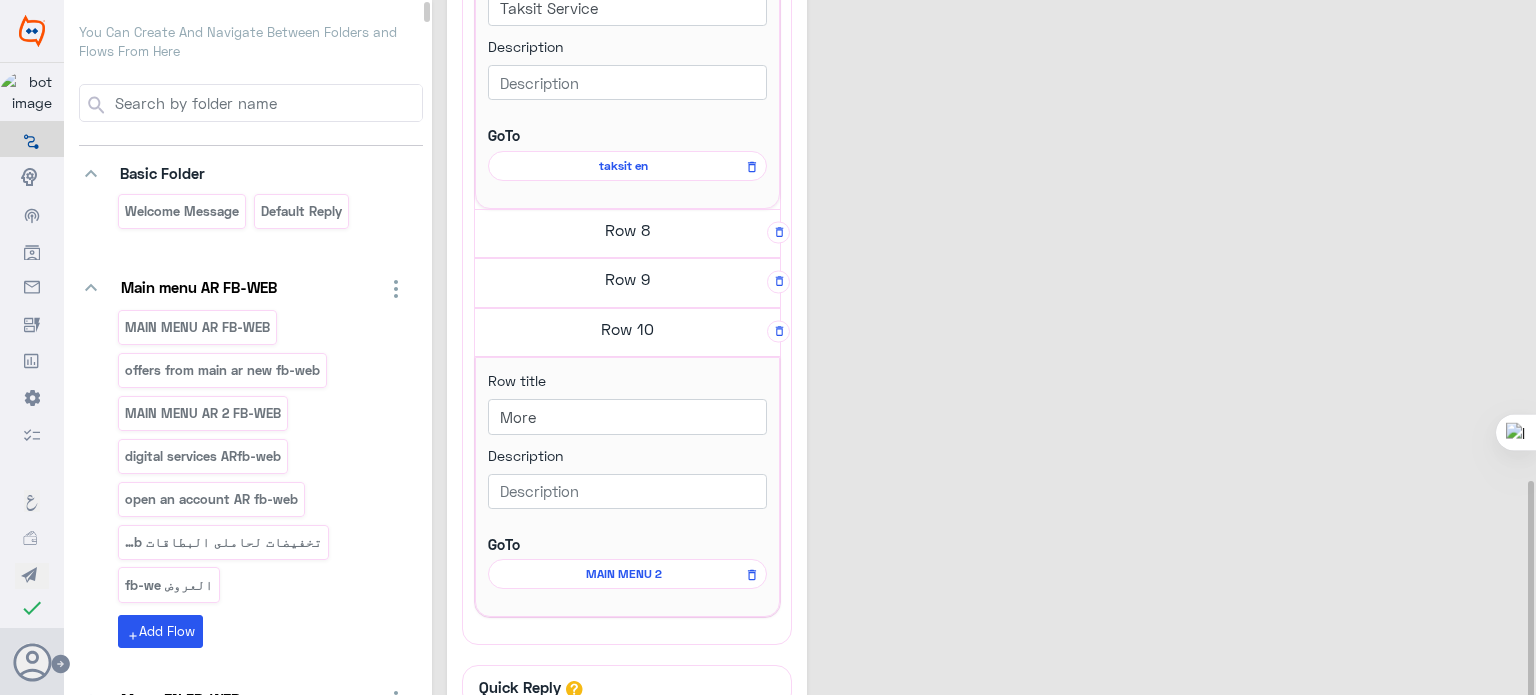 click on "MAIN MENU 2" at bounding box center [0, 0] 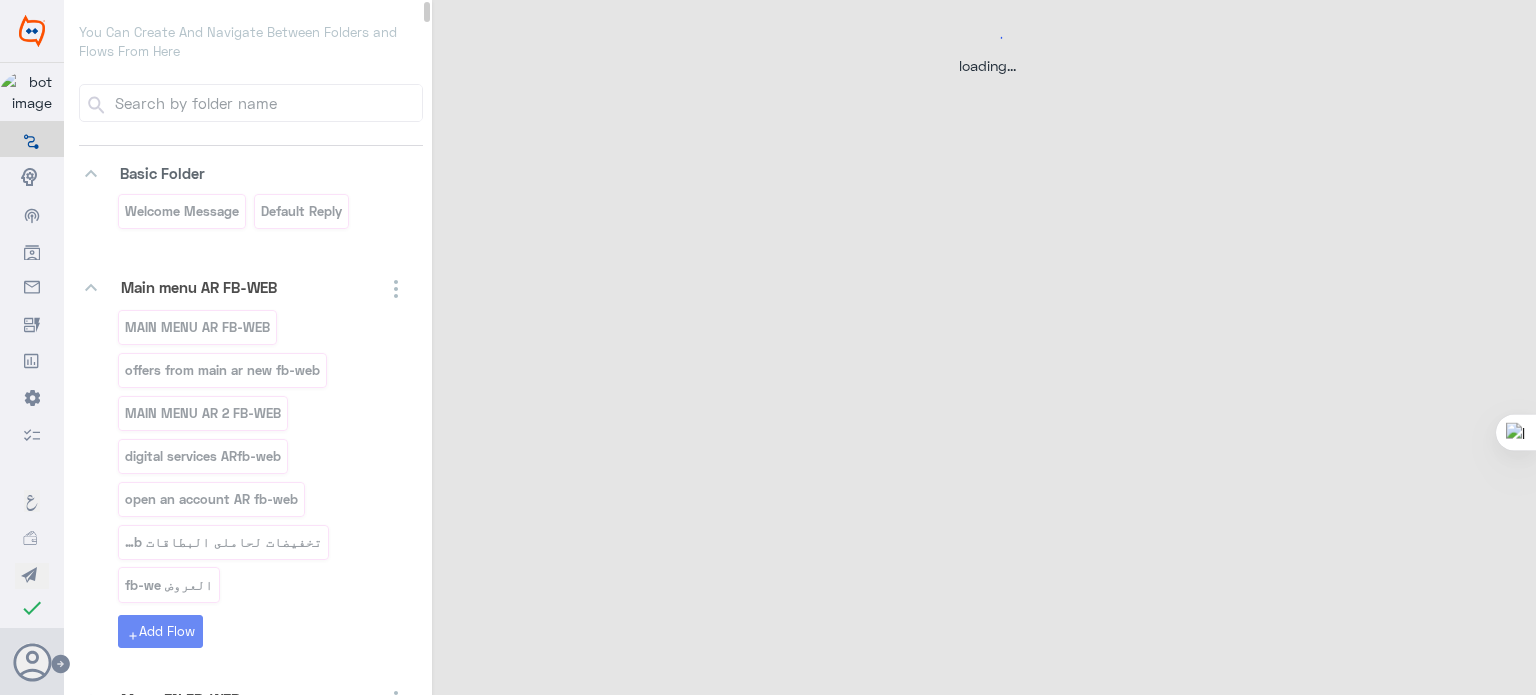 scroll, scrollTop: 0, scrollLeft: 0, axis: both 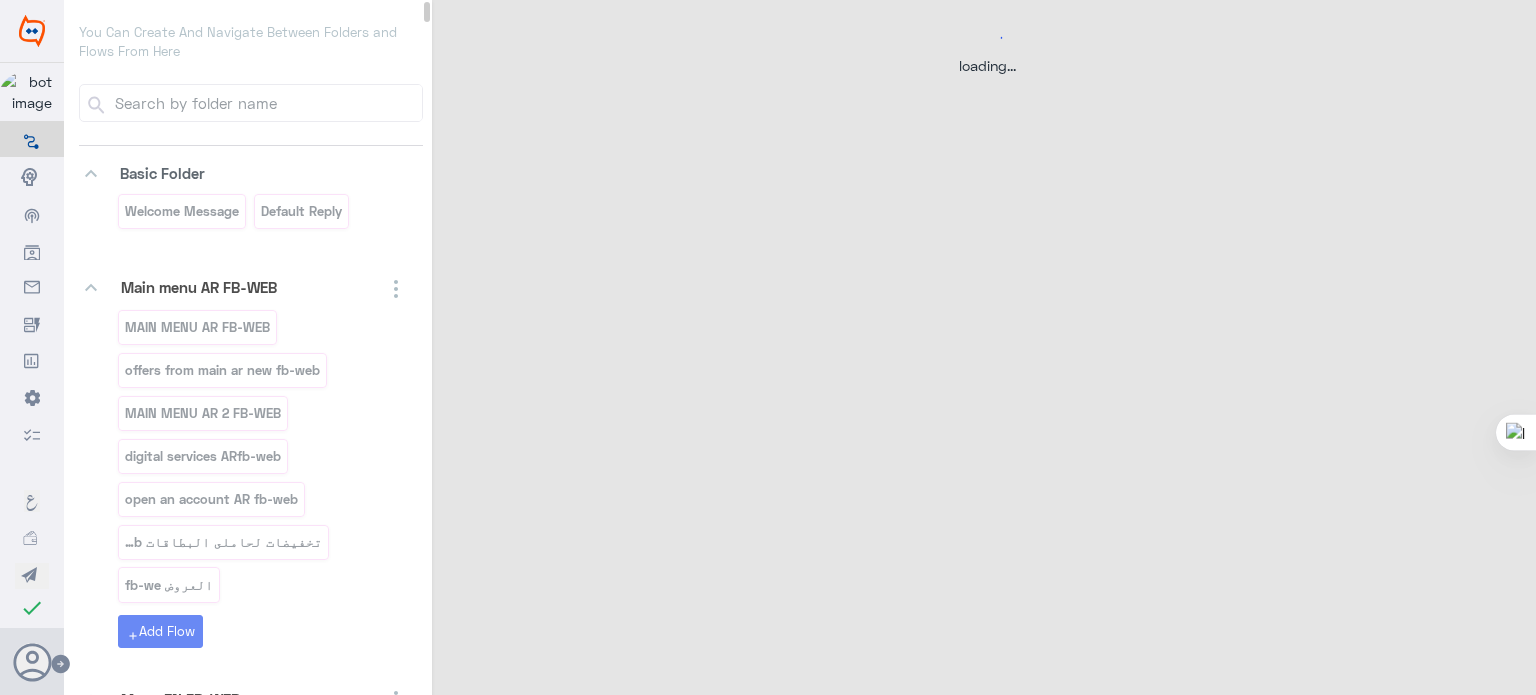 select on "3" 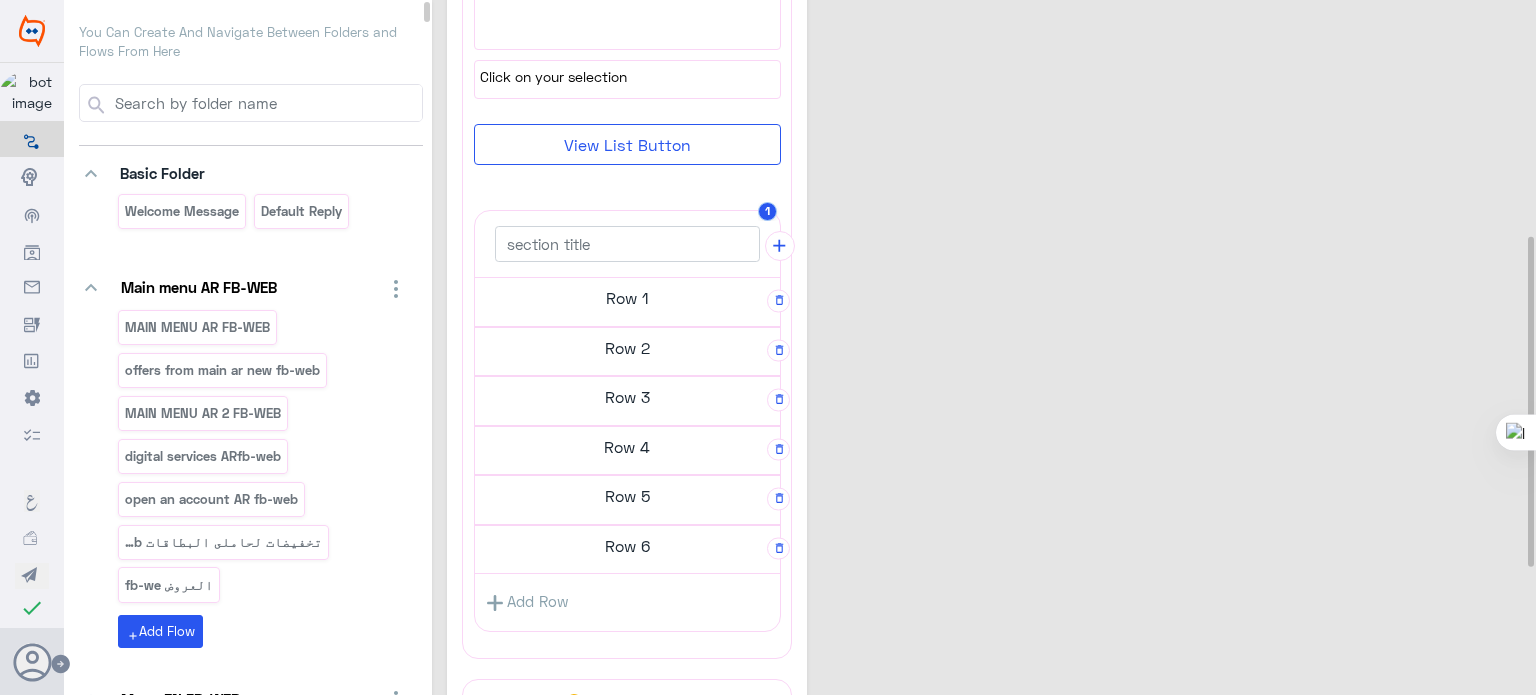 scroll, scrollTop: 502, scrollLeft: 0, axis: vertical 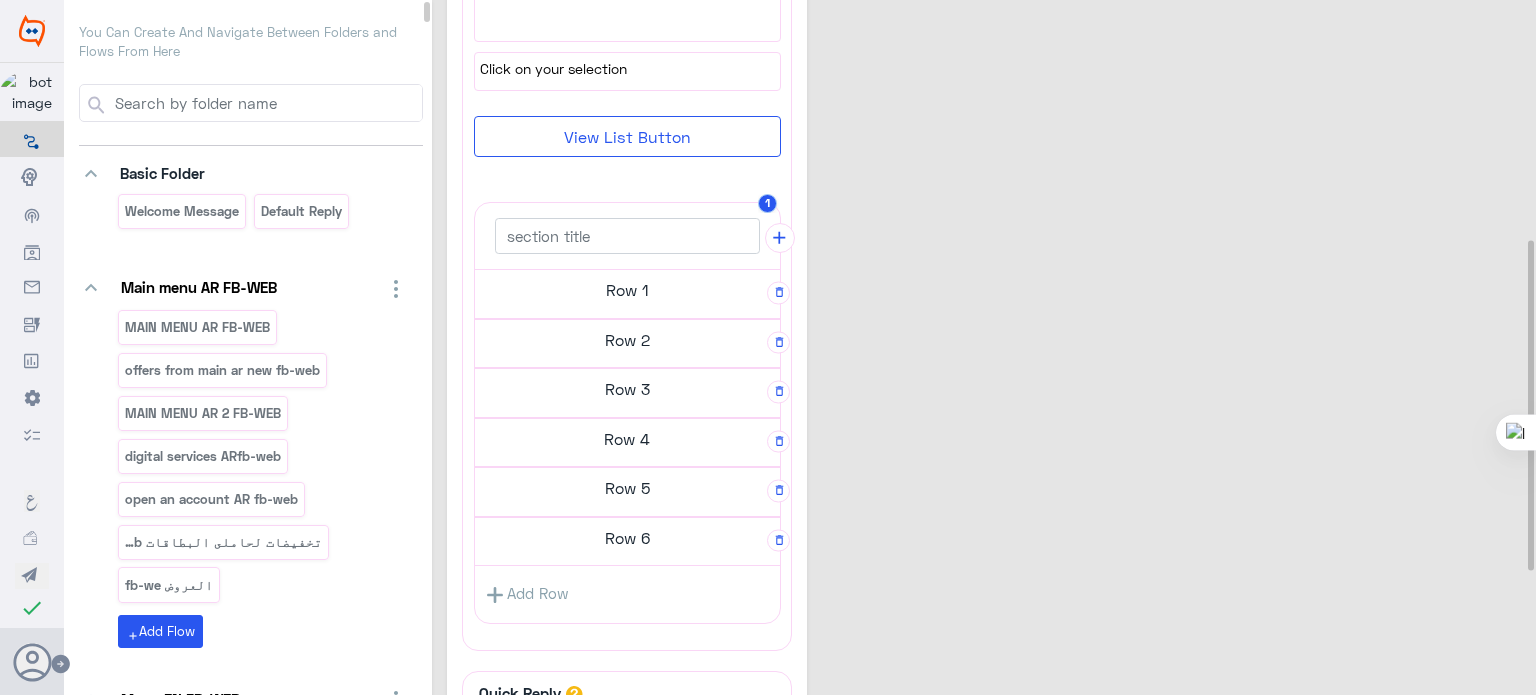 click on "Row 1" at bounding box center [627, 290] 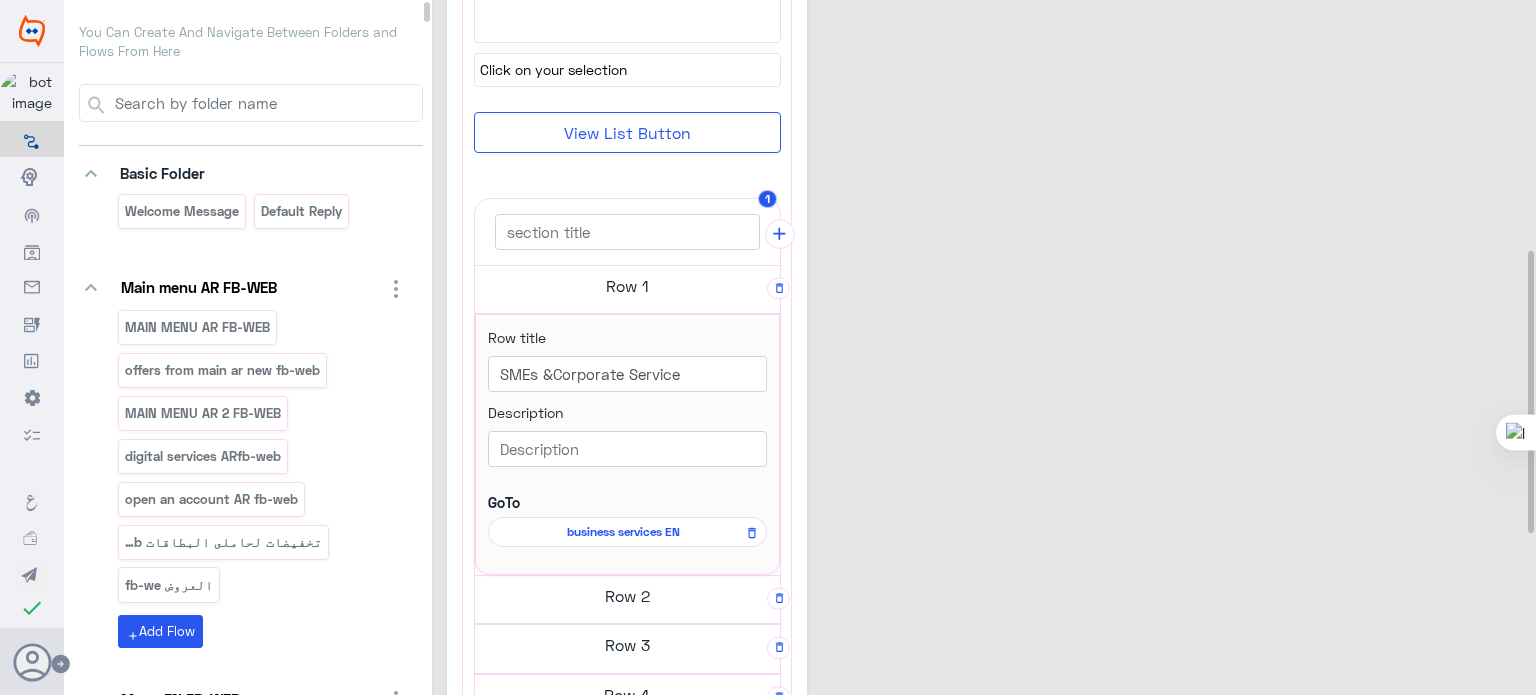 scroll, scrollTop: 614, scrollLeft: 0, axis: vertical 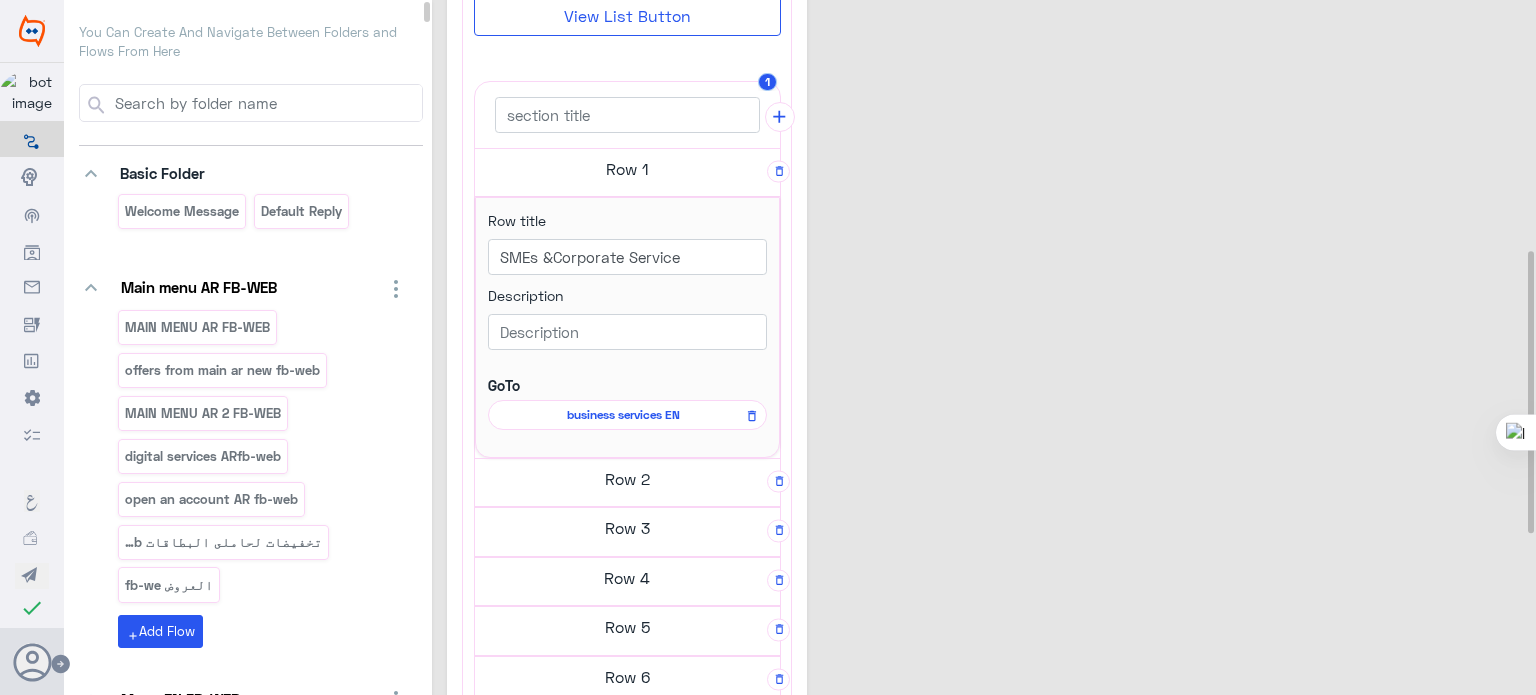 click on "Row 2" at bounding box center (627, 169) 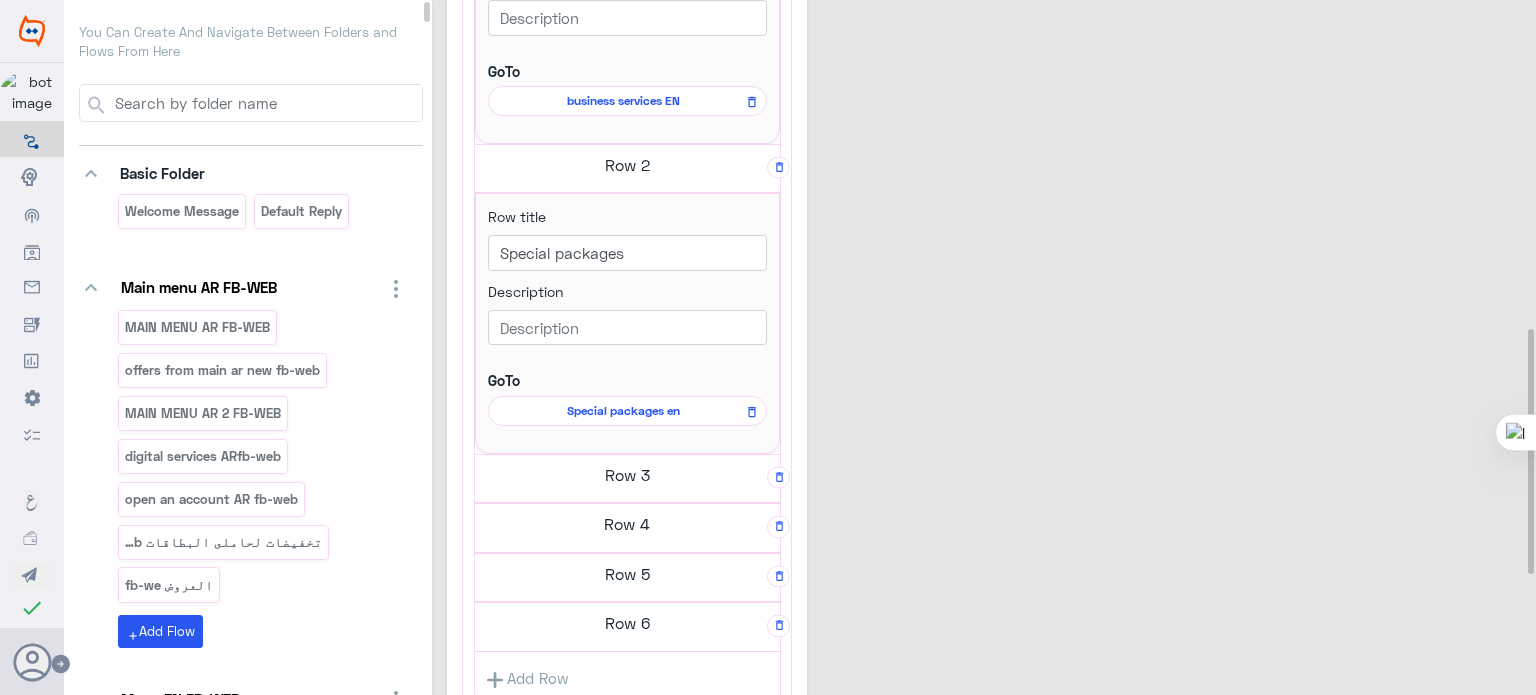 scroll, scrollTop: 929, scrollLeft: 0, axis: vertical 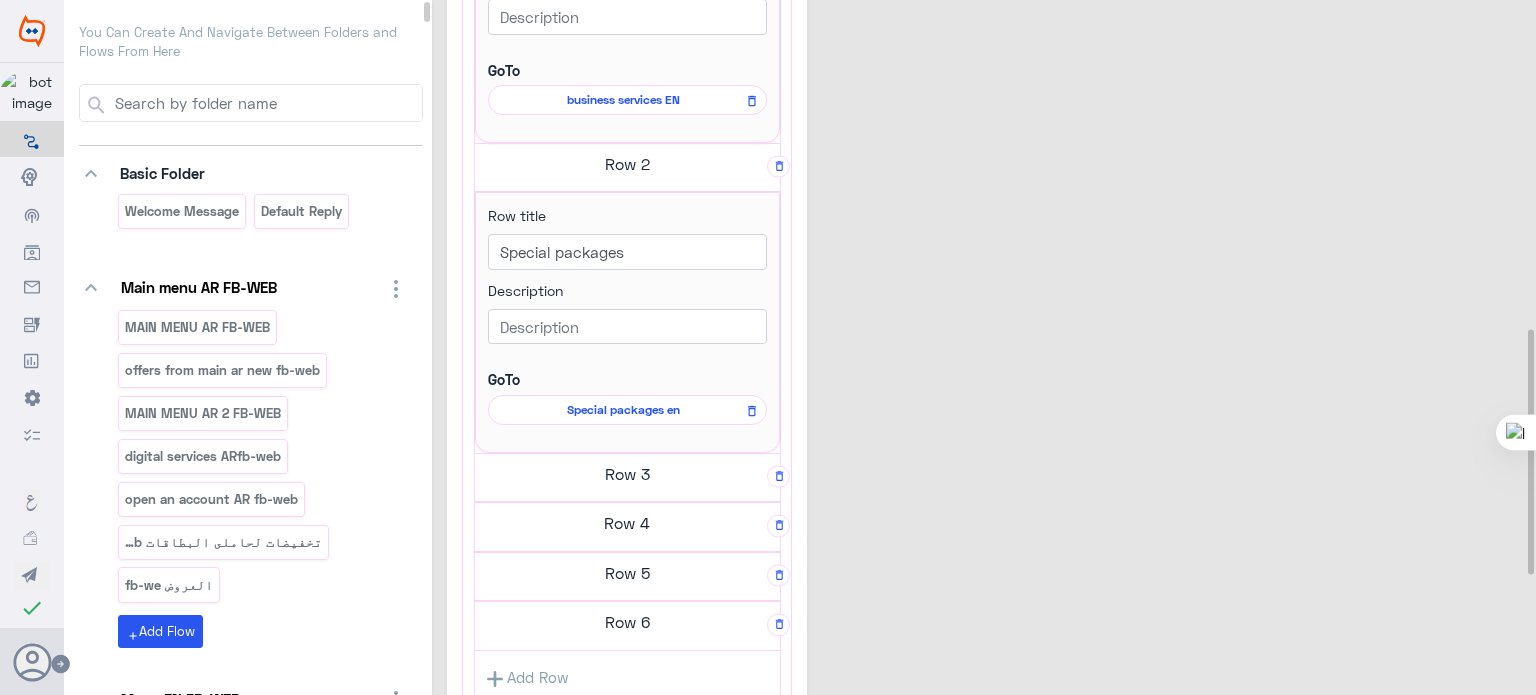 click on "Row 3" at bounding box center [627, -146] 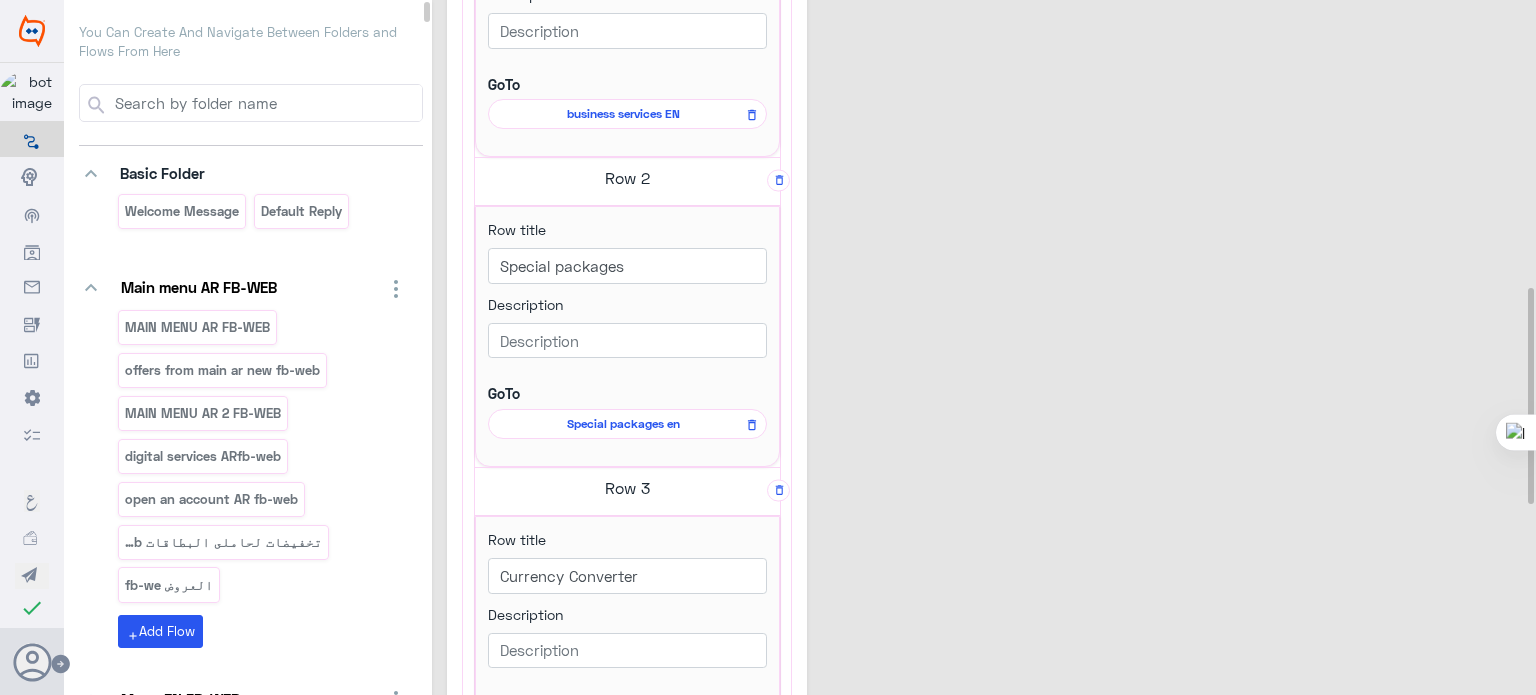 scroll, scrollTop: 913, scrollLeft: 0, axis: vertical 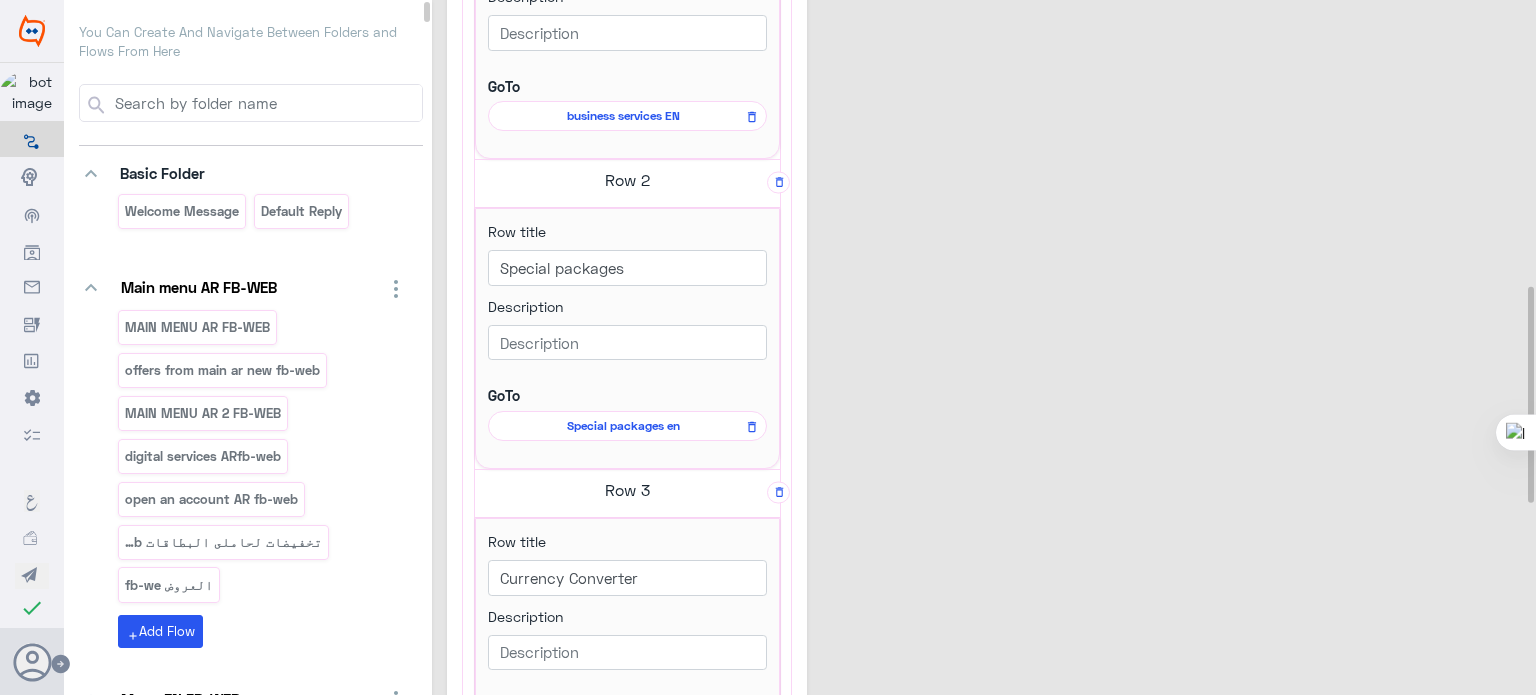 click on "Special packages en" at bounding box center (624, 116) 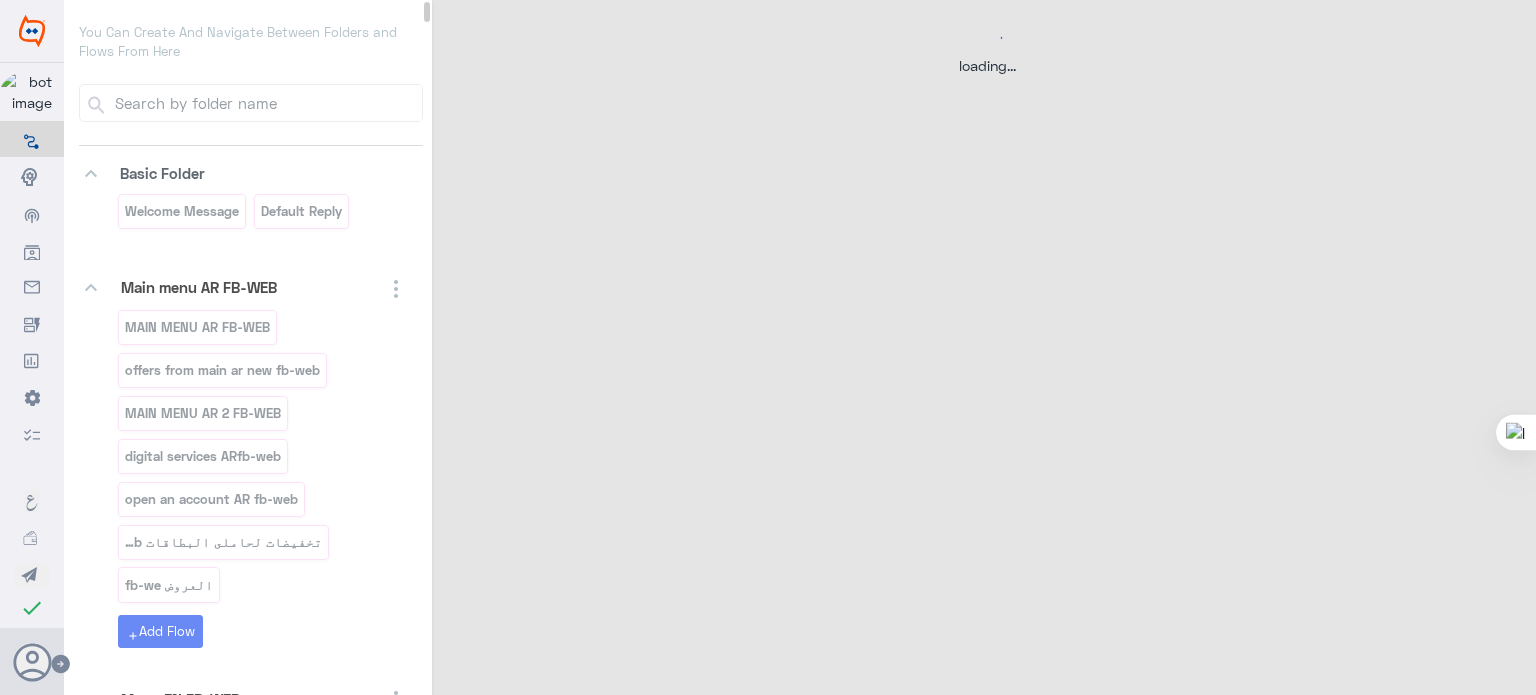 scroll, scrollTop: 0, scrollLeft: 0, axis: both 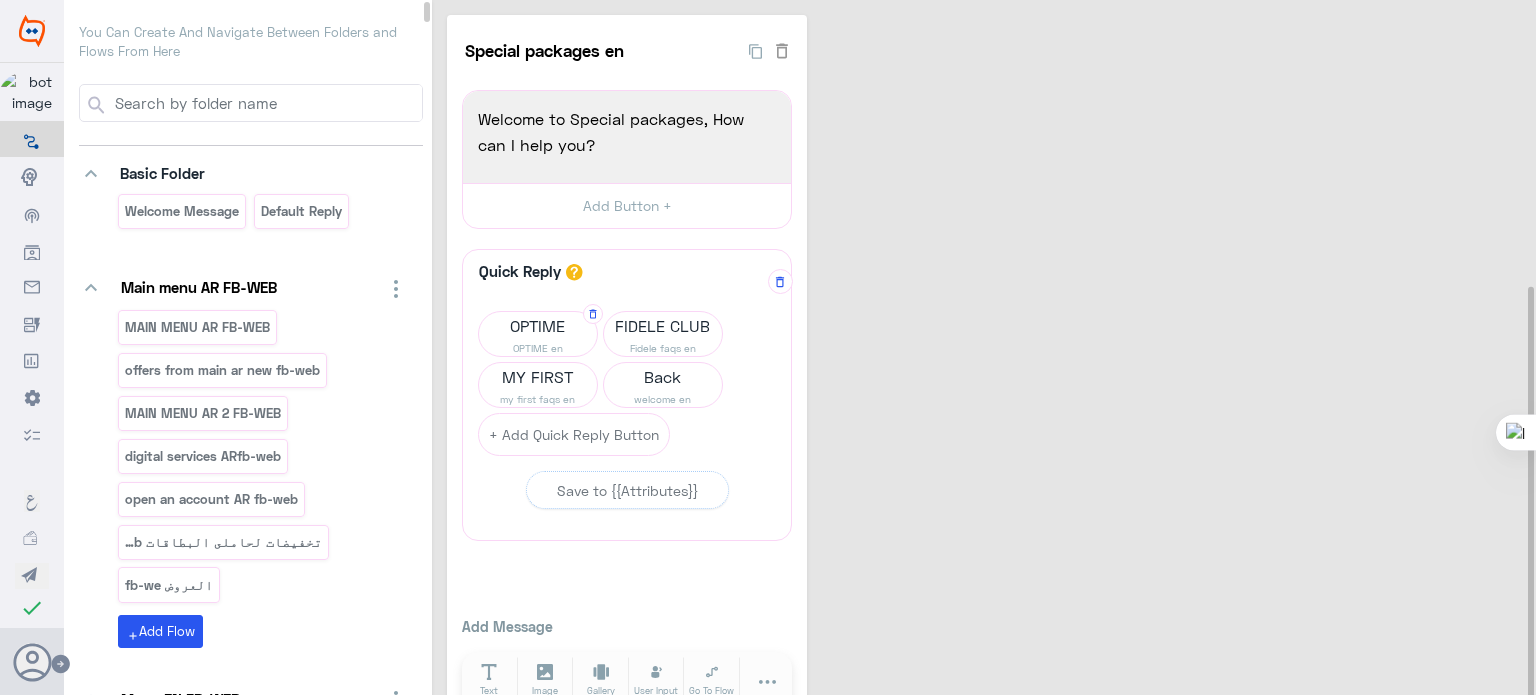click on "OPTIME" 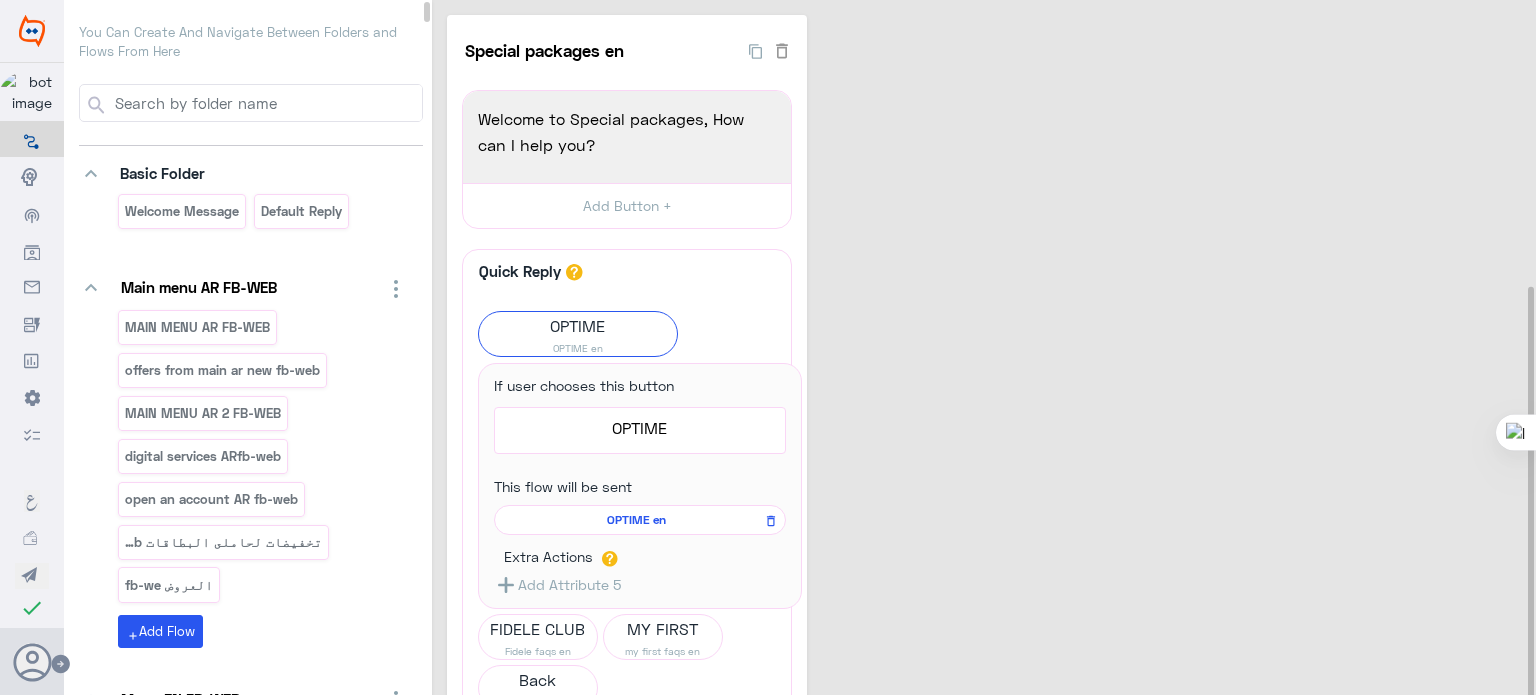 click on "Special packages en  31  Welcome to Special packages, How can I help you?  1952  Welcome to Special packages, How can I help you?  Add Button +  Quick Reply  A quick reply/user input can only be after a message content eg: text, image or gallery, please drag a valid message.  OPTIME OPTIME en If user chooses this button  OPTIME  74  OPTIME This flow will be sent   OPTIME en  Extra Actions   Add Attribute 5  FIDELE CLUB Fidele faqs en MY FIRST my first faqs en Back welcome en  + Add Quick Reply Button   Save to {{Attributes}}   Add Message Text Image Gallery File Audio Video  Go To Flow Handover JSON API Set Attribute Delay User Input Reply Buttons List Messages   Add Message  Text Image Gallery User Input Go To Flow Handover JSON API Set Attribute File Video  Audio Delay Reply Buttons List Messages" 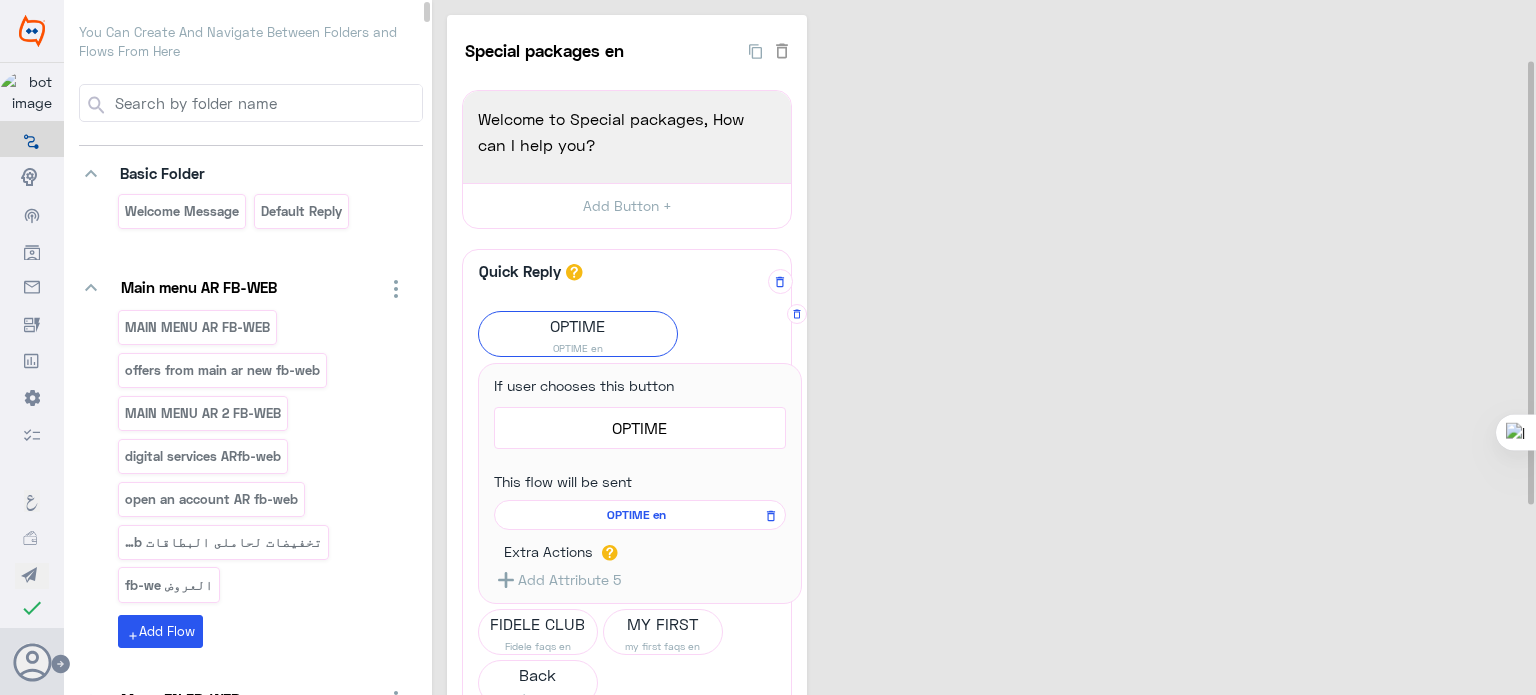 scroll, scrollTop: 148, scrollLeft: 0, axis: vertical 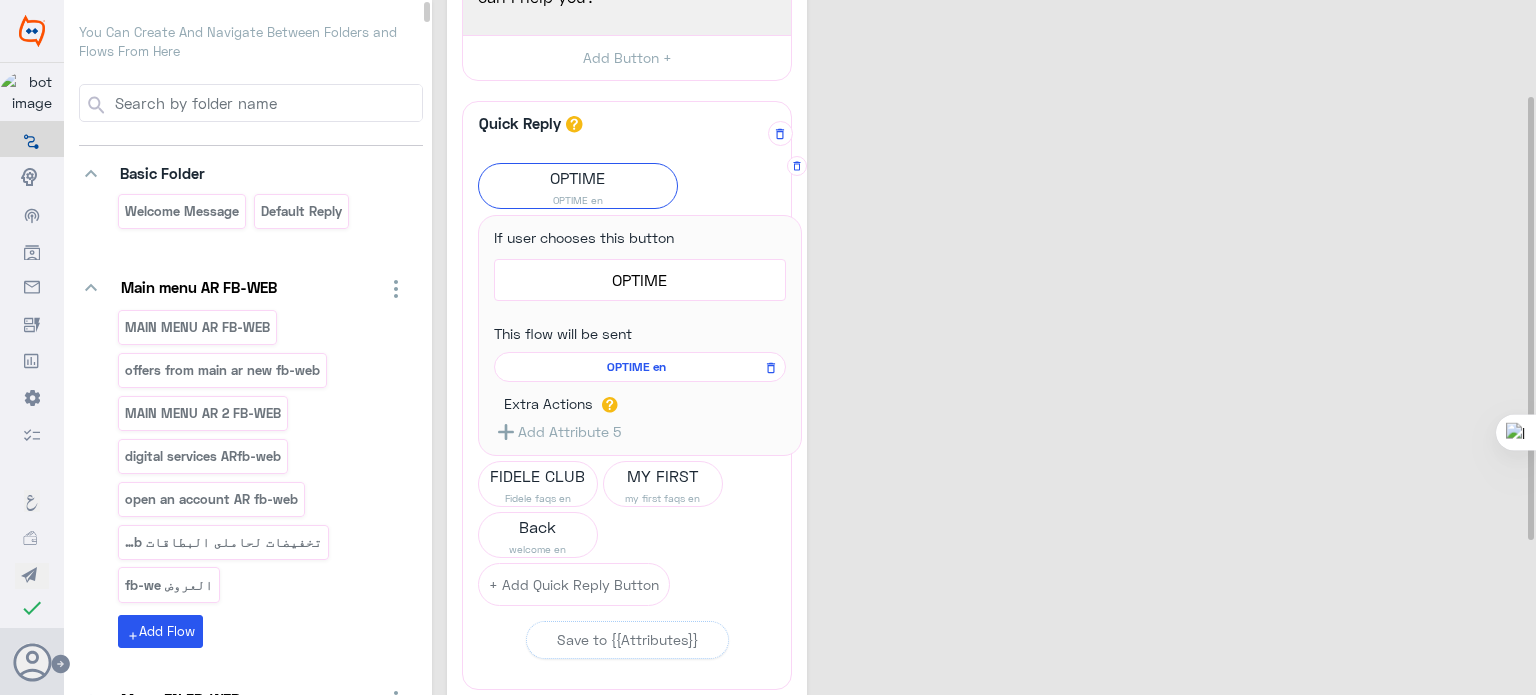 click on "OPTIME en" 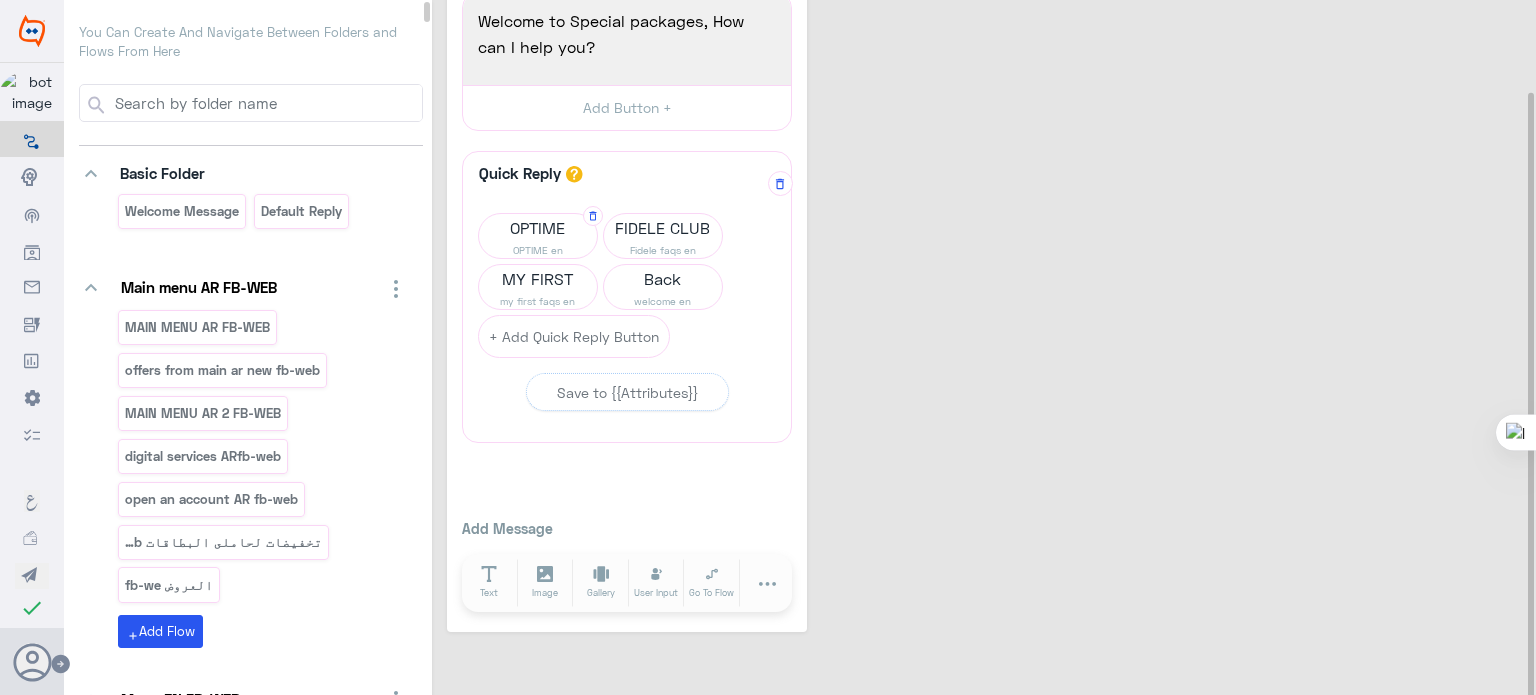 scroll, scrollTop: 100, scrollLeft: 0, axis: vertical 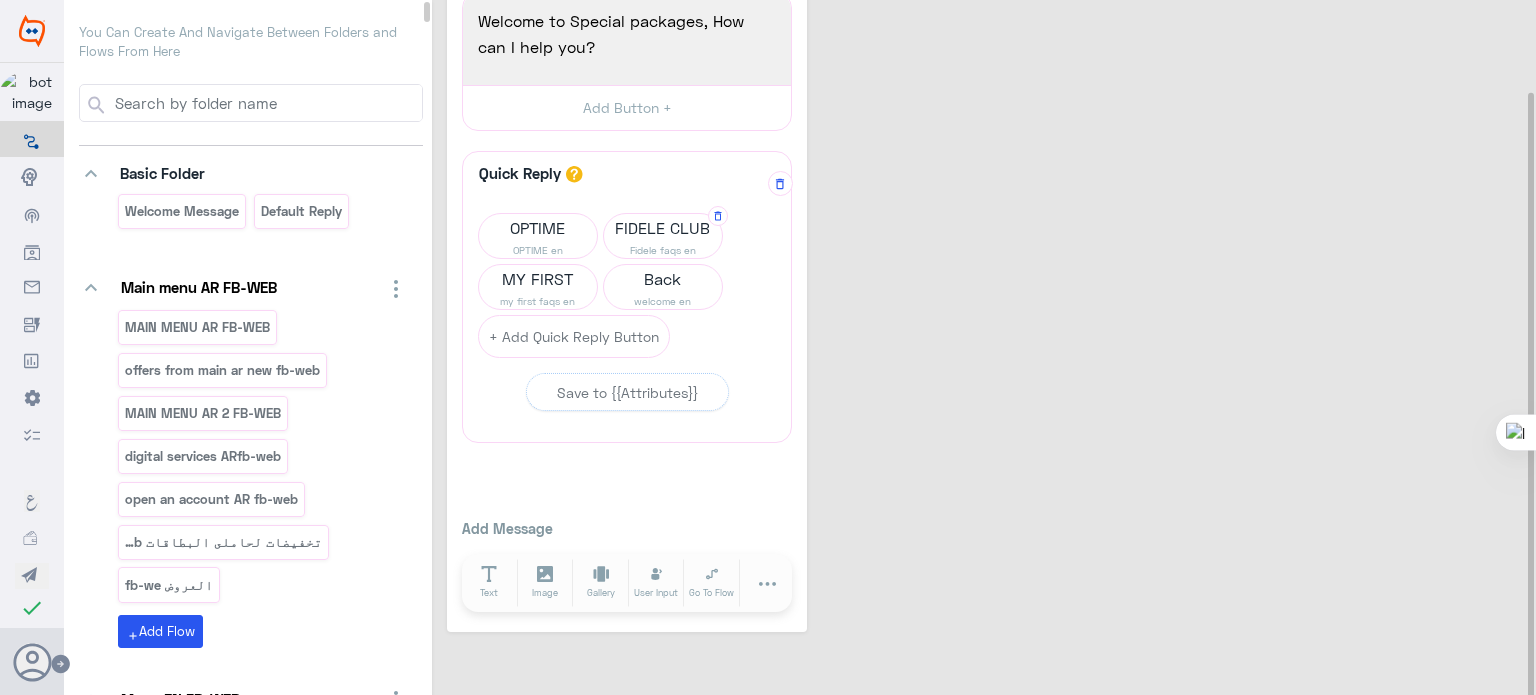 click on "Fidele faqs en" 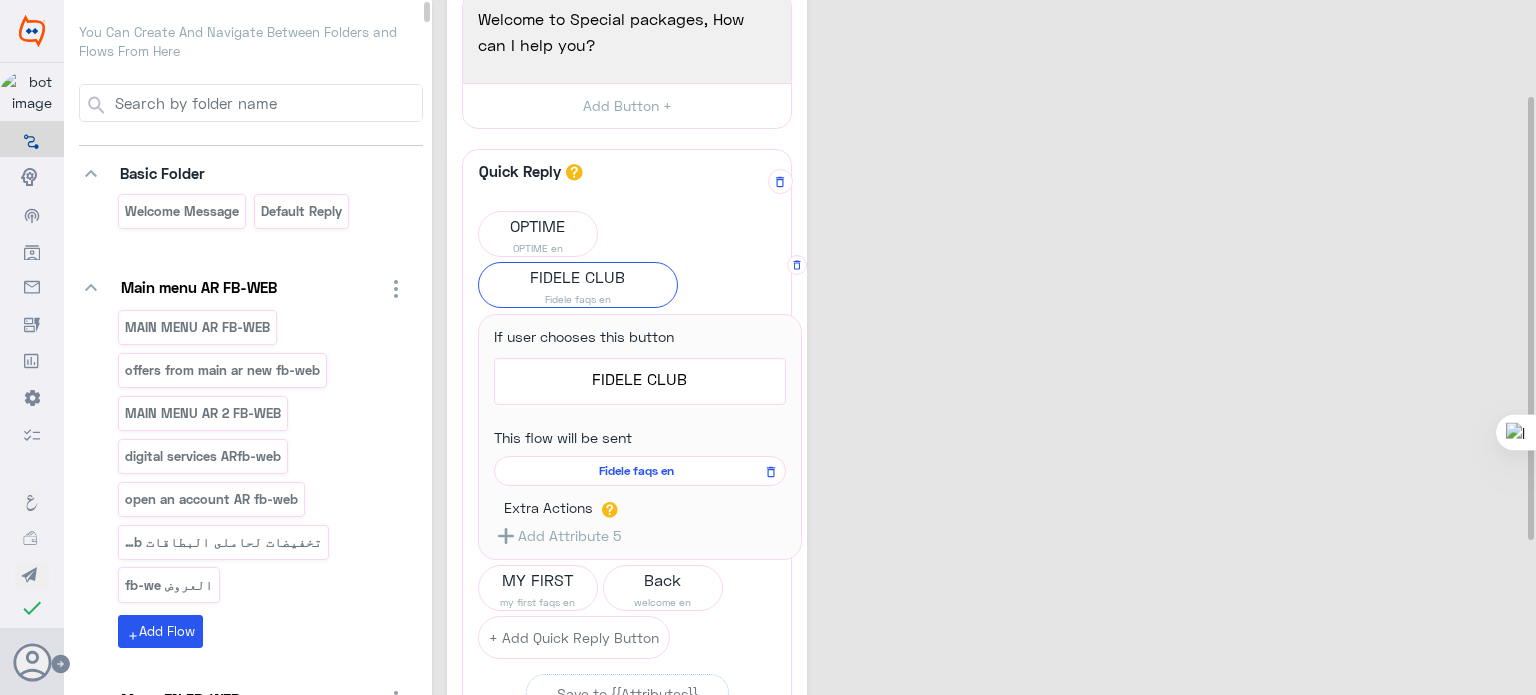 scroll, scrollTop: 148, scrollLeft: 0, axis: vertical 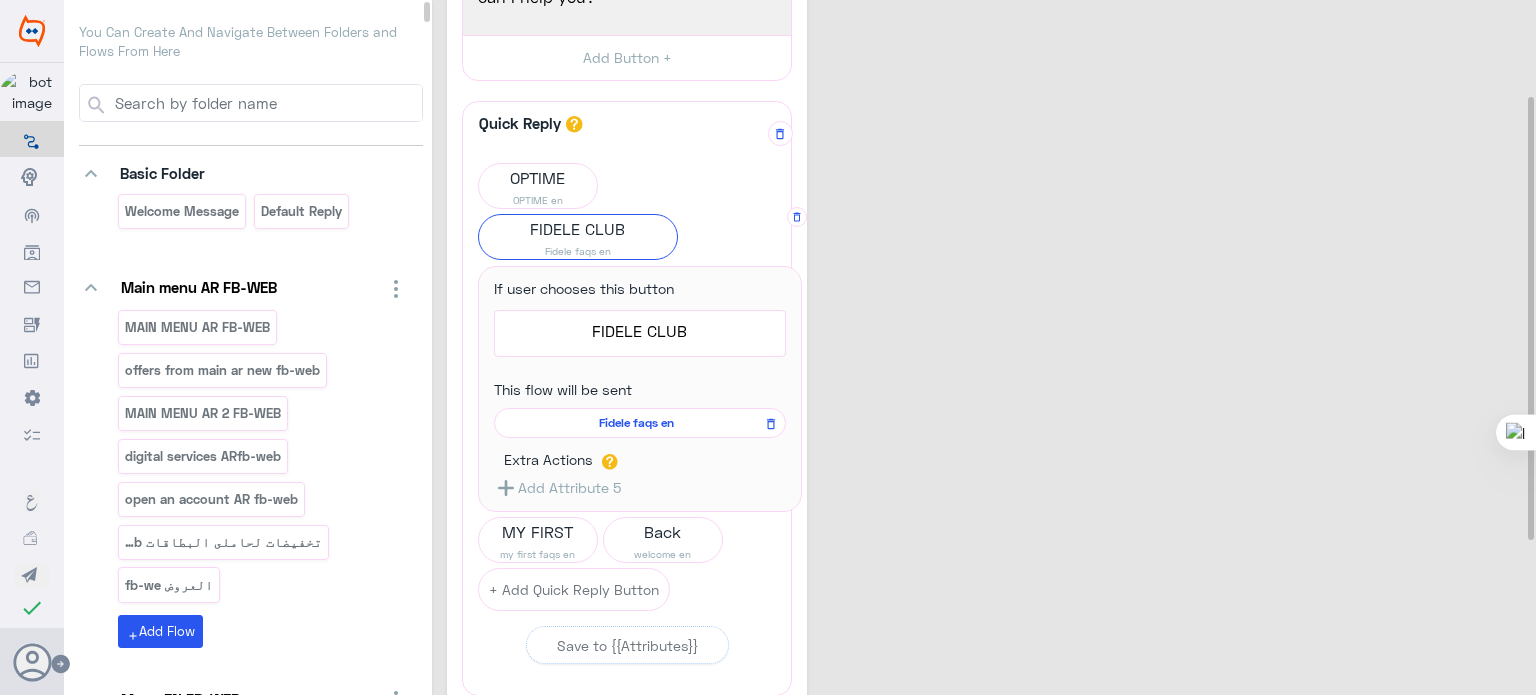 click on "Fidele faqs en" 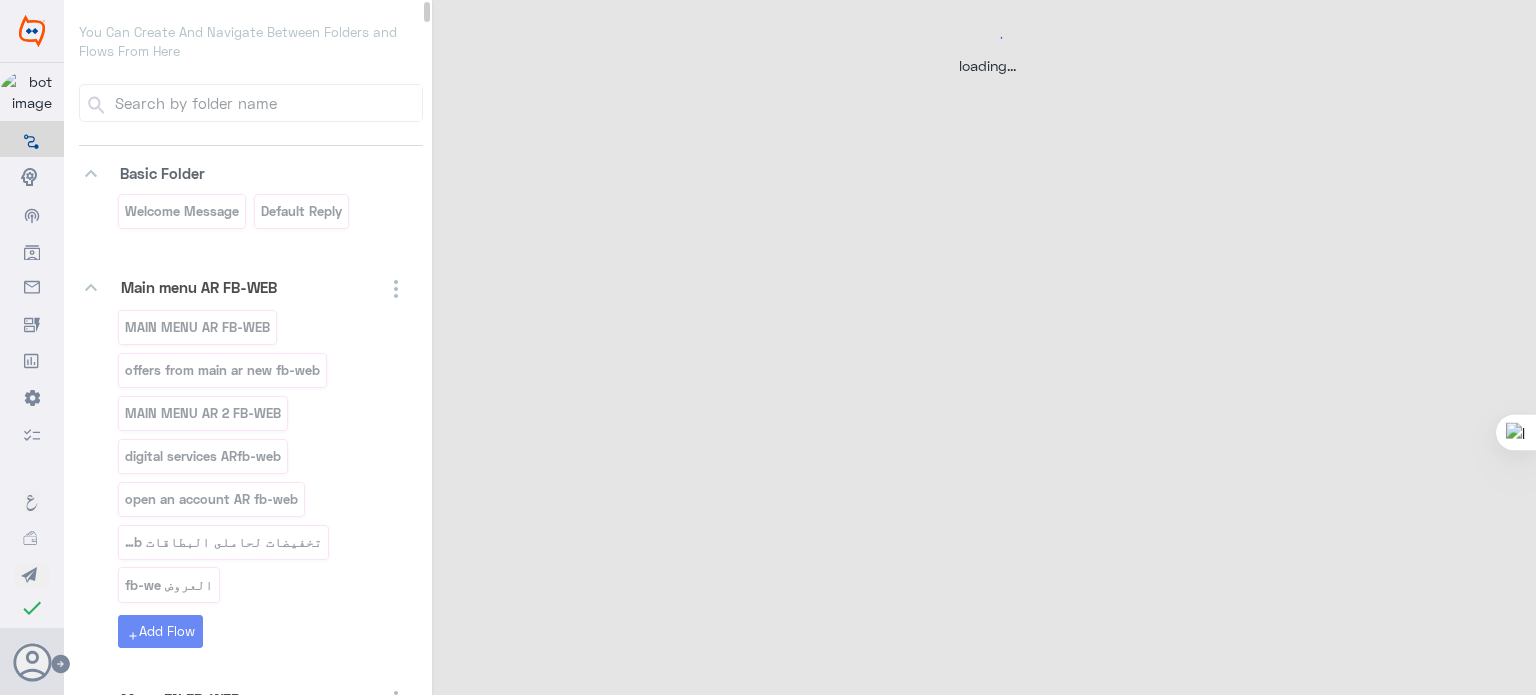 scroll, scrollTop: 0, scrollLeft: 0, axis: both 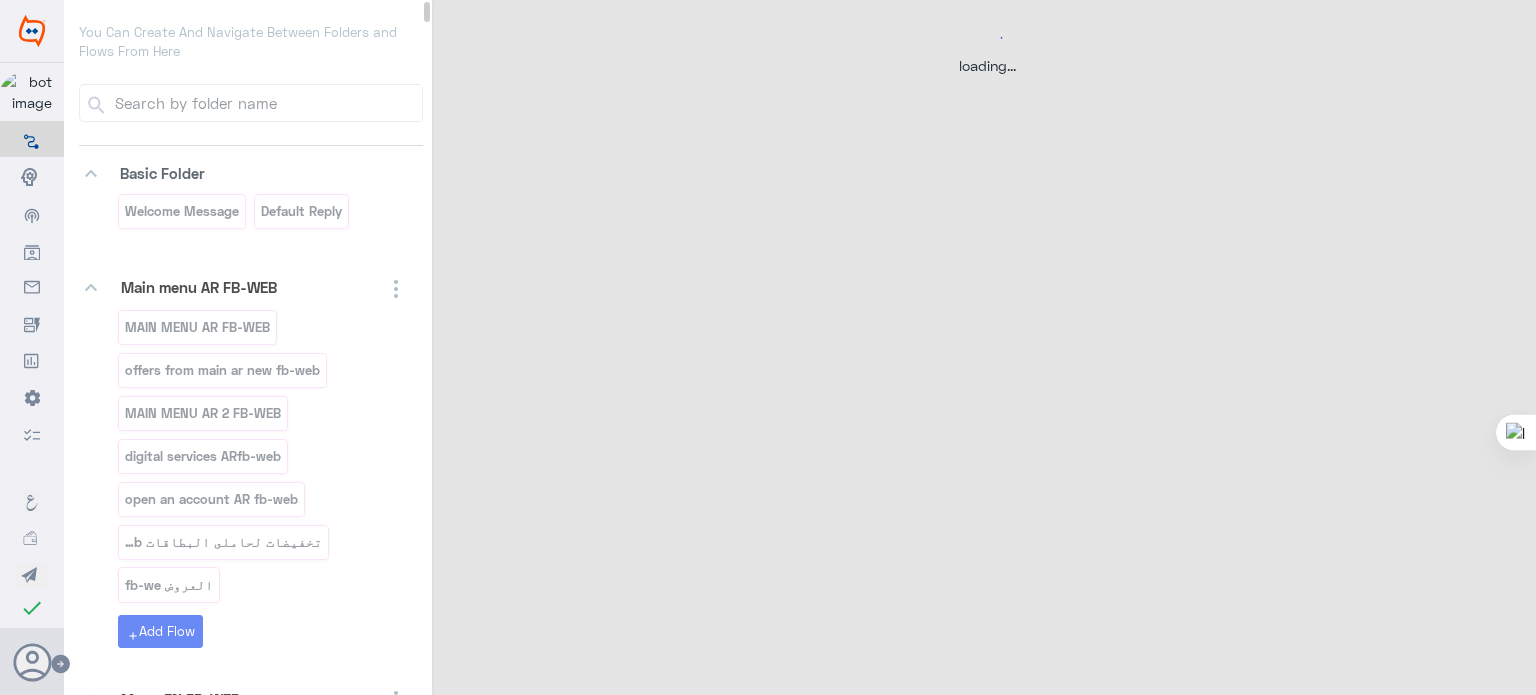 select on "3" 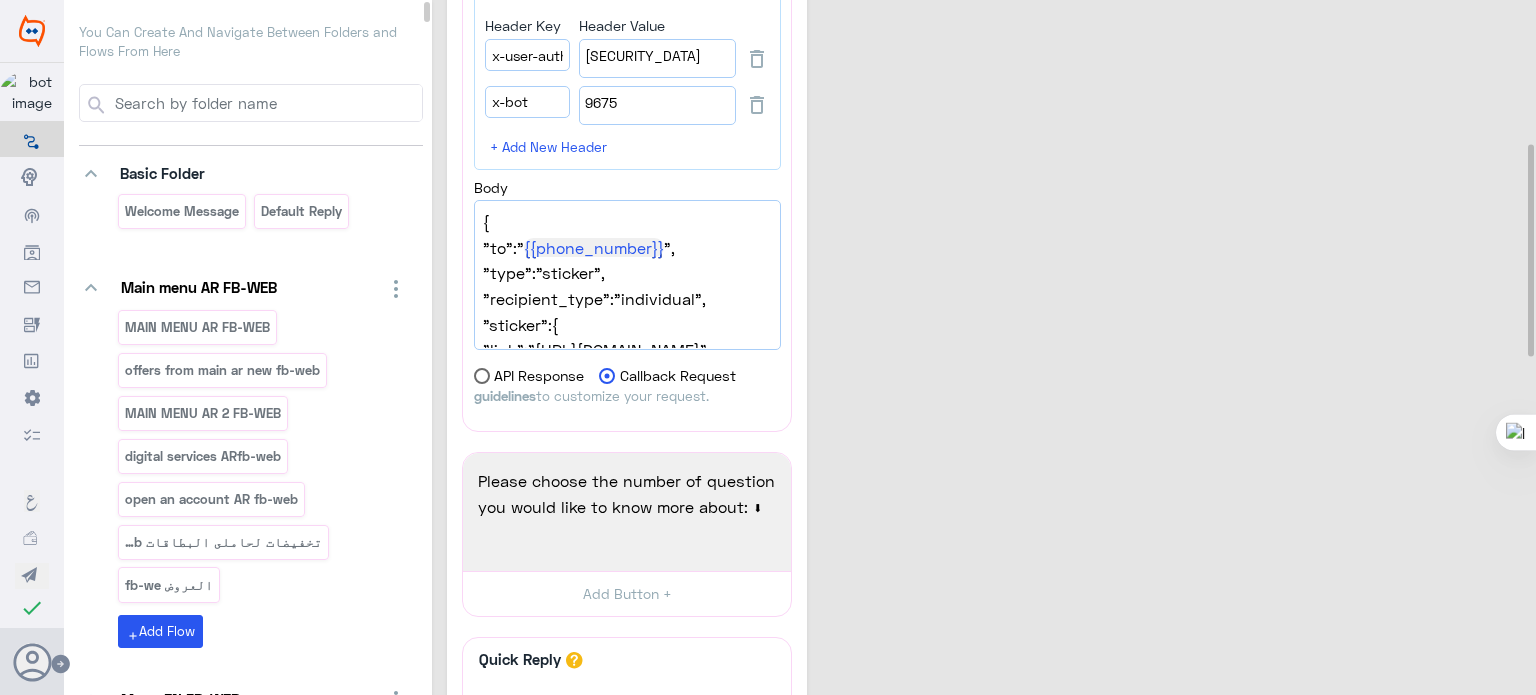 scroll, scrollTop: 468, scrollLeft: 0, axis: vertical 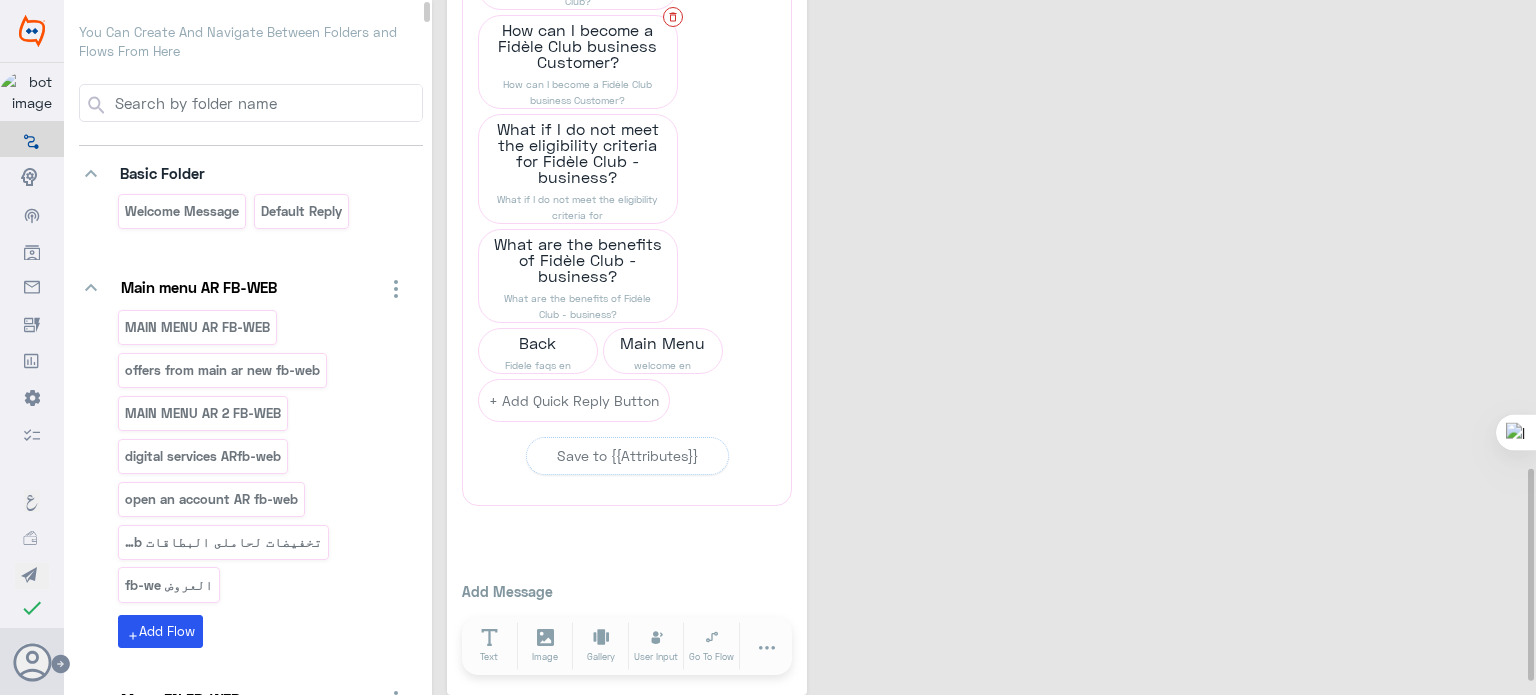 click 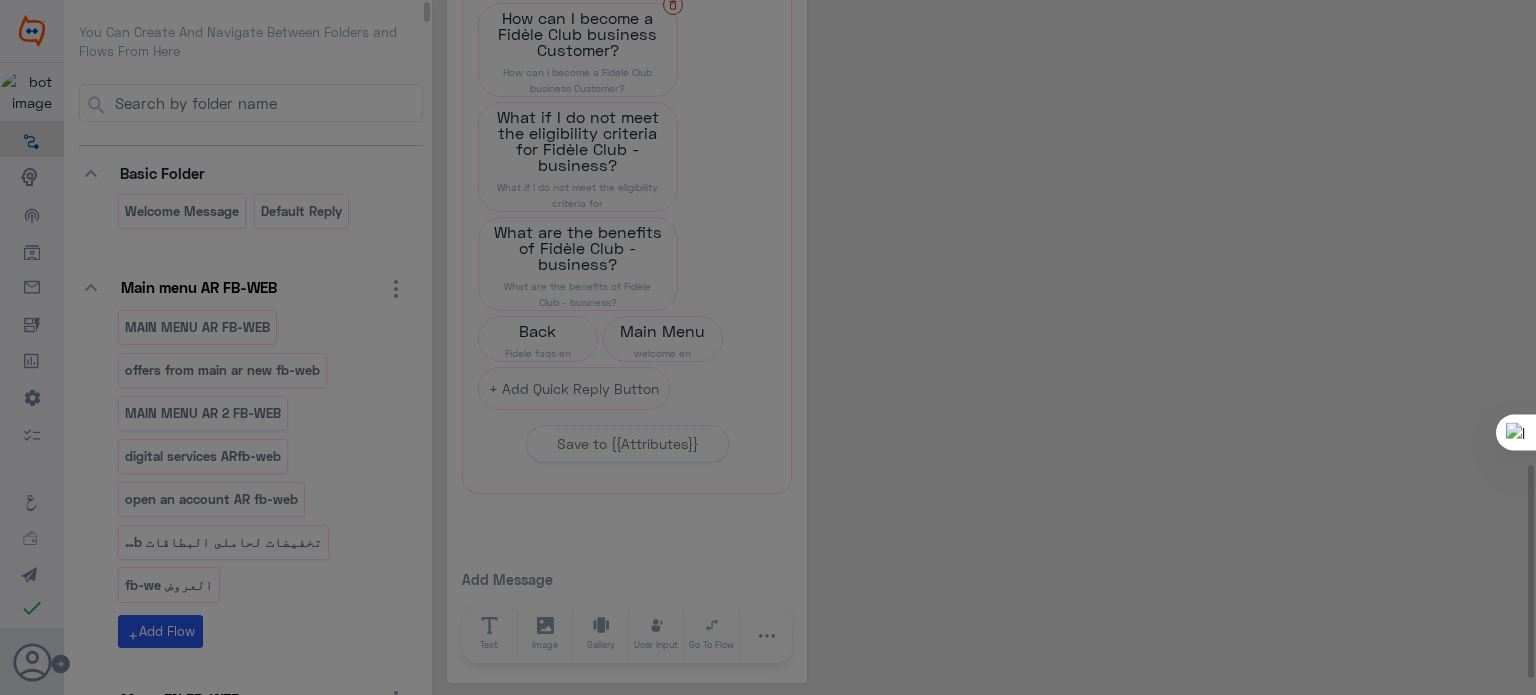 scroll, scrollTop: 1520, scrollLeft: 0, axis: vertical 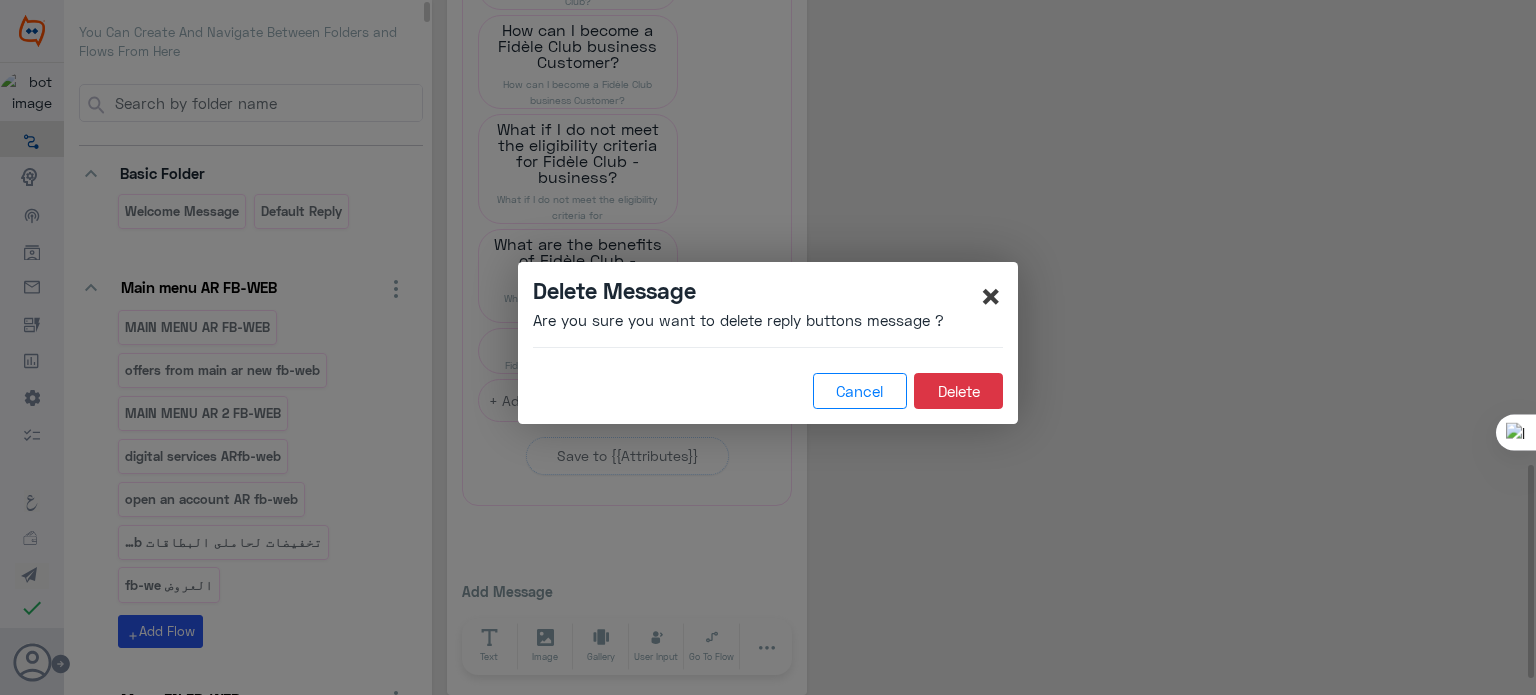 click on "×" 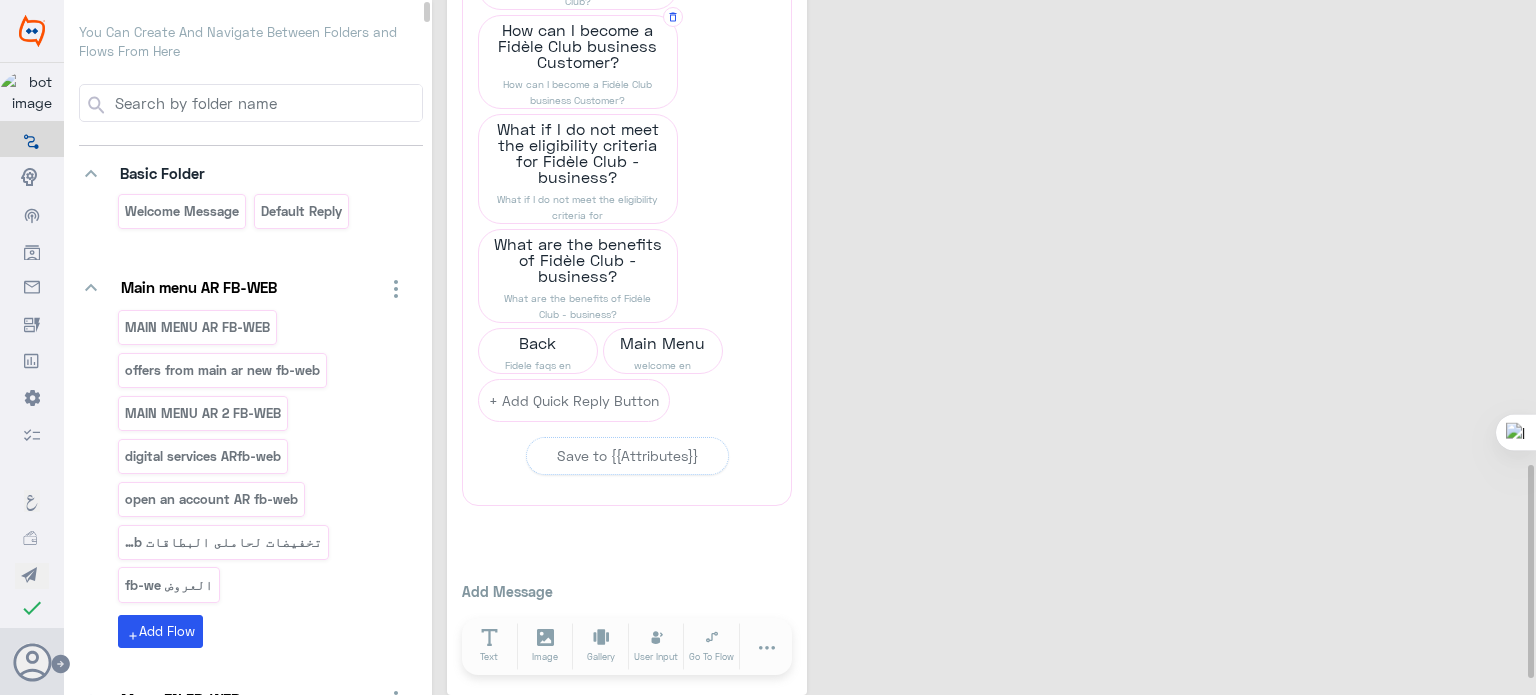 click on "How can I become a Fidèle Club business Customer?" 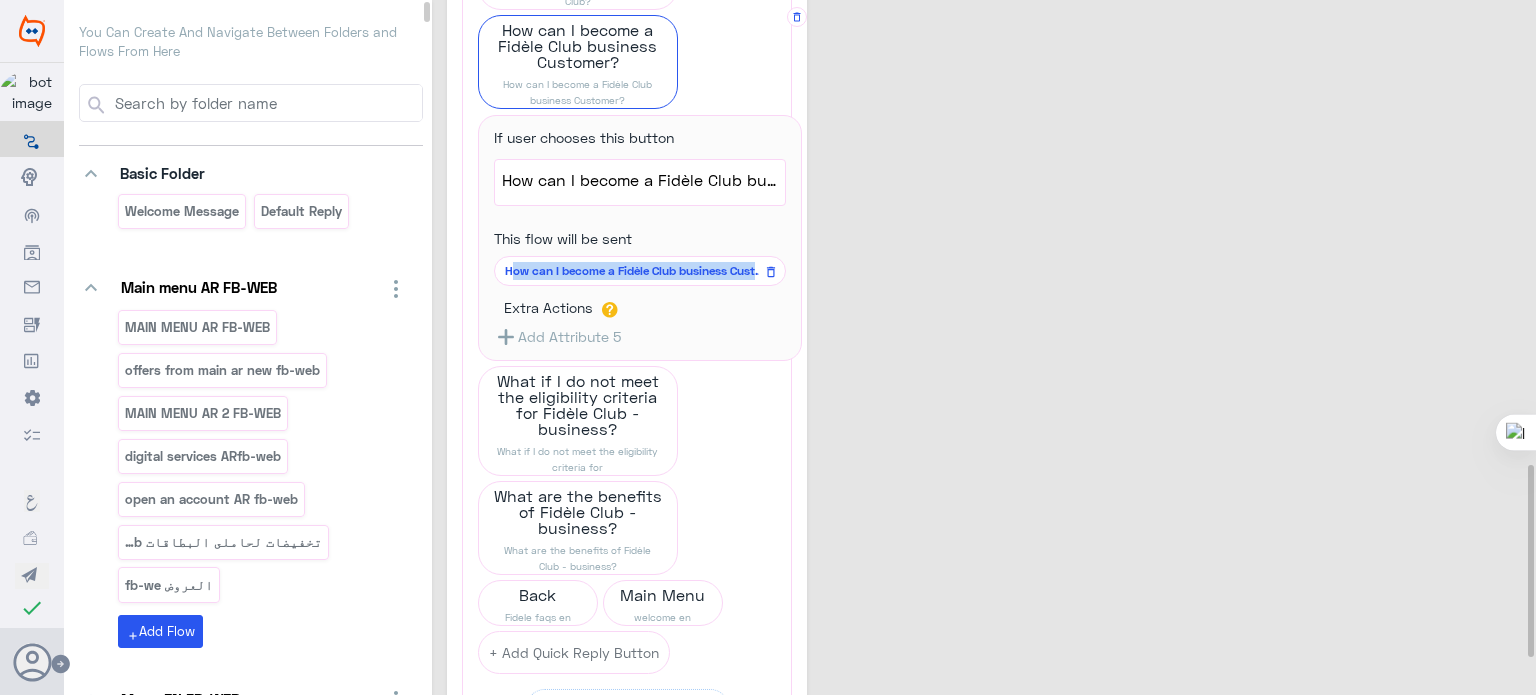 drag, startPoint x: 499, startPoint y: 279, endPoint x: 766, endPoint y: 286, distance: 267.09174 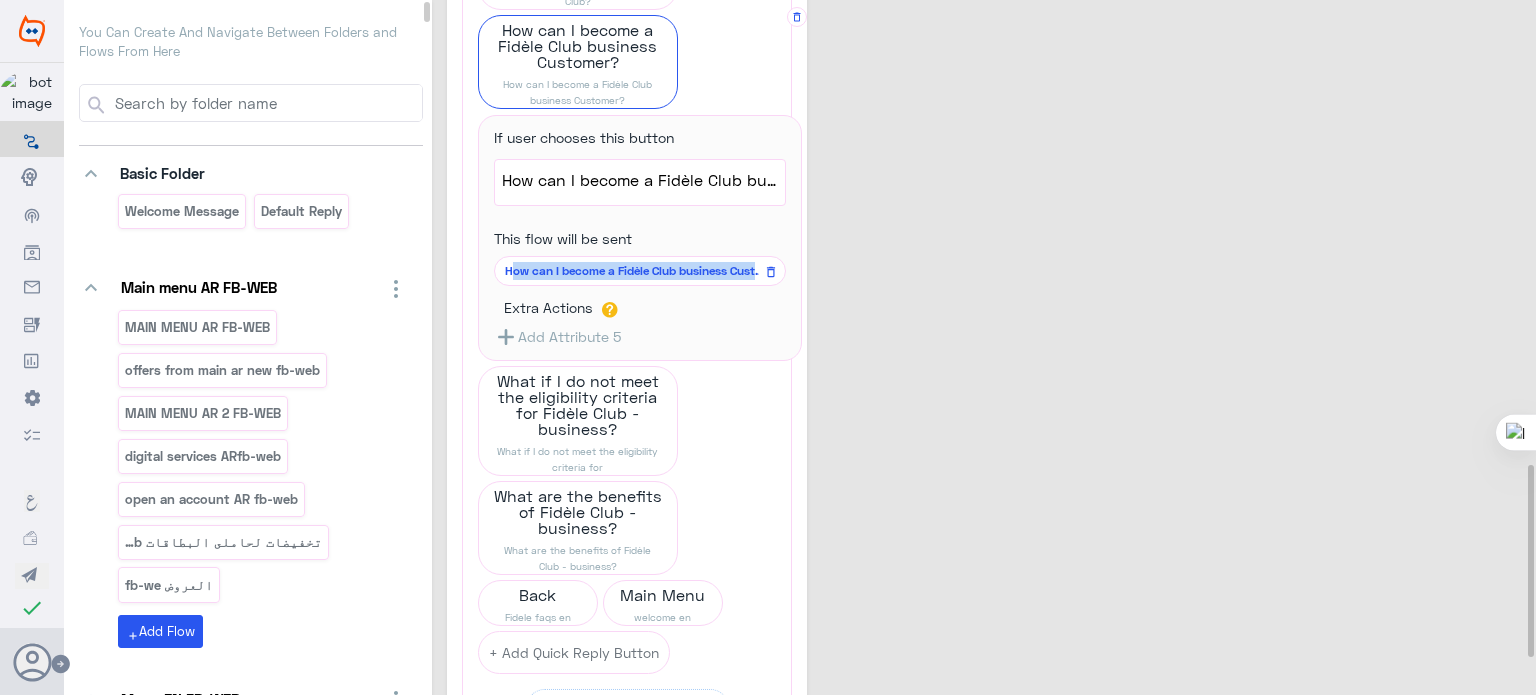 click on "This flow will be sent   How can I become a Fidèle Club business Customer?" 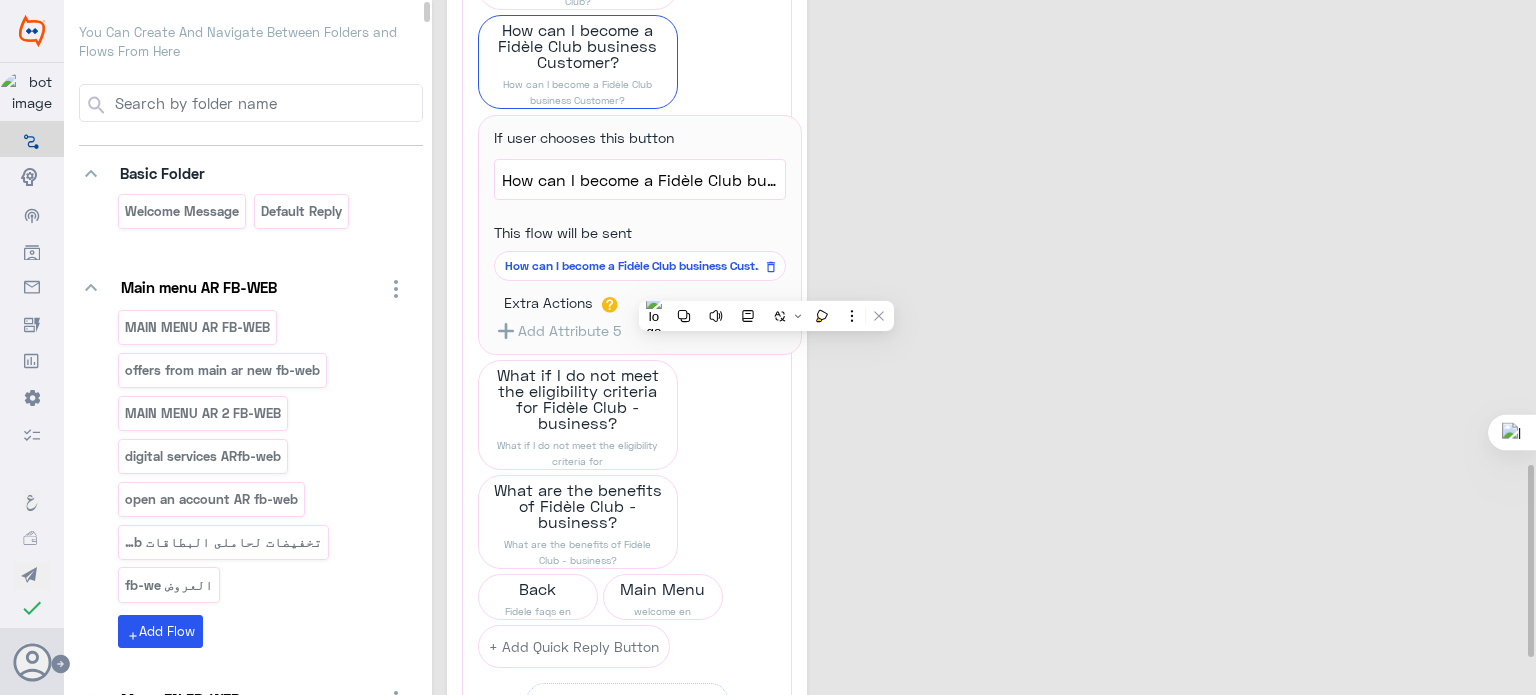 click on "Fidele faqs en  36  Go to Flow  Redirect a user to a specific flow. {{ChannelId}}: Selected  Is   Is Not   Facebook   WebChat   Whatsapp   Instagram   Twitter  Add New Filter GoTo  Fidele faqs en fb-web  Create integrations with your own server or other 3rd party systems. Type Get Post Put Delete URL  * https://cae.staging.widebot.net/gateway/api/v1/whatsapp/message  937  https://cae.staging.widebot.net/gateway/api/v1/whatsapp/message Headers  keyboard_arrow_down Header Key Header Value x-user-auth eyJhbGciOiJIUzI1NiIsInR5cCI6IkpXVCJ9.eyJzdWIiOiIwMDBjZTc5MS0wNjc0LTQzMmEtYWVhOS0zYTdkYmQ0YTQ4YzQiLCJleHAiOjE2NDUwMTk0MjYsImlzcyI6Imh0dHBzOi8vY2FlLnN0YWdpbmcud2lkZWJvdC5uZXQvYmFja2VuZC8iLCJhdWQiOiJodHRwczovL2NhZS5zdGFnaW5nLndpZGVib3QubmV0L2F1dGgvIn0.vxuJBboHrC1ZkRNvGPqaiqEr99-RpZ_eHvpV42ykZj8  208  x-bot 9675  496  9675  + Add New Header   Body  1820  {
"to":" {{phone_number}} ",
"type":"sticker",
"recipient_type":"individual",
"sticker":{
}
}  API Response   Callback Request  guidelines  1927   31" 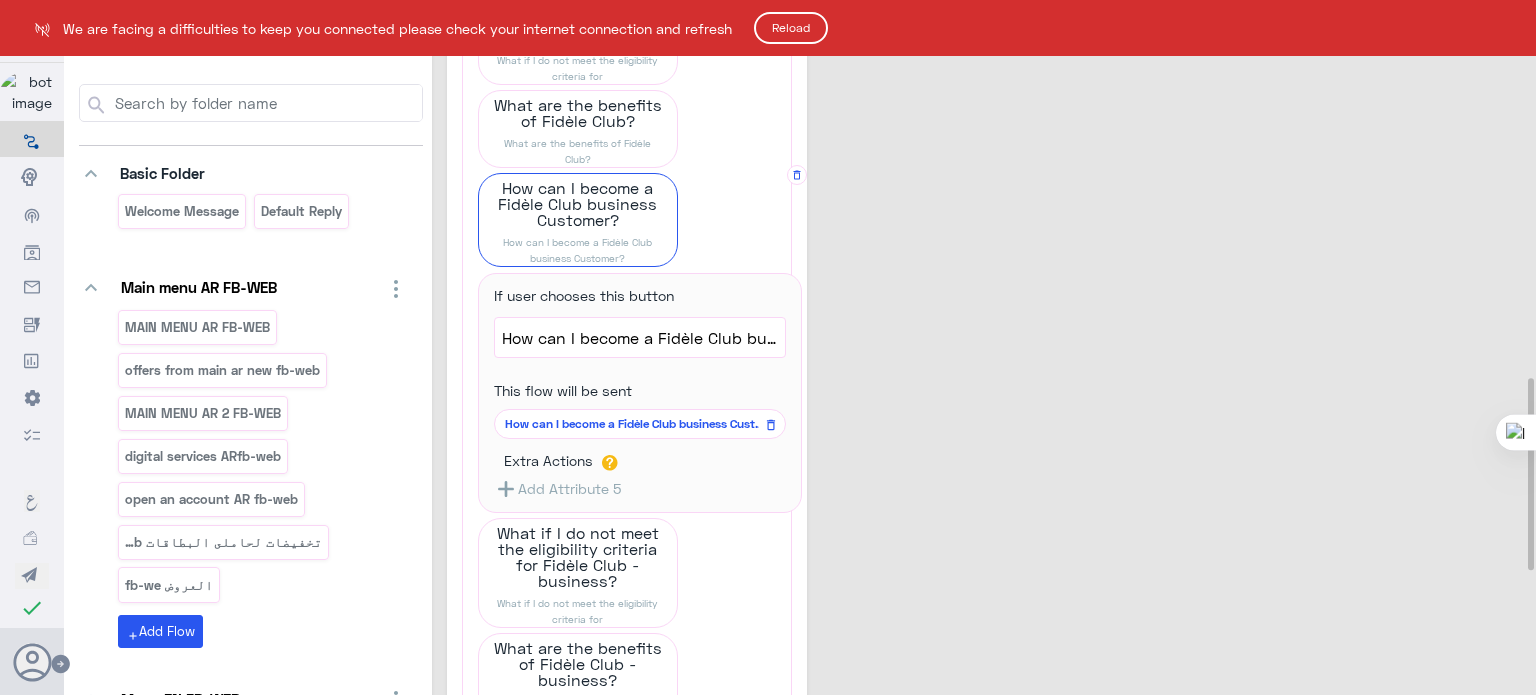 scroll, scrollTop: 1360, scrollLeft: 0, axis: vertical 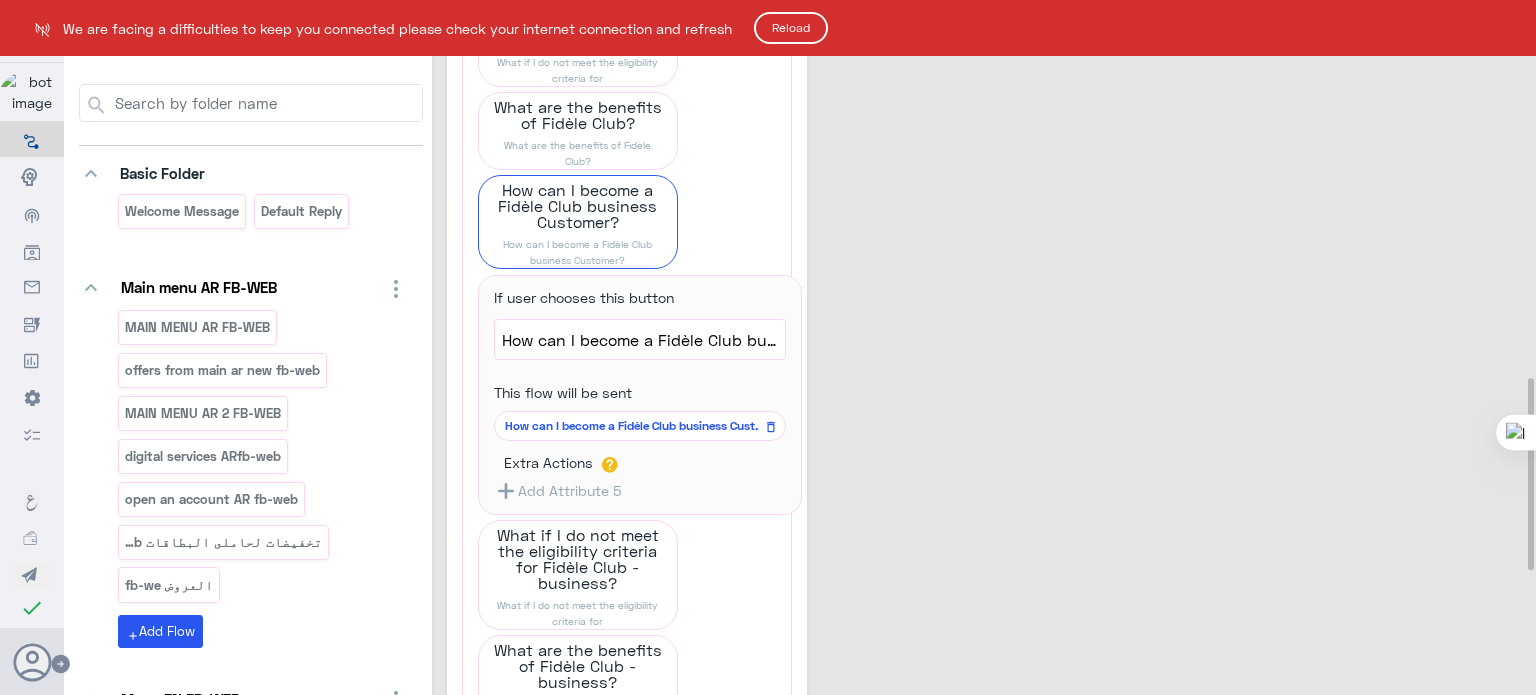 click on "Reload" 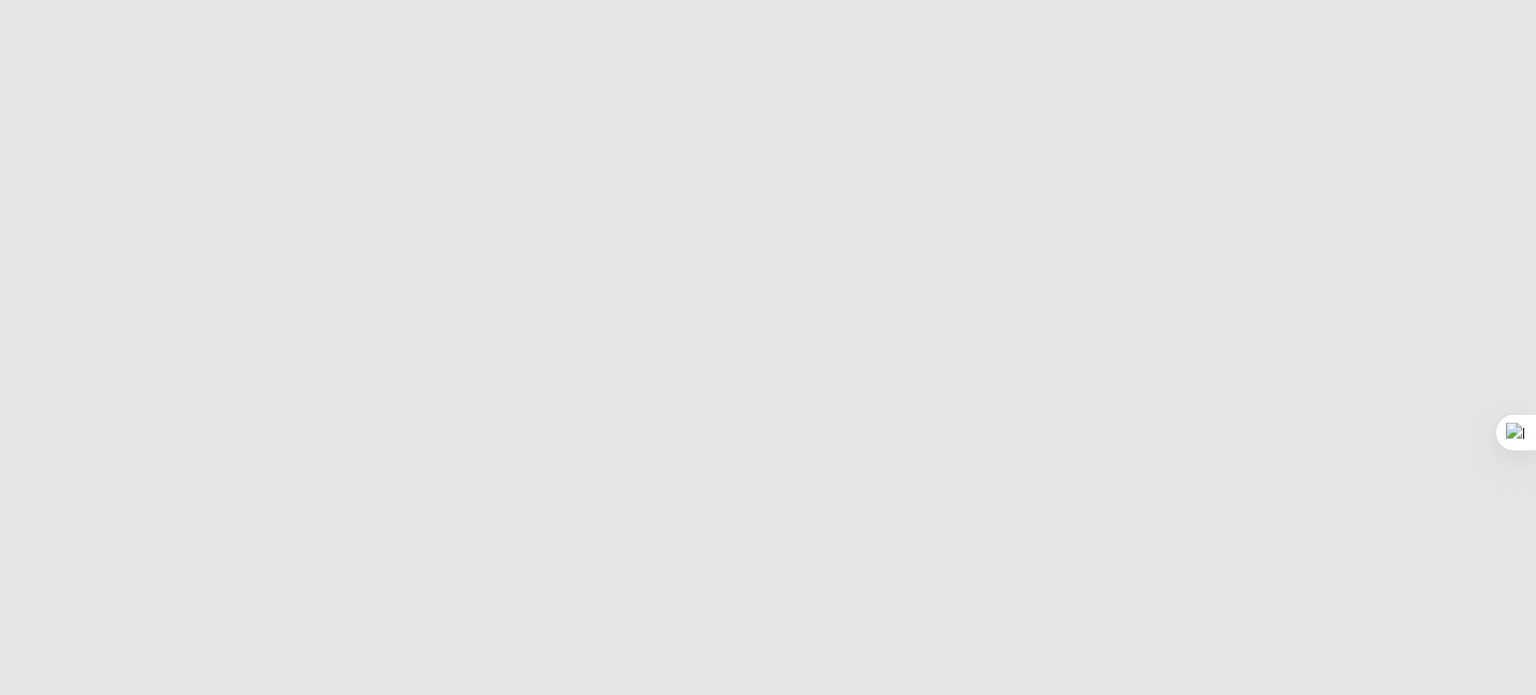 scroll, scrollTop: 0, scrollLeft: 0, axis: both 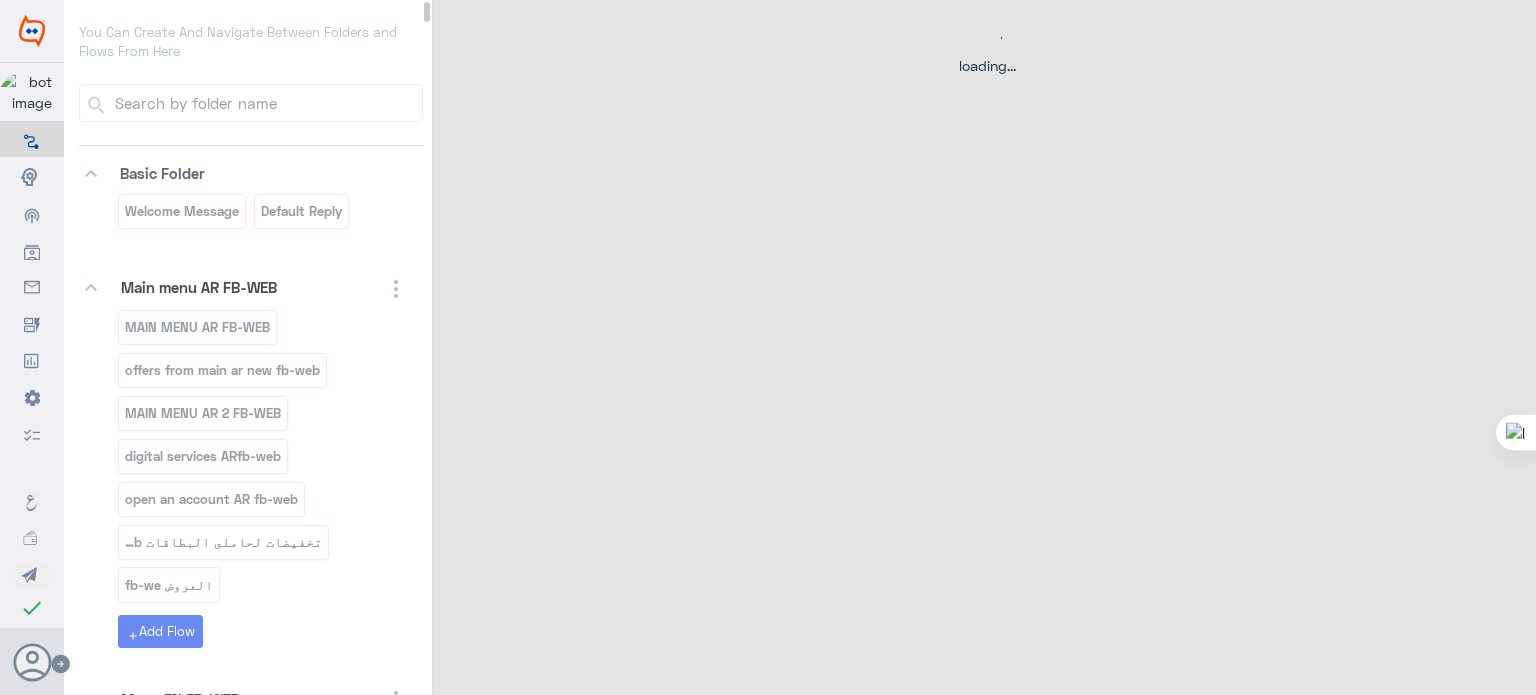 select on "3" 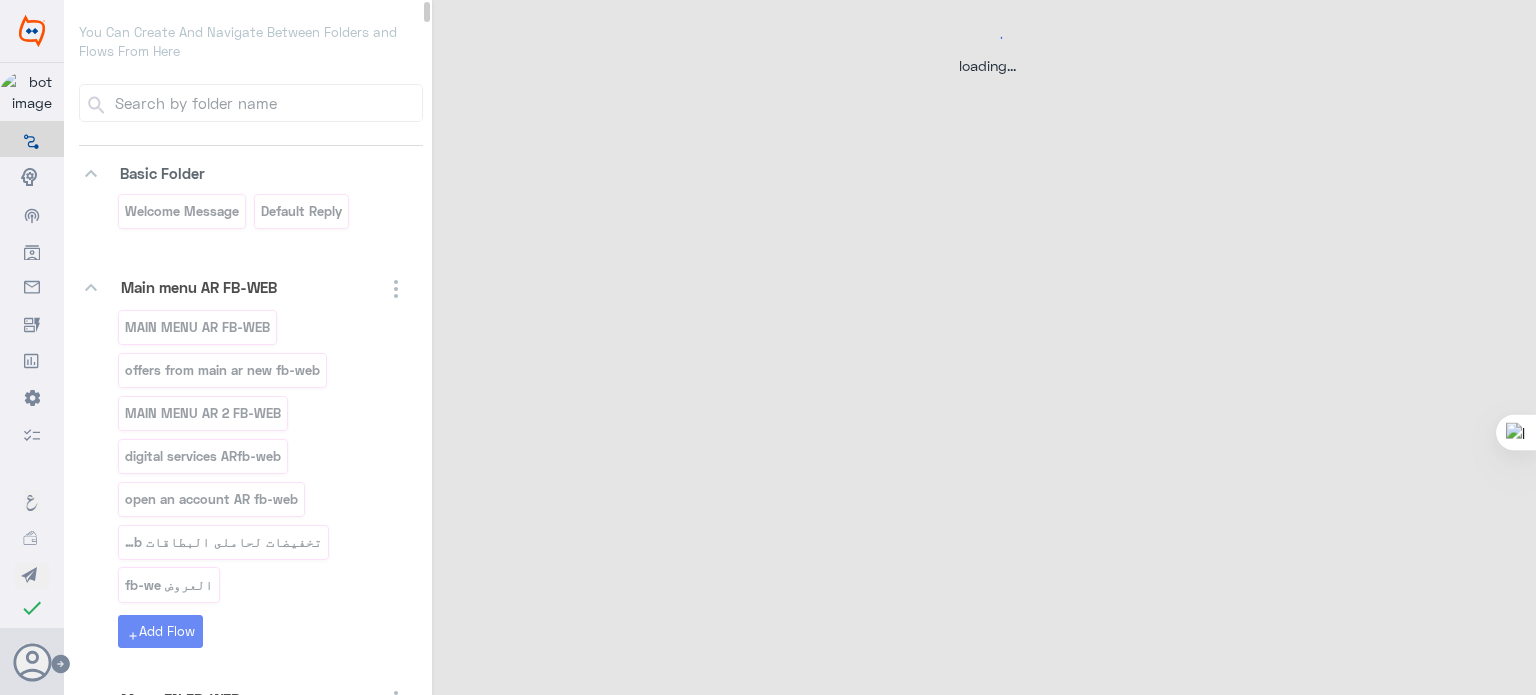 select on "2" 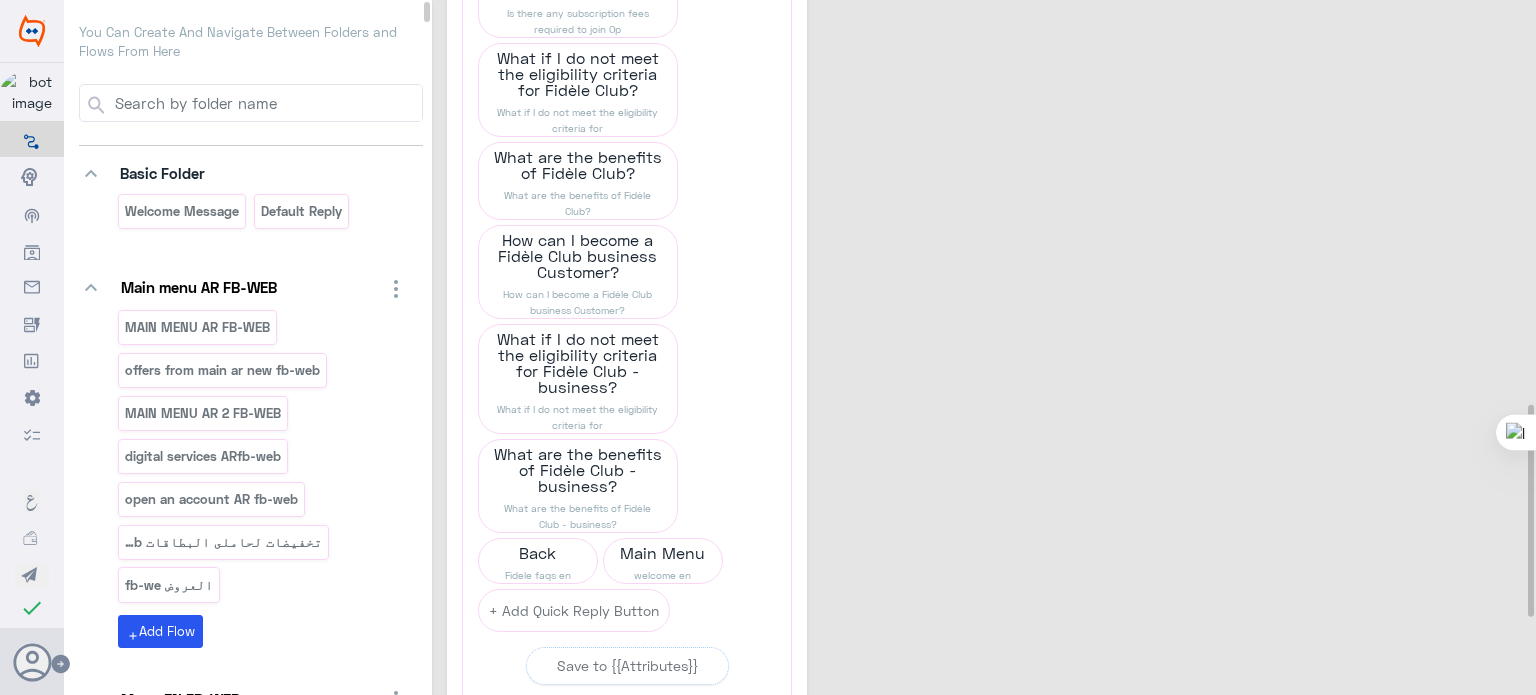 scroll, scrollTop: 1323, scrollLeft: 0, axis: vertical 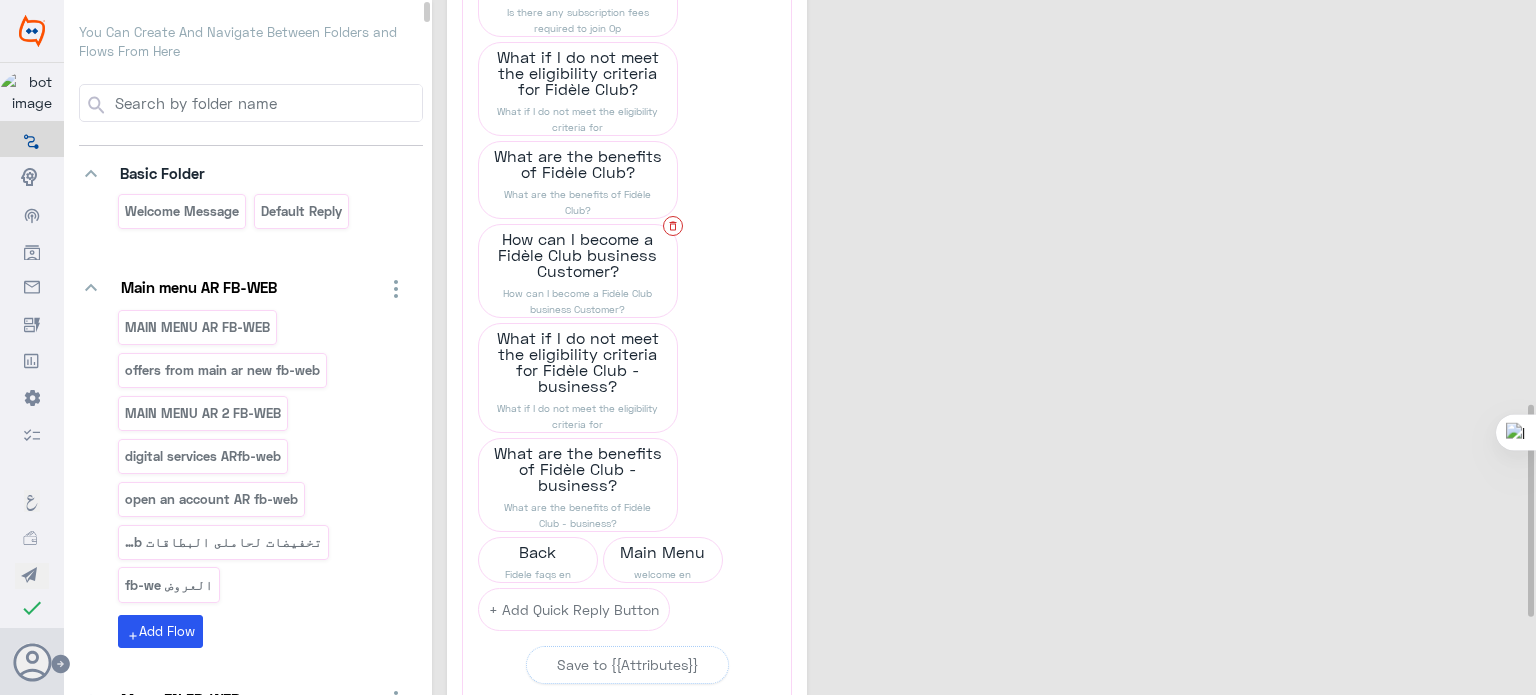 click 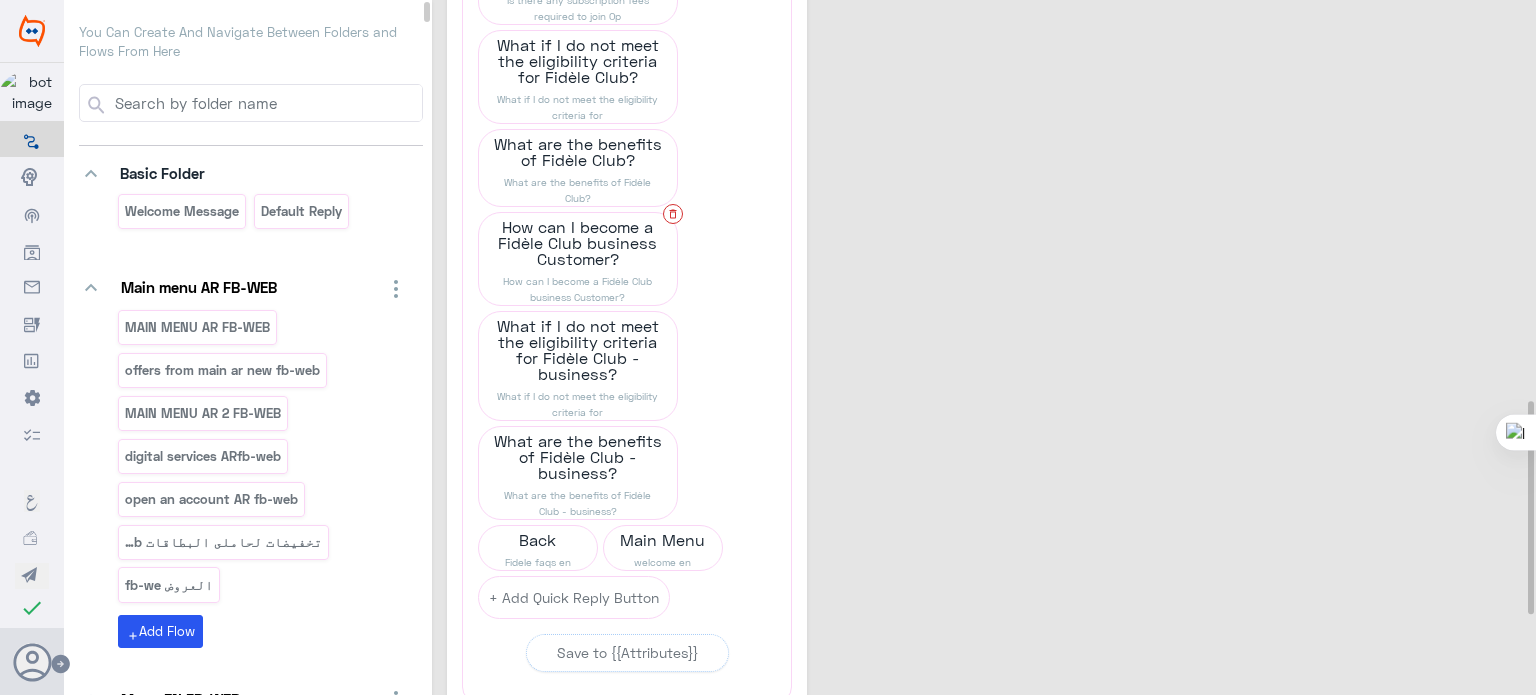 scroll, scrollTop: 1311, scrollLeft: 0, axis: vertical 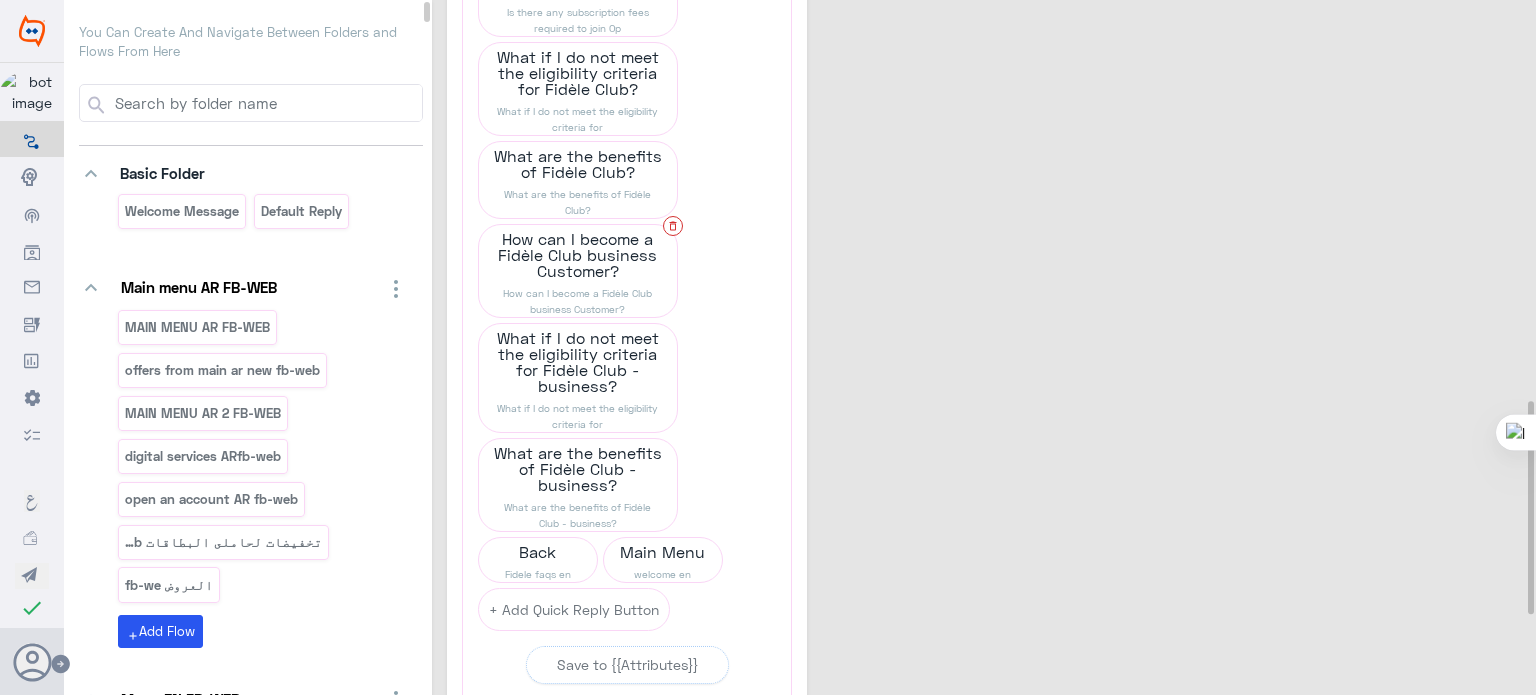 click 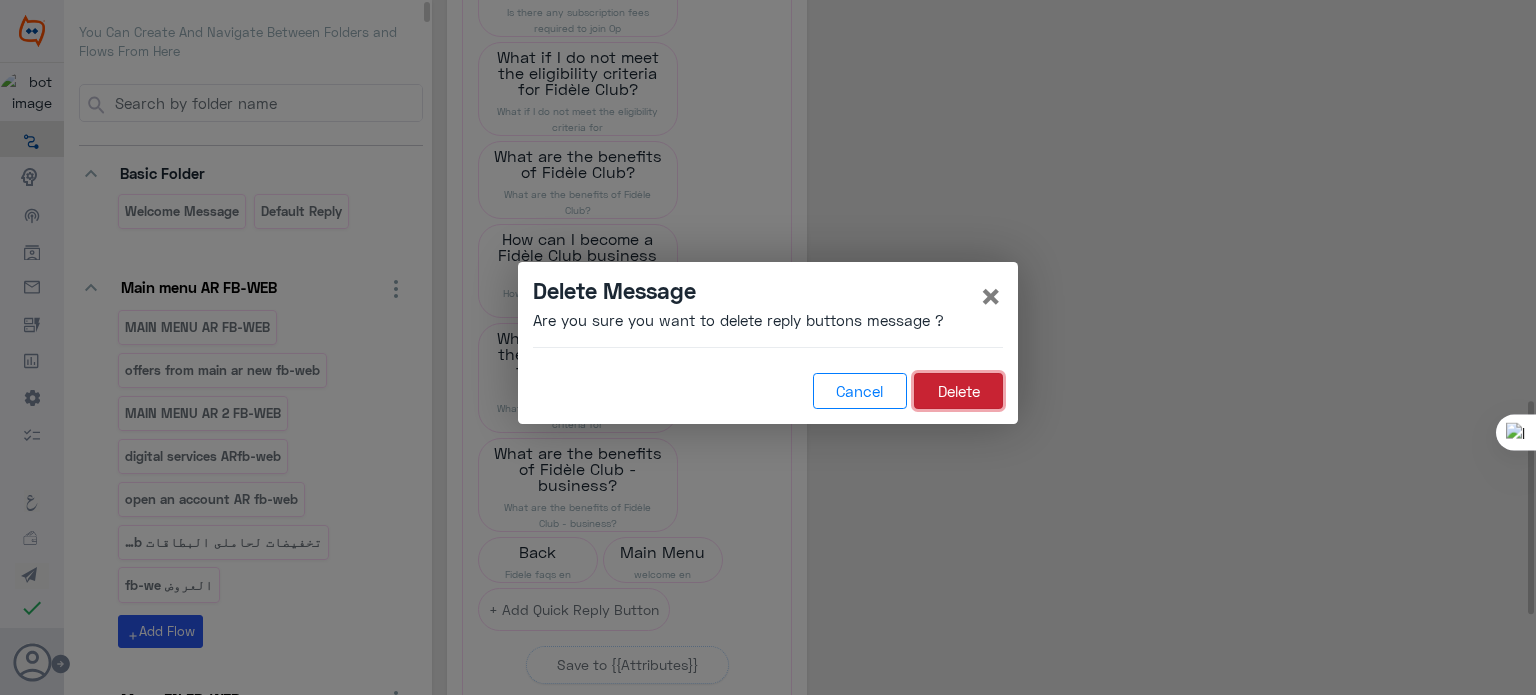 click on "Delete" 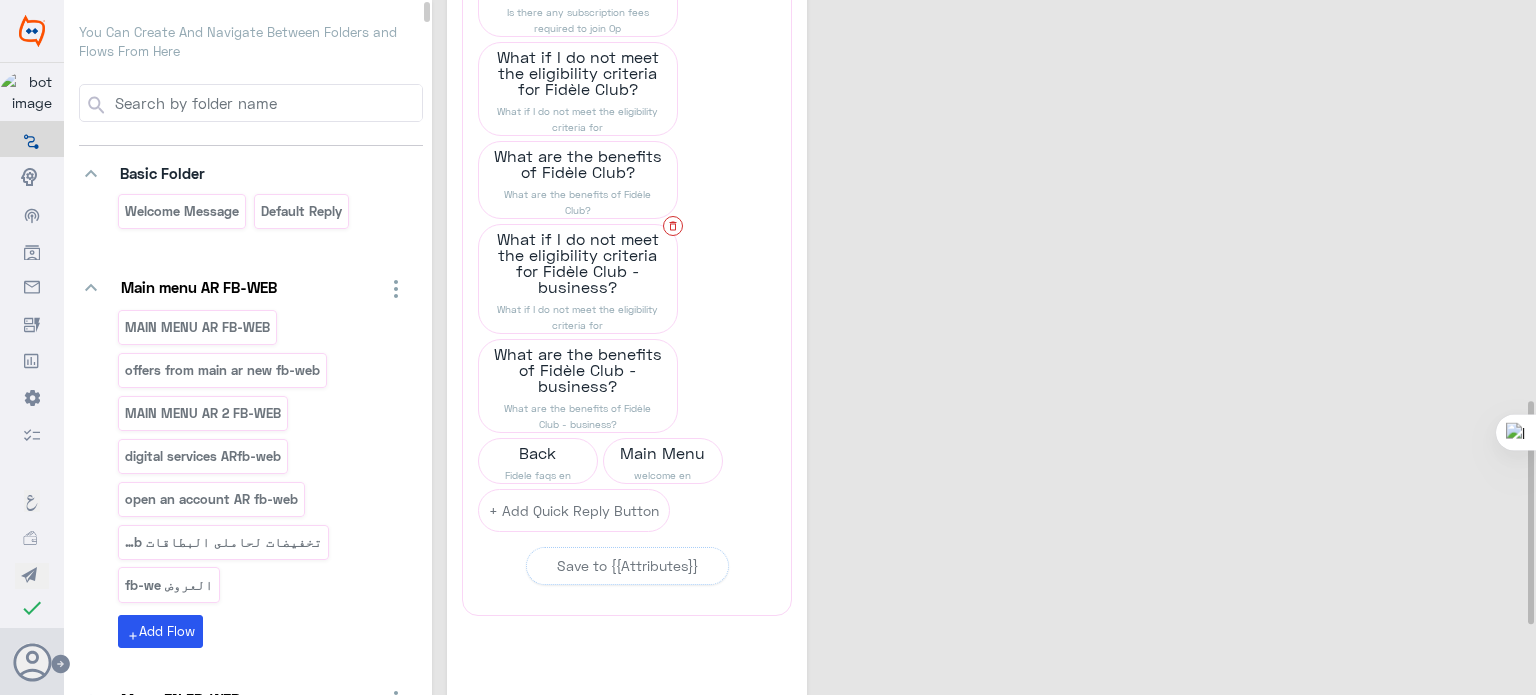 click 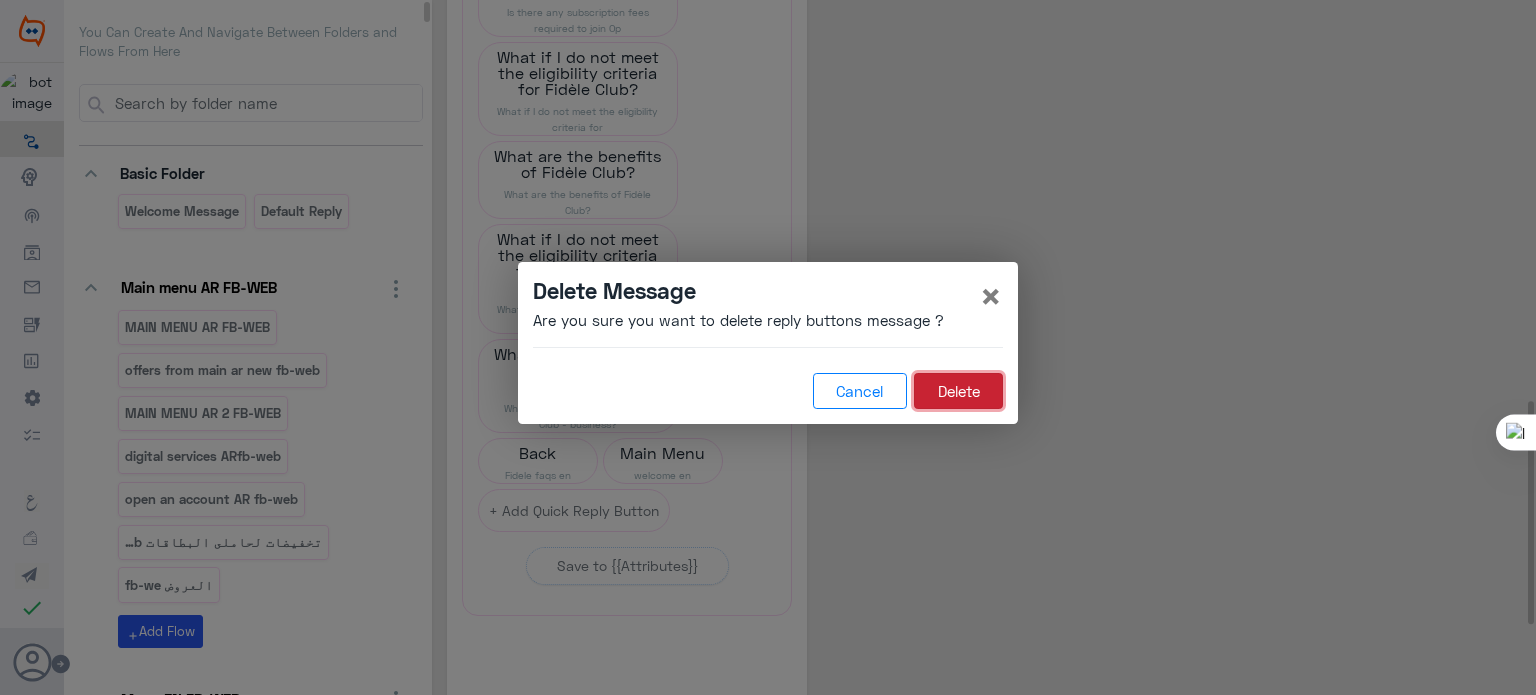 click on "Delete" 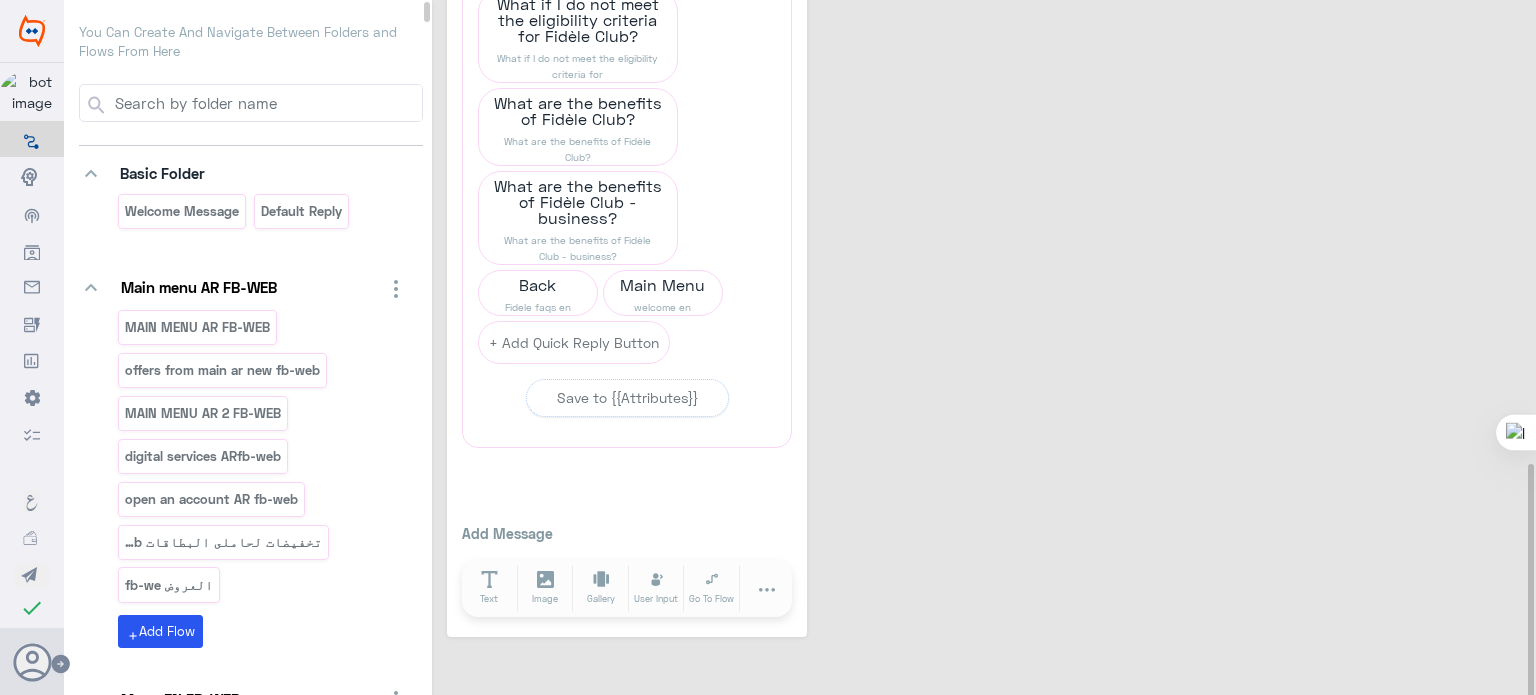 scroll, scrollTop: 1367, scrollLeft: 0, axis: vertical 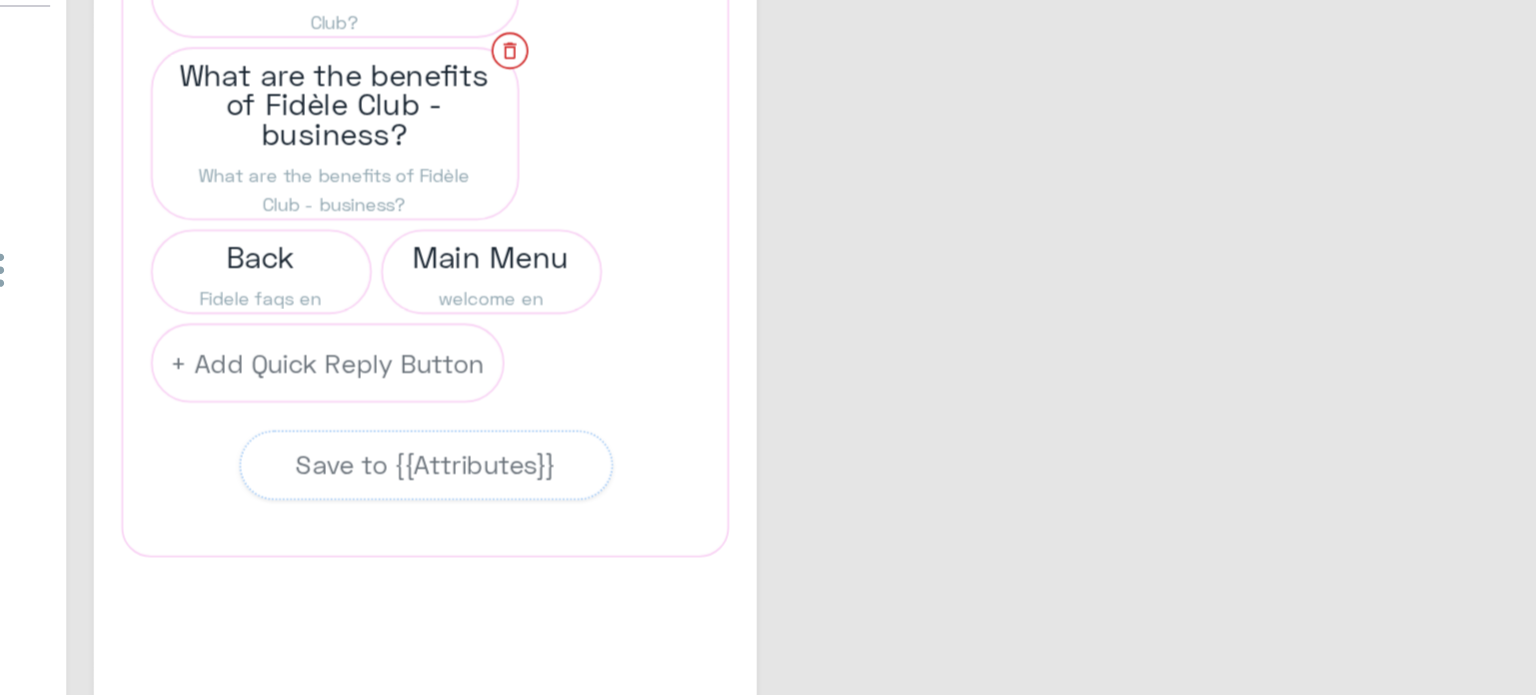 click 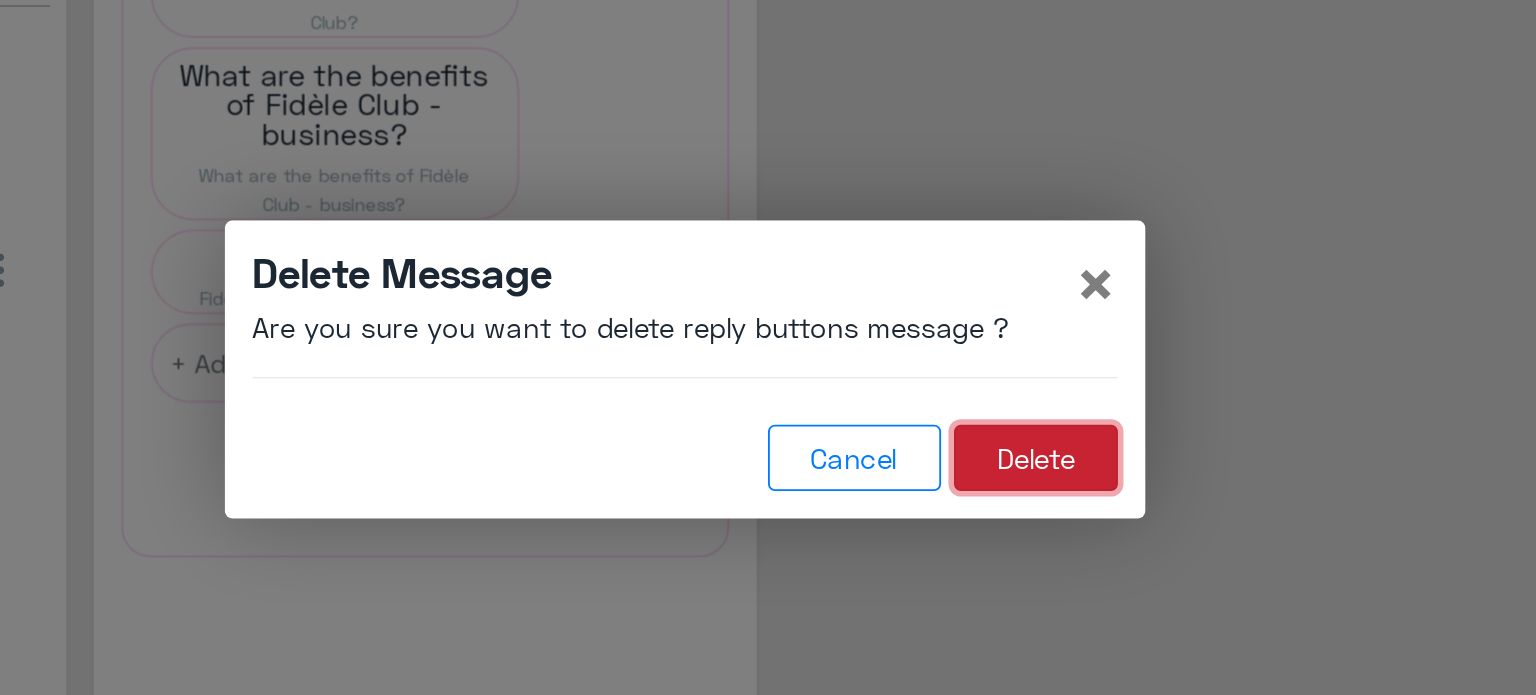 click on "Delete" 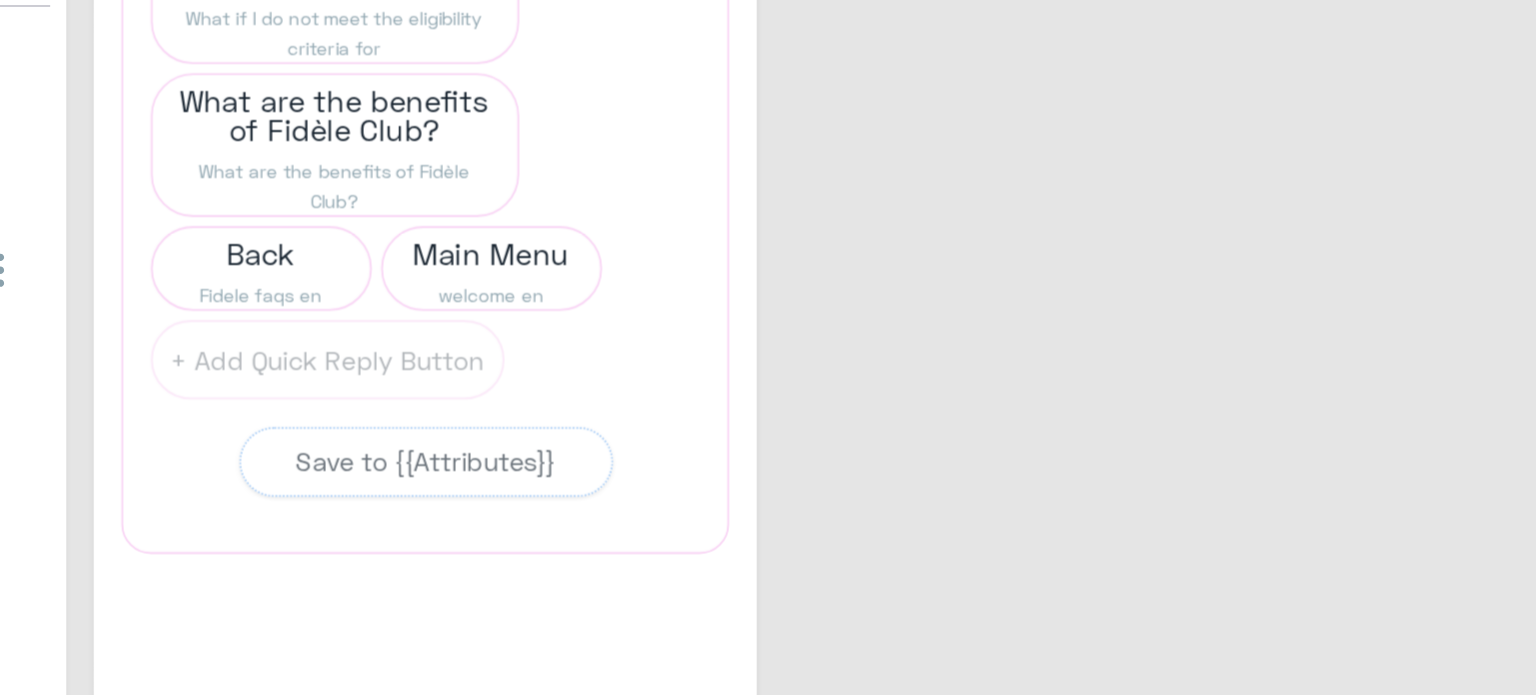 scroll, scrollTop: 1268, scrollLeft: 0, axis: vertical 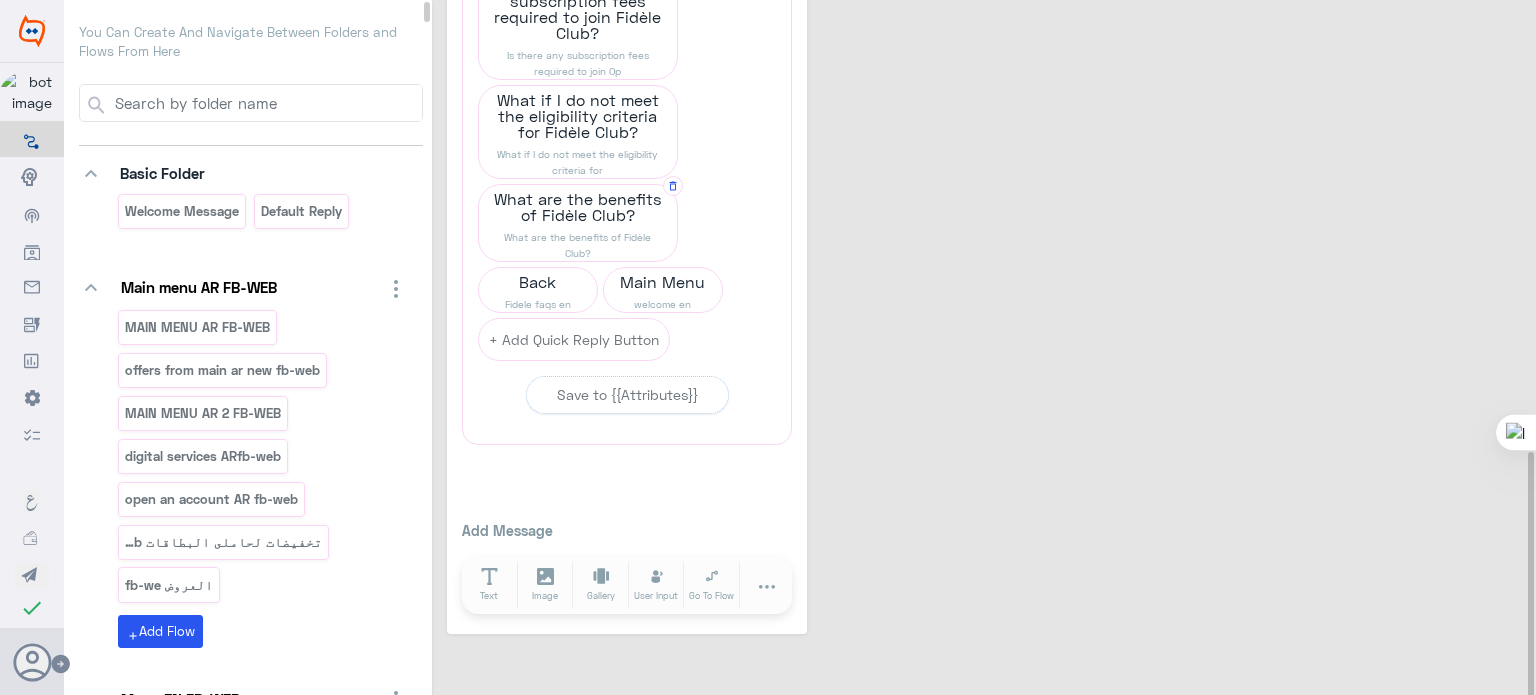 click on "What are the benefits of Fidèle Club?" 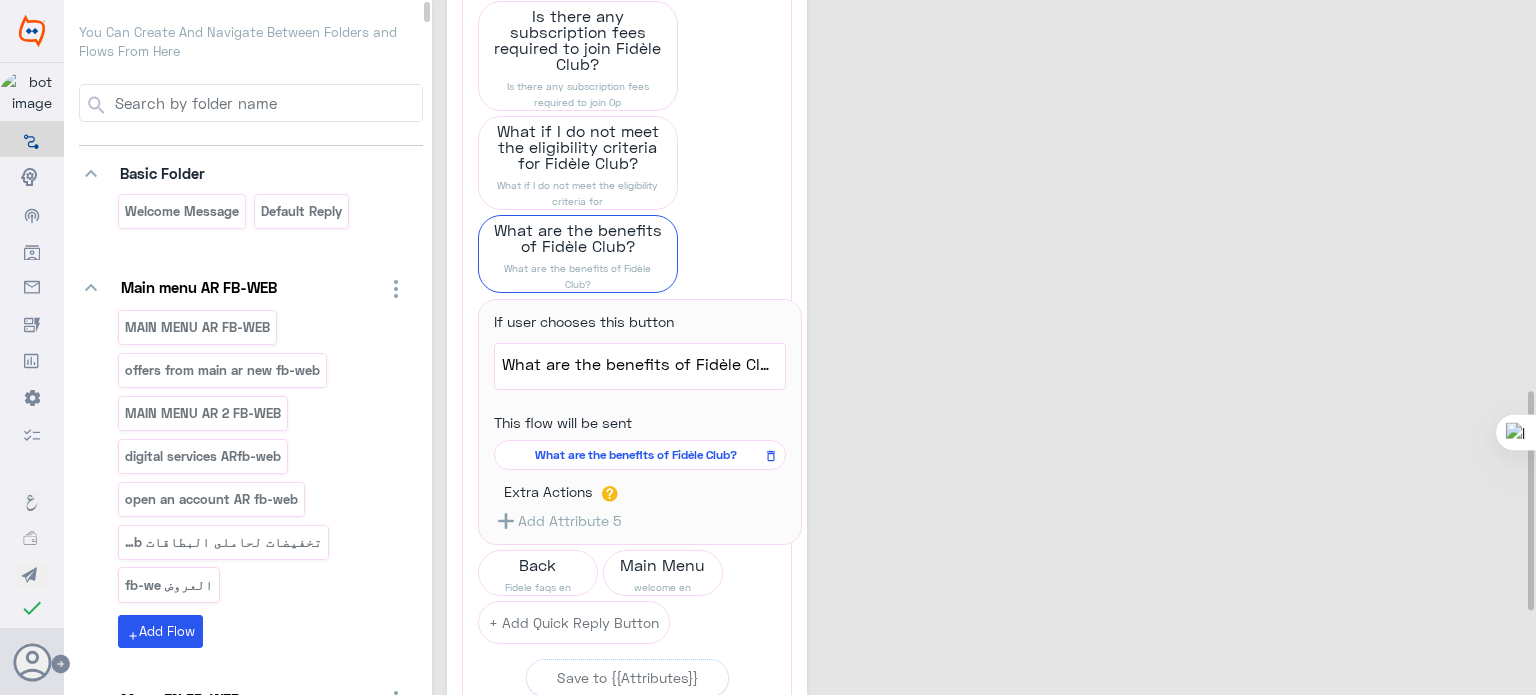 scroll, scrollTop: 1228, scrollLeft: 0, axis: vertical 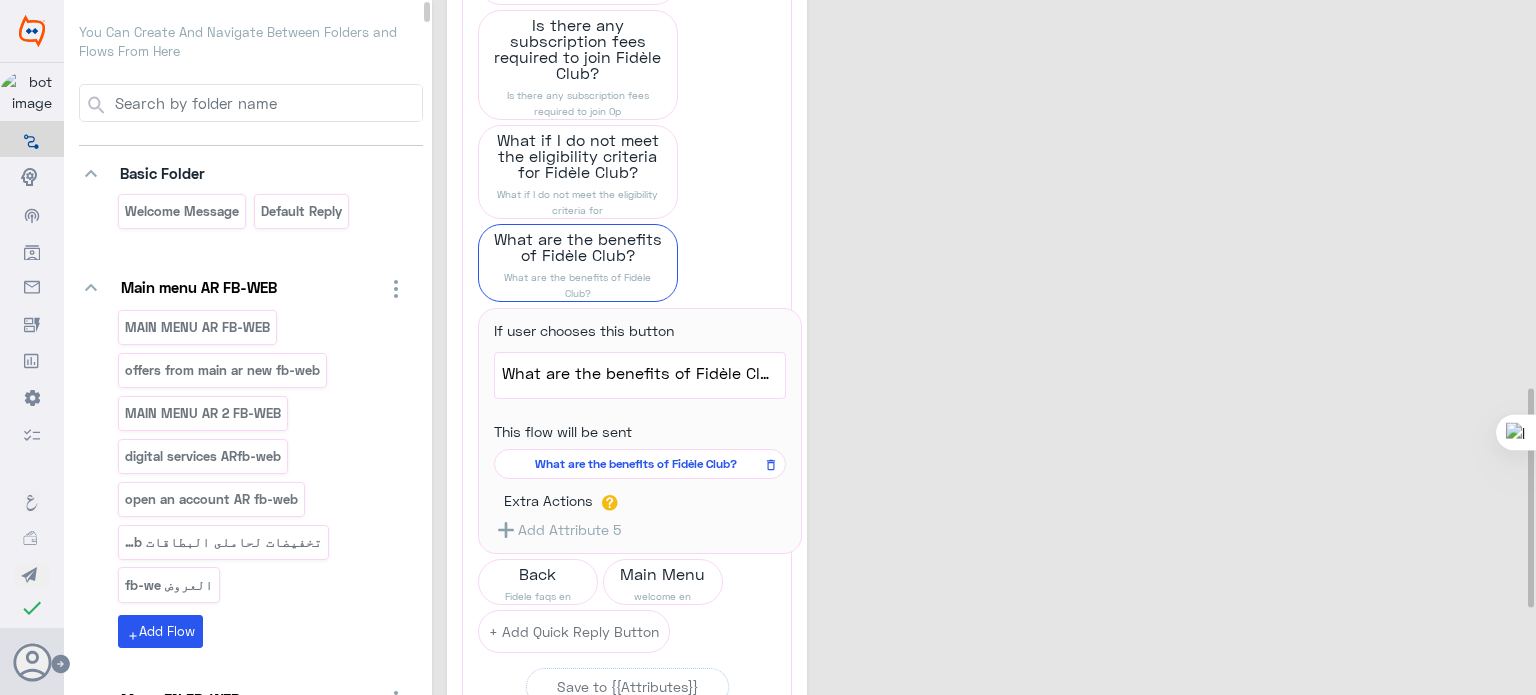click on "Fidele faqs en  36  Go to Flow  Redirect a user to a specific flow. {{ChannelId}}: Selected  Is   Is Not   Facebook   WebChat   Whatsapp   Instagram   Twitter  Add New Filter GoTo  Fidele faqs en fb-web  Create integrations with your own server or other 3rd party systems. Type Get Post Put Delete URL  * [URL][DOMAIN_NAME]  937  [URL][DOMAIN_NAME] Headers  keyboard_arrow_down Header Key Header Value x-user-[AUTH_TOKEN]  208  x-bot 9675  496  9675  + Add New Header   Body  1820   API Response   Callback Request  guidelines  to customize your request.  Please choose the number of question you would like to know more about: ⬇  1927   43  Back" 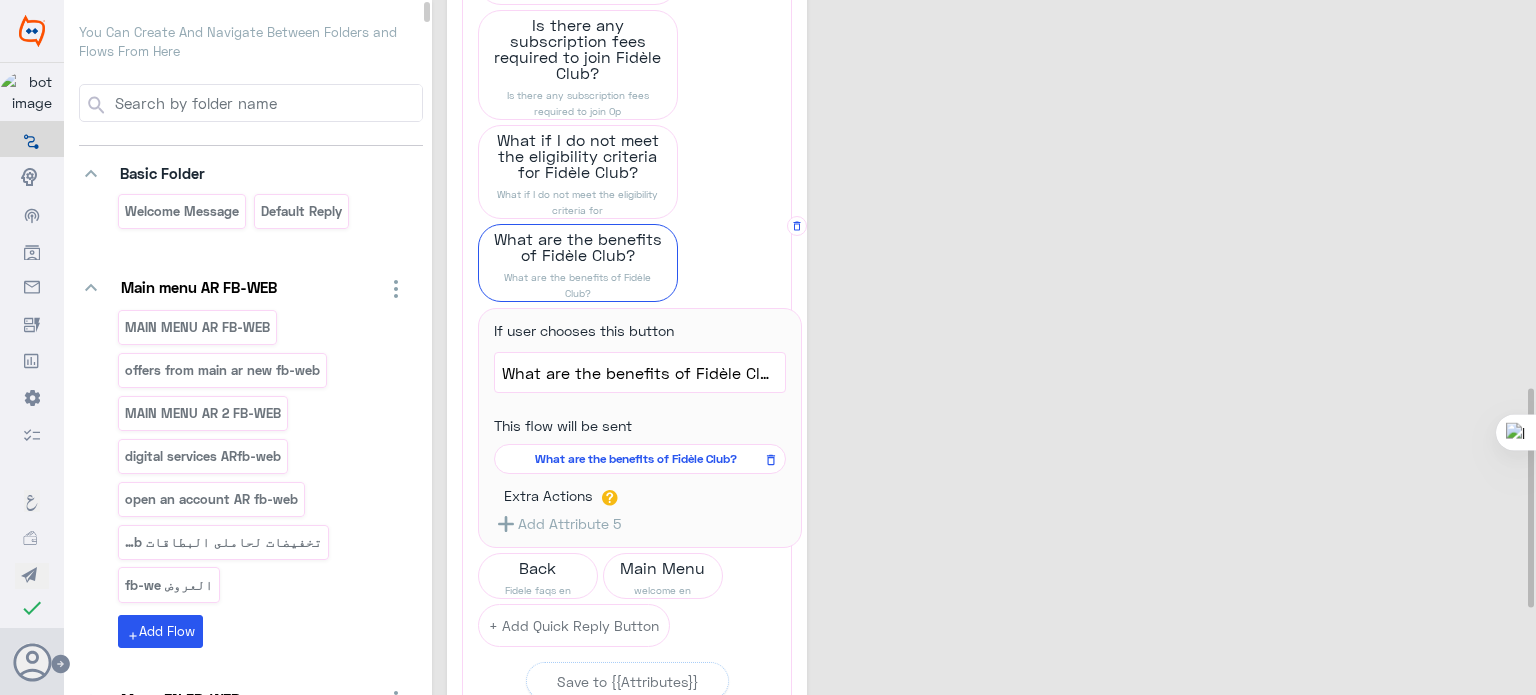 click on "What are the benefits of Fidèle Club?" 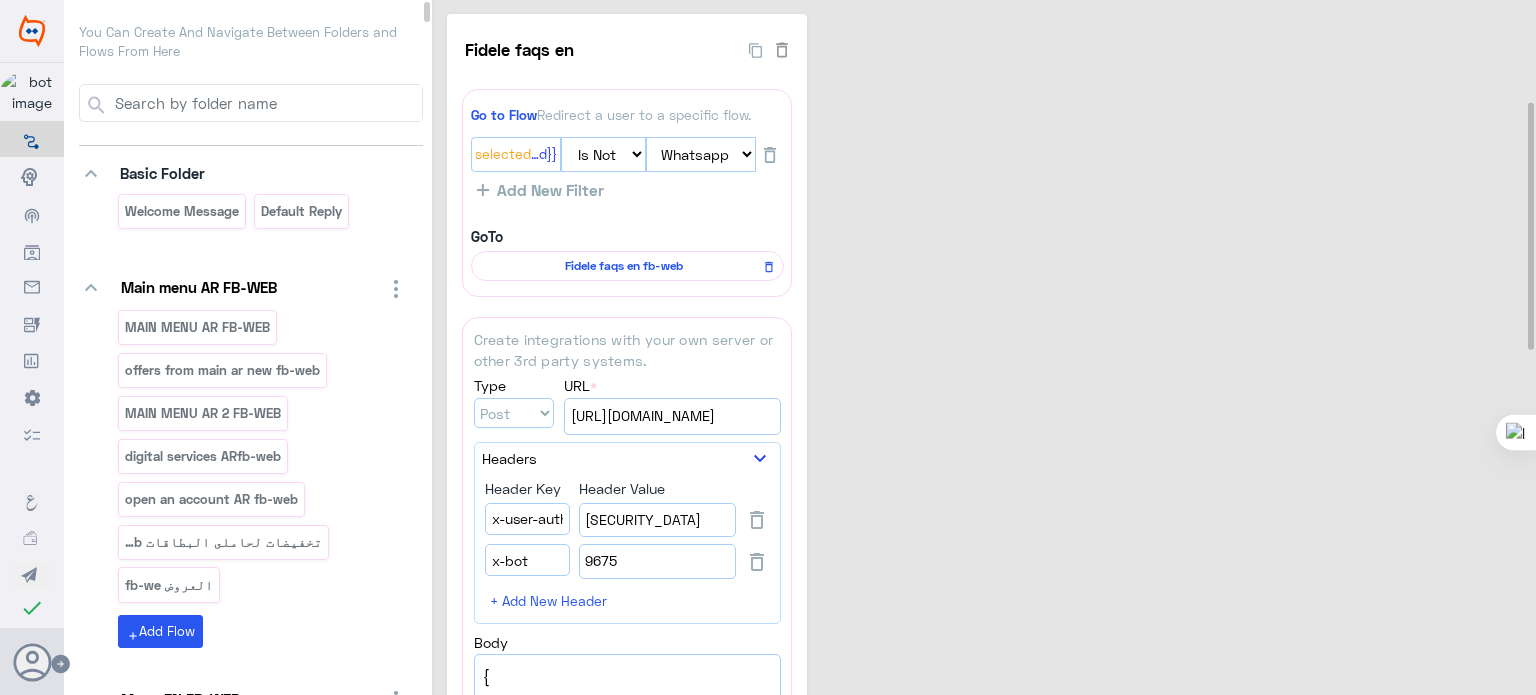 scroll, scrollTop: 0, scrollLeft: 0, axis: both 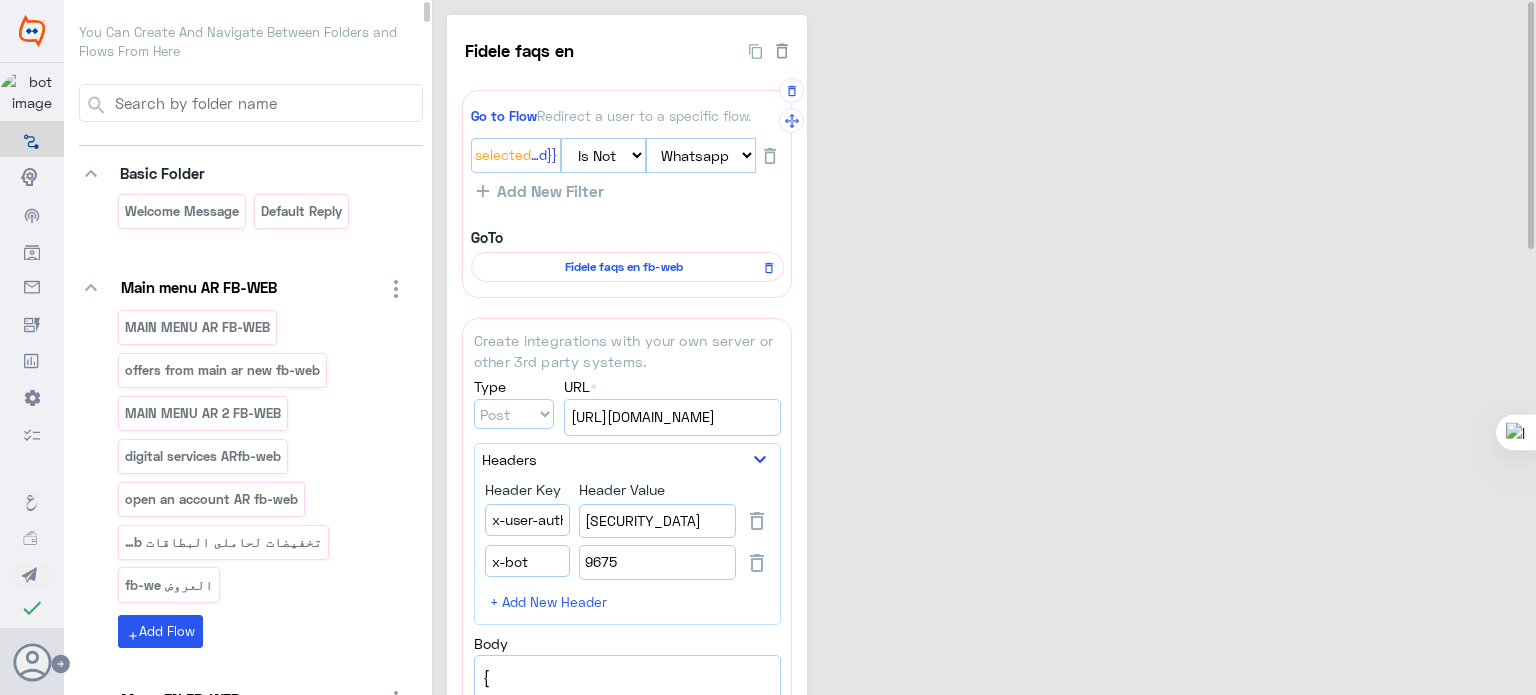 click on "Fidele faqs en fb-web" 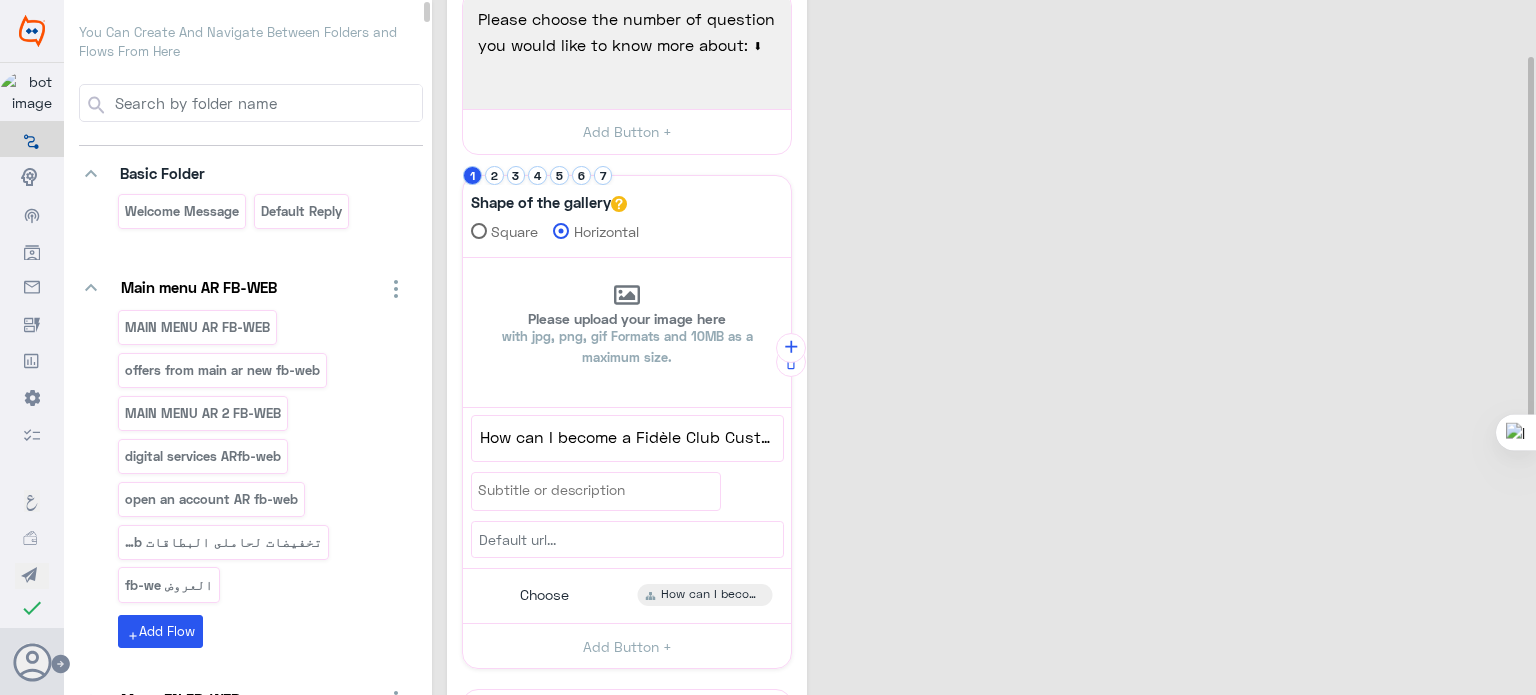 scroll, scrollTop: 99, scrollLeft: 0, axis: vertical 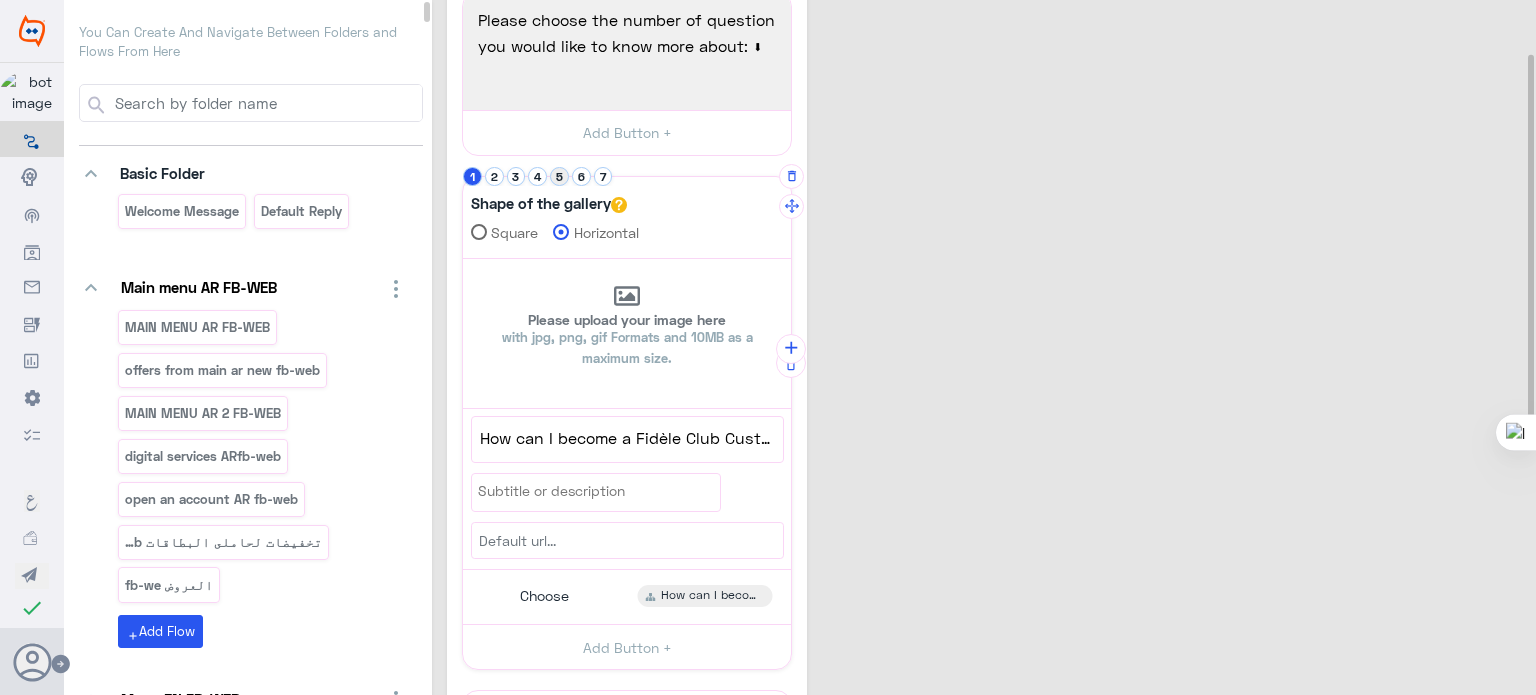 click on "5" 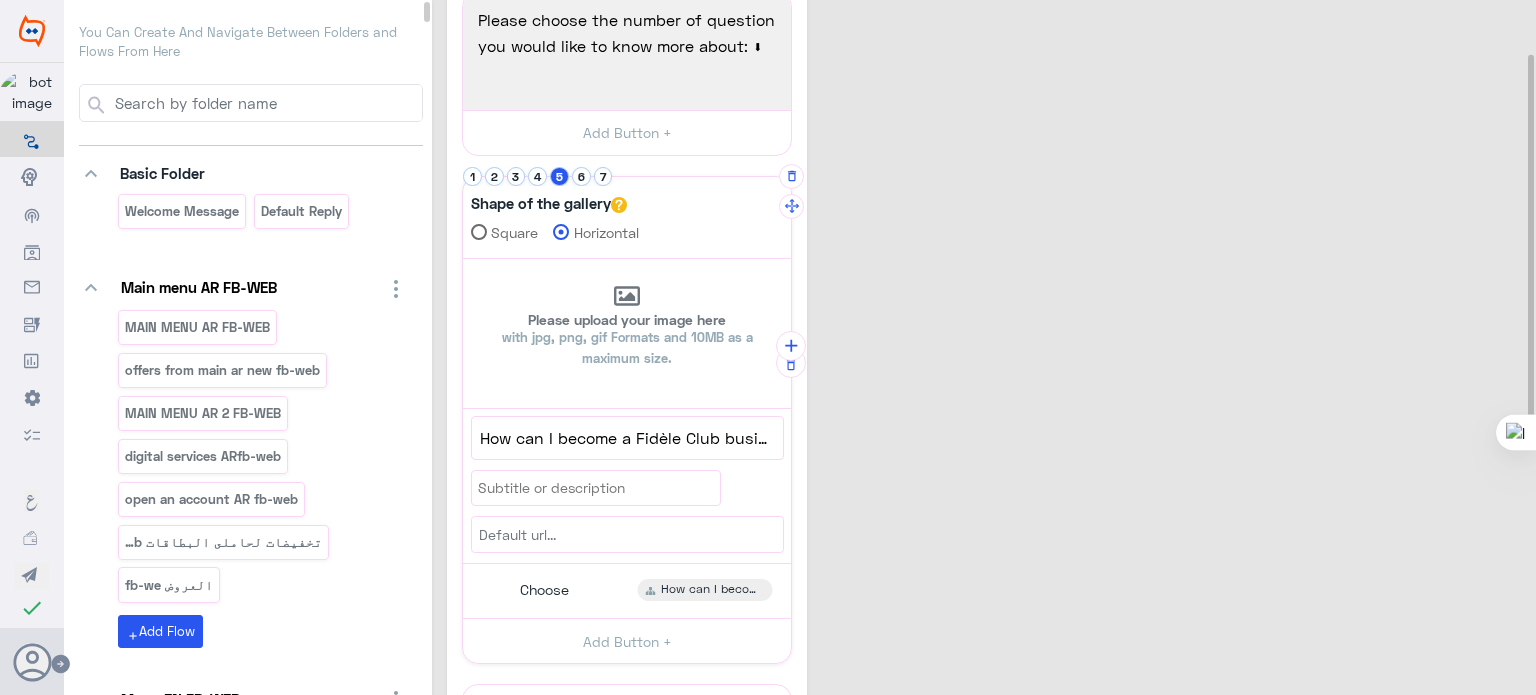 click on "How can I become a Fidèle Club business Customer?" 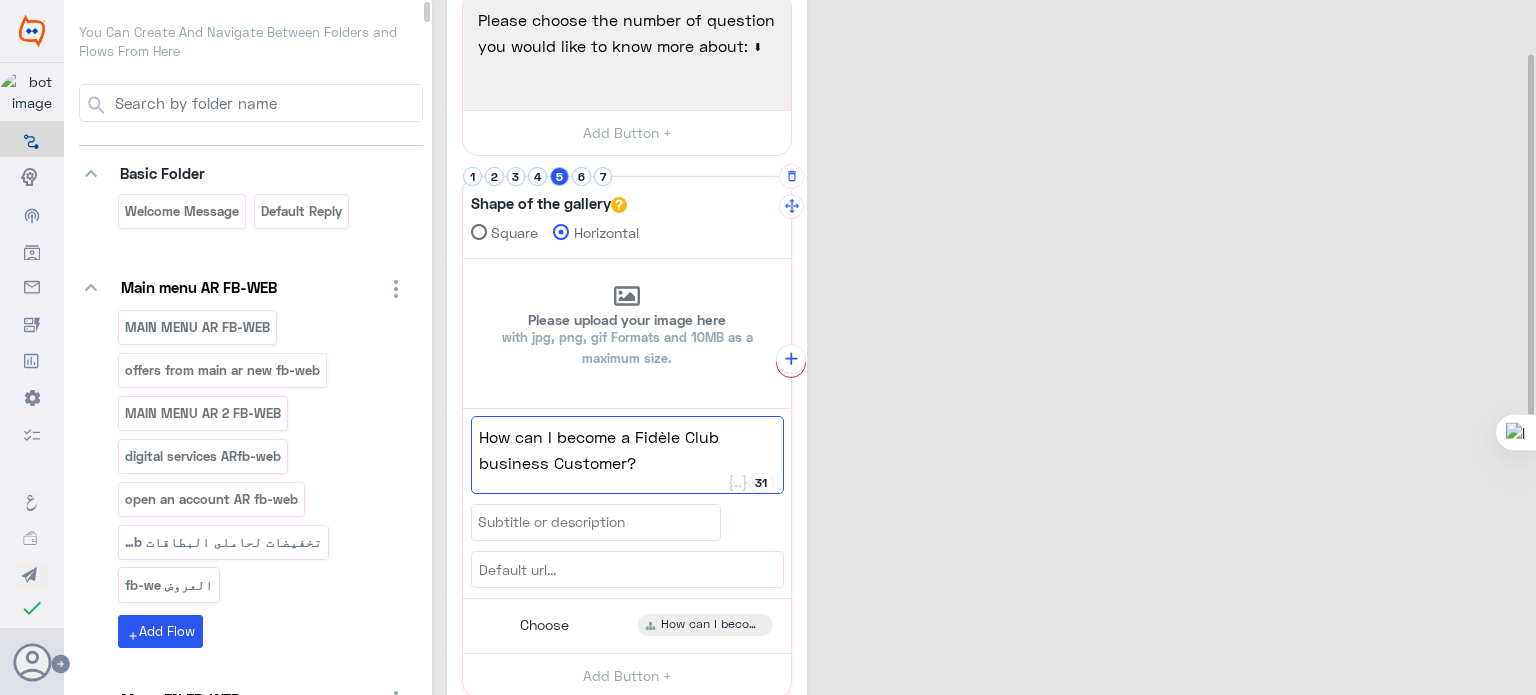 click at bounding box center (791, 363) 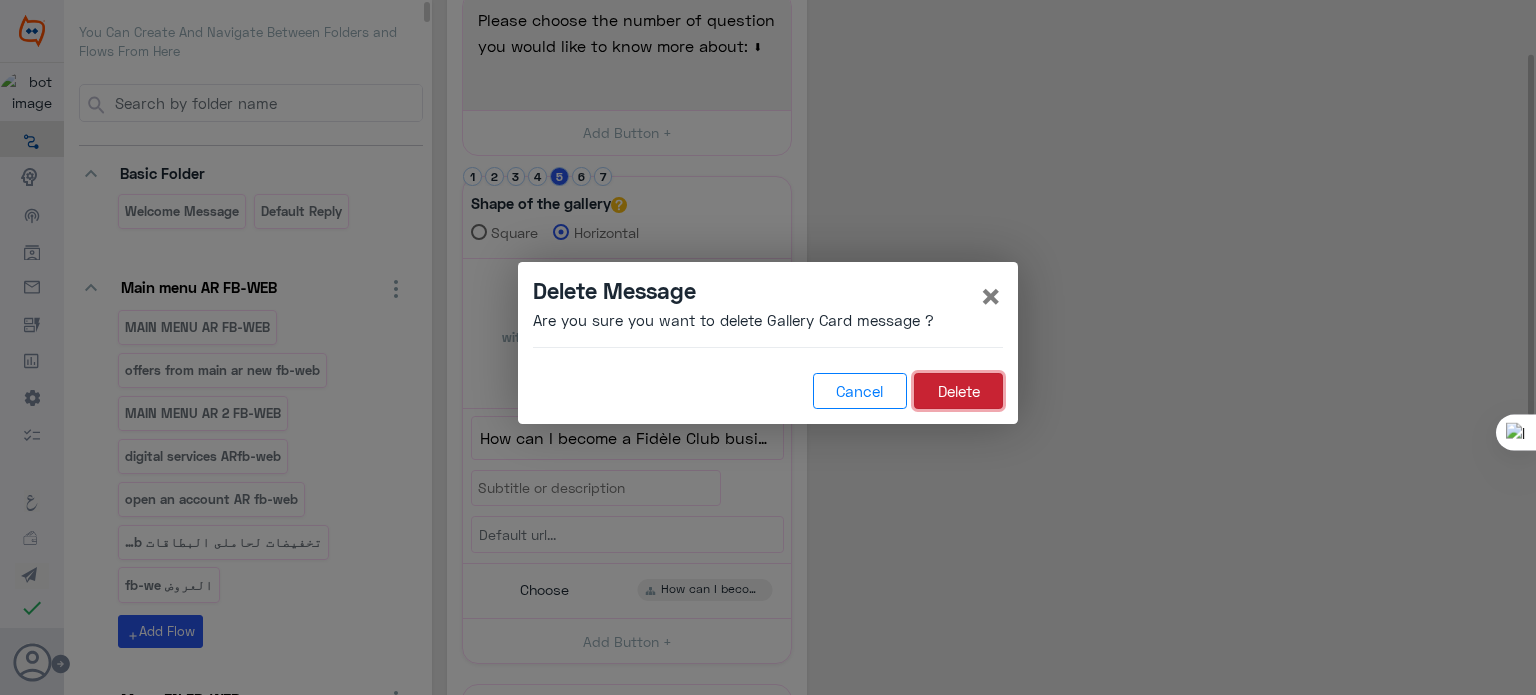 click on "Delete" 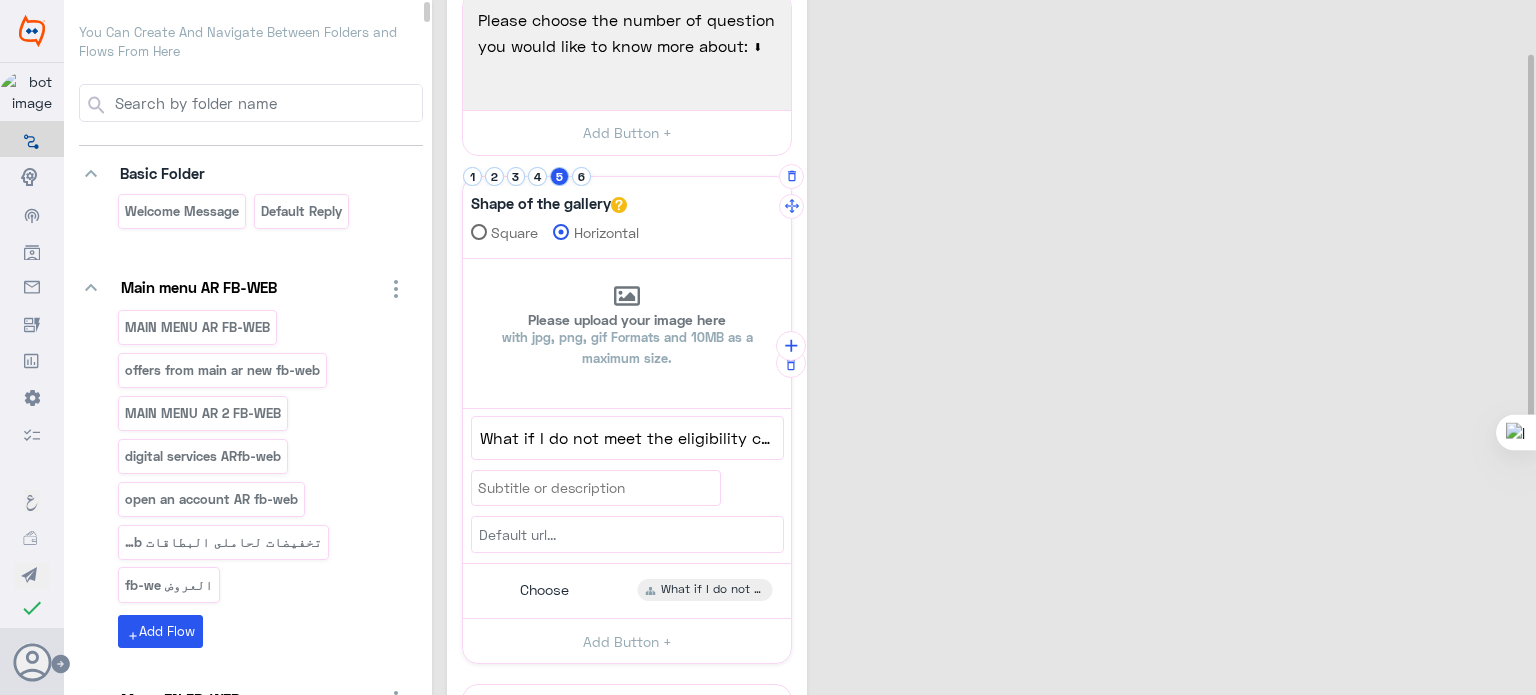 click on "What if I do not meet the eligibility criteria for Fidèle Club - business?" 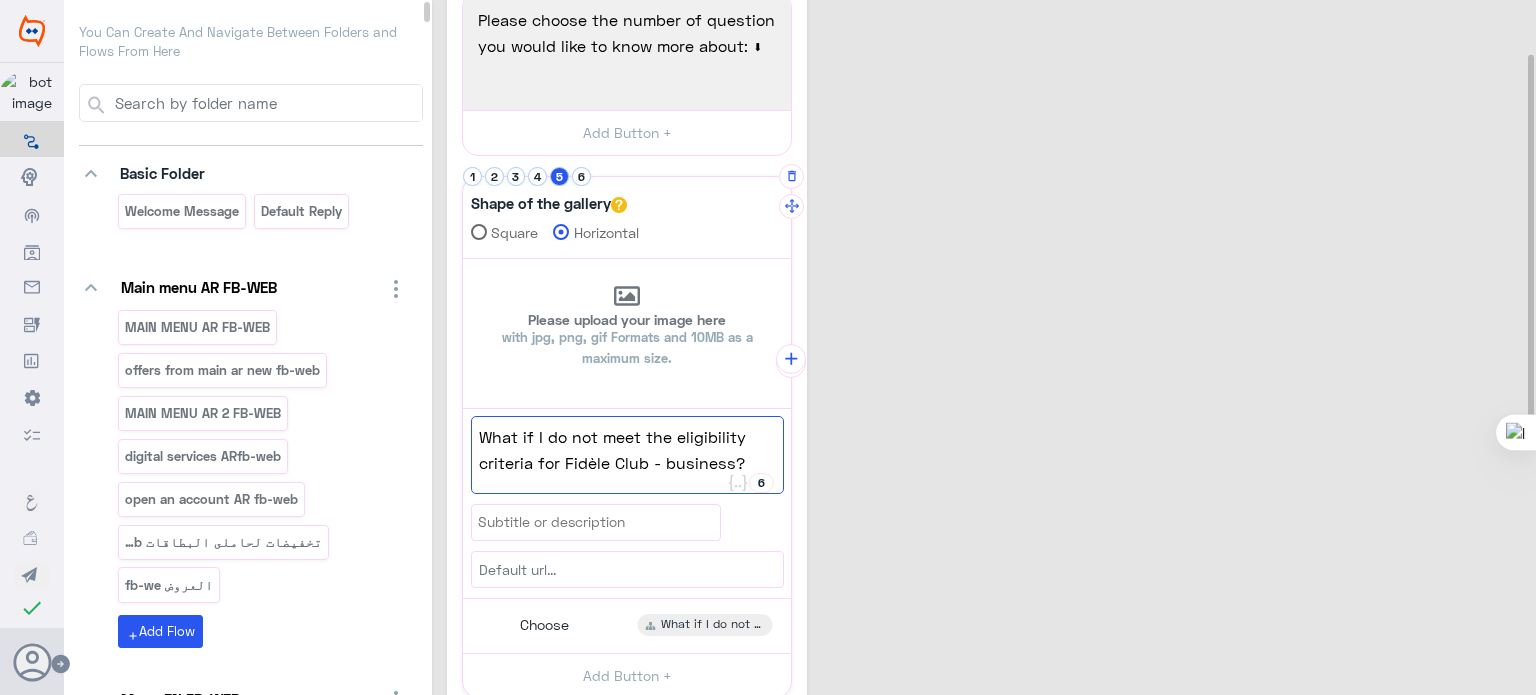 scroll, scrollTop: 0, scrollLeft: 0, axis: both 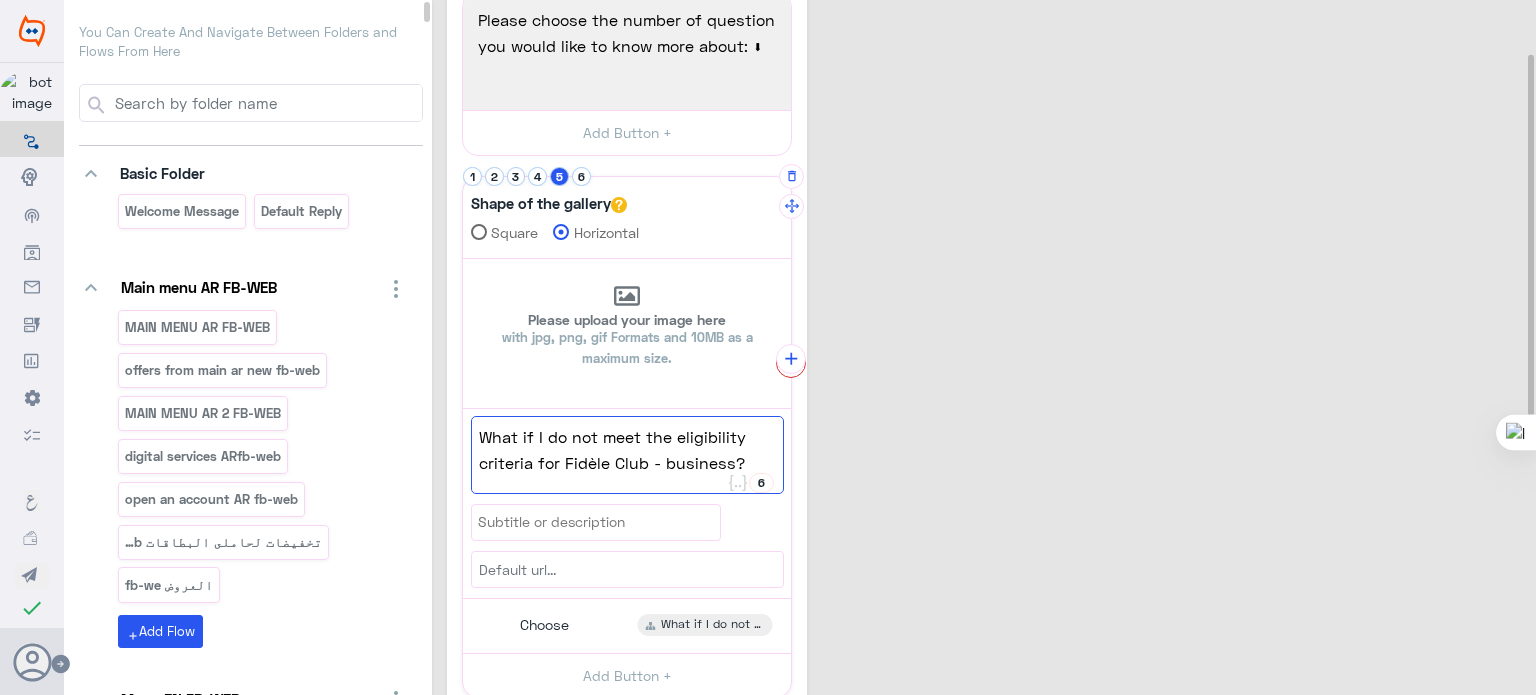 click at bounding box center (791, 363) 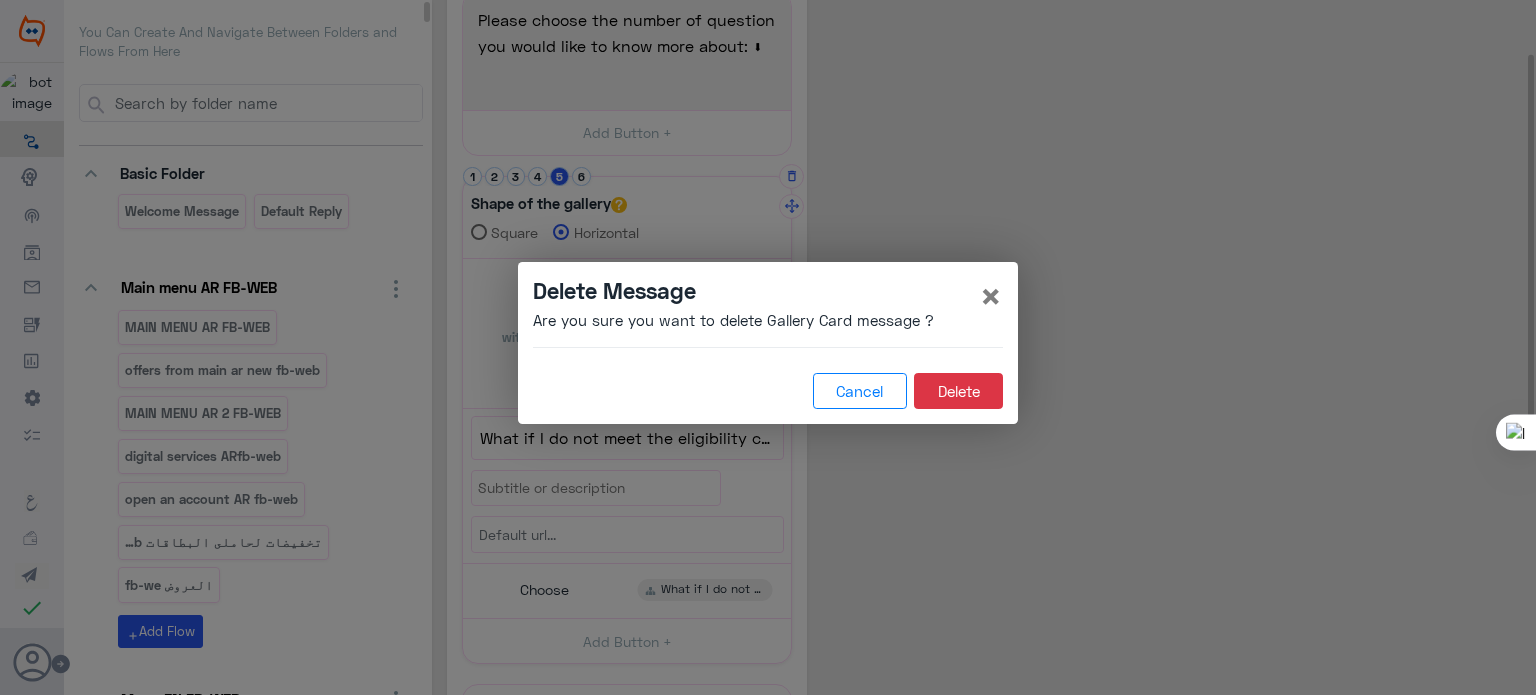 click on "Cancel   Delete" 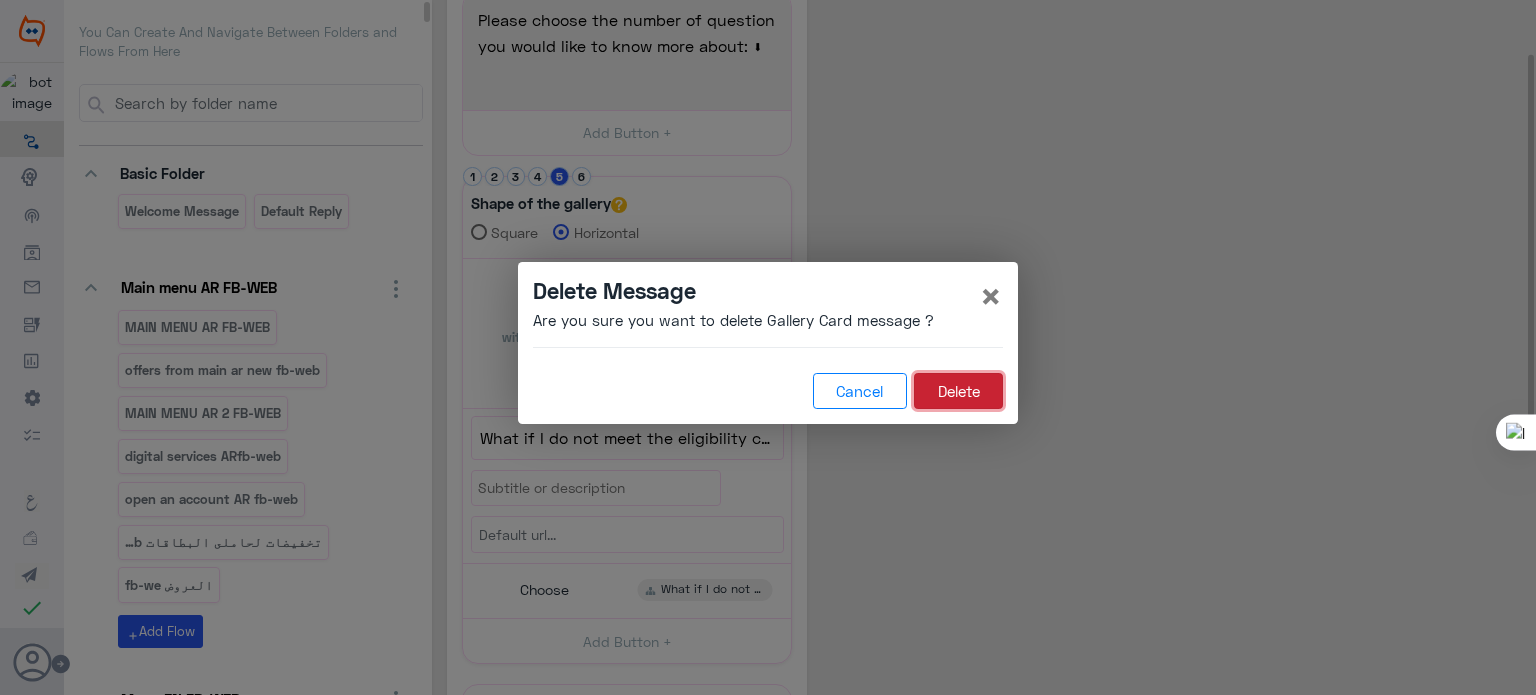 click on "Delete" 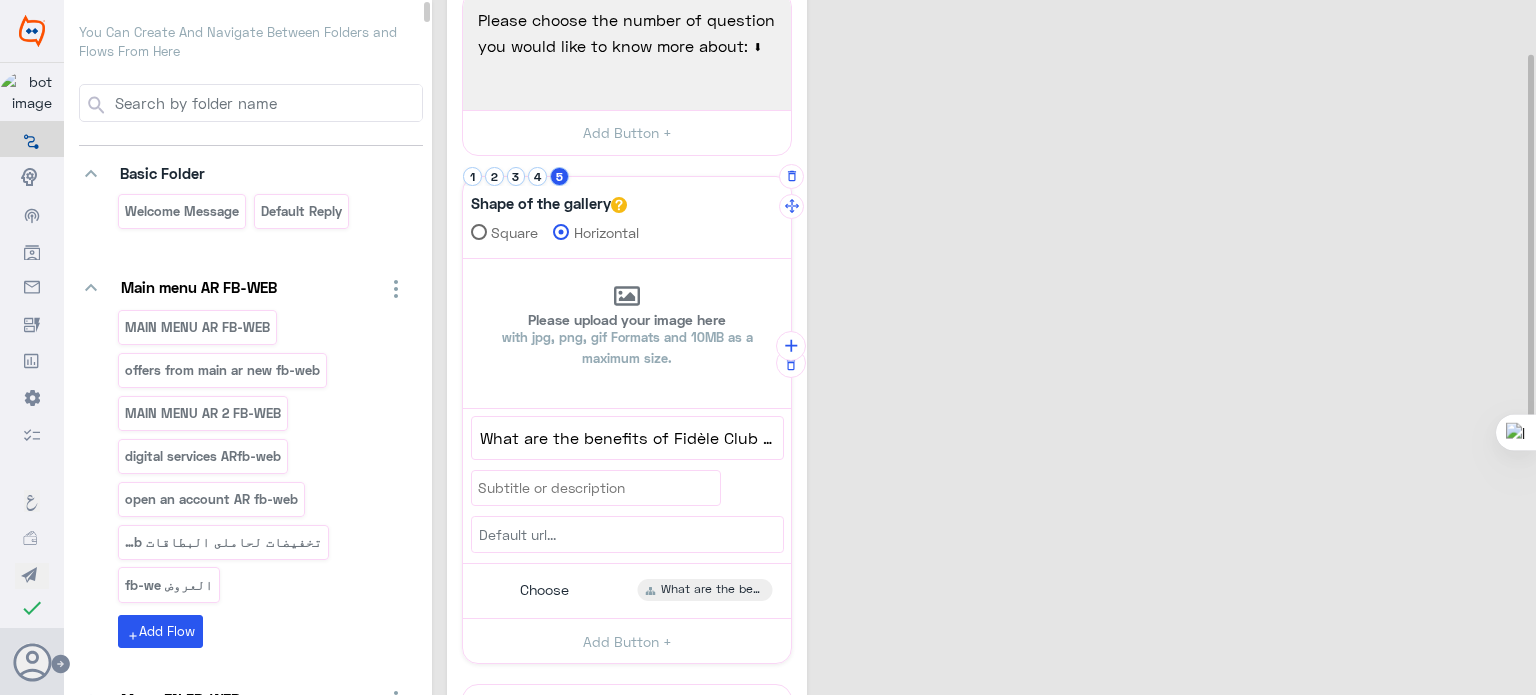 click on "What are the benefits of Fidèle Club - business?" 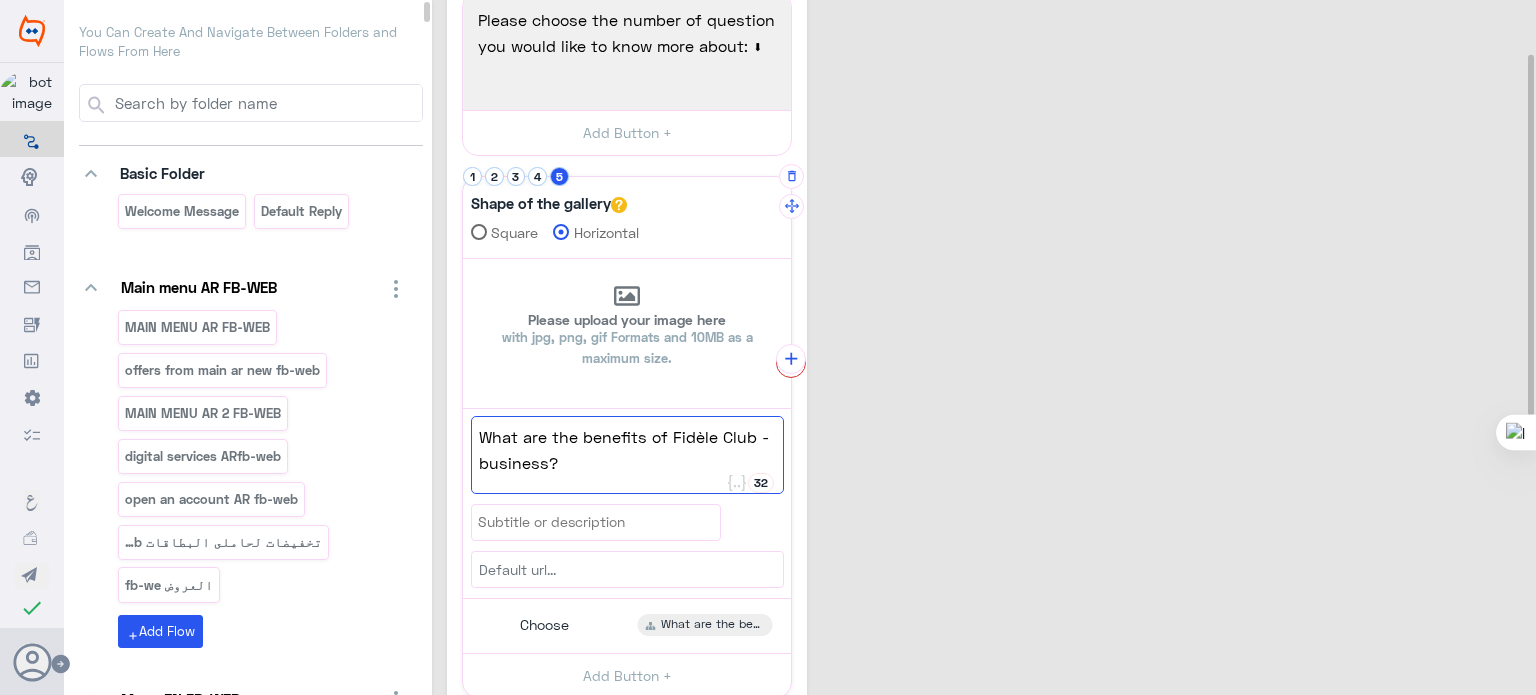 click at bounding box center (791, 363) 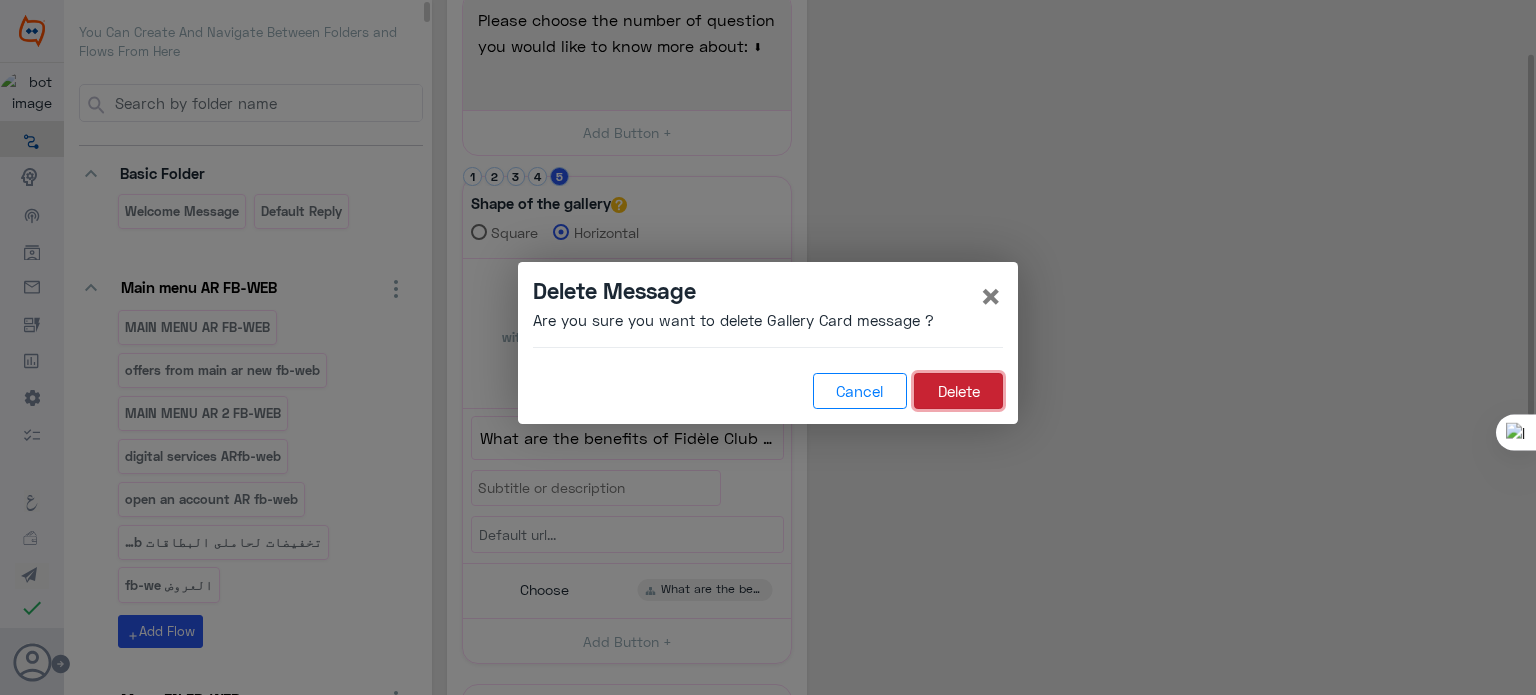 click on "Delete" 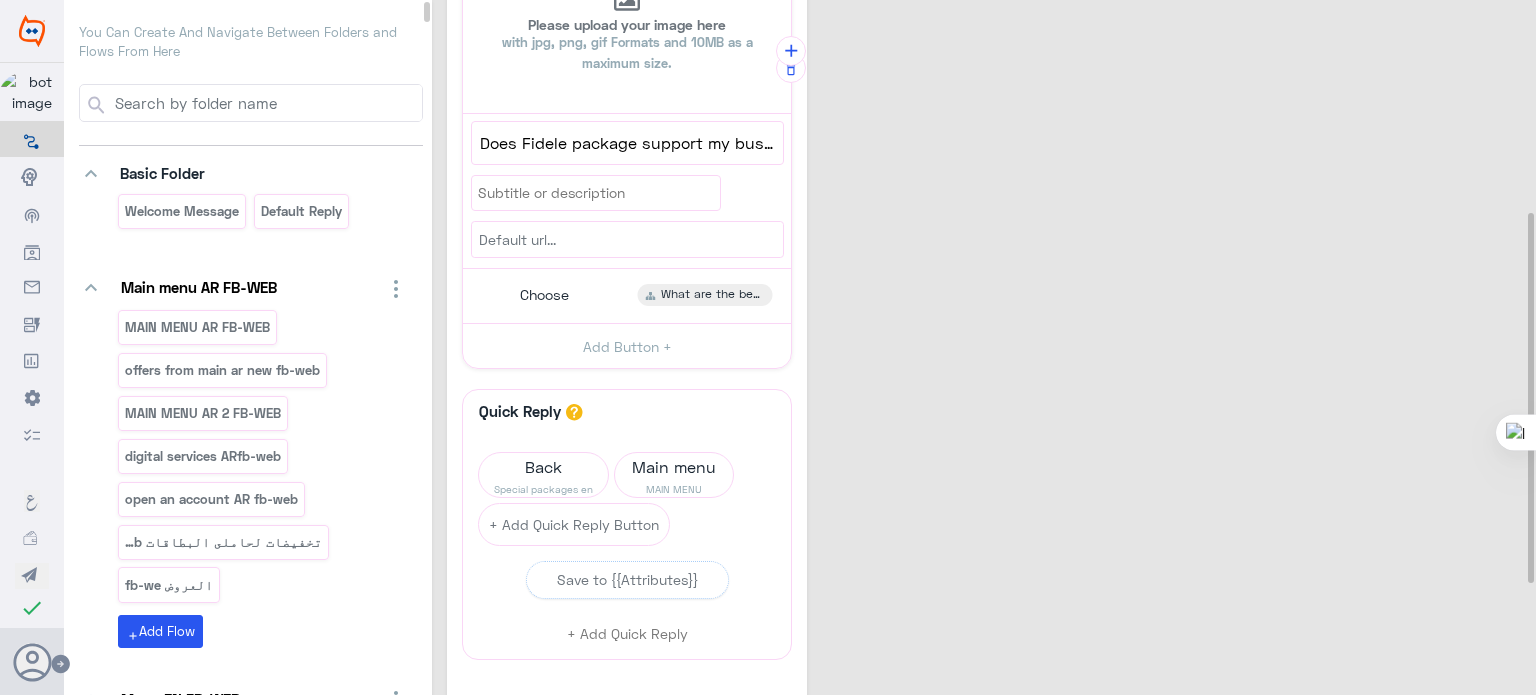 scroll, scrollTop: 611, scrollLeft: 0, axis: vertical 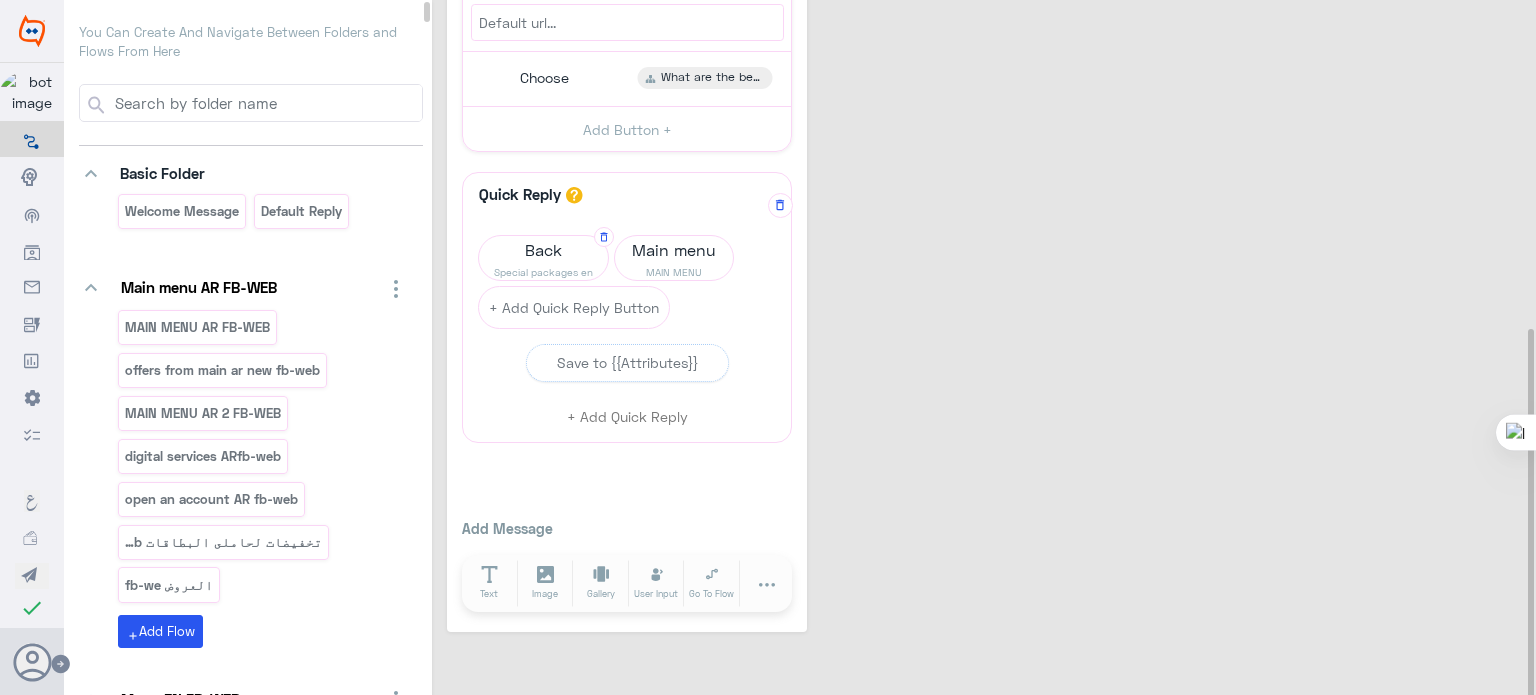 click on "Special packages en" 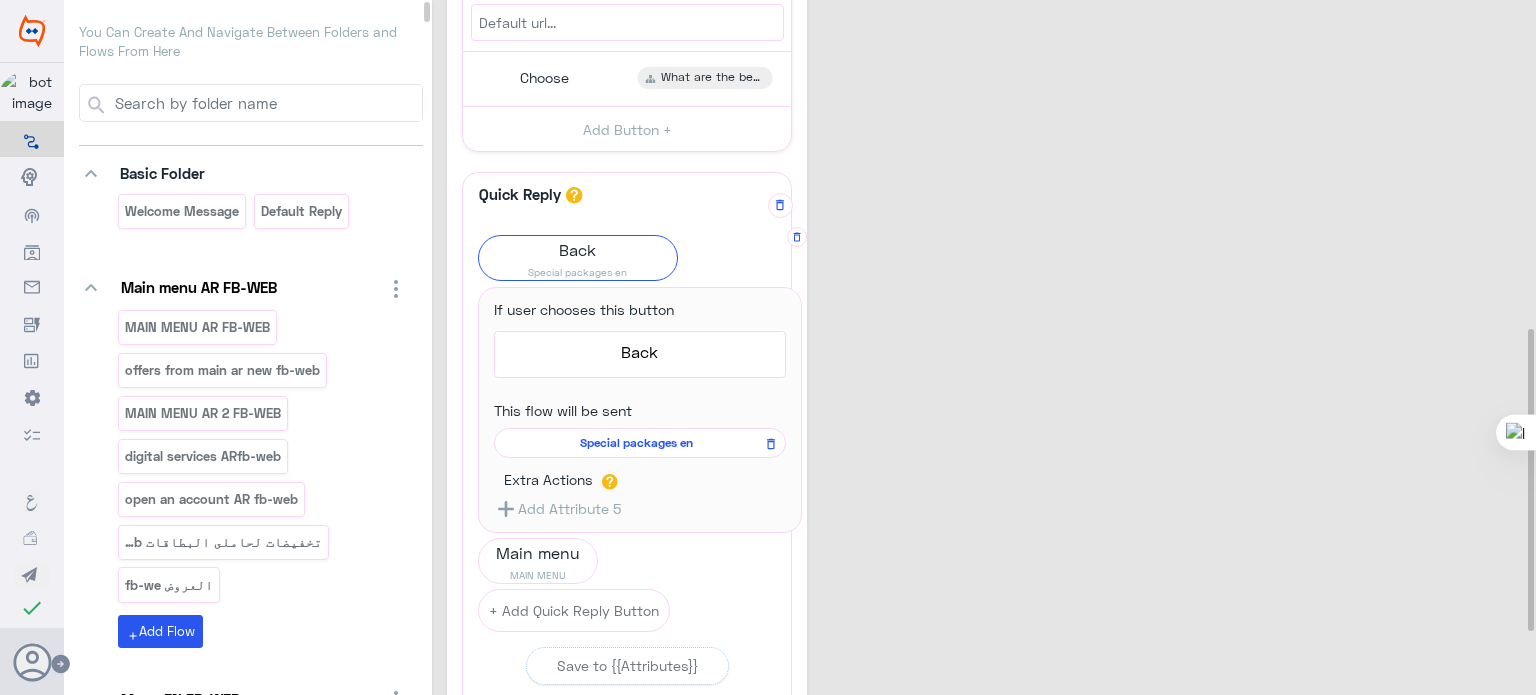 click on "Special packages en" 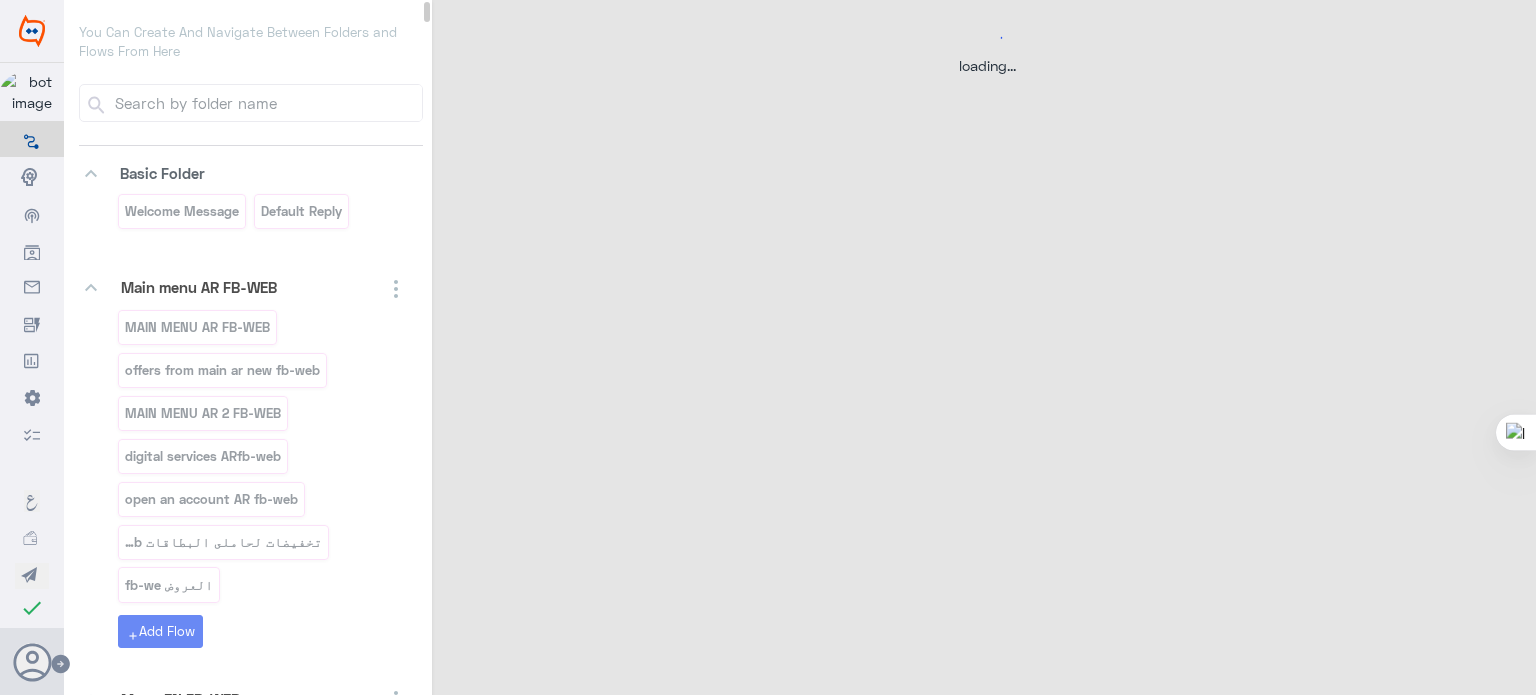 scroll, scrollTop: 0, scrollLeft: 0, axis: both 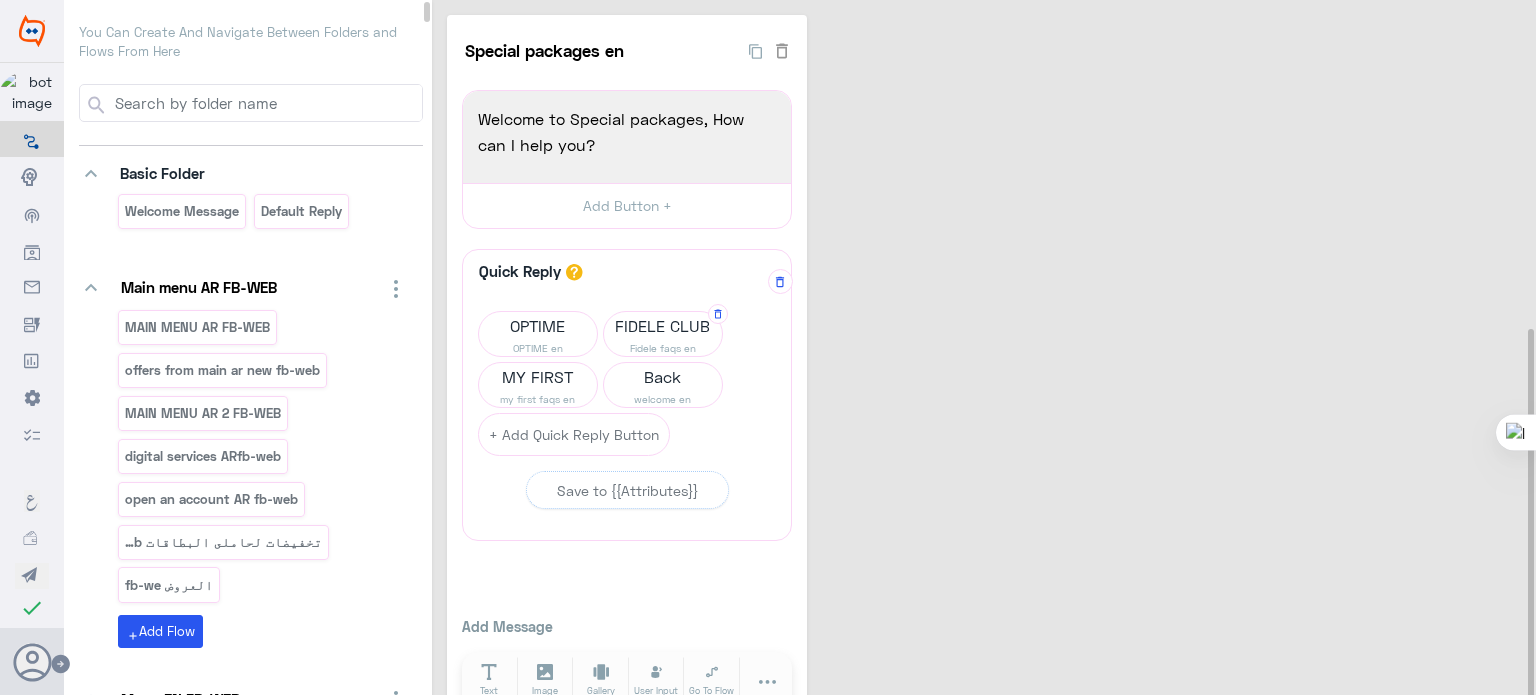 click on "FIDELE CLUB" 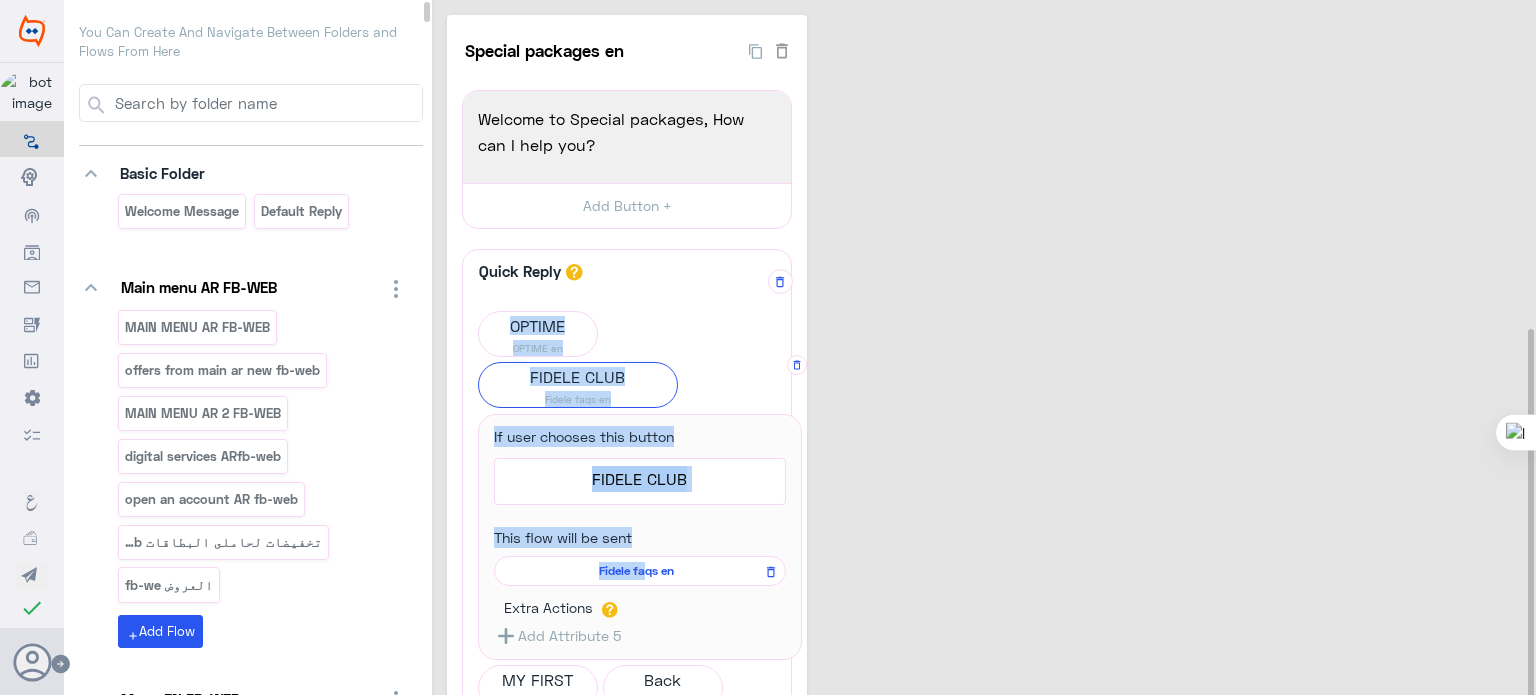 drag, startPoint x: 652, startPoint y: 314, endPoint x: 637, endPoint y: 568, distance: 254.44254 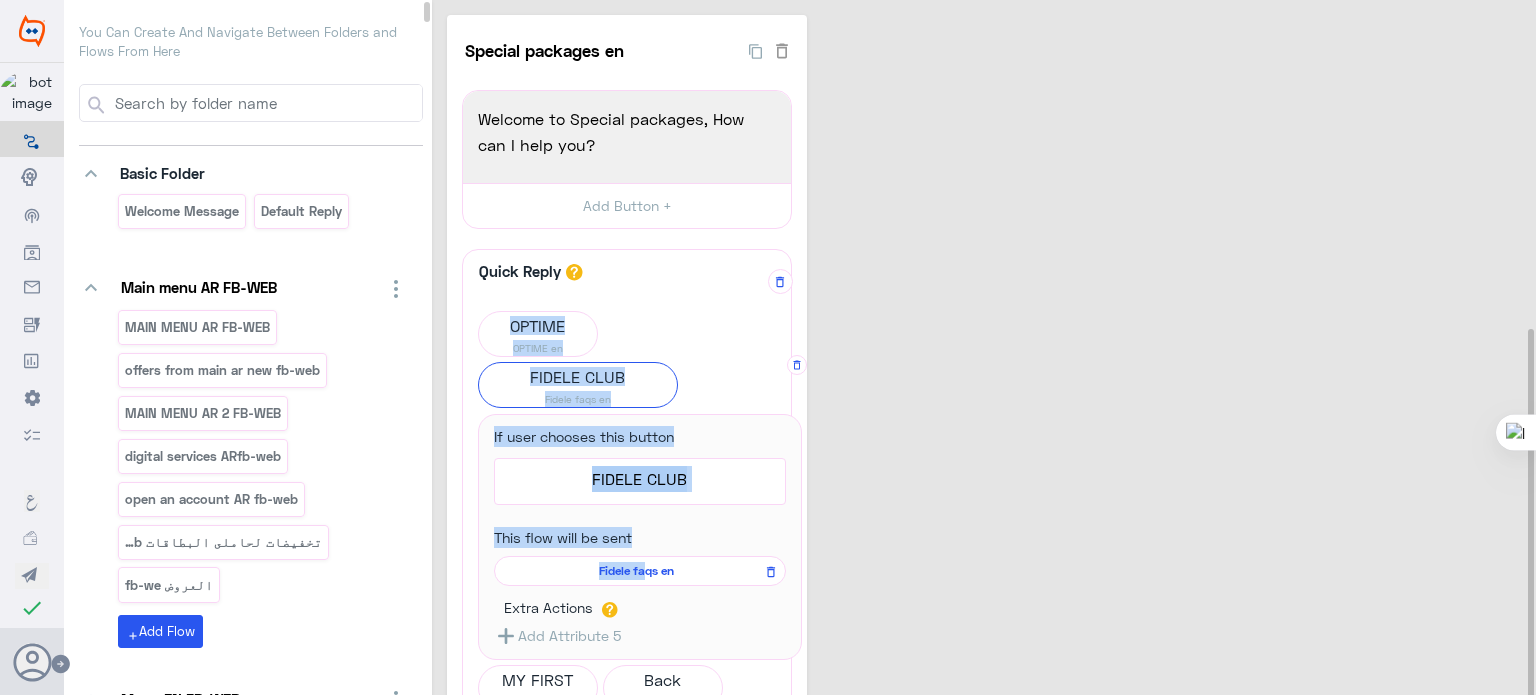 click on "A quick reply/user input can only be after a message content eg: text, image or gallery, please drag a valid message.  OPTIME OPTIME en FIDELE CLUB Fidele faqs en If user chooses this button  FIDELE CLUB  69  FIDELE CLUB This flow will be sent   Fidele faqs en  Extra Actions   Add Attribute 5  MY FIRST my first faqs en Back welcome en  + Add Quick Reply Button" 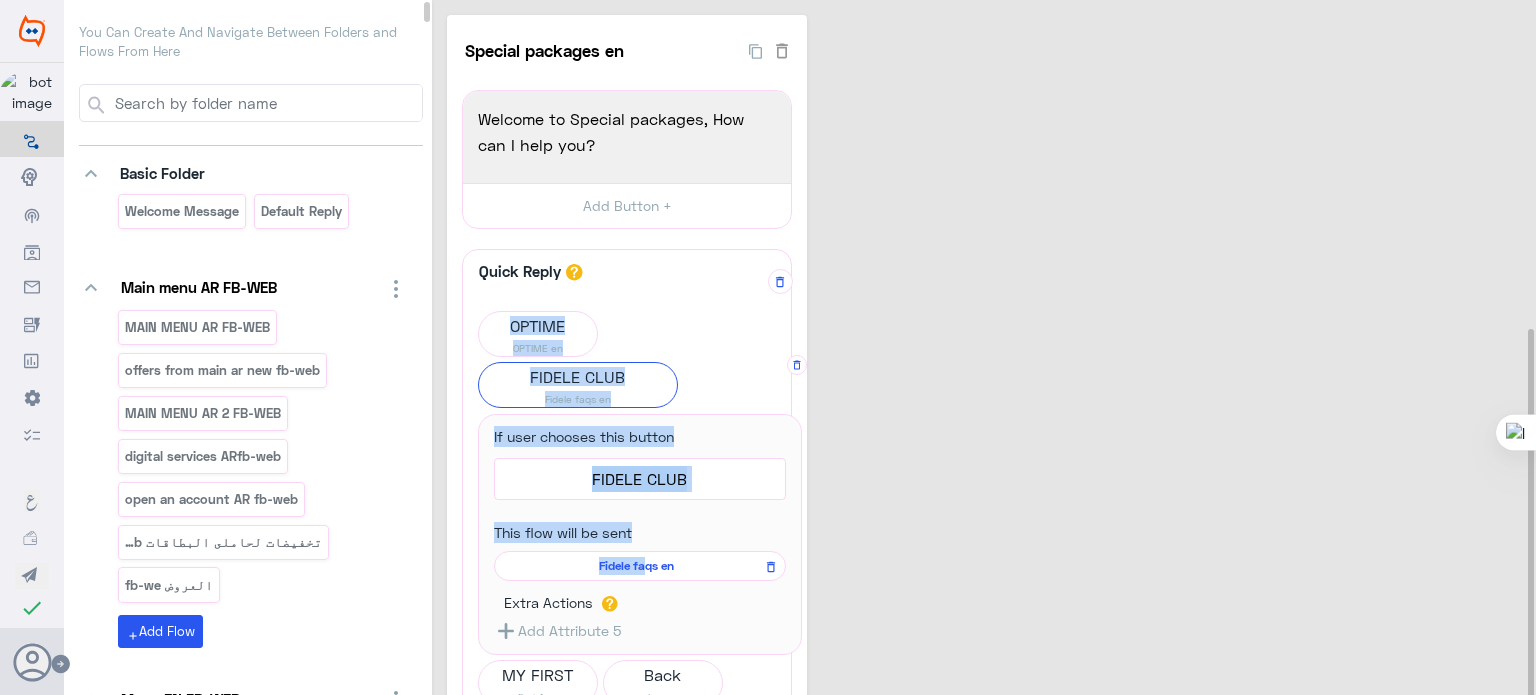 click on "Fidele faqs en" 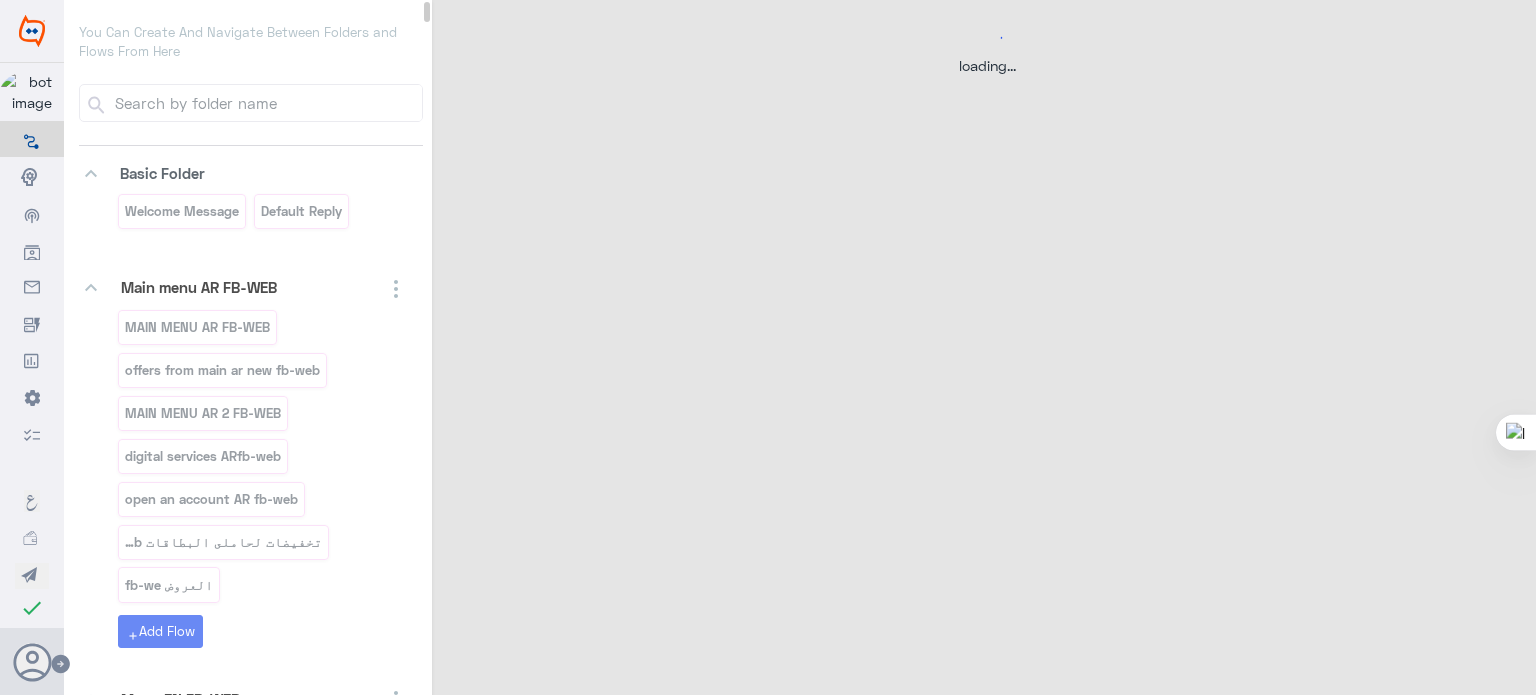 select on "3" 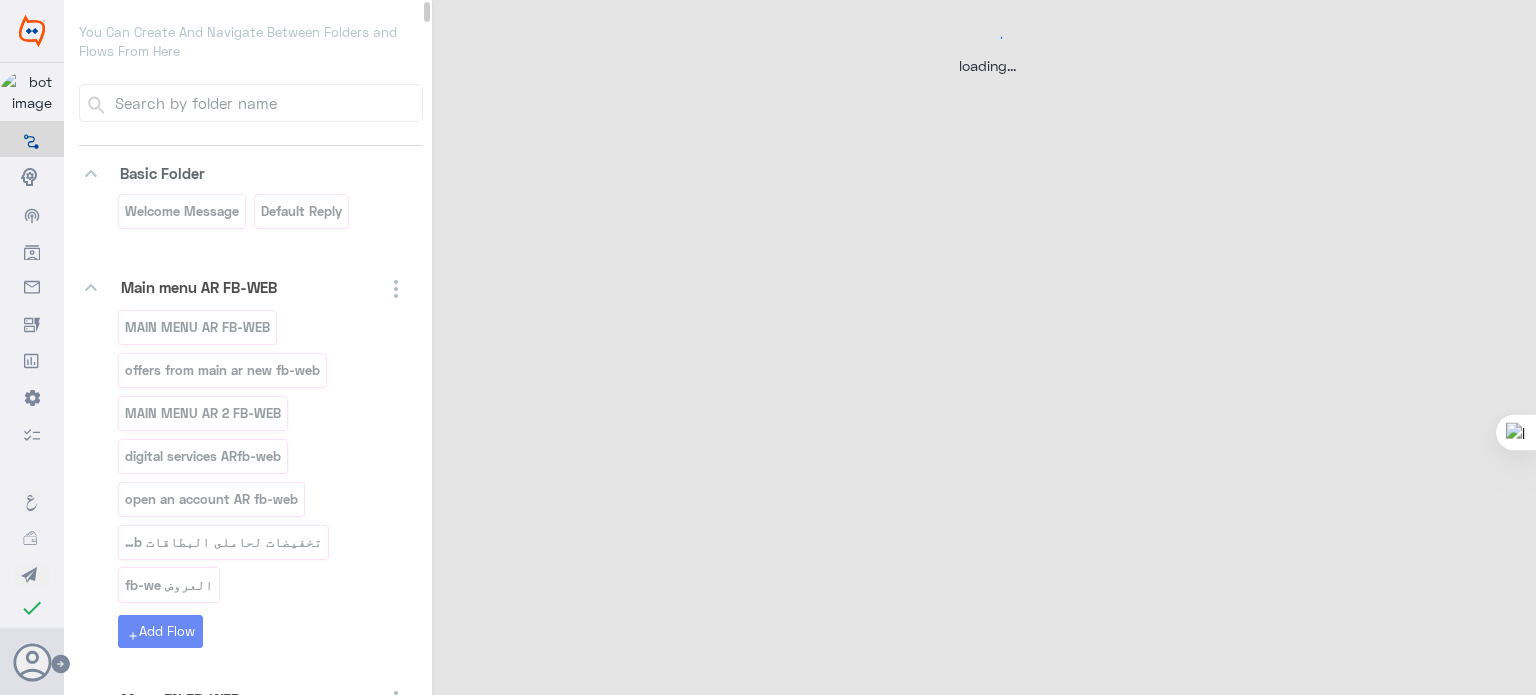 select on "2" 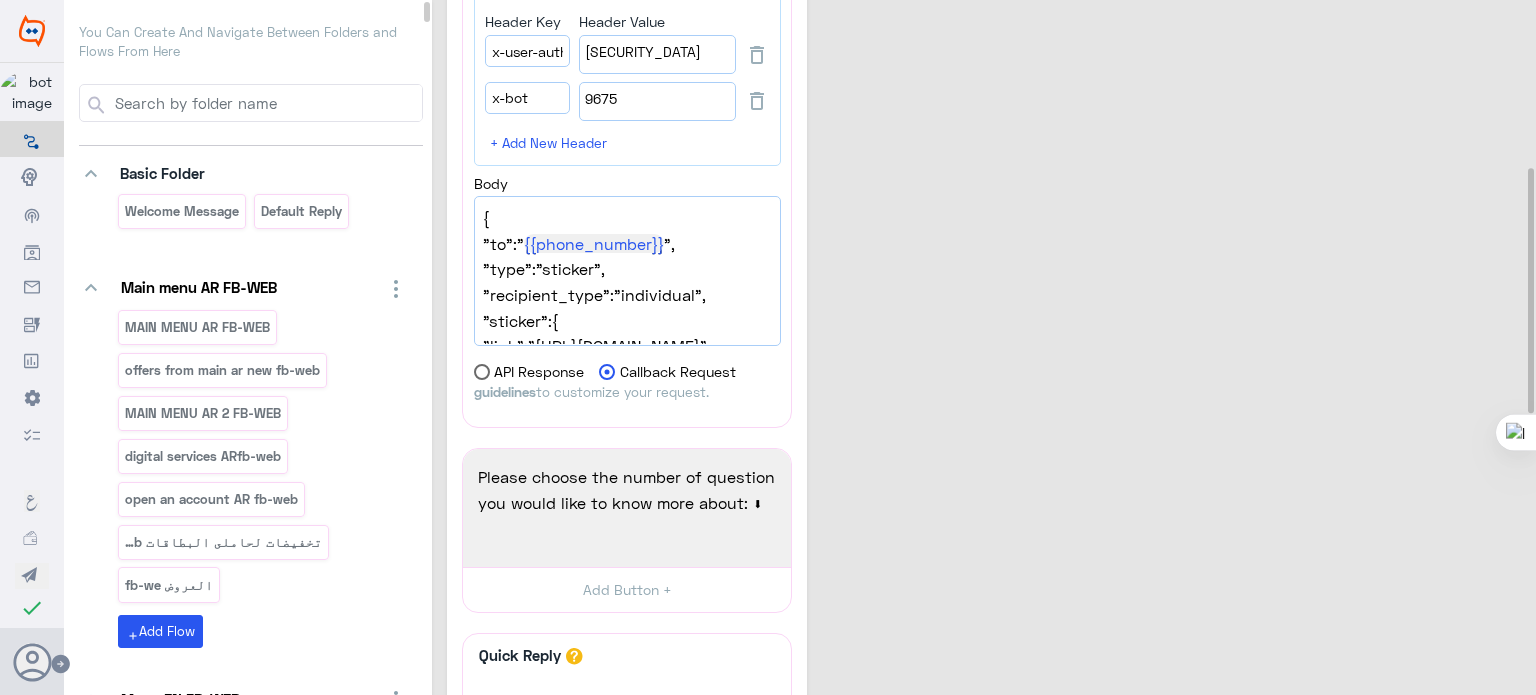 scroll, scrollTop: 0, scrollLeft: 0, axis: both 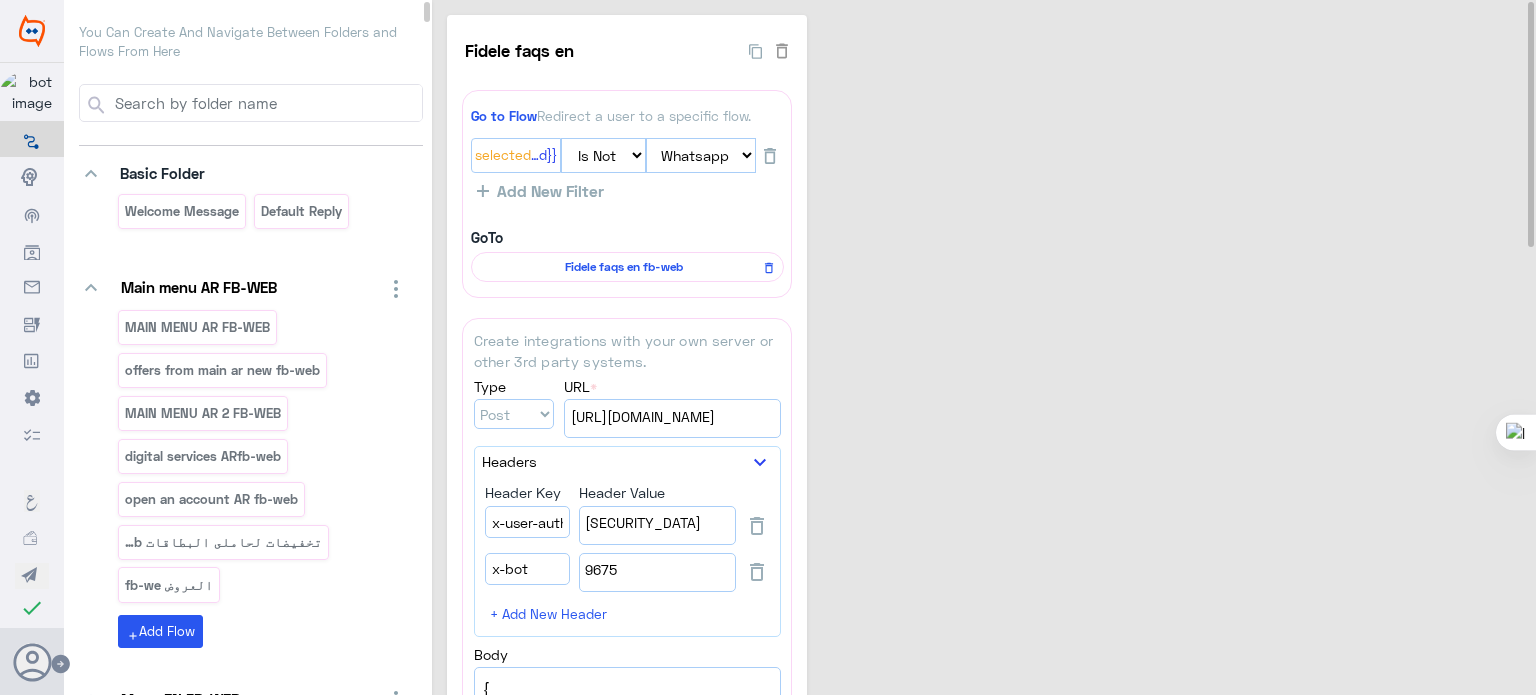 click on "Fidele faqs en  36  Go to Flow  Redirect a user to a specific flow. {{ChannelId}}: Selected  Is   Is Not   Facebook   WebChat   Whatsapp   Instagram   Twitter  Add New Filter GoTo  Fidele faqs en fb-web  Create integrations with your own server or other 3rd party systems. Type Get Post Put Delete URL  * https://cae.staging.widebot.net/gateway/api/v1/whatsapp/message  937  https://cae.staging.widebot.net/gateway/api/v1/whatsapp/message Headers  keyboard_arrow_down Header Key Header Value x-user-auth eyJhbGciOiJIUzI1NiIsInR5cCI6IkpXVCJ9.eyJzdWIiOiIwMDBjZTc5MS0wNjc0LTQzMmEtYWVhOS0zYTdkYmQ0YTQ4YzQiLCJleHAiOjE2NDUwMTk0MjYsImlzcyI6Imh0dHBzOi8vY2FlLnN0YWdpbmcud2lkZWJvdC5uZXQvYmFja2VuZC8iLCJhdWQiOiJodHRwczovL2NhZS5zdGFnaW5nLndpZGVib3QubmV0L2F1dGgvIn0.vxuJBboHrC1ZkRNvGPqaiqEr99-RpZ_eHvpV42ykZj8  208  x-bot 9675  496  9675  + Add New Header   Body  1820  {
"to":" {{phone_number}} ",
"type":"sticker",
"recipient_type":"individual",
"sticker":{
}
}  API Response   Callback Request  guidelines  1927  Back" 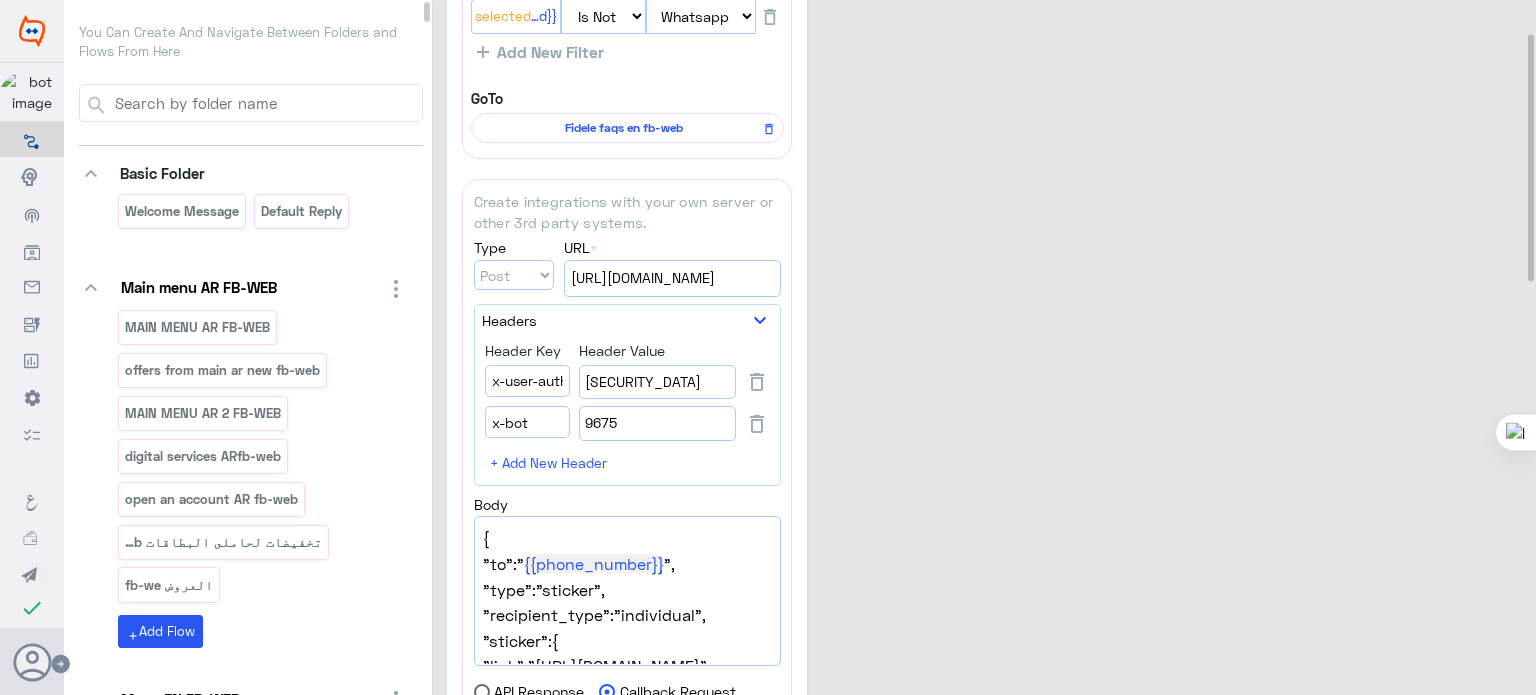 scroll, scrollTop: 0, scrollLeft: 0, axis: both 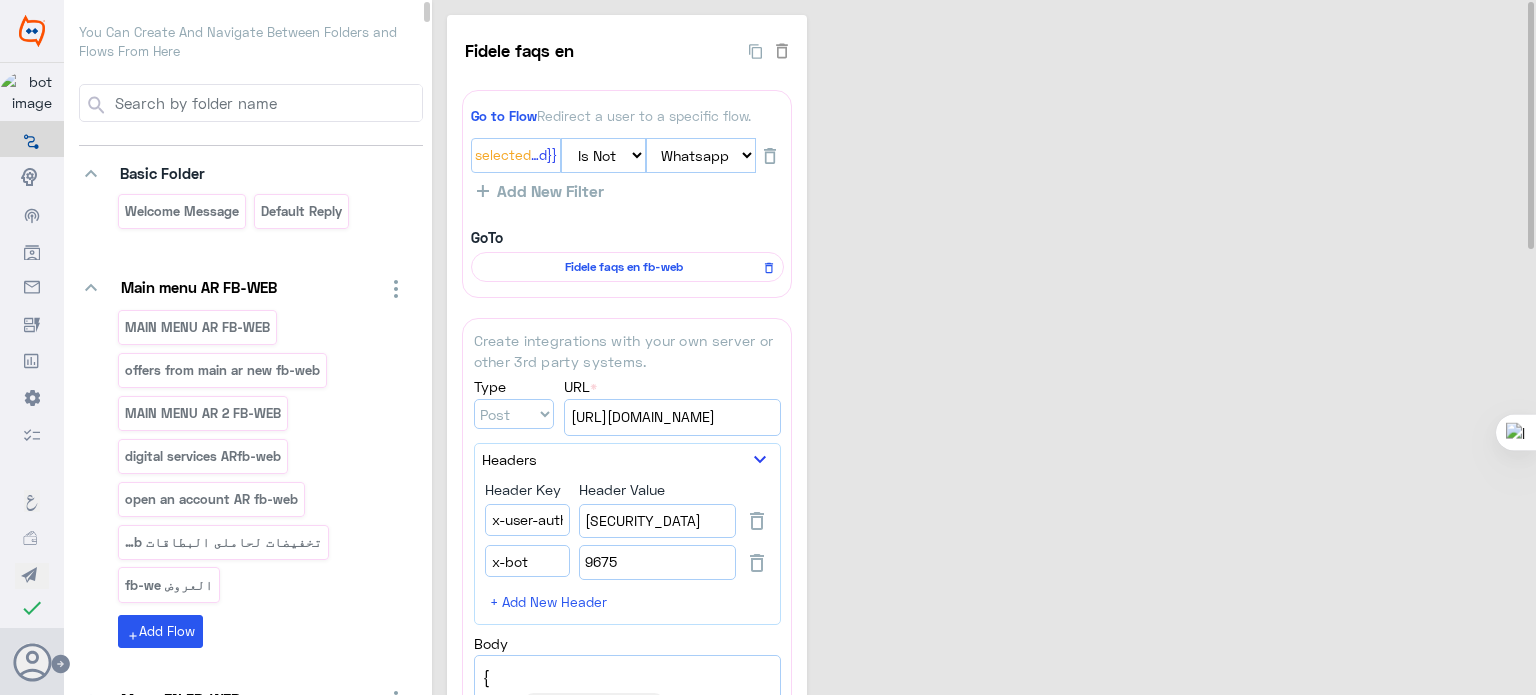 click at bounding box center (267, 103) 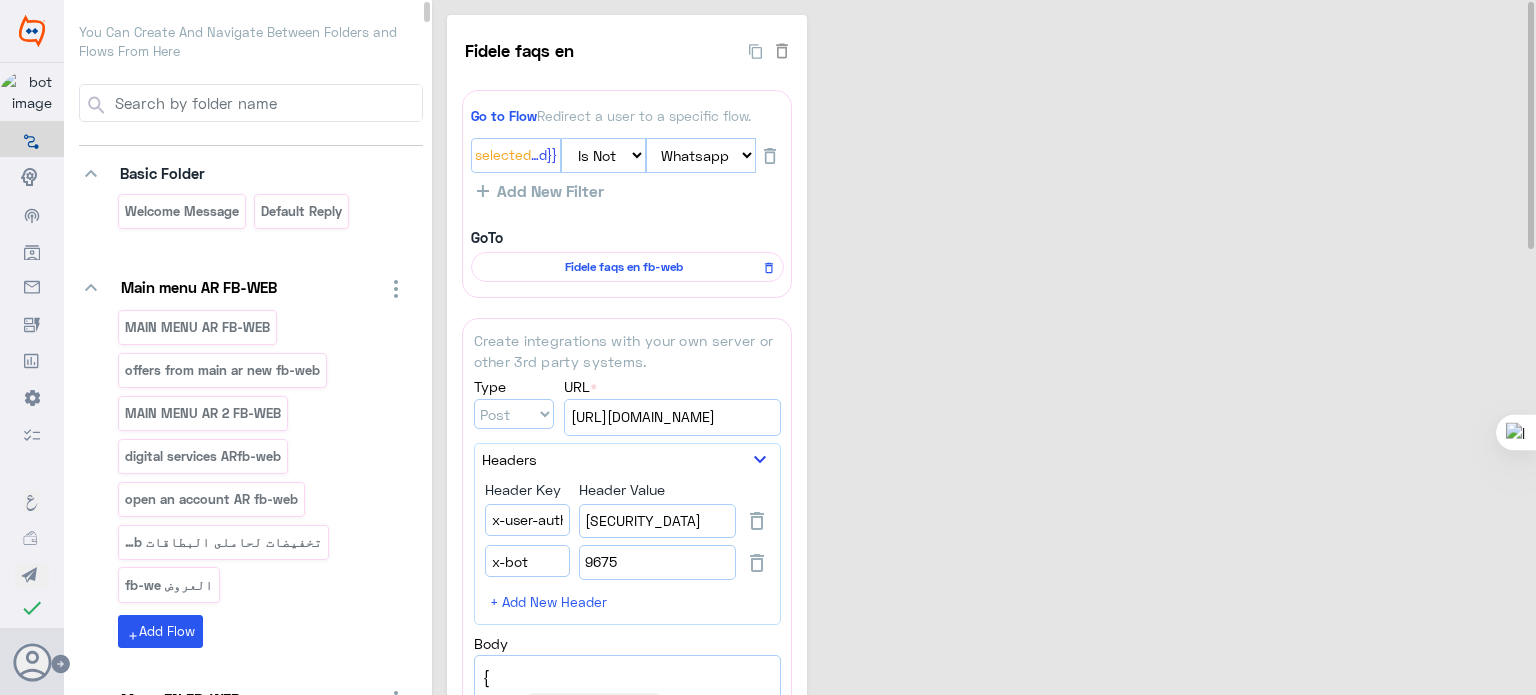 click at bounding box center (267, 103) 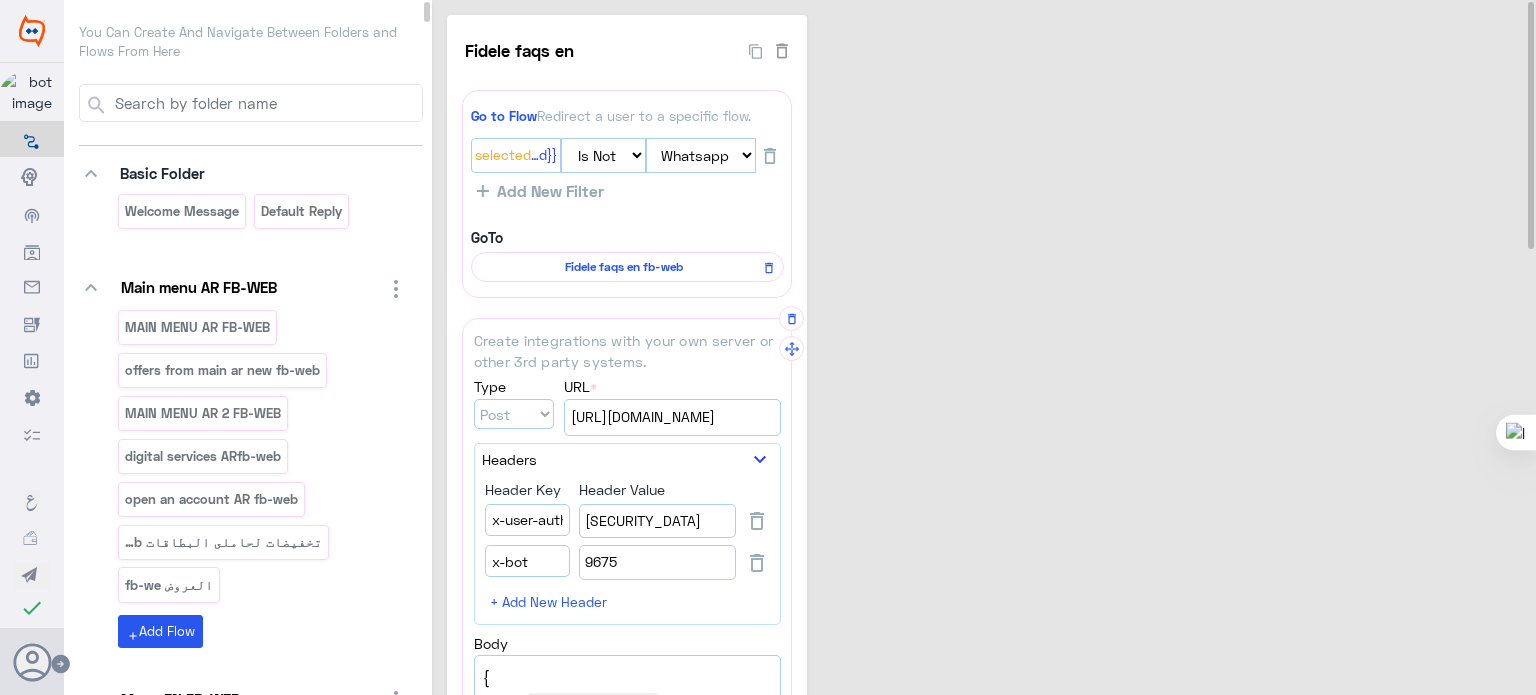 scroll, scrollTop: 516, scrollLeft: 0, axis: vertical 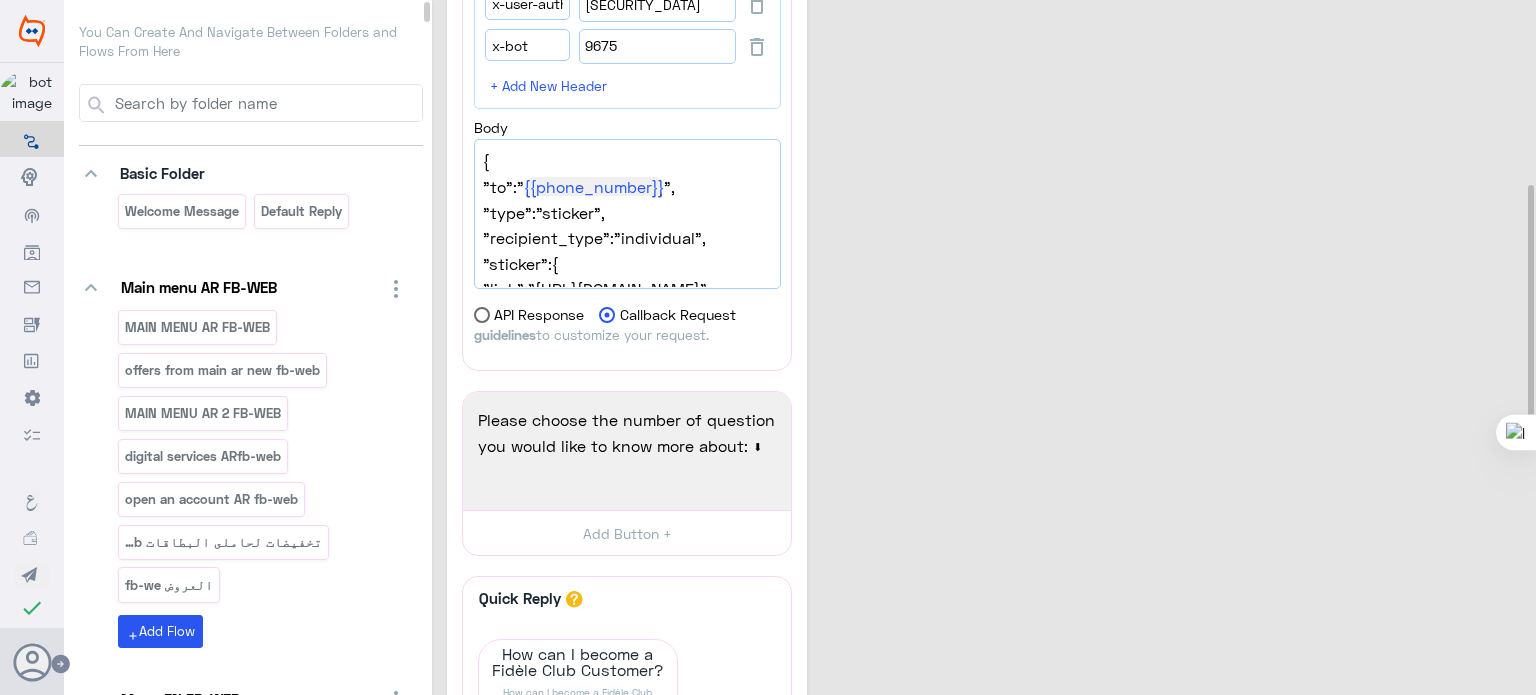 paste on "What if I do not meet the eligibility criteria for Fidèle Club - business?" 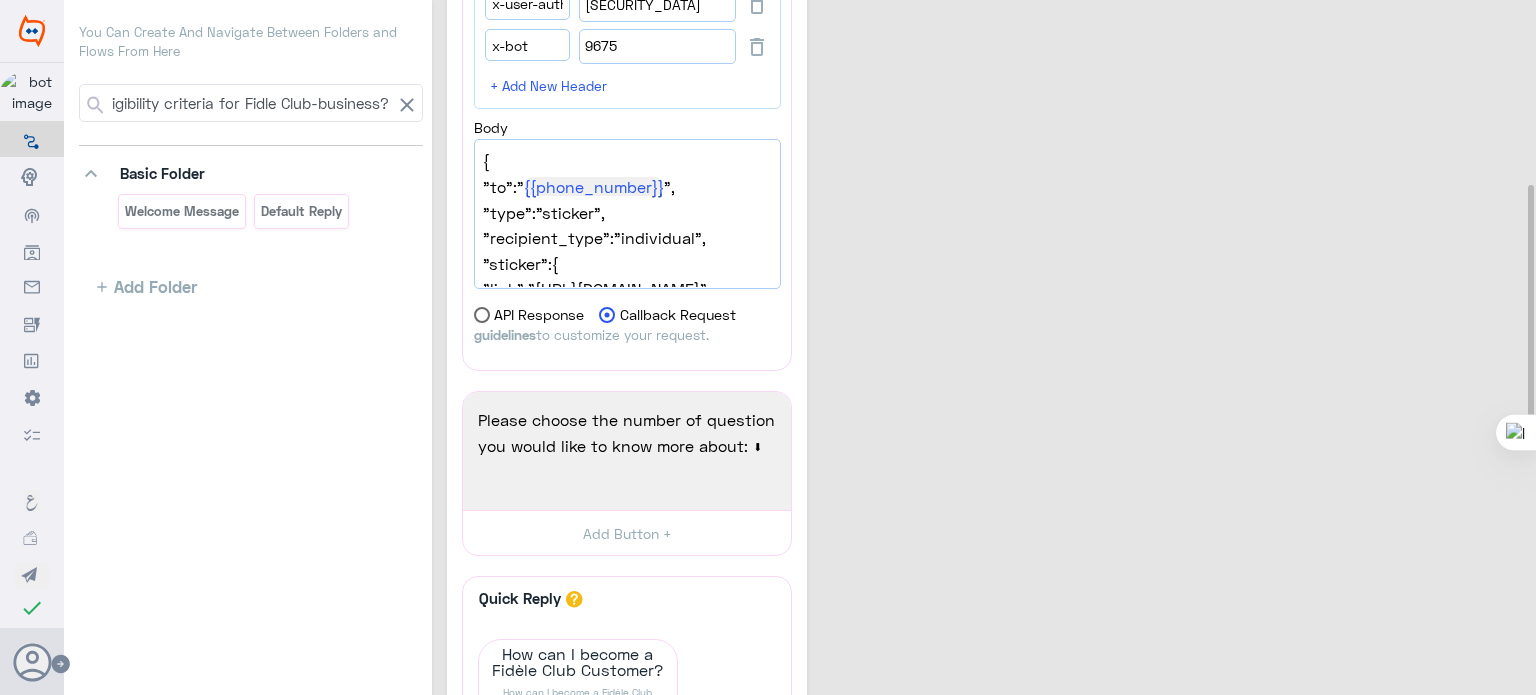 scroll, scrollTop: 0, scrollLeft: 209, axis: horizontal 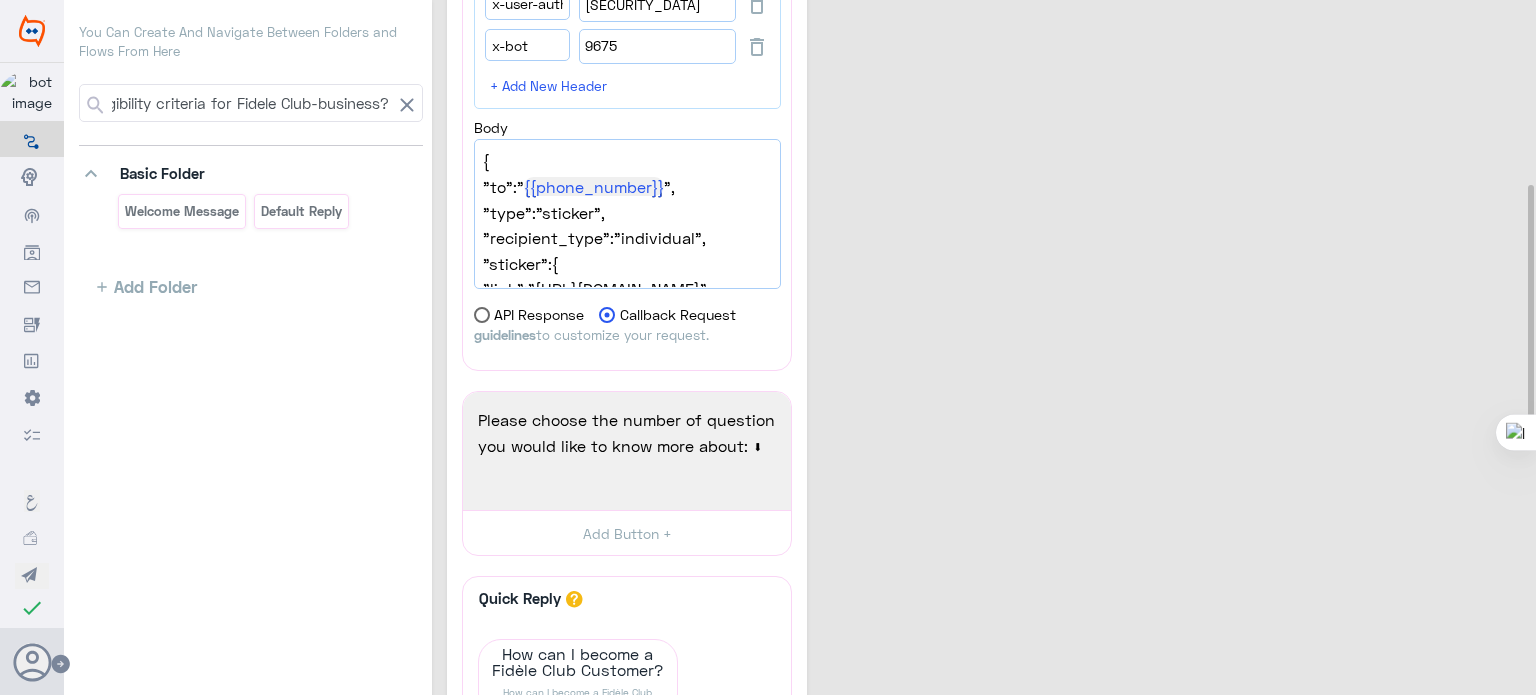 type on "What if I do not meet the eligibility criteria for Fidele Club-business?" 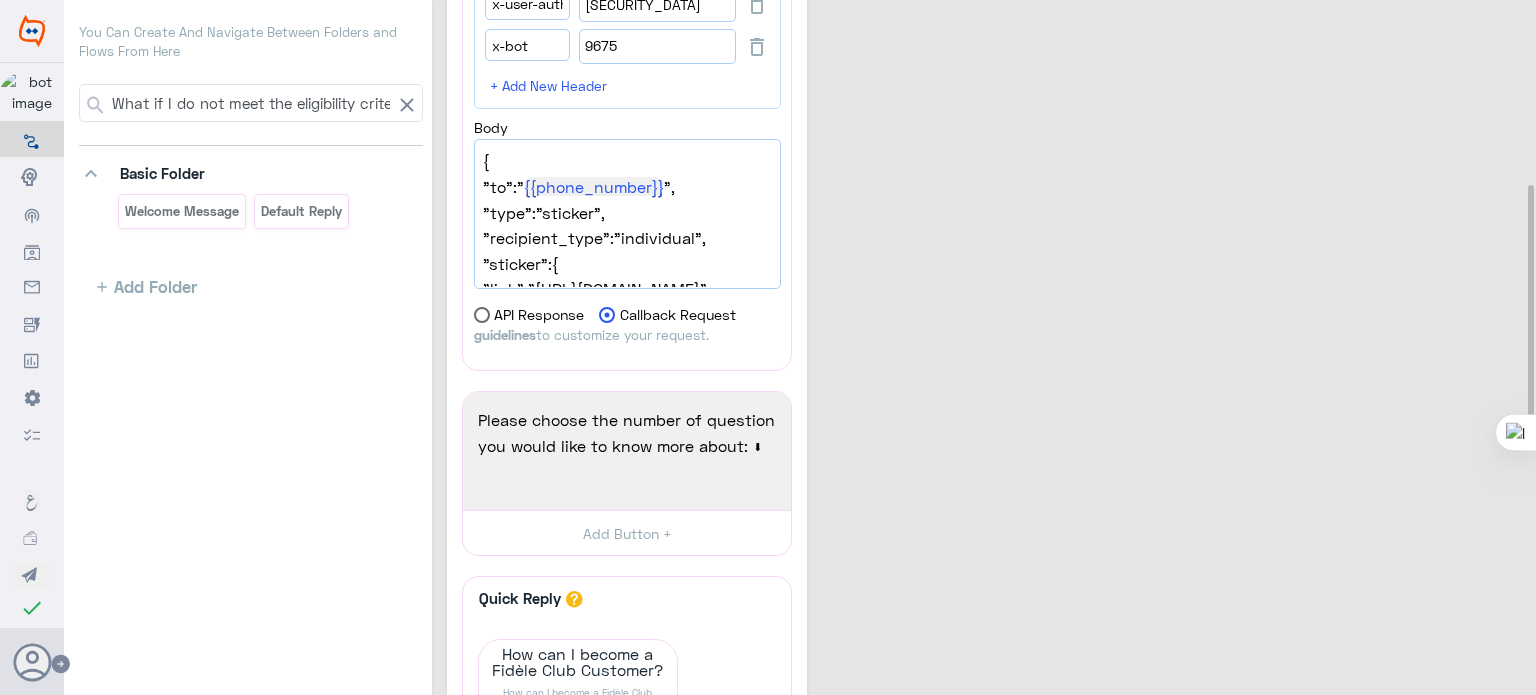 click on "Fidele faqs en  36  Go to Flow  Redirect a user to a specific flow. {{ChannelId}}: Selected  Is   Is Not   Facebook   WebChat   Whatsapp   Instagram   Twitter  Add New Filter GoTo  Fidele faqs en fb-web  Create integrations with your own server or other 3rd party systems. Type Get Post Put Delete URL  * https://cae.staging.widebot.net/gateway/api/v1/whatsapp/message  937  https://cae.staging.widebot.net/gateway/api/v1/whatsapp/message Headers  keyboard_arrow_down Header Key Header Value x-user-auth eyJhbGciOiJIUzI1NiIsInR5cCI6IkpXVCJ9.eyJzdWIiOiIwMDBjZTc5MS0wNjc0LTQzMmEtYWVhOS0zYTdkYmQ0YTQ4YzQiLCJleHAiOjE2NDUwMTk0MjYsImlzcyI6Imh0dHBzOi8vY2FlLnN0YWdpbmcud2lkZWJvdC5uZXQvYmFja2VuZC8iLCJhdWQiOiJodHRwczovL2NhZS5zdGFnaW5nLndpZGVib3QubmV0L2F1dGgvIn0.vxuJBboHrC1ZkRNvGPqaiqEr99-RpZ_eHvpV42ykZj8  208  x-bot 9675  496  9675  + Add New Header   Body  1820  {
"to":" {{phone_number}} ",
"type":"sticker",
"recipient_type":"individual",
"sticker":{
}
}  API Response   Callback Request  guidelines  1927  Back" 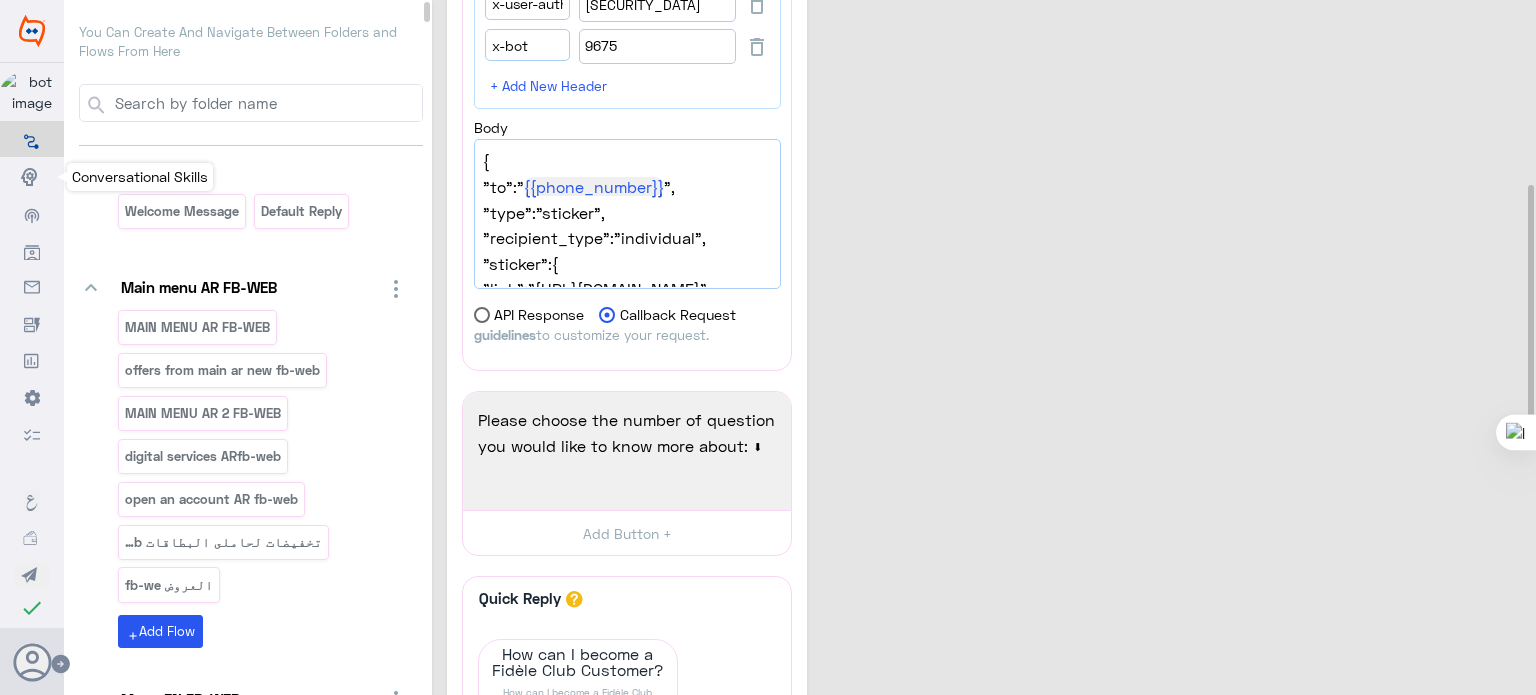 click 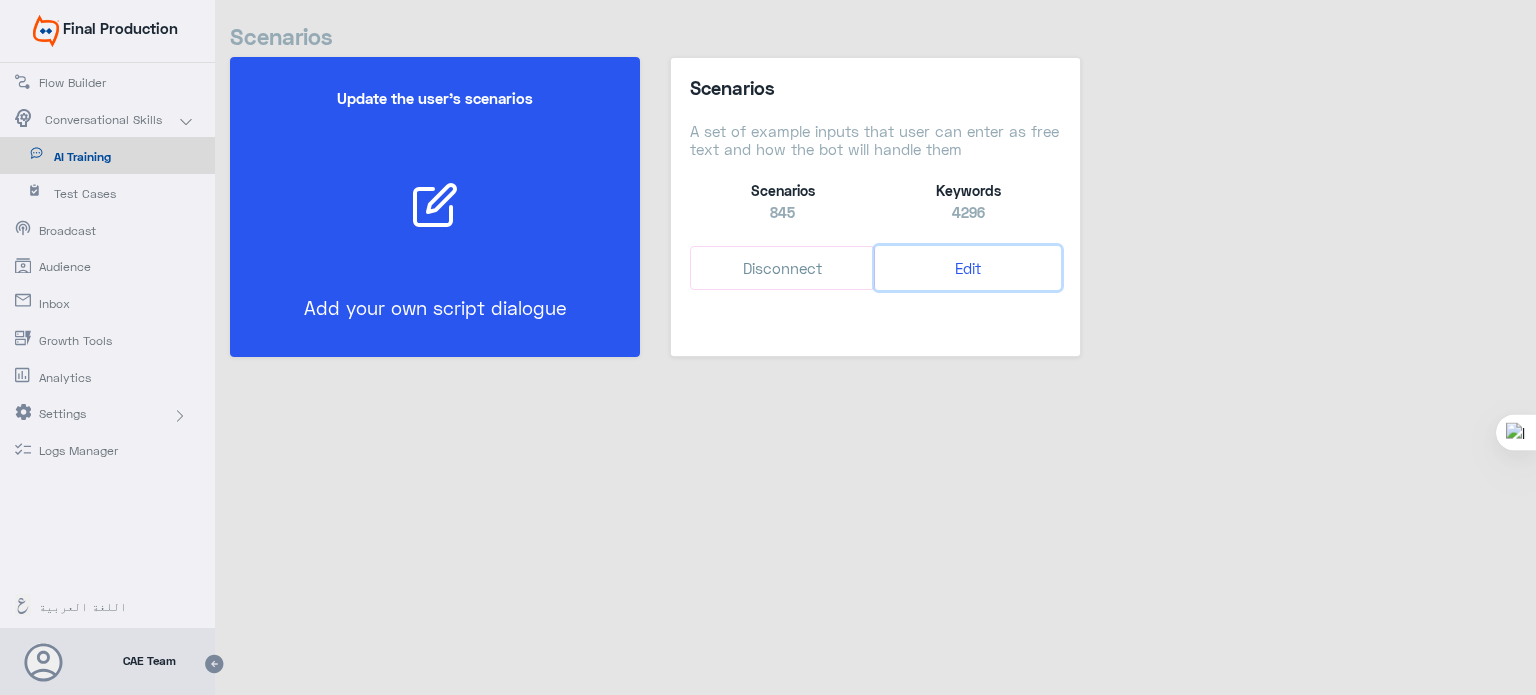click on "Edit" at bounding box center (967, 268) 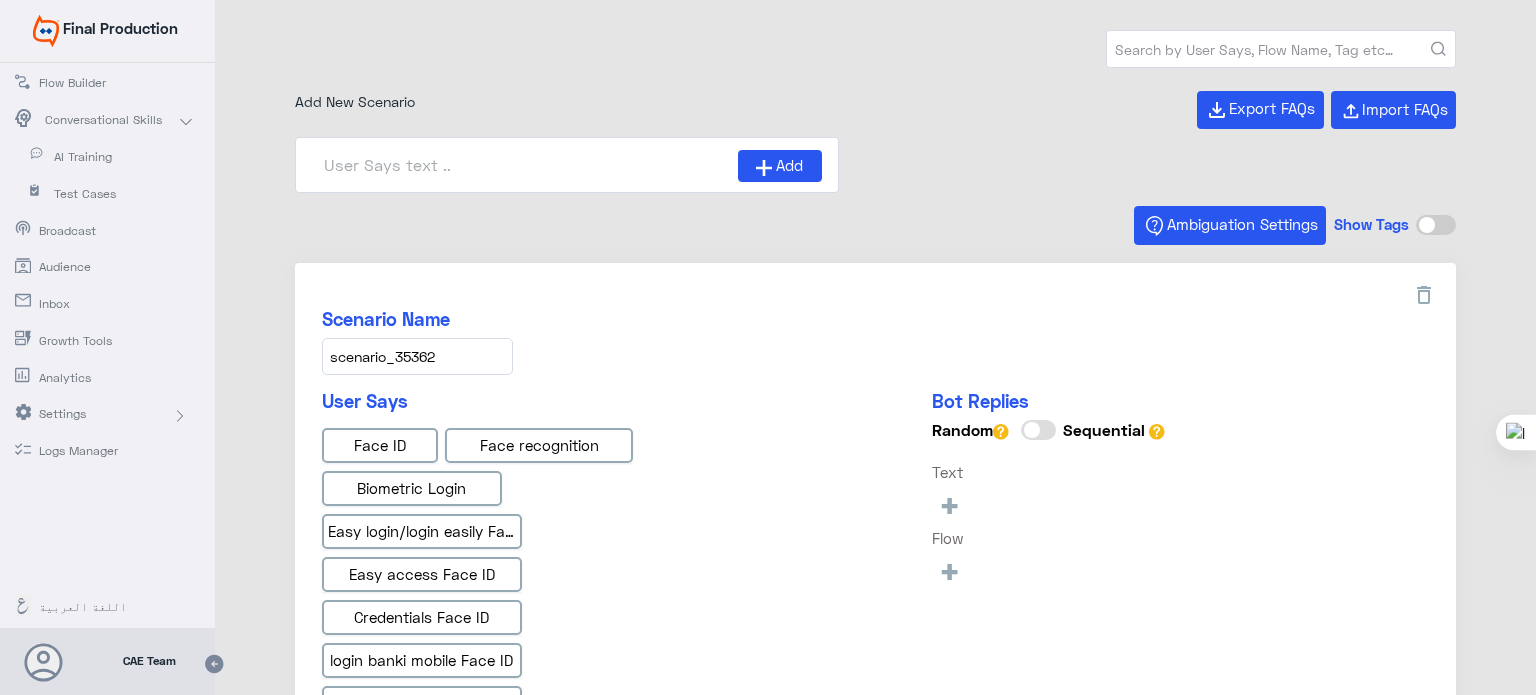 type on "Face ID En" 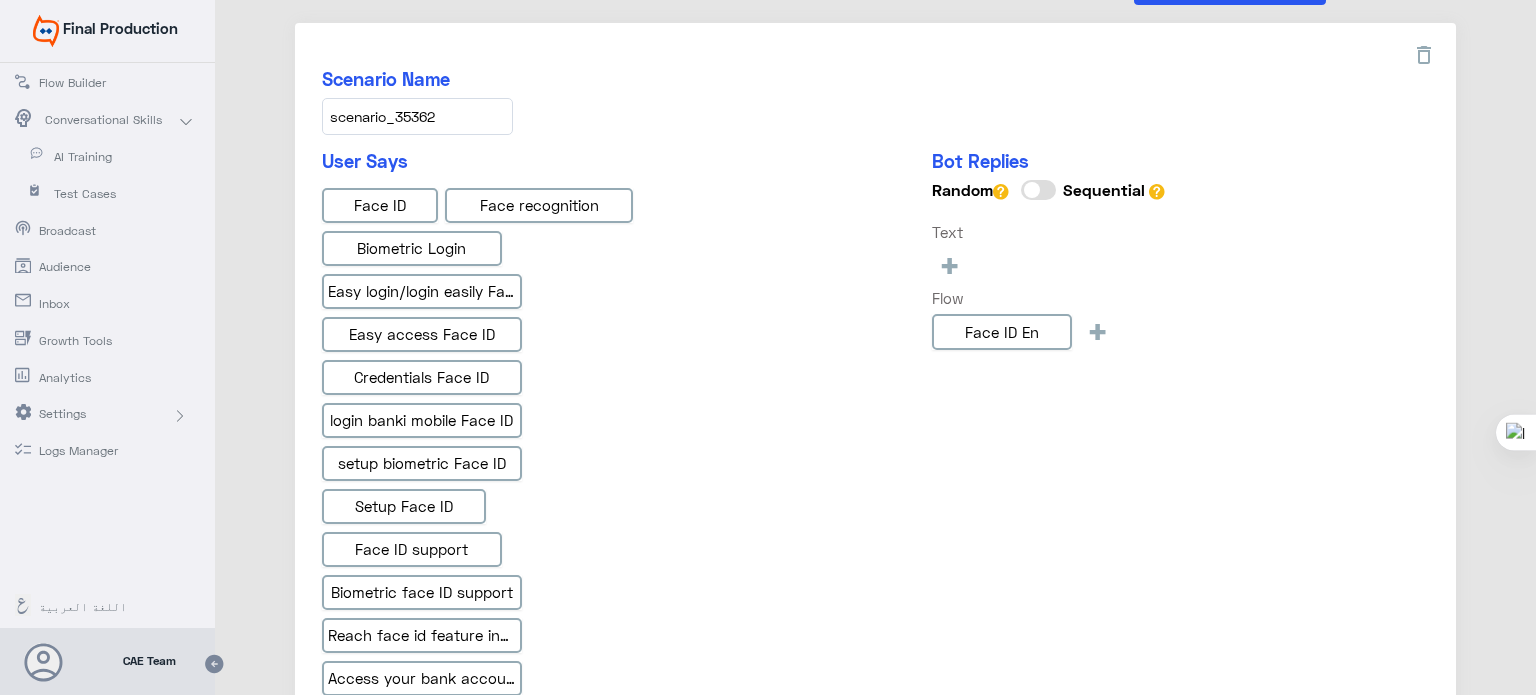 scroll, scrollTop: 0, scrollLeft: 0, axis: both 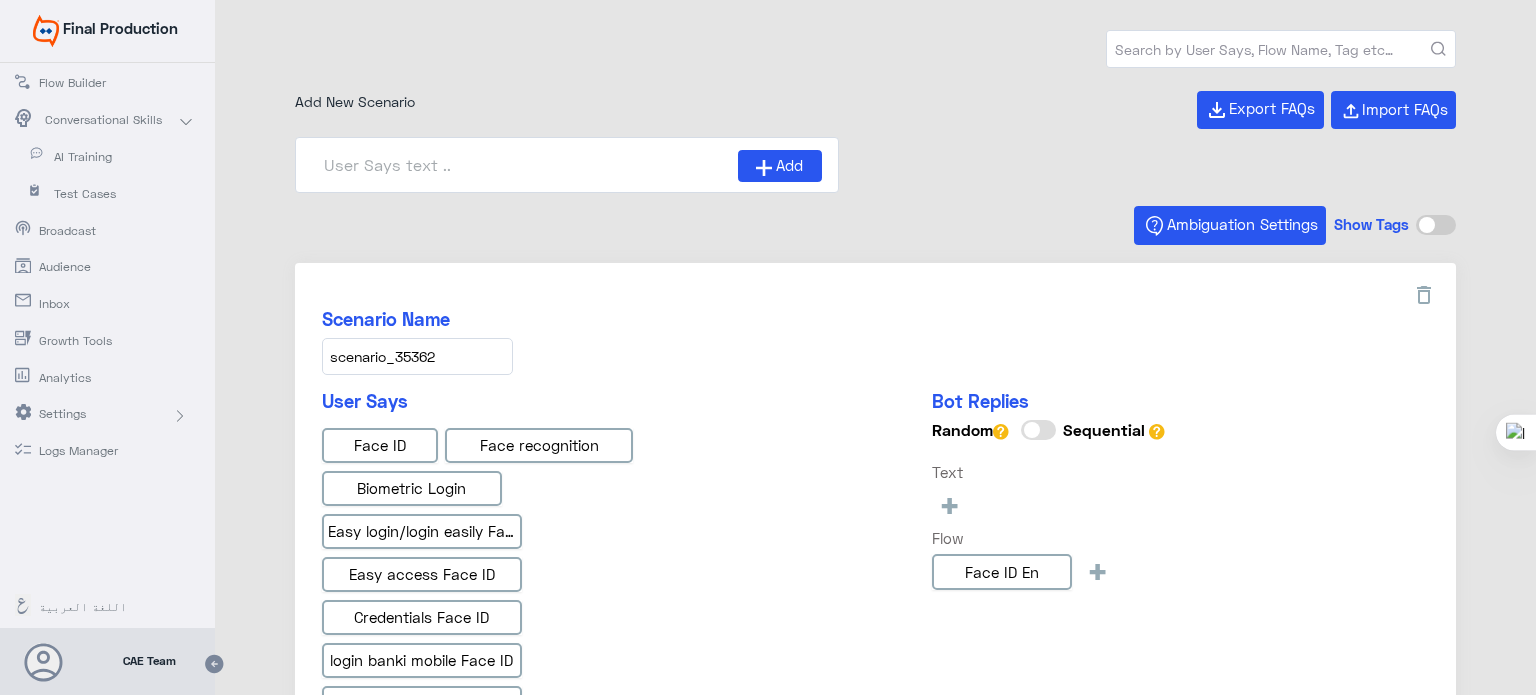 click at bounding box center (525, 165) 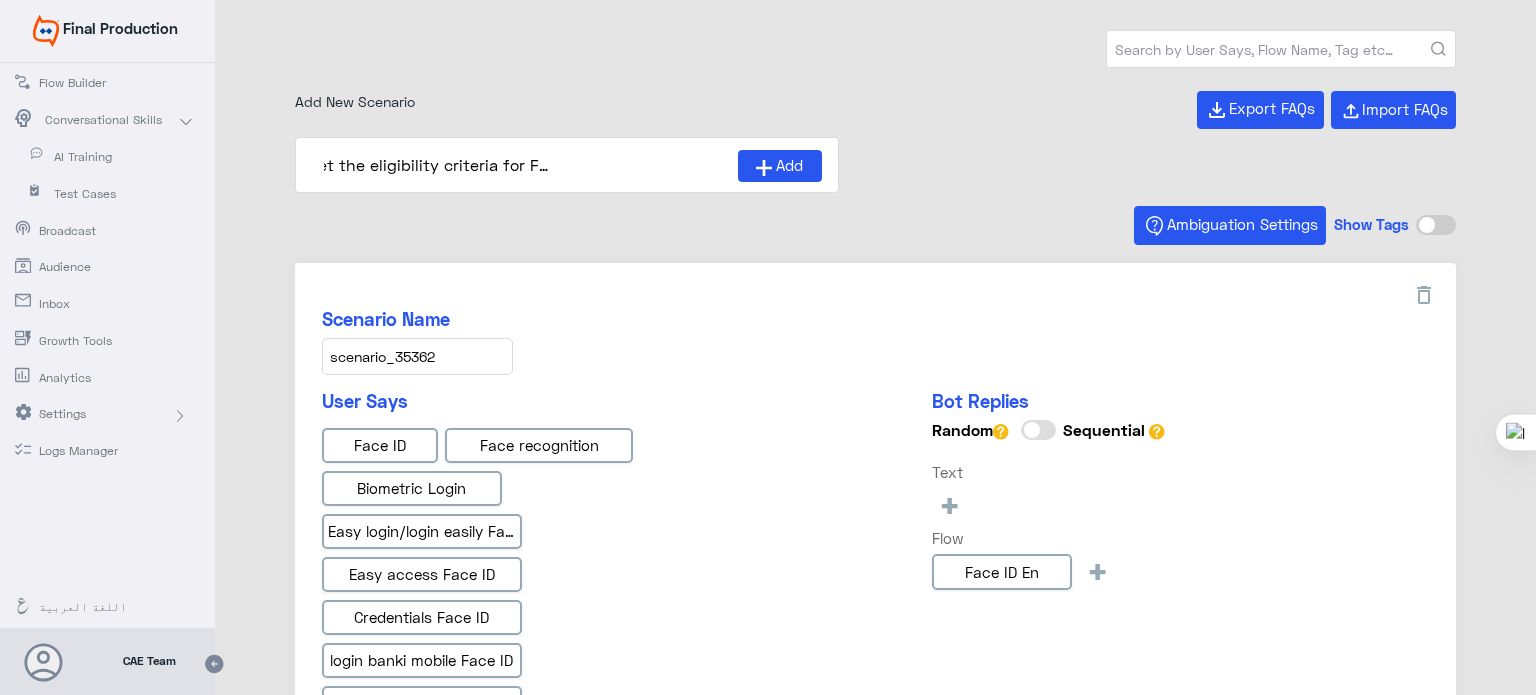 scroll, scrollTop: 0, scrollLeft: 151, axis: horizontal 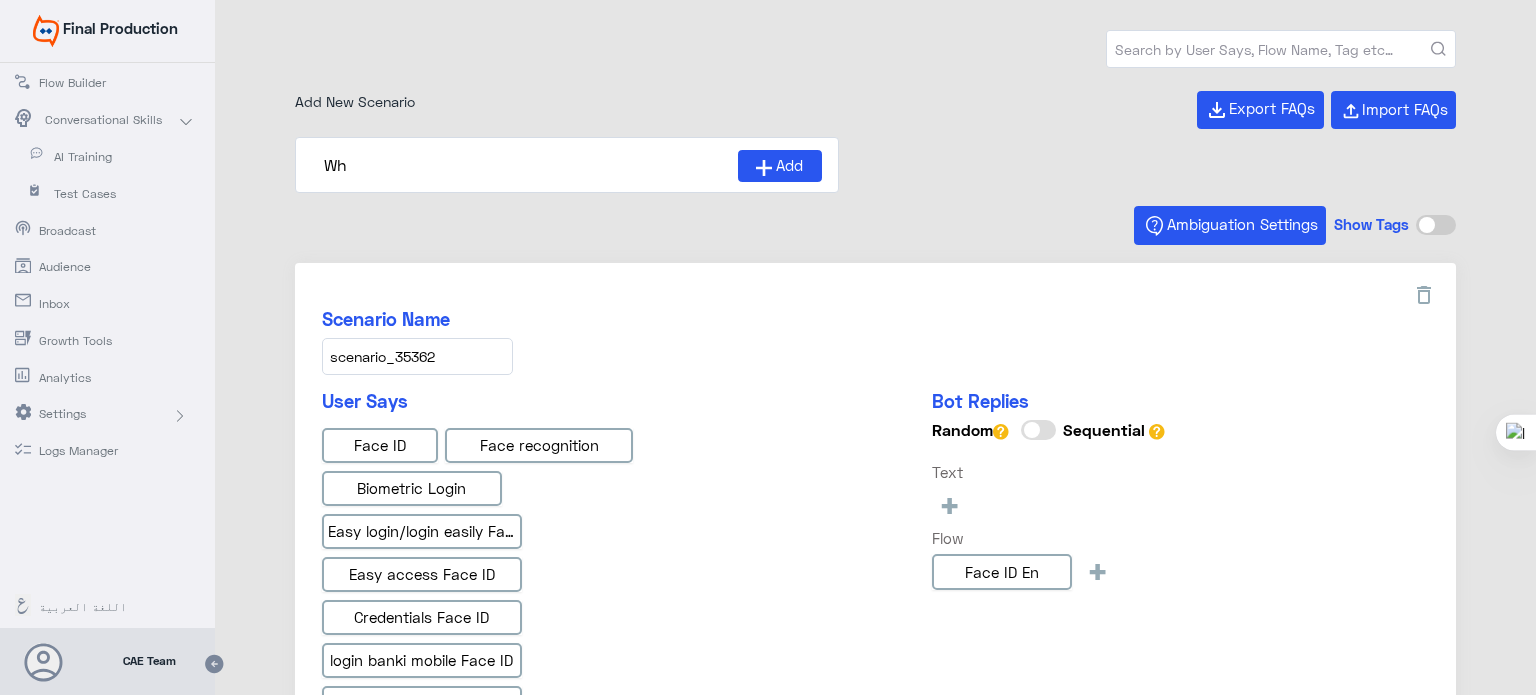 type on "W" 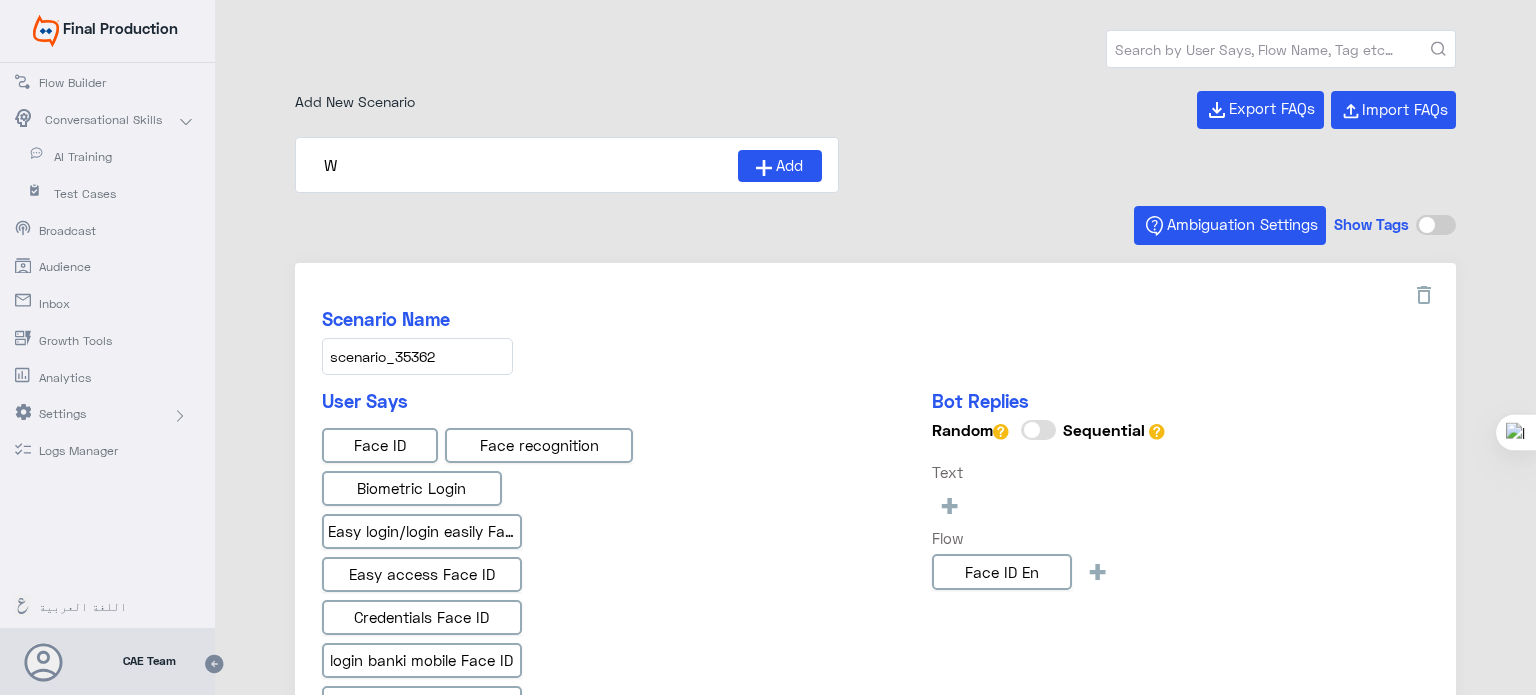 type 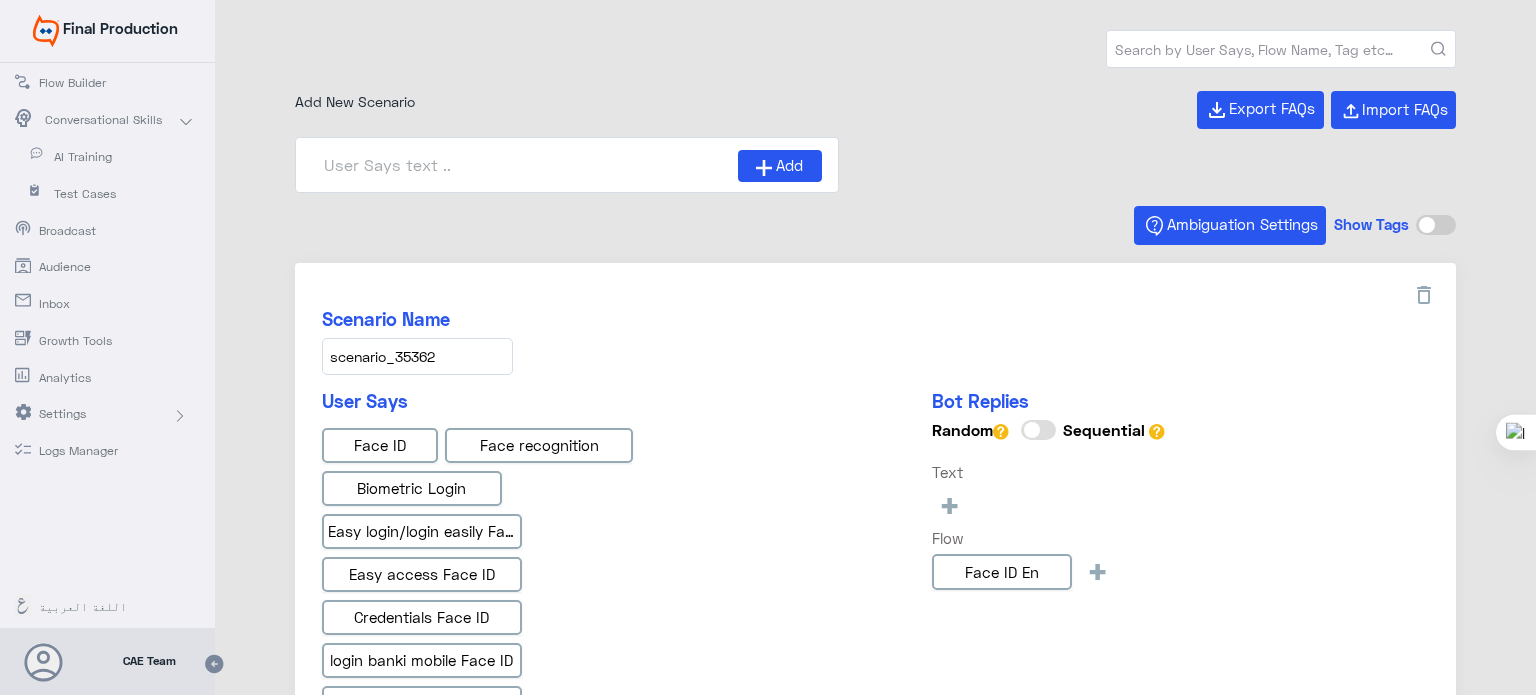 click at bounding box center (1281, 49) 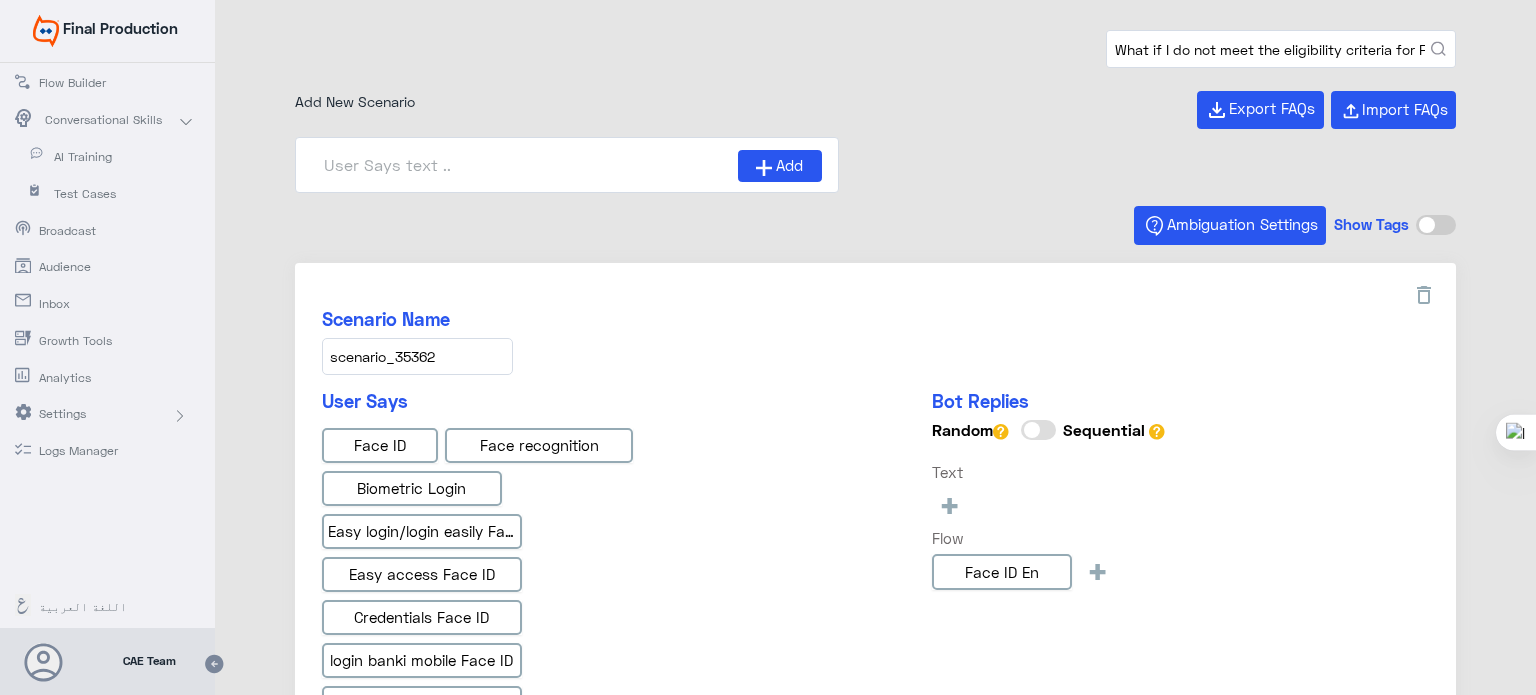 scroll, scrollTop: 0, scrollLeft: 154, axis: horizontal 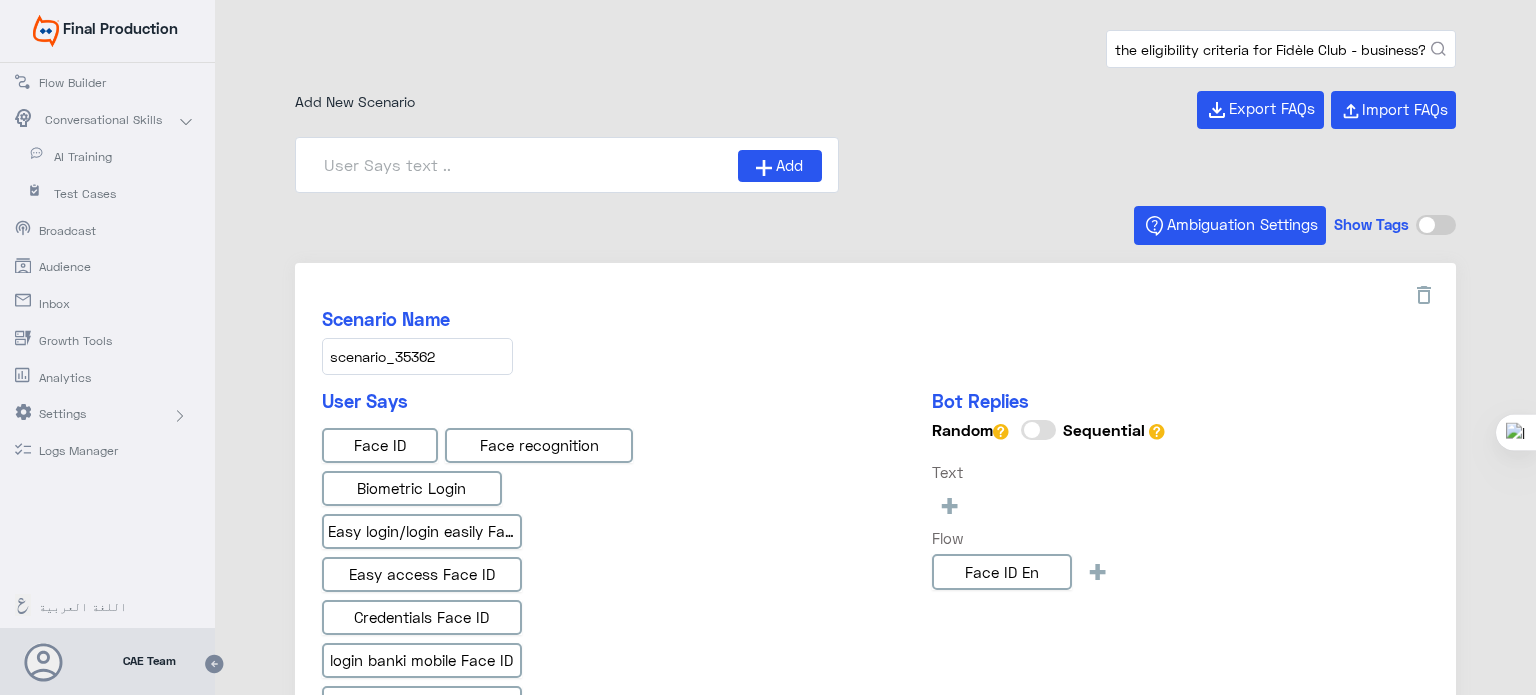 type on "What if I do not meet the eligibility criteria for Fidèle Club - business?" 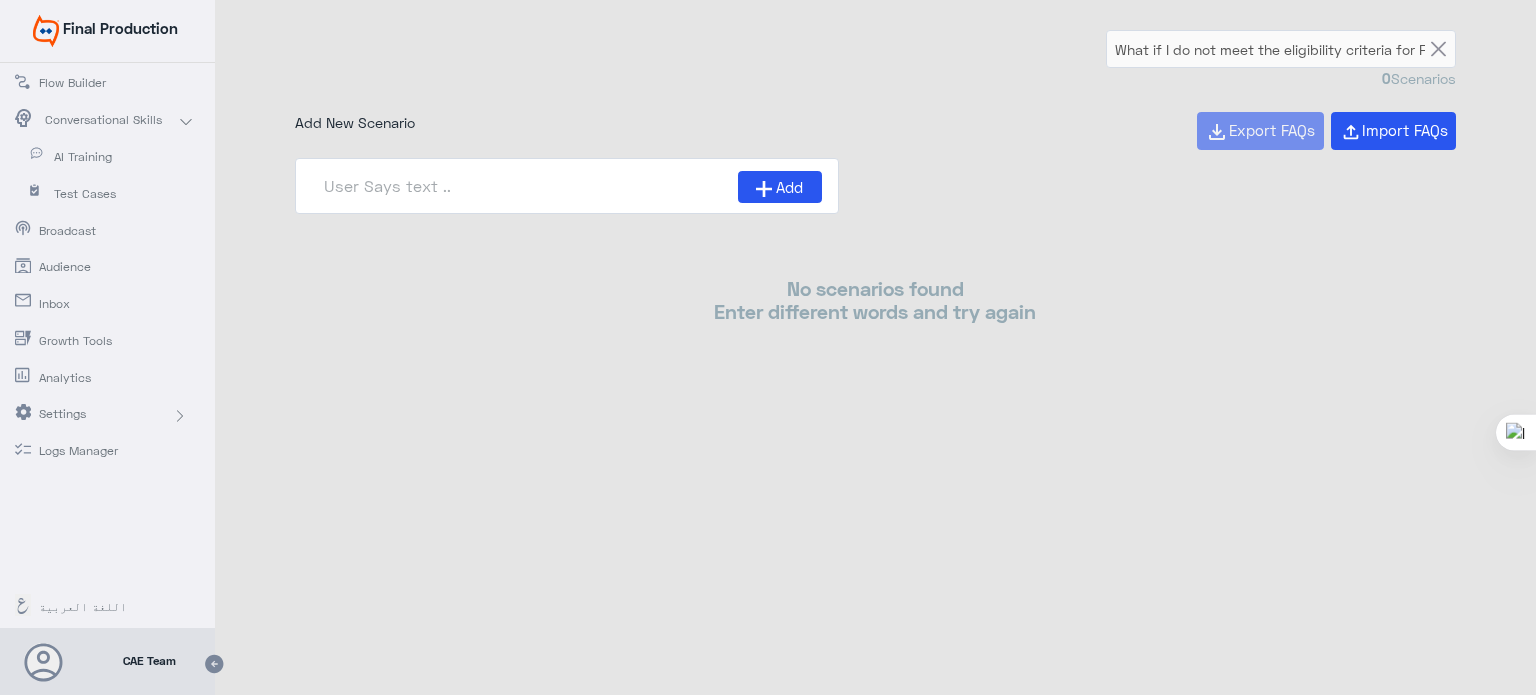 scroll, scrollTop: 0, scrollLeft: 154, axis: horizontal 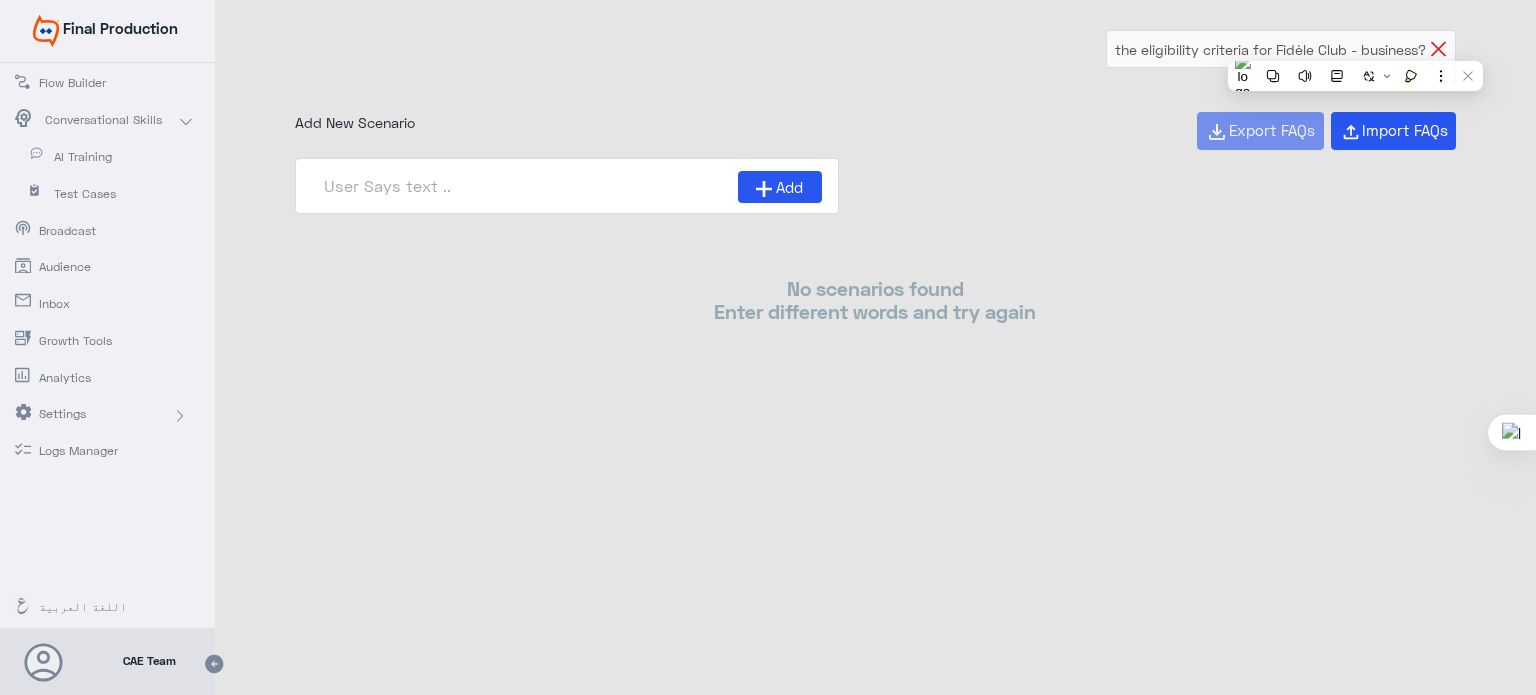click 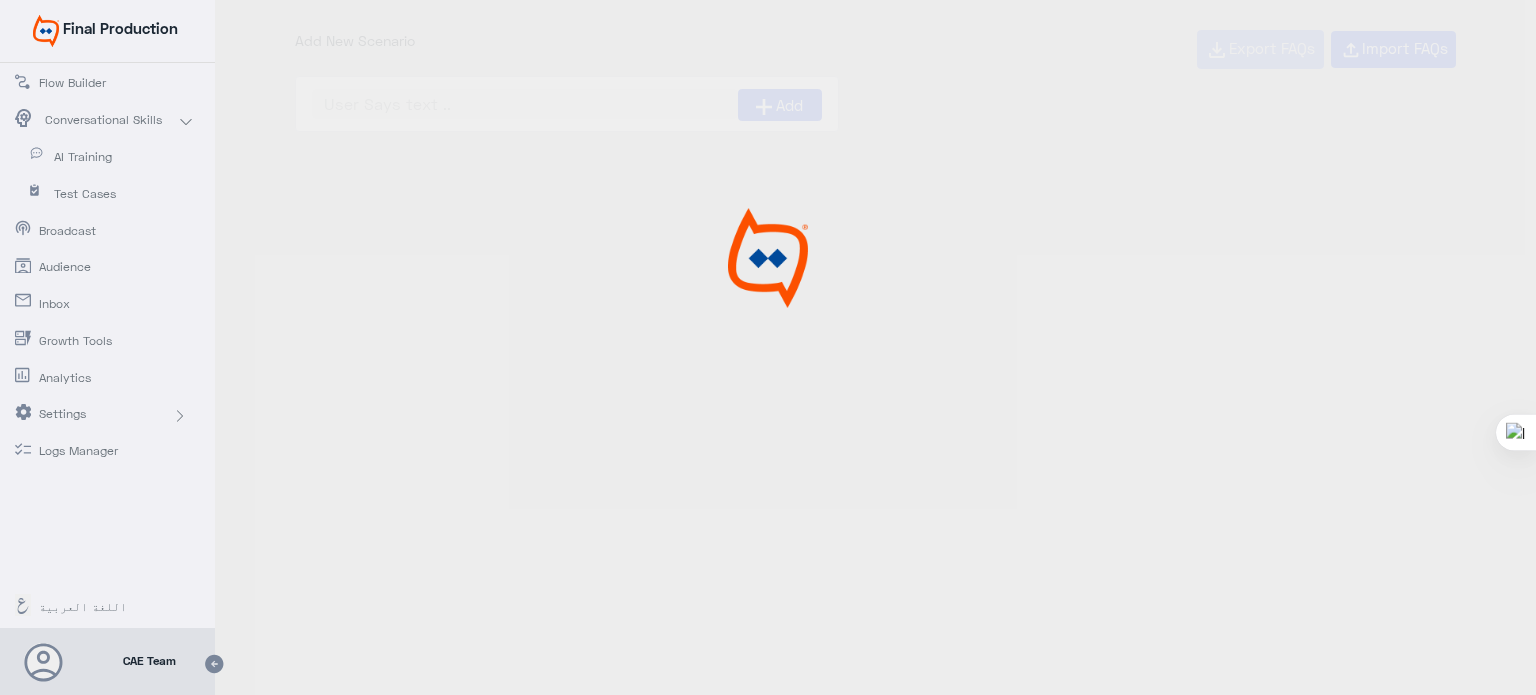 scroll, scrollTop: 0, scrollLeft: 0, axis: both 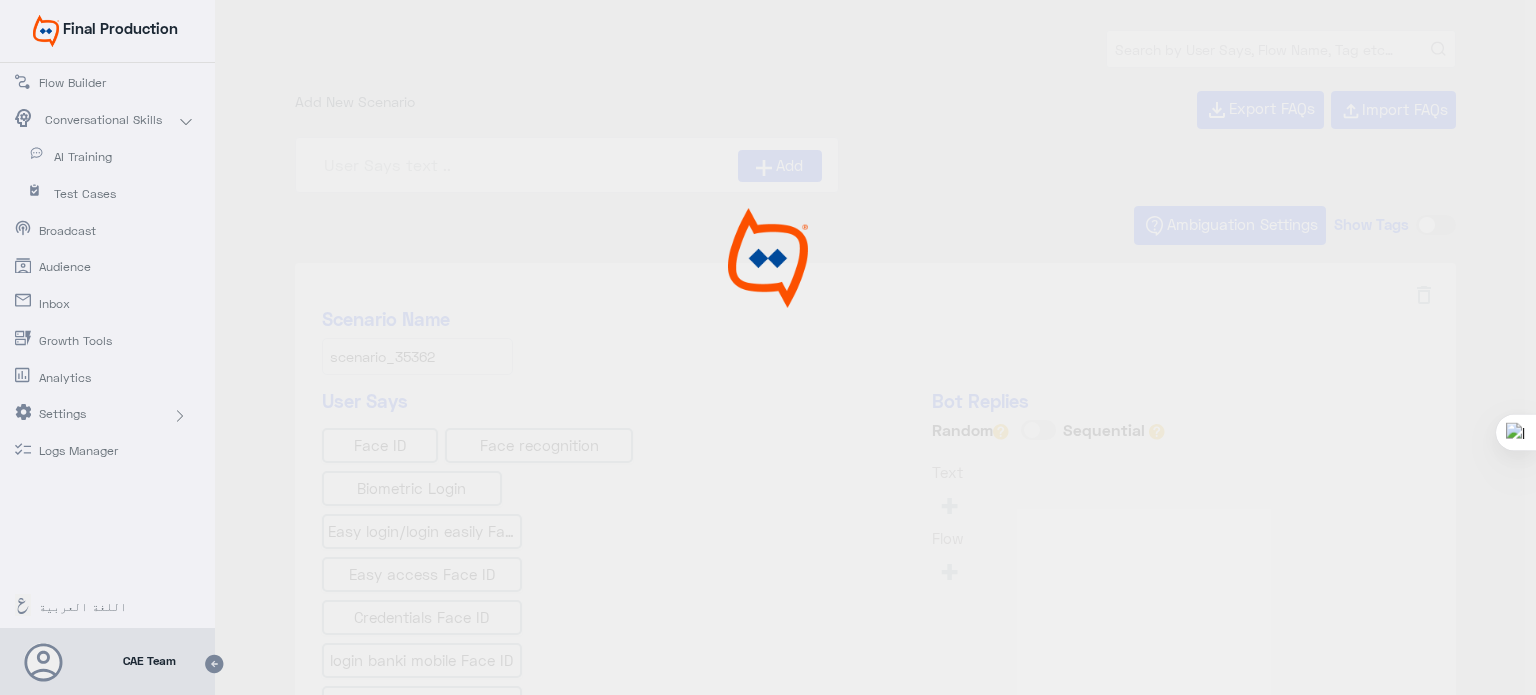 type on "Face ID AR" 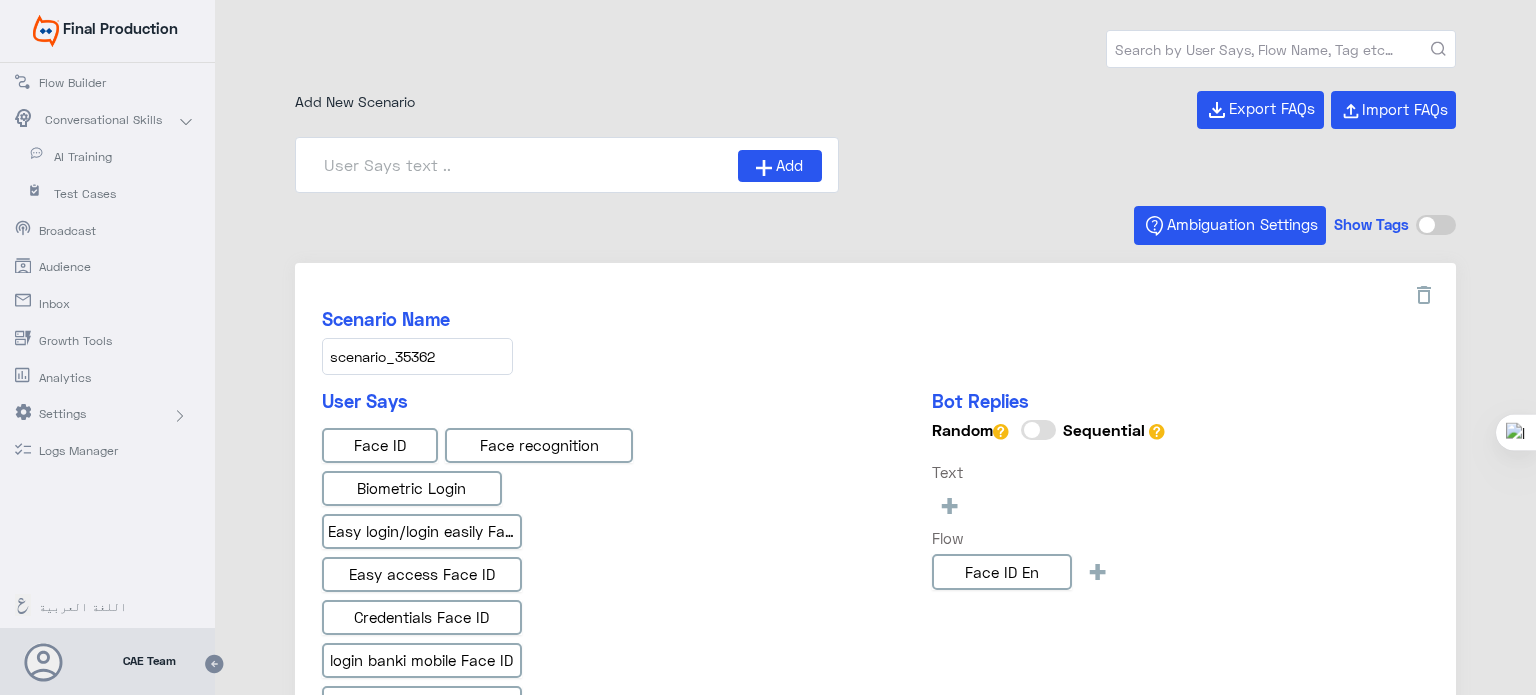 click at bounding box center (1281, 49) 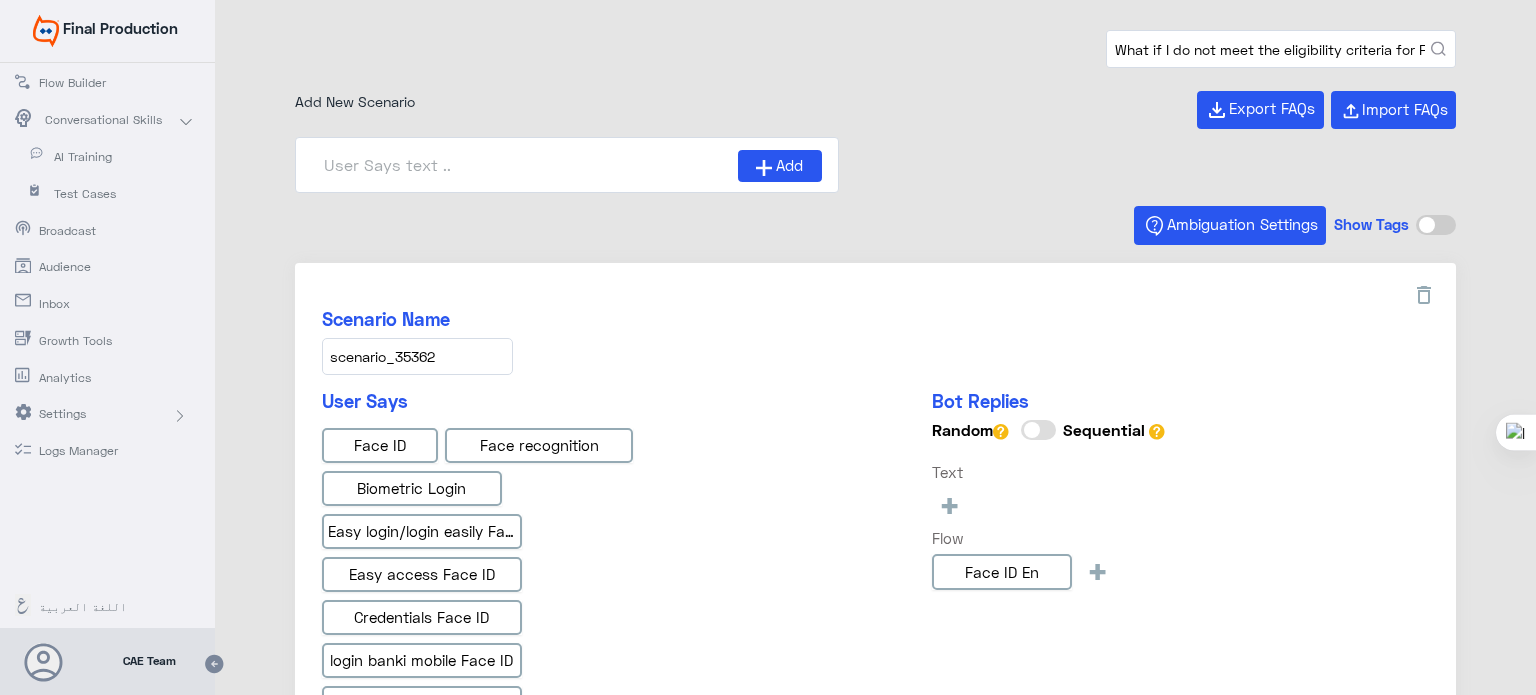 scroll, scrollTop: 0, scrollLeft: 149, axis: horizontal 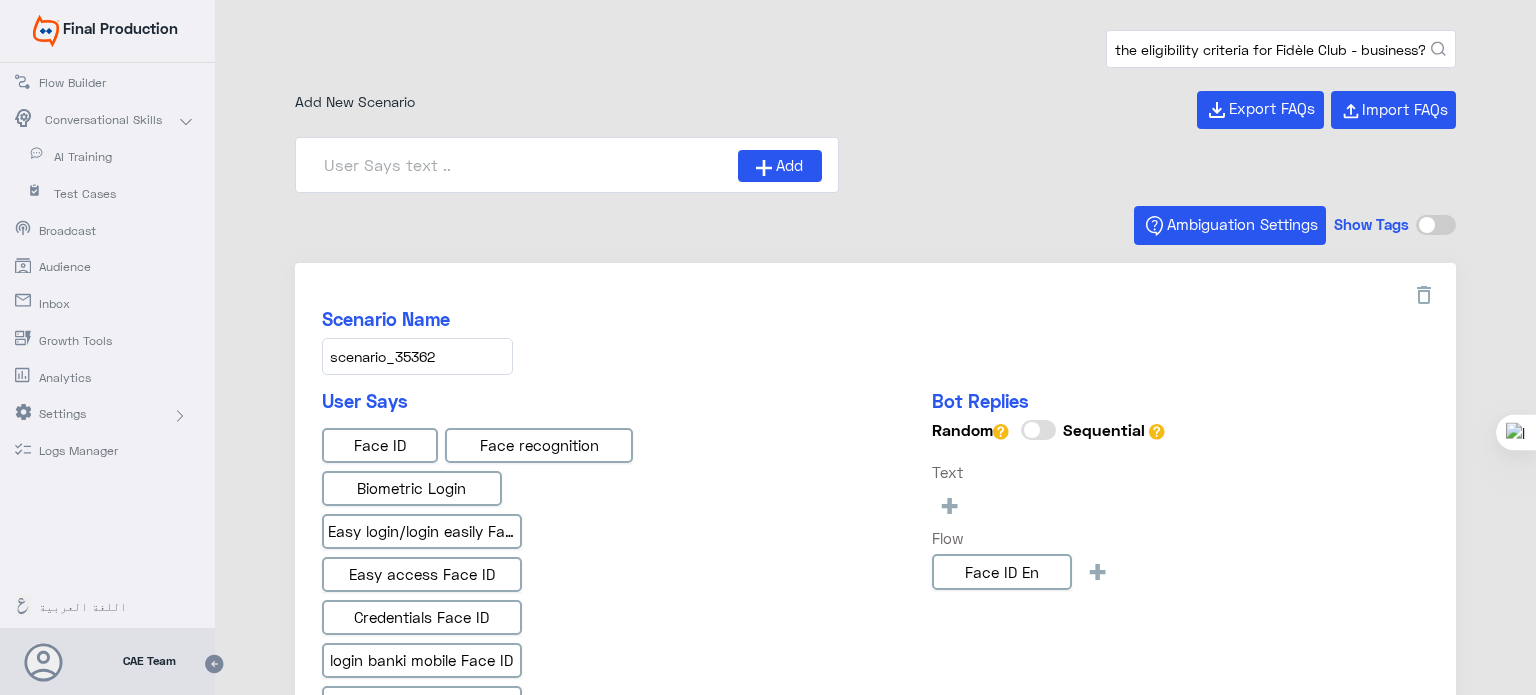 type on "What if I do not meet the eligibility criteria for Fidèle Club - business?" 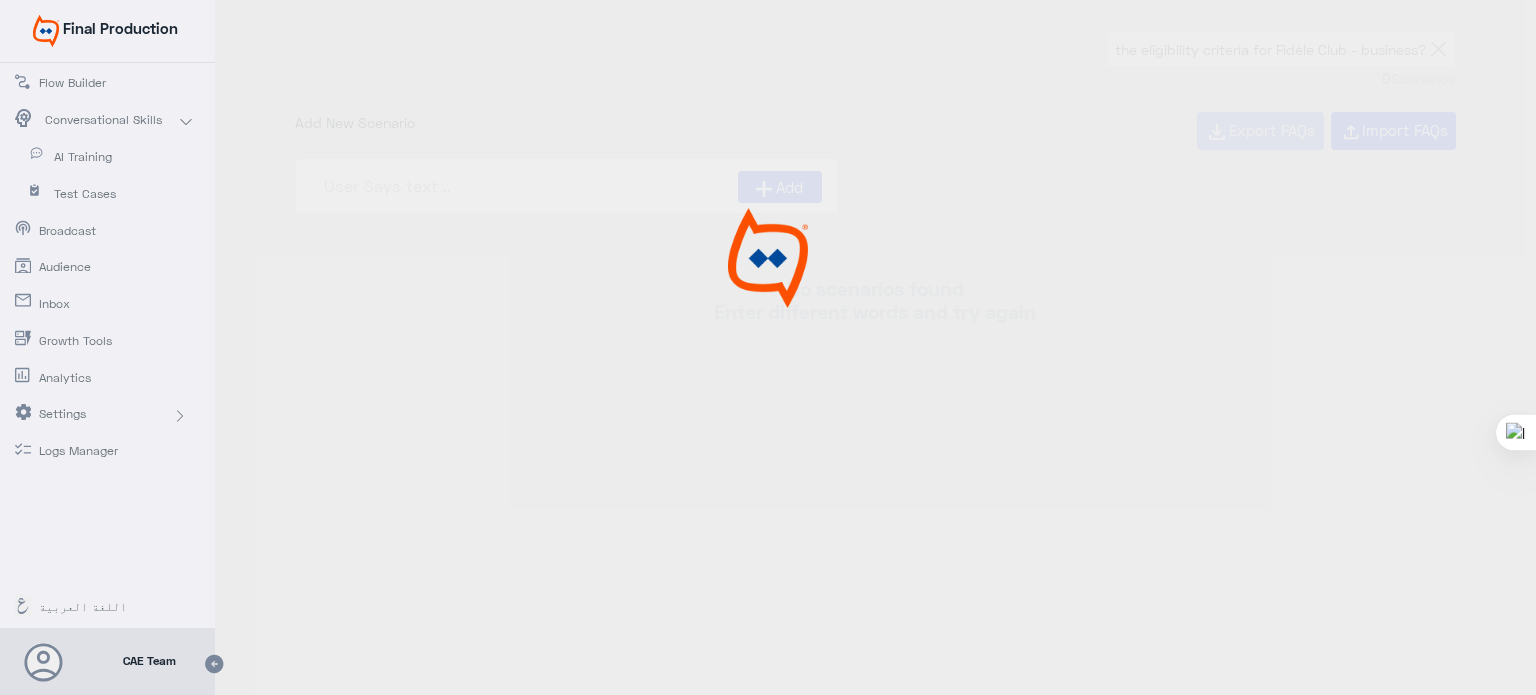 scroll, scrollTop: 0, scrollLeft: 0, axis: both 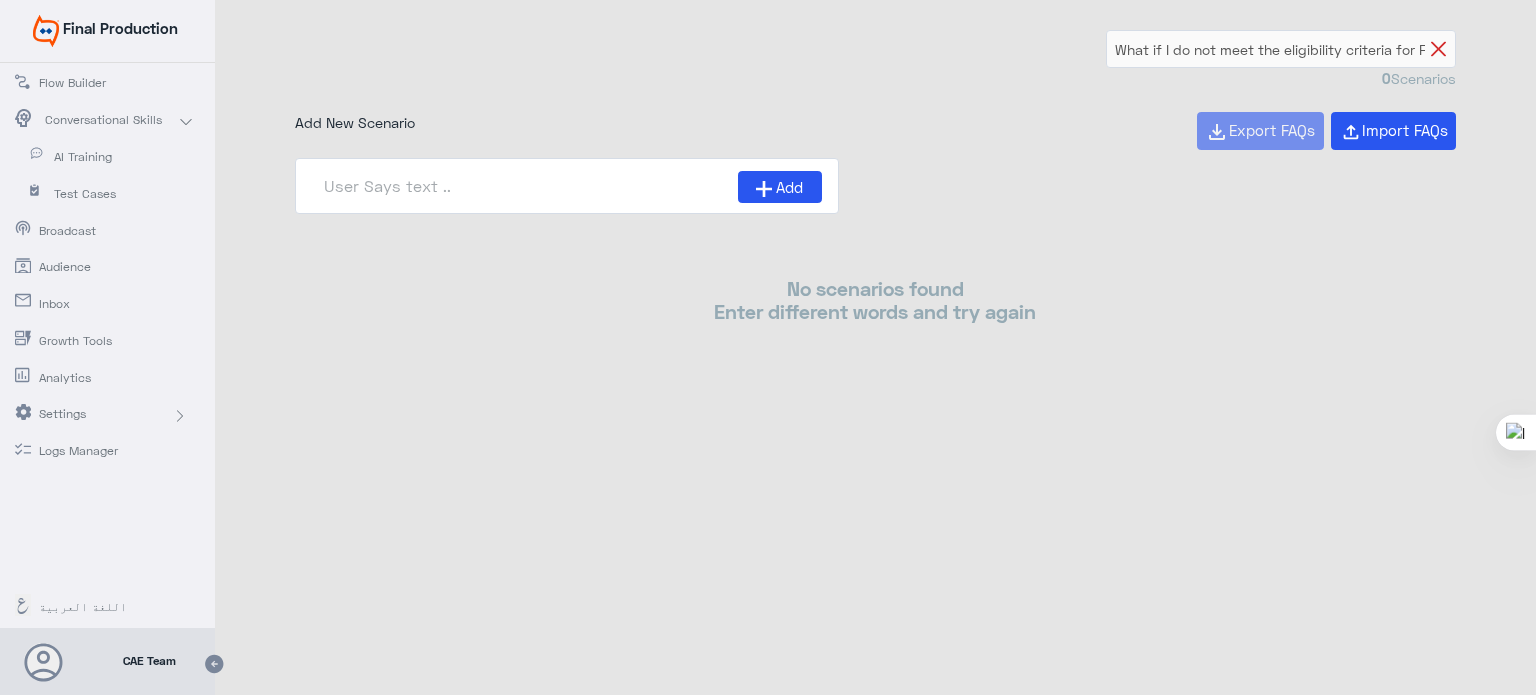click 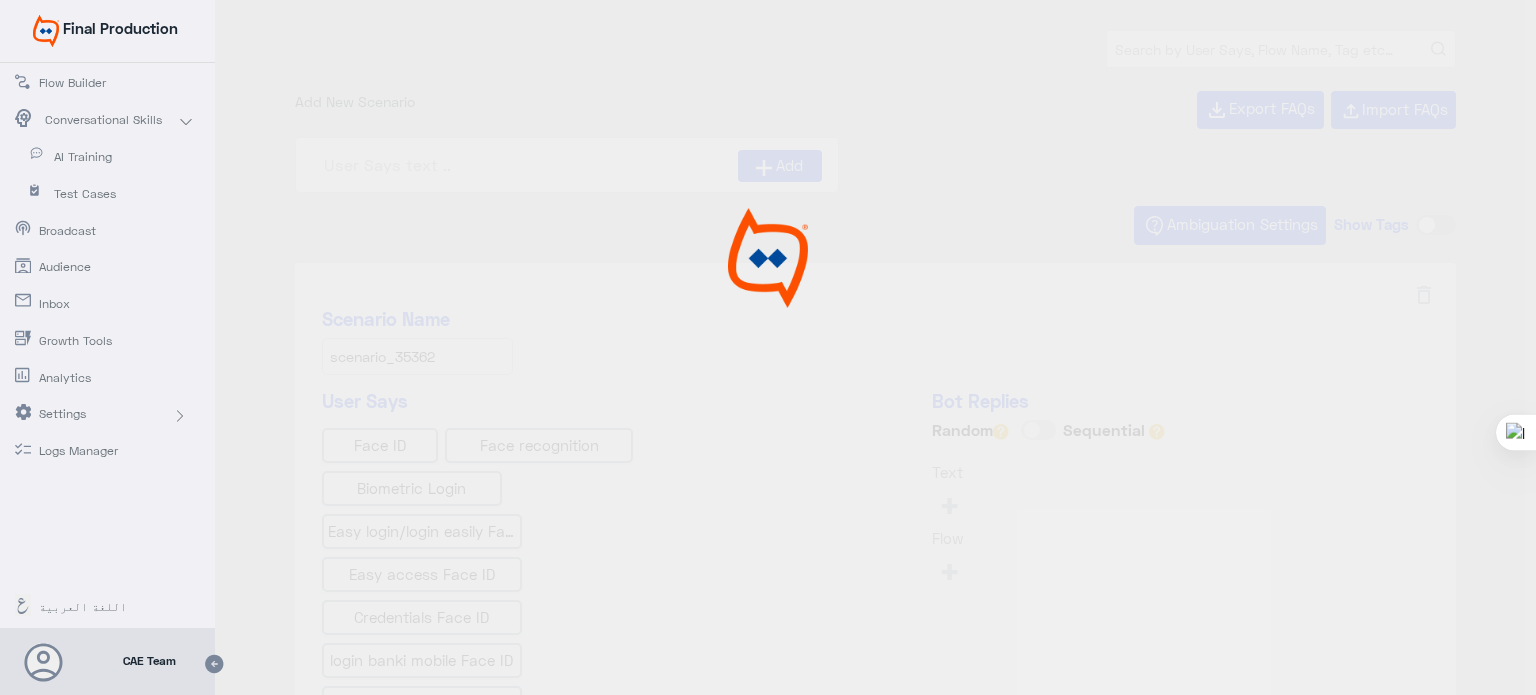 type on "Face ID En" 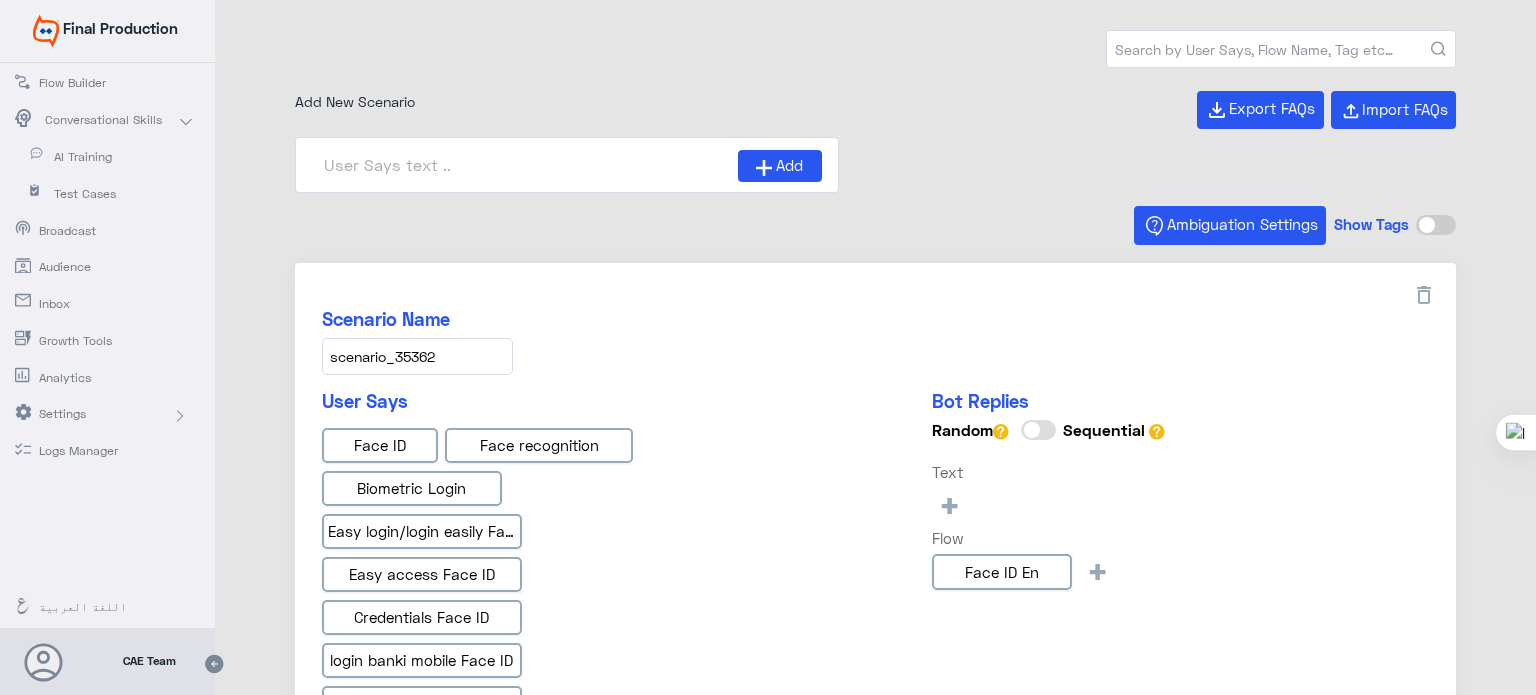 click at bounding box center (1281, 49) 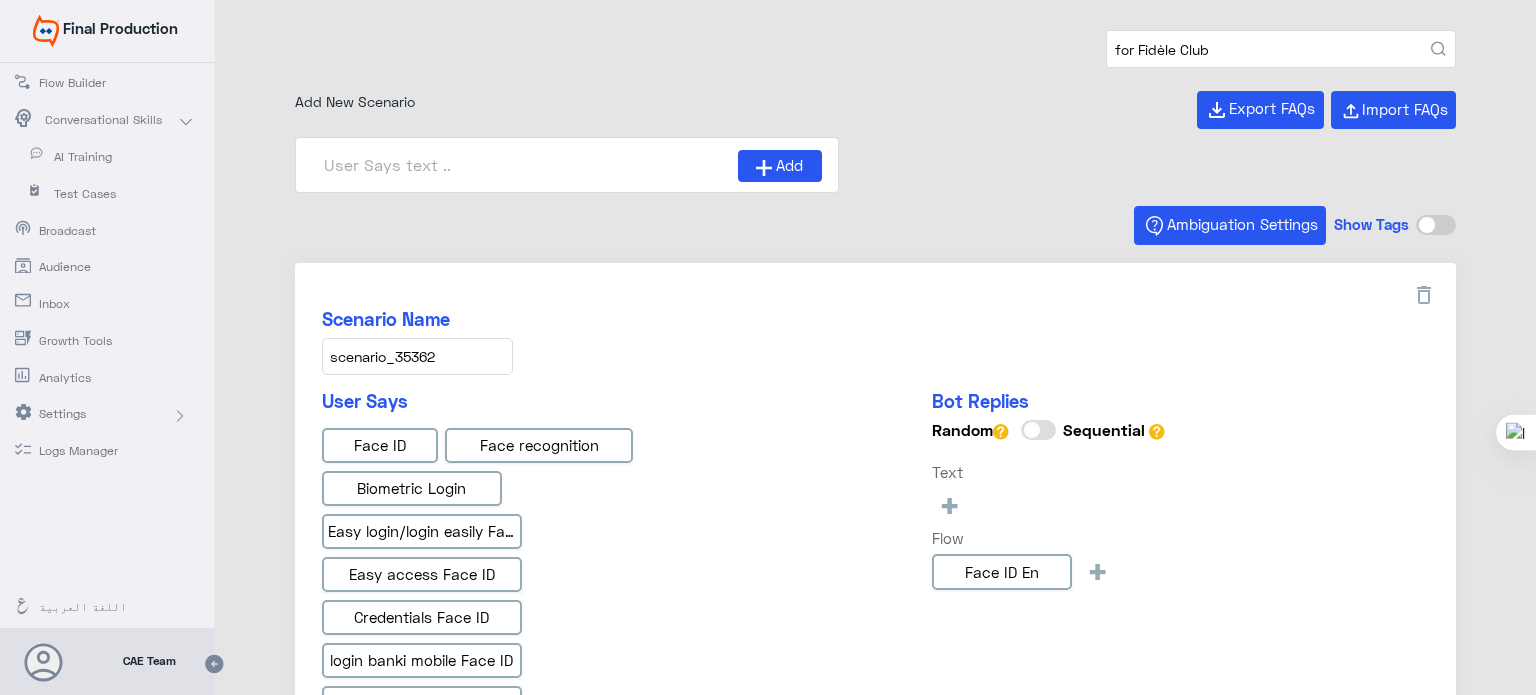 paste on "for Fidèle Club" 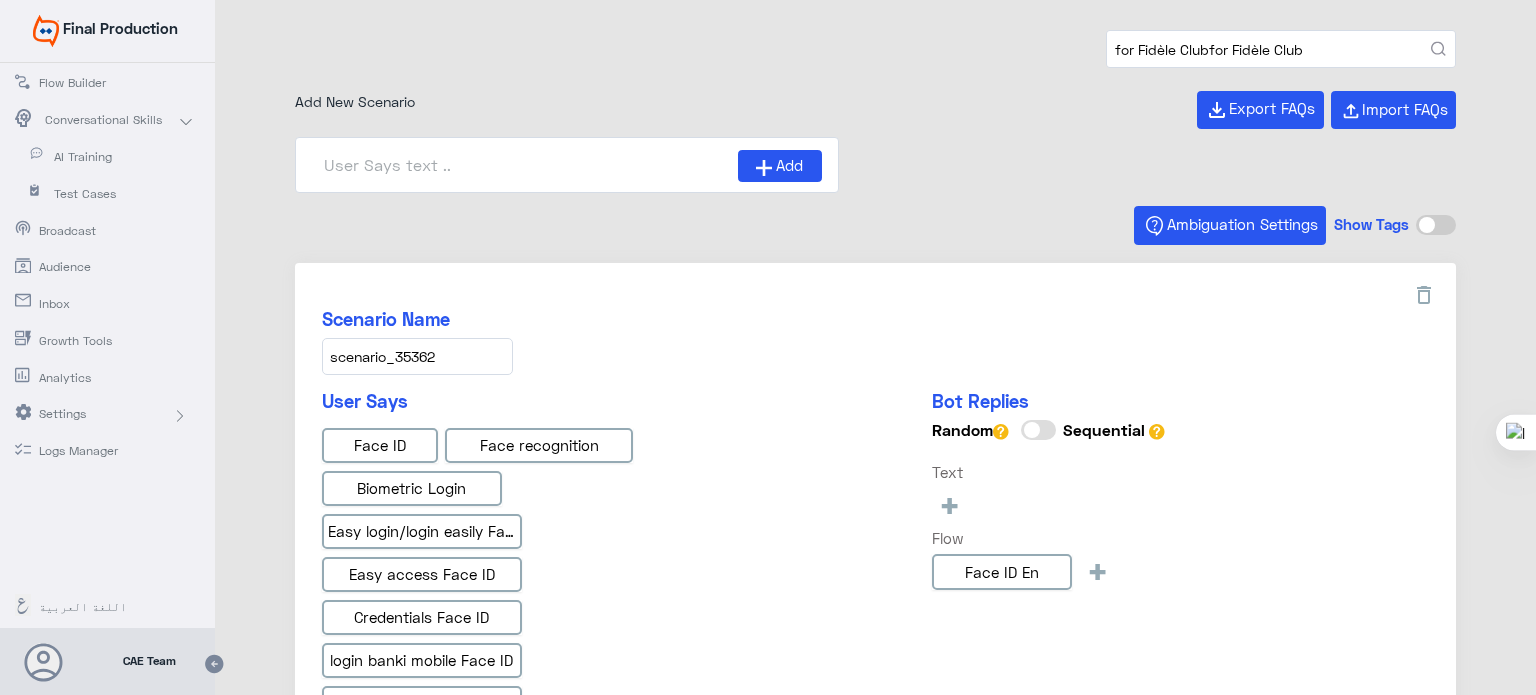 type on "for Fidèle Clubfor Fidèle Club" 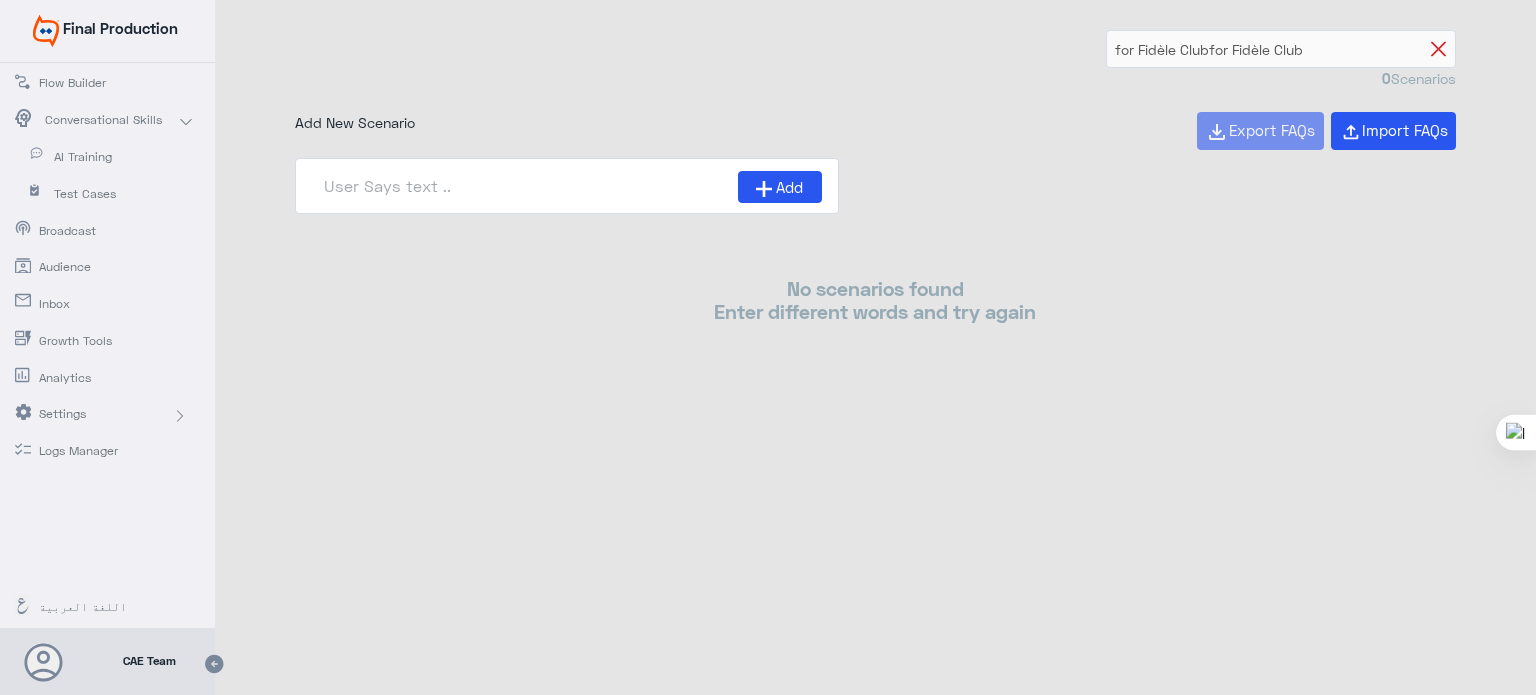 click 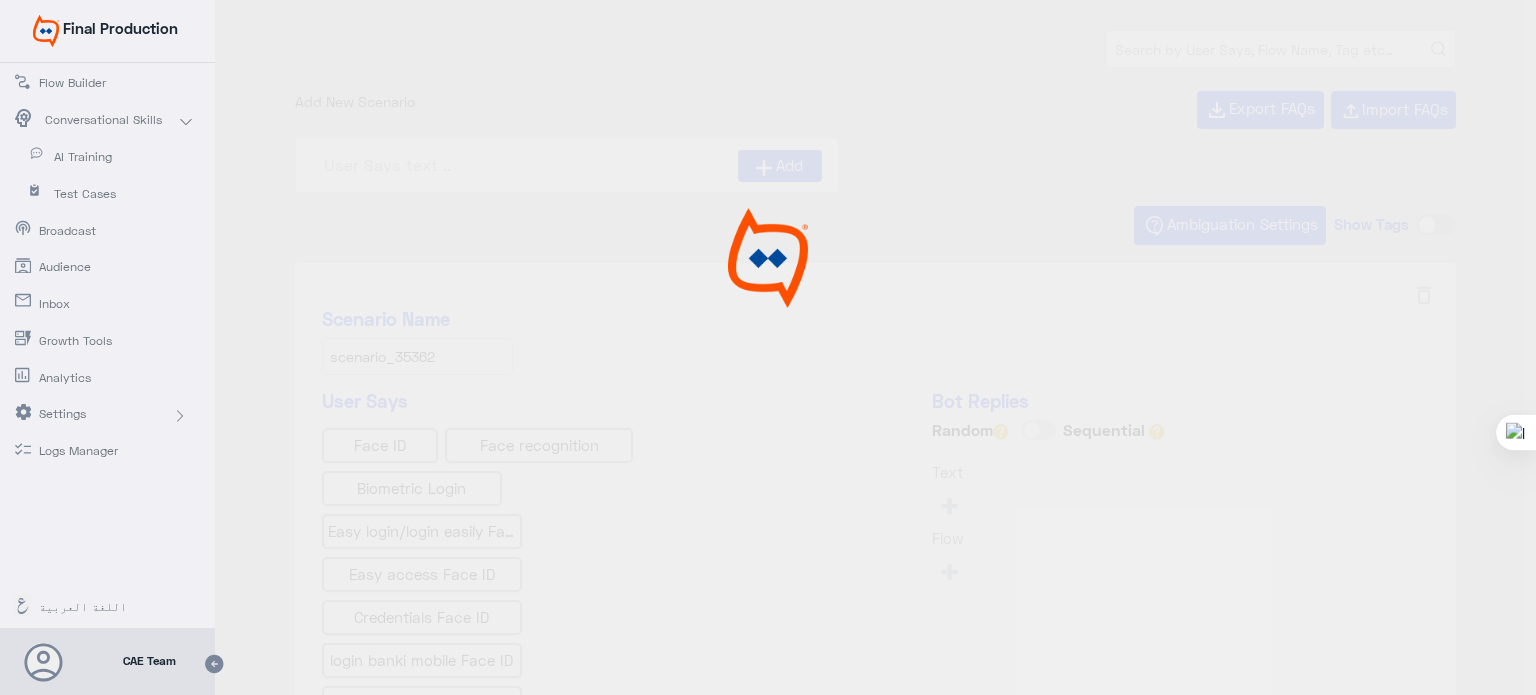 type on "Face ID En" 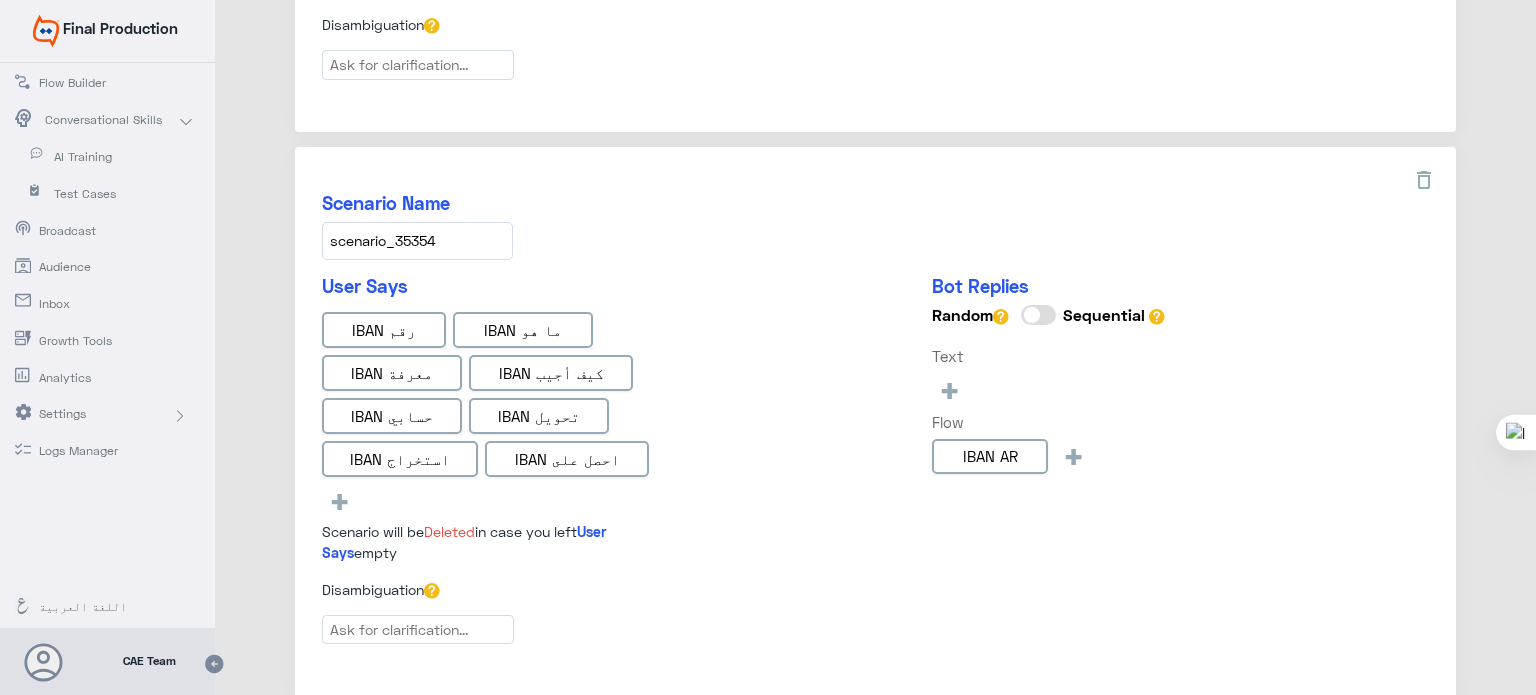 scroll, scrollTop: 3455, scrollLeft: 0, axis: vertical 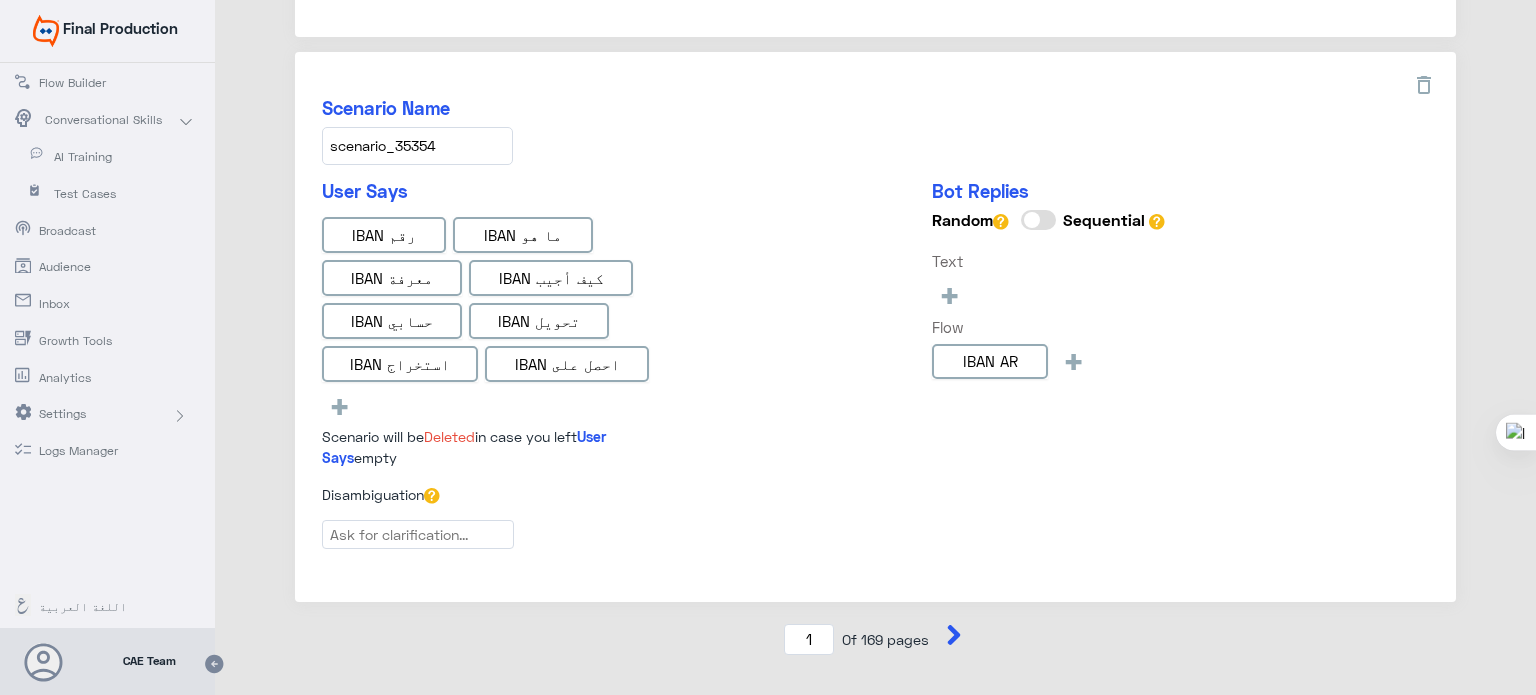 click 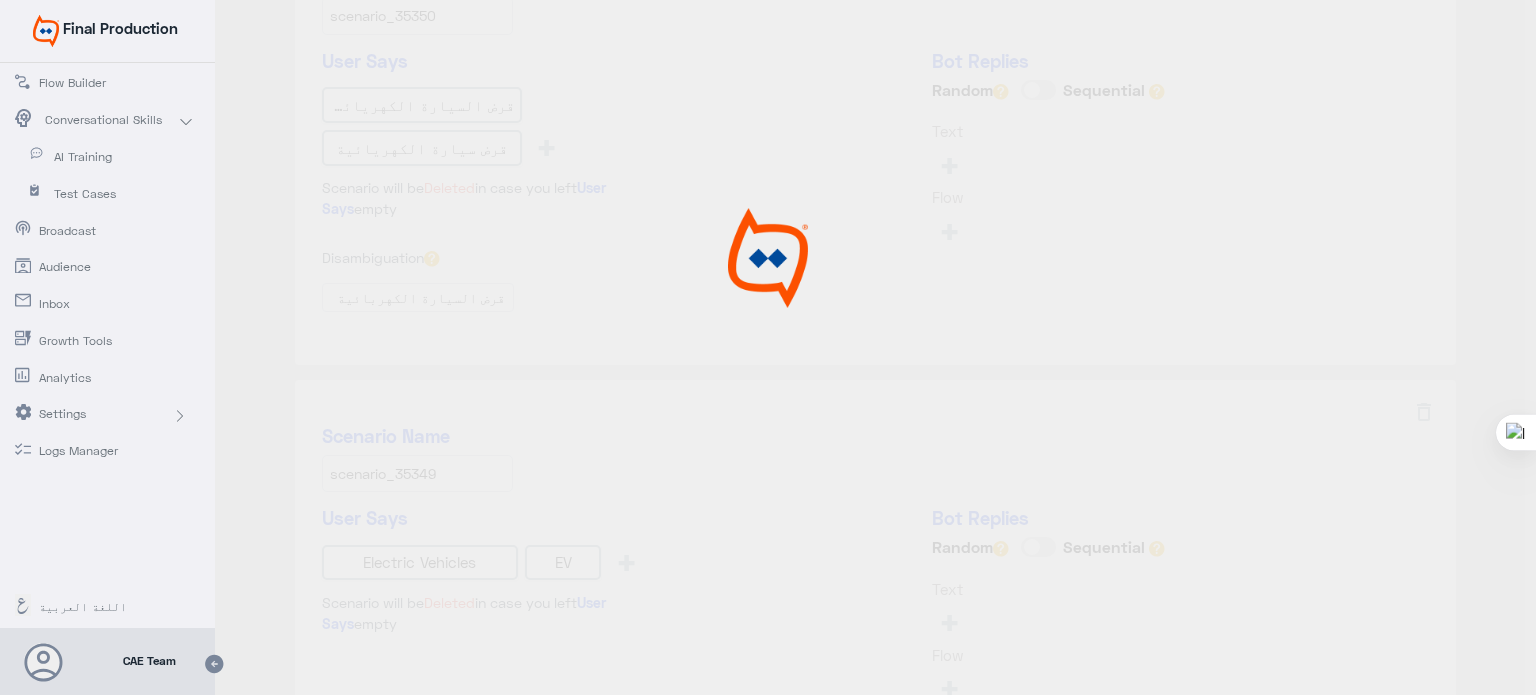 scroll, scrollTop: 0, scrollLeft: 0, axis: both 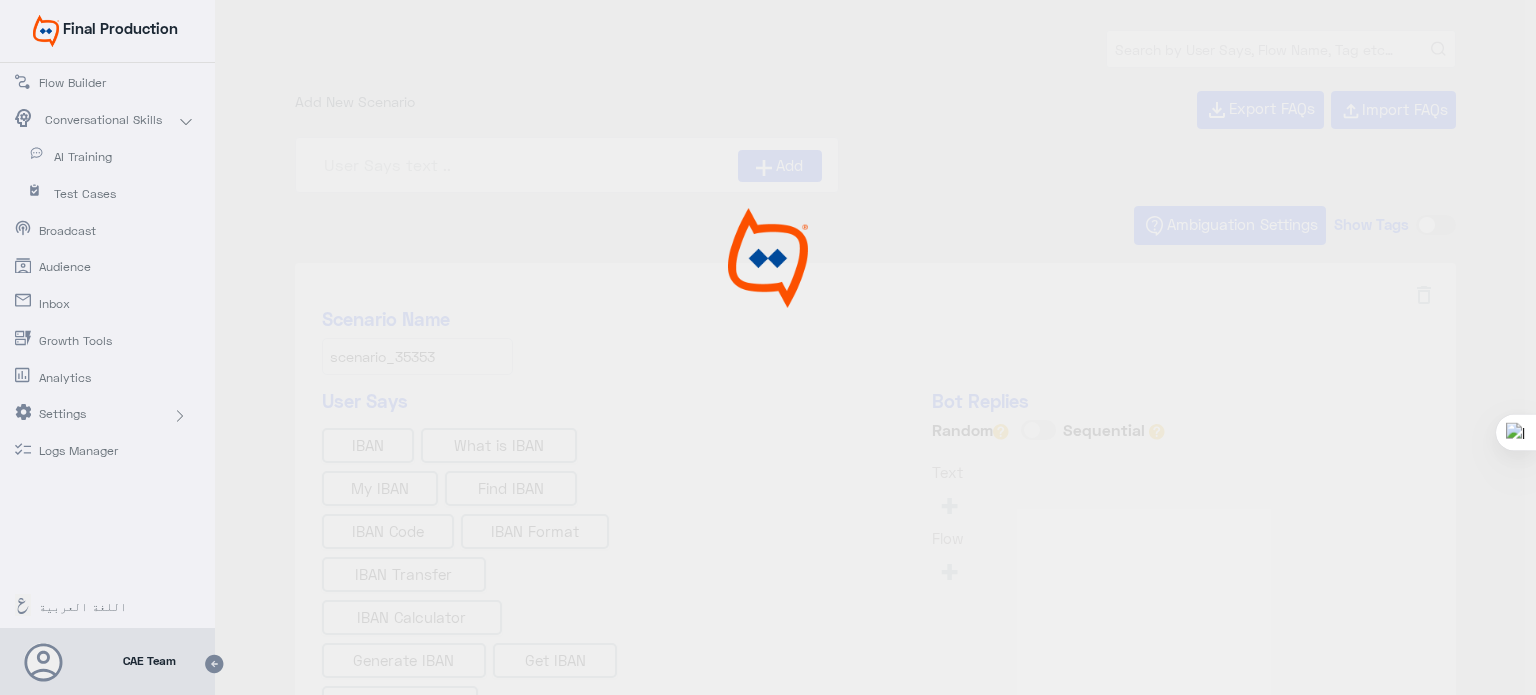type on "Electric Vehicle AR" 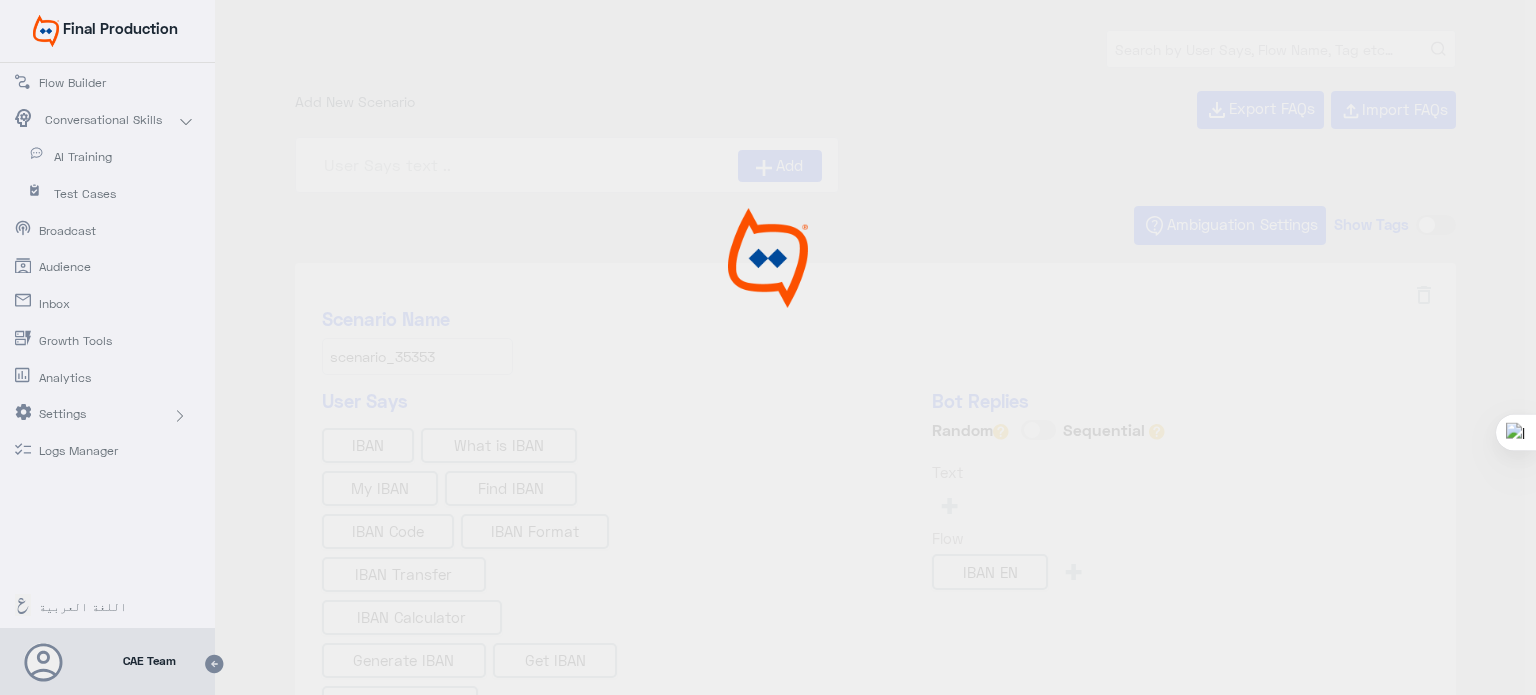 type on "Electric vehicle EN" 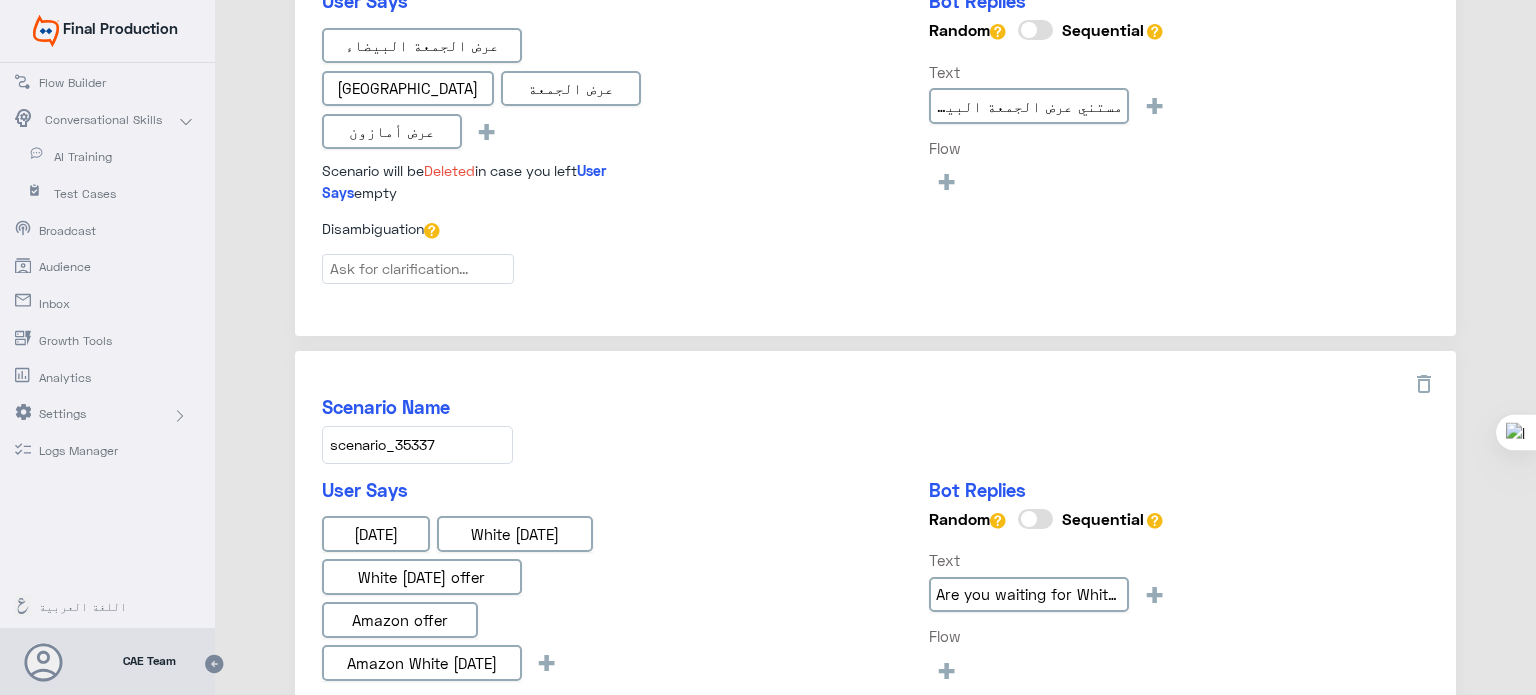 scroll, scrollTop: 2328, scrollLeft: 0, axis: vertical 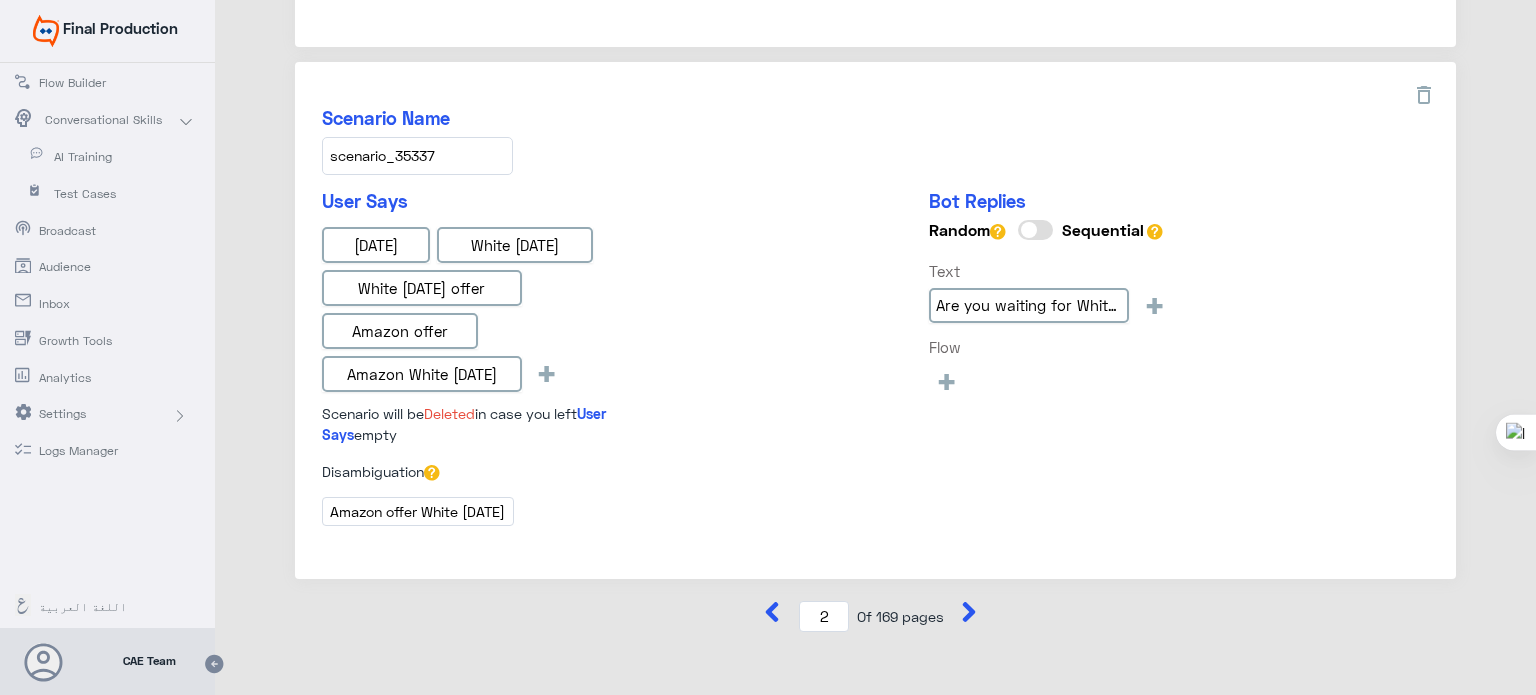 click 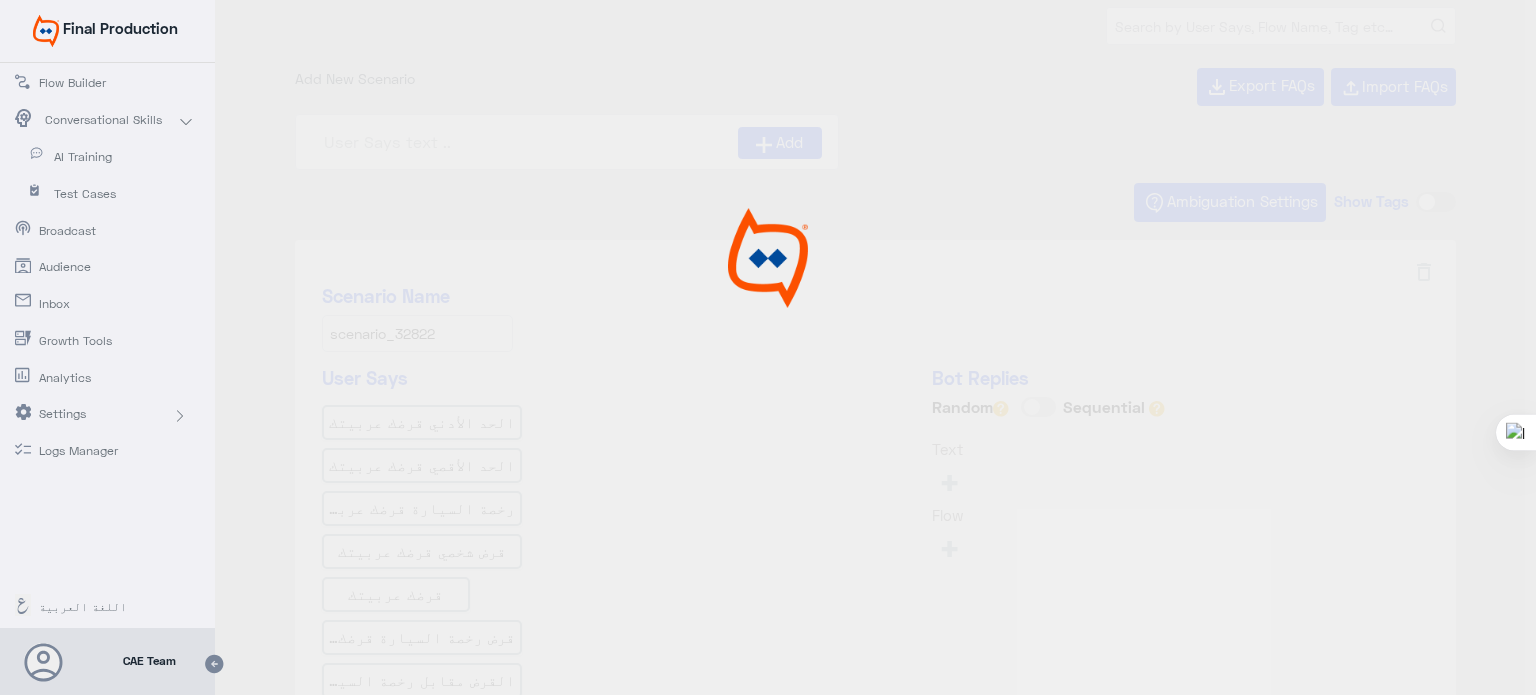 scroll, scrollTop: 0, scrollLeft: 0, axis: both 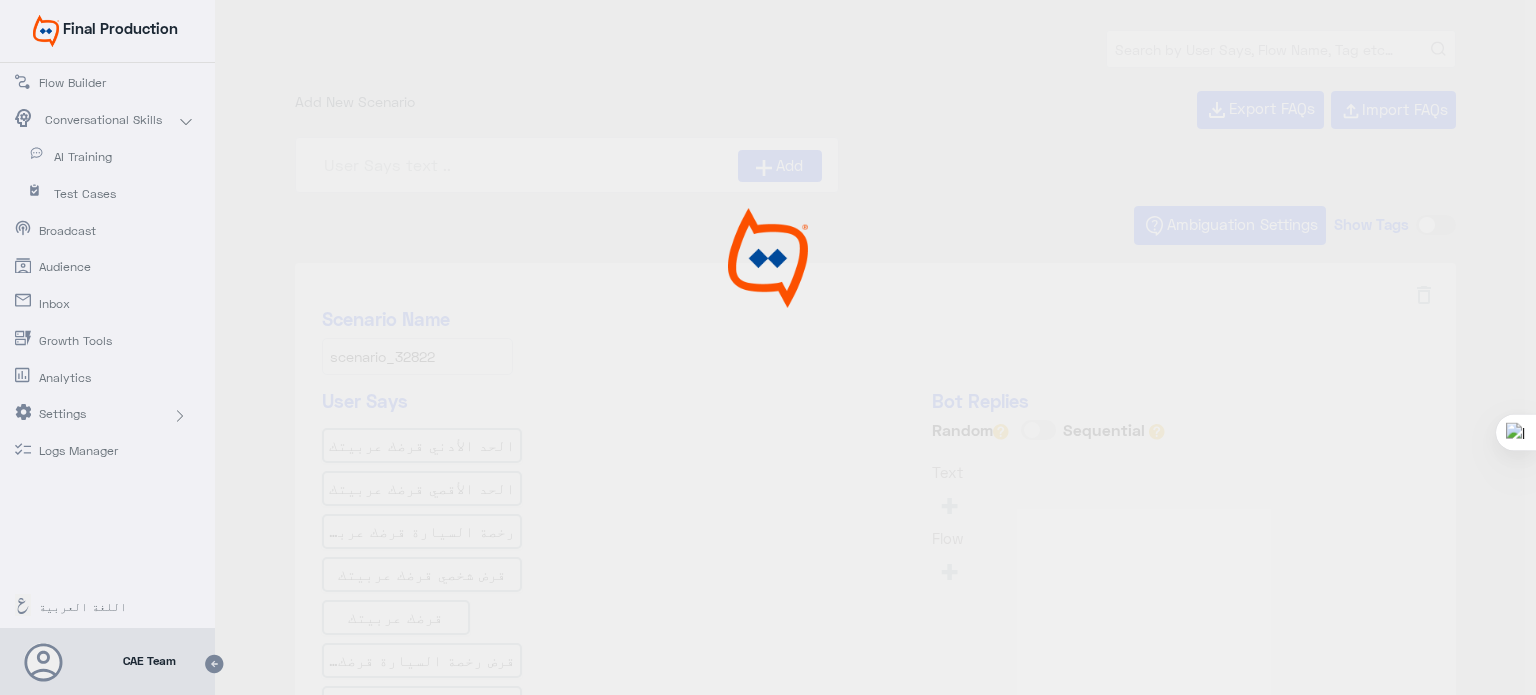 type on "Drive cash Ar" 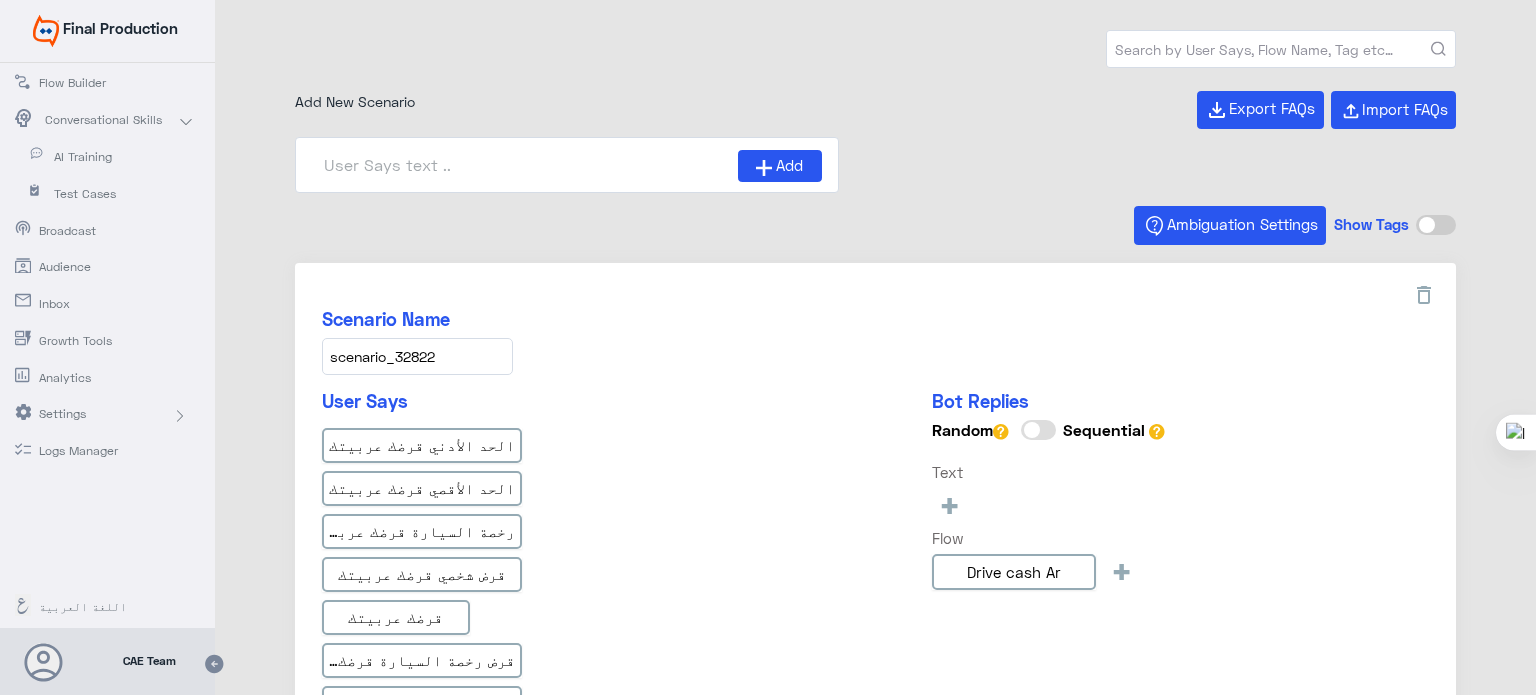 type on "Drive cash En" 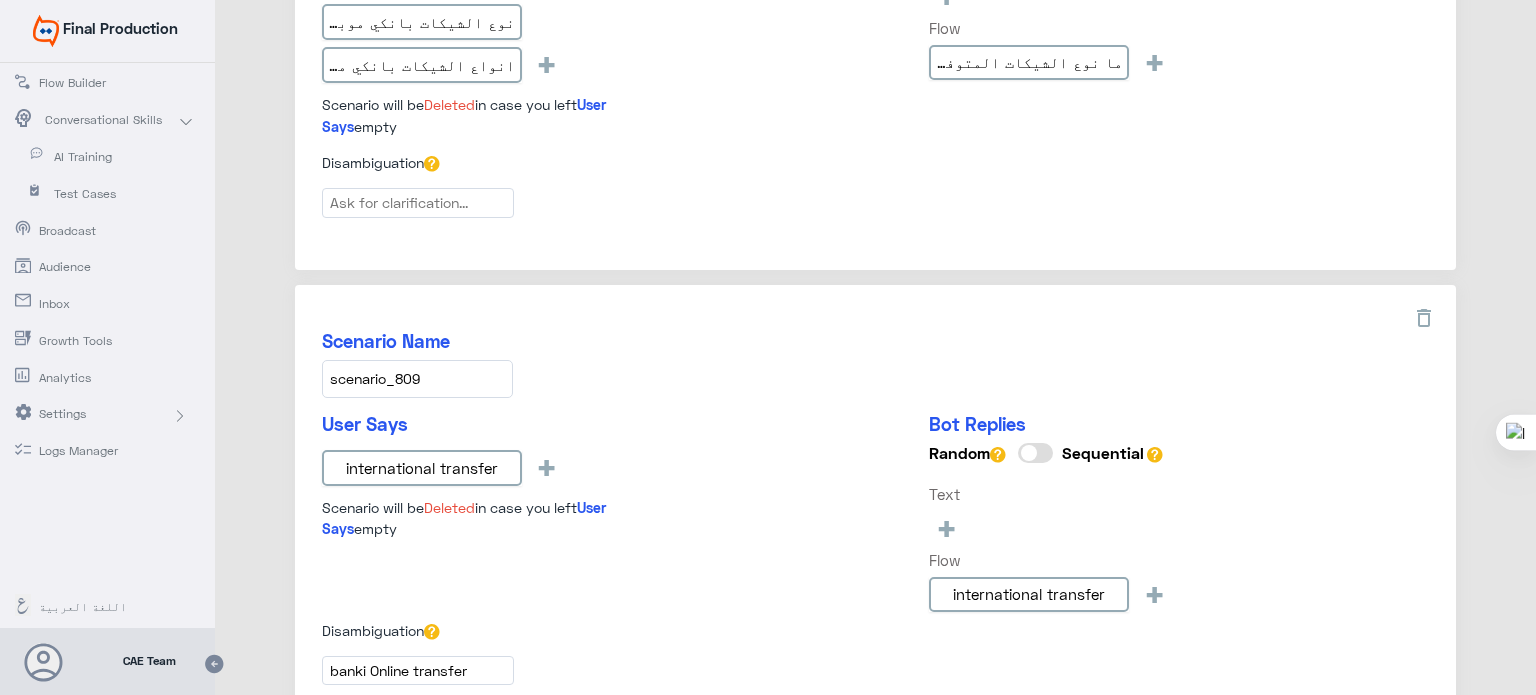 scroll, scrollTop: 2643, scrollLeft: 0, axis: vertical 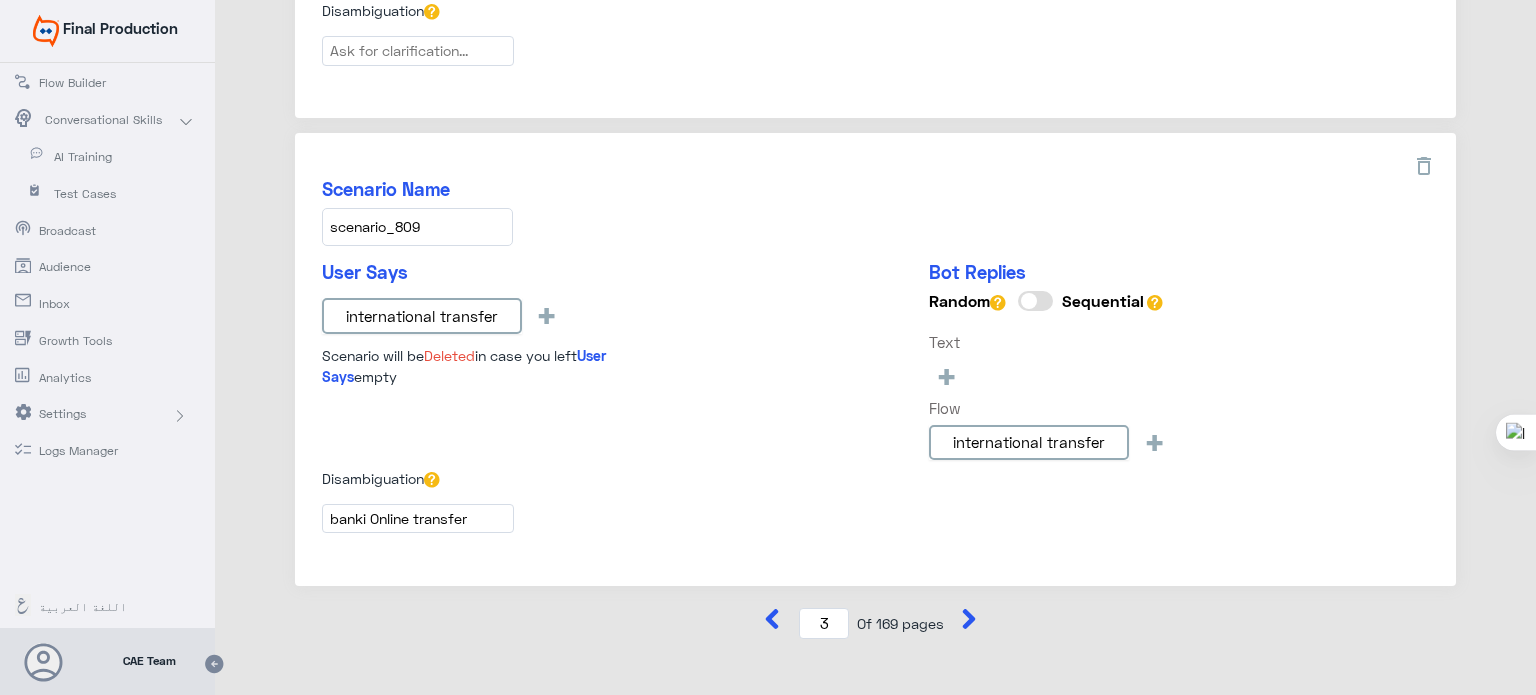 click on "Flow Builder" 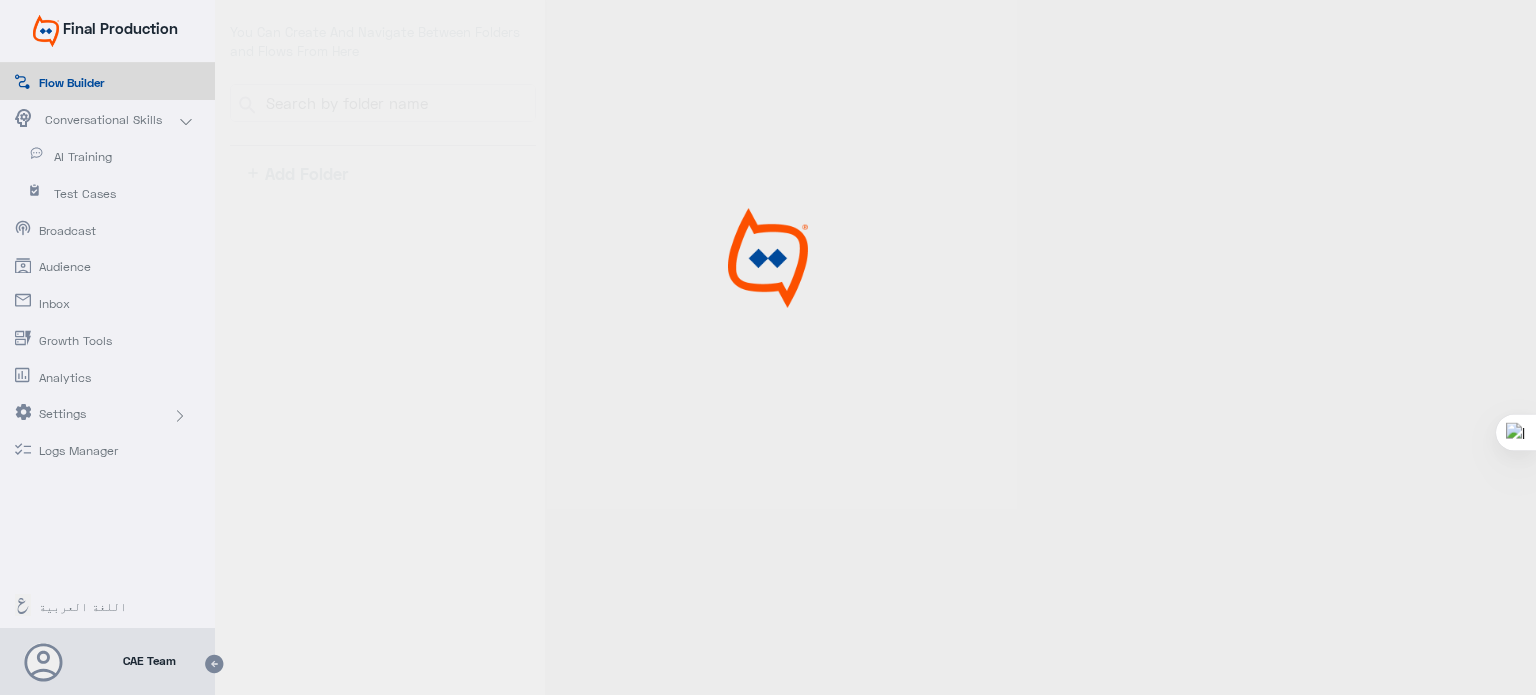 scroll, scrollTop: 0, scrollLeft: 0, axis: both 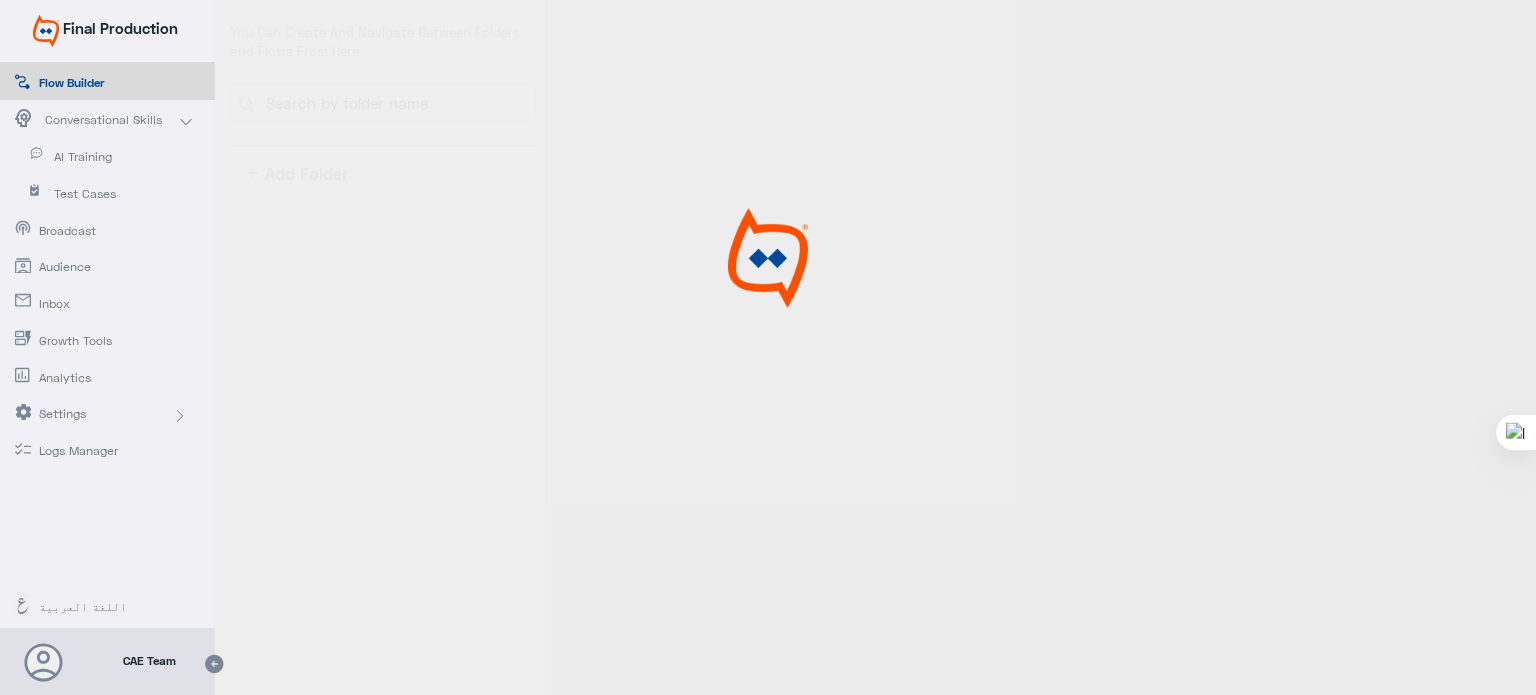 select on "3" 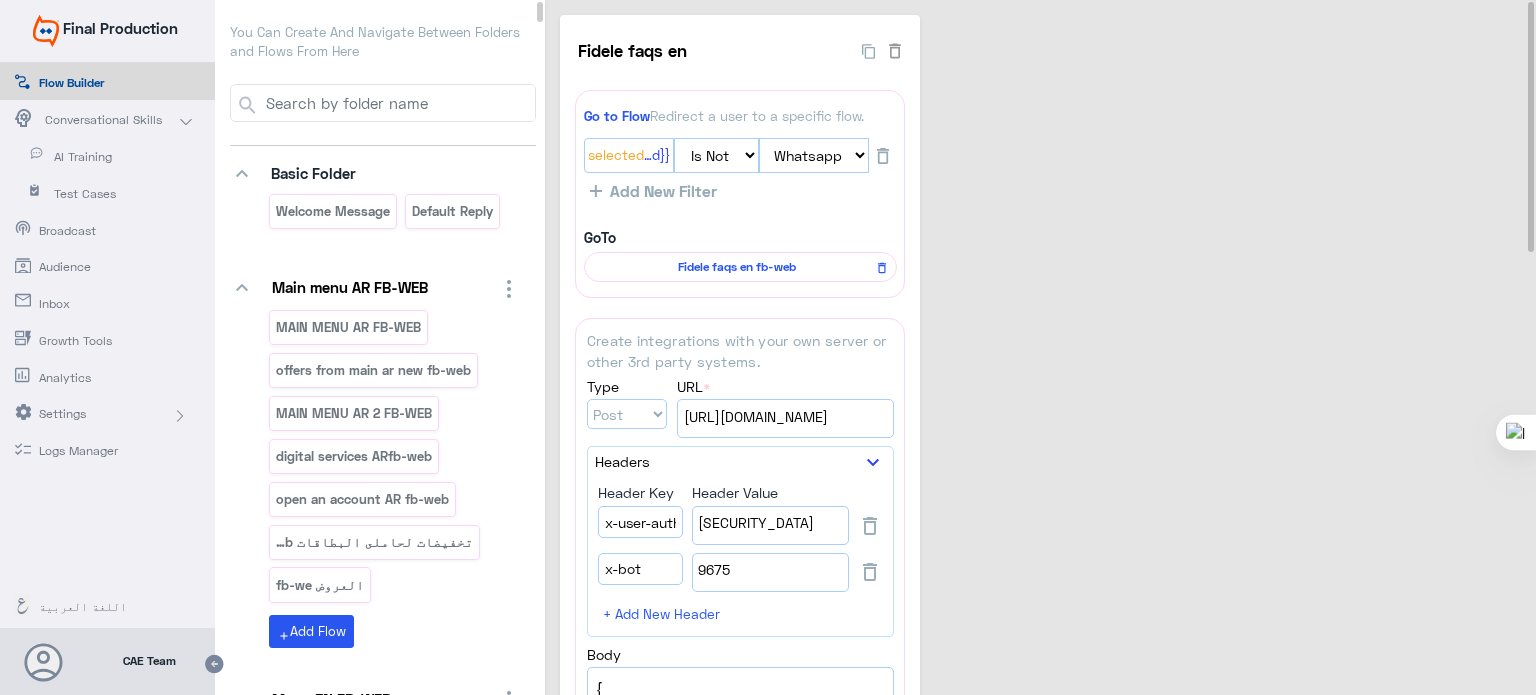 click at bounding box center [399, 103] 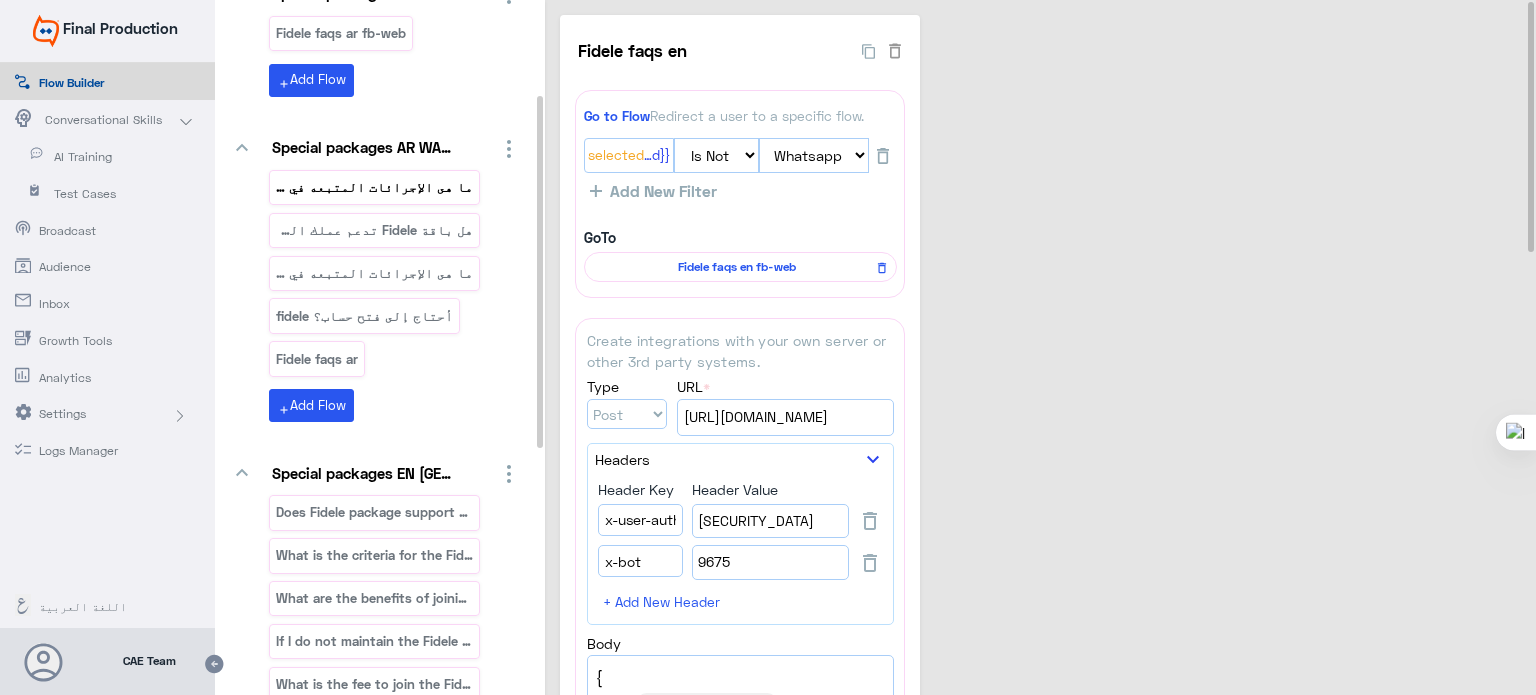 scroll, scrollTop: 160, scrollLeft: 0, axis: vertical 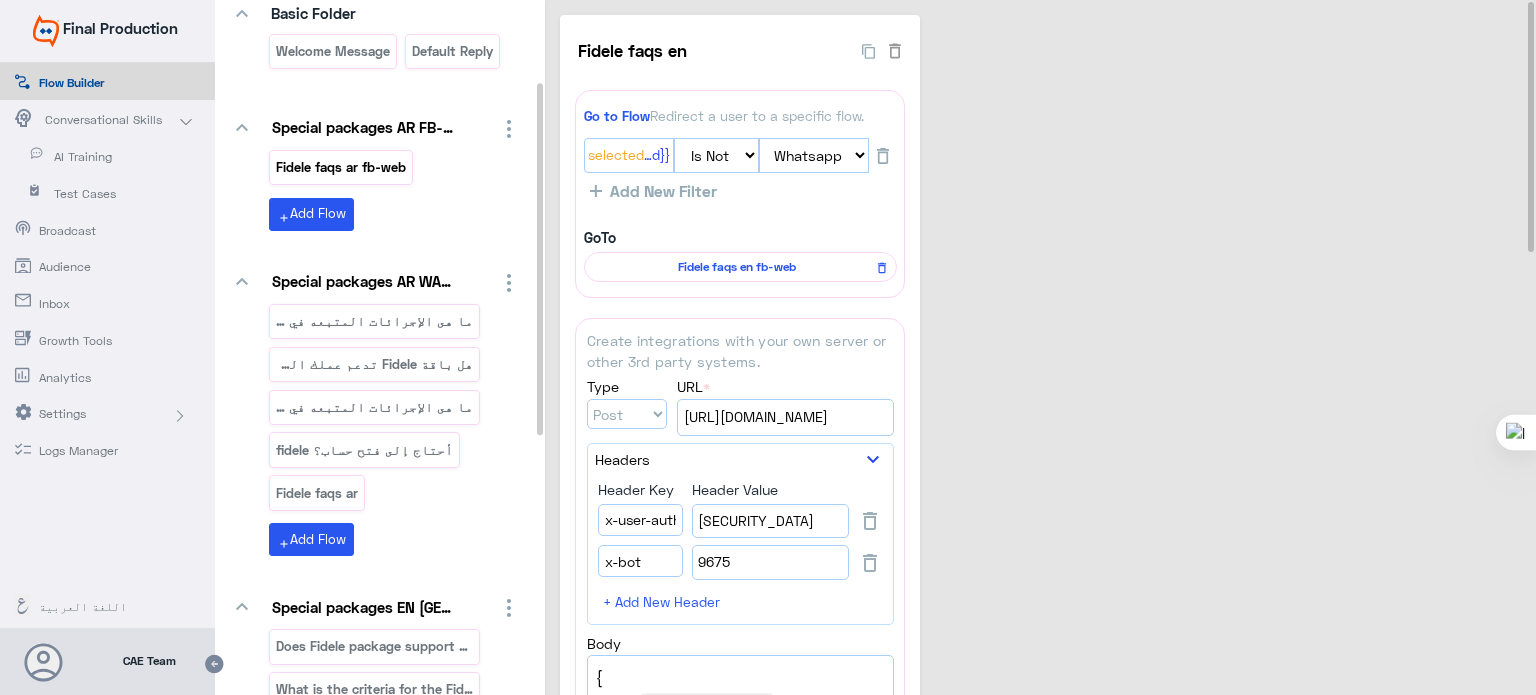 type on "fide" 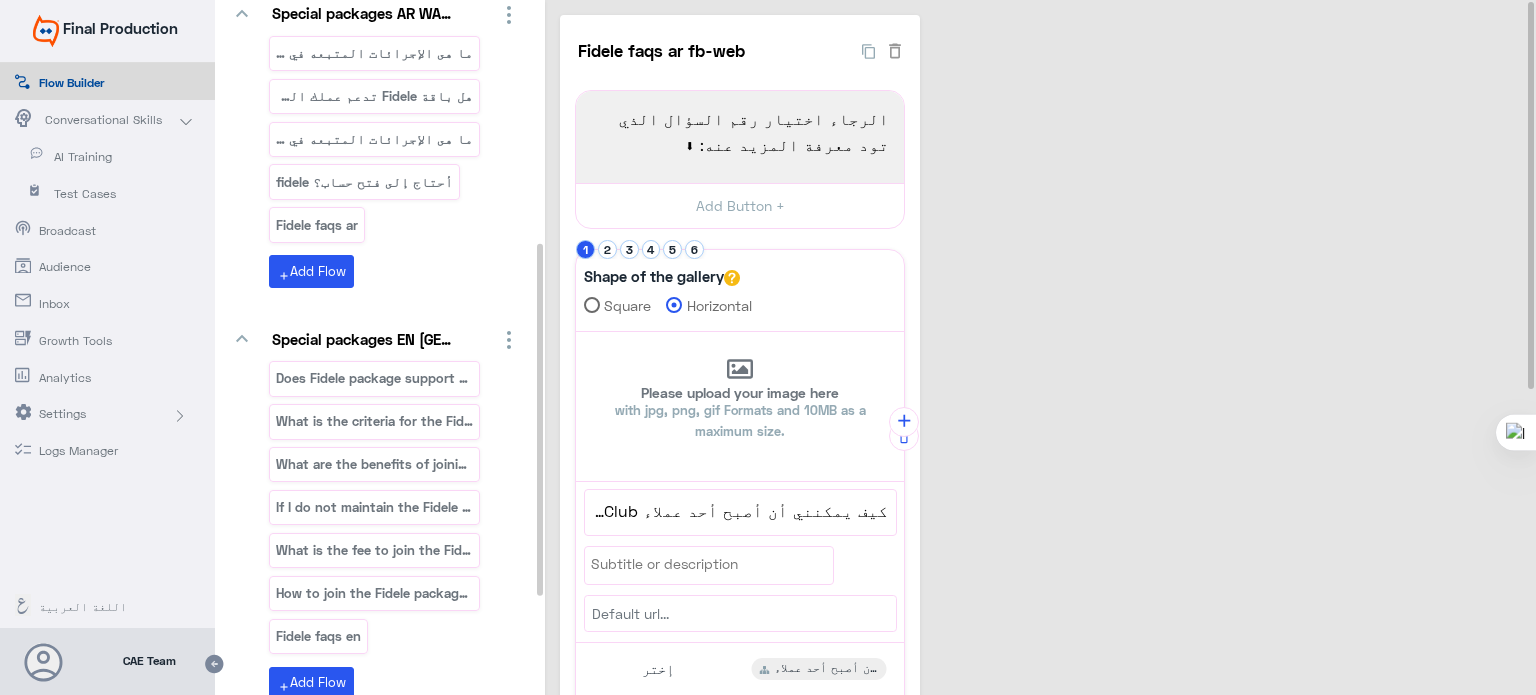 scroll, scrollTop: 644, scrollLeft: 0, axis: vertical 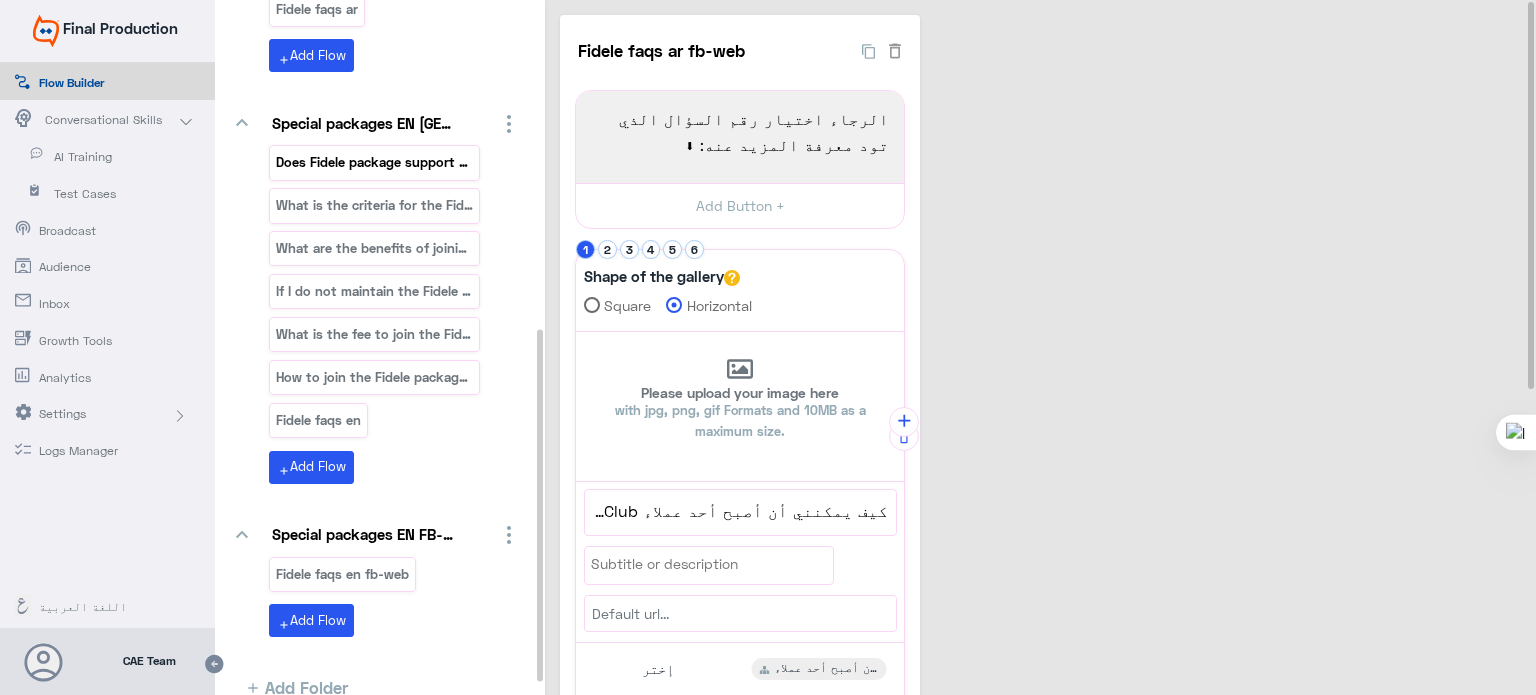 click on "Does Fidele package support my business ?" at bounding box center [375, 162] 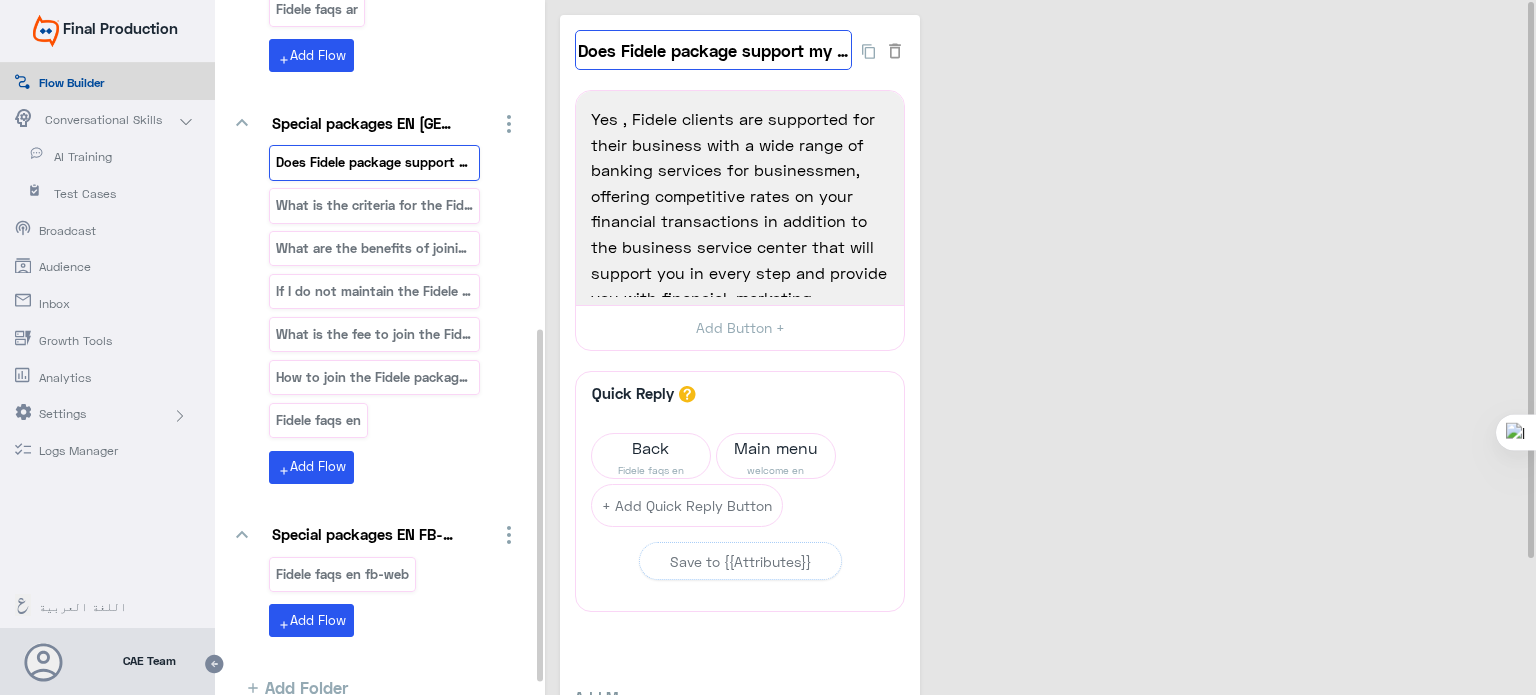 click on "Does Fidele package support my business ?" 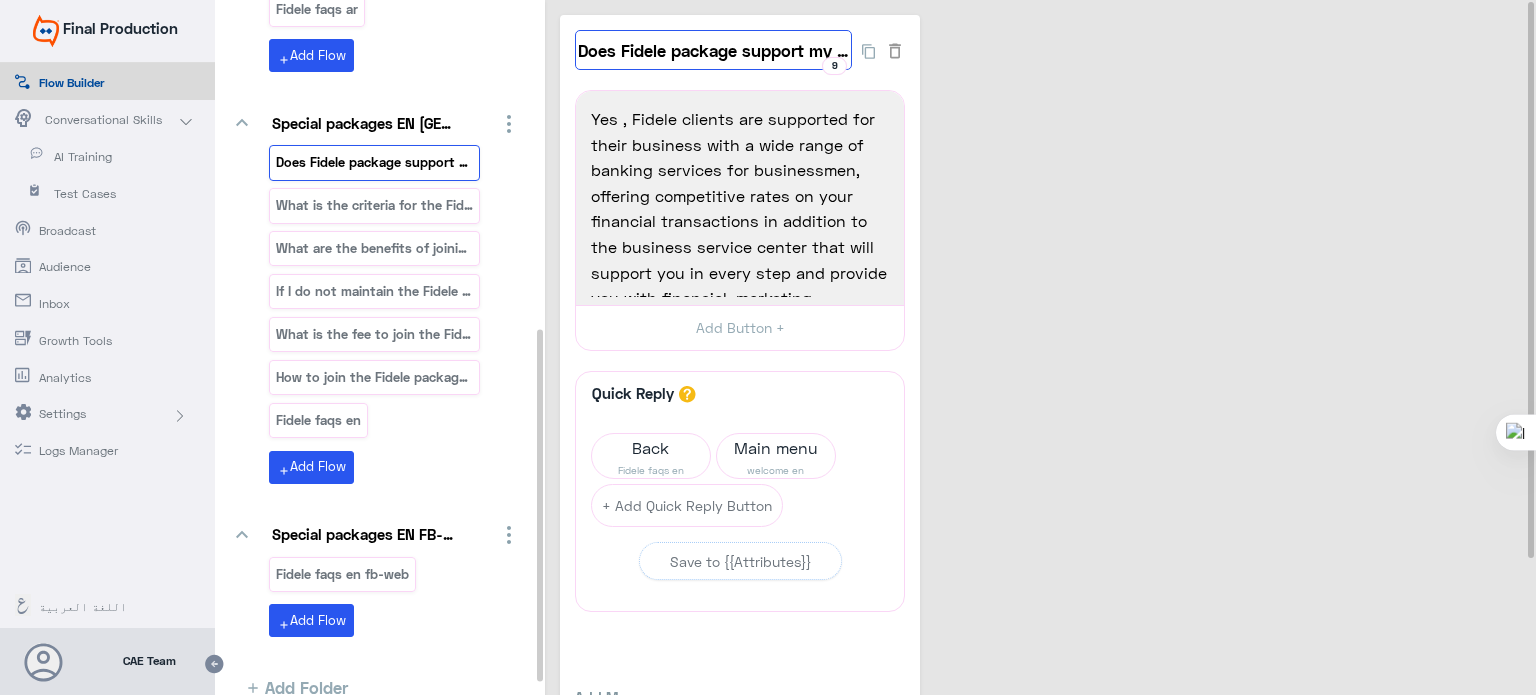 scroll, scrollTop: 0, scrollLeft: 70, axis: horizontal 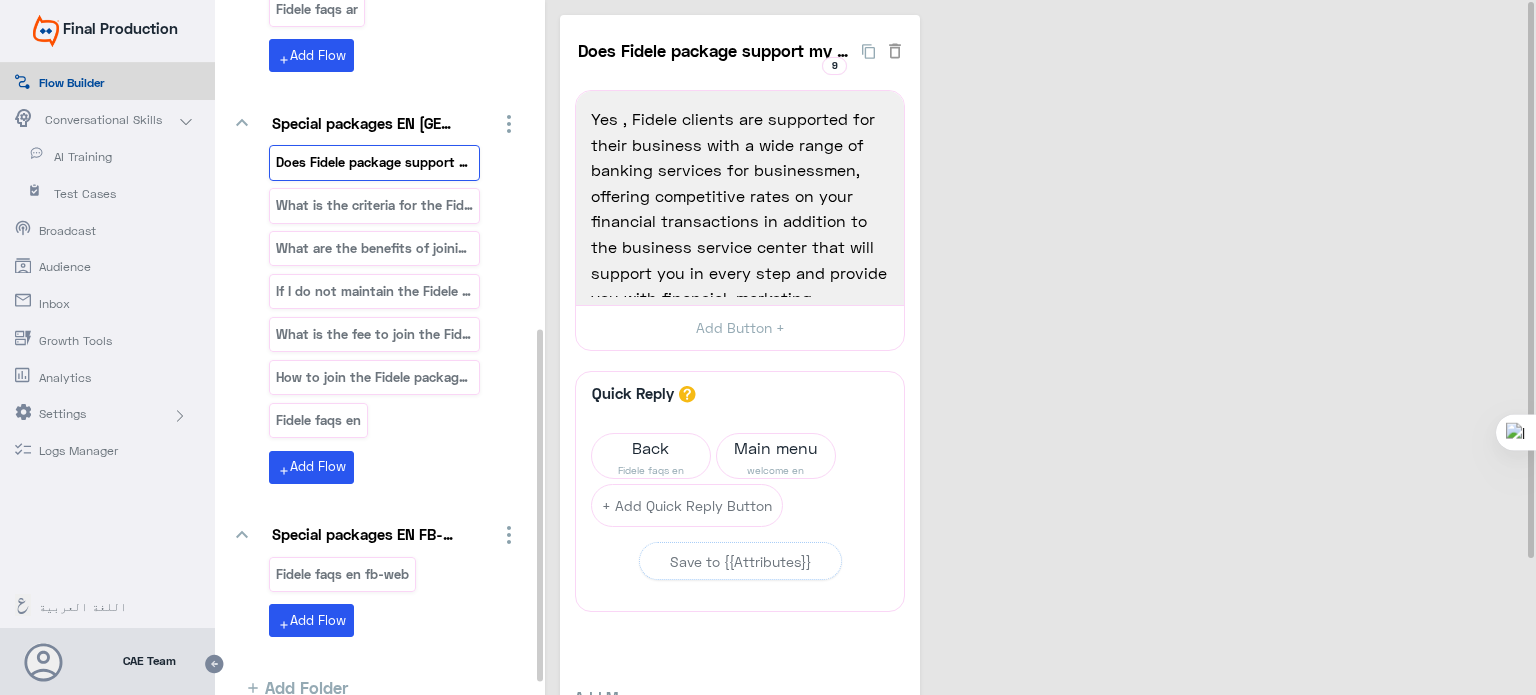 click on "Does Fidele package support my business ?  9  Yes , Fidele clients are supported for their business with a wide range of banking services for businessmen, offering competitive rates on your financial transactions in addition to the business service center that will support you in every step and provide you with financial, marketing Consultation at competitive prices, and with special treatment.  1649  Yes , Fidele clients are supported for their business with a wide range of banking services for businessmen, offering competitive rates on your financial transactions in addition to the business service center that will support you in every step and provide you with financial, marketing Consultation at competitive prices, and with special treatment.  Add Button +  Quick Reply  A quick reply/user input can only be after a message content eg: text, image or gallery, please drag a valid message.  Back Fidele faqs en Main menu welcome en  + Add Quick Reply Button   Save to {{Attributes}}   Add Message Text Image" 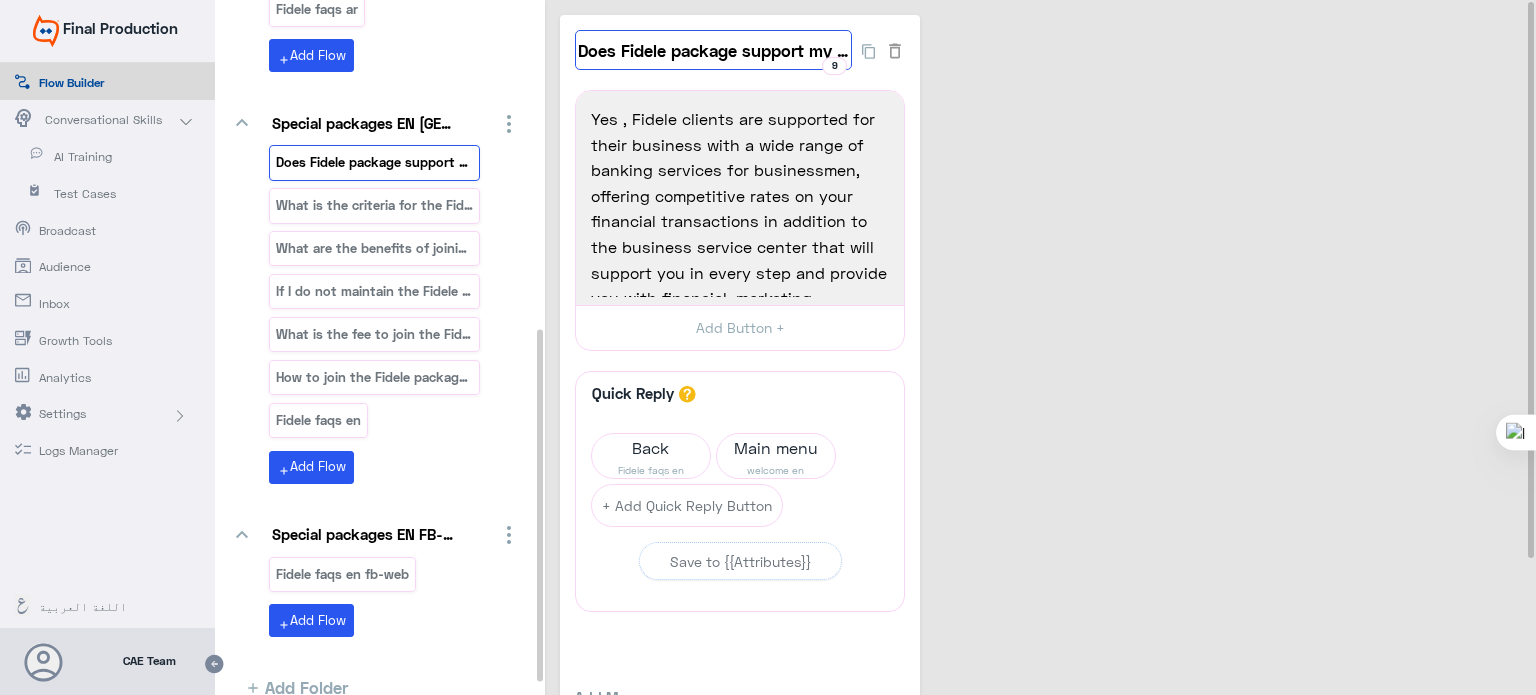 click on "Does Fidele package support my business ?" 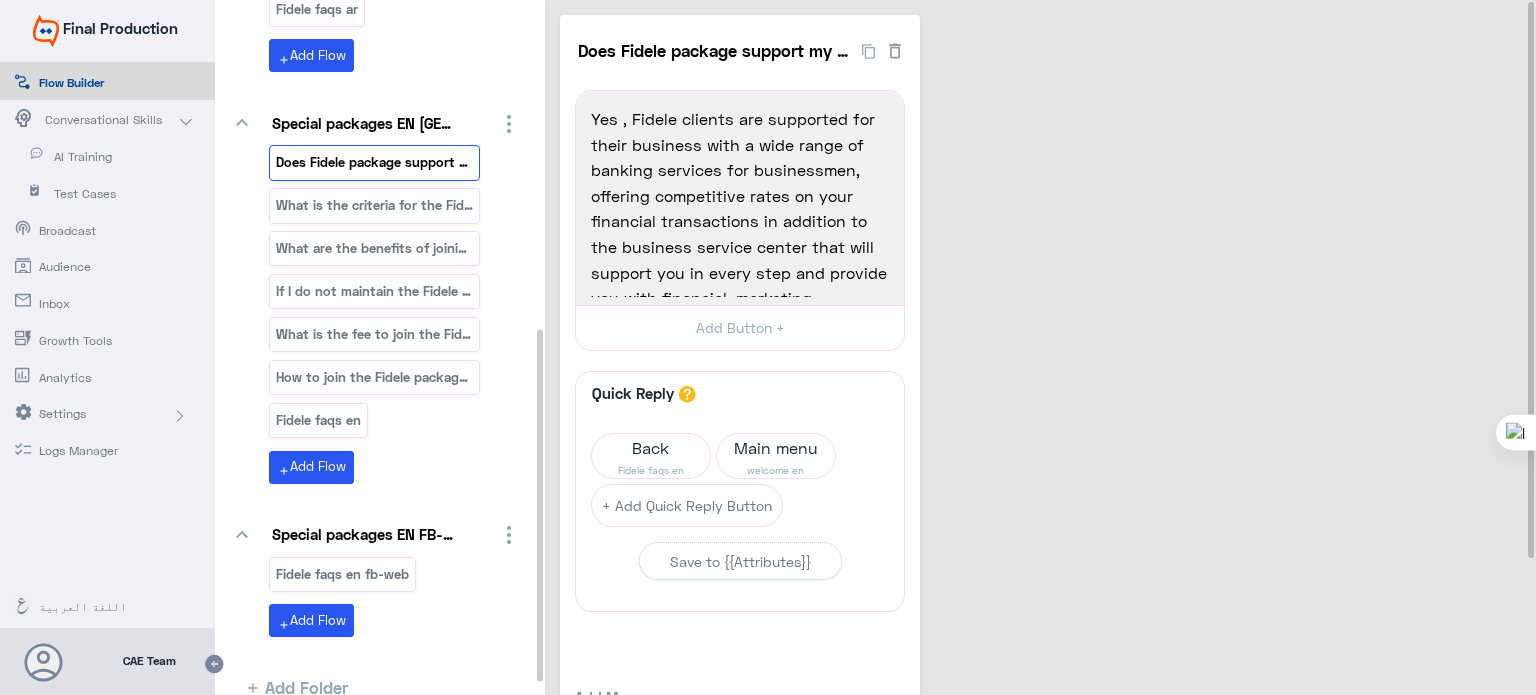 click on "Does Fidele package support my business ?  9  Yes , Fidele clients are supported for their business with a wide range of banking services for businessmen, offering competitive rates on your financial transactions in addition to the business service center that will support you in every step and provide you with financial, marketing Consultation at competitive prices, and with special treatment.  1649  Yes , Fidele clients are supported for their business with a wide range of banking services for businessmen, offering competitive rates on your financial transactions in addition to the business service center that will support you in every step and provide you with financial, marketing Consultation at competitive prices, and with special treatment.  Add Button +  Quick Reply  A quick reply/user input can only be after a message content eg: text, image or gallery, please drag a valid message.  Back Fidele faqs en Main menu welcome en  + Add Quick Reply Button   Save to {{Attributes}}   Add Message Text Image" 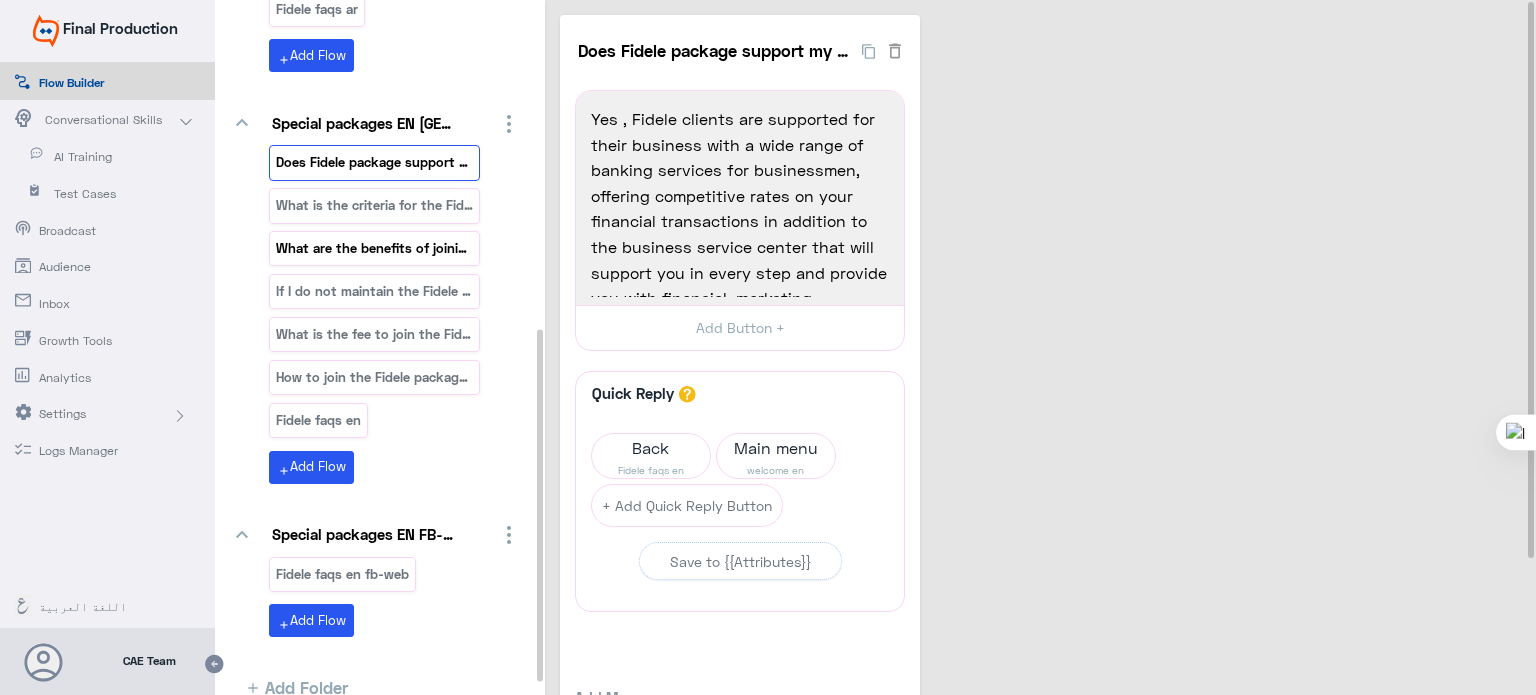 click on "What are the benefits of joining the Fidele packag" at bounding box center (374, 248) 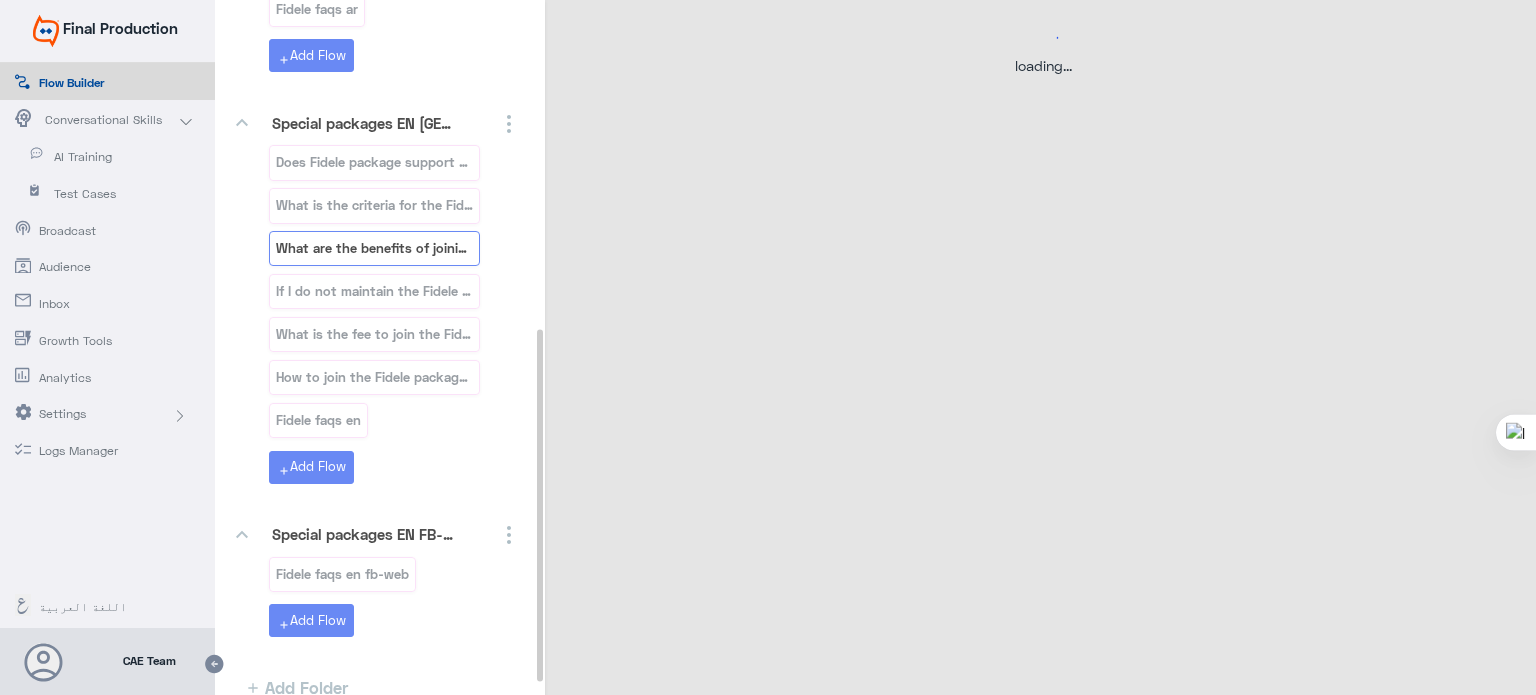 select on "3" 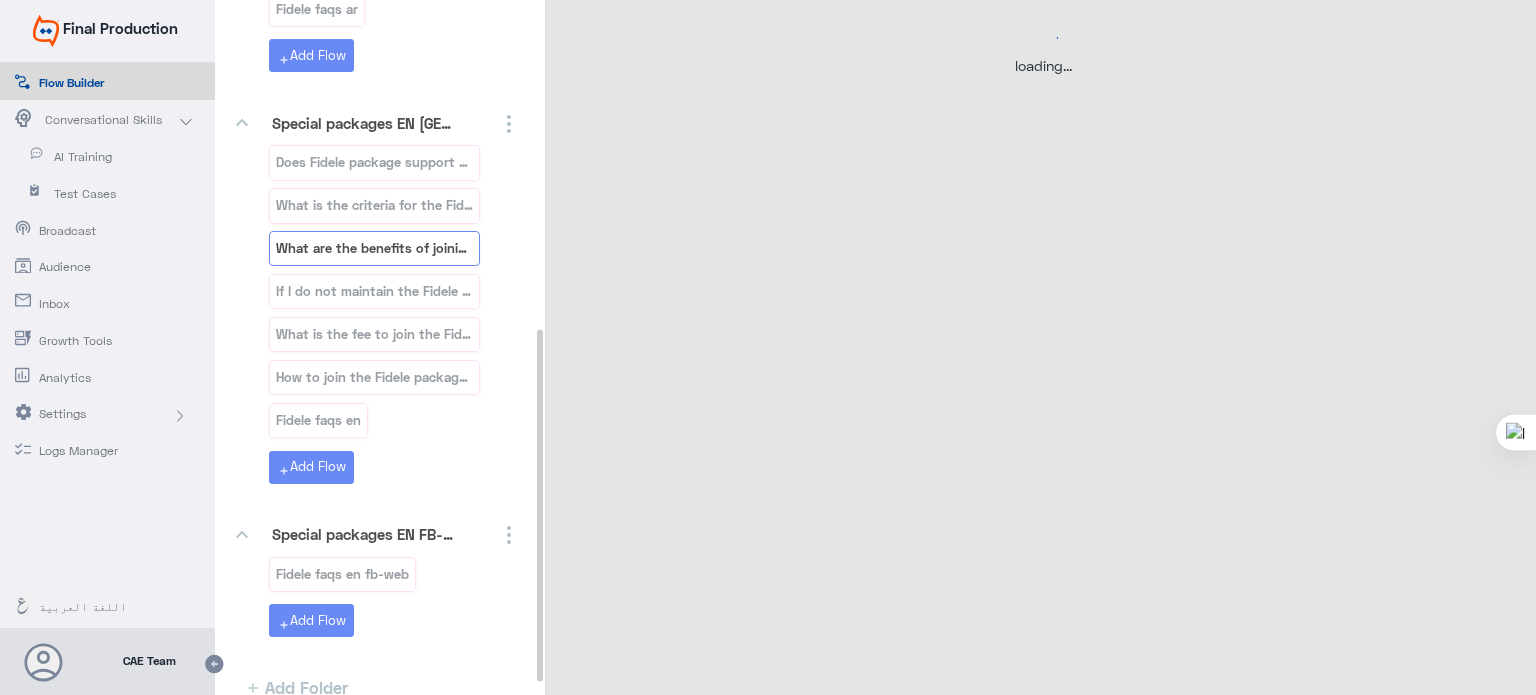 select on "2" 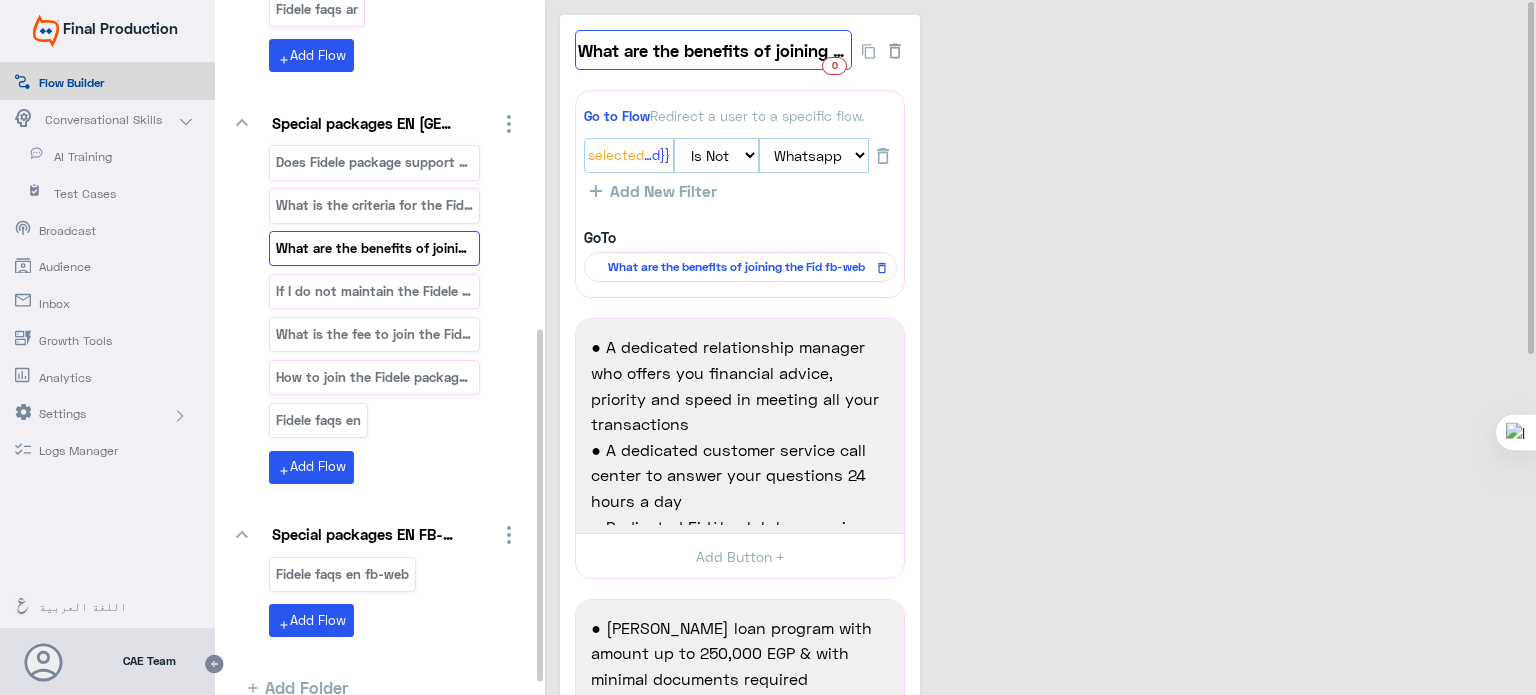click on "What are the benefits of joining the Fidele packag" 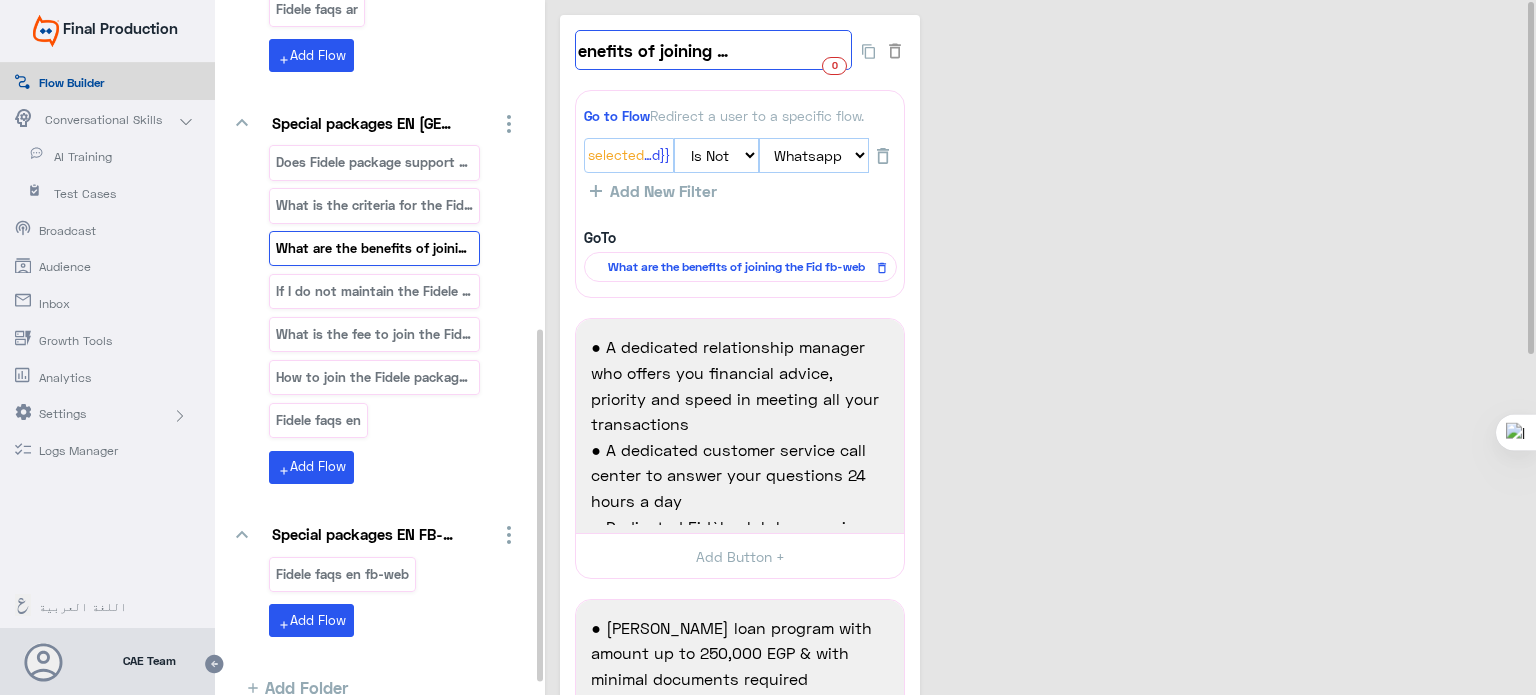 scroll, scrollTop: 0, scrollLeft: 120, axis: horizontal 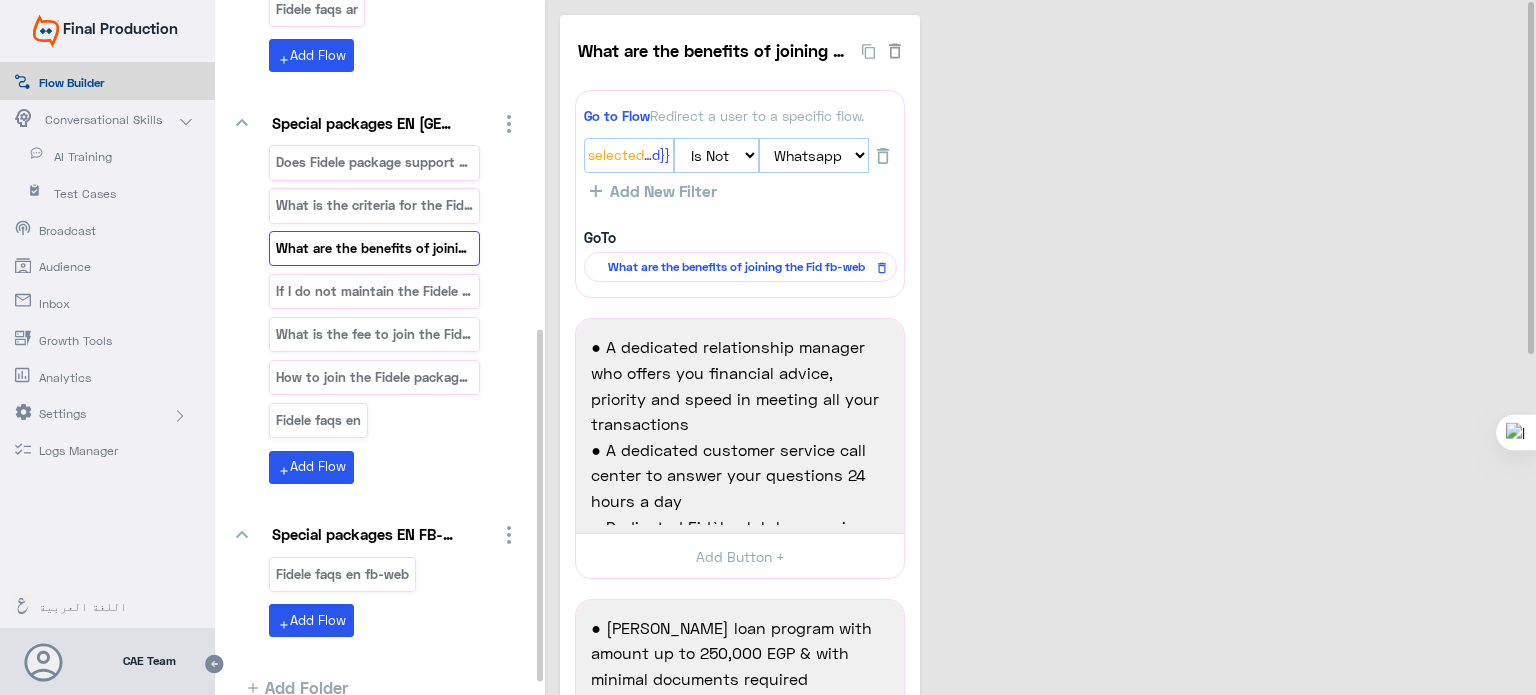 click on "What are the benefits of joining the Fidele packag  0  Go to Flow  Redirect a user to a specific flow. {{ChannelId}}: Selected  Is   Is Not   Facebook   WebChat   Whatsapp   Instagram   Twitter  Add New Filter GoTo  What are the benefits of joining the Fid fb-web  ● A dedicated relationship manager who offers you financial advice, priority and speed in meeting all your transactions
● A dedicated customer service call center to answer your questions 24 hours a day
● Dedicated Fidèle club lounges in most Crédit Agricole branches
● Fidèle Platinum Debit Card  with special offers and discounts on your purchases
● Fidèle Credit Card with a credit limit up to 150,000 EGP, special discount on card fees & access to VIP lounges at more than 25 airports around the world 6 times a year using the Fidèle Club Platinum Credit Card.
To learn more: http://loungekey.com/visaplatinummena?utm_medium={{ChannelId}}&utm_source=chatbot  1337
● Dedicated Fidèle club lounges in most Crédit Agricole branches" 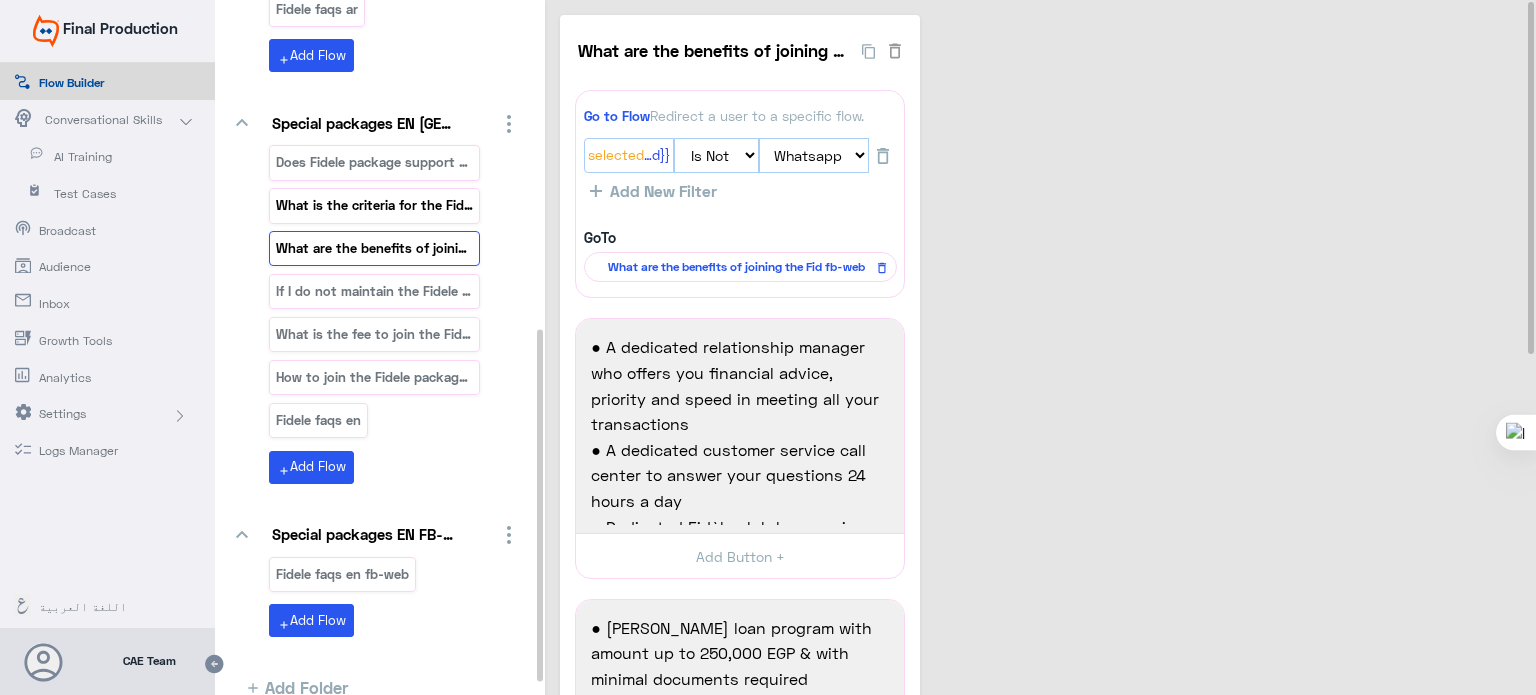 click on "What is the criteria for the Fidele client to have" at bounding box center [375, 205] 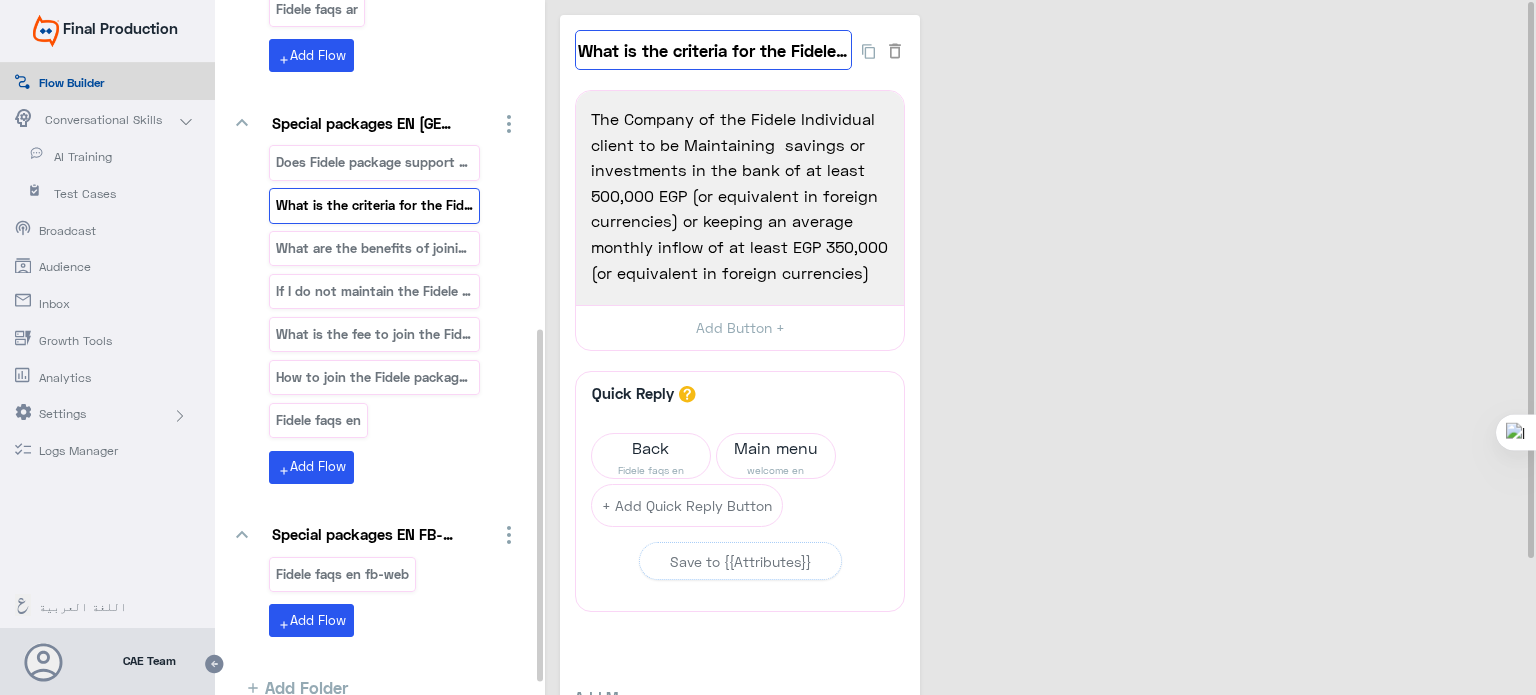 click on "What is the criteria for the Fidele client to have" 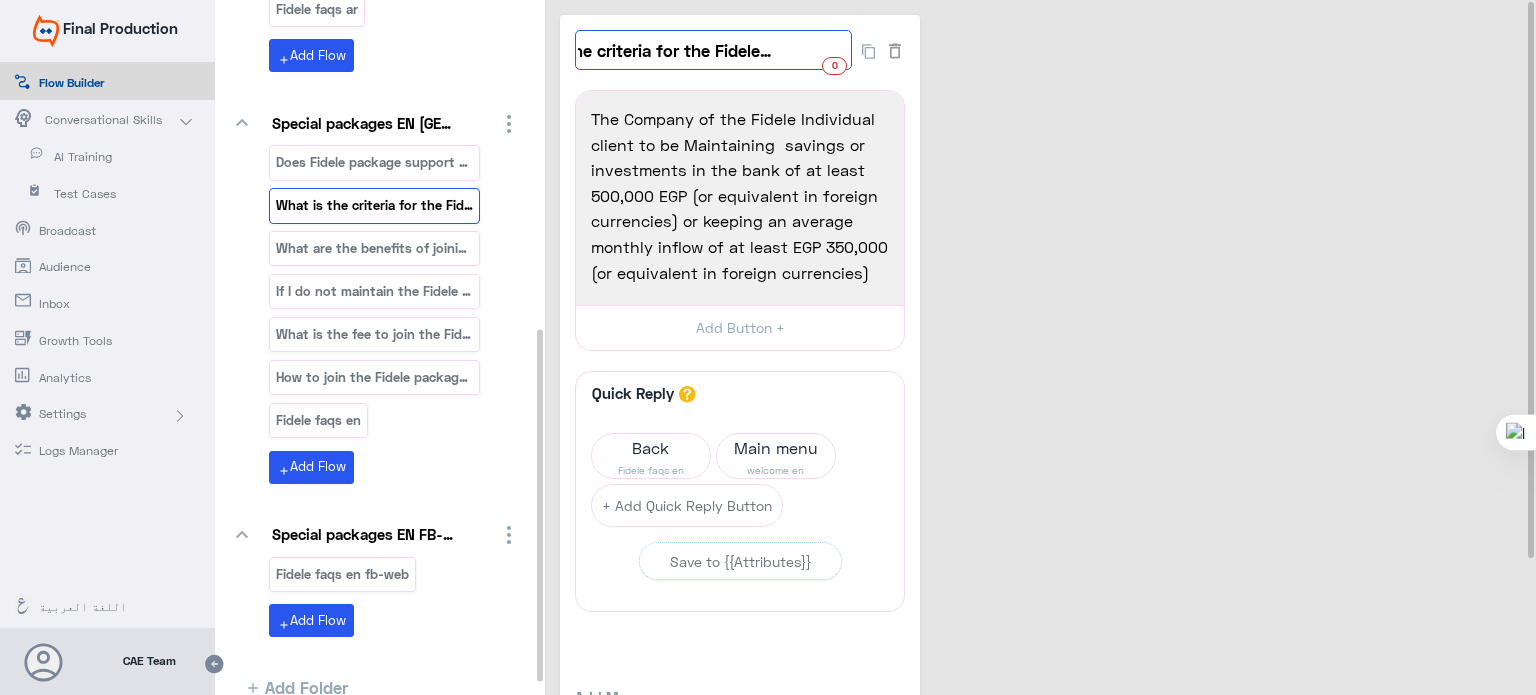 scroll, scrollTop: 0, scrollLeft: 96, axis: horizontal 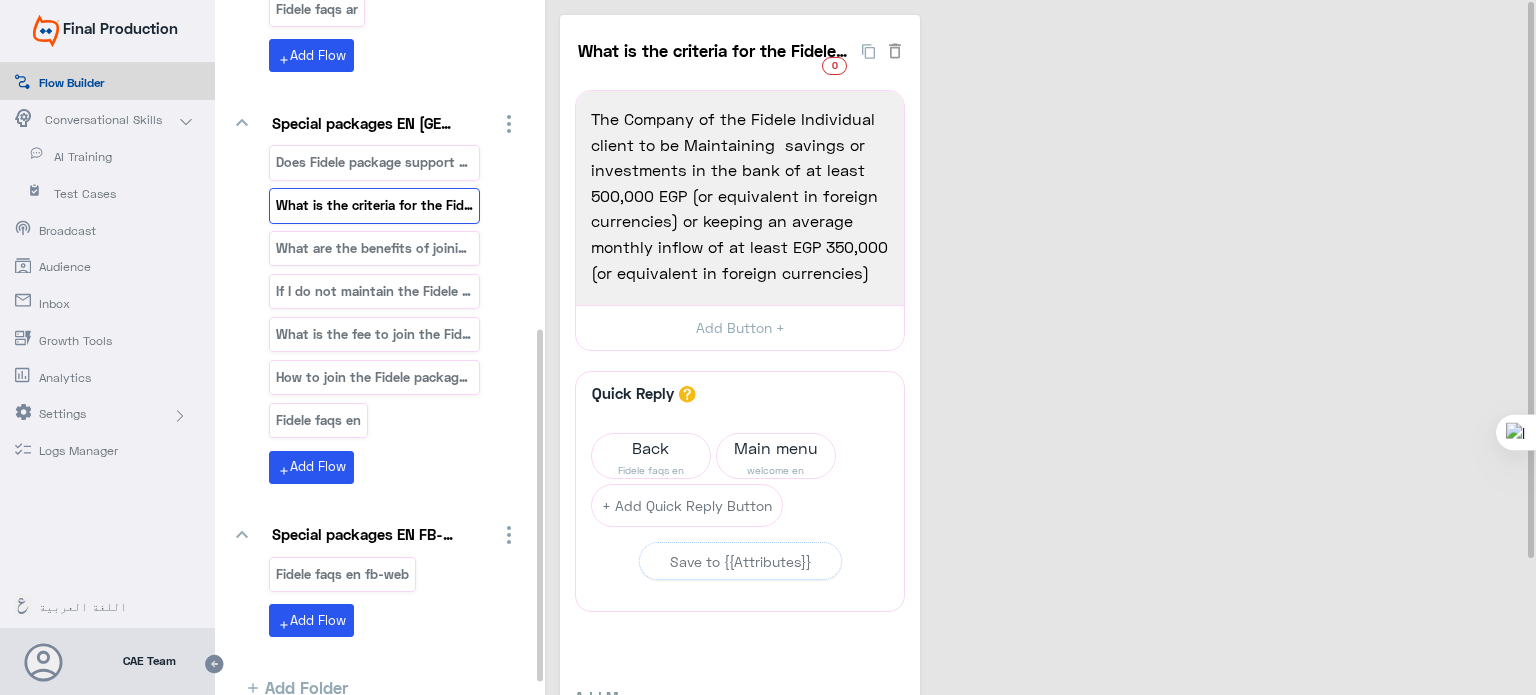 click on "What is the criteria for the Fidele client to have  0  The Company of the Fidele Individual client to be Maintaining  savings or investments in the bank of at least 500,000 EGP (or equivalent in foreign currencies) or keeping an average monthly inflow of at least EGP 350,000 (or equivalent in foreign currencies)  1742  The Company of the Fidele Individual client to be Maintaining  savings or investments in the bank of at least 500,000 EGP (or equivalent in foreign currencies) or keeping an average monthly inflow of at least EGP 350,000 (or equivalent in foreign currencies)  Add Button +  Quick Reply  A quick reply/user input can only be after a message content eg: text, image or gallery, please drag a valid message.  Back Fidele faqs en Main menu welcome en  + Add Quick Reply Button   Save to {{Attributes}}   Add Message Text Image Gallery File Audio Video  Go To Flow Handover JSON API Set Attribute Delay User Input Reply Buttons List Messages   Add Message  Text Image Gallery User Input Go To Flow Handover" 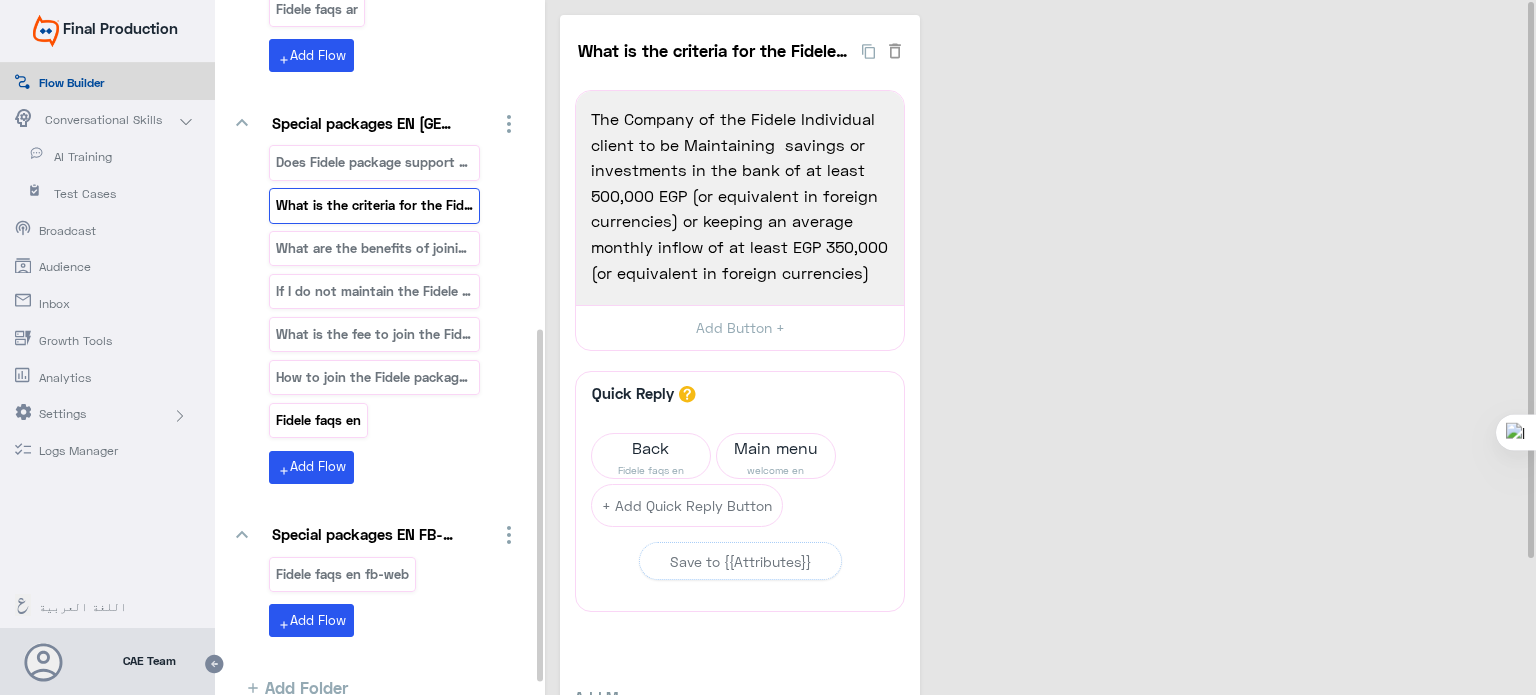 click on "Fidele faqs en" at bounding box center (318, 420) 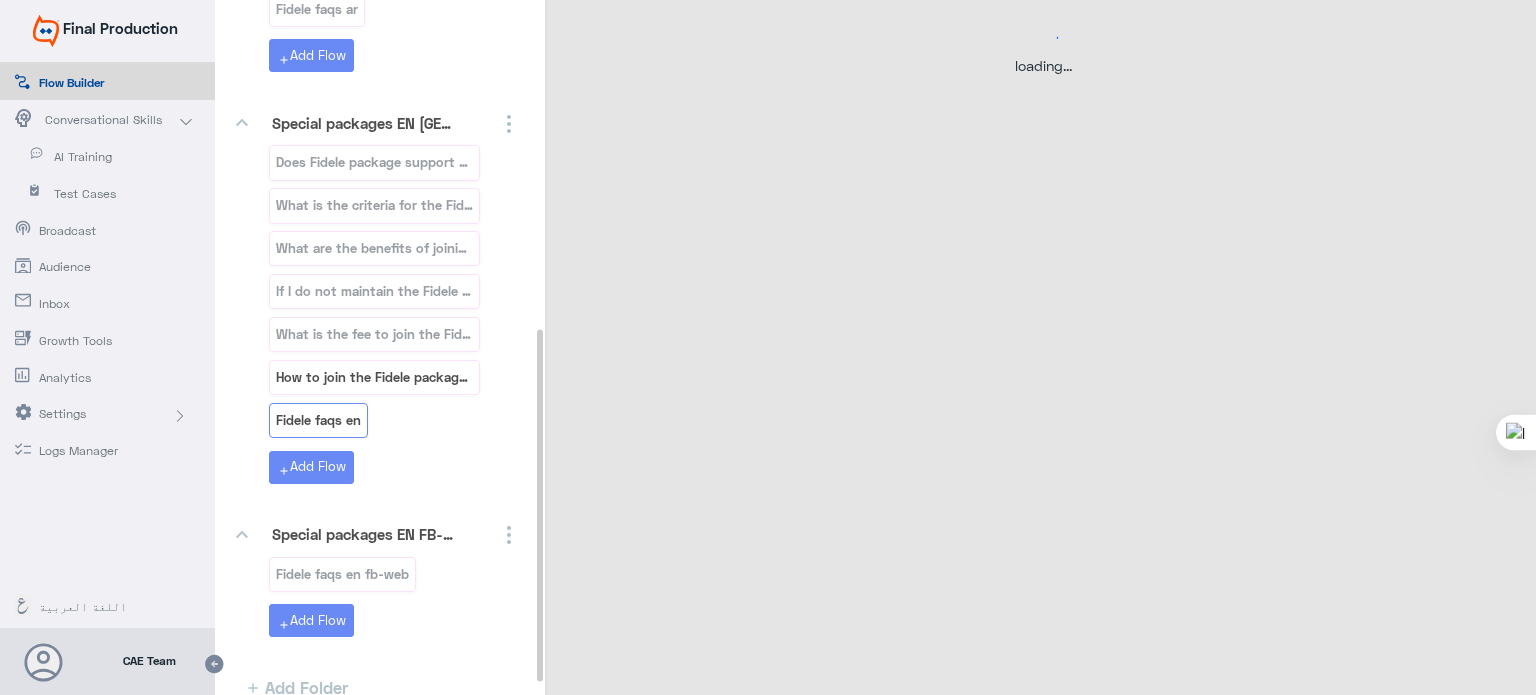 select on "3" 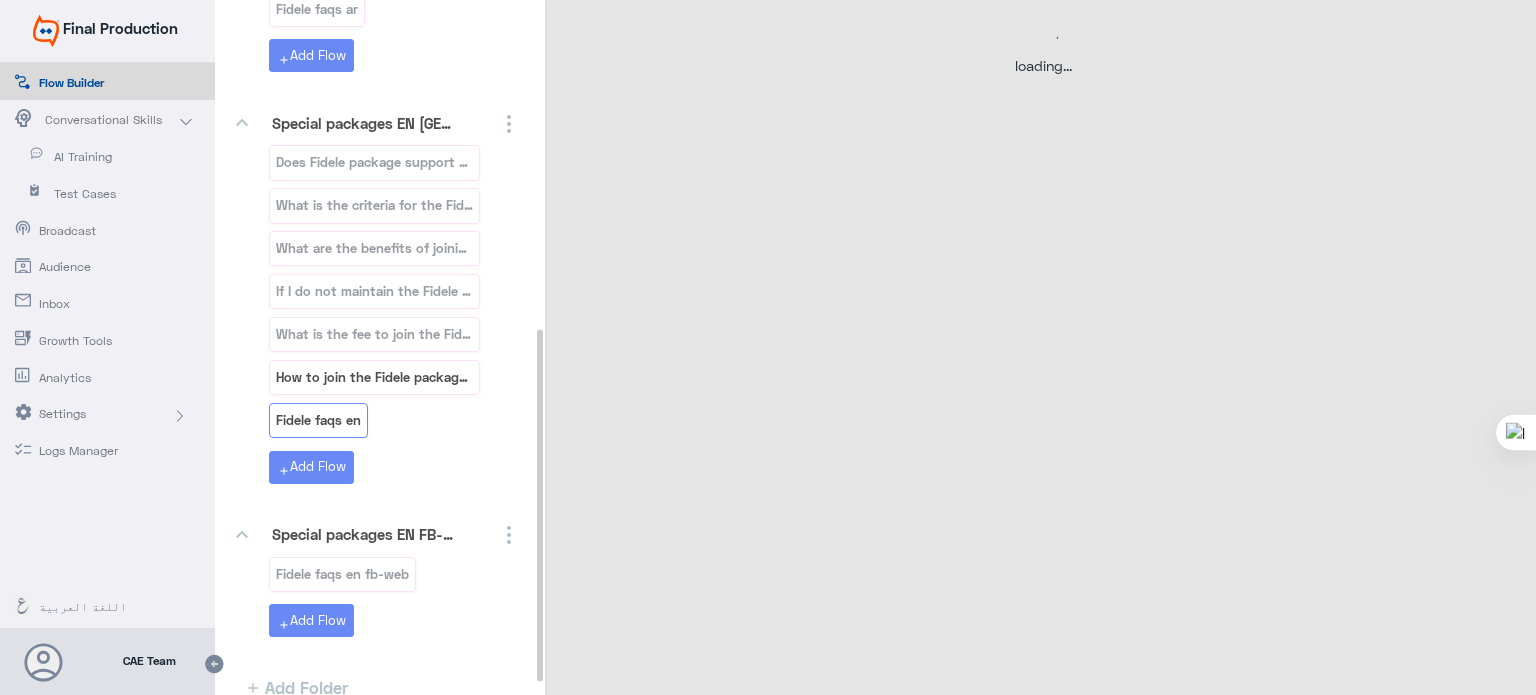 select on "2" 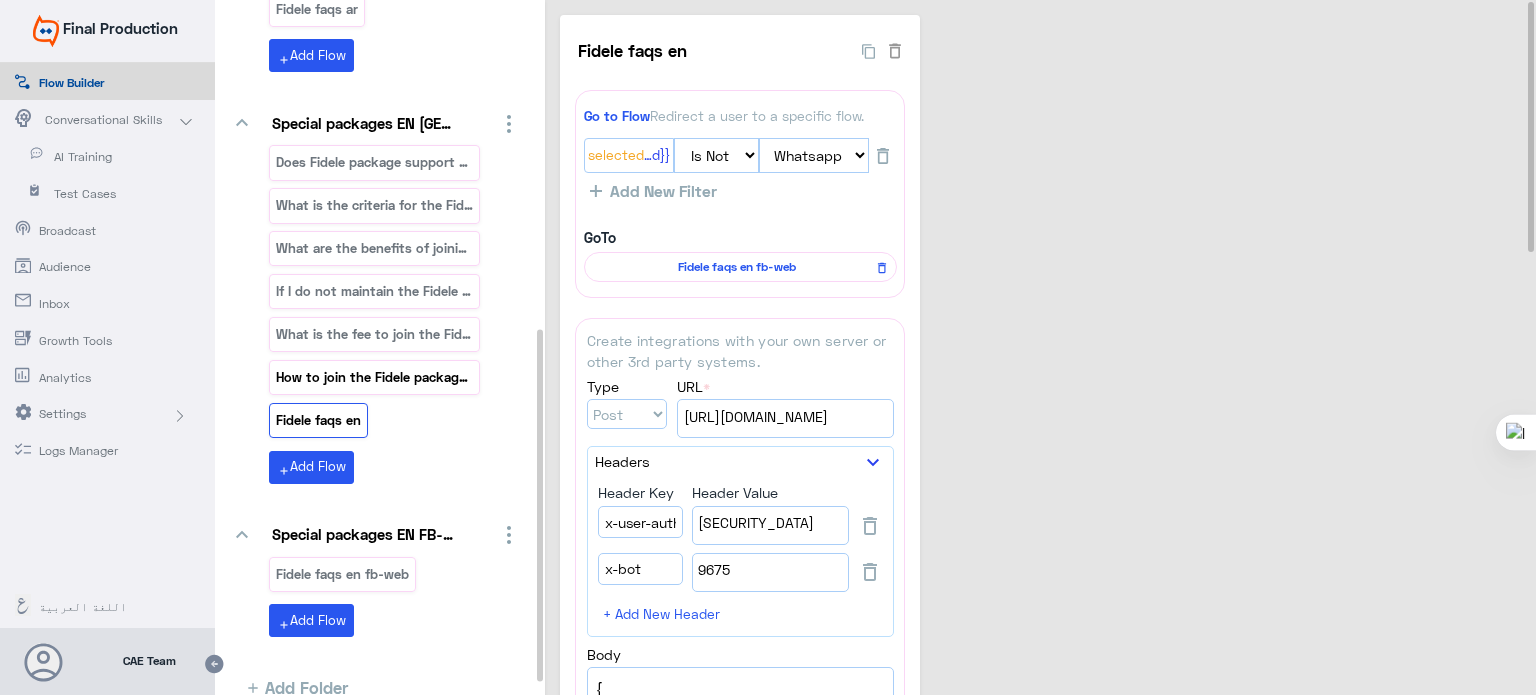 click on "How to join the Fidele package?" at bounding box center [375, 377] 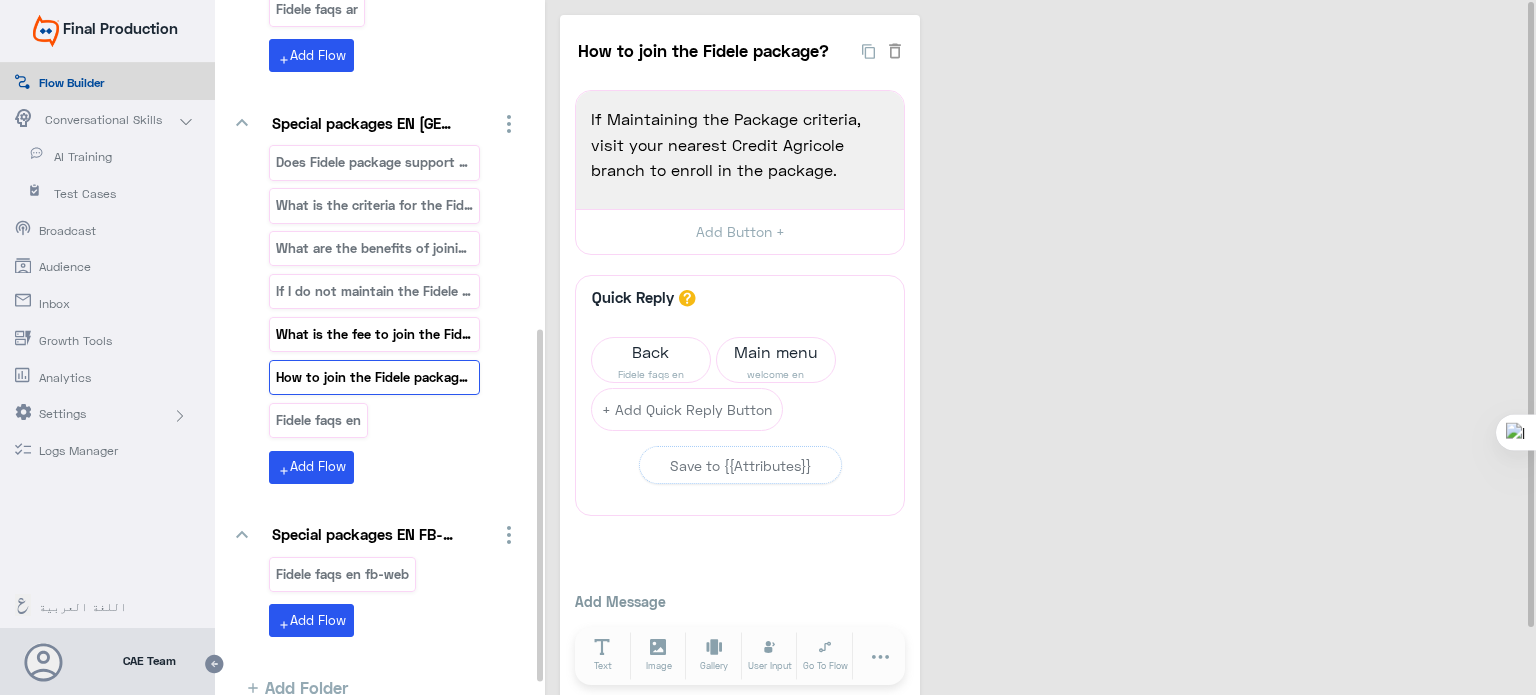click on "What is the fee to join the Fidele Club package ?" at bounding box center [374, 334] 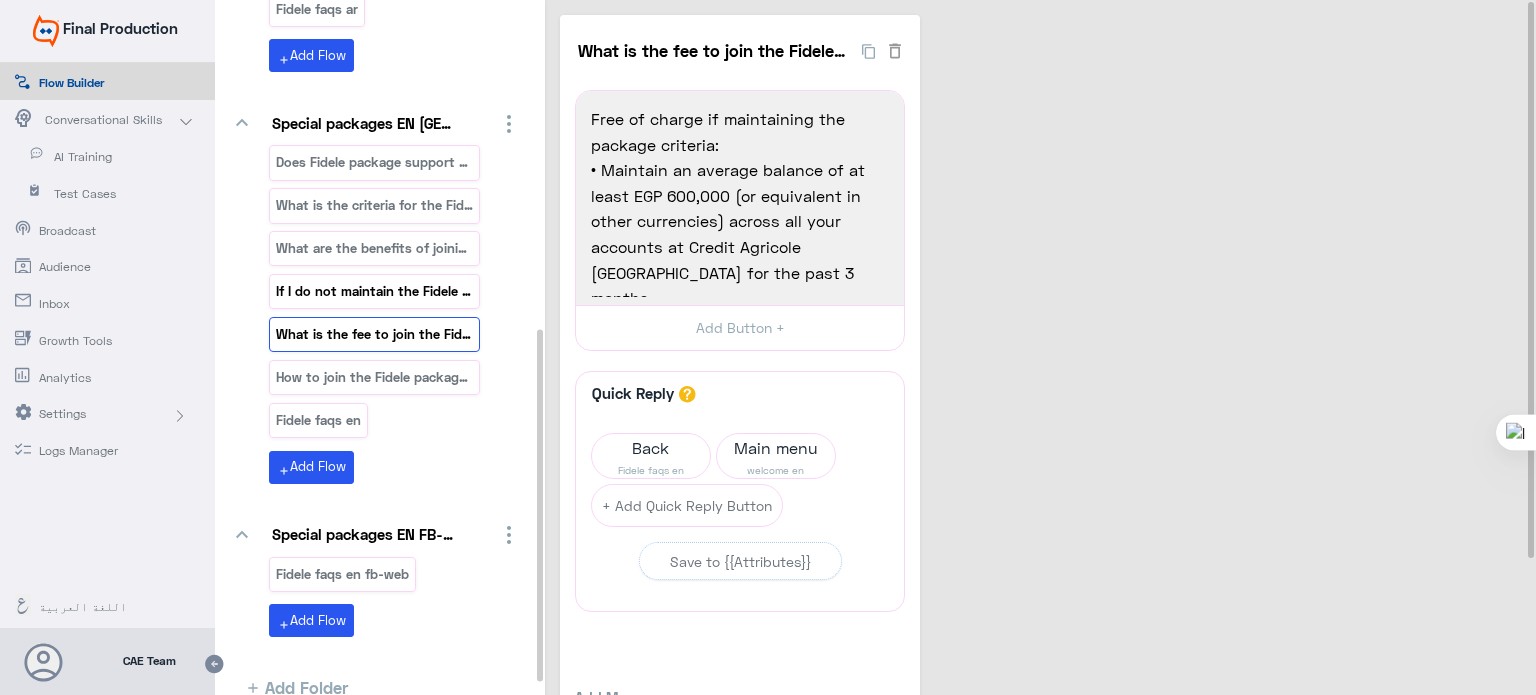 click on "If I do not maintain the Fidele package criteria," at bounding box center [375, 291] 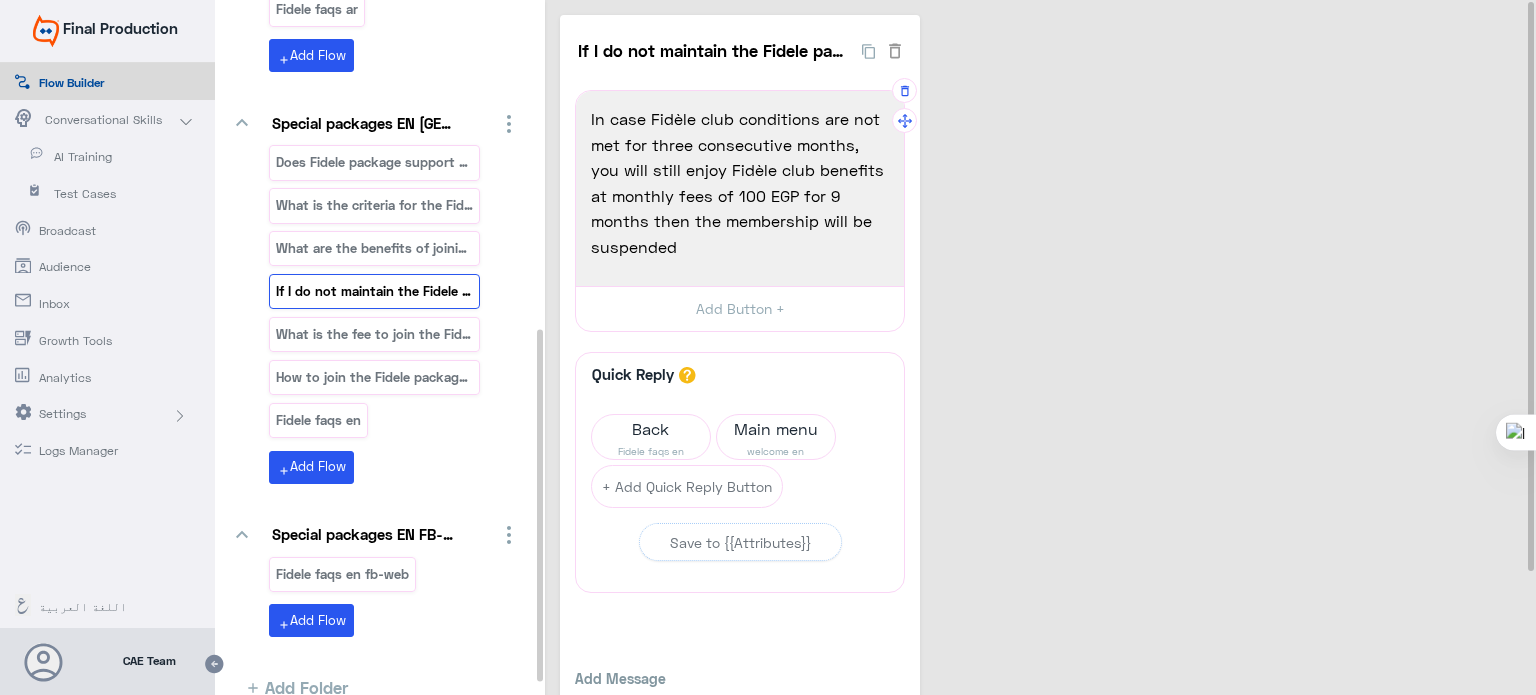scroll, scrollTop: 152, scrollLeft: 0, axis: vertical 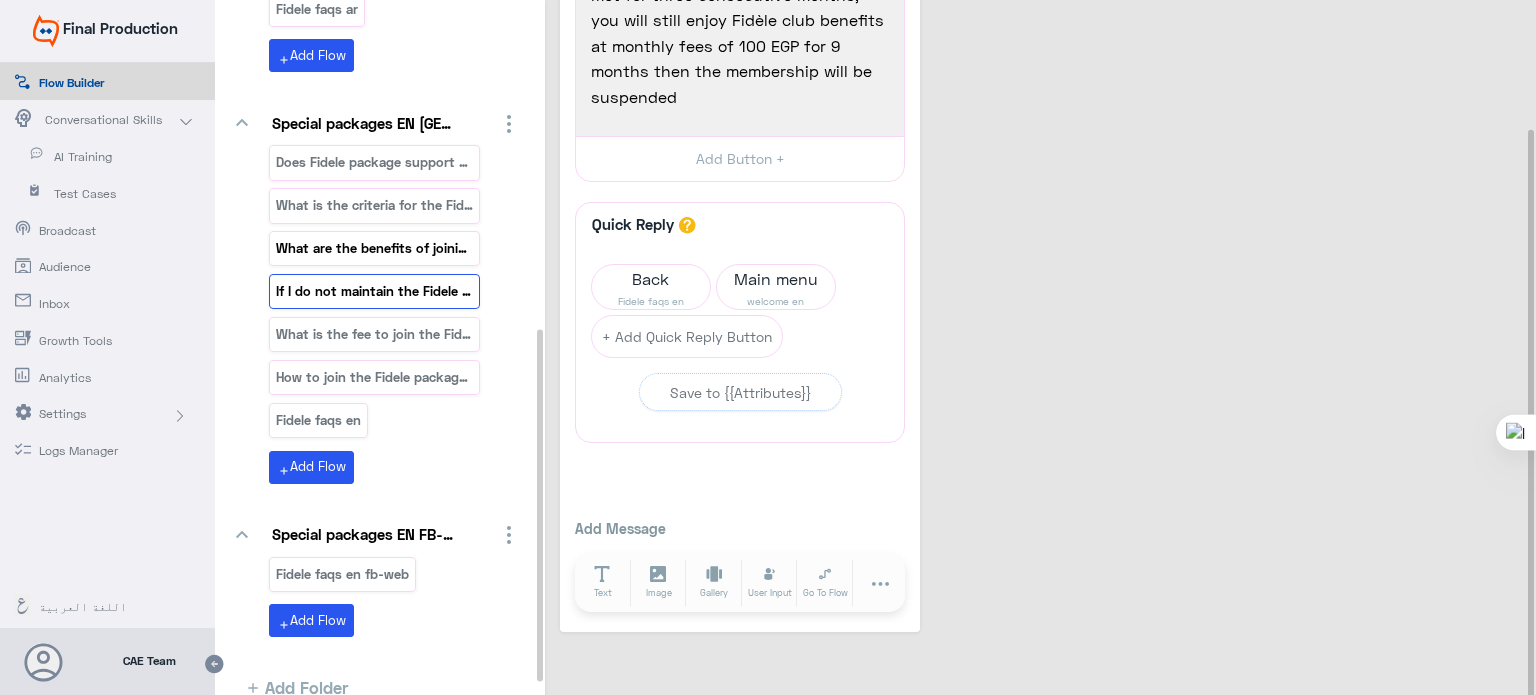 click on "What are the benefits of joining the Fidele packag" at bounding box center (375, 248) 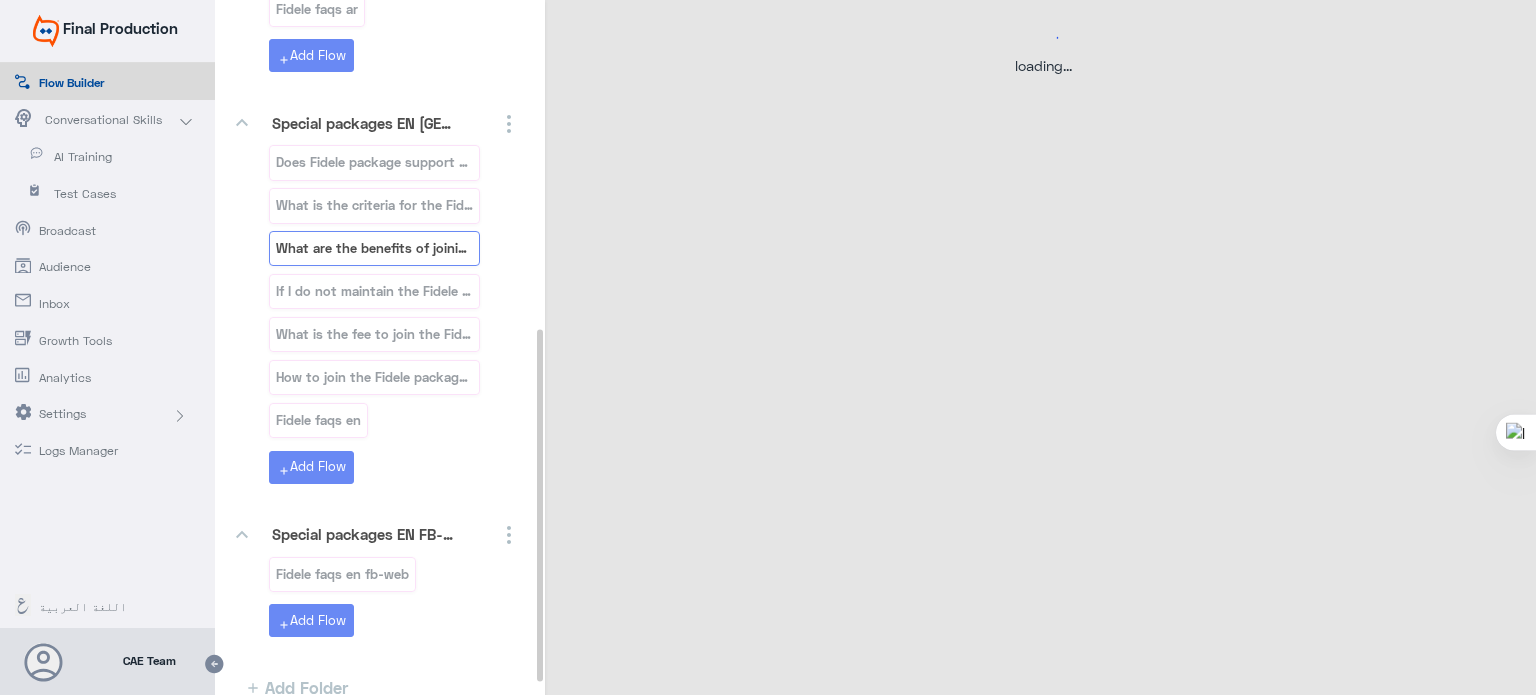 select on "3" 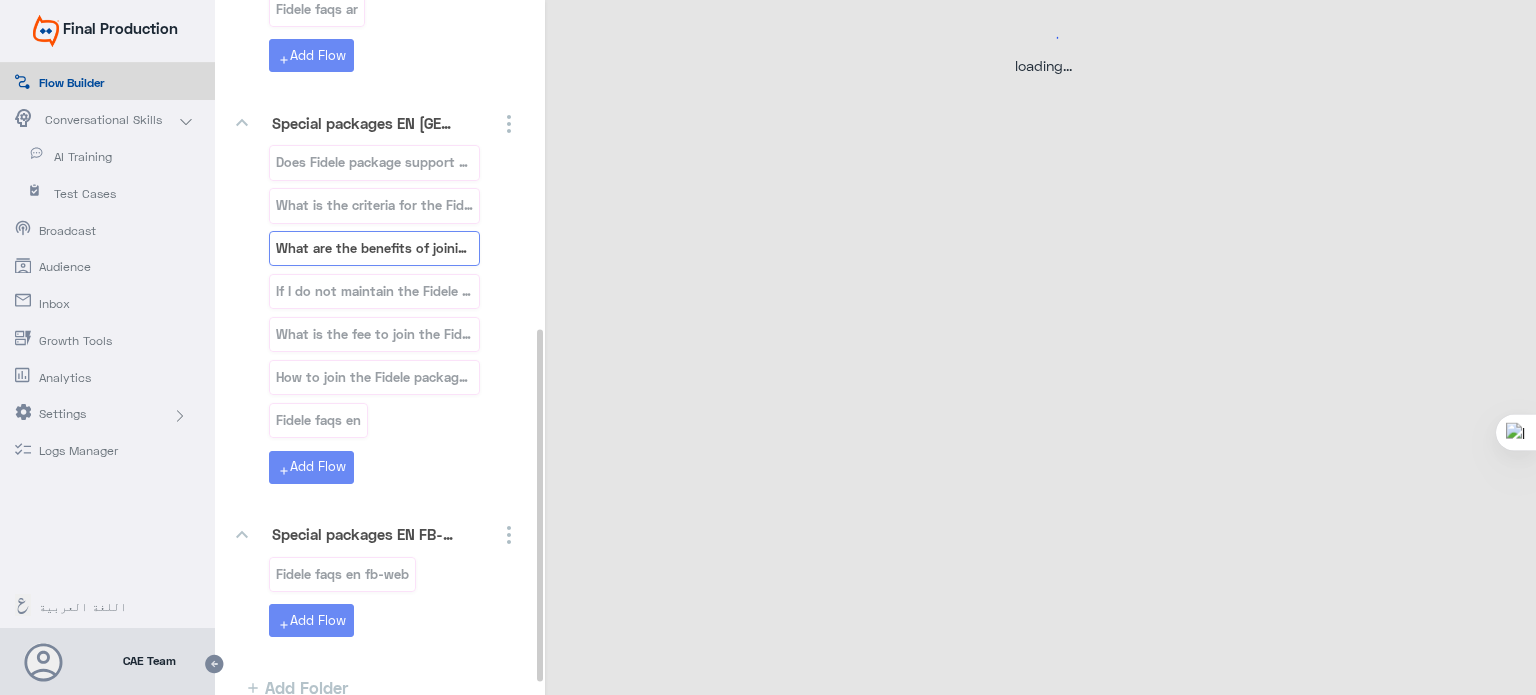 select on "2" 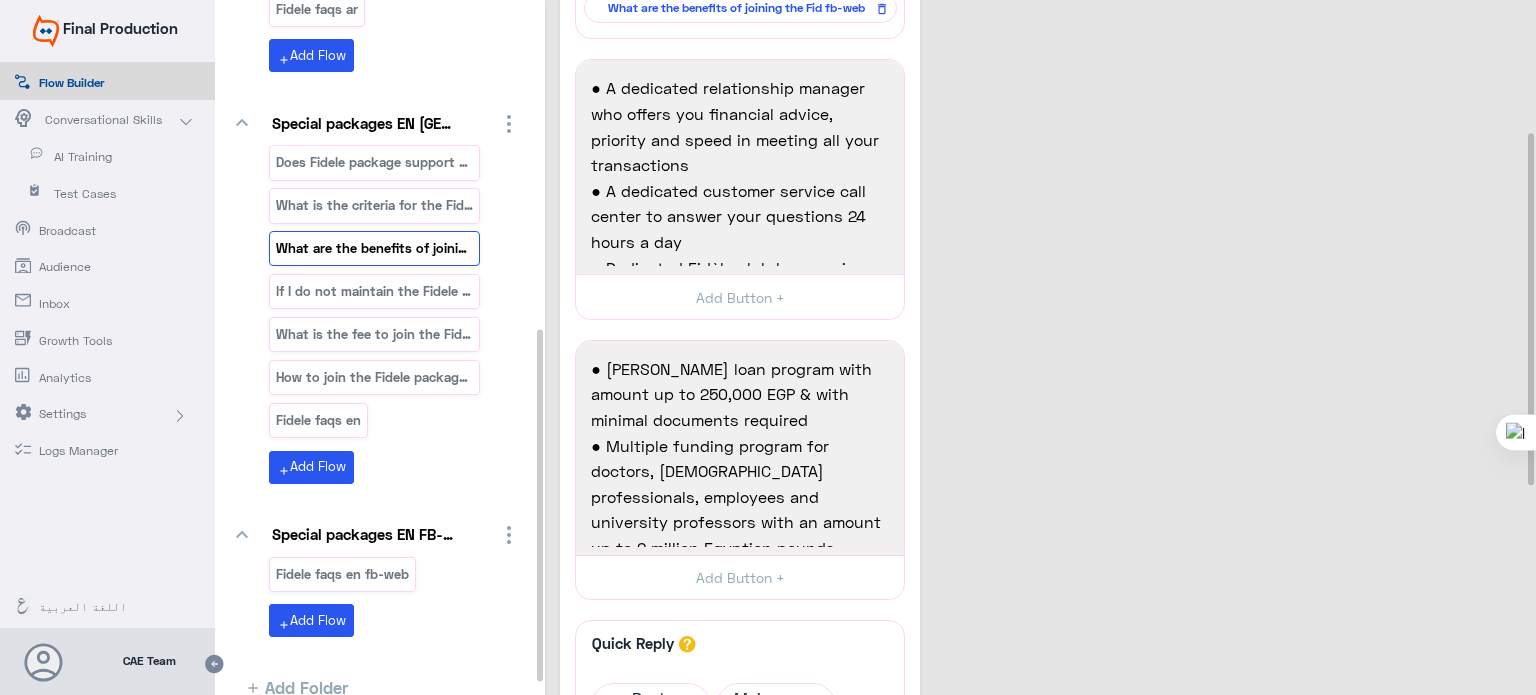scroll, scrollTop: 260, scrollLeft: 0, axis: vertical 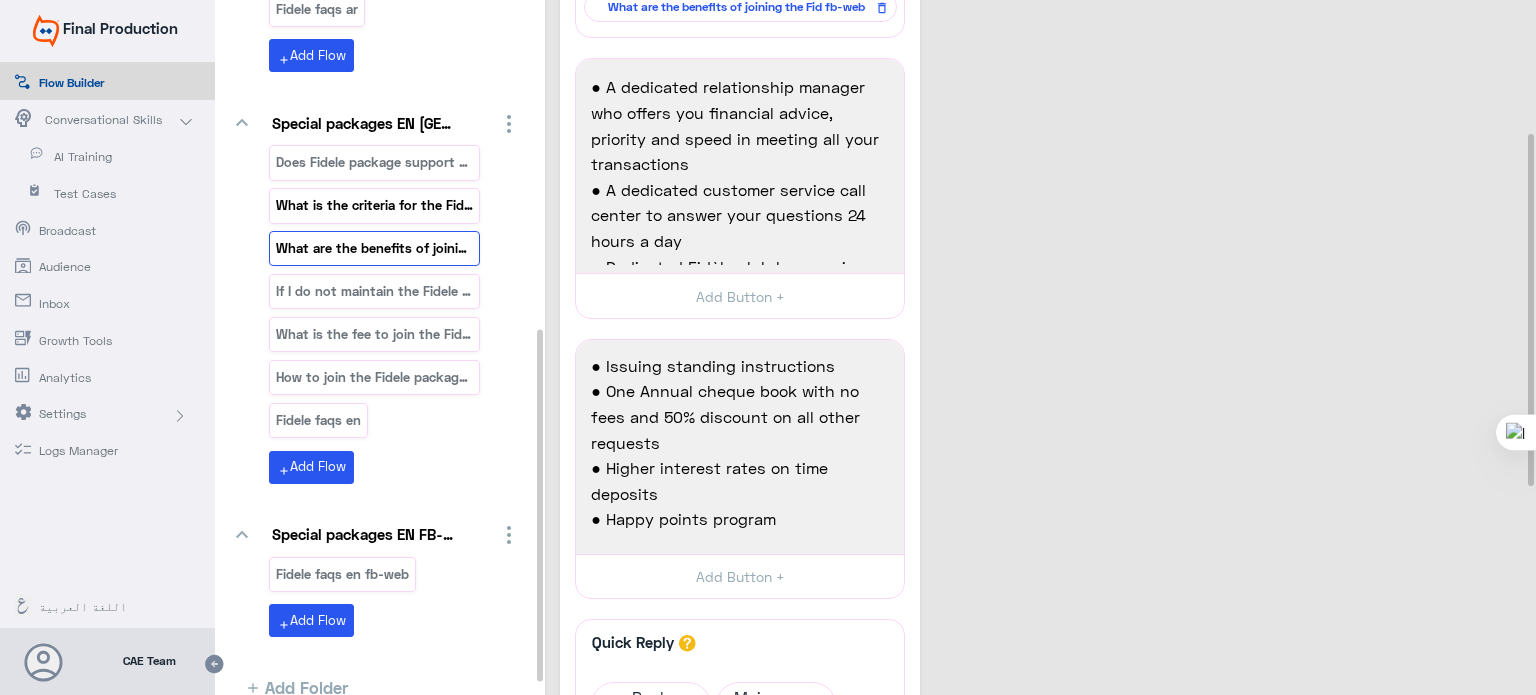 click on "What is the criteria for the Fidele client to have" at bounding box center (374, 205) 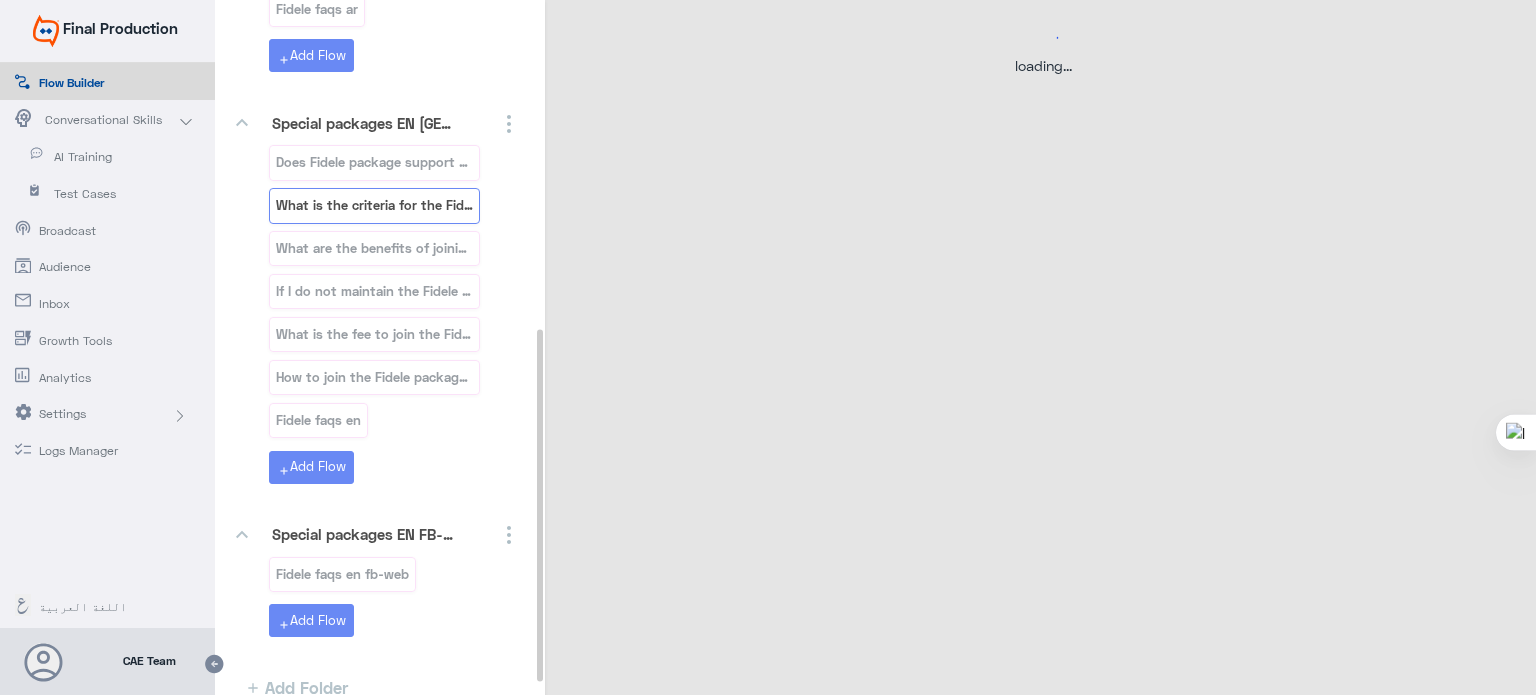 scroll, scrollTop: 0, scrollLeft: 0, axis: both 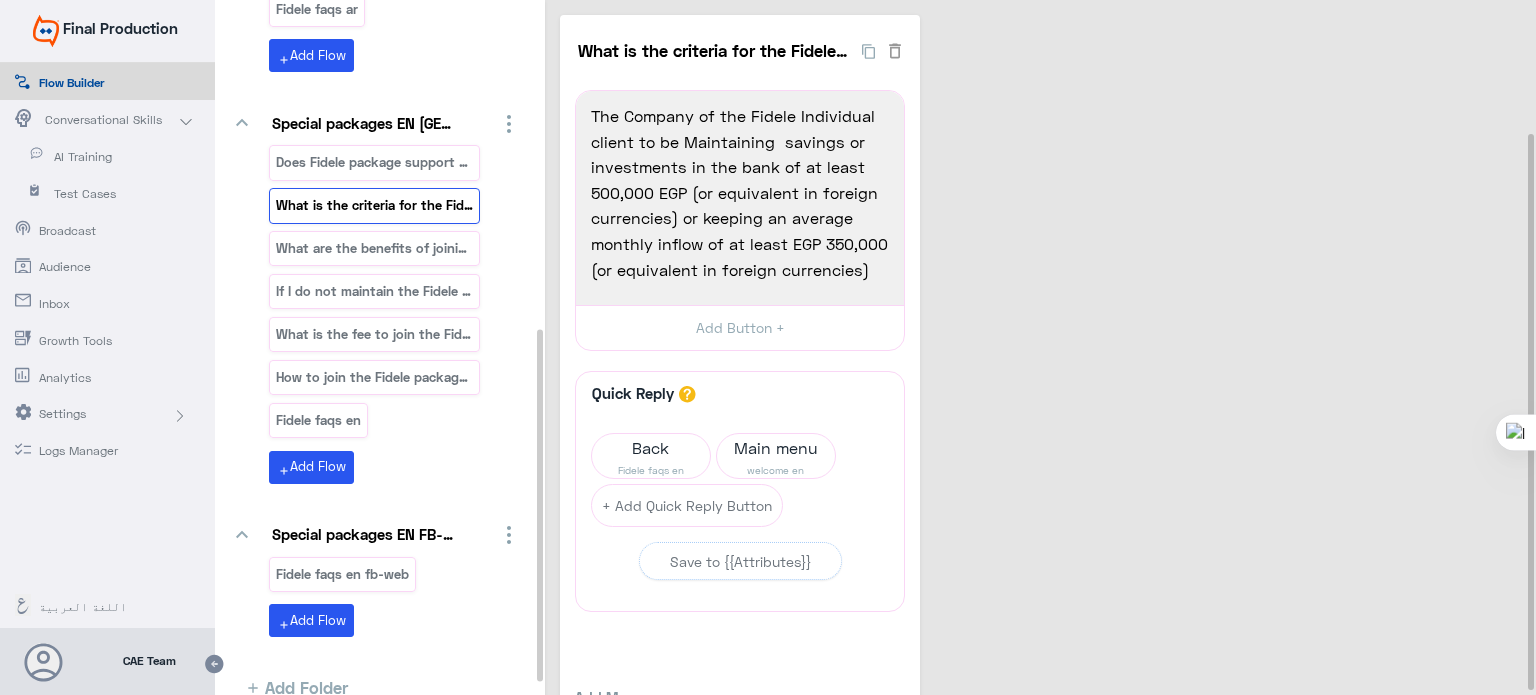click on "Inbox" 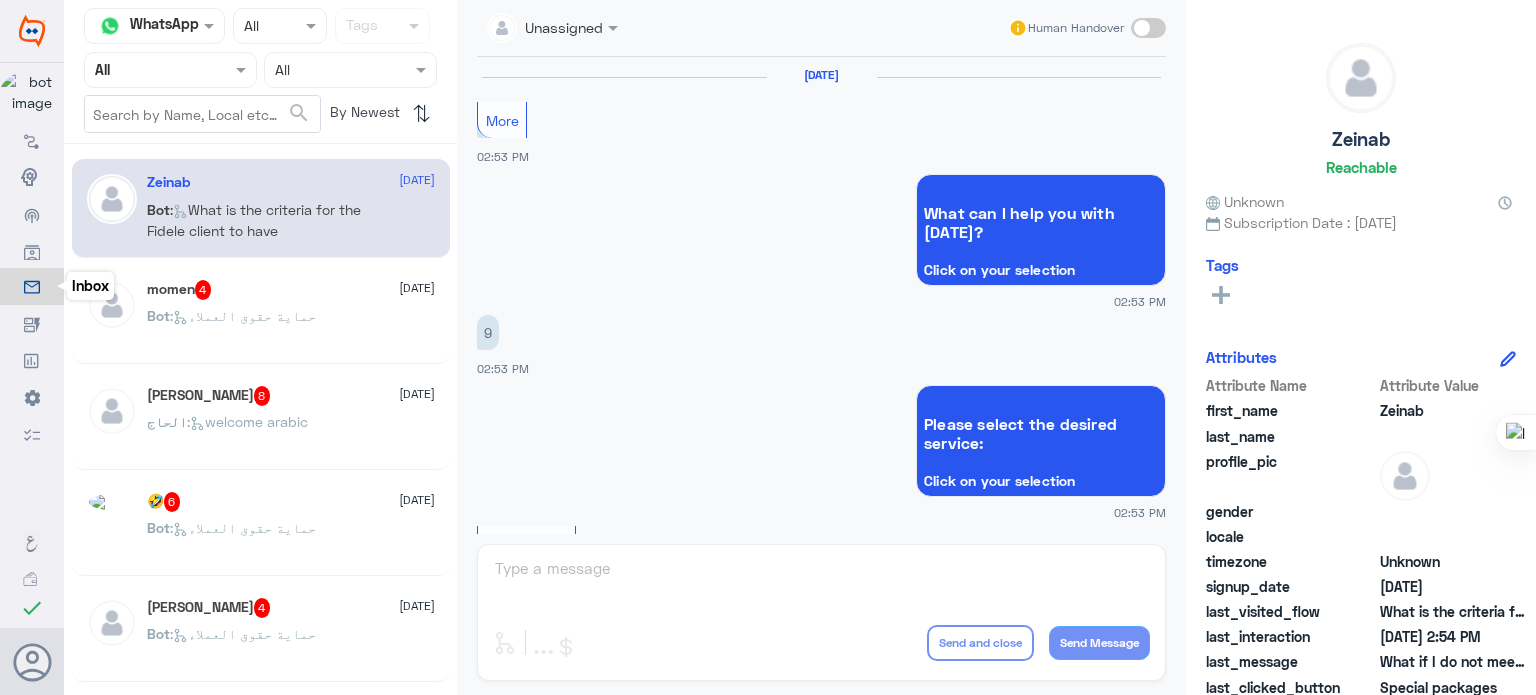 scroll, scrollTop: 712, scrollLeft: 0, axis: vertical 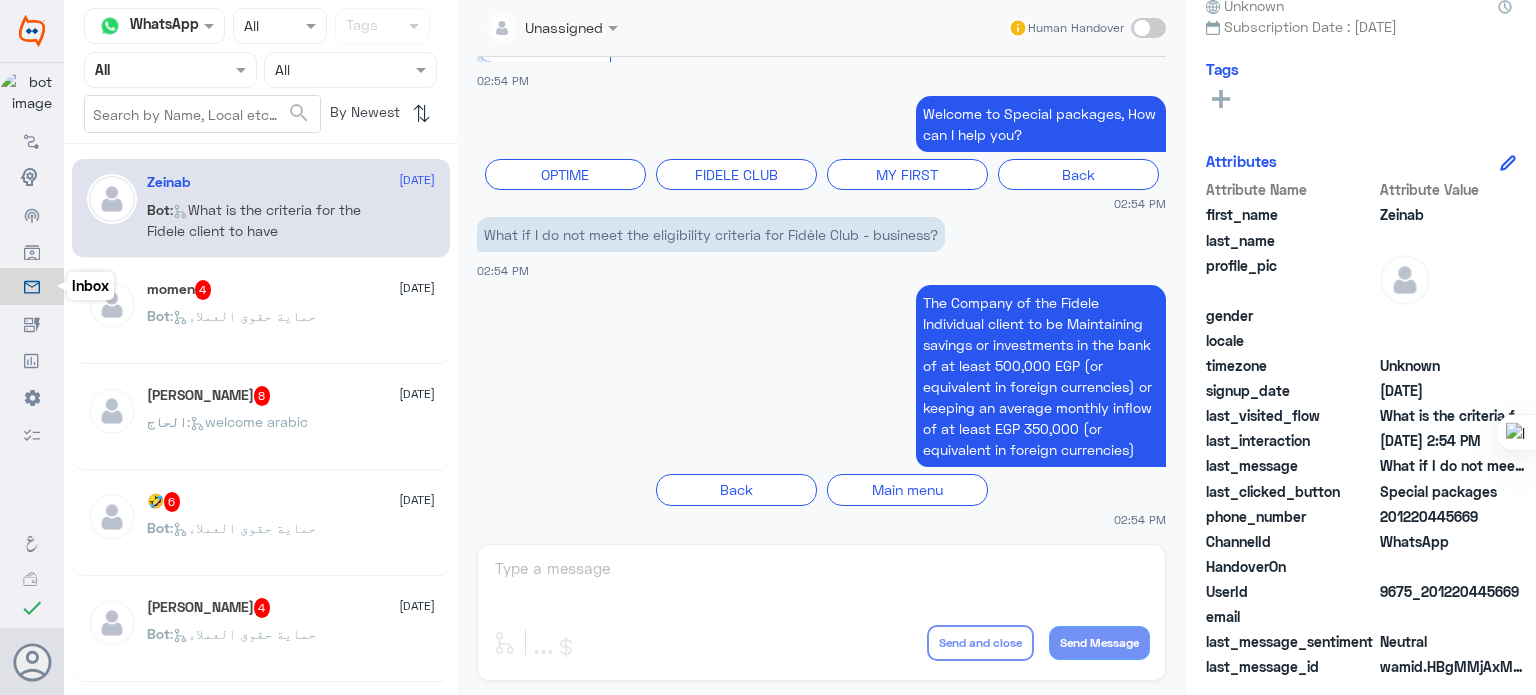 click on "What is the criteria for the Fidele client to have" 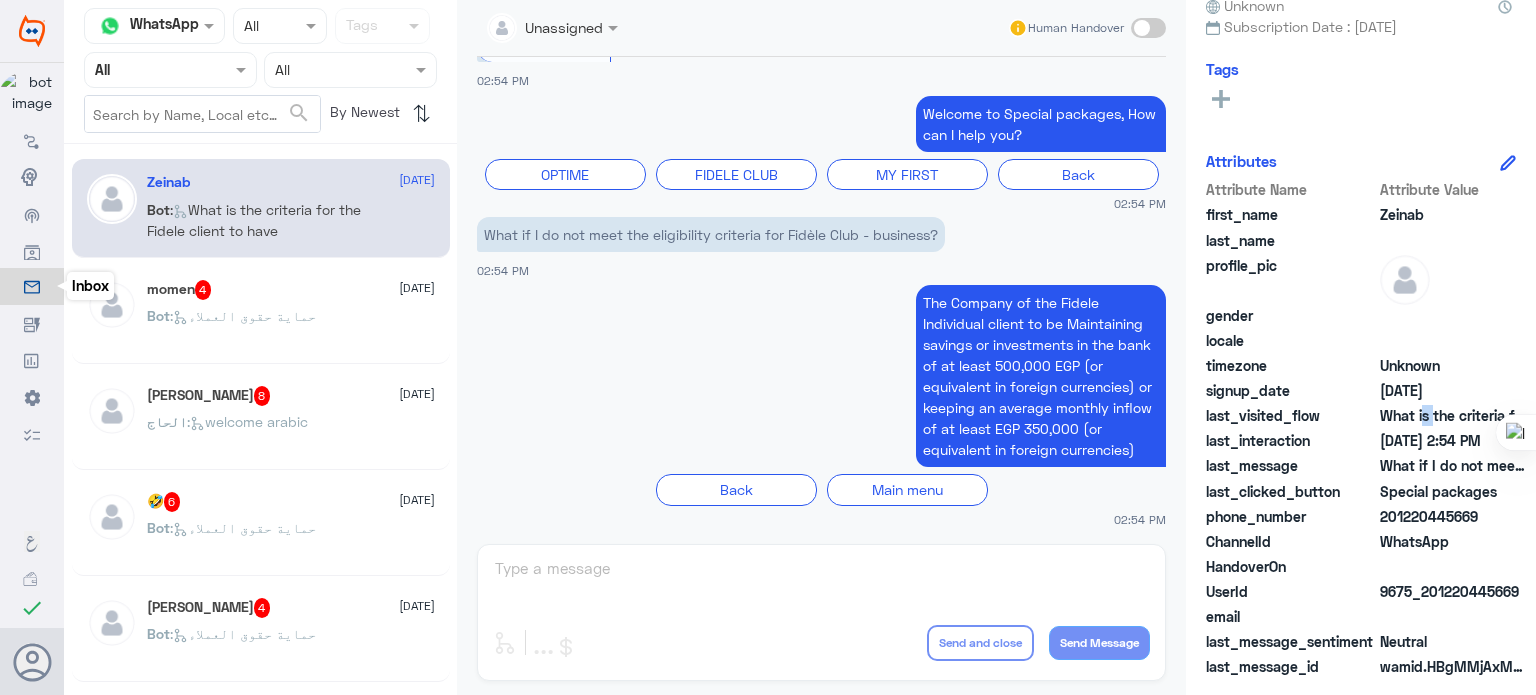 click on "What is the criteria for the Fidele client to have" 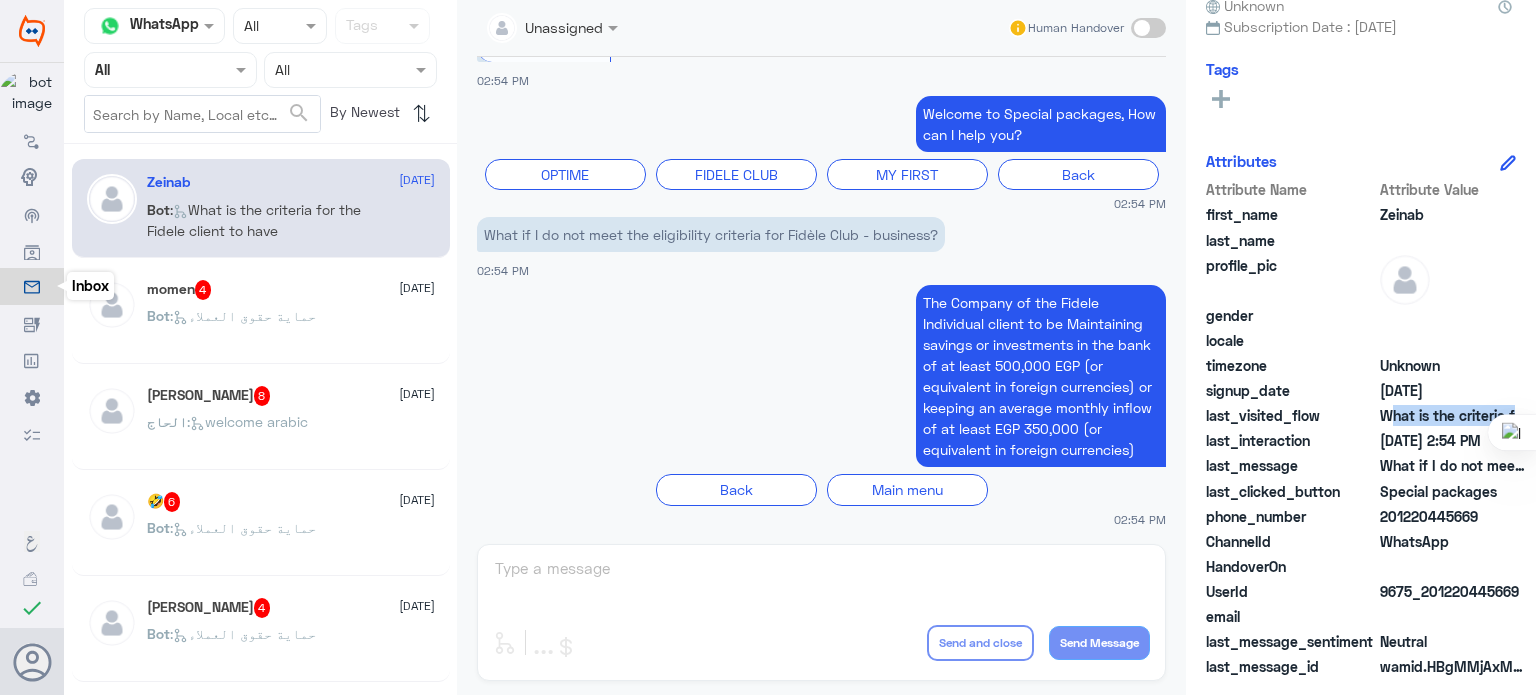 click on "What is the criteria for the Fidele client to have" 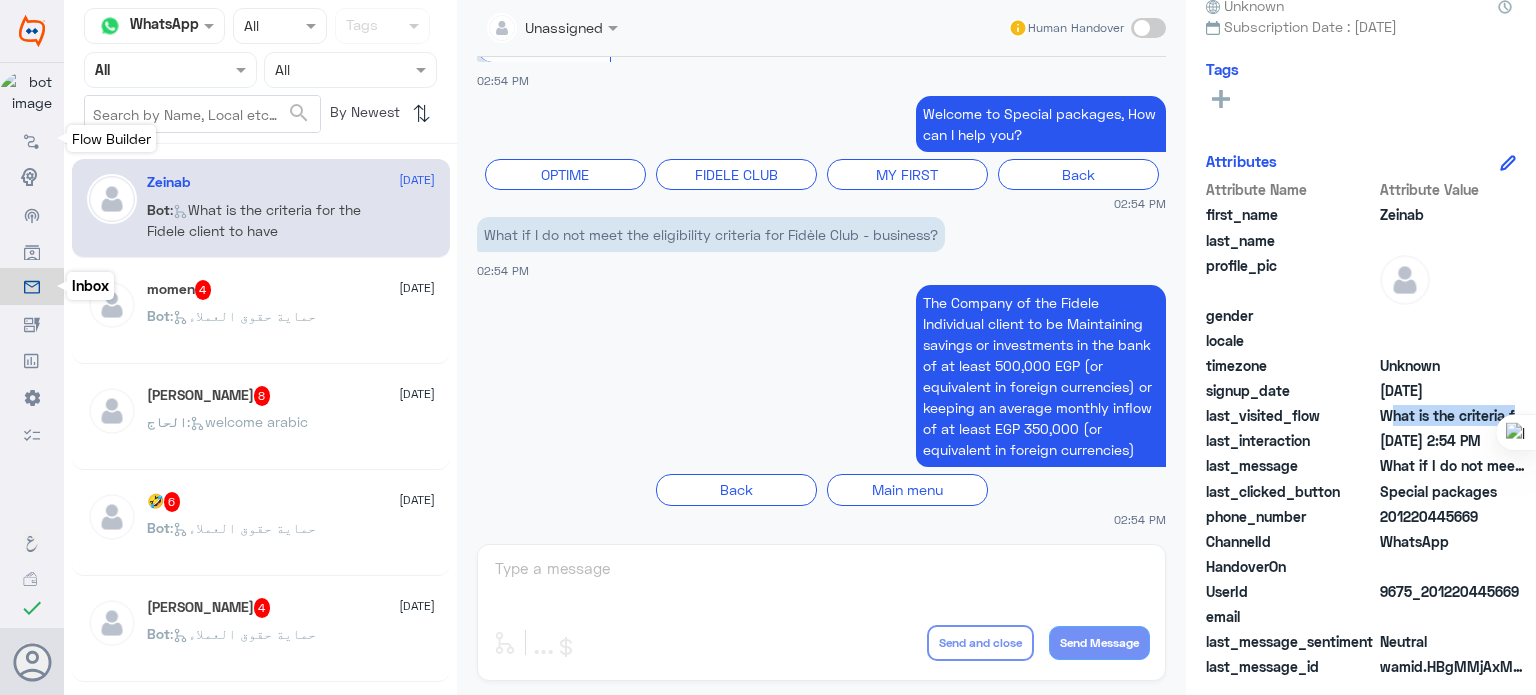 click 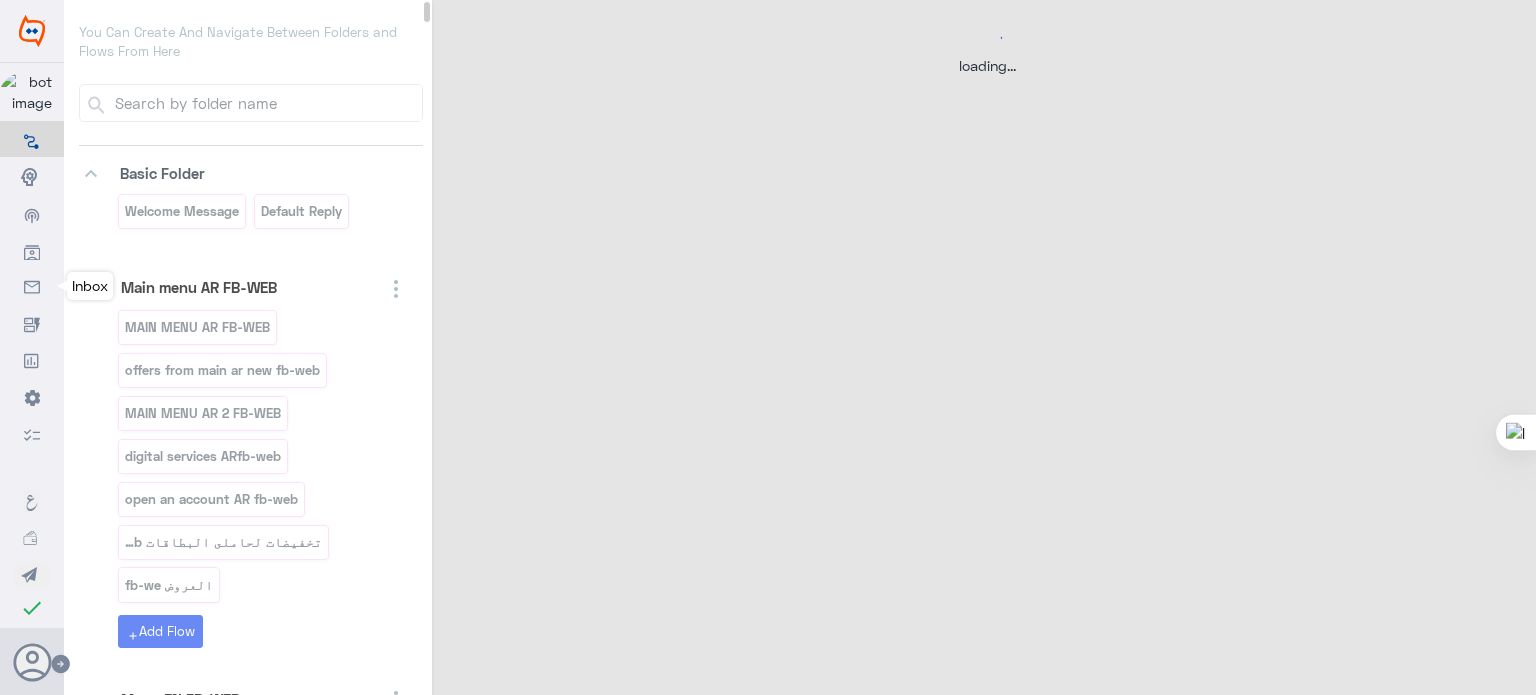 click 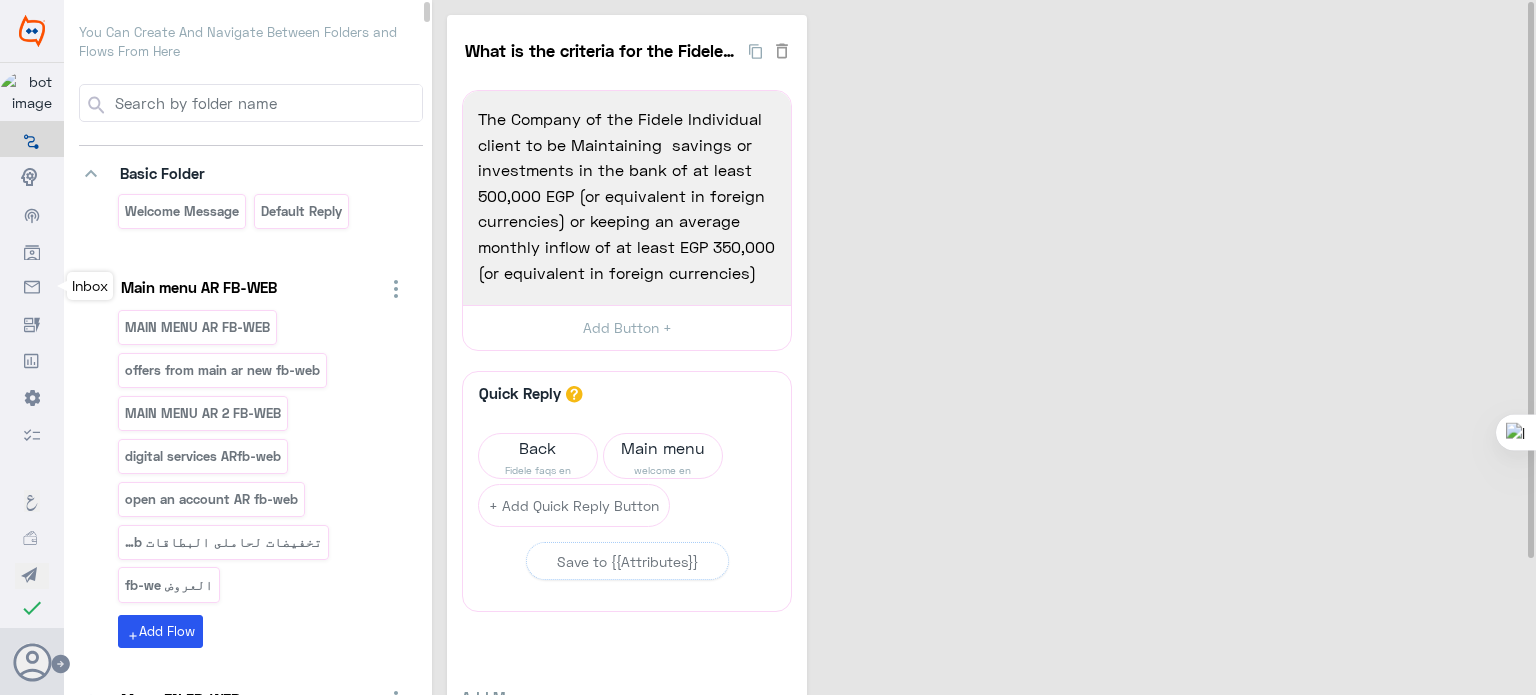 drag, startPoint x: 234, startPoint y: 79, endPoint x: 243, endPoint y: 102, distance: 24.698177 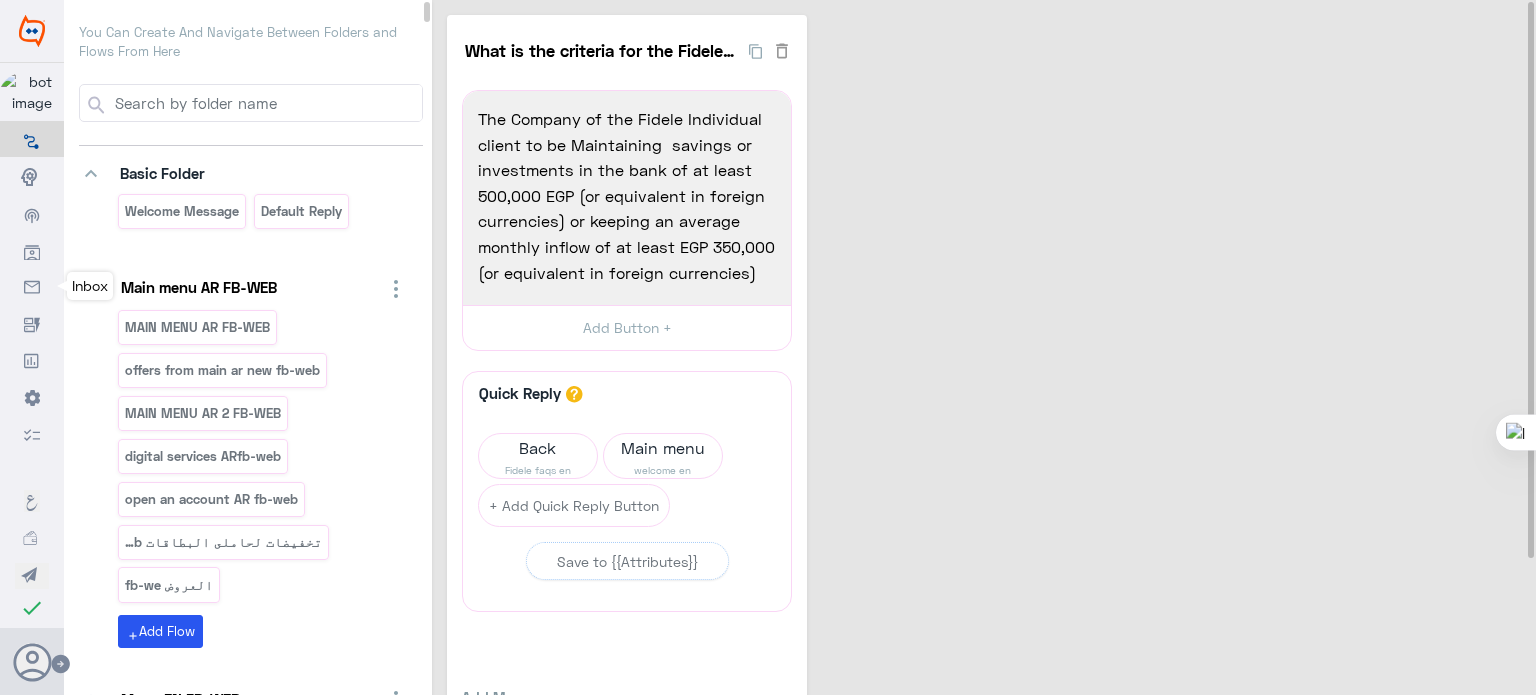 click at bounding box center [267, 103] 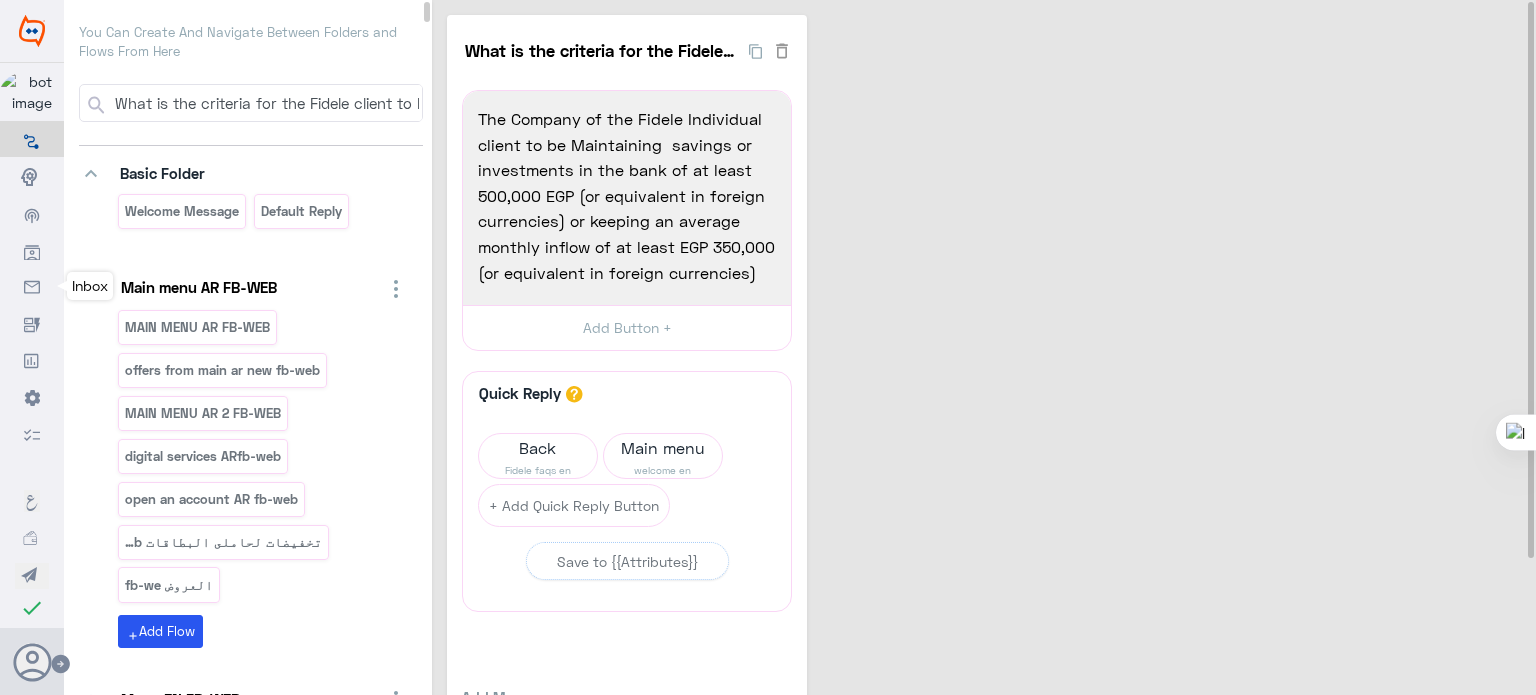scroll, scrollTop: 0, scrollLeft: 64, axis: horizontal 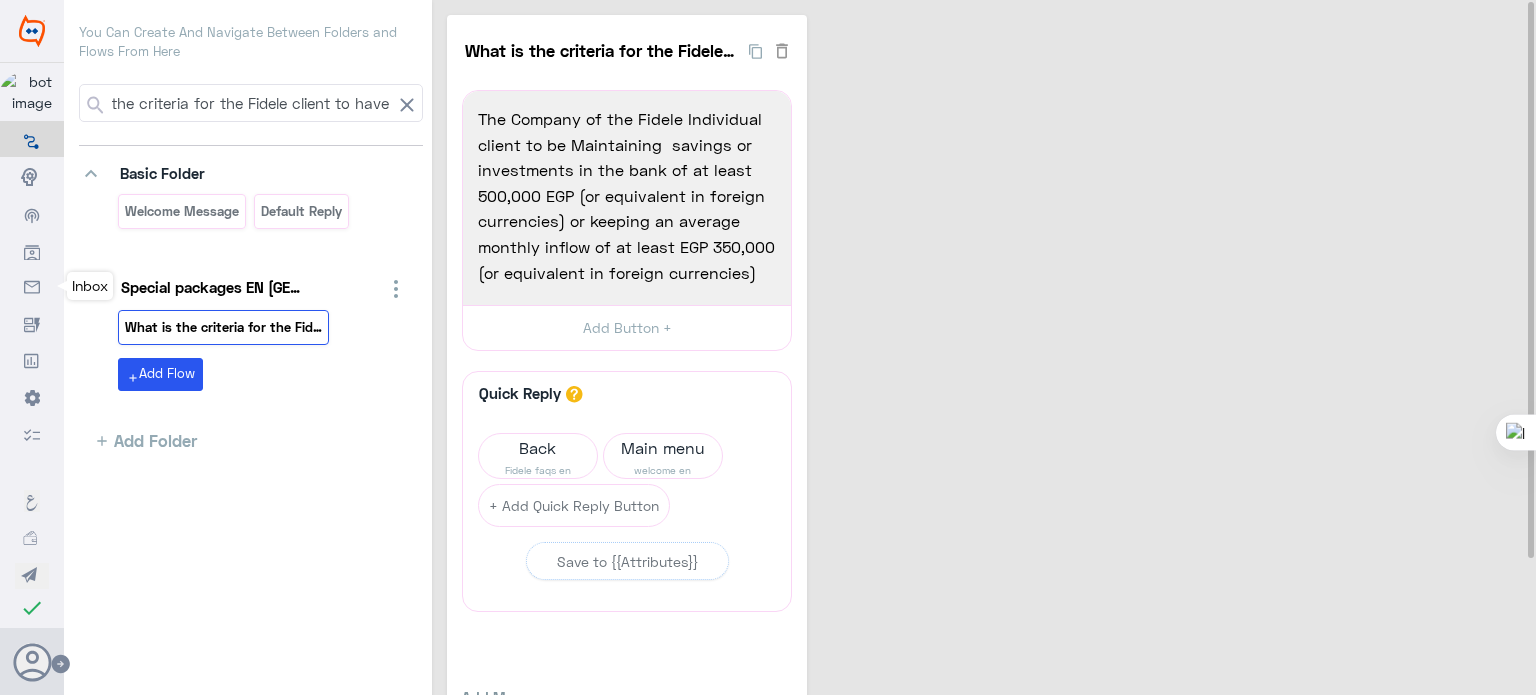 type on "What is the criteria for the Fidele client to have" 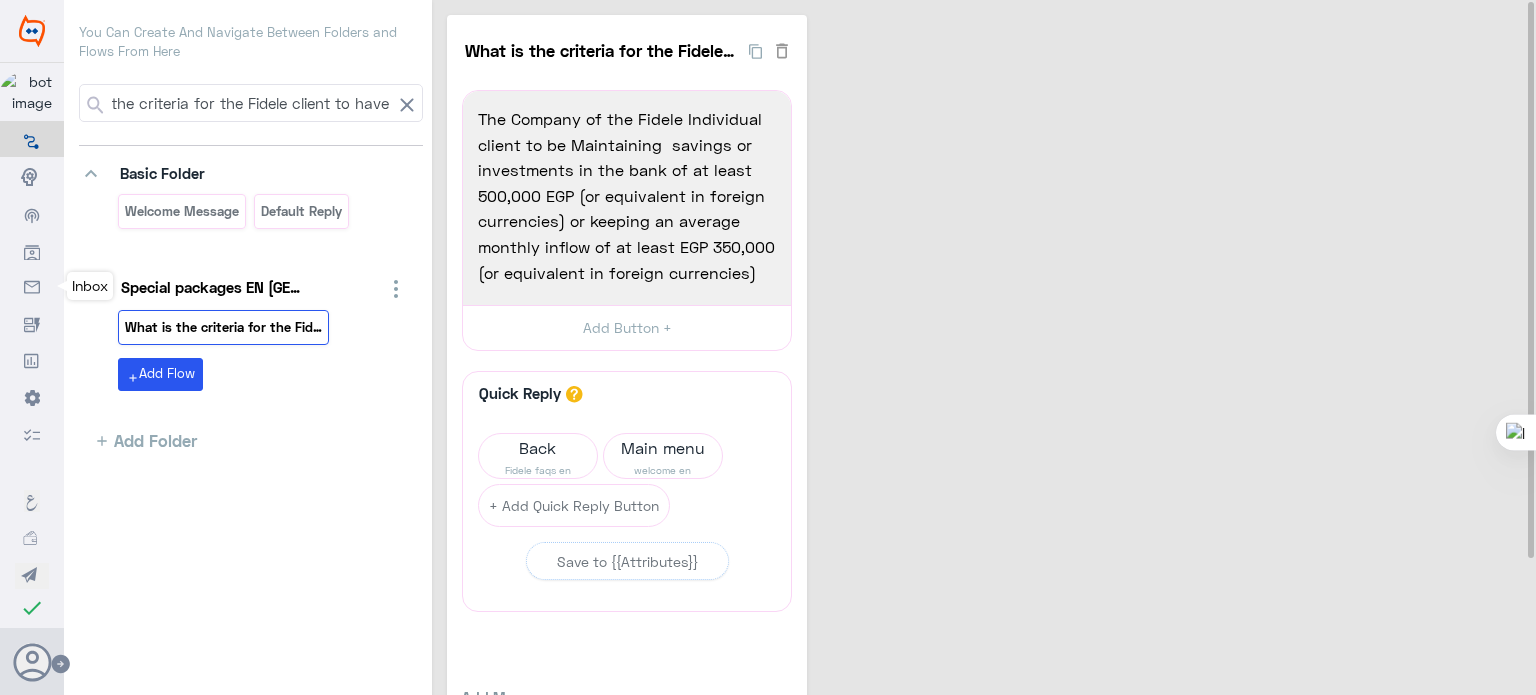 scroll, scrollTop: 0, scrollLeft: 0, axis: both 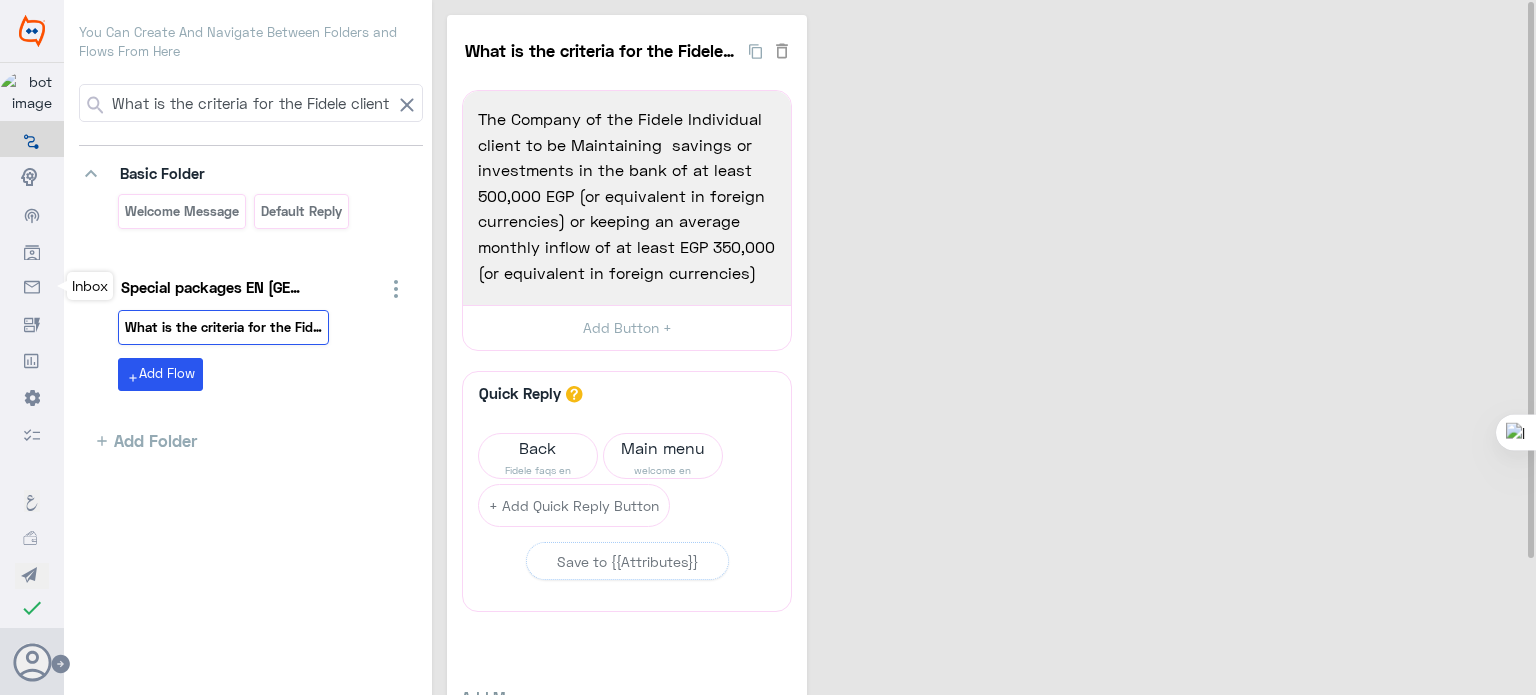 click on "What is the criteria for the Fidele client to have" at bounding box center (224, 327) 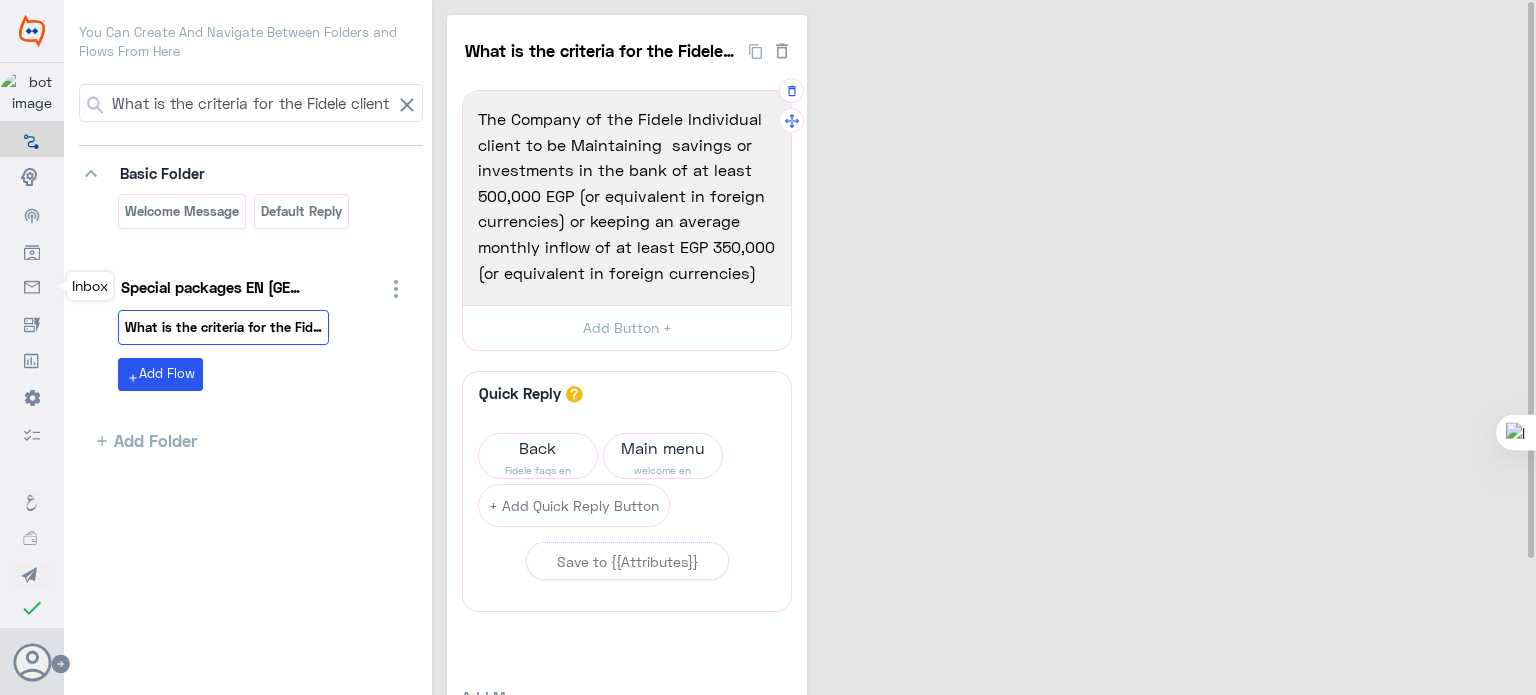 scroll, scrollTop: 28, scrollLeft: 0, axis: vertical 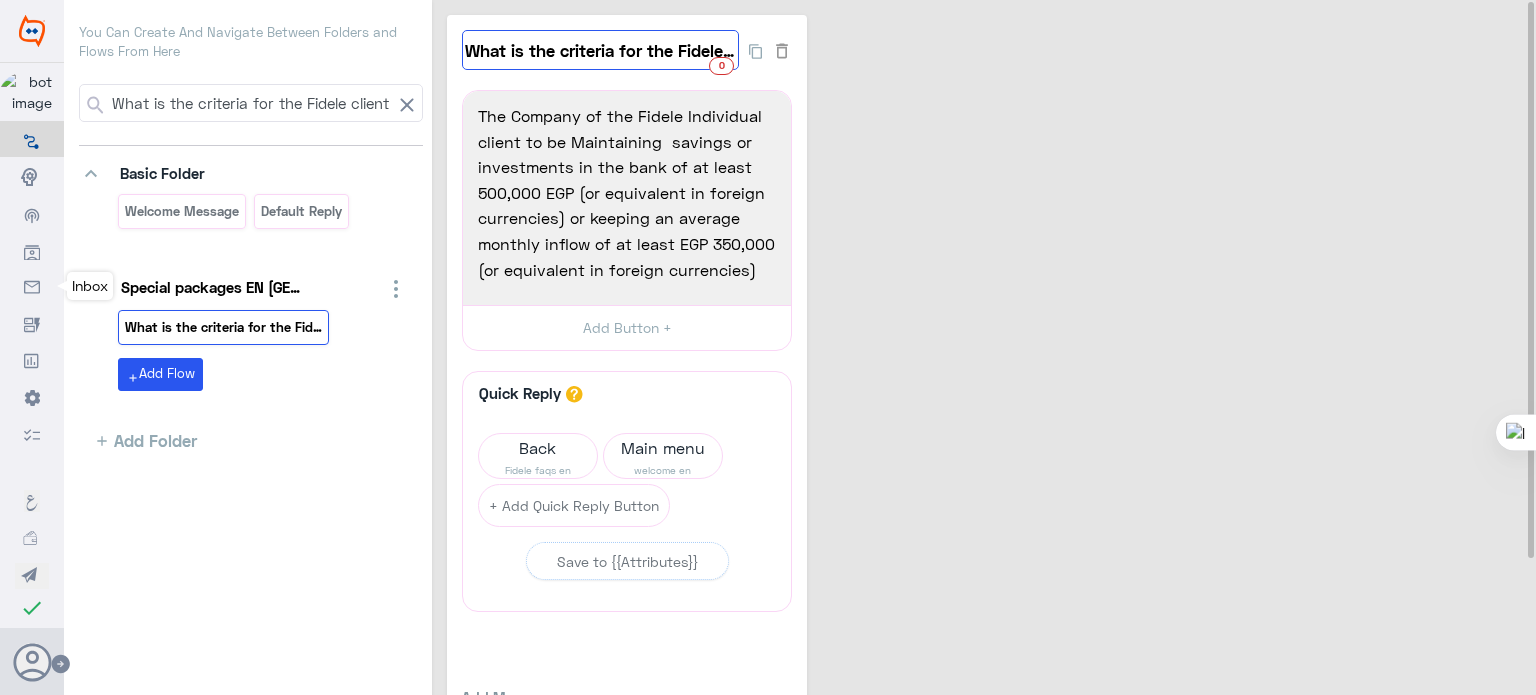 click on "What is the criteria for the Fidele client to have" 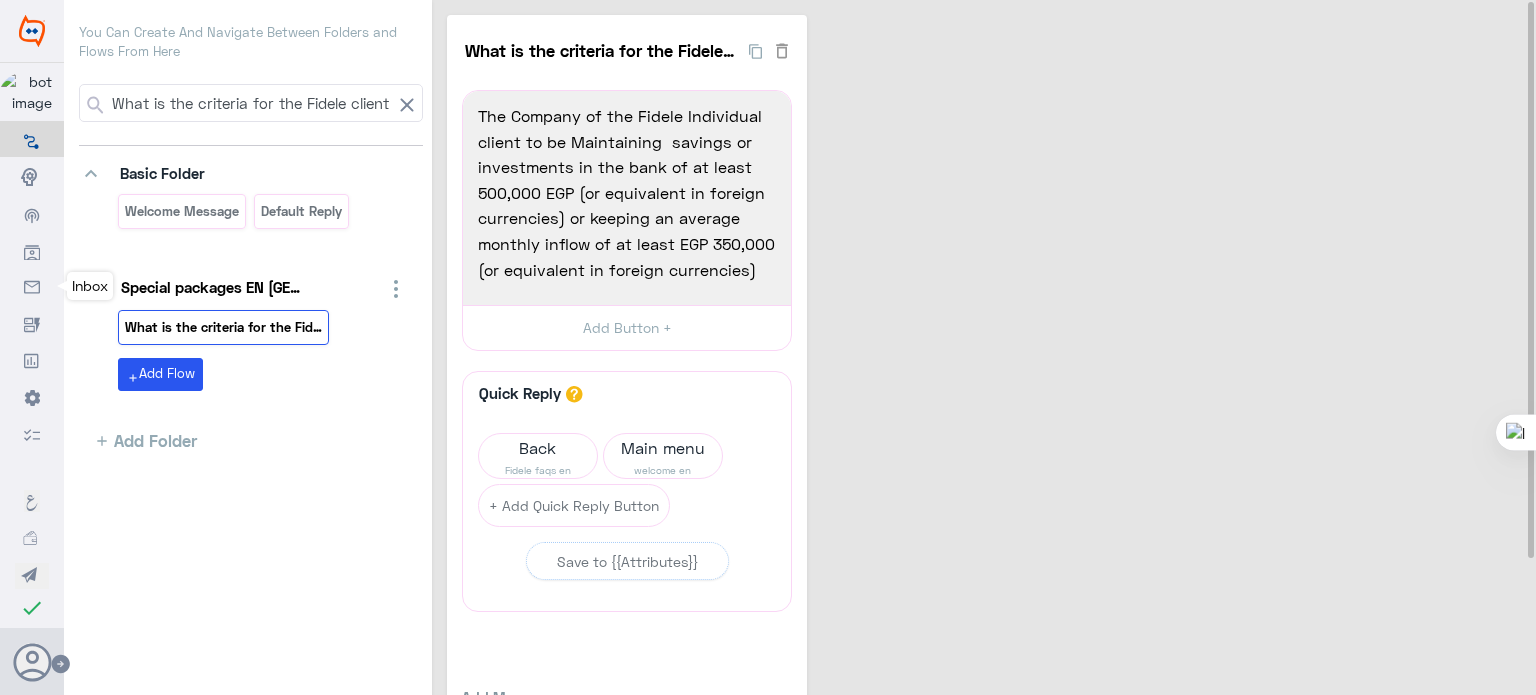 click on "What is the criteria for the Fidele client to have  0  The Company of the Fidele Individual client to be Maintaining  savings or investments in the bank of at least 500,000 EGP (or equivalent in foreign currencies) or keeping an average monthly inflow of at least EGP 350,000 (or equivalent in foreign currencies)  1742  The Company of the Fidele Individual client to be Maintaining  savings or investments in the bank of at least 500,000 EGP (or equivalent in foreign currencies) or keeping an average monthly inflow of at least EGP 350,000 (or equivalent in foreign currencies)  Add Button +  Quick Reply  A quick reply/user input can only be after a message content eg: text, image or gallery, please drag a valid message.  Back Fidele faqs en Main menu welcome en  + Add Quick Reply Button   Save to {{Attributes}}   Add Message Text Image Gallery File Audio Video  Go To Flow Handover JSON API Set Attribute Delay User Input Reply Buttons List Messages   Add Message  Text Image Gallery User Input Go To Flow Handover" 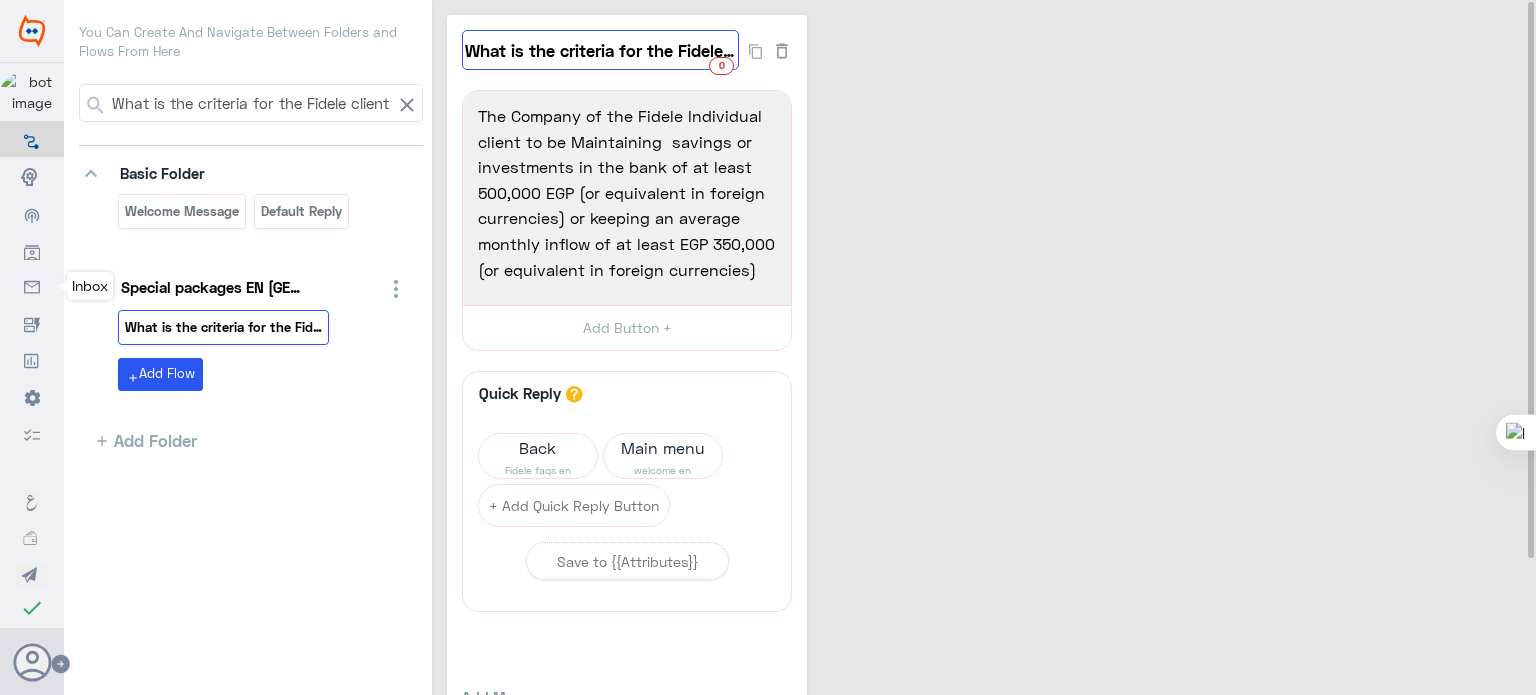 click on "What is the criteria for the Fidele client to have" 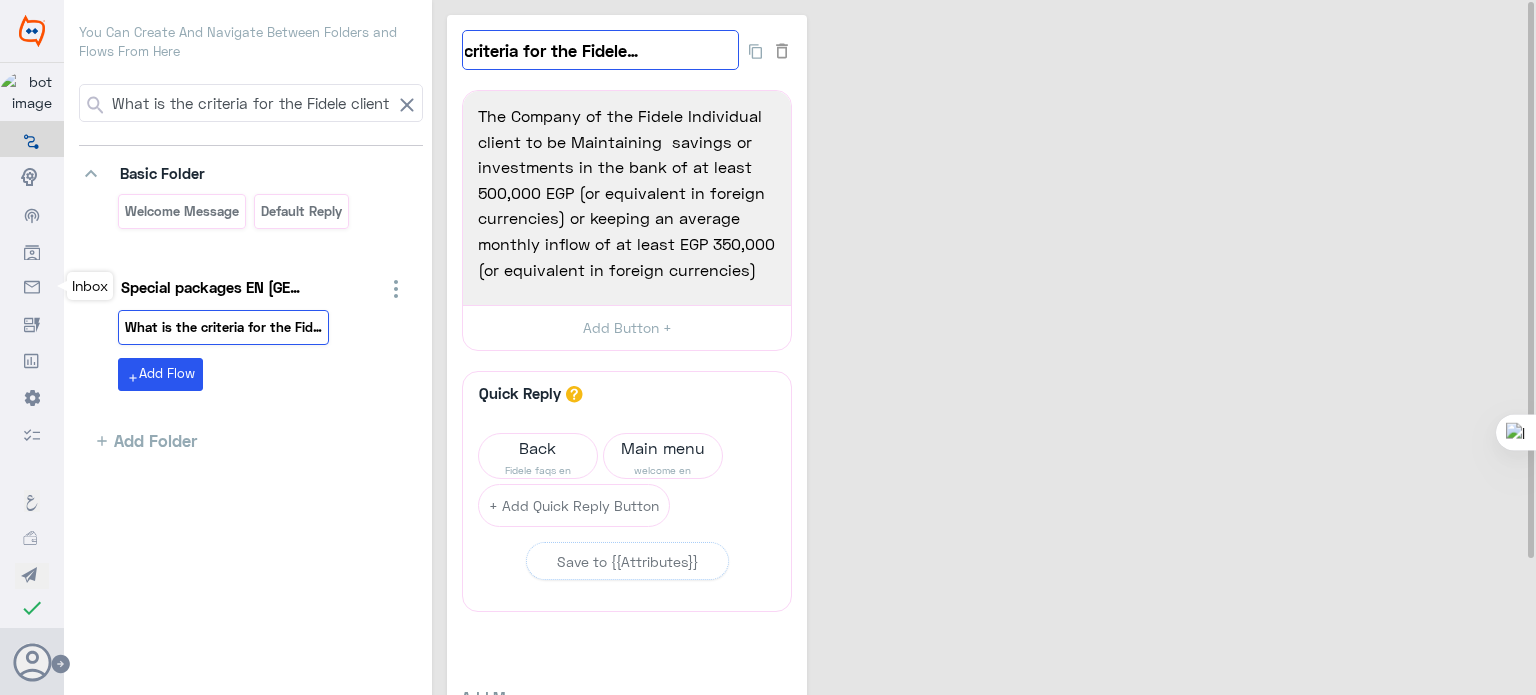 scroll, scrollTop: 0, scrollLeft: 0, axis: both 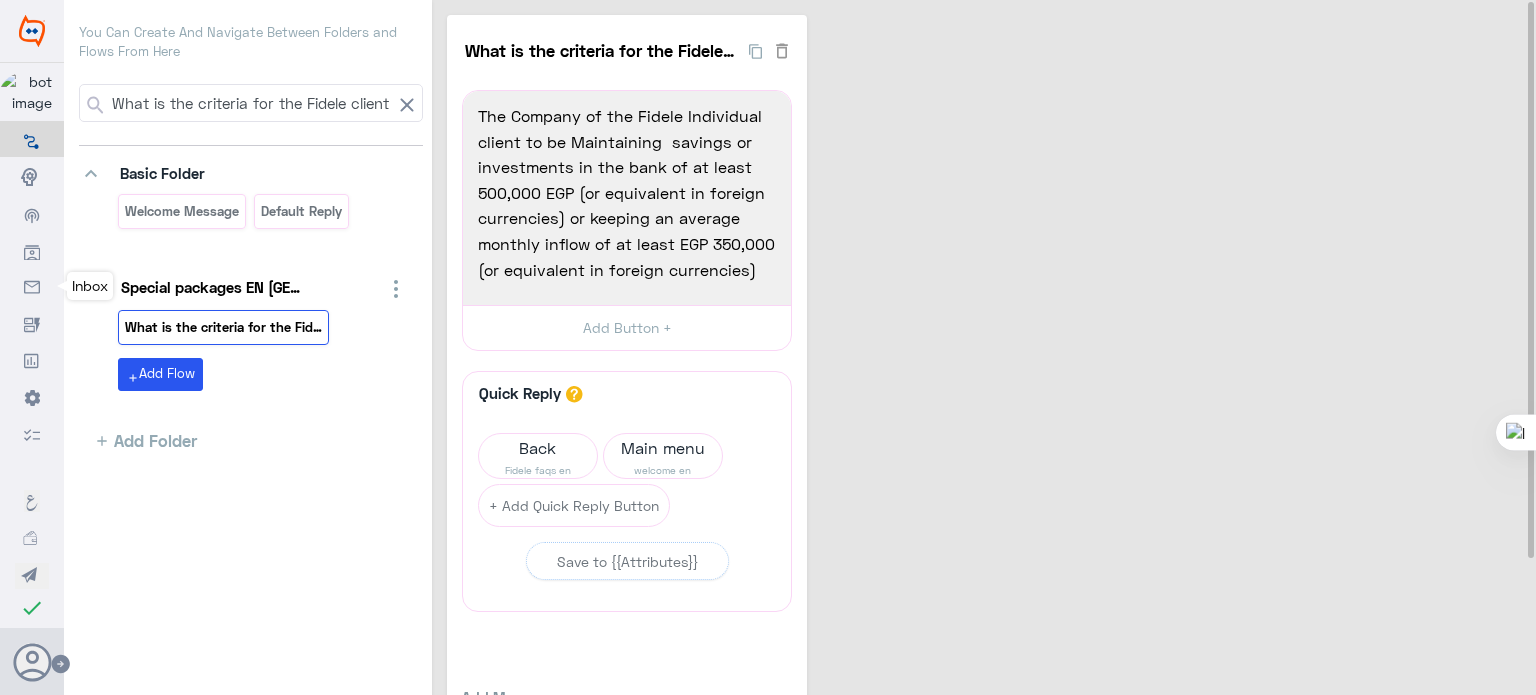 click on "What is the criteria for the Fidele client to have  0  The Company of the Fidele Individual client to be Maintaining  savings or investments in the bank of at least 500,000 EGP (or equivalent in foreign currencies) or keeping an average monthly inflow of at least EGP 350,000 (or equivalent in foreign currencies)  1742  The Company of the Fidele Individual client to be Maintaining  savings or investments in the bank of at least 500,000 EGP (or equivalent in foreign currencies) or keeping an average monthly inflow of at least EGP 350,000 (or equivalent in foreign currencies)  Add Button +  Quick Reply  A quick reply/user input can only be after a message content eg: text, image or gallery, please drag a valid message.  Back Fidele faqs en Main menu welcome en  + Add Quick Reply Button   Save to {{Attributes}}   Add Message Text Image Gallery File Audio Video  Go To Flow Handover JSON API Set Attribute Delay User Input Reply Buttons List Messages   Add Message  Text Image Gallery User Input Go To Flow Handover" 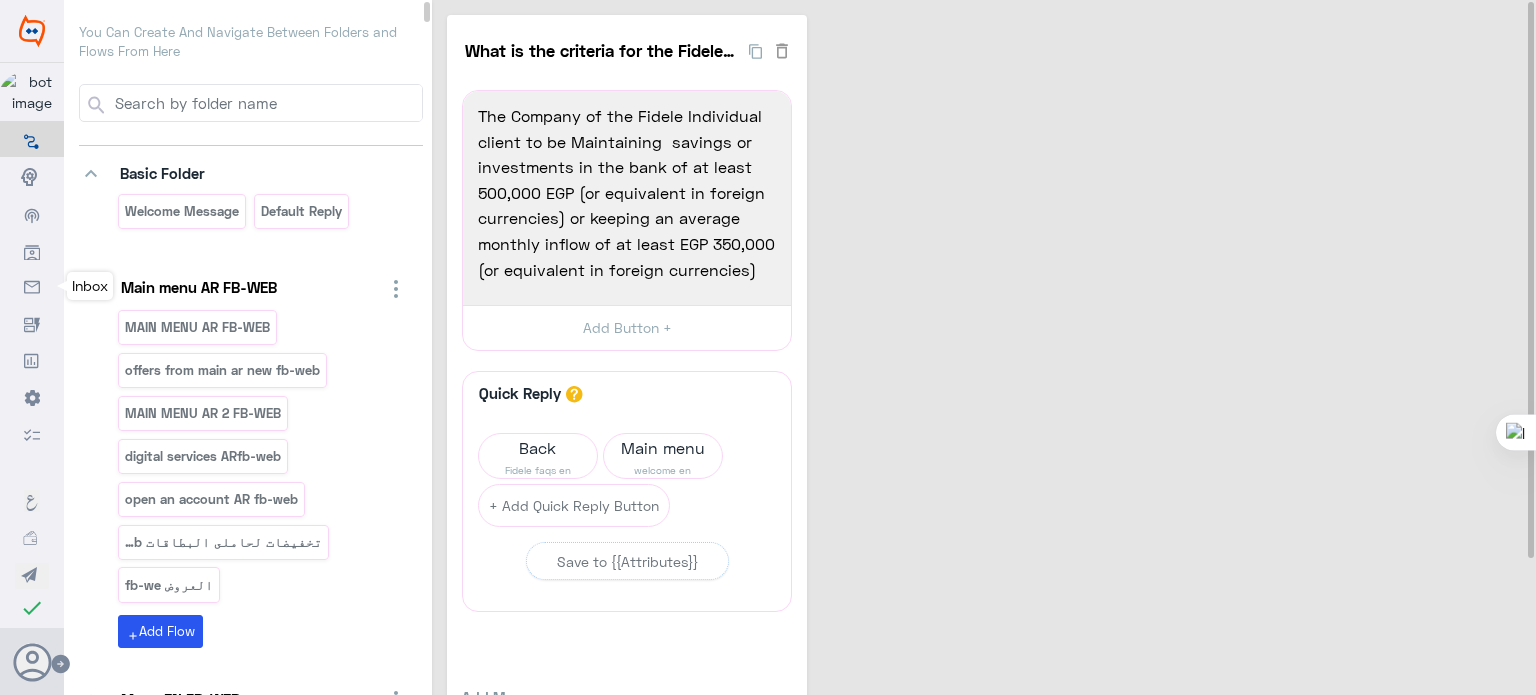 click at bounding box center [267, 103] 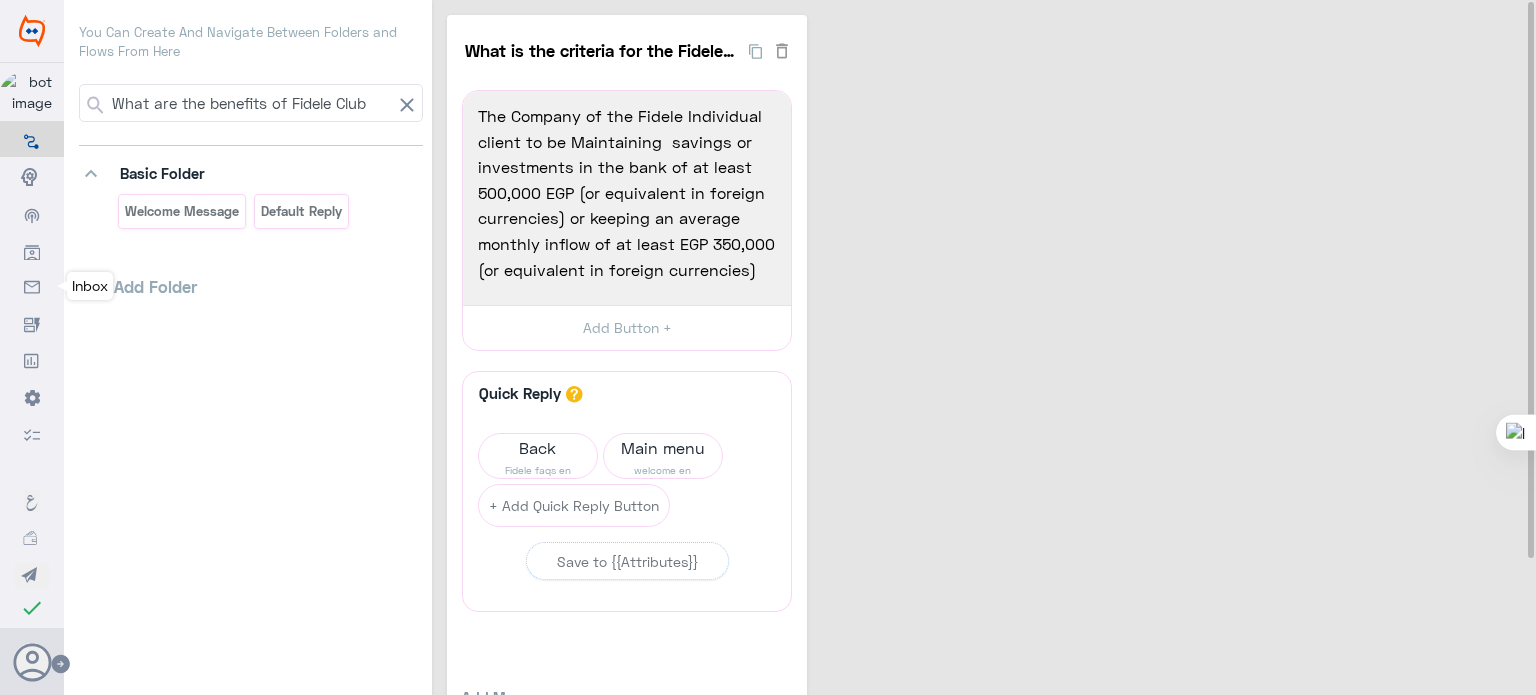 scroll, scrollTop: 0, scrollLeft: 0, axis: both 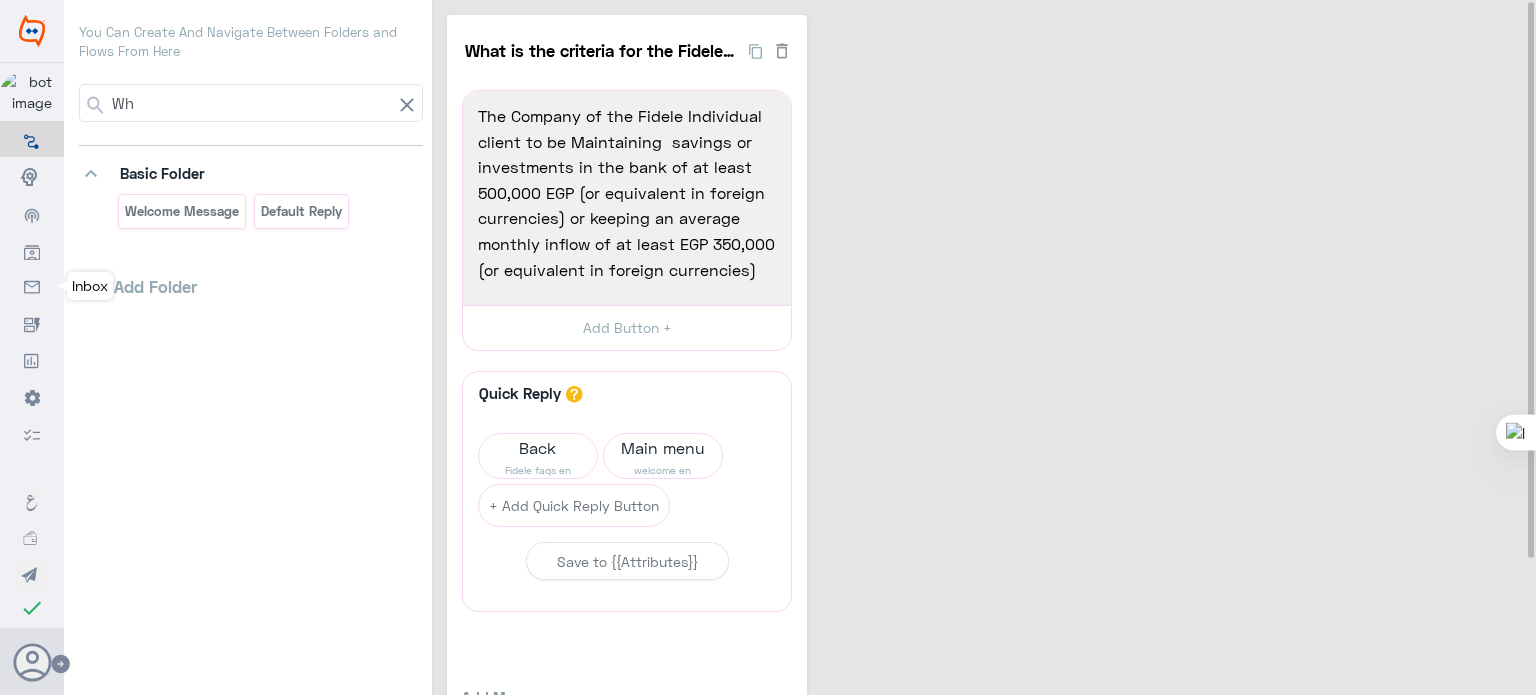 type on "W" 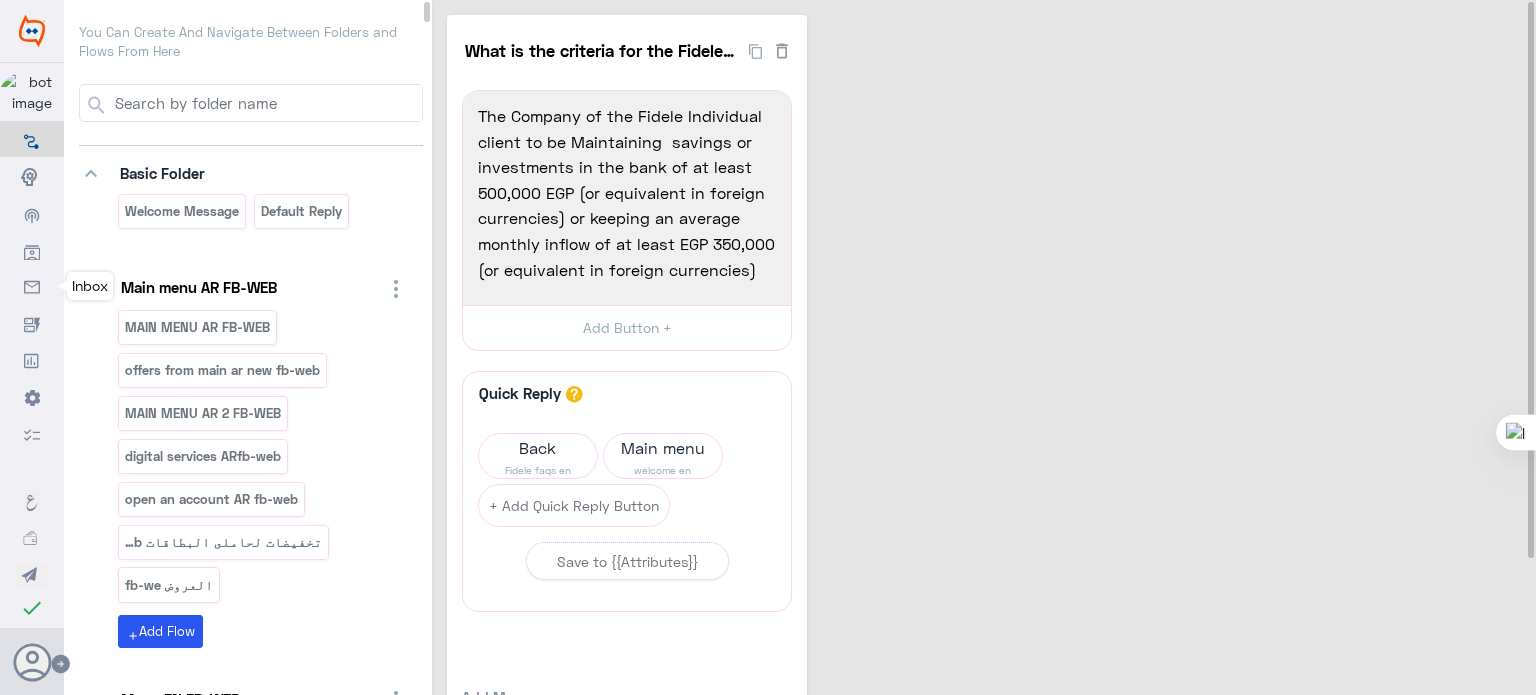 type on "b" 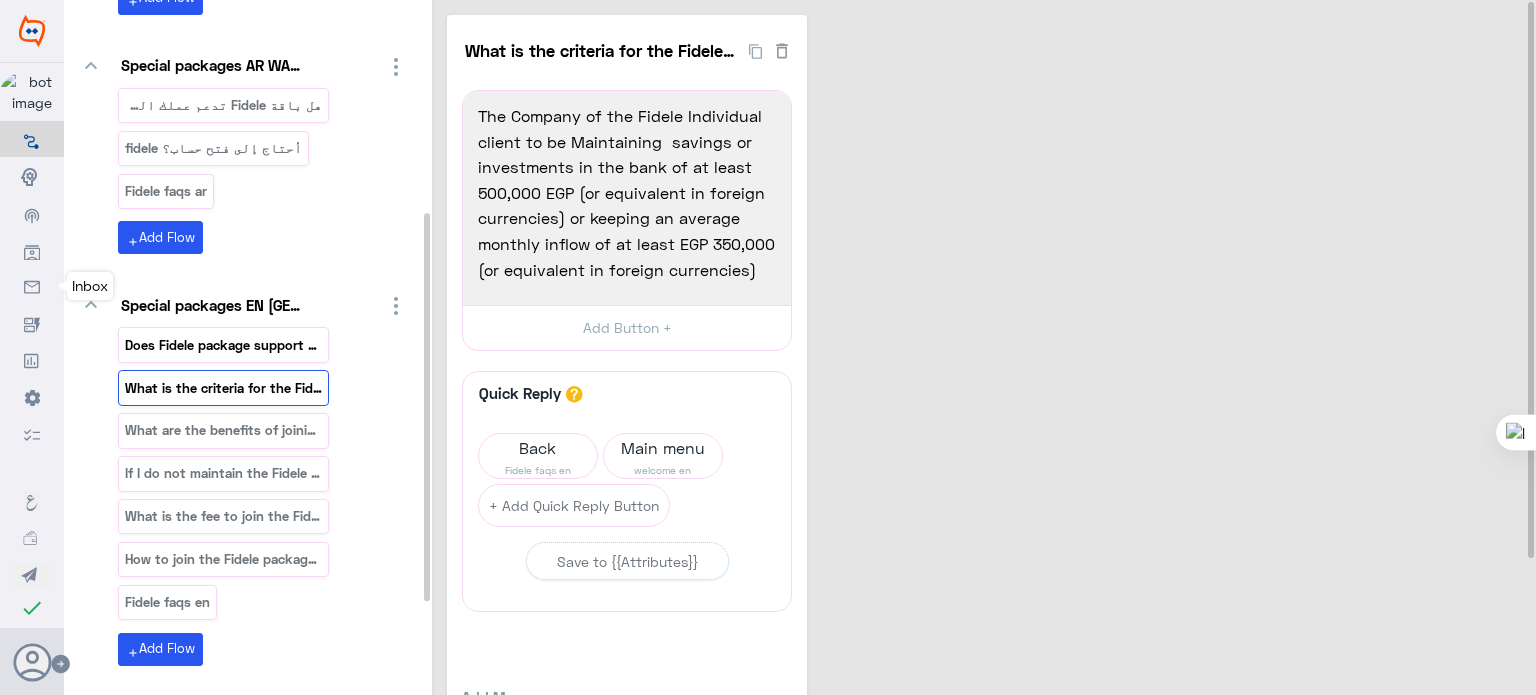 scroll, scrollTop: 551, scrollLeft: 0, axis: vertical 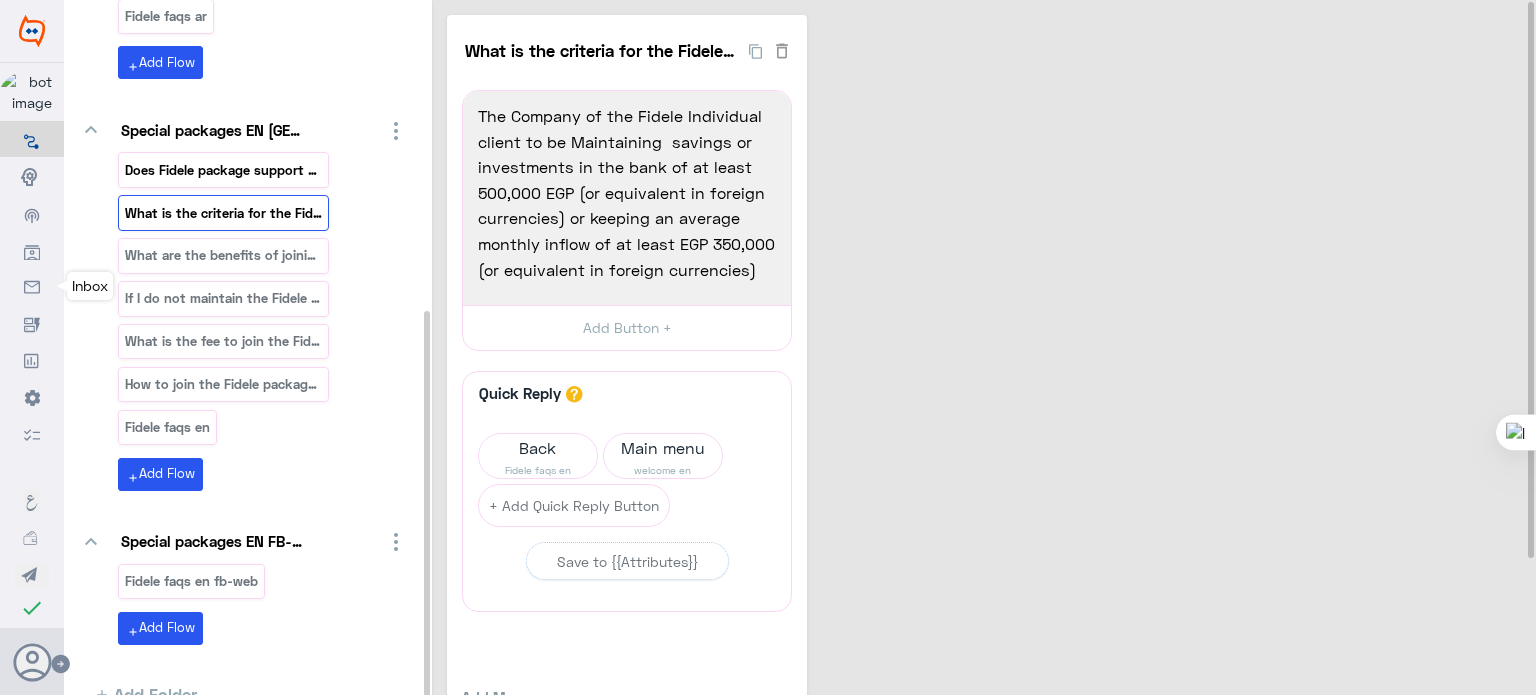 type on "fidele" 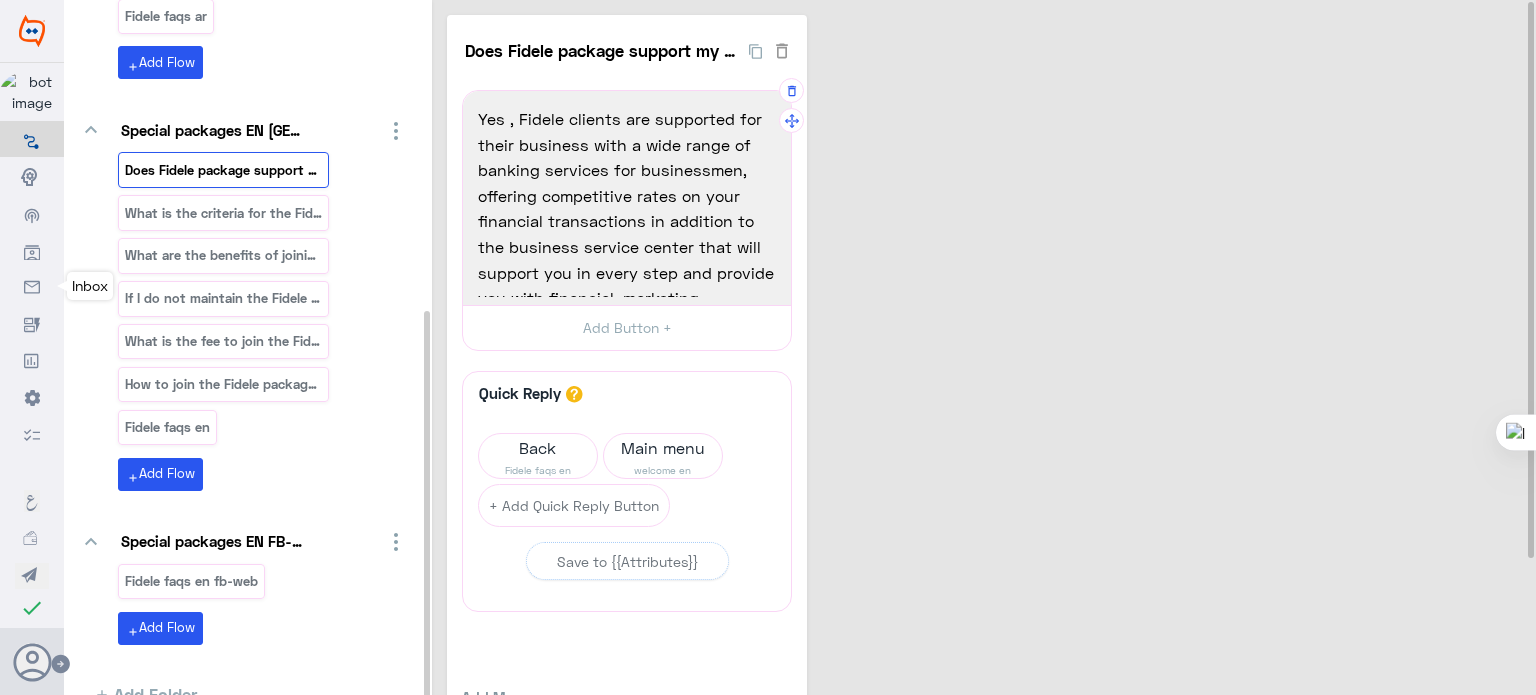 scroll, scrollTop: 80, scrollLeft: 0, axis: vertical 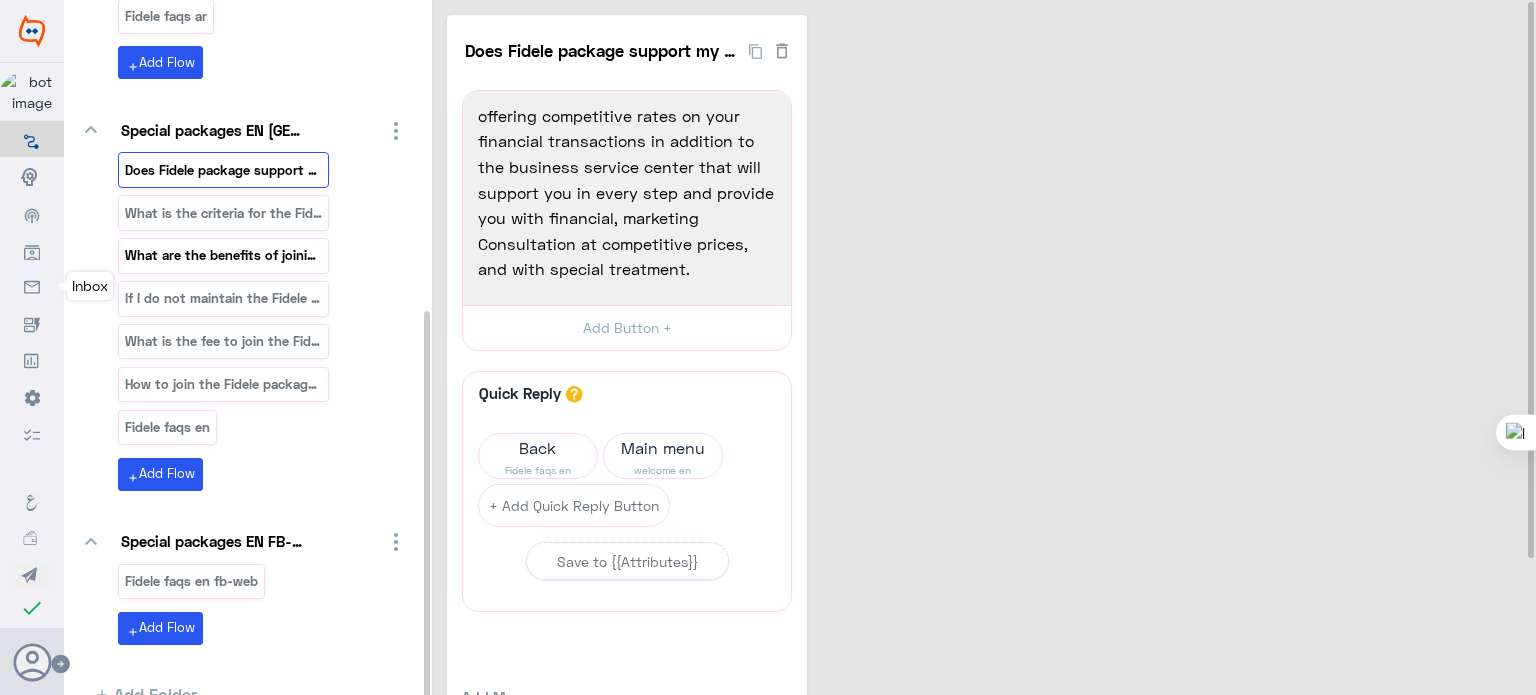 click on "What are the benefits of joining the Fidele packag" at bounding box center (223, 255) 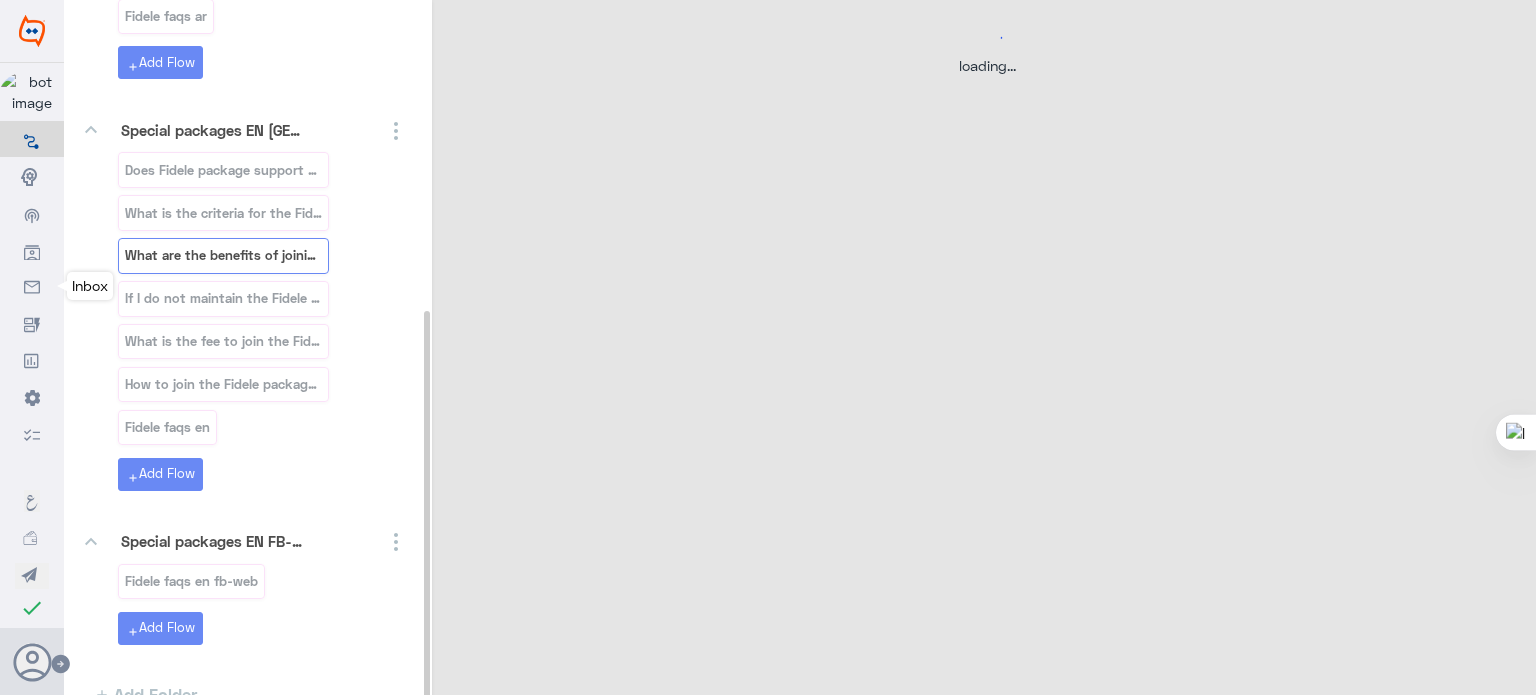 select on "3" 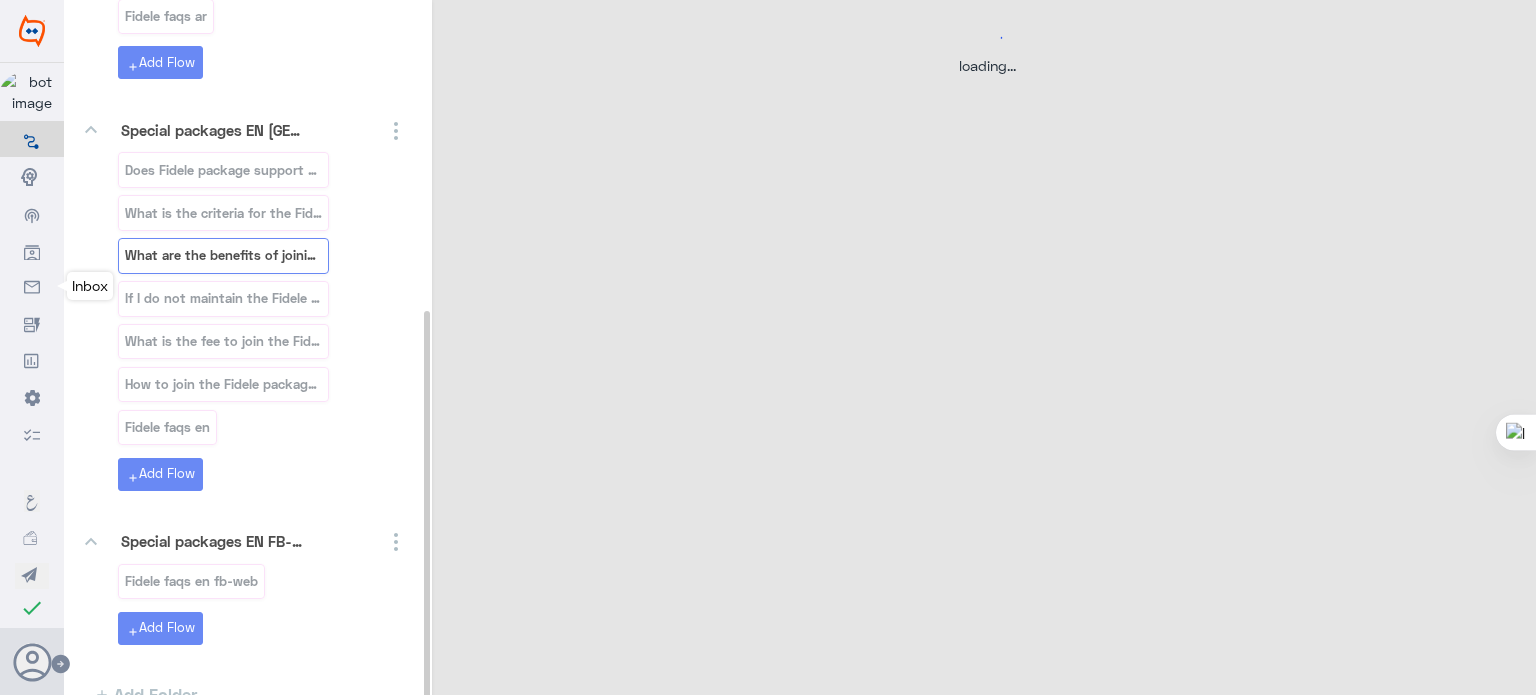 select on "2" 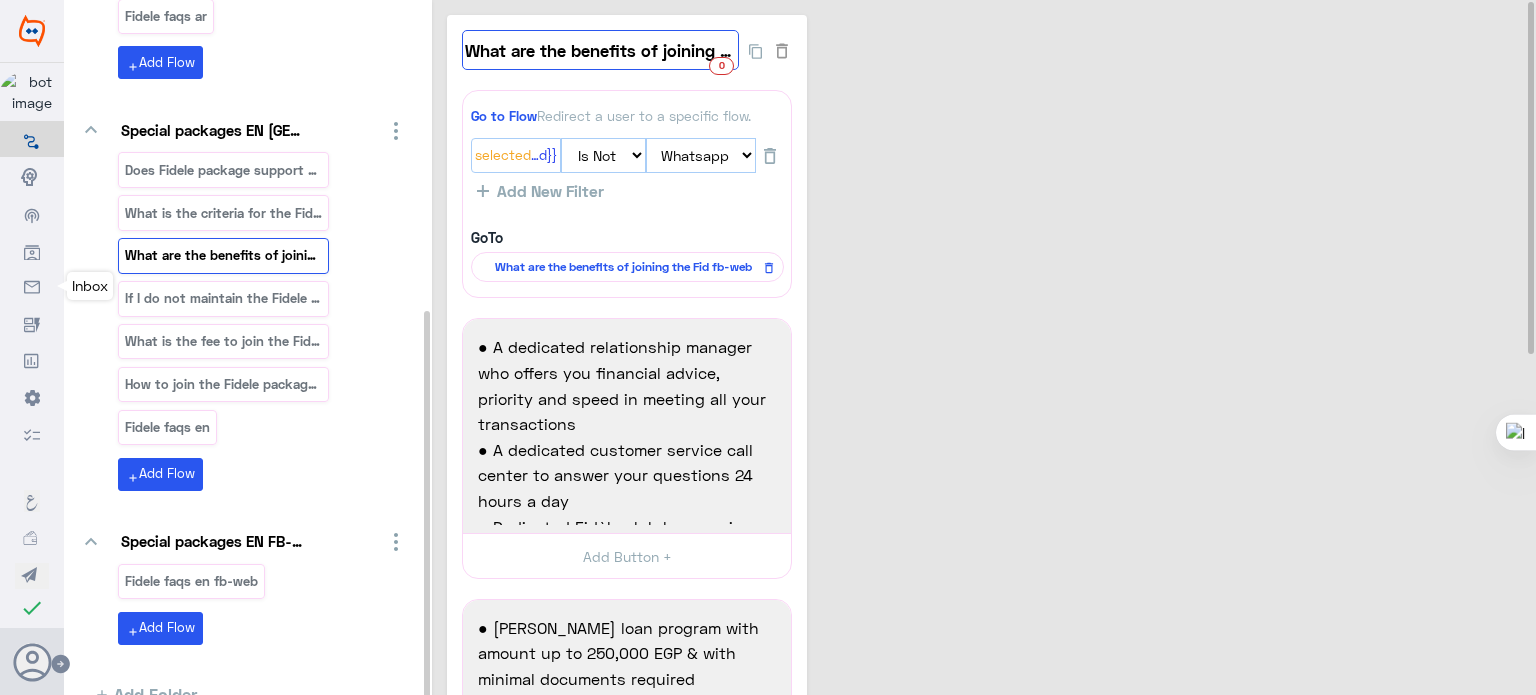 click on "What are the benefits of joining the Fidele packag" 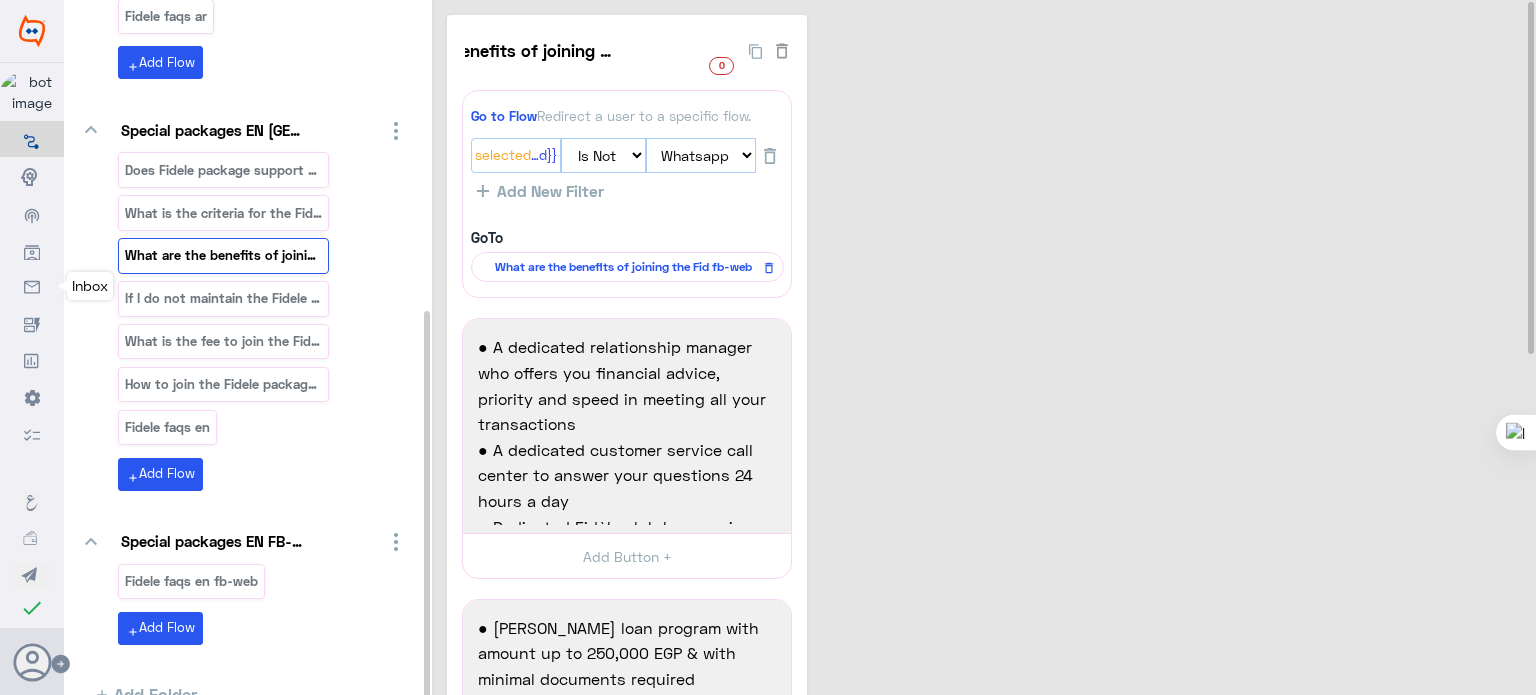 scroll, scrollTop: 0, scrollLeft: 0, axis: both 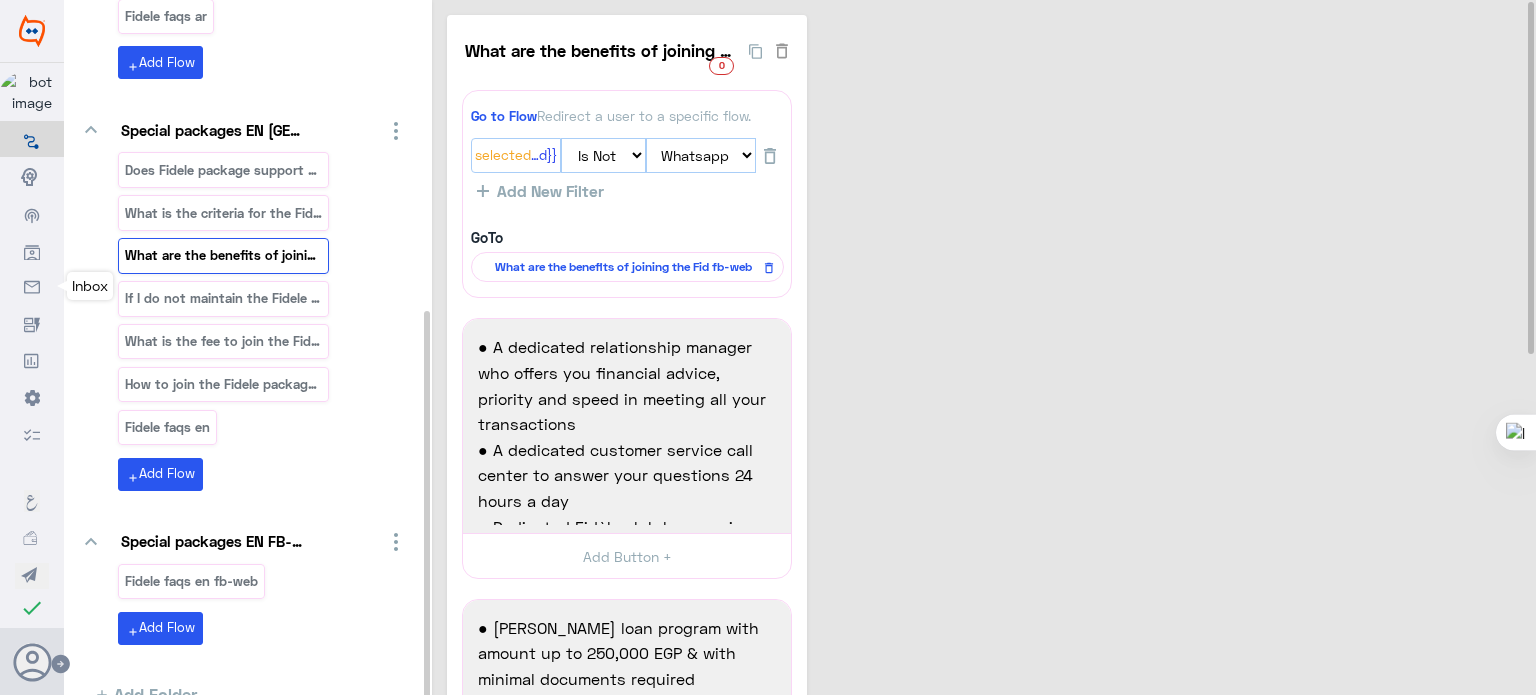 click on "What are the benefits of joining the Fidele packag  0  Go to Flow  Redirect a user to a specific flow. {{ChannelId}}: Selected  Is   Is Not   Facebook   WebChat   Whatsapp   Instagram   Twitter  Add New Filter GoTo  What are the benefits of joining the Fid fb-web  ● A dedicated relationship manager who offers you financial advice, priority and speed in meeting all your transactions
● A dedicated customer service call center to answer your questions 24 hours a day
● Dedicated Fidèle club lounges in most Crédit Agricole branches
● Fidèle Platinum Debit Card  with special offers and discounts on your purchases
● Fidèle Credit Card with a credit limit up to 150,000 EGP, special discount on card fees & access to VIP lounges at more than 25 airports around the world 6 times a year using the Fidèle Club Platinum Credit Card.
To learn more: http://loungekey.com/visaplatinummena?utm_medium={{ChannelId}}&utm_source=chatbot  1337
● Dedicated Fidèle club lounges in most Crédit Agricole branches" 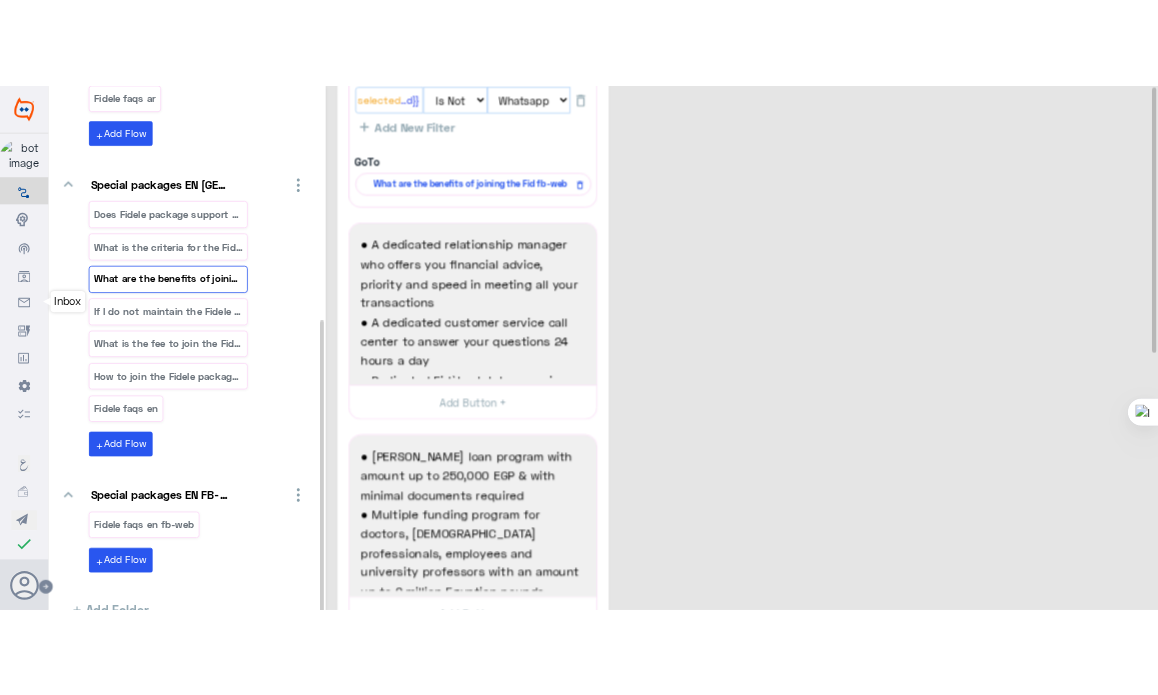 scroll, scrollTop: 0, scrollLeft: 0, axis: both 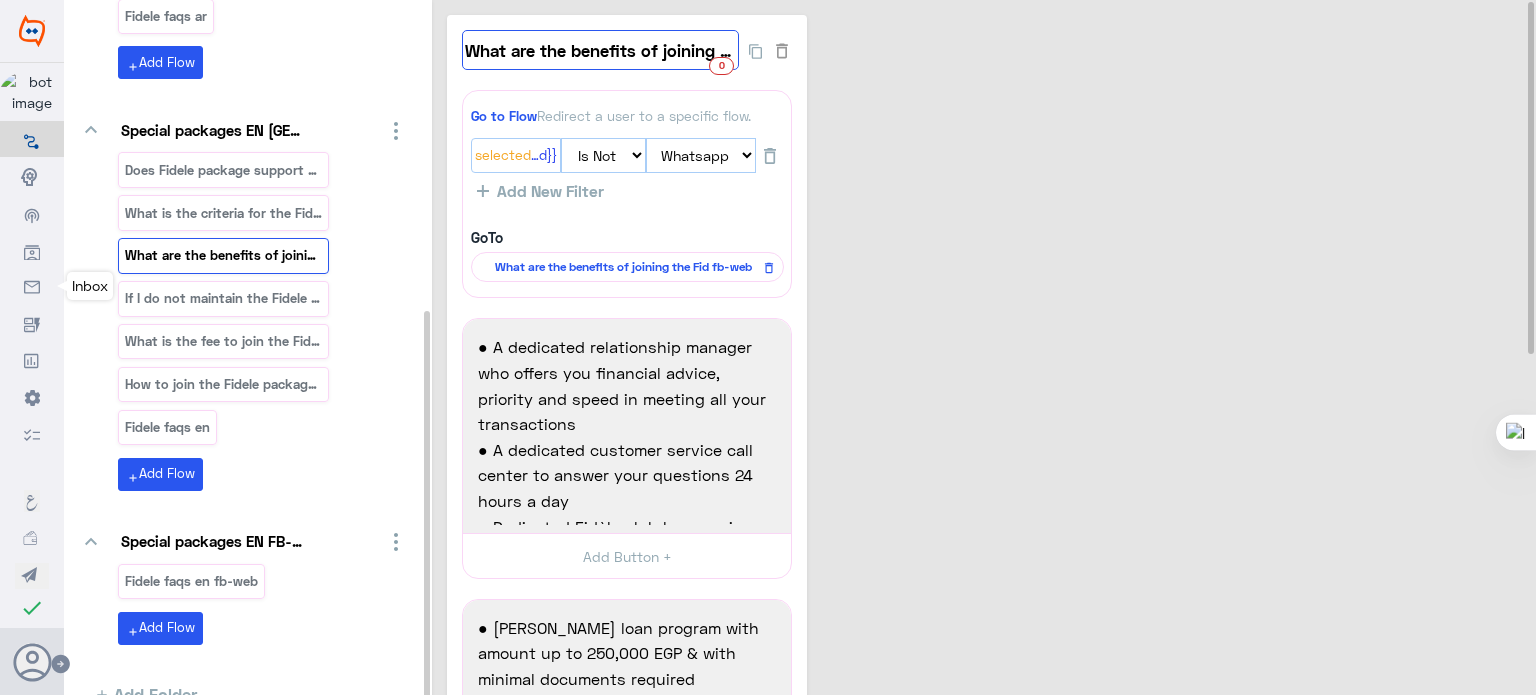 click on "What are the benefits of joining the Fidele packag" 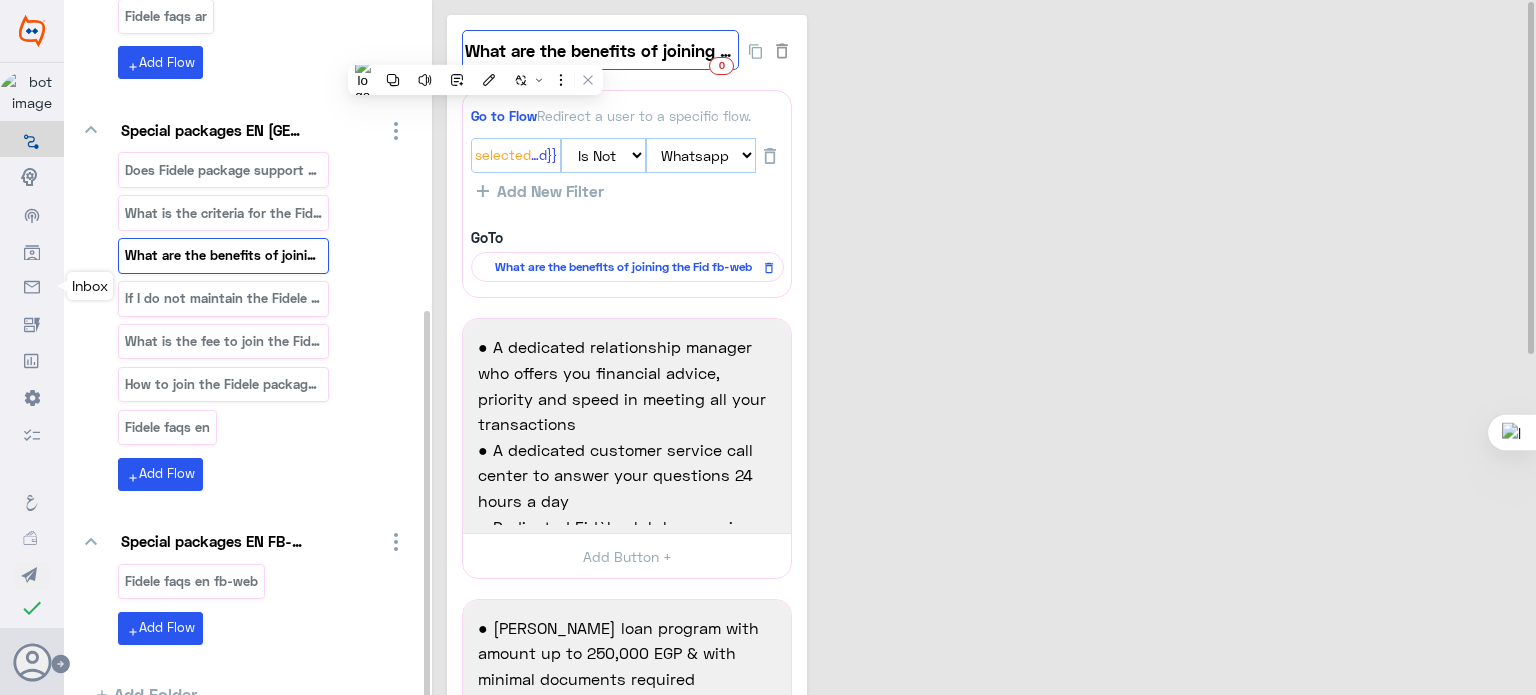 click on "What are the benefits of joining the Fidele packag" 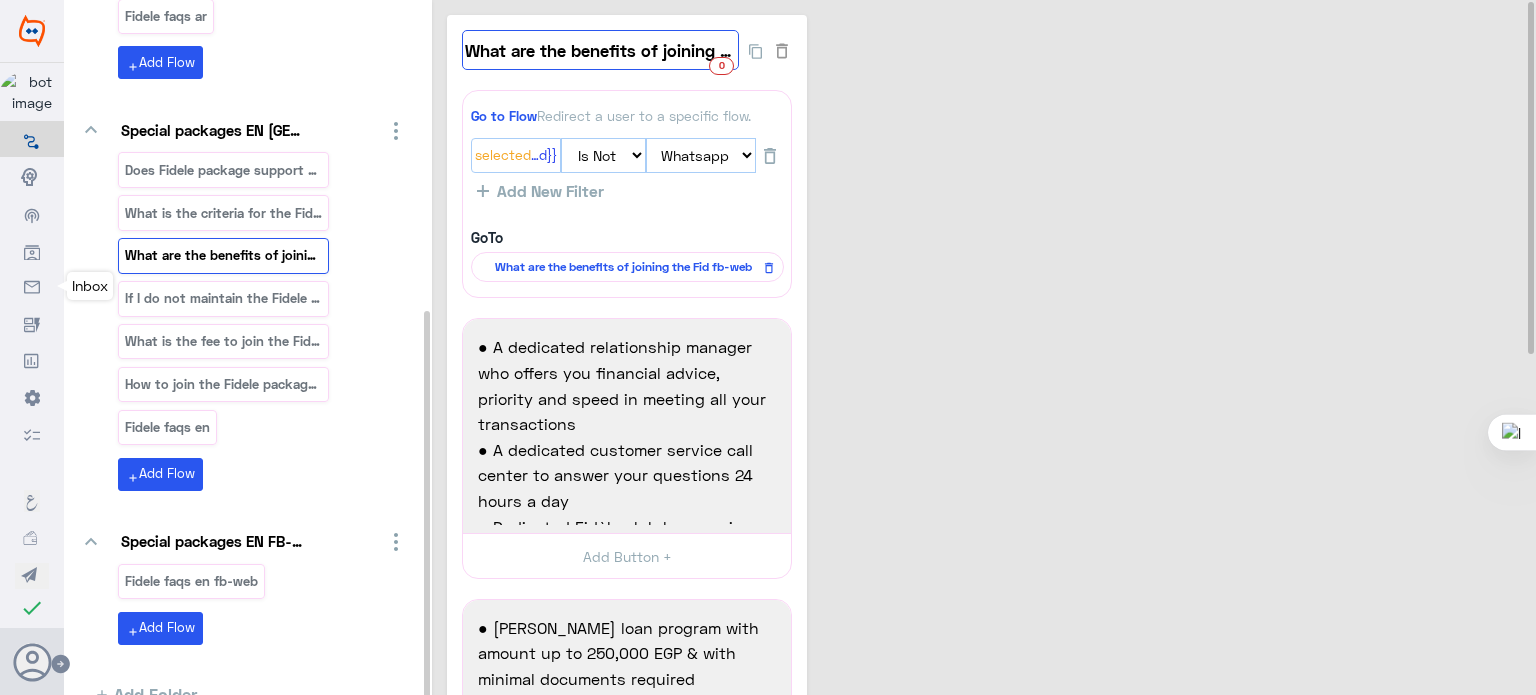click on "What are the benefits of joining the Fidele packag" 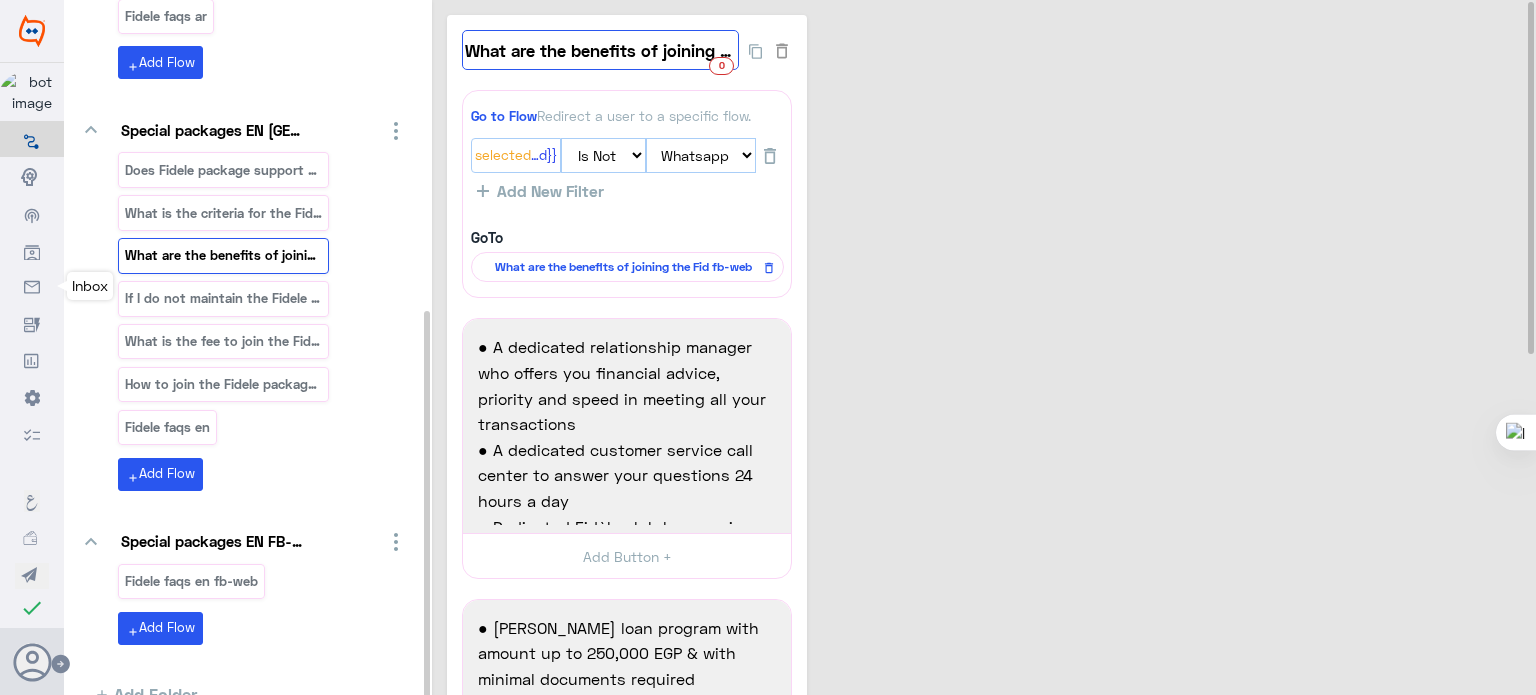 click on "What are the benefits of joining the Fidele packag" 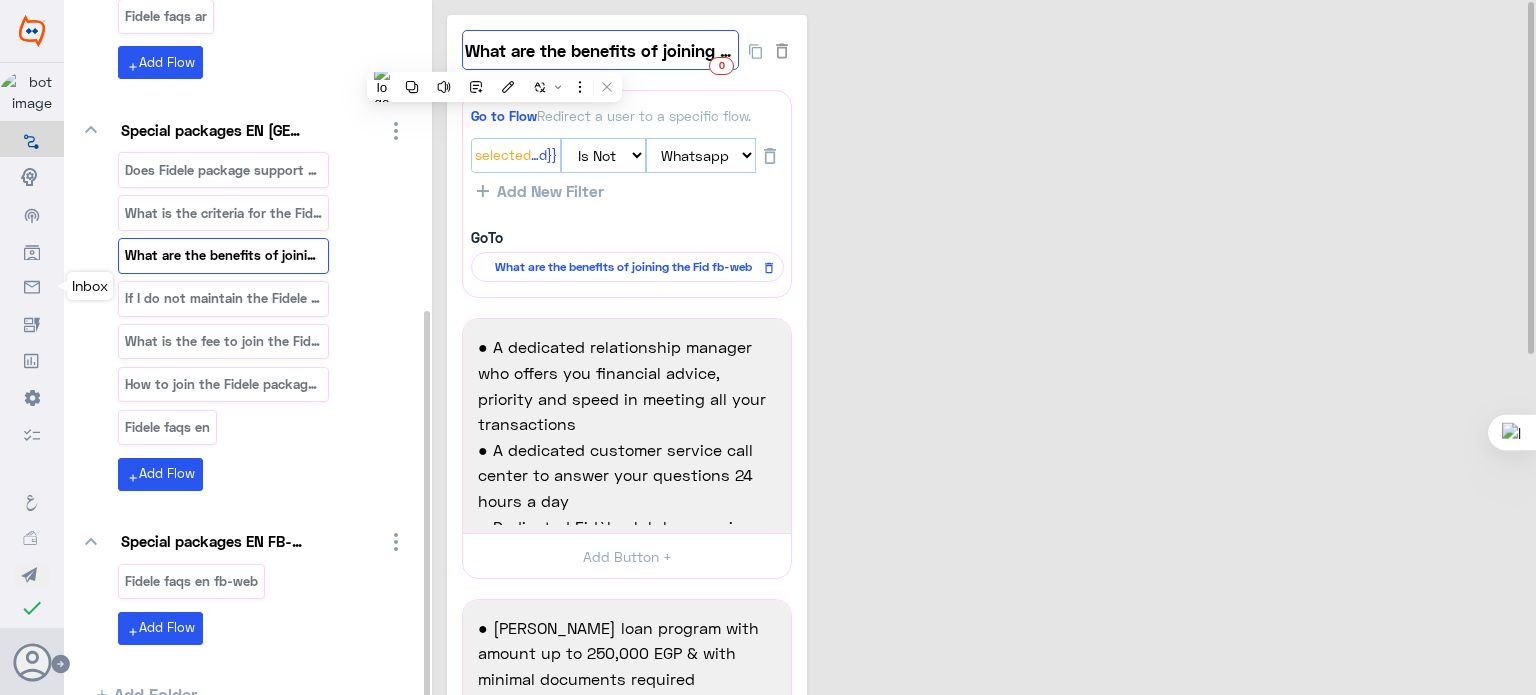 click on "What are the benefits of joining the Fidele packag" 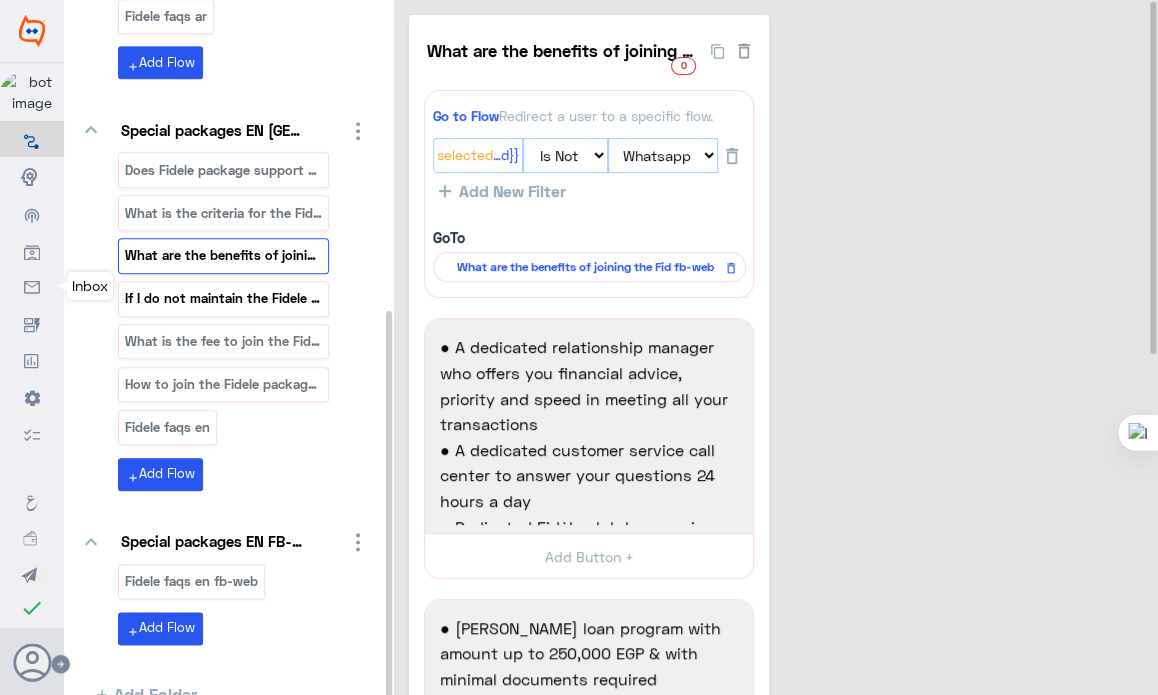 click on "If I do not maintain the Fidele package criteria," at bounding box center [223, 298] 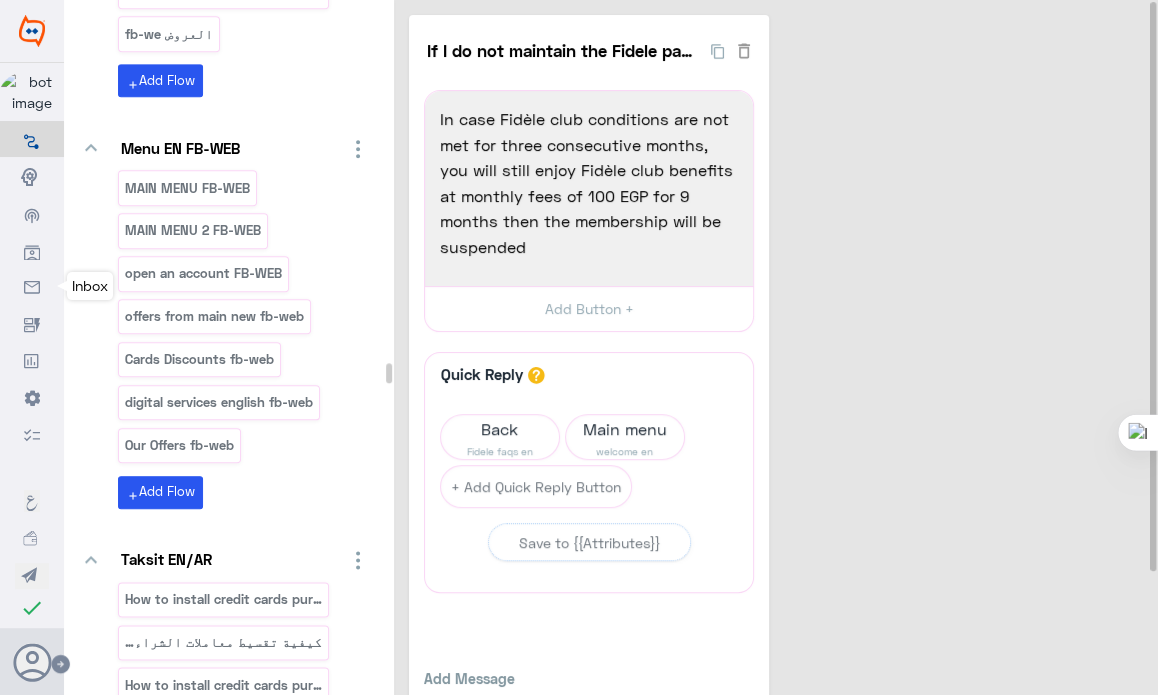 scroll, scrollTop: 49978, scrollLeft: 0, axis: vertical 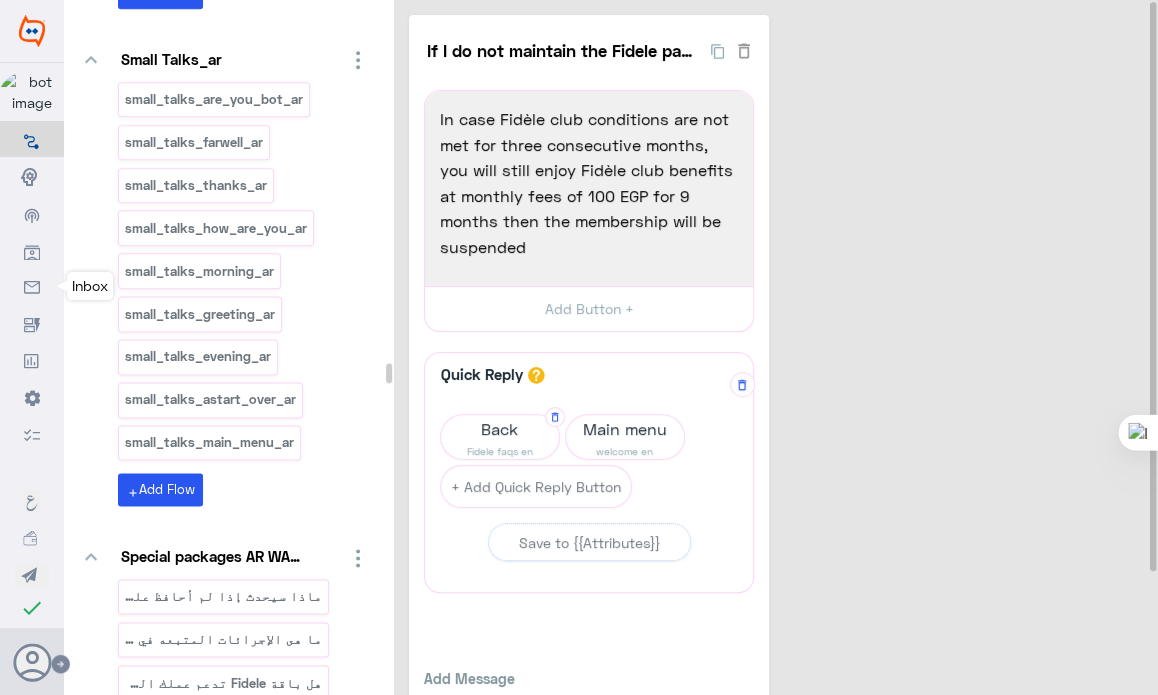 click on "Back" 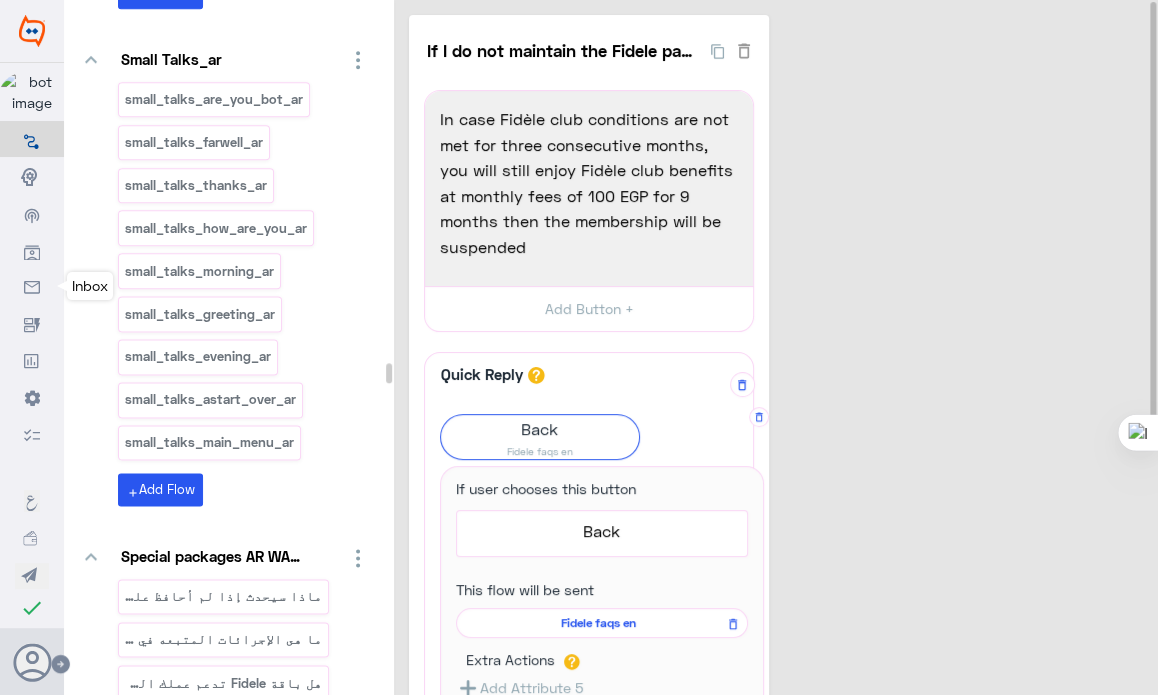 click on "Fidele faqs en" 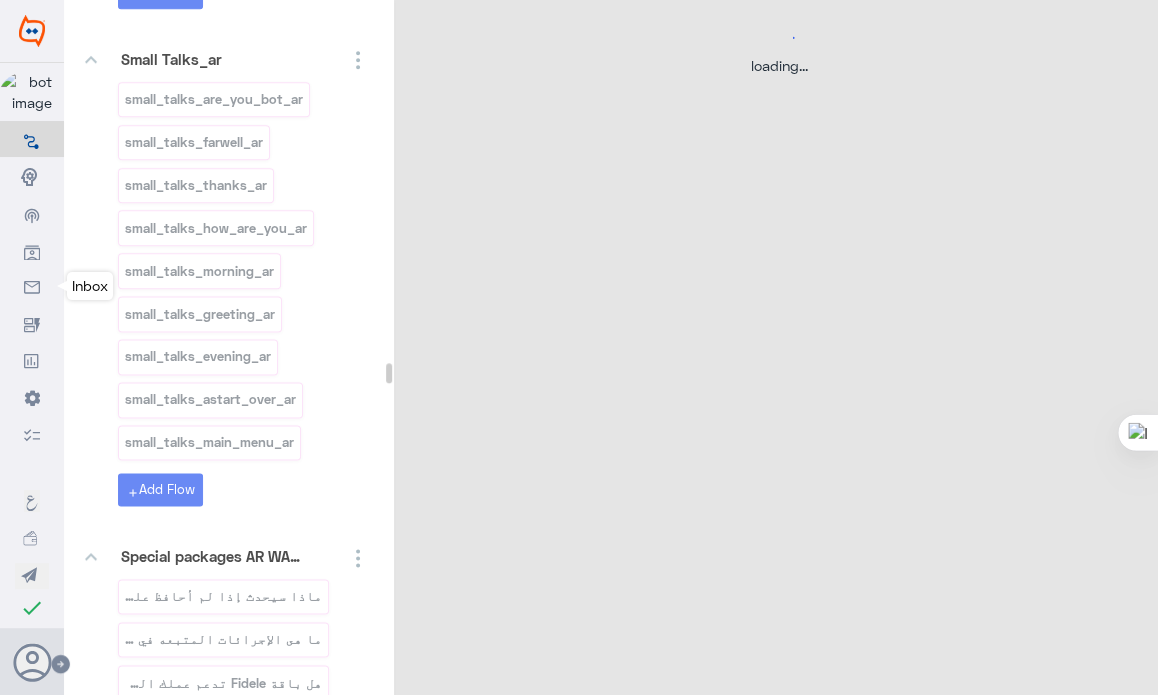 select on "3" 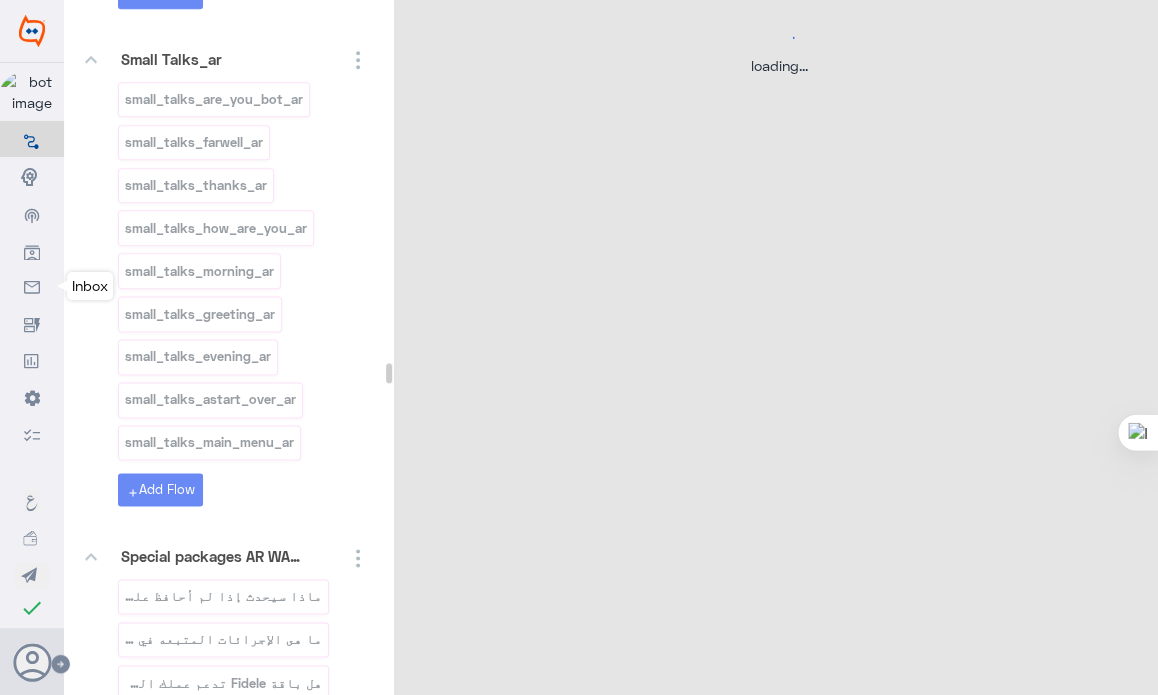 select on "2" 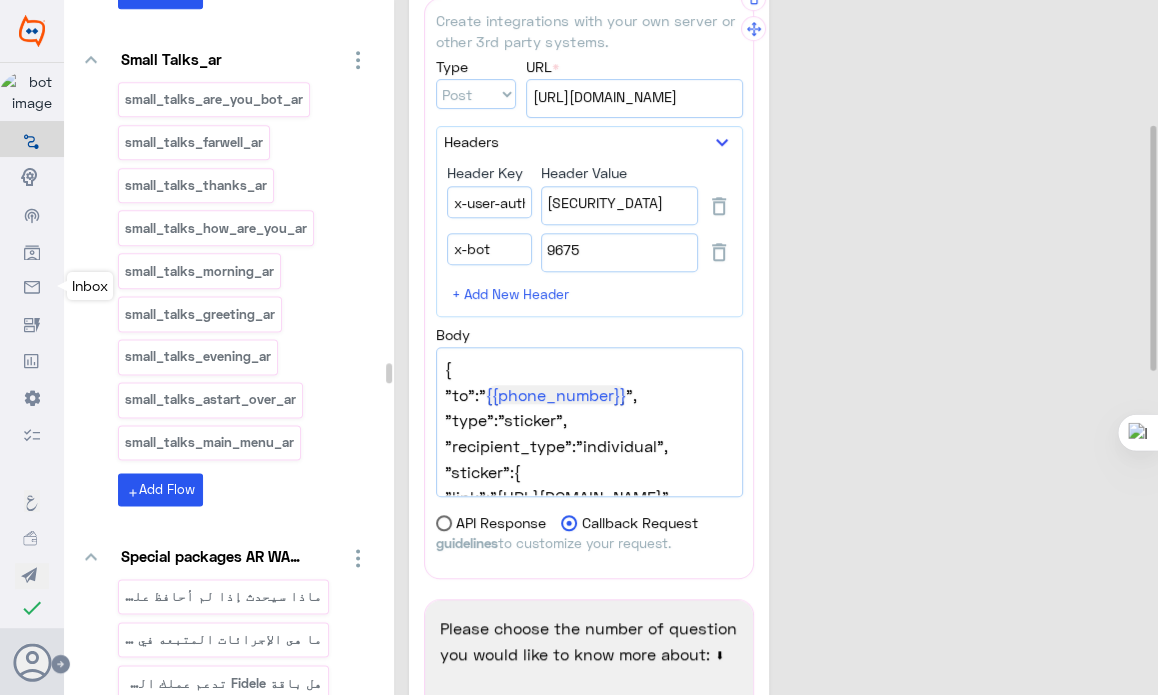 scroll, scrollTop: 358, scrollLeft: 0, axis: vertical 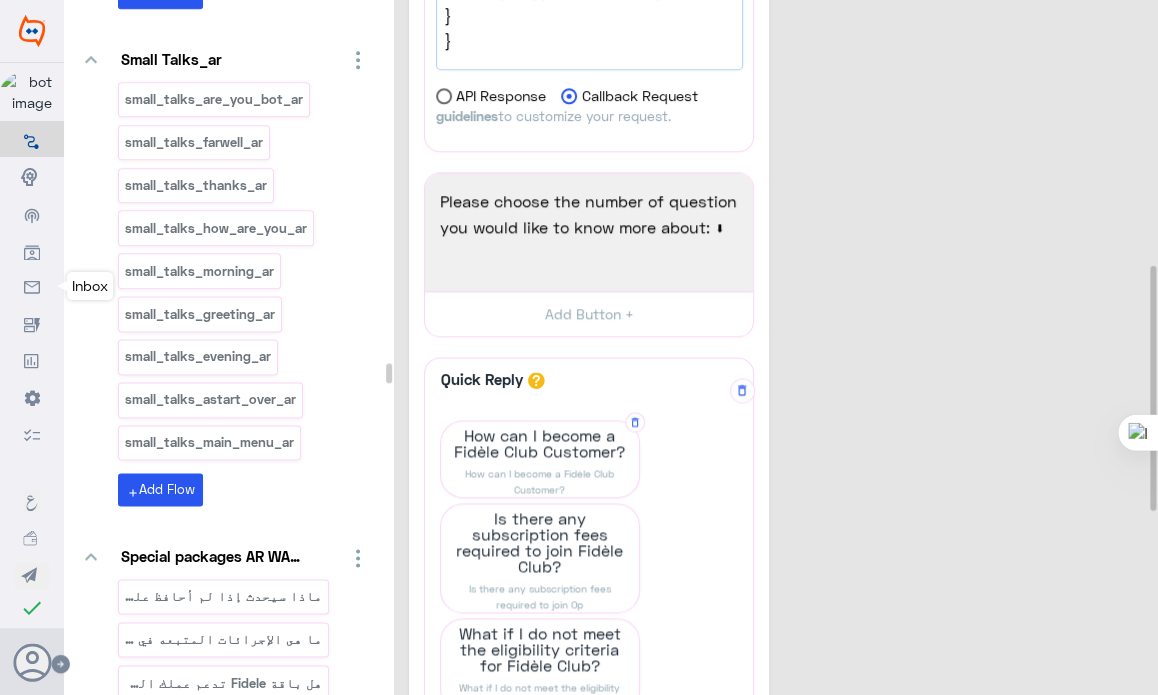 click on "How can I become a Fidèle Club Customer?" 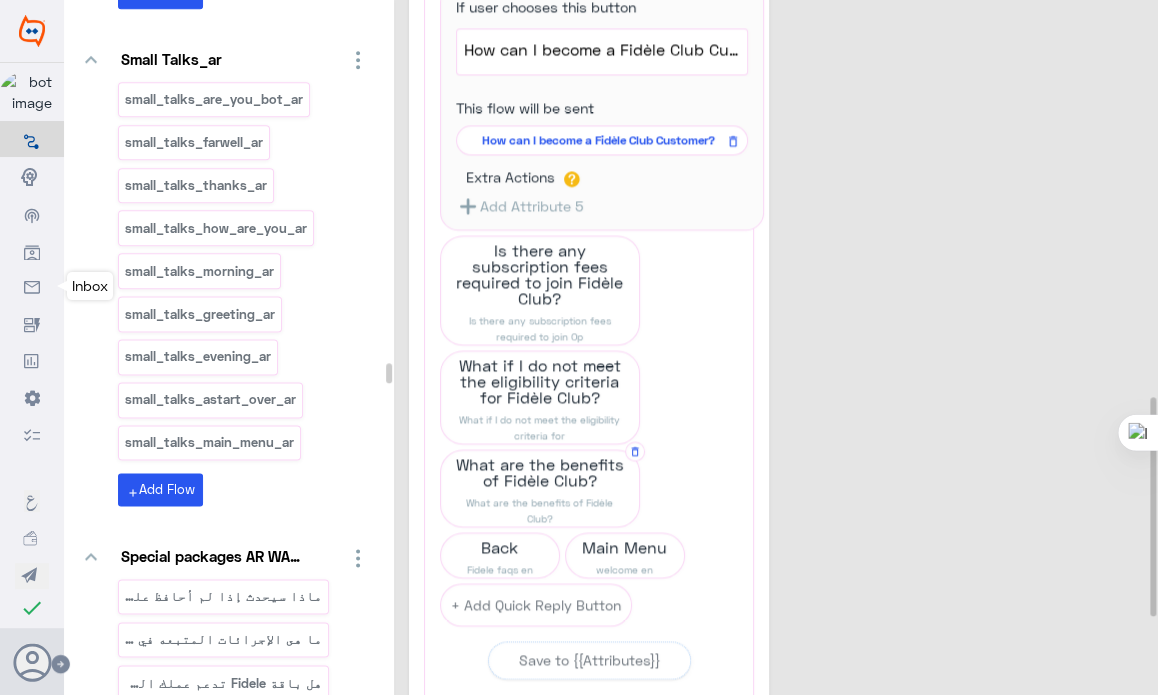 scroll, scrollTop: 1256, scrollLeft: 0, axis: vertical 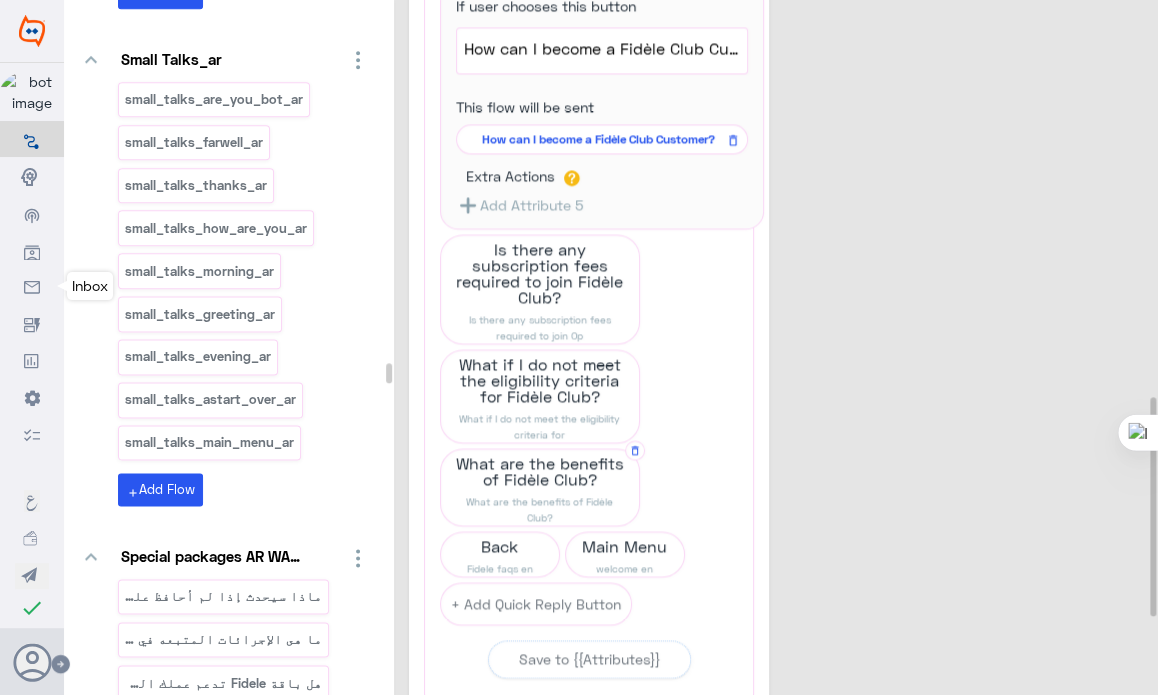 click on "What are the benefits of Fidèle Club?" 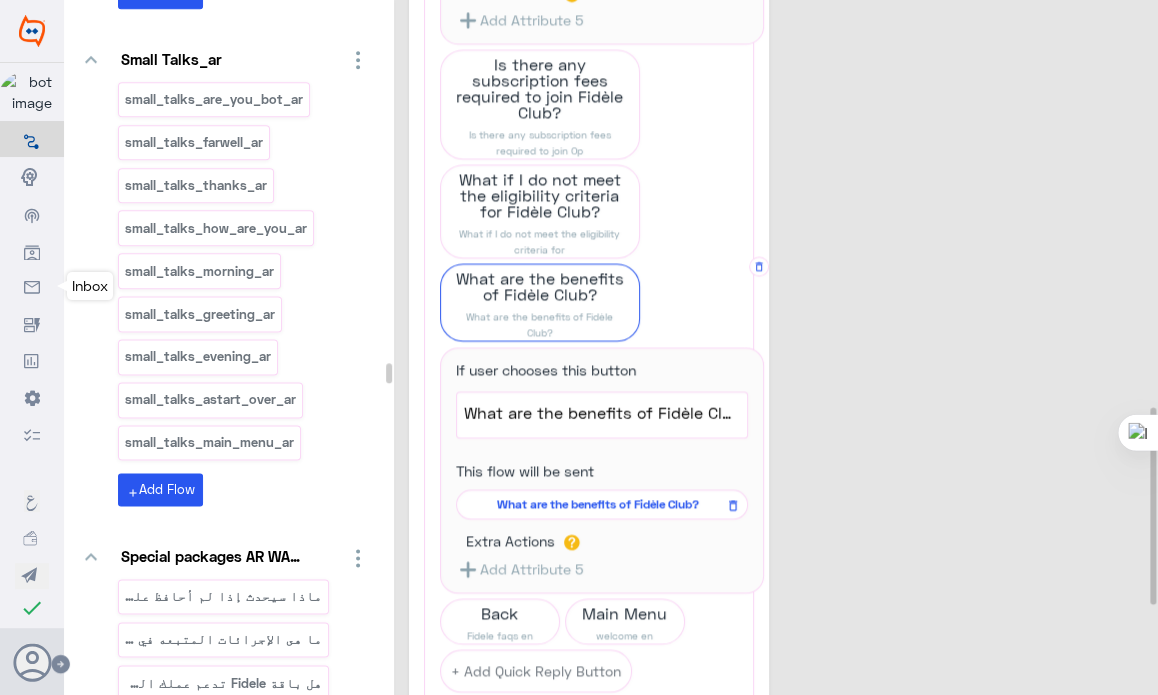 scroll, scrollTop: 1437, scrollLeft: 0, axis: vertical 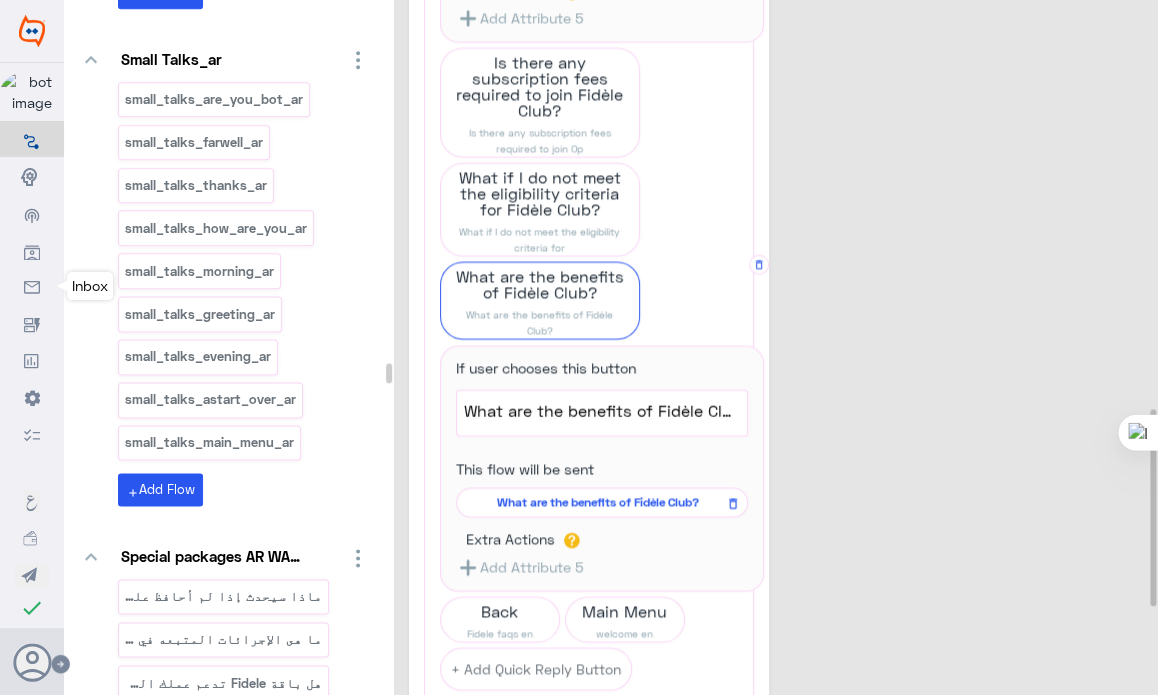 click on "What are the benefits of Fidèle Club?" 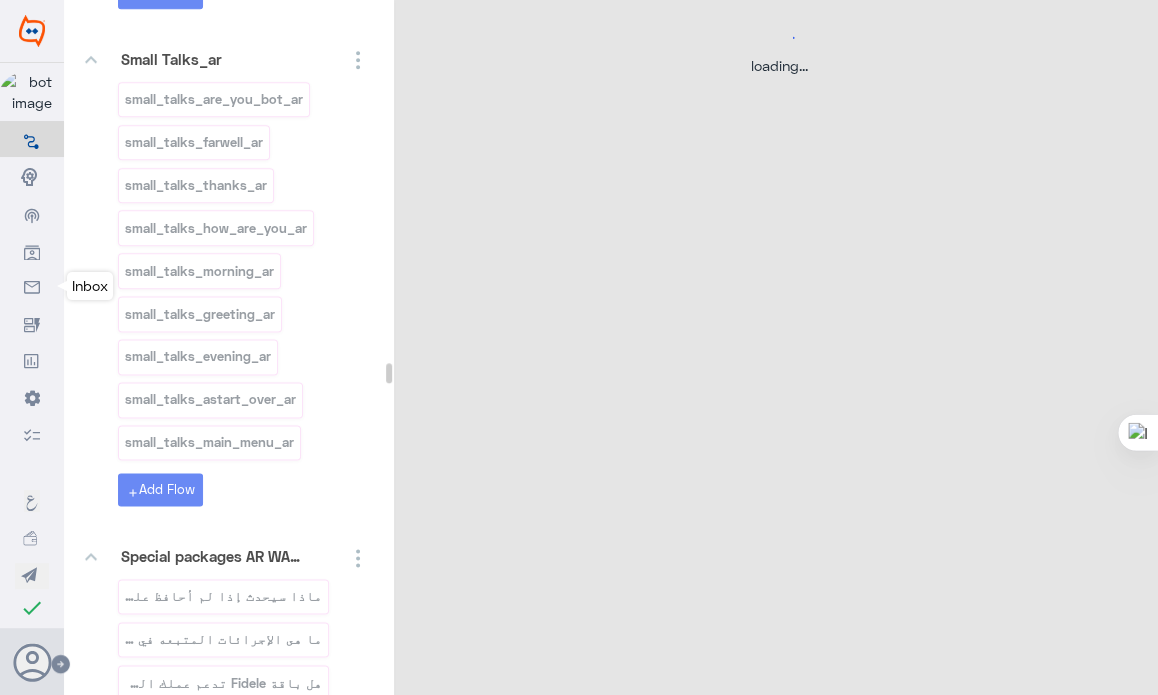 scroll, scrollTop: 0, scrollLeft: 0, axis: both 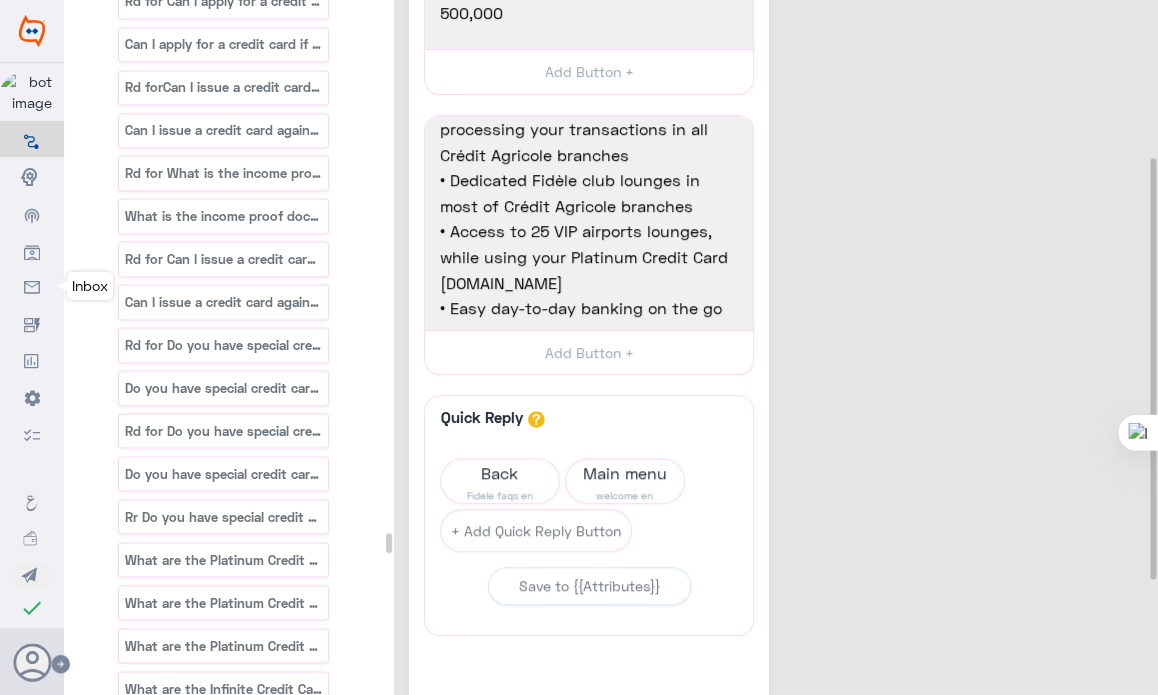 drag, startPoint x: 387, startPoint y: 394, endPoint x: 372, endPoint y: 535, distance: 141.79562 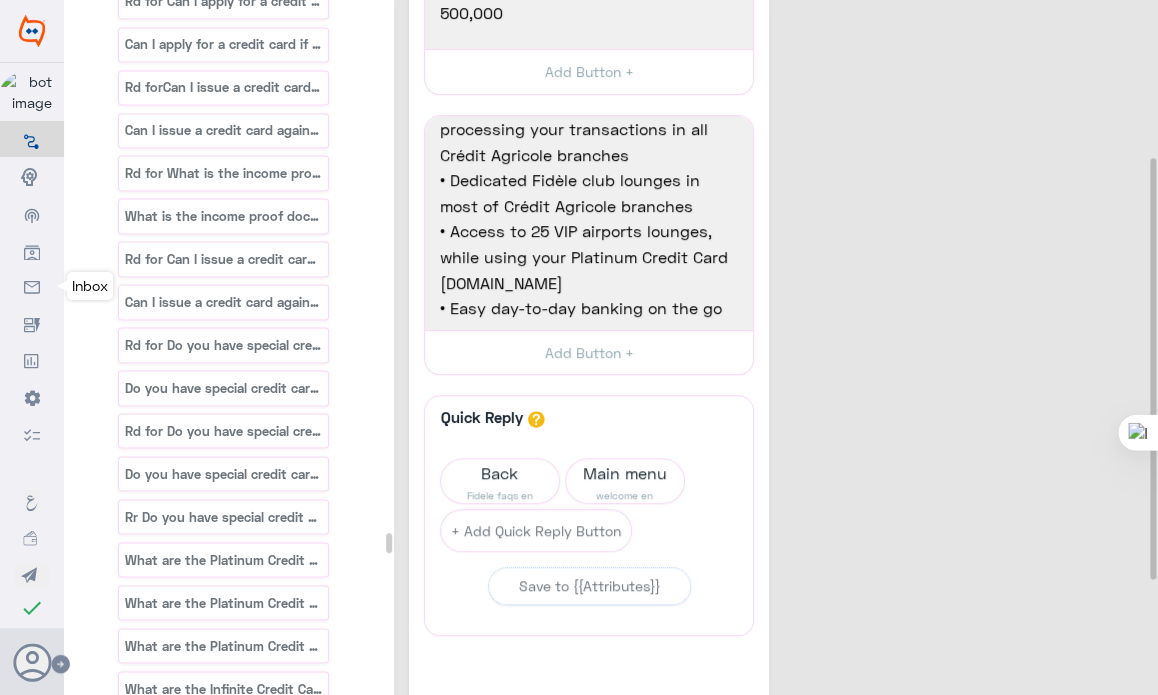 click on "You Can Create And Navigate Between Folders and Flows From Here  fidele  keyboard_arrow_down
Basic Folder  Welcome Message   Default reply   keyboard_arrow_down
Main menu AR FB-WEB MAIN MENU AR FB-WEB offers from main ar new fb-web MAIN MENU AR 2 FB-WEB digital services ARfb-web open an  account AR fb-web تخفيضات لحاملى البطاقات fb-web العروض fb-we add  Add Flow   keyboard_arrow_down
Menu EN FB-WEB MAIN MENU FB-WEB MAIN MENU 2 FB-WEB open an account FB-WEB offers from main new fb-web Cards Discounts fb-web digital services english fb-web Our Offers fb-web add  Add Flow   keyboard_arrow_down
Taksit EN/AR How to install credit cards purchase traonline كيفية تقسيط معاملات الشراء لبطاقات الائتonline How to install credit cards purchase tra lite كيفية تقسيط معاملات الشراء لبطاقات الائتlite taksit phone ar taksit phone en taksit ar WA taksit ar How to install credit cards purchase transactions? taksit en WA add add" 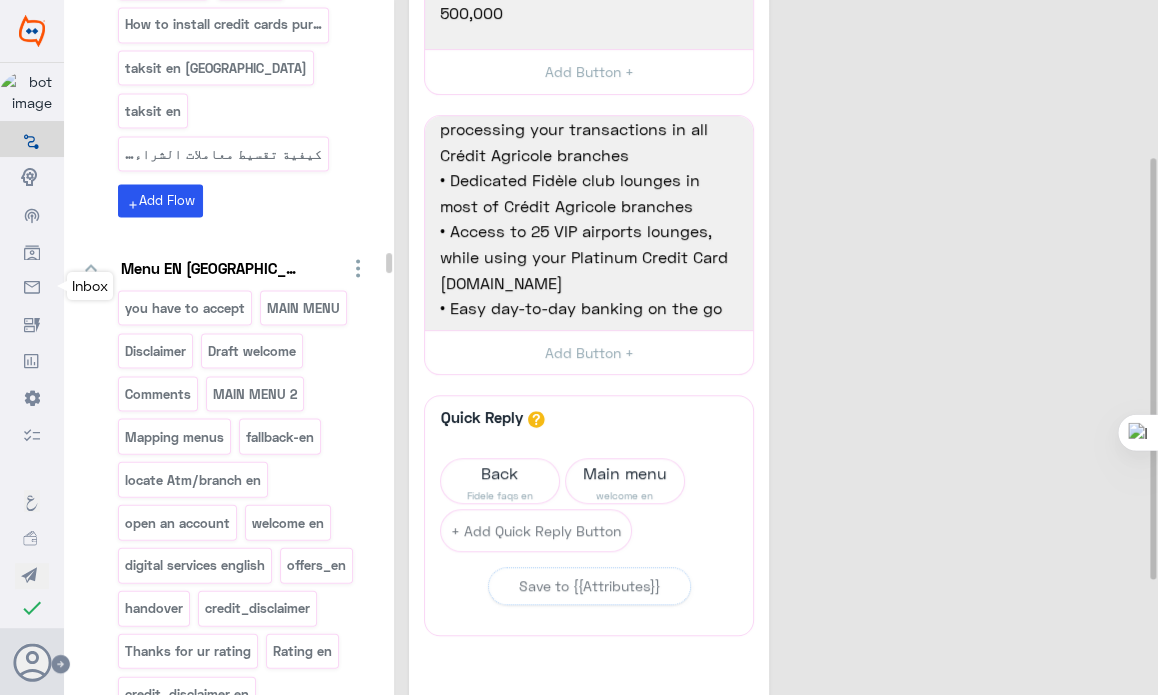 drag, startPoint x: 388, startPoint y: 565, endPoint x: 344, endPoint y: 67, distance: 499.94 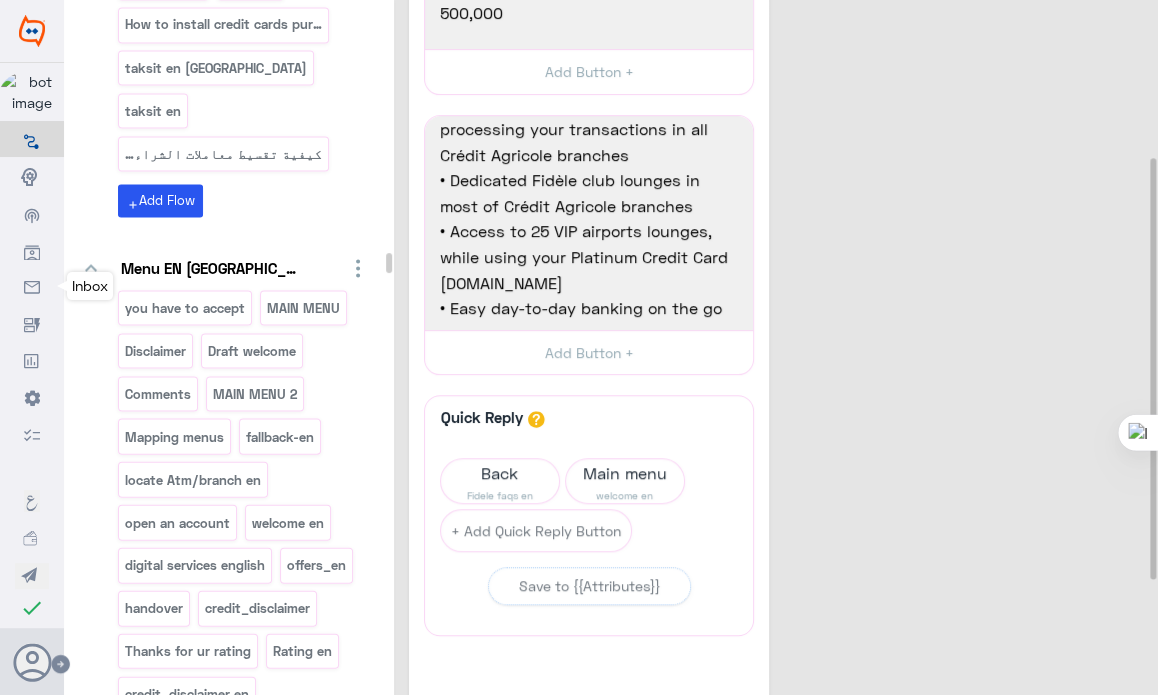 click 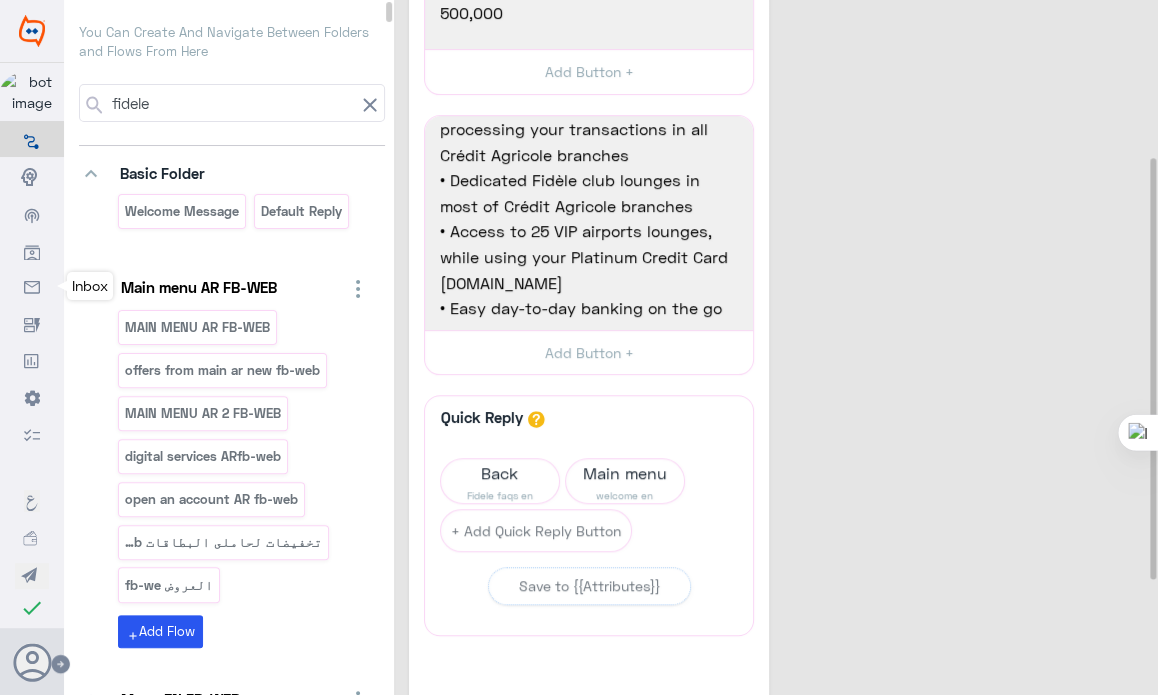 click on "fidele" at bounding box center (232, 103) 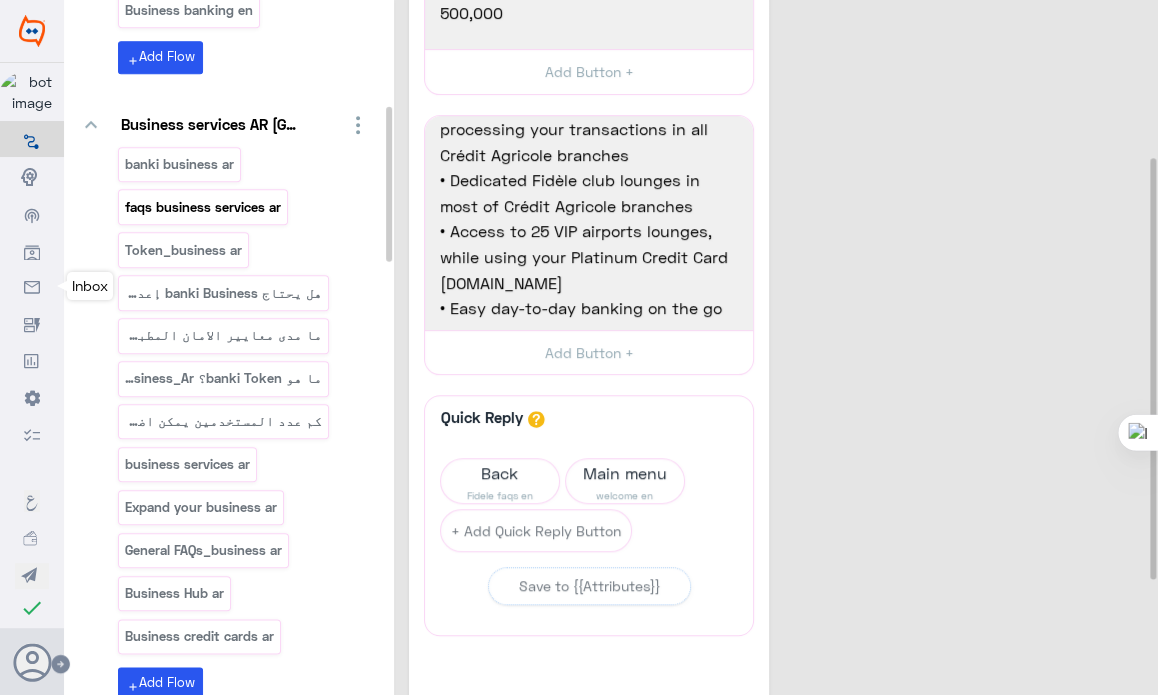 type on "business" 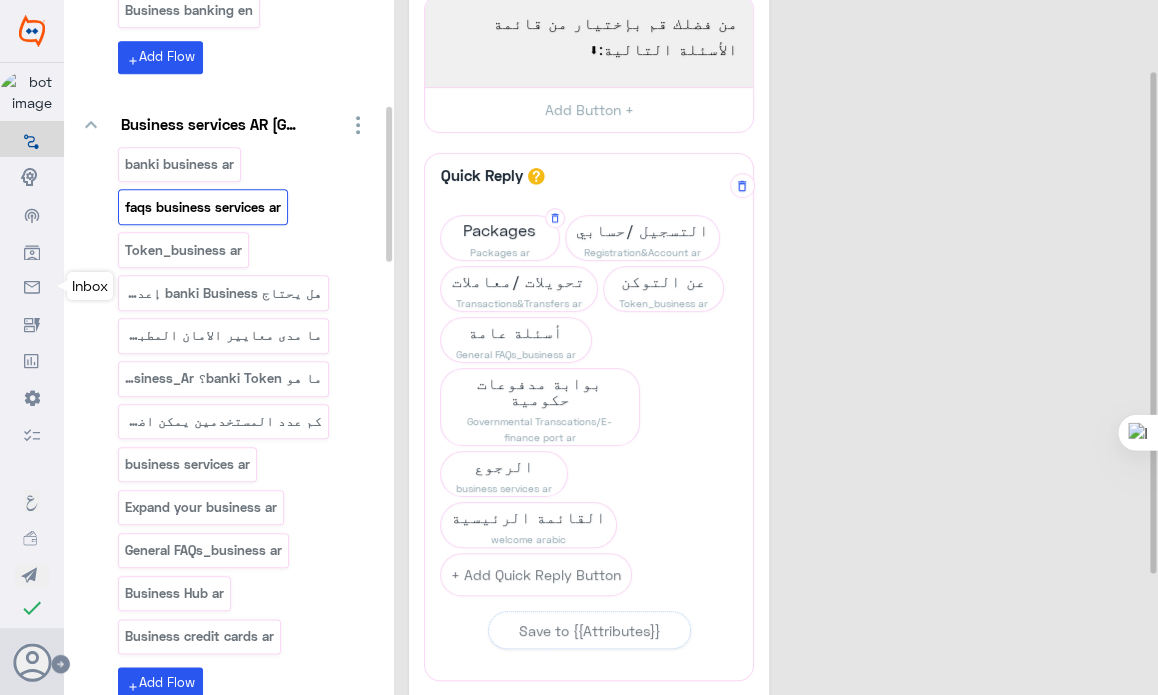 click on "Packages ar" 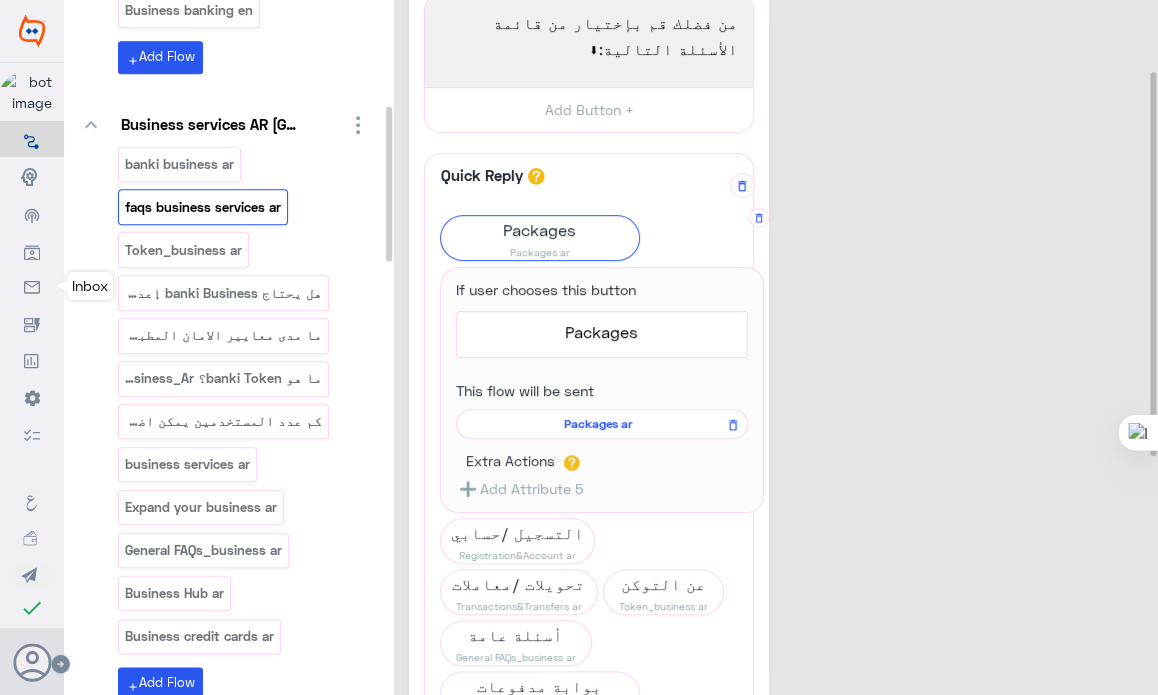 click on "Packages ar" 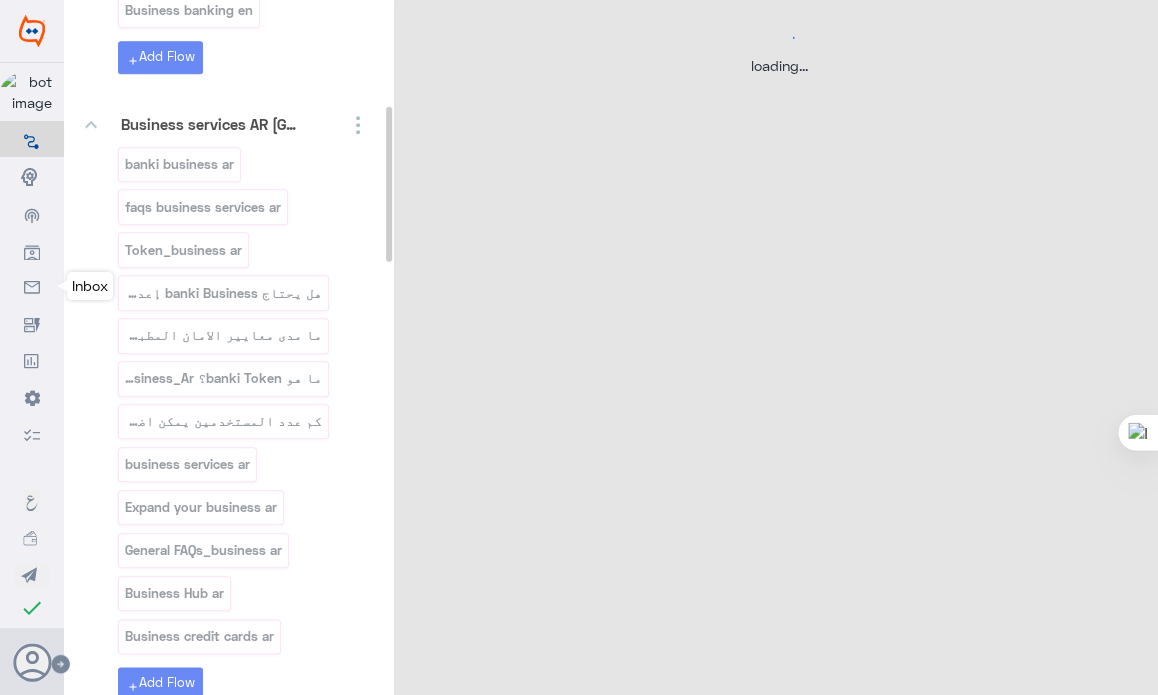 select on "3" 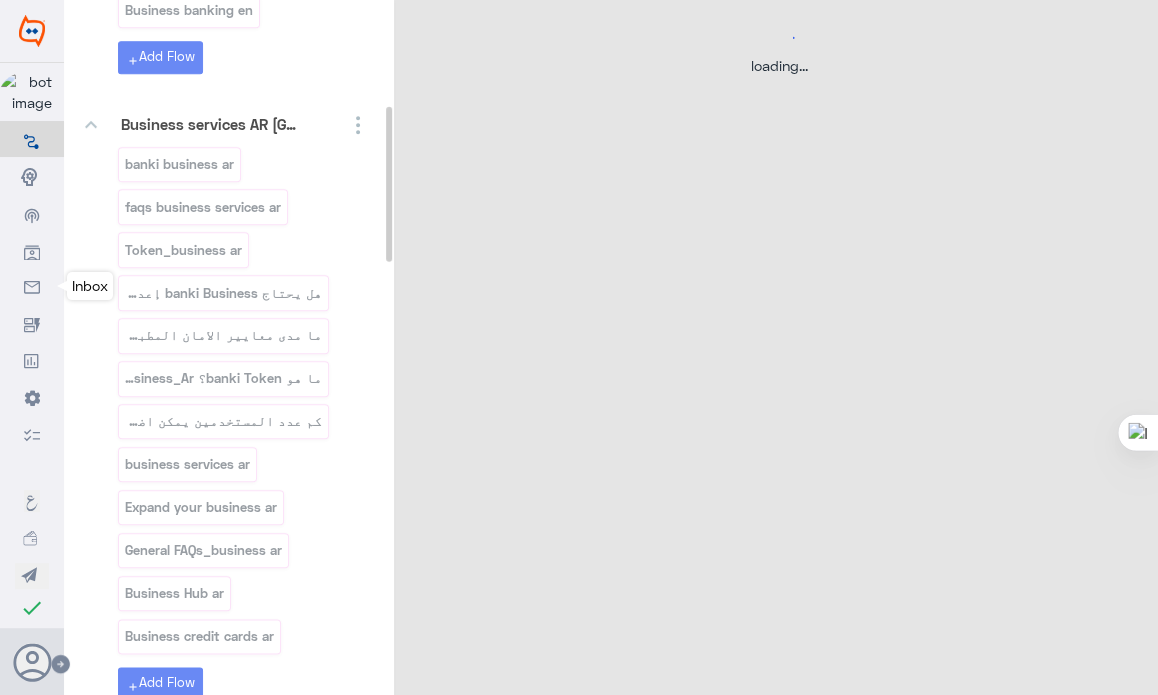 select on "2" 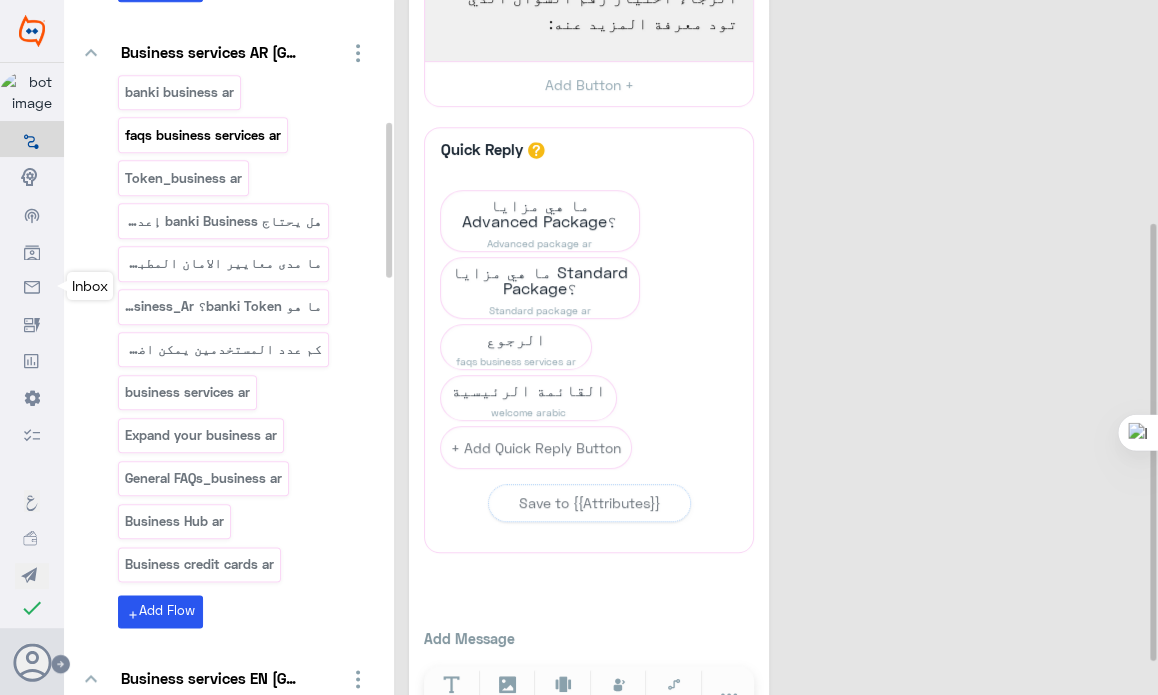 click on "faqs business services ar" at bounding box center [203, 135] 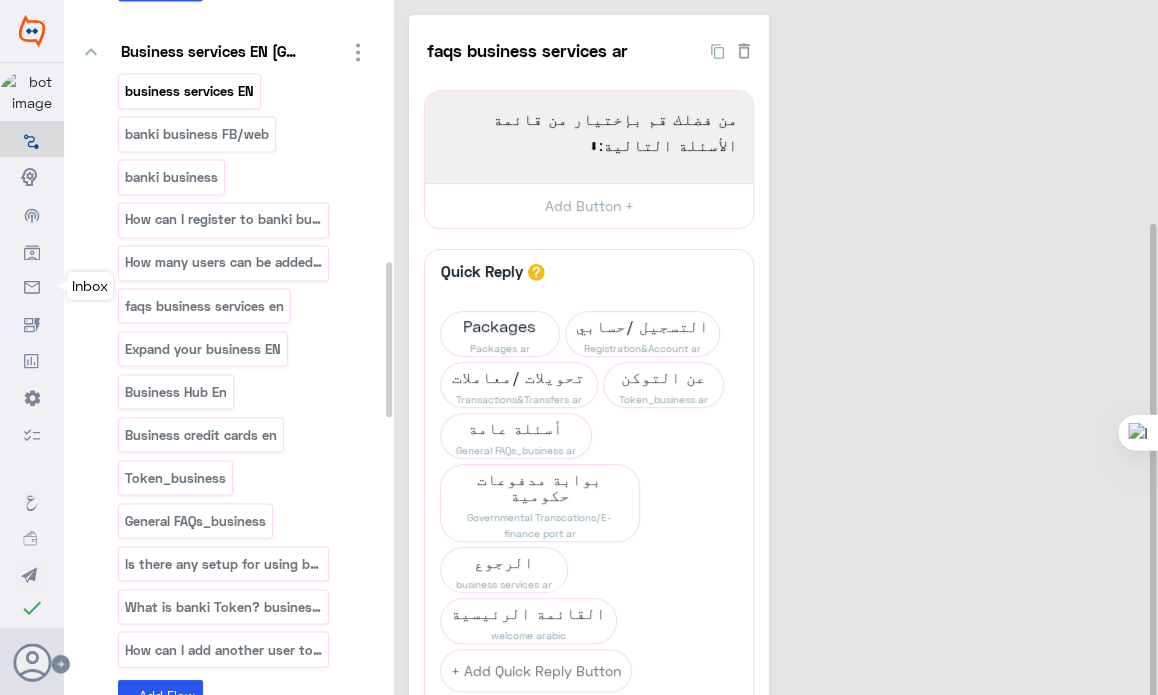 click on "business services EN" at bounding box center (190, 91) 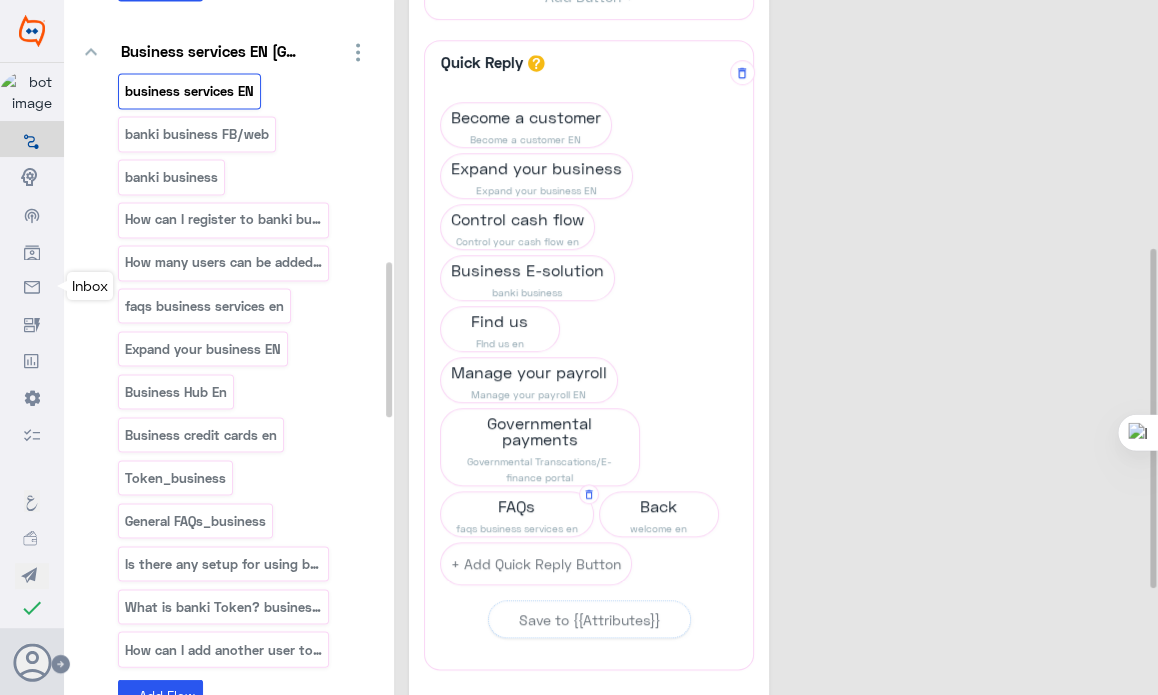 click on "FAQs" 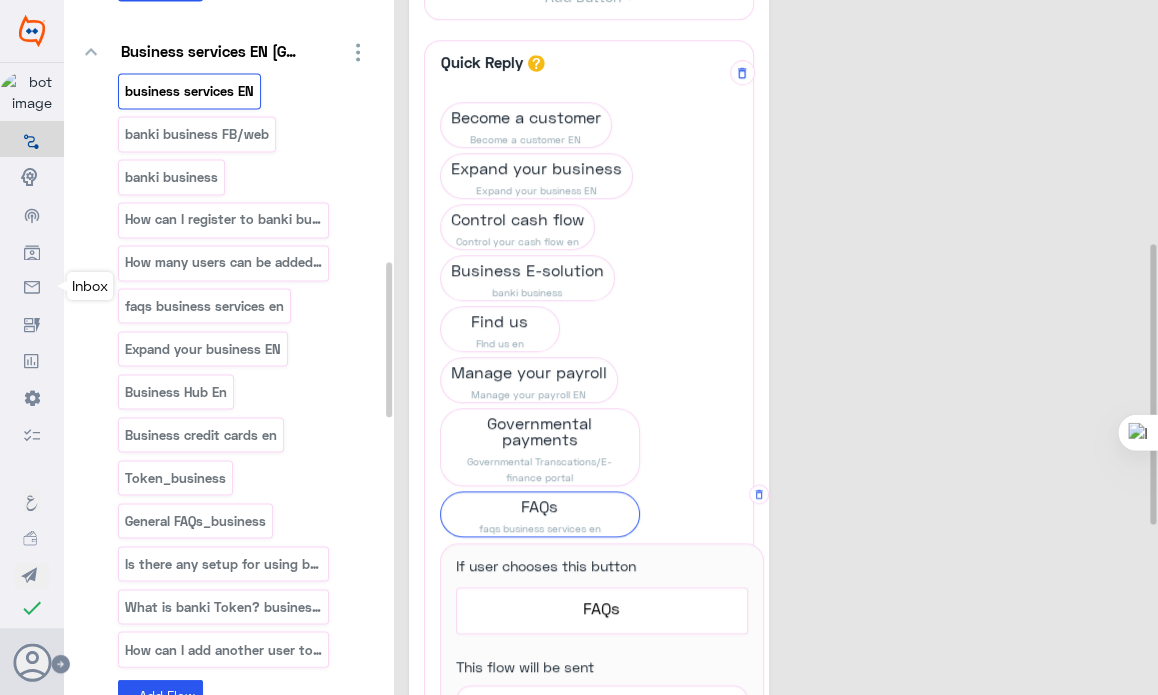scroll, scrollTop: 640, scrollLeft: 0, axis: vertical 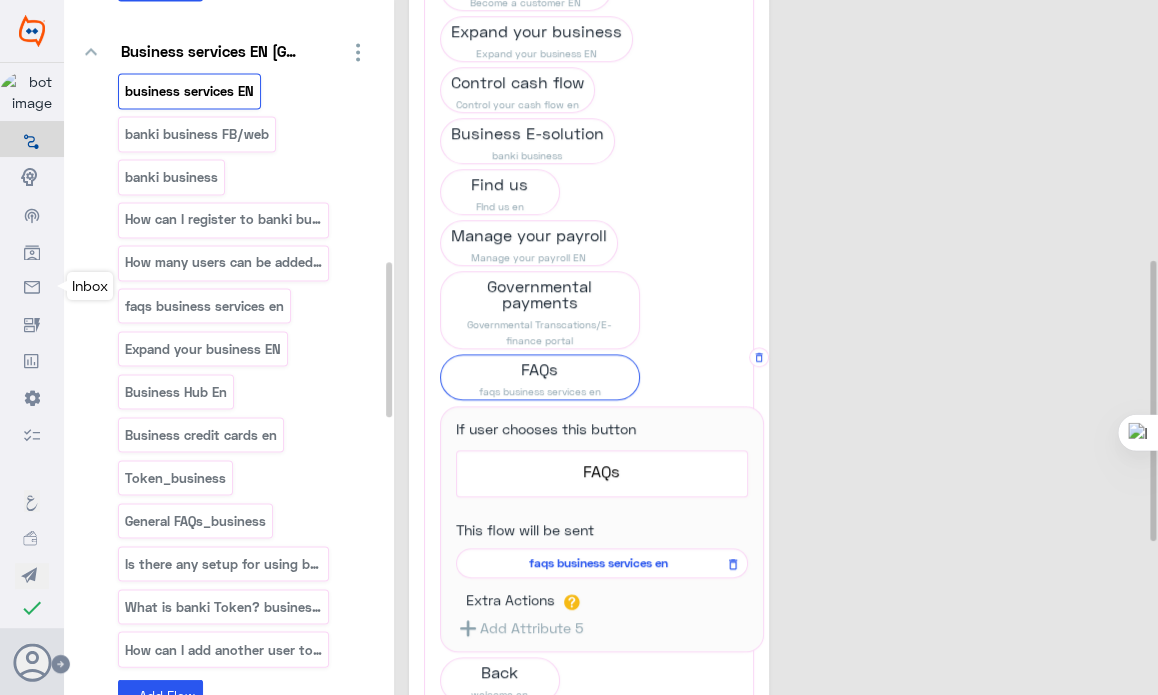click on "faqs business services en" 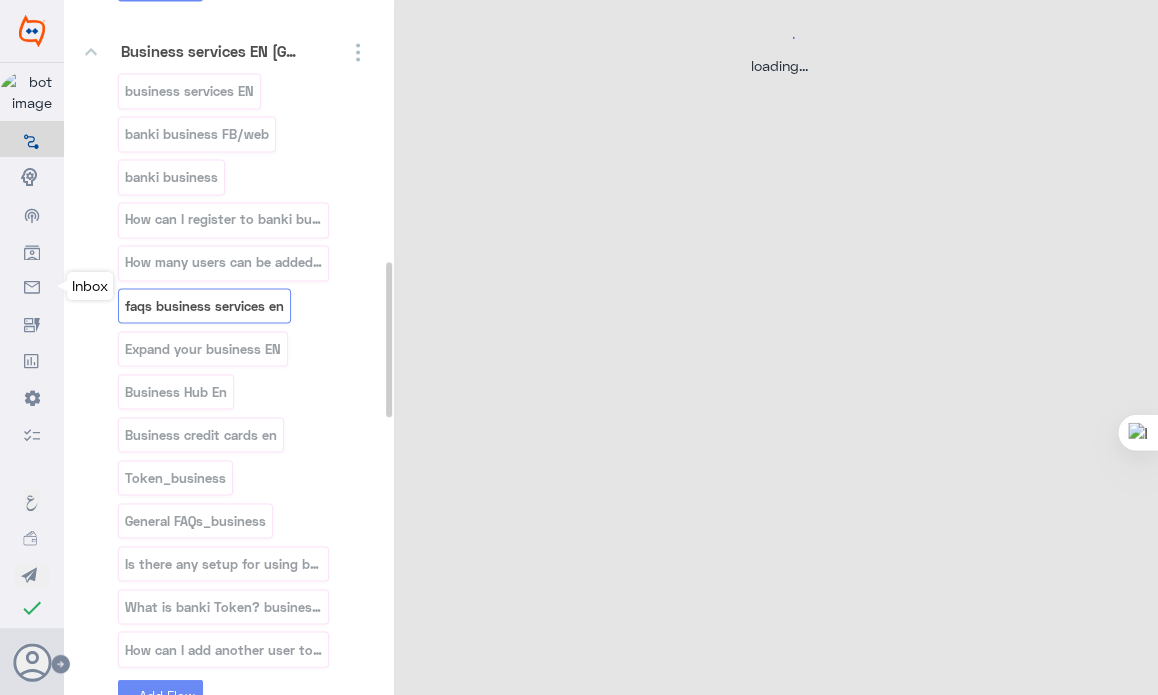 scroll, scrollTop: 0, scrollLeft: 0, axis: both 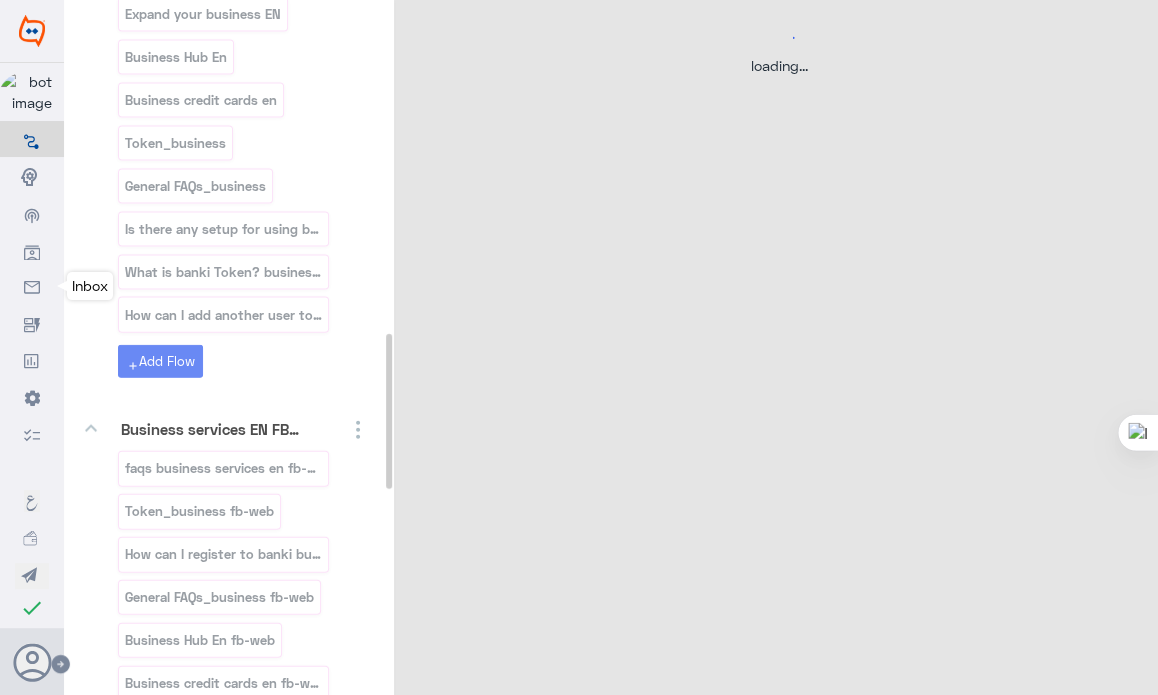 select on "3" 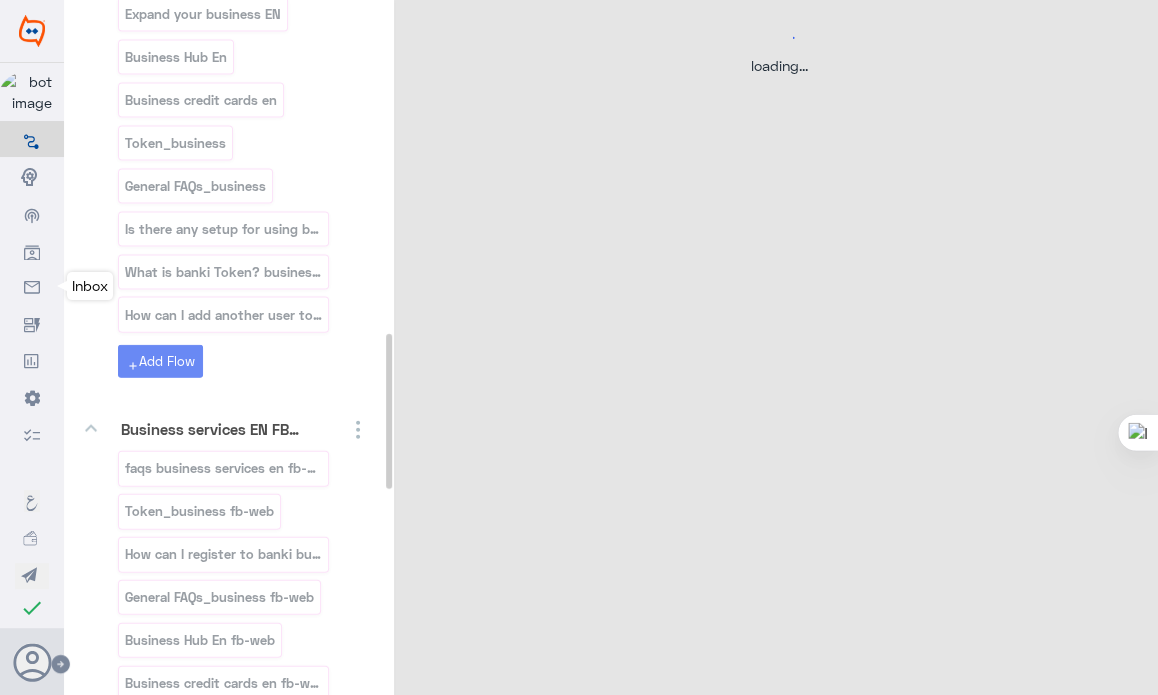 select on "2" 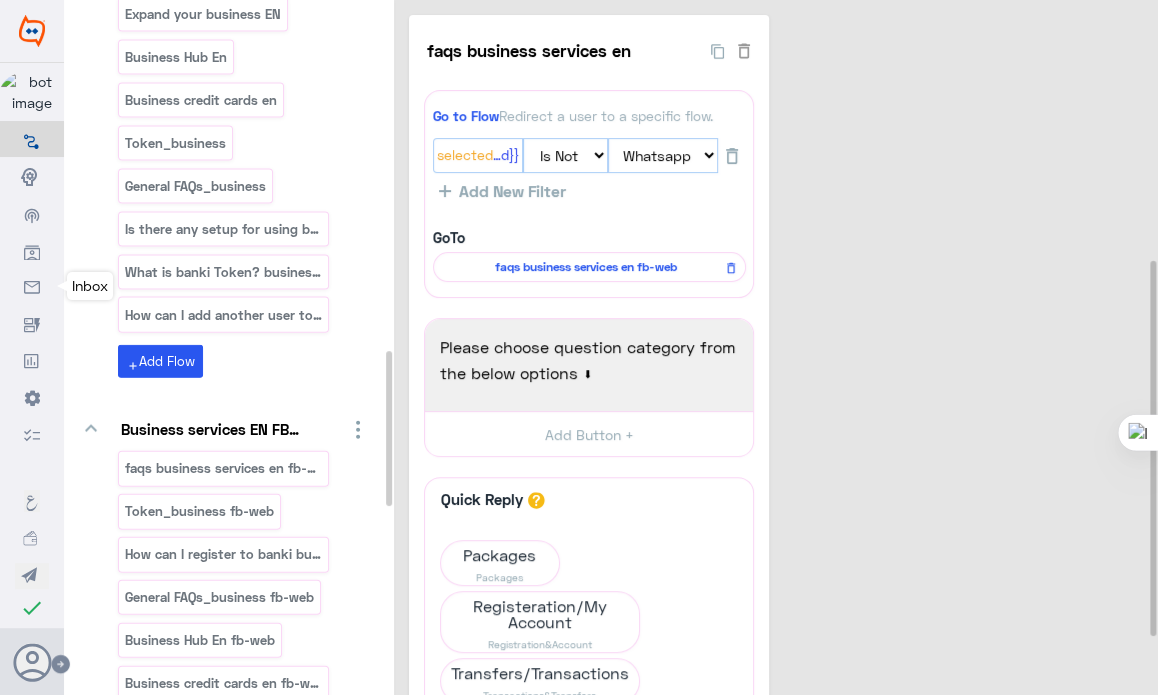 scroll, scrollTop: 1620, scrollLeft: 0, axis: vertical 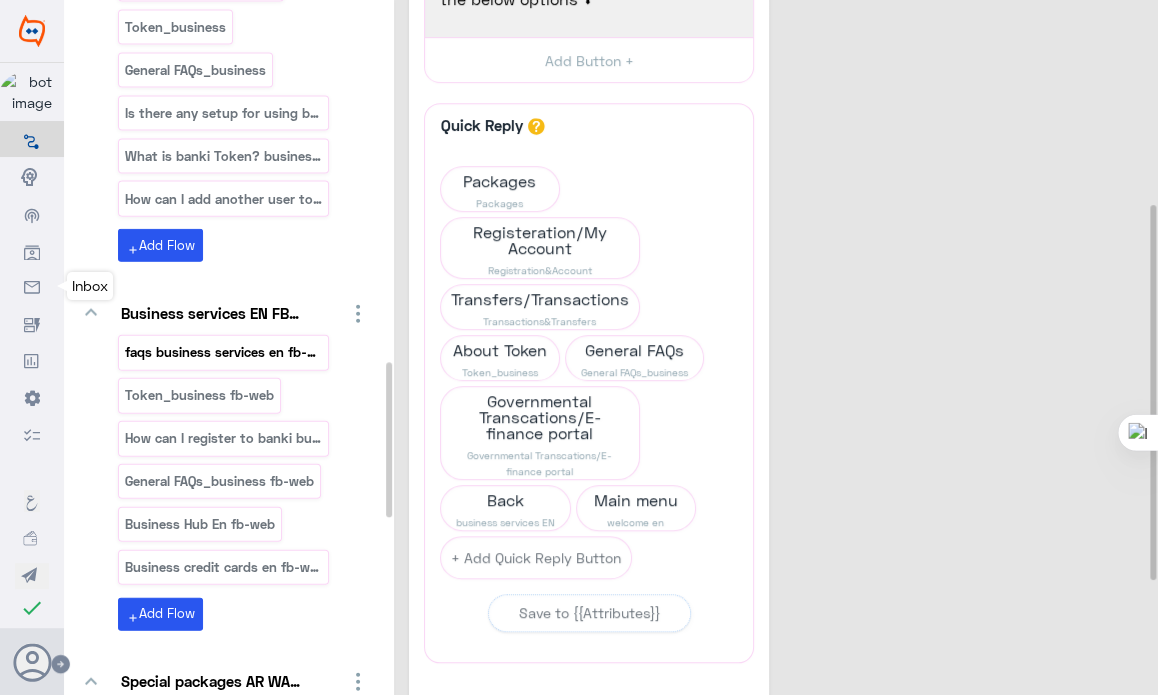 click on "faqs business services en fb-web" at bounding box center (224, 352) 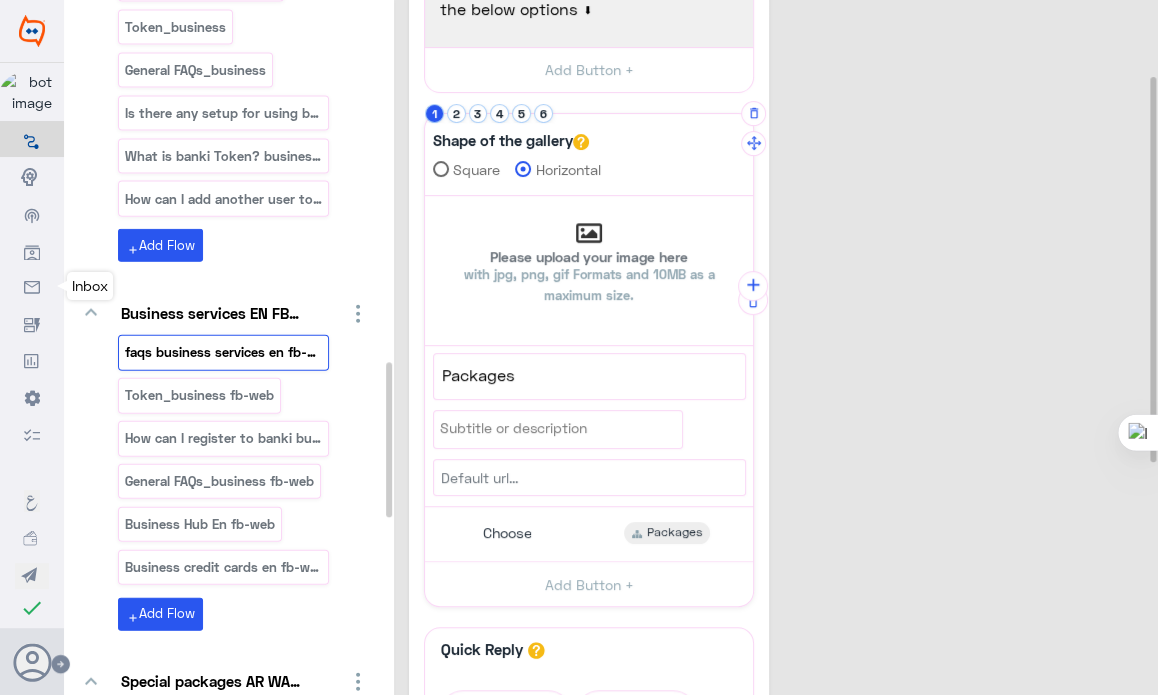 scroll, scrollTop: 135, scrollLeft: 0, axis: vertical 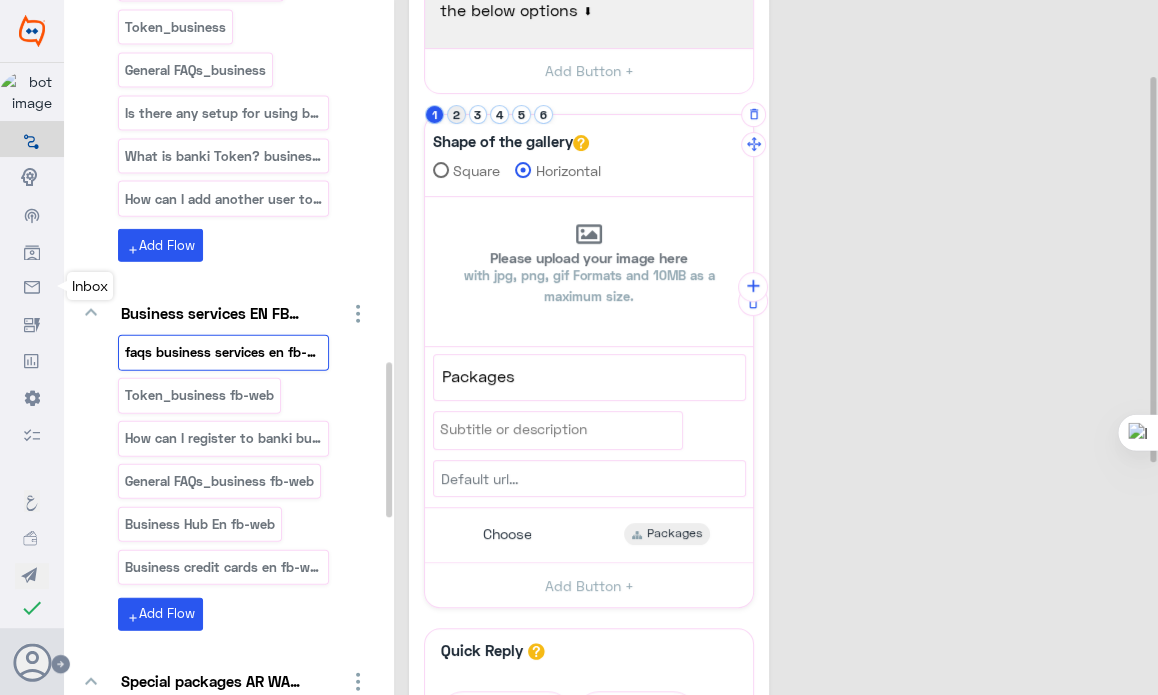click on "2" 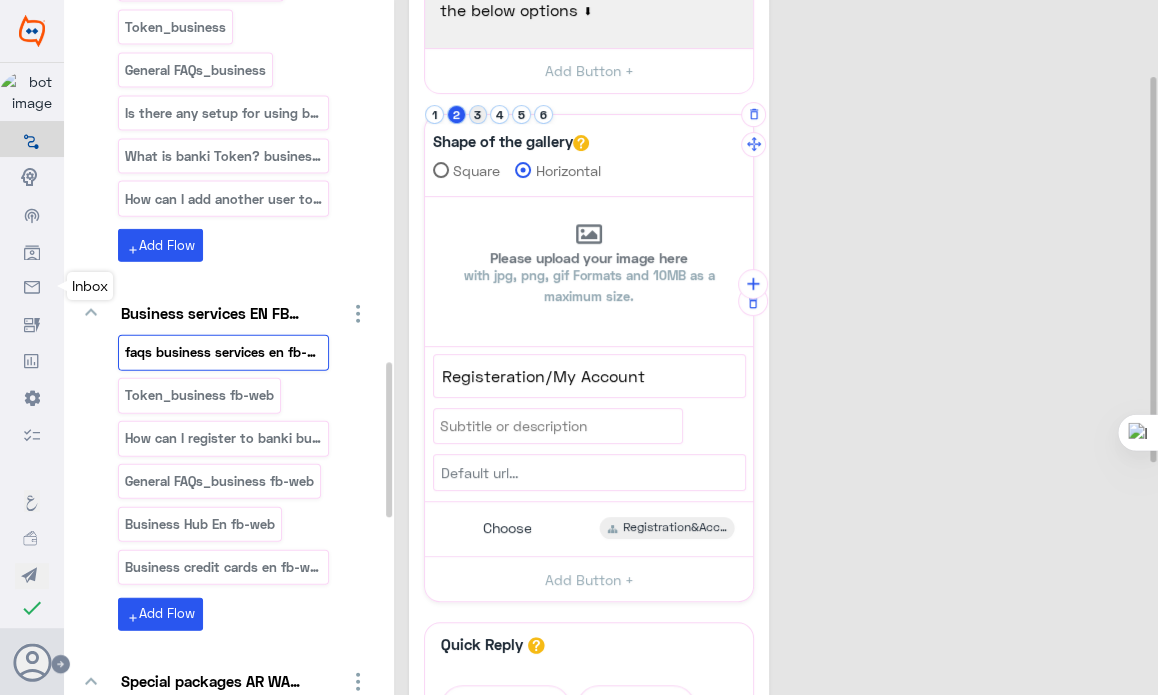 click on "3" 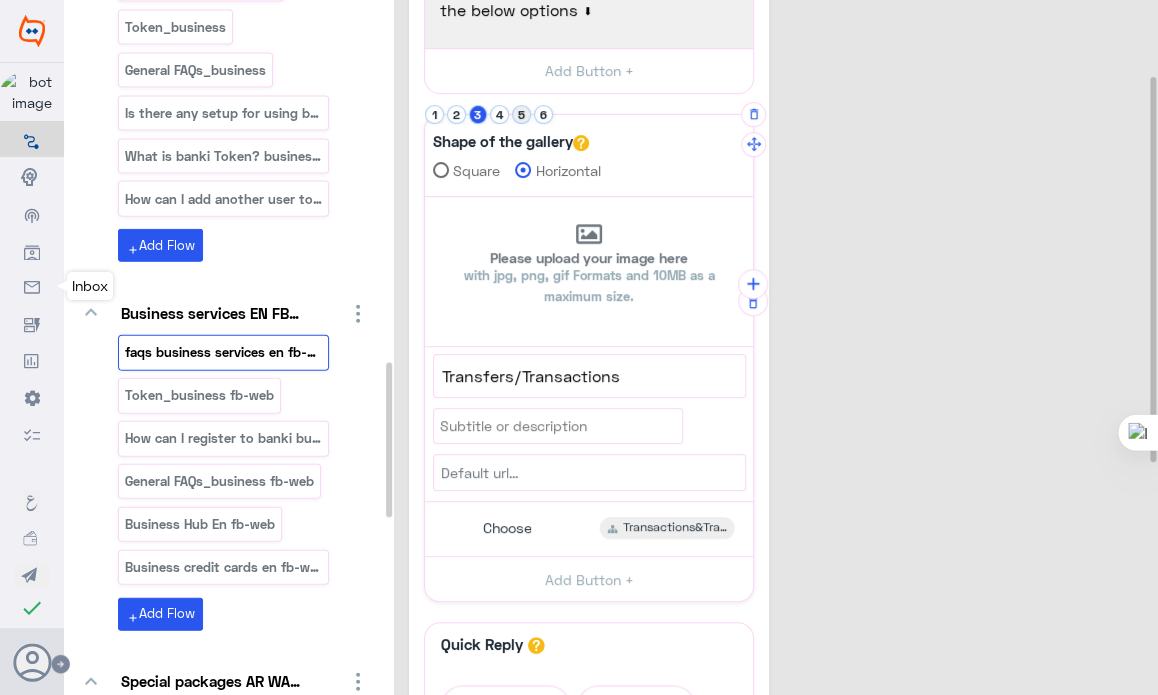 drag, startPoint x: 497, startPoint y: 113, endPoint x: 524, endPoint y: 117, distance: 27.294687 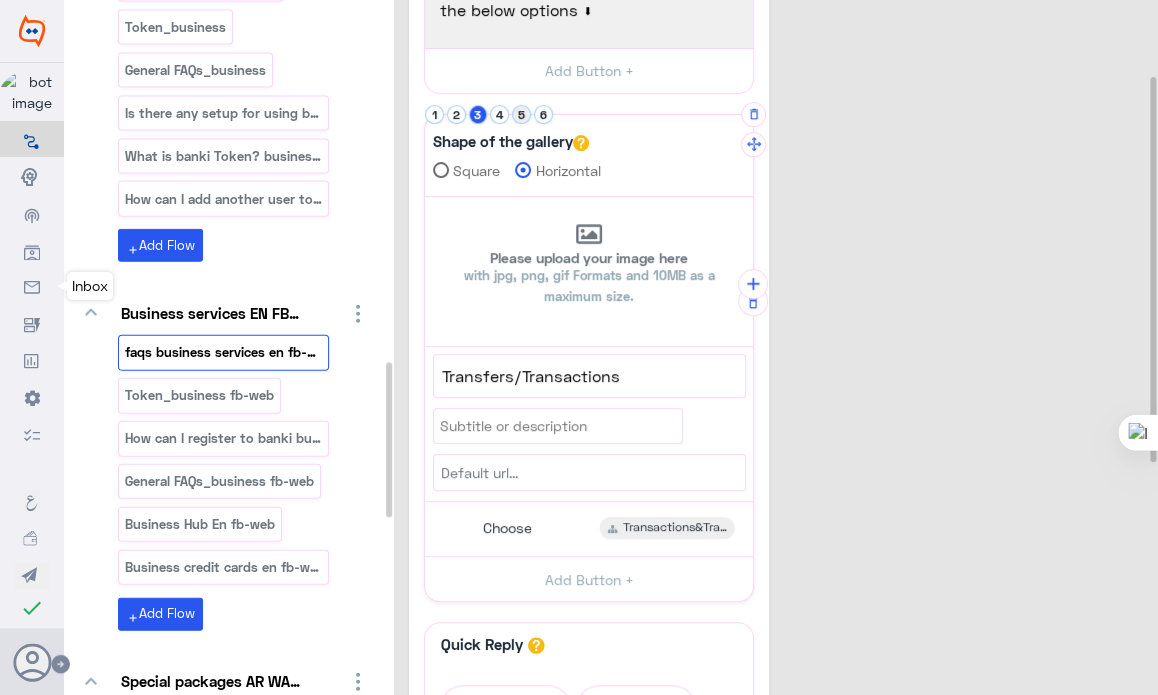 click on "5" 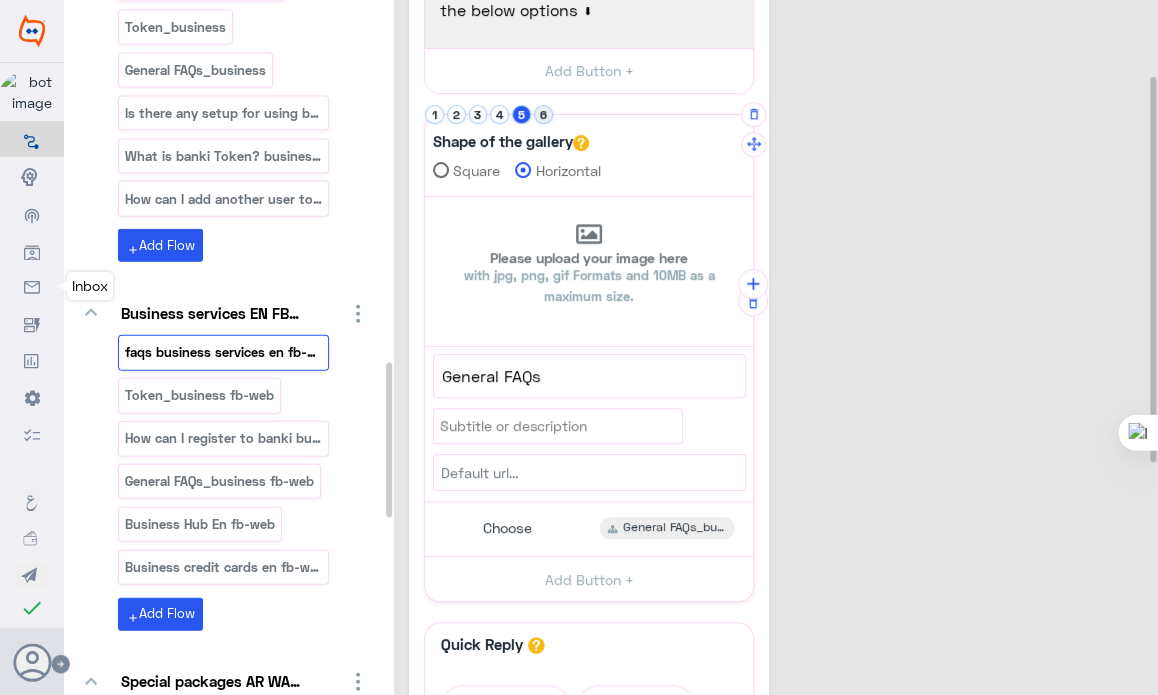 click on "6" 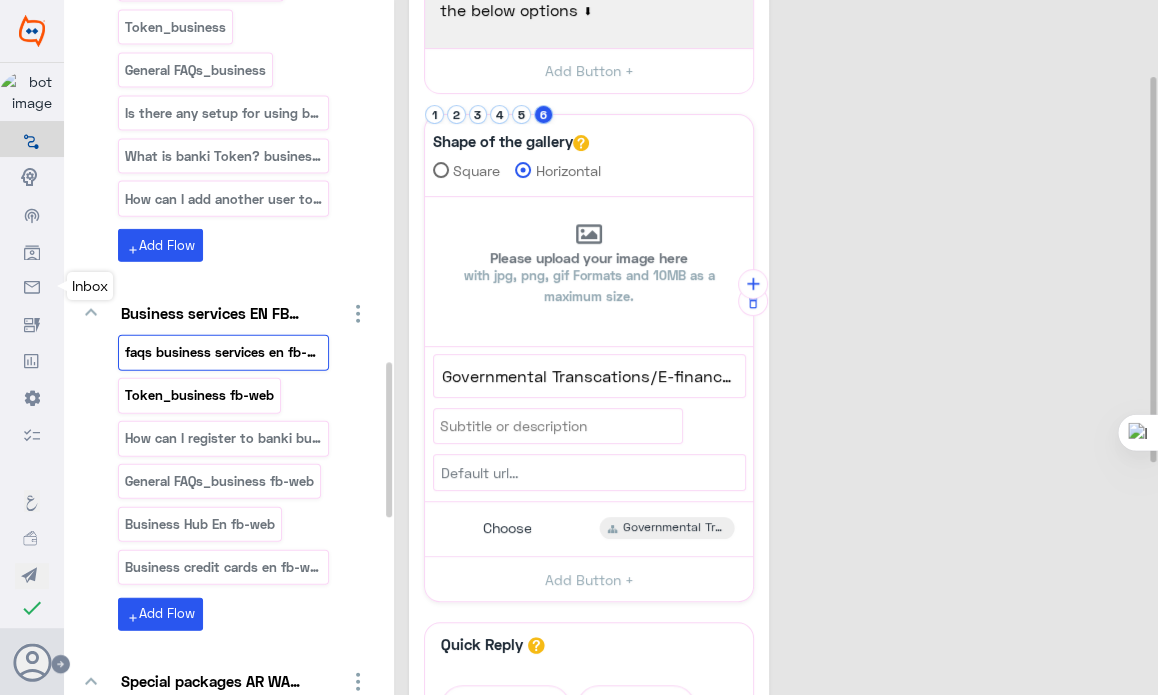 click on "Token_business fb-web" at bounding box center [200, 395] 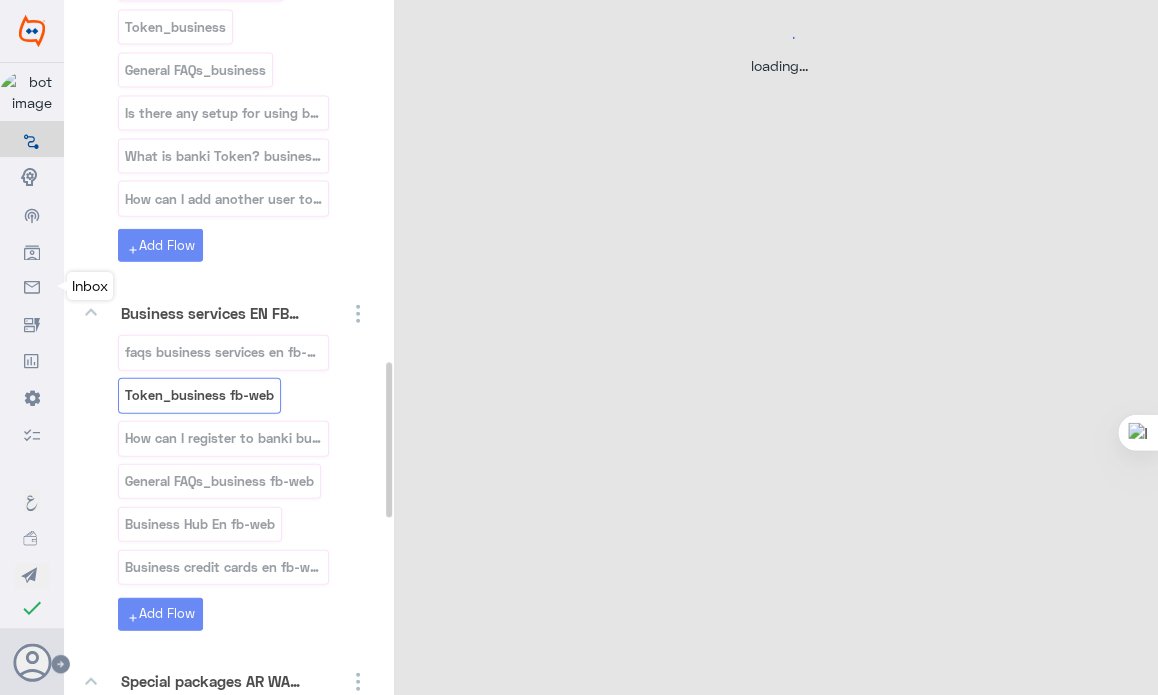scroll, scrollTop: 0, scrollLeft: 0, axis: both 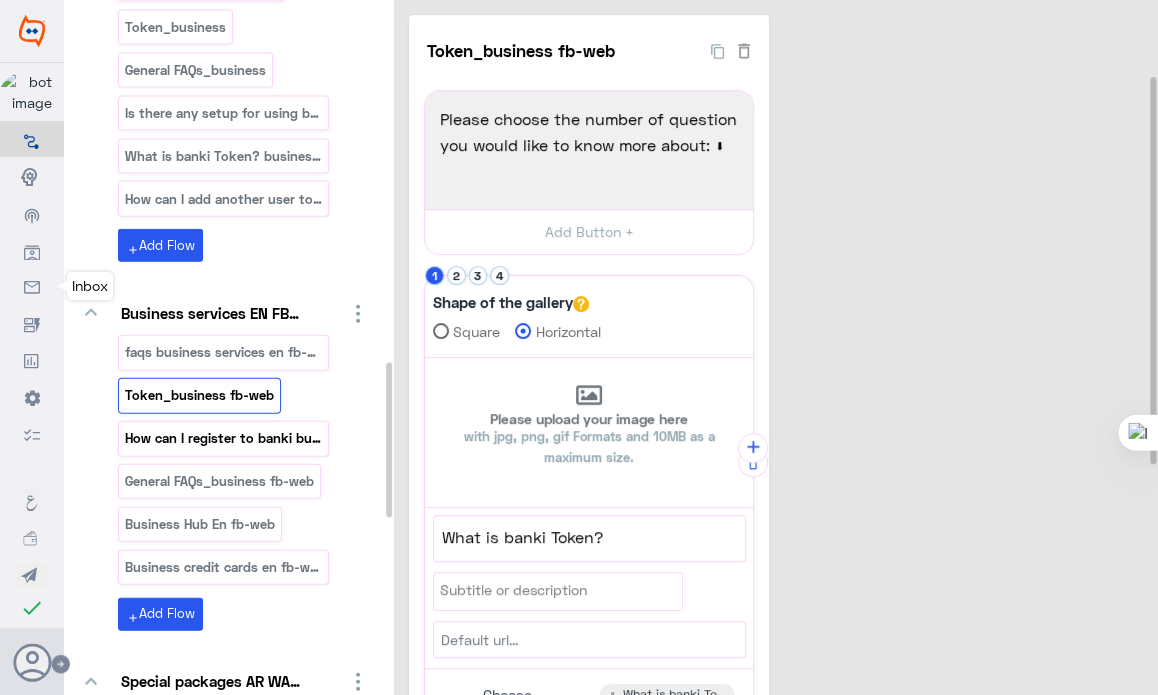 click on "How can I register to banki business?_en fb-web" at bounding box center [223, 438] 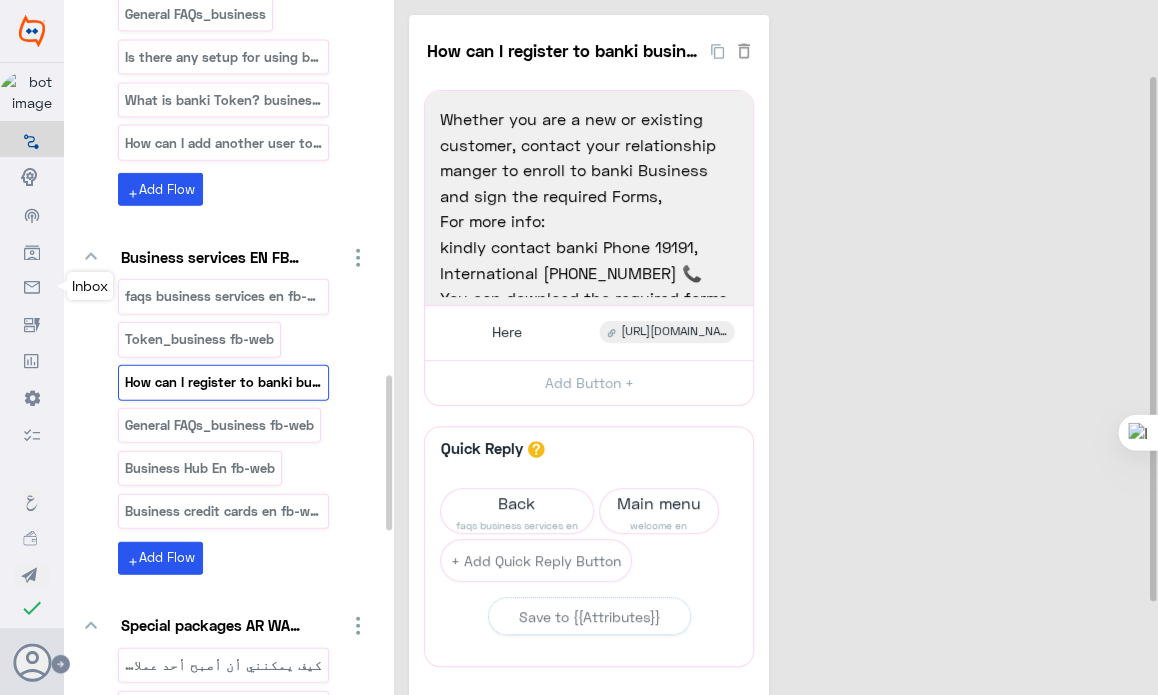 scroll, scrollTop: 1678, scrollLeft: 0, axis: vertical 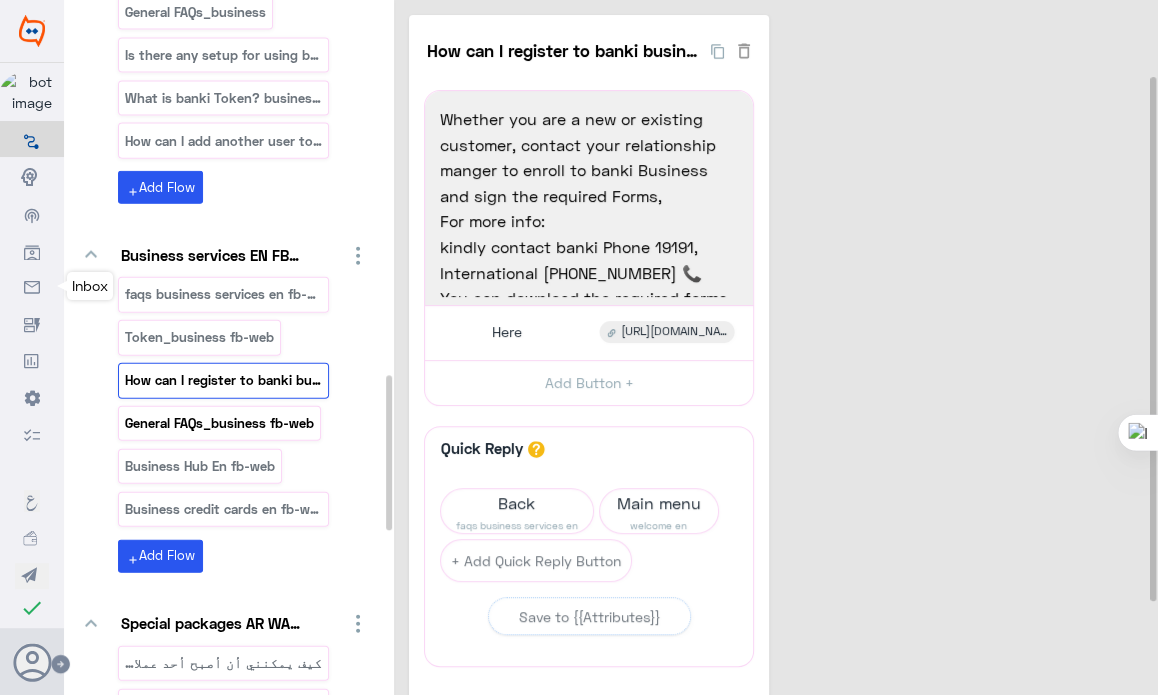 click on "General FAQs_business fb-web" at bounding box center (220, 423) 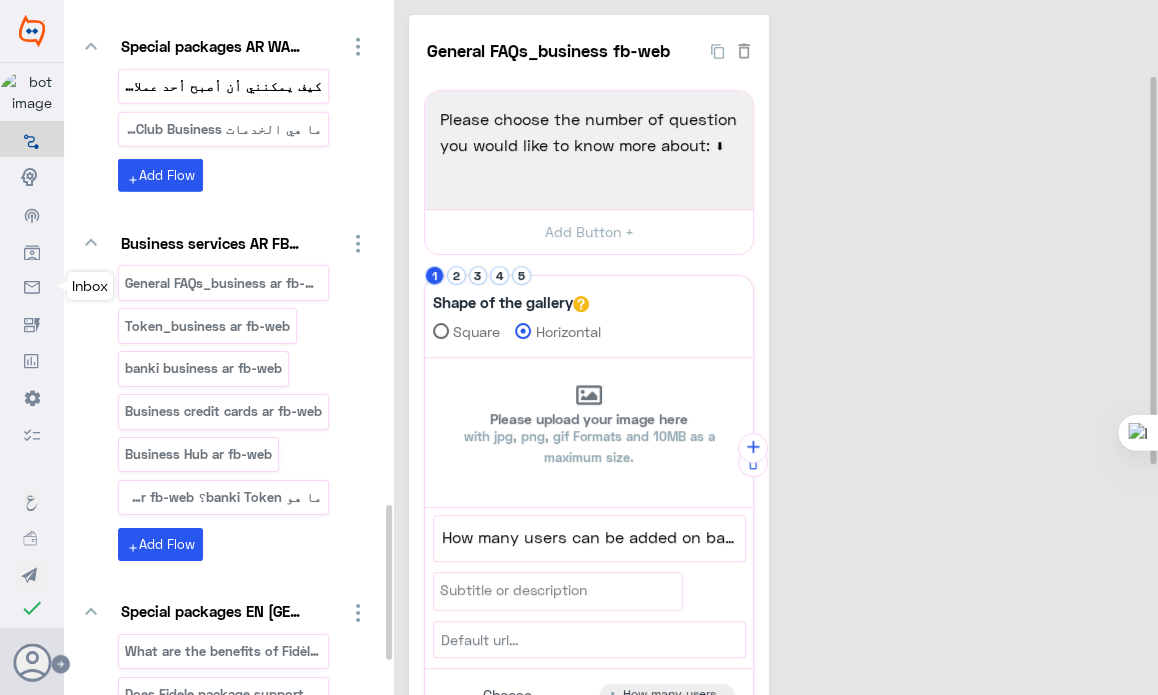 scroll, scrollTop: 2263, scrollLeft: 0, axis: vertical 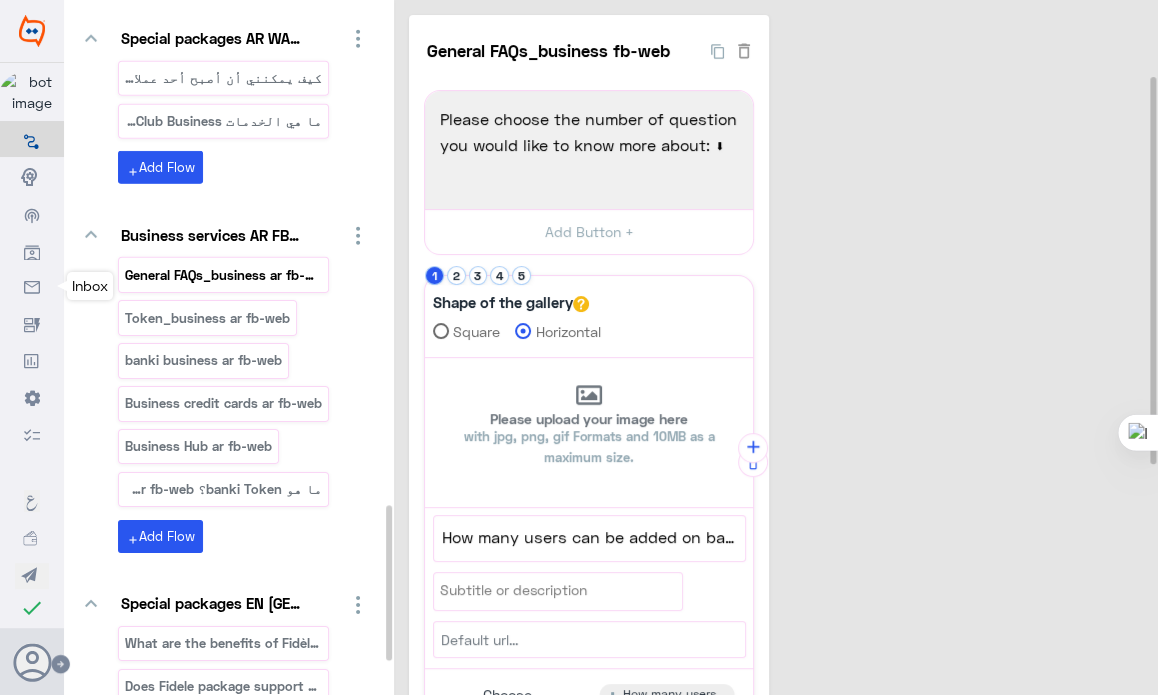 click on "General FAQs_business ar fb-web" at bounding box center [224, 275] 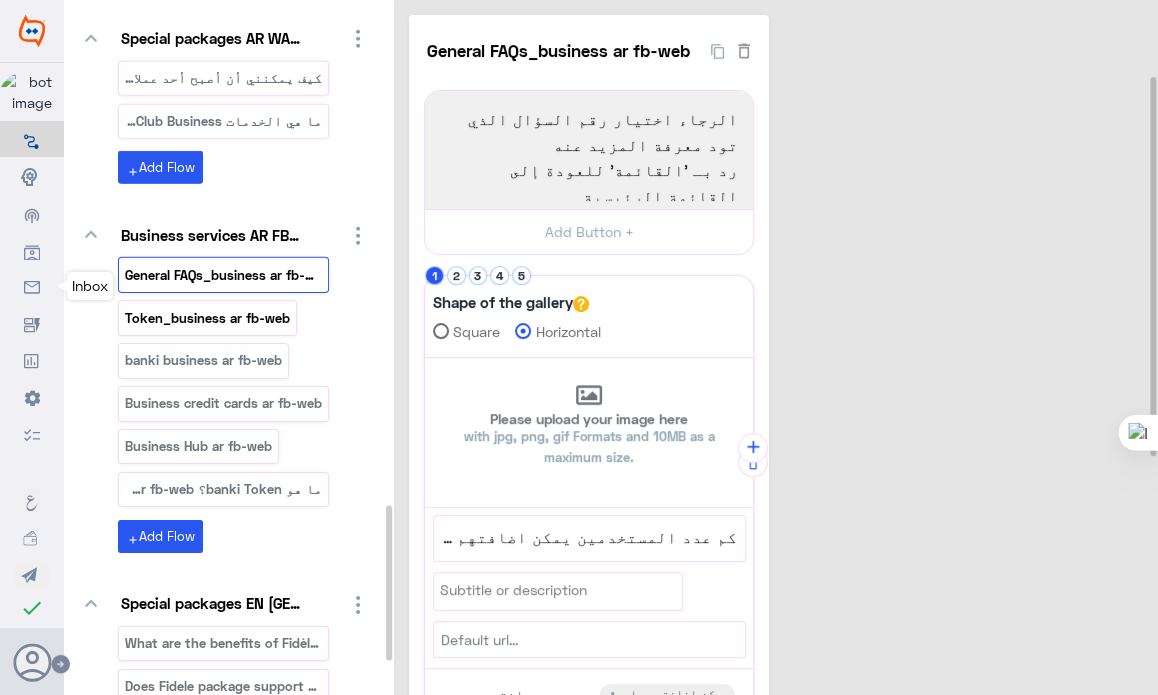 scroll, scrollTop: 2392, scrollLeft: 0, axis: vertical 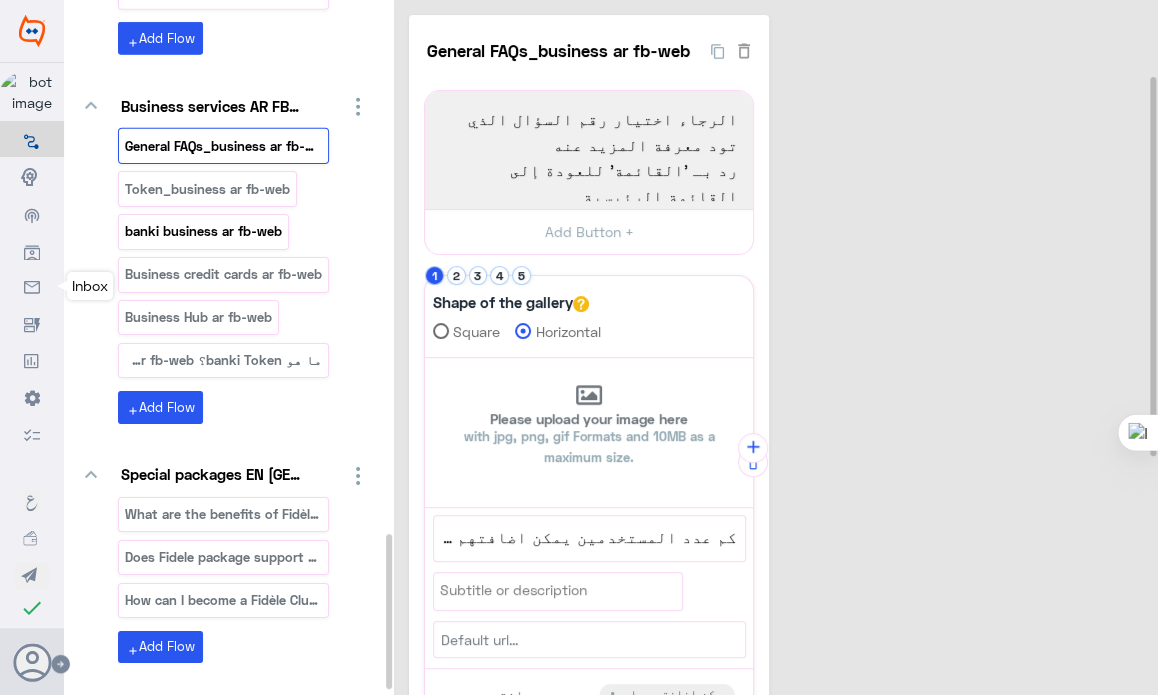 click on "banki business ar fb-web" at bounding box center (204, 231) 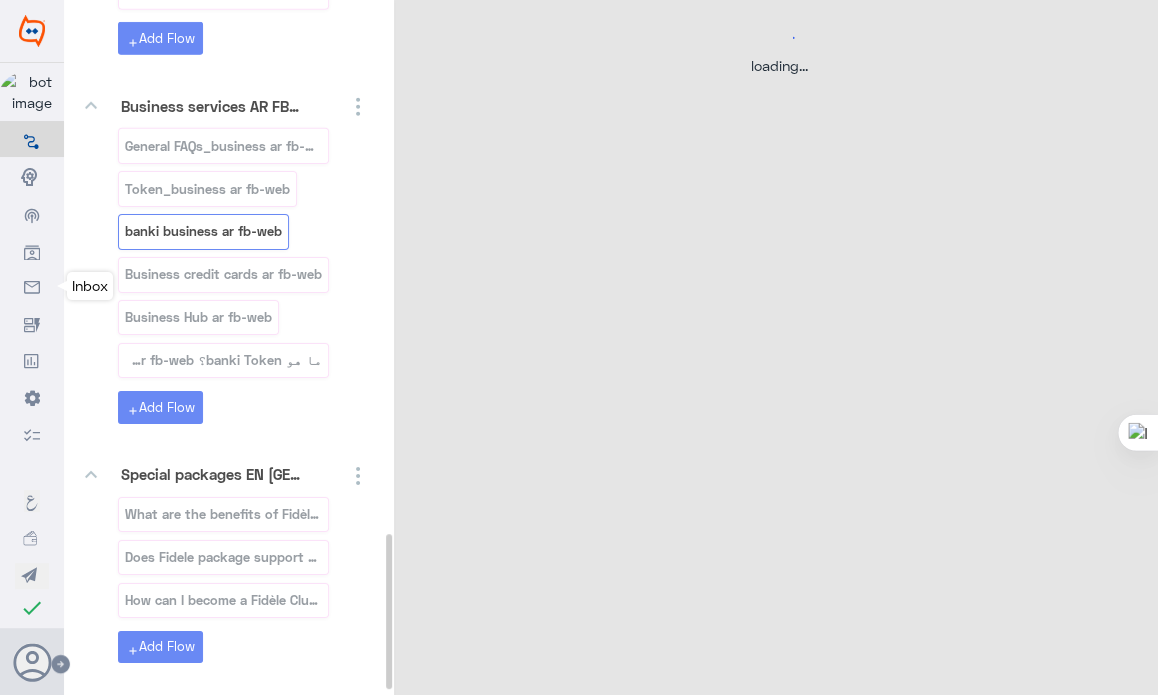 scroll, scrollTop: 2437, scrollLeft: 0, axis: vertical 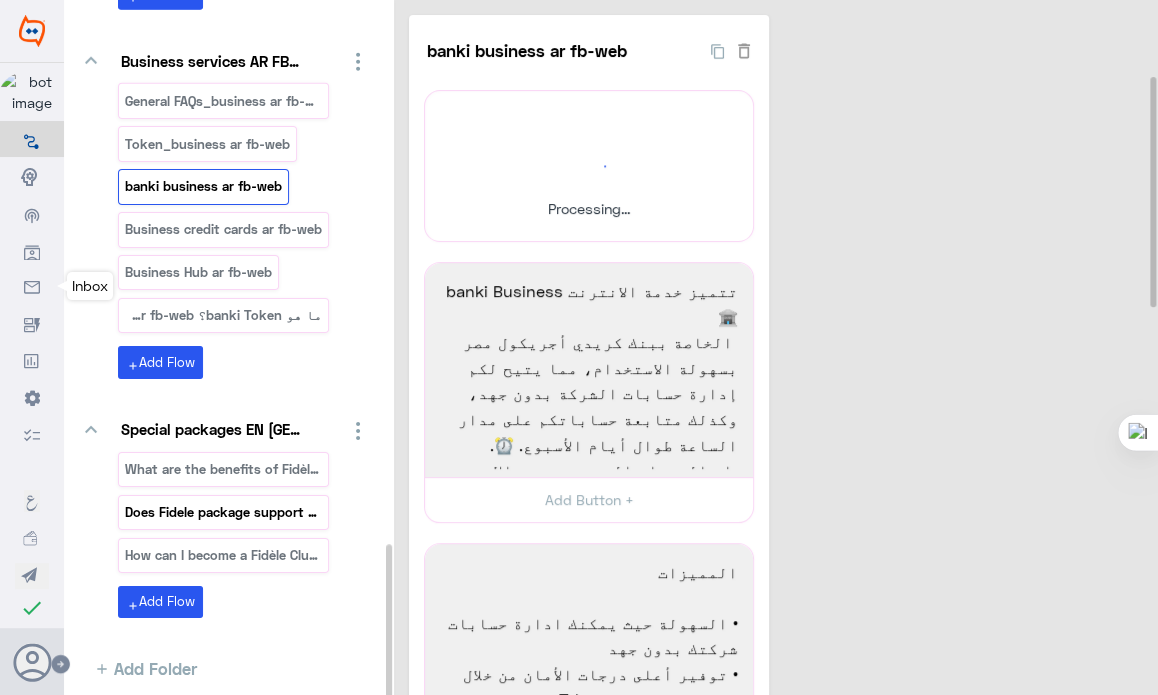 click on "Does Fidele package support my business ?" at bounding box center [224, 512] 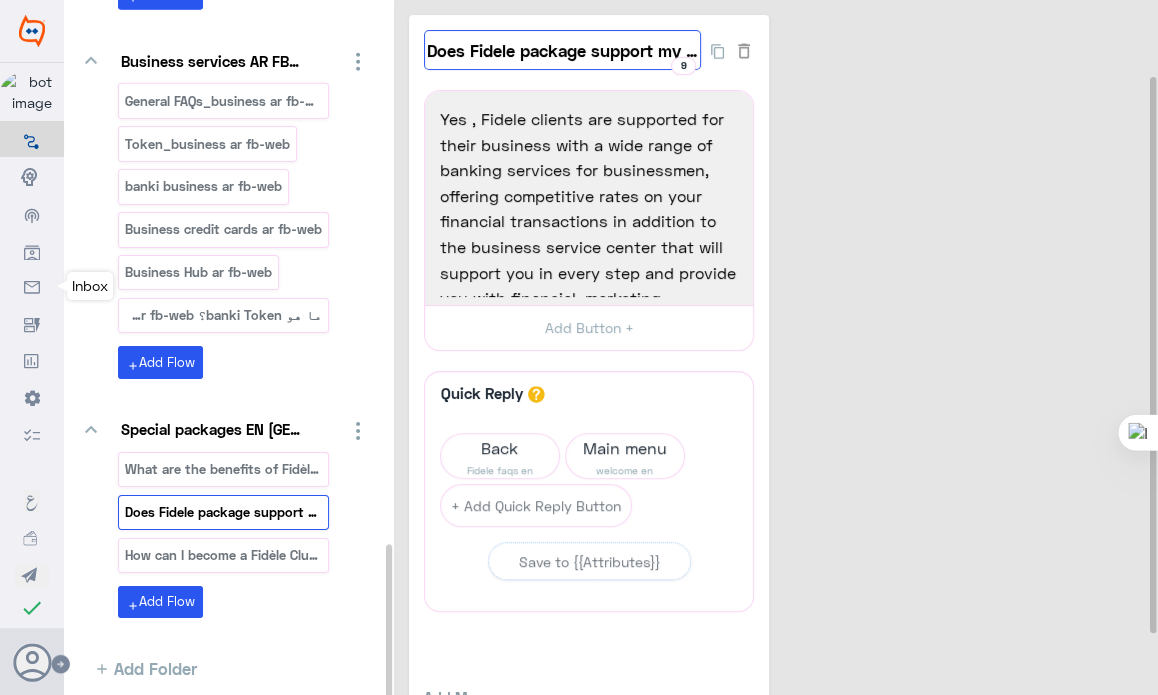 click on "Does Fidele package support my business ?" 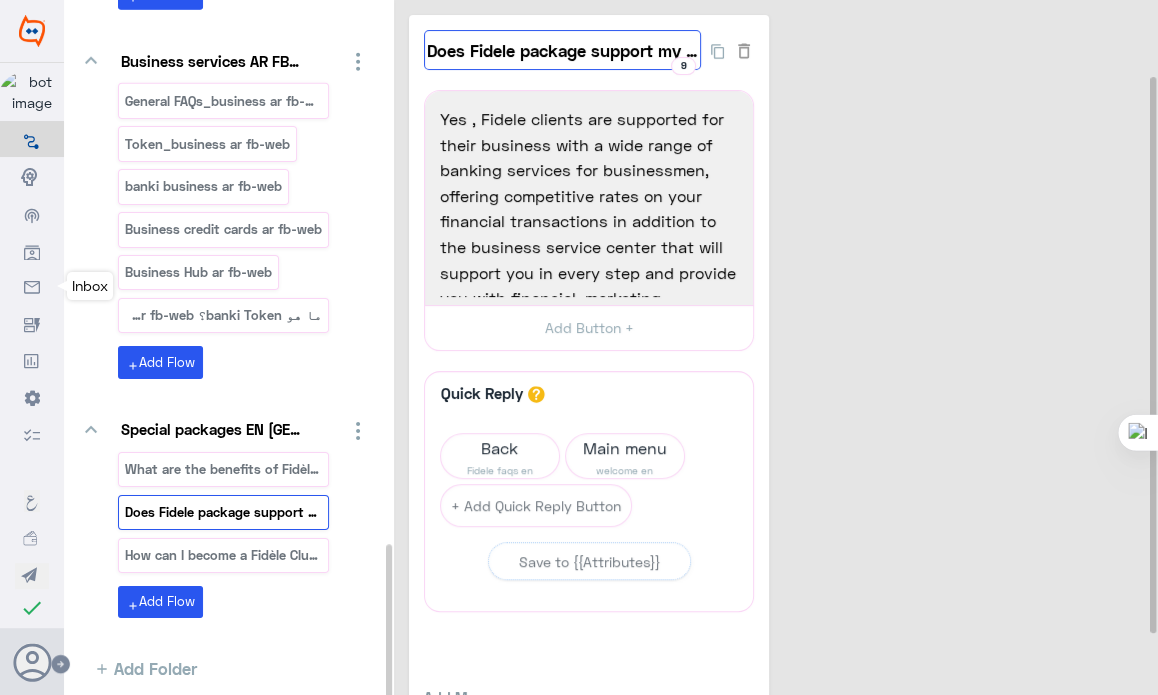 scroll, scrollTop: 0, scrollLeft: 0, axis: both 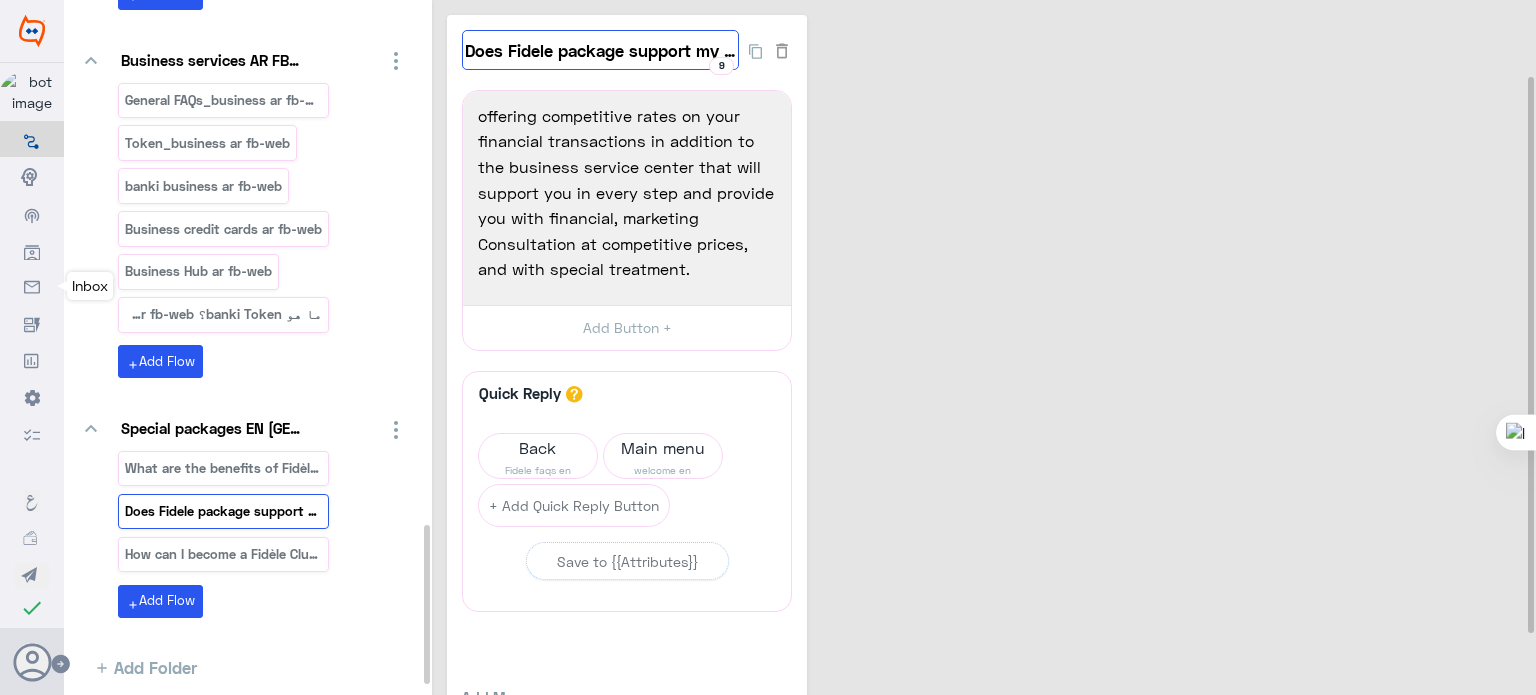 click on "Does Fidele package support my business ?" 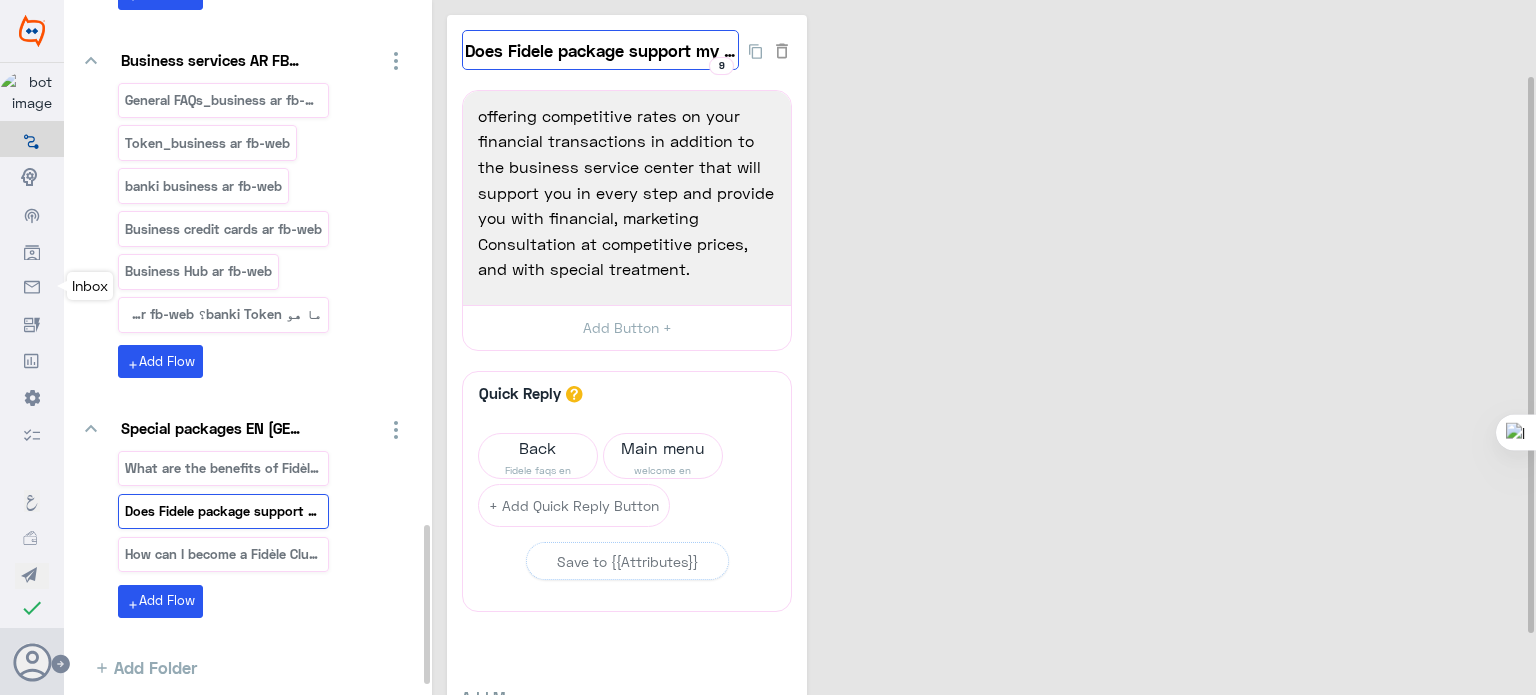 click on "Does Fidele package support my business ?" 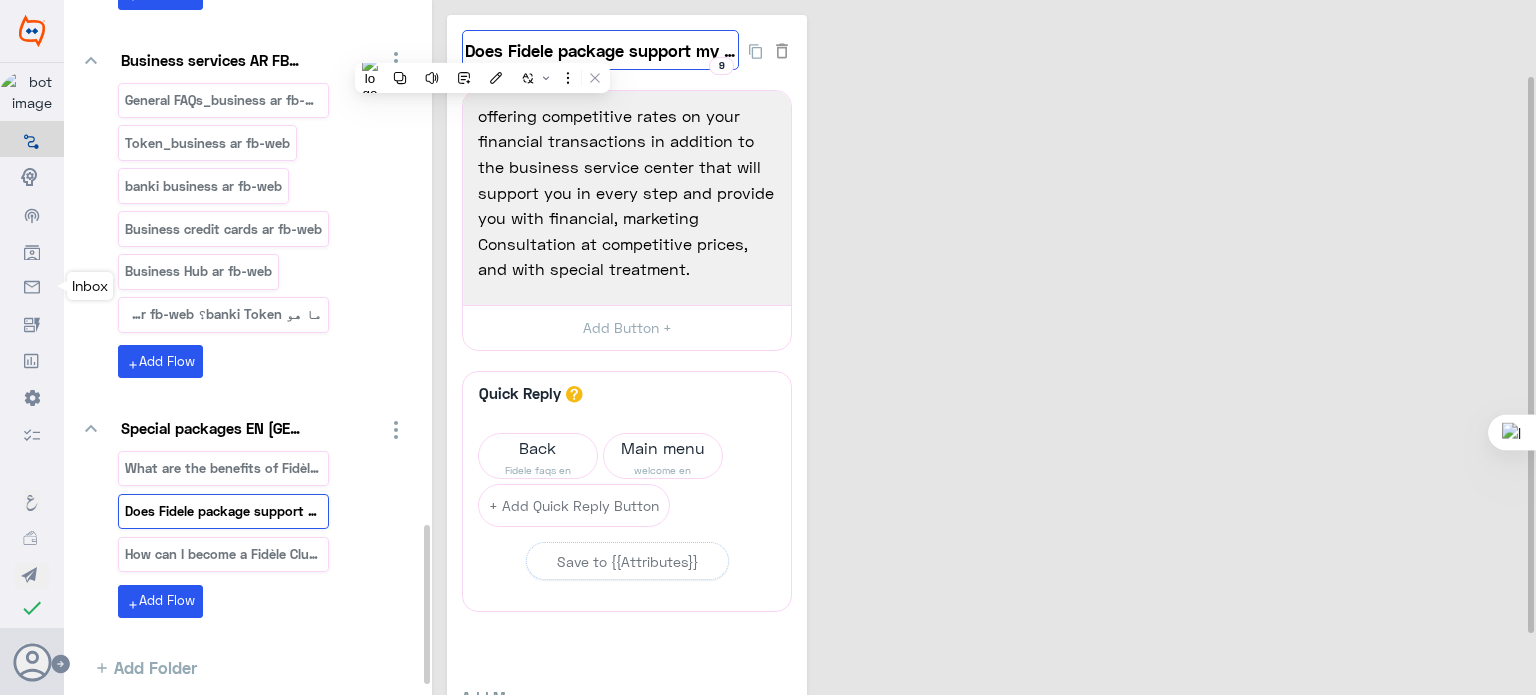 click on "Does Fidele package support my business ?" 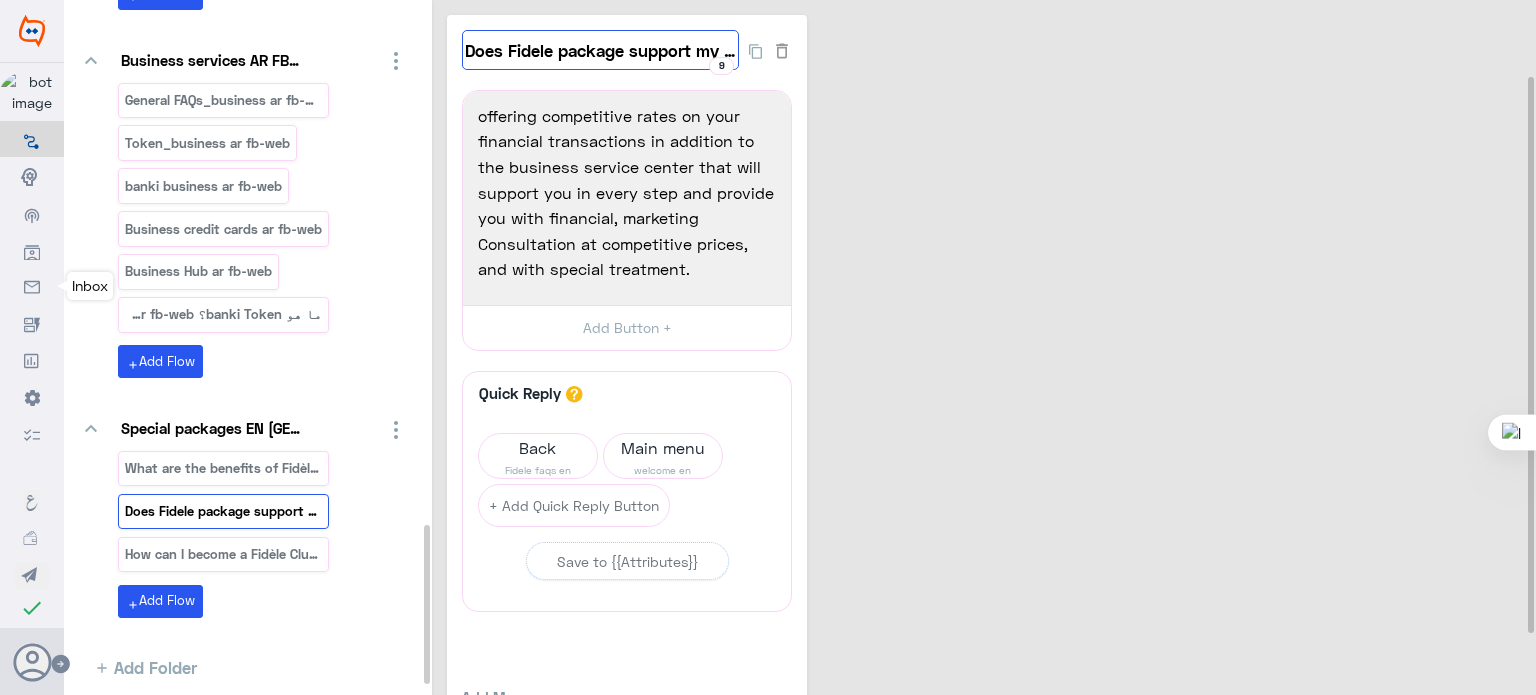 click on "Does Fidele package support my business ?" 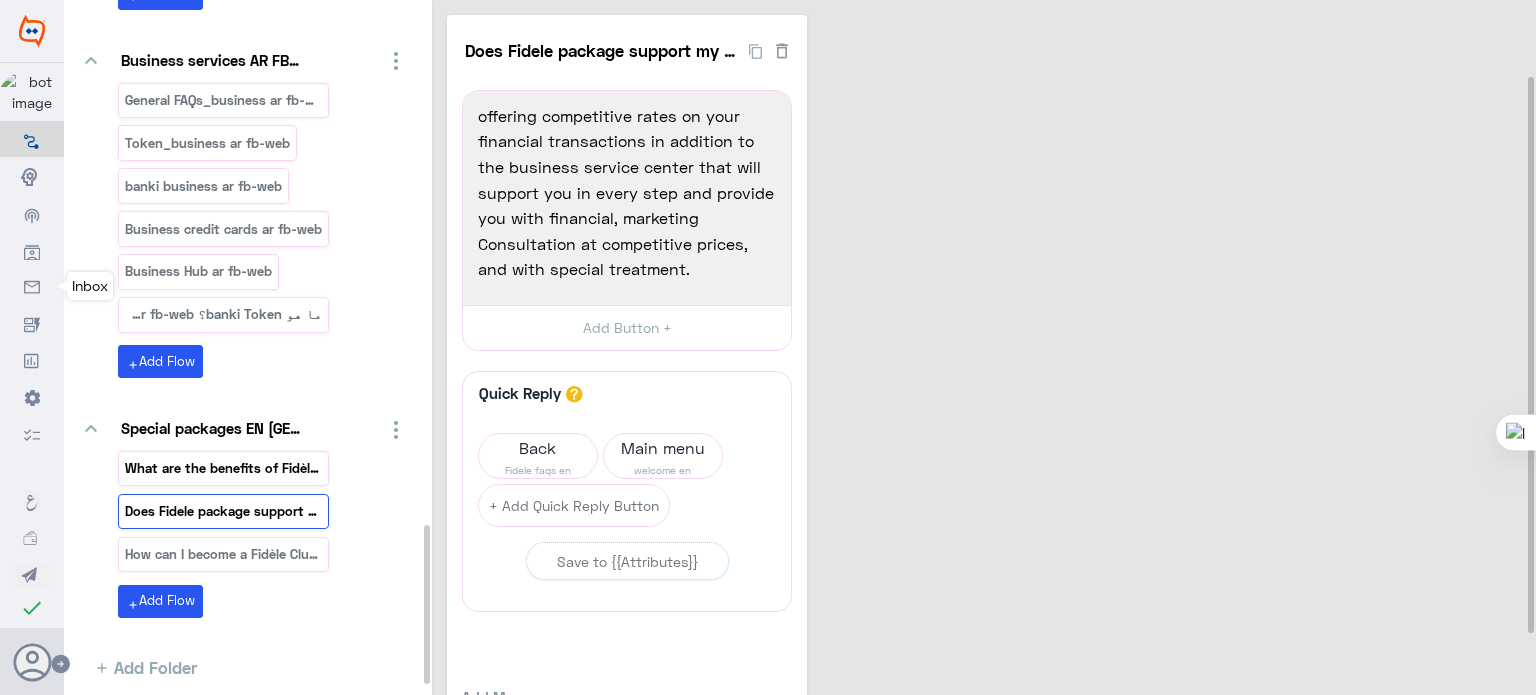 click on "What are the benefits of Fidèle Club - business?" at bounding box center [224, 468] 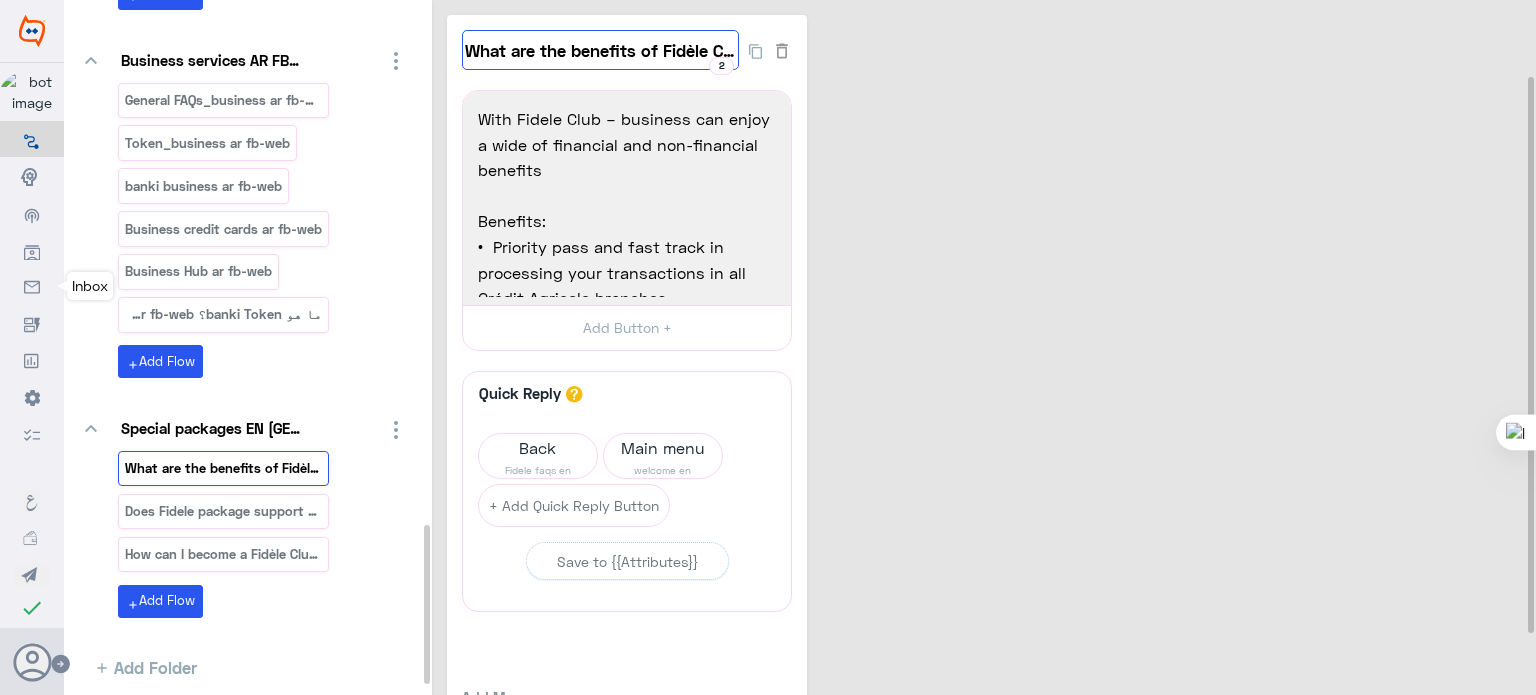click on "What are the benefits of Fidèle Club - business?" 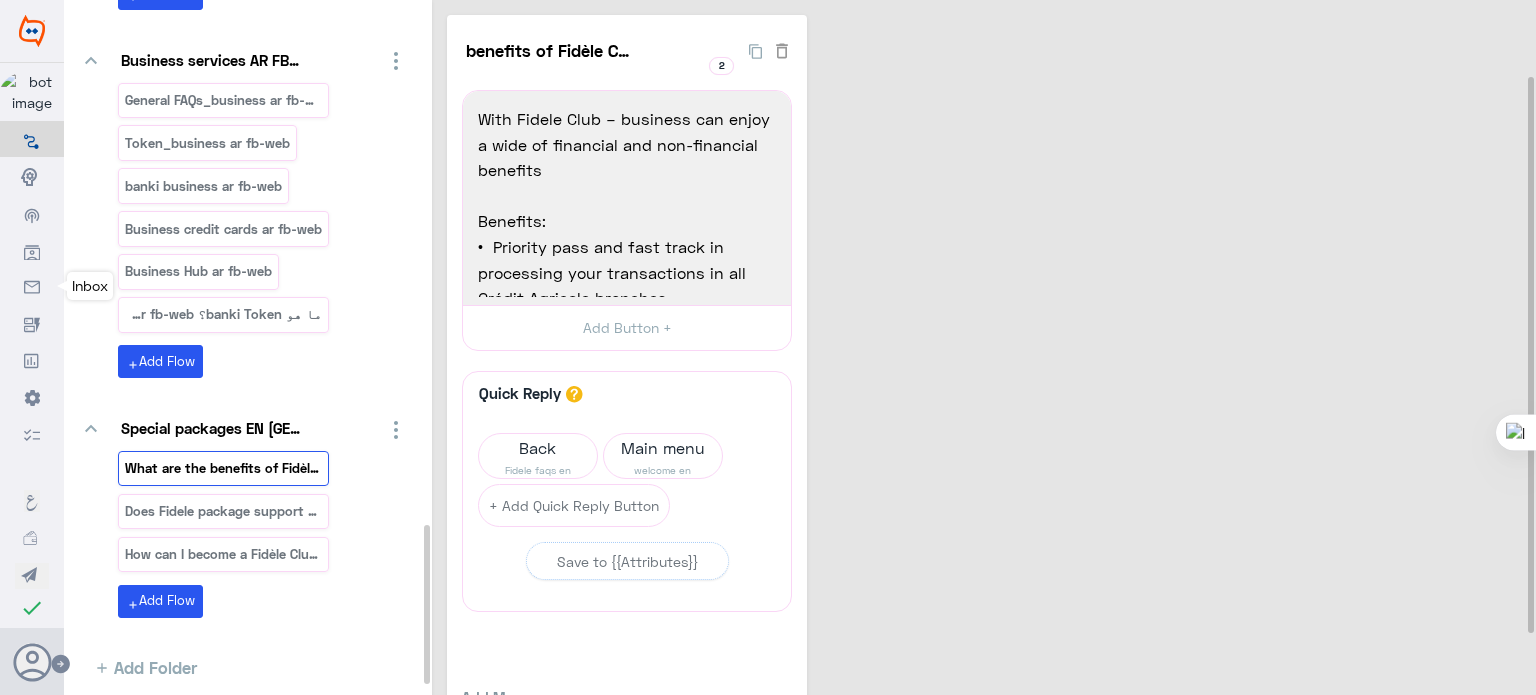 scroll, scrollTop: 0, scrollLeft: 0, axis: both 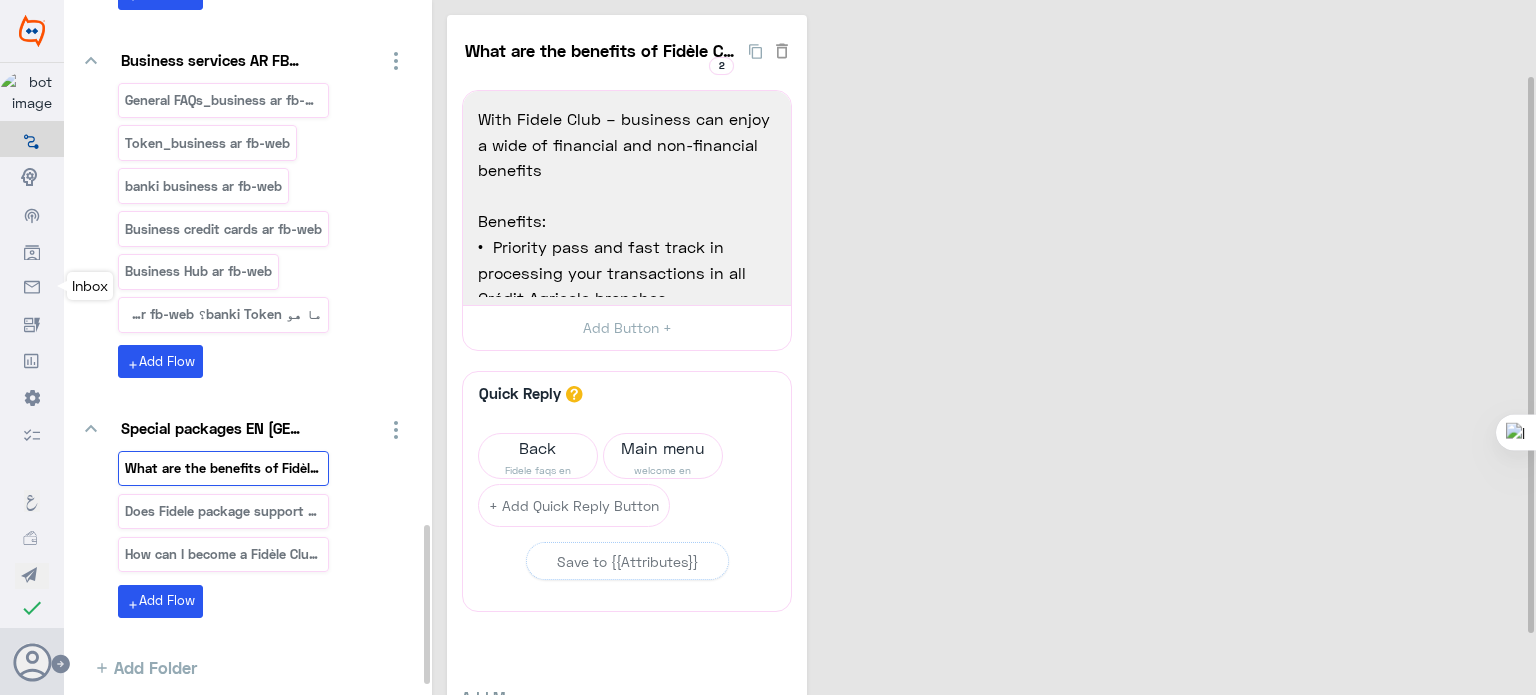click on "What are the benefits of Fidèle Club - business?  2  With Fidele Club – business can enjoy a wide of financial and non-financial benefits
Benefits:
•  Priority pass and fast track in processing your transactions in all Crédit Agricole branches
•  Special design checkbook.
• Free bank statement, Mail, Fax charges & standing instructions.
• 50% on one outgoing transfer "local currency & foreign currency" per month.
• 25% on clearing checks commission.
• 15% on check collection “local currency”.
• 25% on check collection “foreign currency”.
• 25% on Returned Checks "Collection"
• 50% off corporate business credit card issuance & renewal fee  1403  With Fidele Club – business can enjoy a wide of financial and non-financial benefits
Benefits:
•  Priority pass and fast track in processing your transactions in all Crédit Agricole branches
•  Special design checkbook.
• Free bank statement, Mail, Fax charges & standing instructions.
Add Button +" 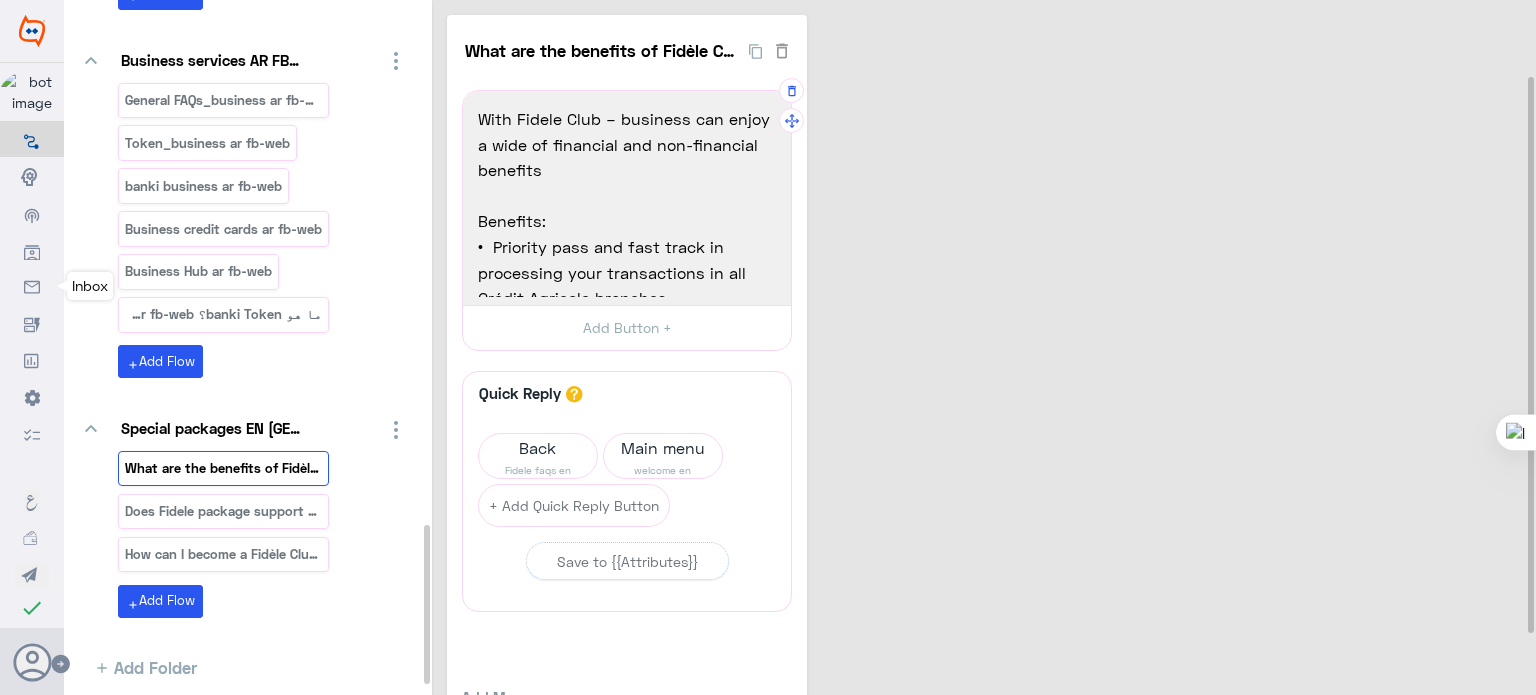 scroll, scrollTop: 108, scrollLeft: 0, axis: vertical 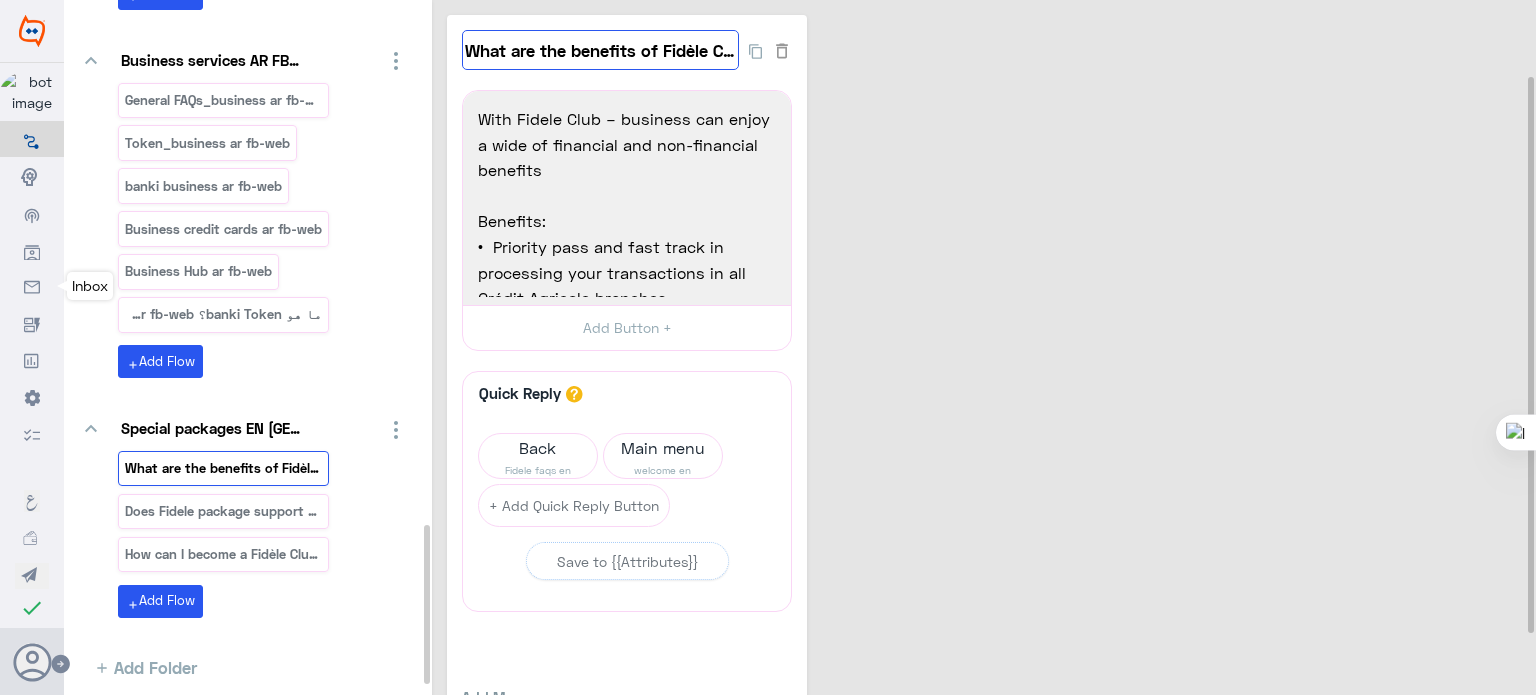 click on "What are the benefits of Fidèle Club - business?" 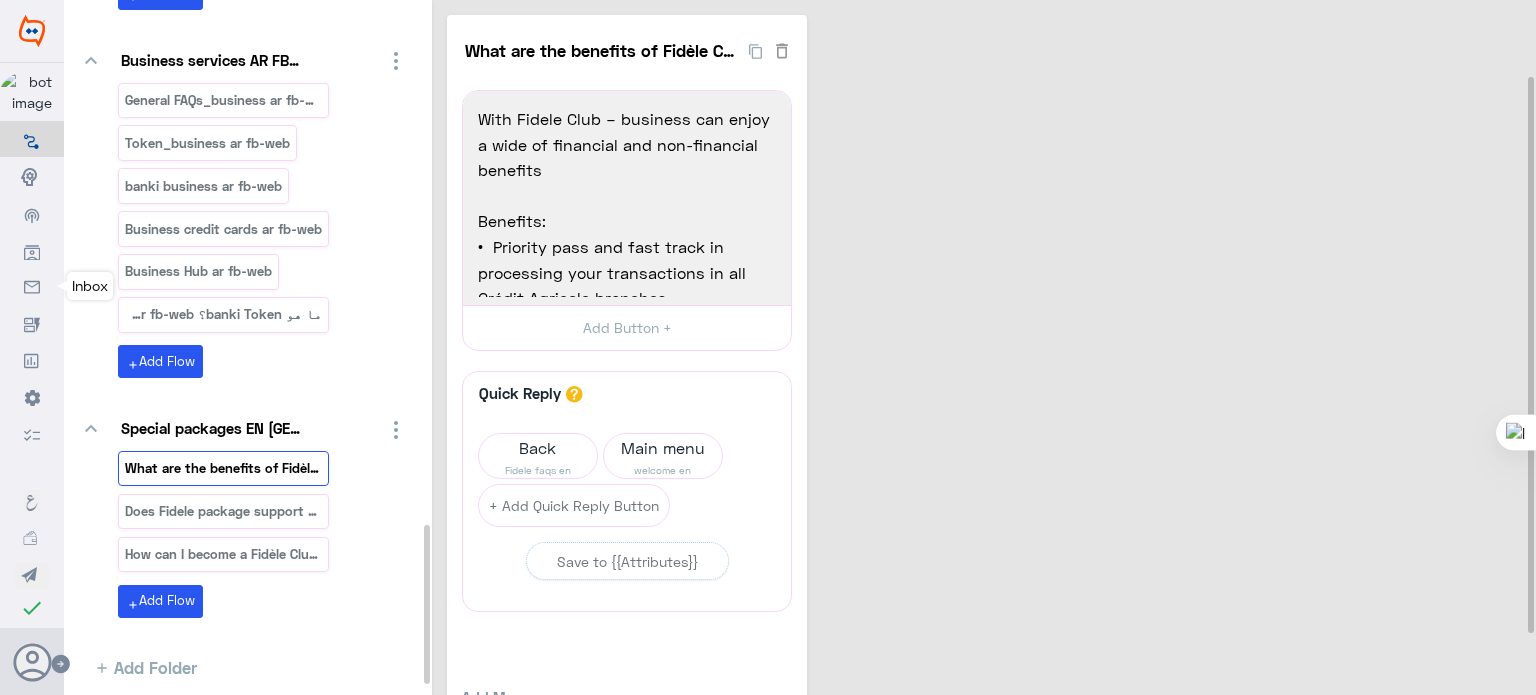 click on "What are the benefits of Fidèle Club - business?  2  With Fidele Club – business can enjoy a wide of financial and non-financial benefits
Benefits:
•  Priority pass and fast track in processing your transactions in all Crédit Agricole branches
•  Special design checkbook.
• Free bank statement, Mail, Fax charges & standing instructions.
• 50% on one outgoing transfer "local currency & foreign currency" per month.
• 25% on clearing checks commission.
• 15% on check collection “local currency”.
• 25% on check collection “foreign currency”.
• 25% on Returned Checks "Collection"
• 50% off corporate business credit card issuance & renewal fee  1403  With Fidele Club – business can enjoy a wide of financial and non-financial benefits
Benefits:
•  Priority pass and fast track in processing your transactions in all Crédit Agricole branches
•  Special design checkbook.
• Free bank statement, Mail, Fax charges & standing instructions.
Add Button +" 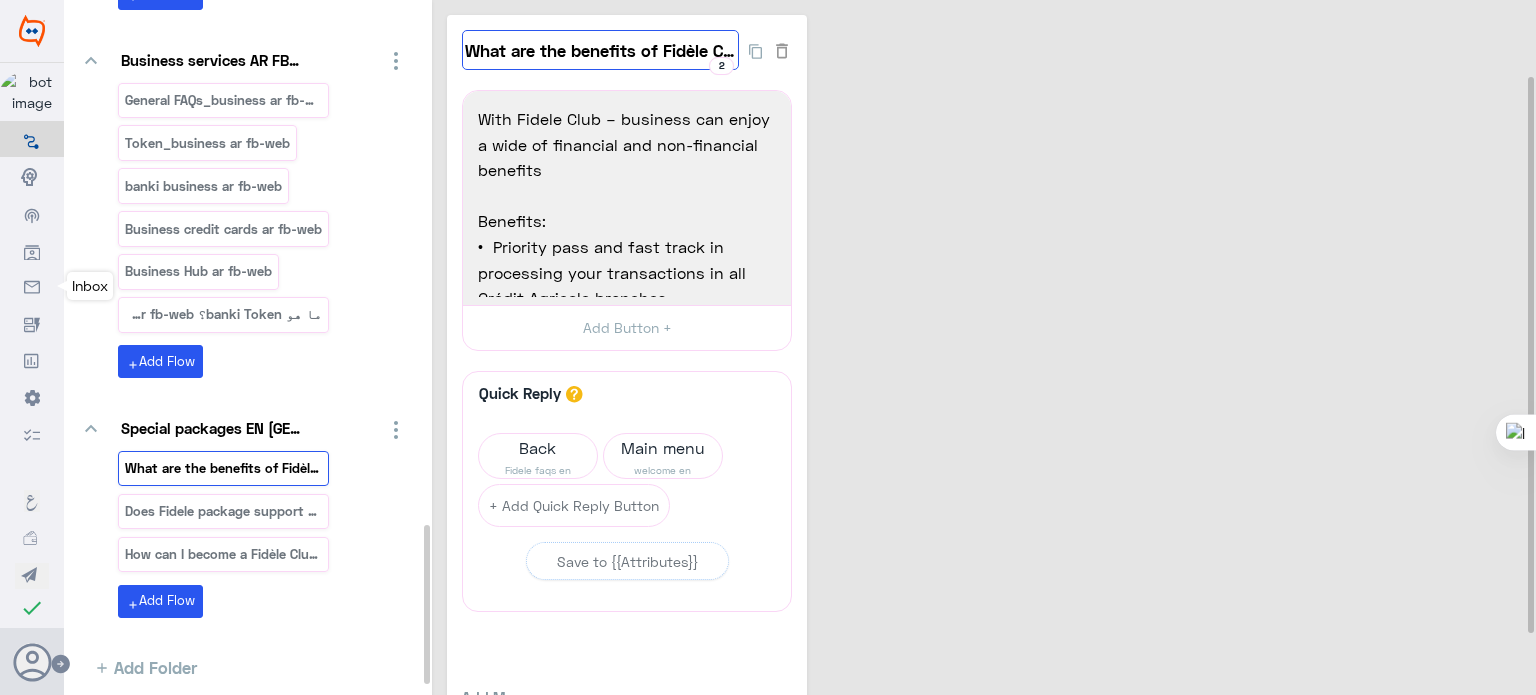 click on "What are the benefits of Fidèle Club - business?" 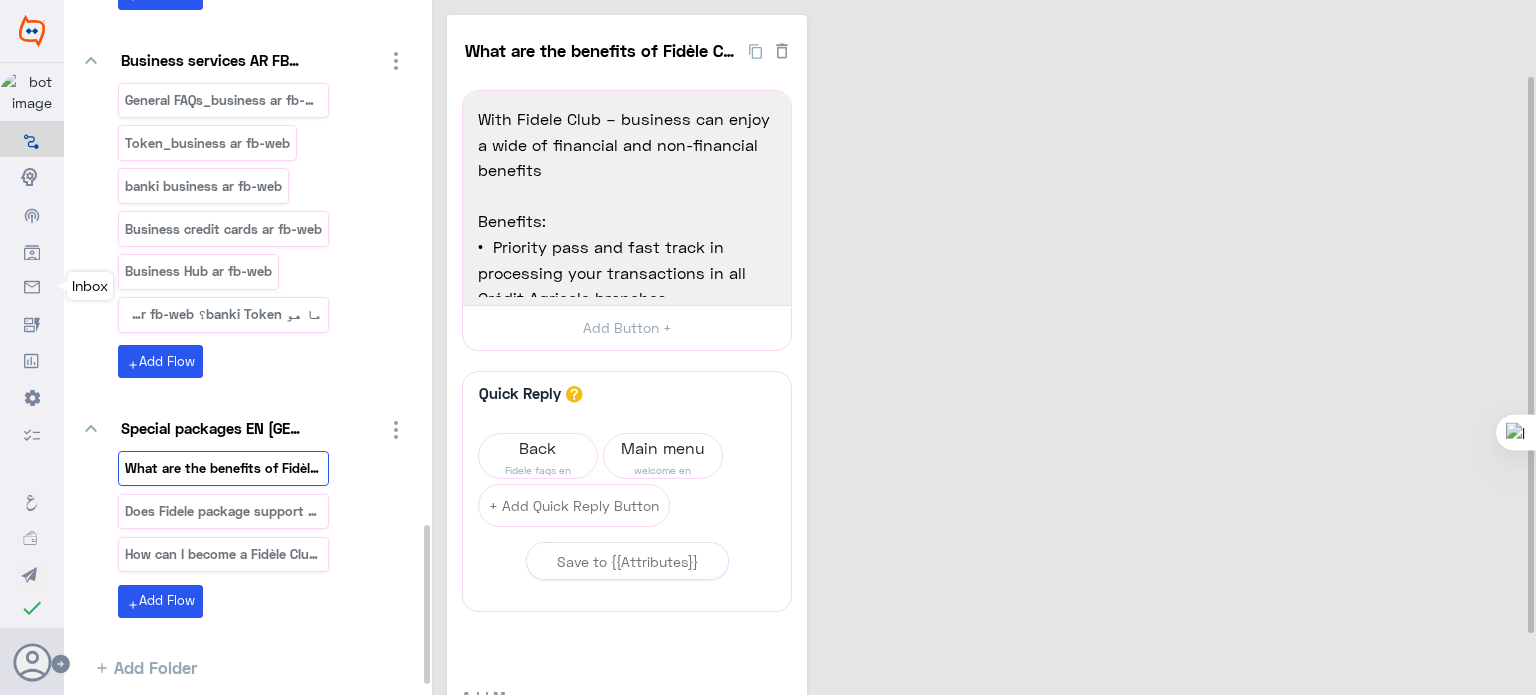 click on "What are the benefits of Fidèle Club - business?  2  With Fidele Club – business can enjoy a wide of financial and non-financial benefits
Benefits:
•  Priority pass and fast track in processing your transactions in all Crédit Agricole branches
•  Special design checkbook.
• Free bank statement, Mail, Fax charges & standing instructions.
• 50% on one outgoing transfer "local currency & foreign currency" per month.
• 25% on clearing checks commission.
• 15% on check collection “local currency”.
• 25% on check collection “foreign currency”.
• 25% on Returned Checks "Collection"
• 50% off corporate business credit card issuance & renewal fee  1403  With Fidele Club – business can enjoy a wide of financial and non-financial benefits
Benefits:
•  Priority pass and fast track in processing your transactions in all Crédit Agricole branches
•  Special design checkbook.
• Free bank statement, Mail, Fax charges & standing instructions.
Add Button +" 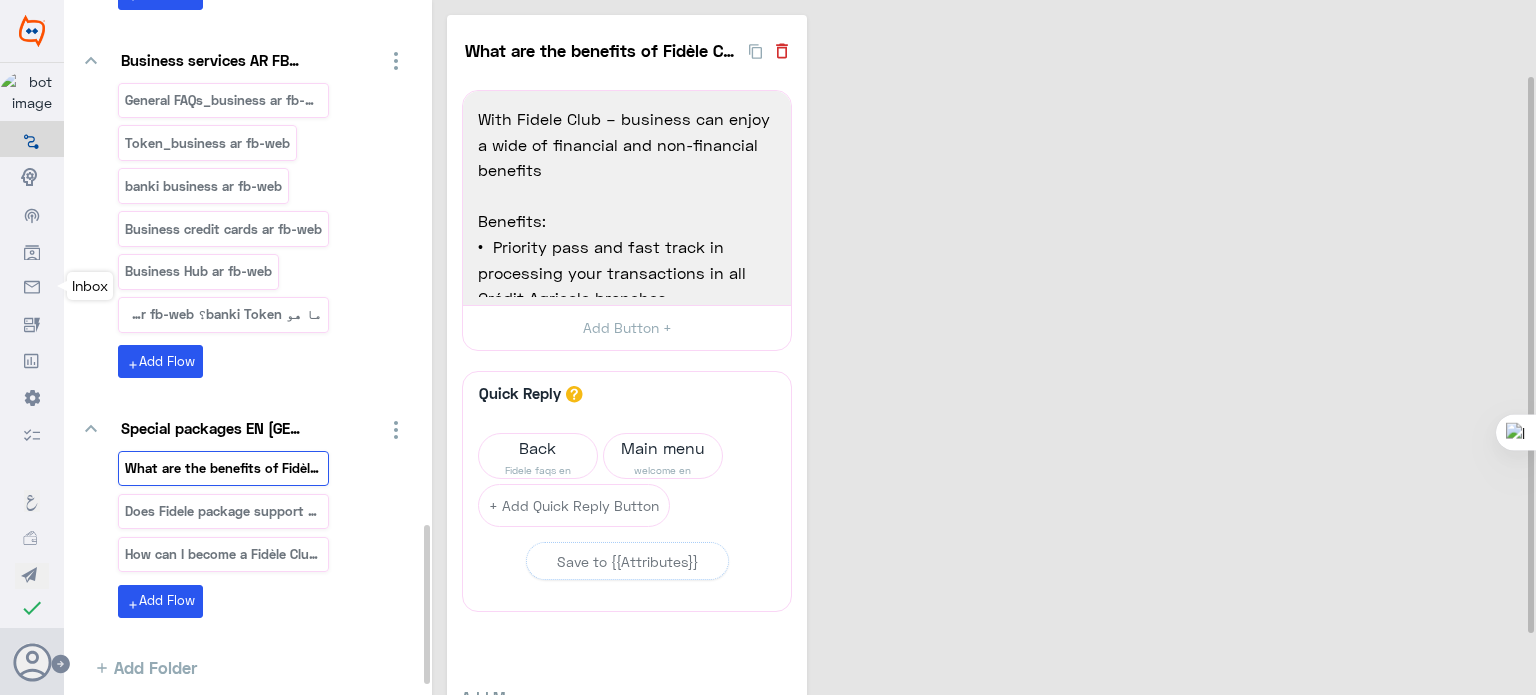 click 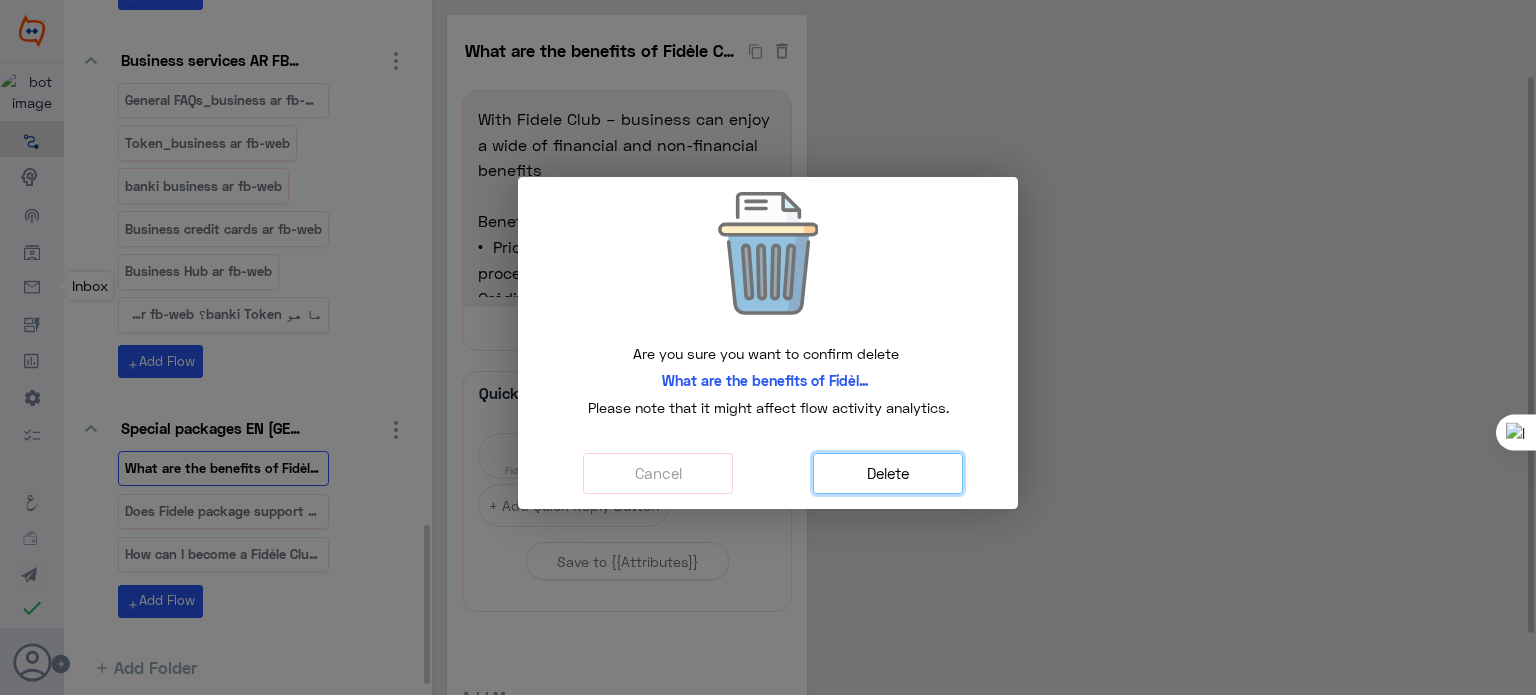 click on "Delete" 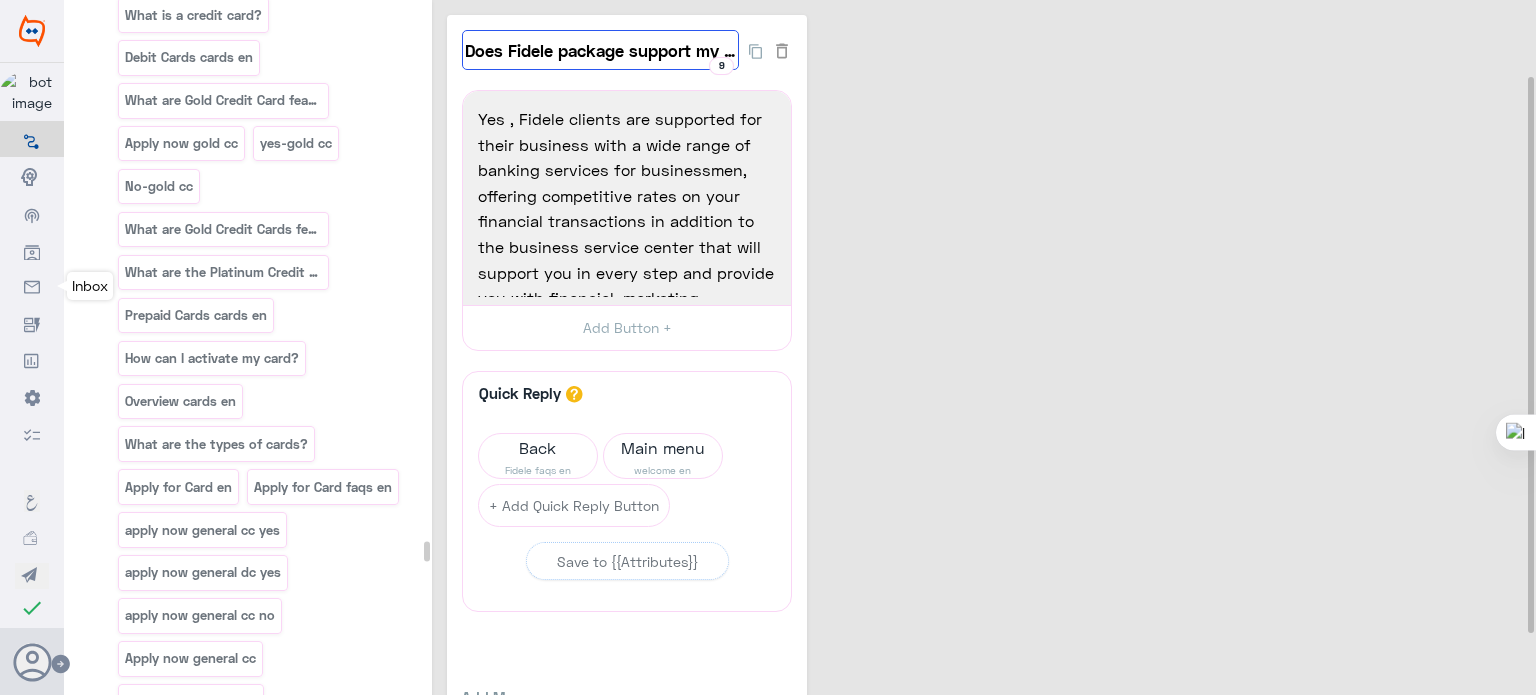 click on "Does Fidele package support my business ?" 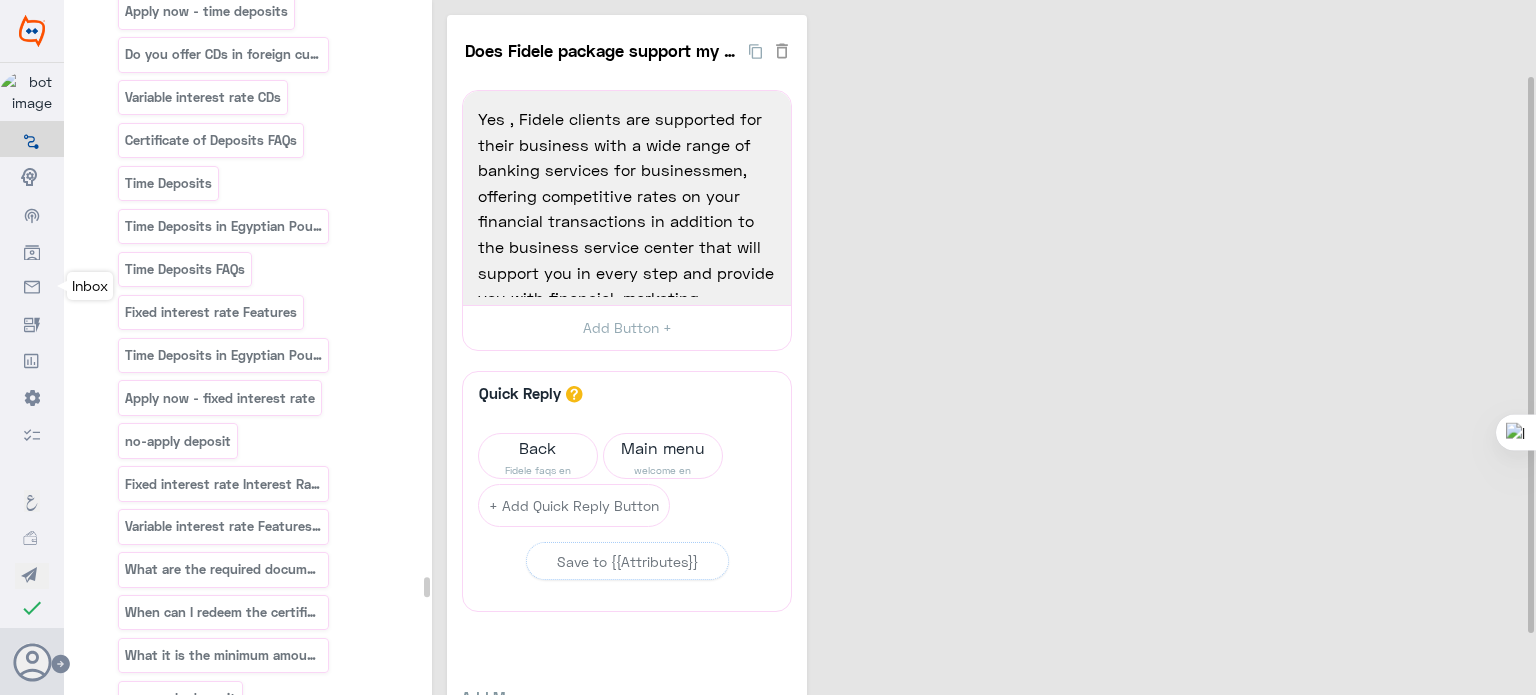 click on "What is the criteria for the Fidele client to have" at bounding box center (223, 1195) 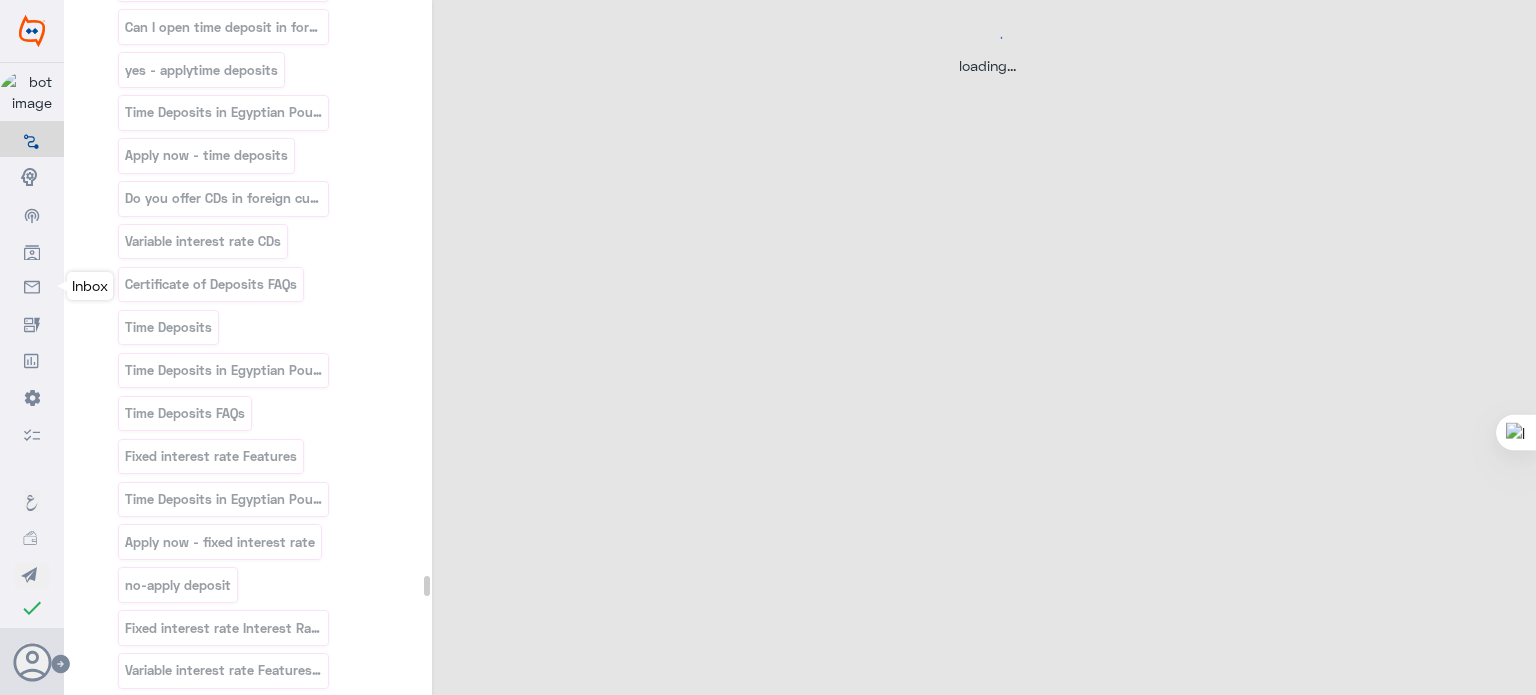 scroll, scrollTop: 75540, scrollLeft: 0, axis: vertical 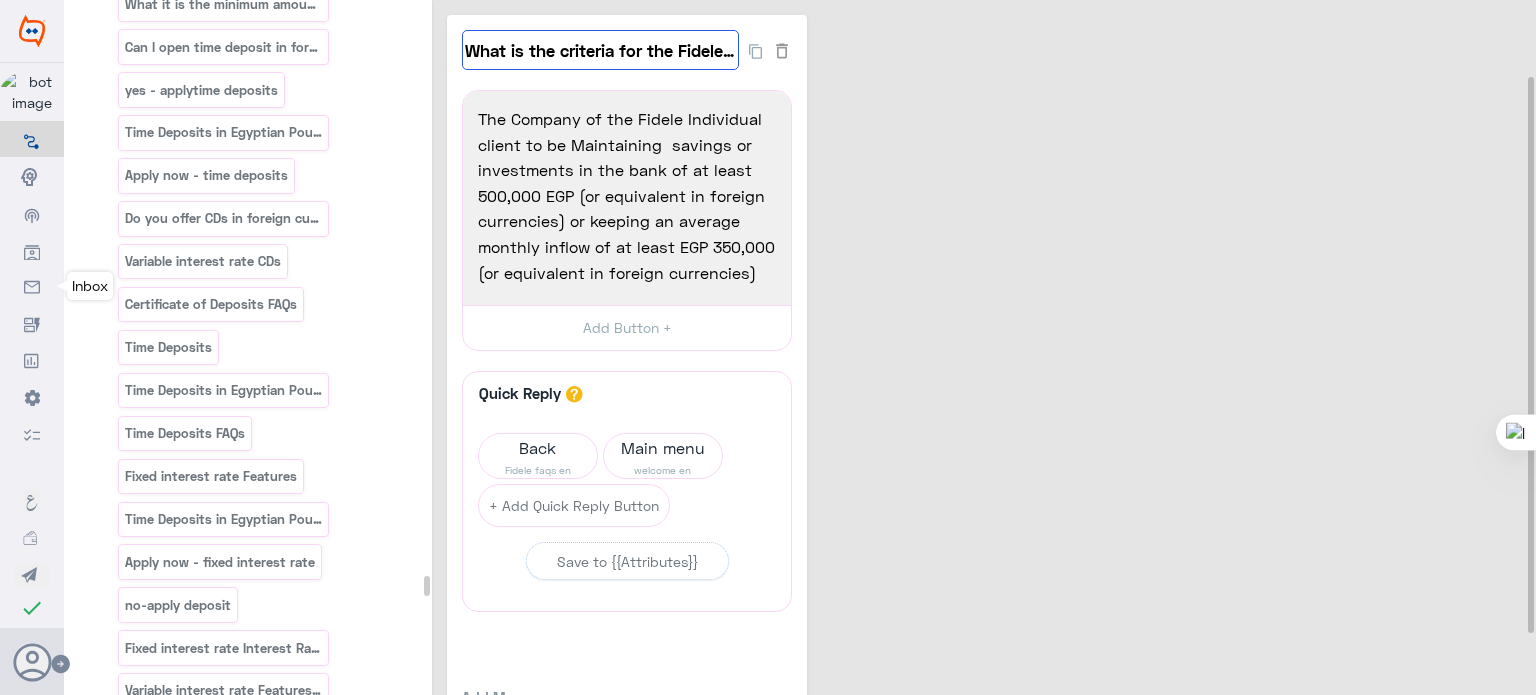 click on "What is the criteria for the Fidele client to have" 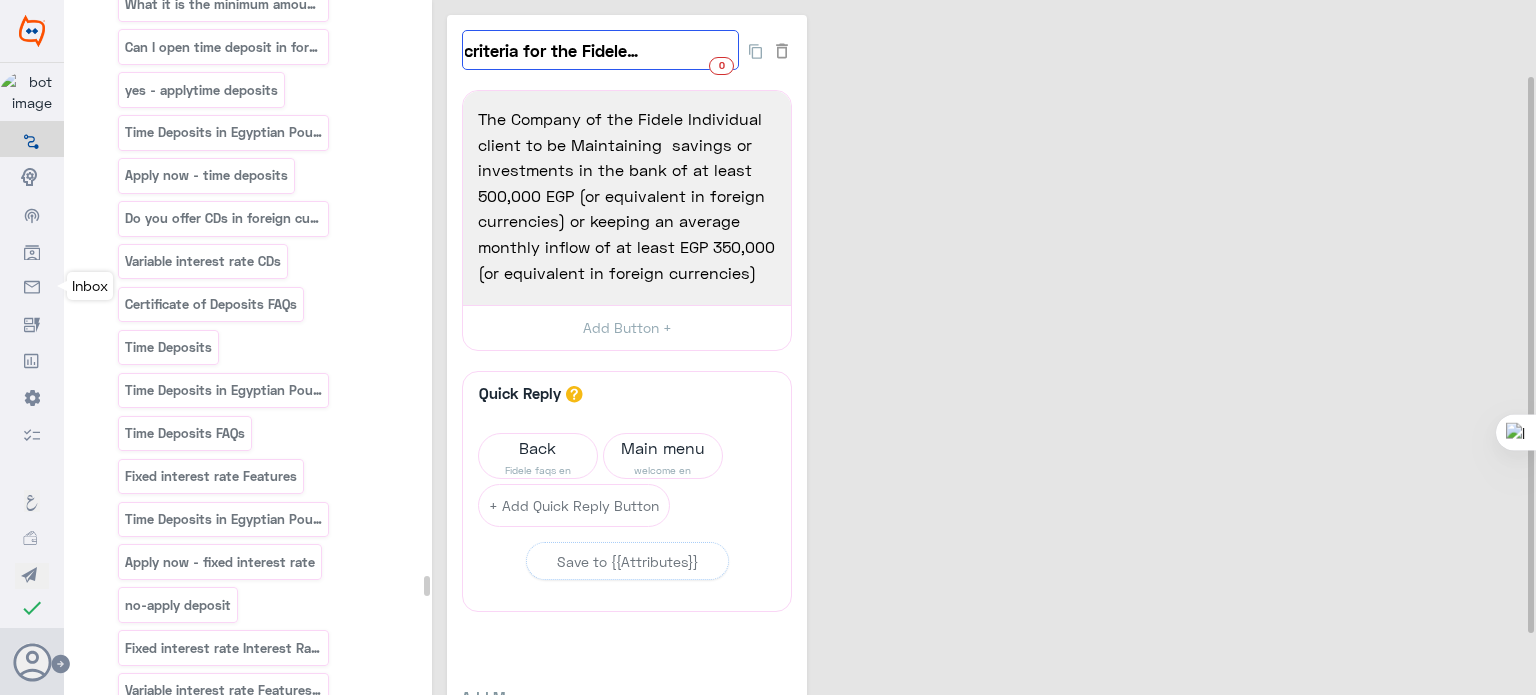 click on "What is the criteria for the Fidele client to have" 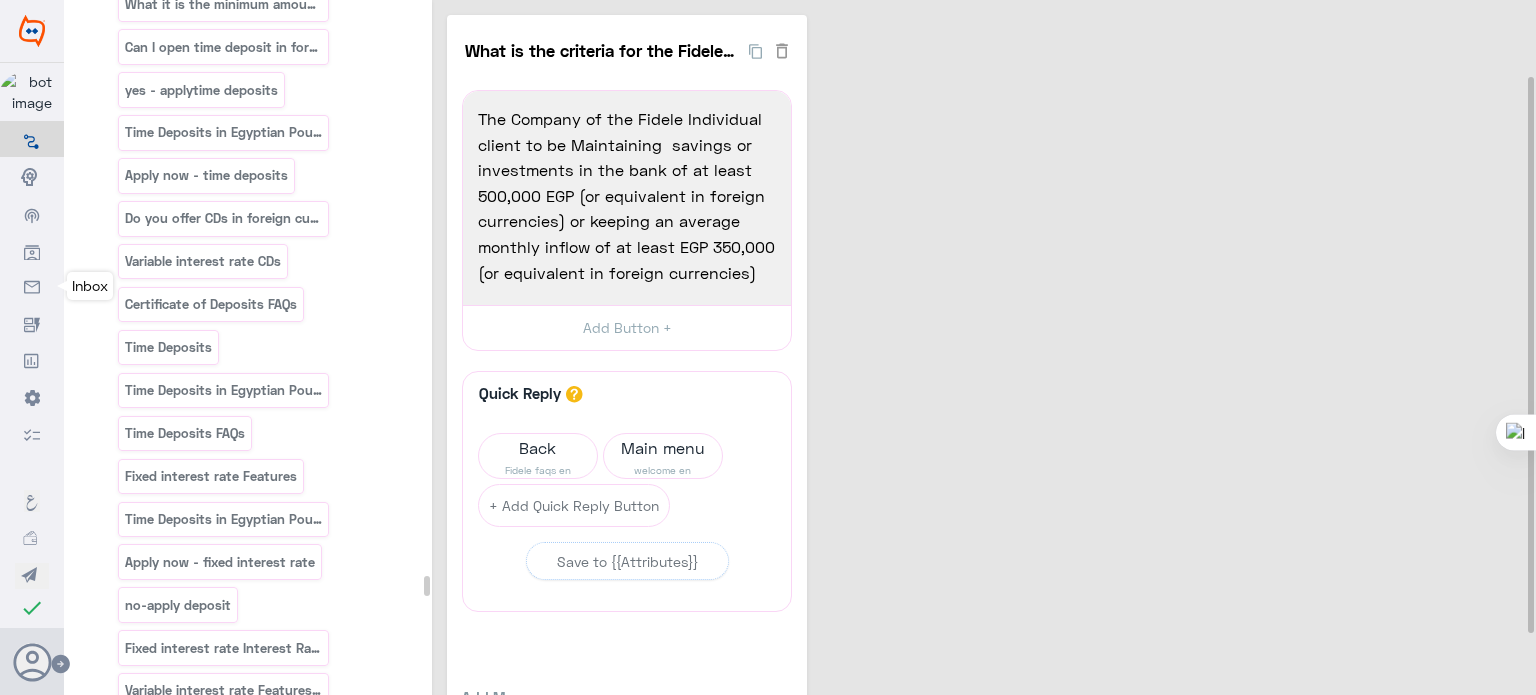 click on "How can I become an Optime Customer?" at bounding box center (224, 1188) 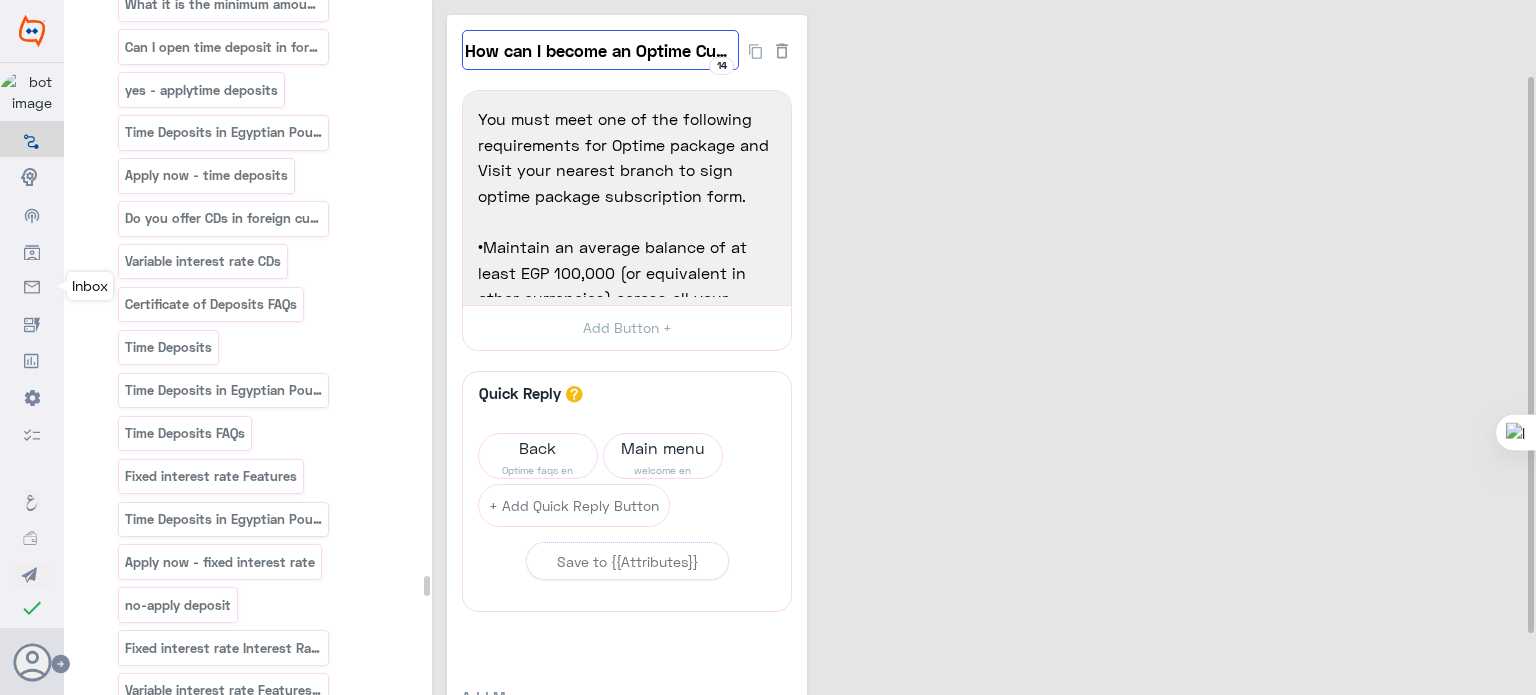 click on "How can I become an Optime Customer?" 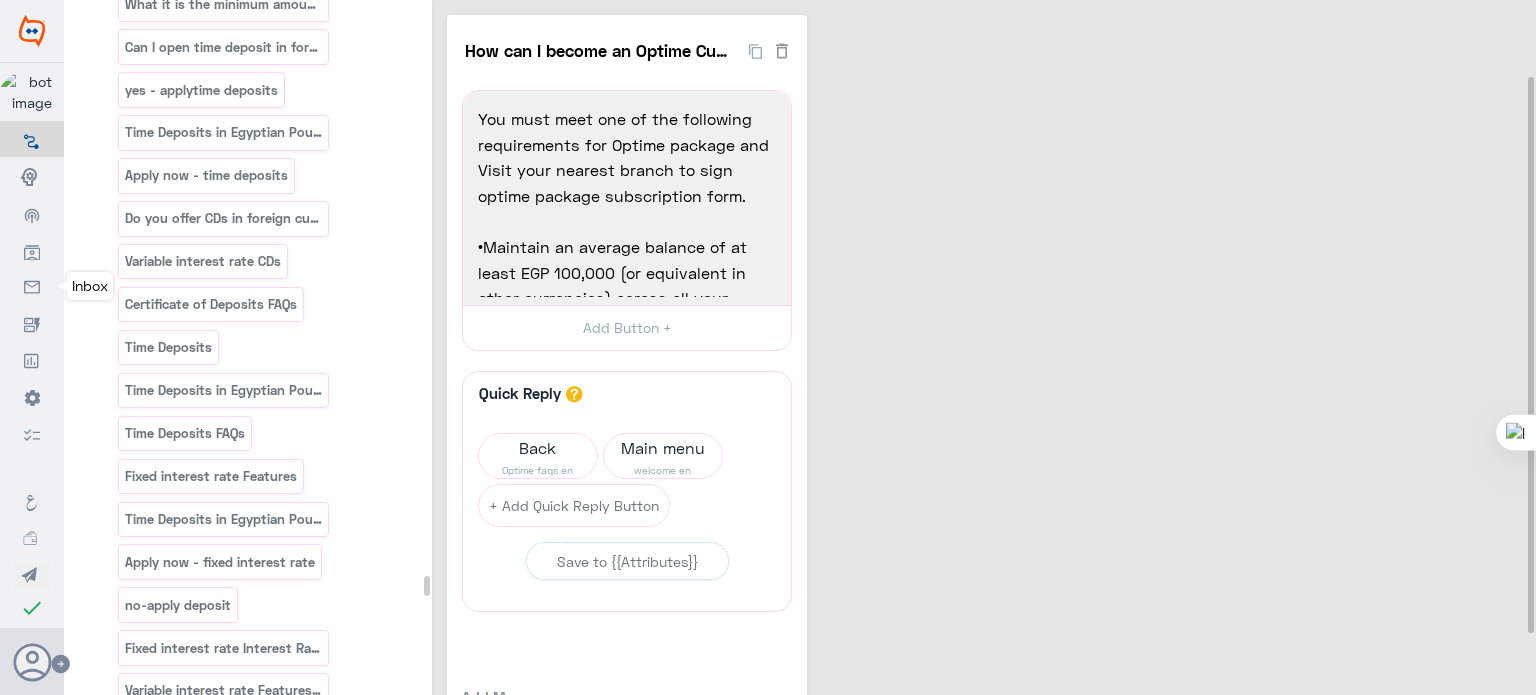 click on "How can I become a Fidèle Club Customer?" at bounding box center (224, 1231) 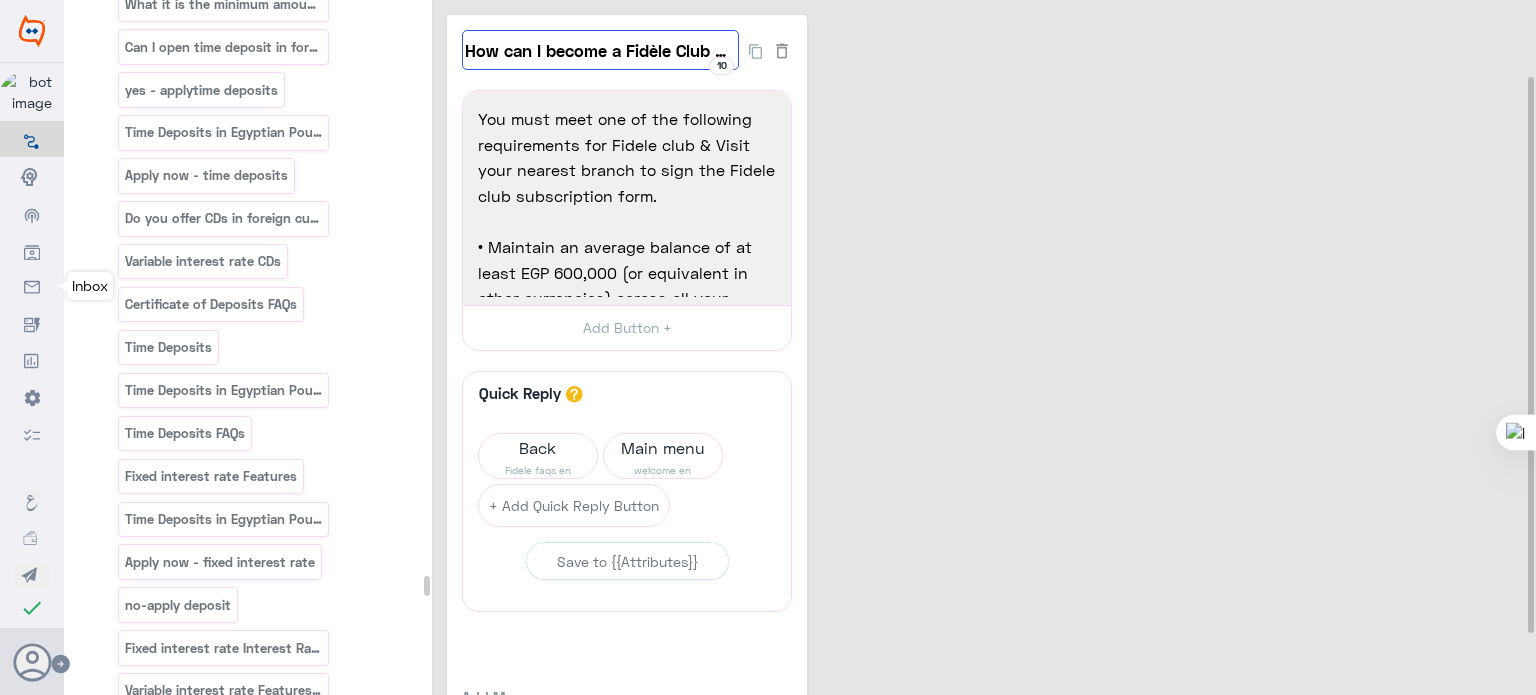 click on "How can I become a Fidèle Club Customer?" 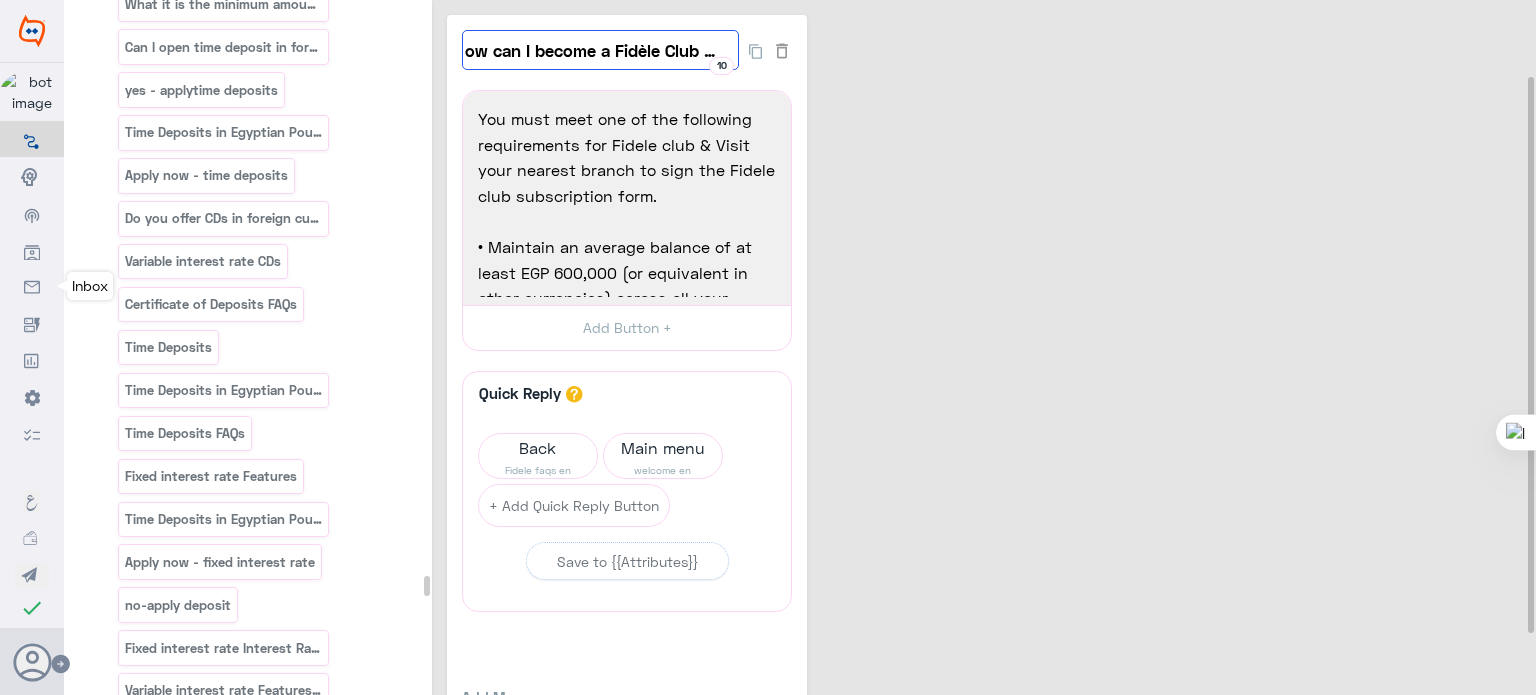scroll, scrollTop: 0, scrollLeft: 0, axis: both 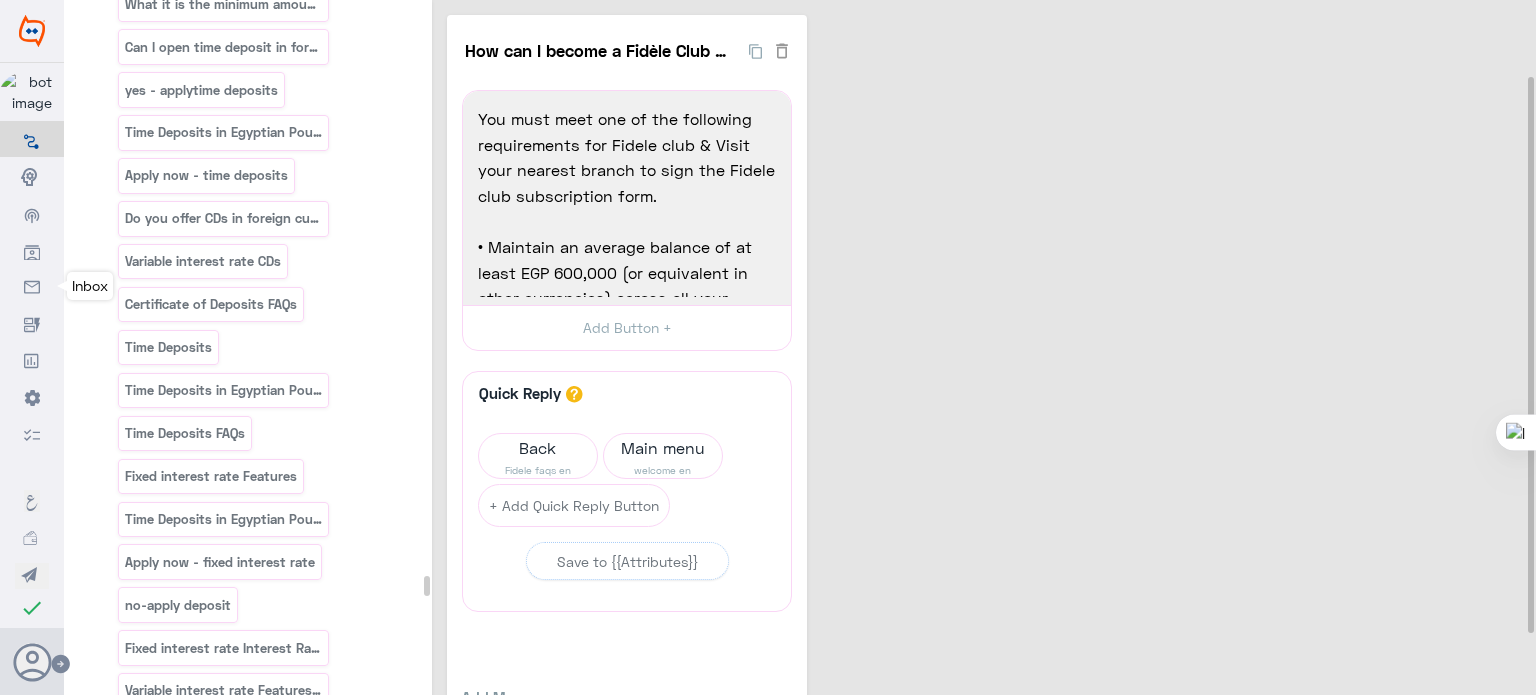 click on "How can I become a Fidèle Club Customer?  10  You must meet one of the following requirements for Fidele club & Visit your nearest branch to sign the Fidele club subscription form.
• Maintain an average balance of at least EGP 600,000 (or equivalent in other currencies) across all your accounts at Credit Agricole Egypt for the past 3 months.
• Transfer your net monthly salary of at least EGP 50,000 (or equivalent in other currencies) to your account at Credit Agricole Egypt.
• Maintain an average monthly cash flow of at least EGP 50,000 (or equivalent in other currencies) to your accounts at Credit Agricole Egypt for the past 6 months.  1401  You must meet one of the following requirements for Fidele club & Visit your nearest branch to sign the Fidele club subscription form.
• Maintain an average balance of at least EGP 600,000 (or equivalent in other currencies) across all your accounts at Credit Agricole Egypt for the past 3 months.
Add Button +  Quick Reply Back Fidele faqs en Text" 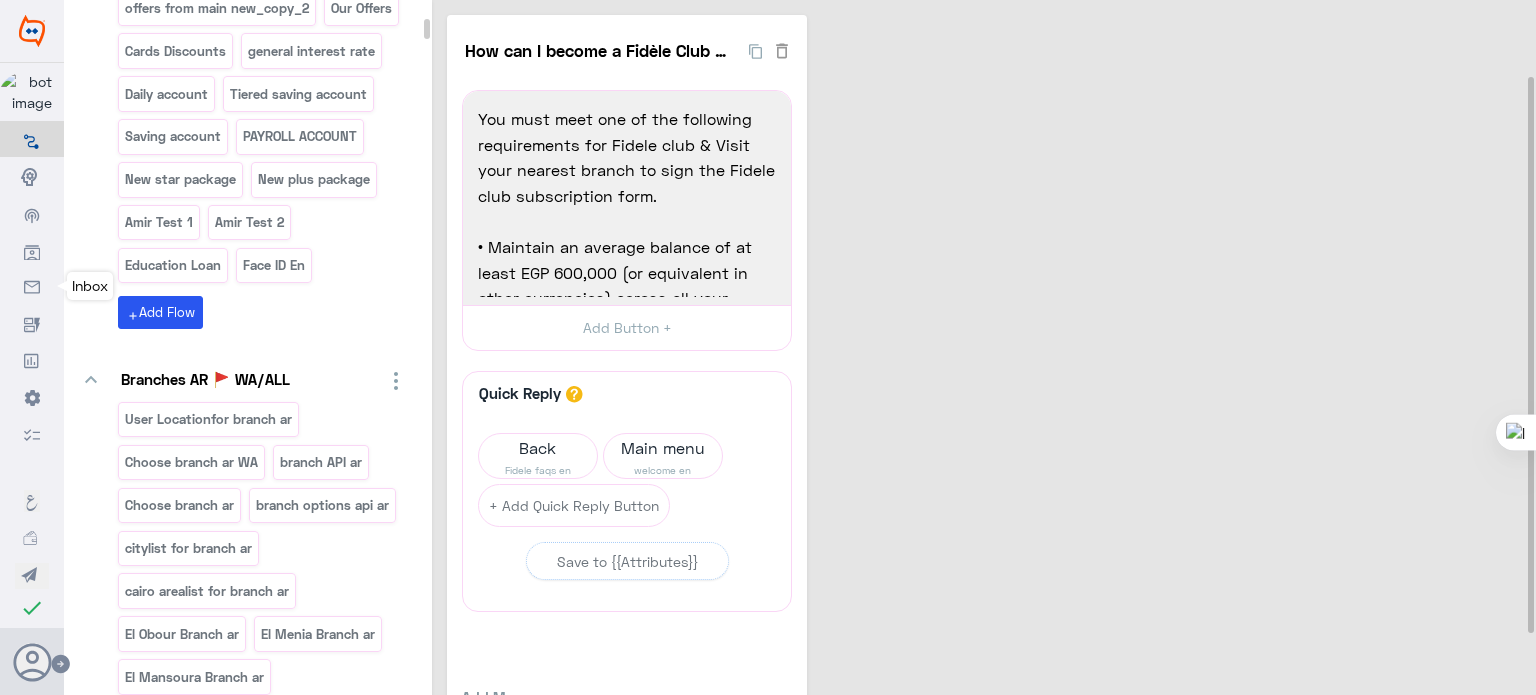 scroll, scrollTop: 0, scrollLeft: 0, axis: both 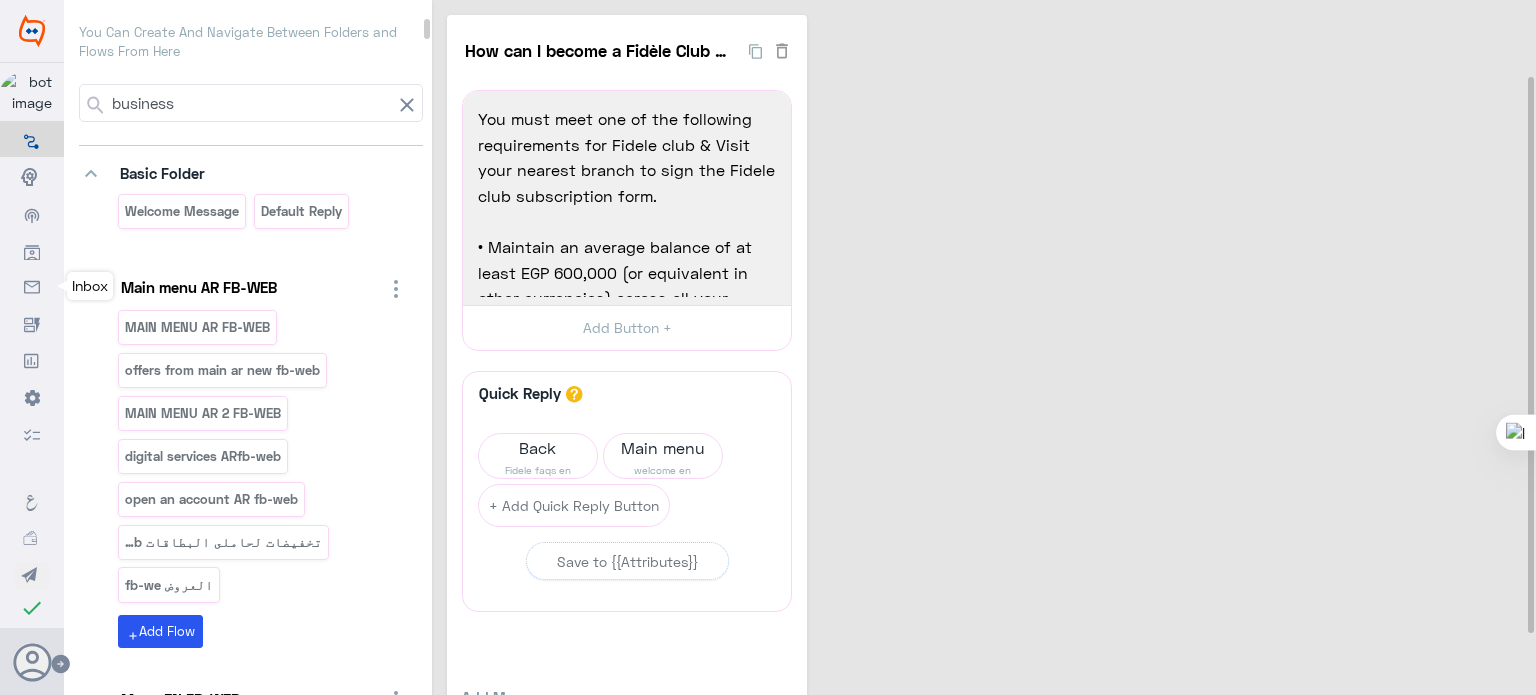 drag, startPoint x: 426, startPoint y: 583, endPoint x: 324, endPoint y: 123, distance: 471.173 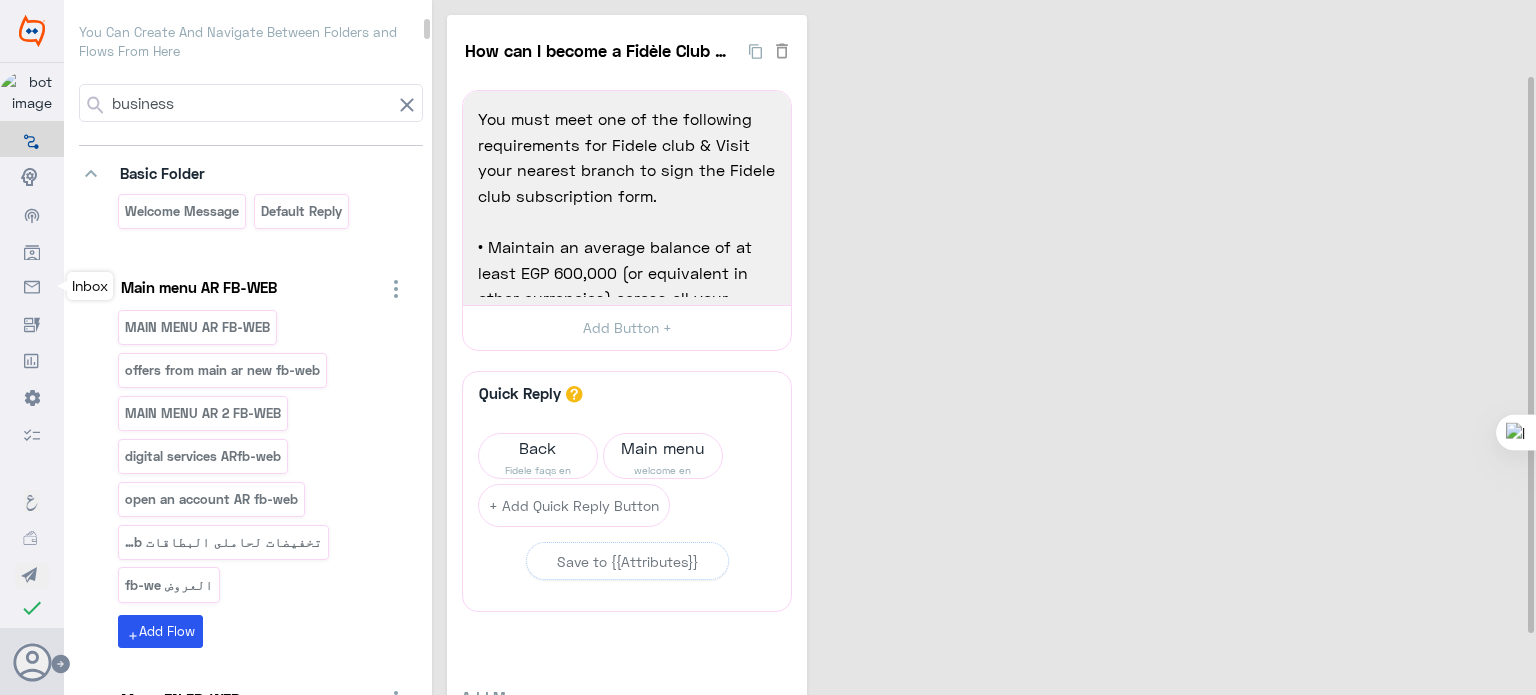click on "Final Production Flow Builder Conversational Skills Broadcast Audience Inbox Growth Tools Analytics Settings Logs Manager اللغة العربية My Wallet  Test check Changes are saved CAE Team Help Feedback  Your Account  Sign Out  You Can Create And Navigate Between Folders and Flows From Here  business  keyboard_arrow_down
Basic Folder  Welcome Message   Default reply   keyboard_arrow_down
Main menu AR FB-WEB MAIN MENU AR FB-WEB offers from main ar new fb-web MAIN MENU AR 2 FB-WEB digital services ARfb-web open an  account AR fb-web تخفيضات لحاملى البطاقات fb-web العروض fb-we add  Add Flow   keyboard_arrow_down
Menu EN FB-WEB MAIN MENU FB-WEB MAIN MENU 2 FB-WEB open an account FB-WEB offers from main new fb-web Cards Discounts fb-web digital services english fb-web Our Offers fb-web add  Add Flow   keyboard_arrow_down
Taksit EN/AR How to install credit cards purchase traonline كيفية تقسيط معاملات الشراء لبطاقات الائتonline add" at bounding box center (768, 347) 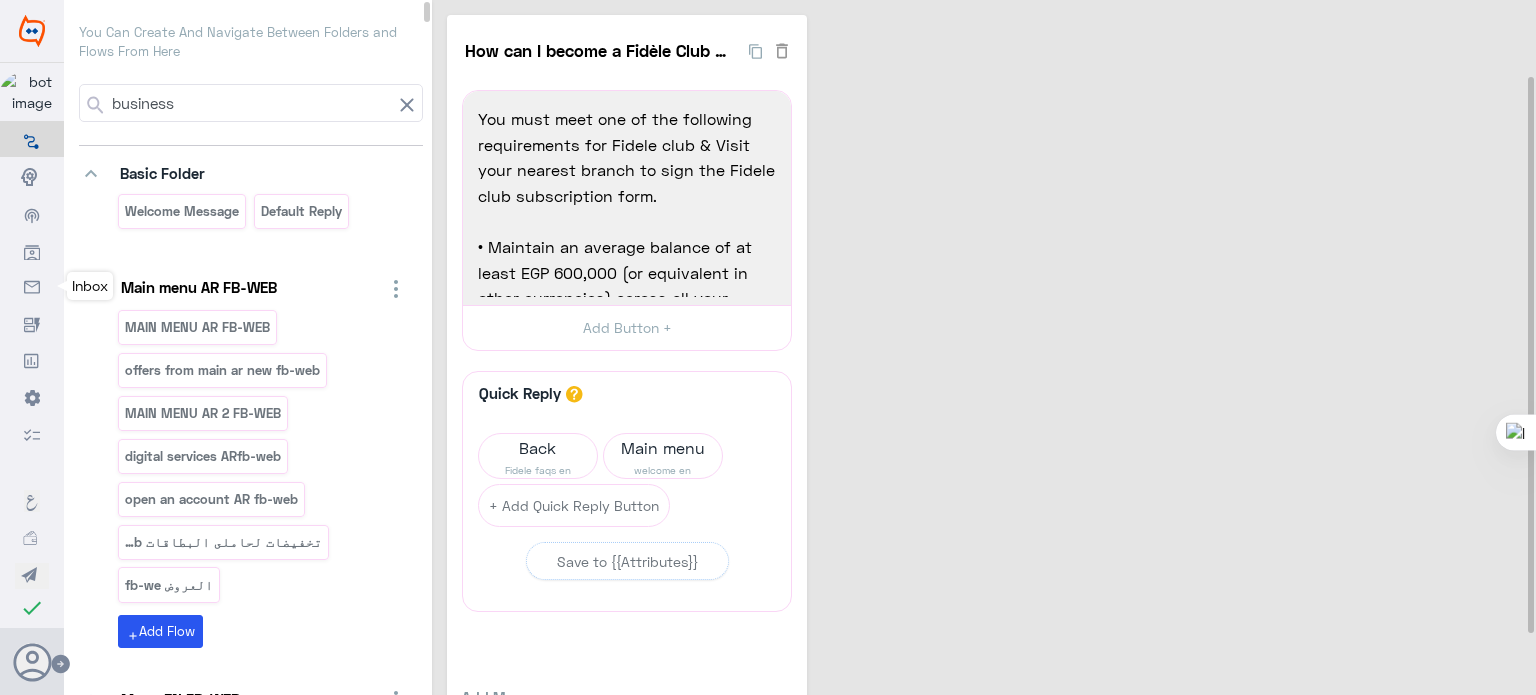 scroll, scrollTop: 0, scrollLeft: 0, axis: both 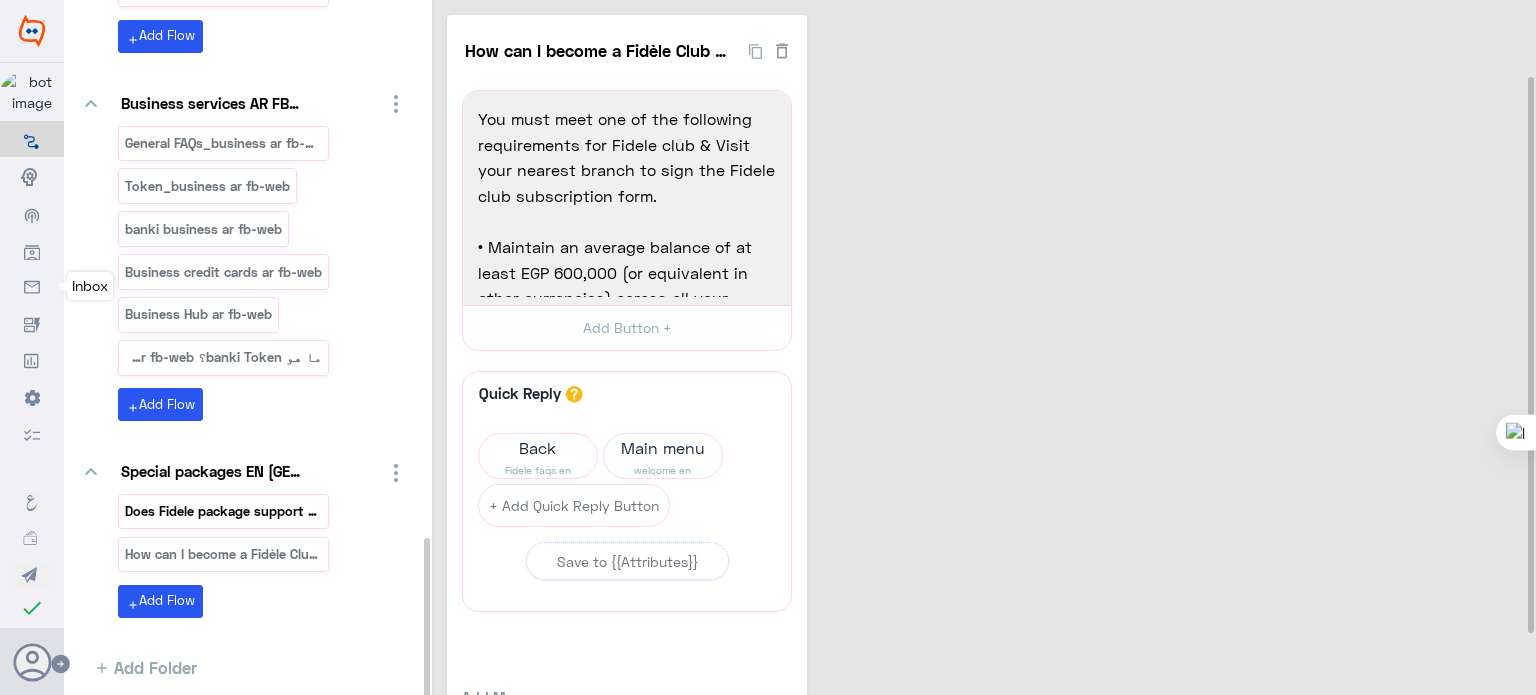 click on "Does Fidele package support my business ?" at bounding box center (224, 511) 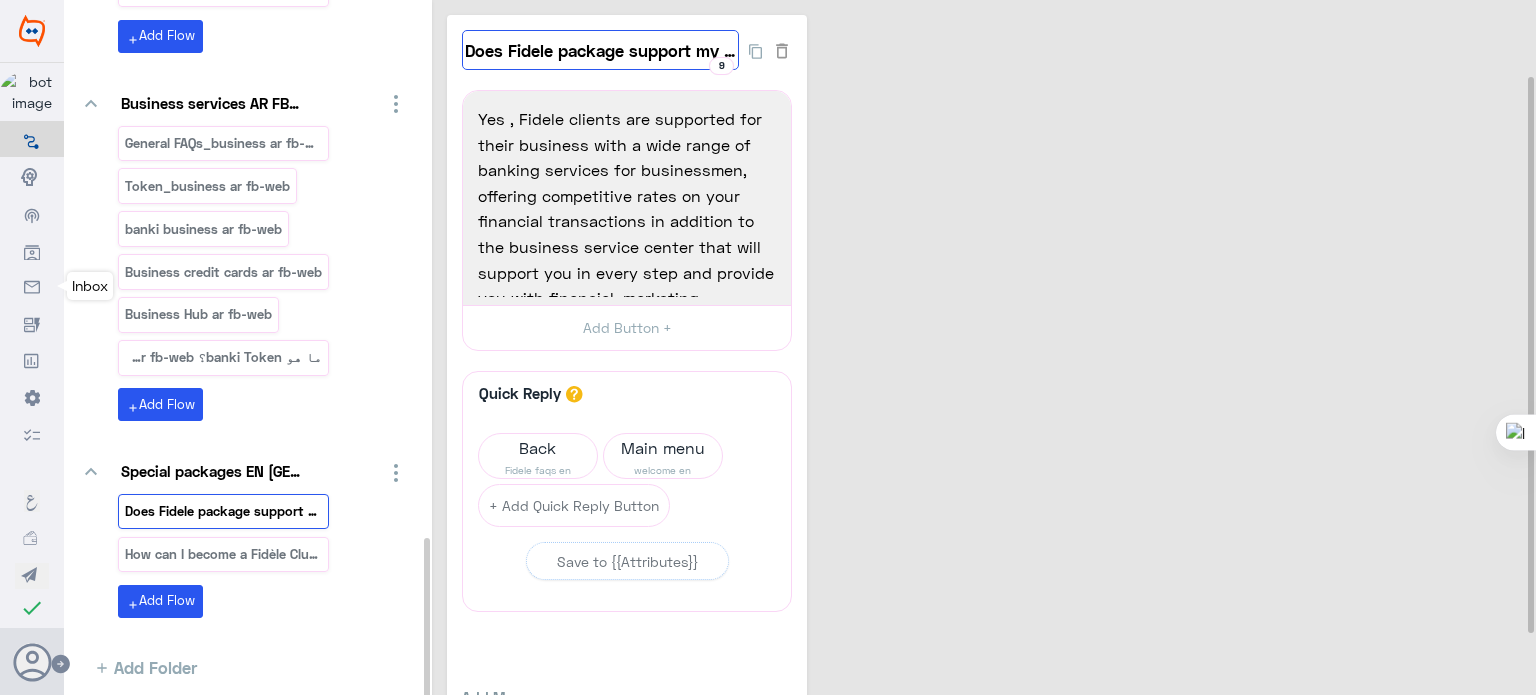 click on "Does Fidele package support my business ?" 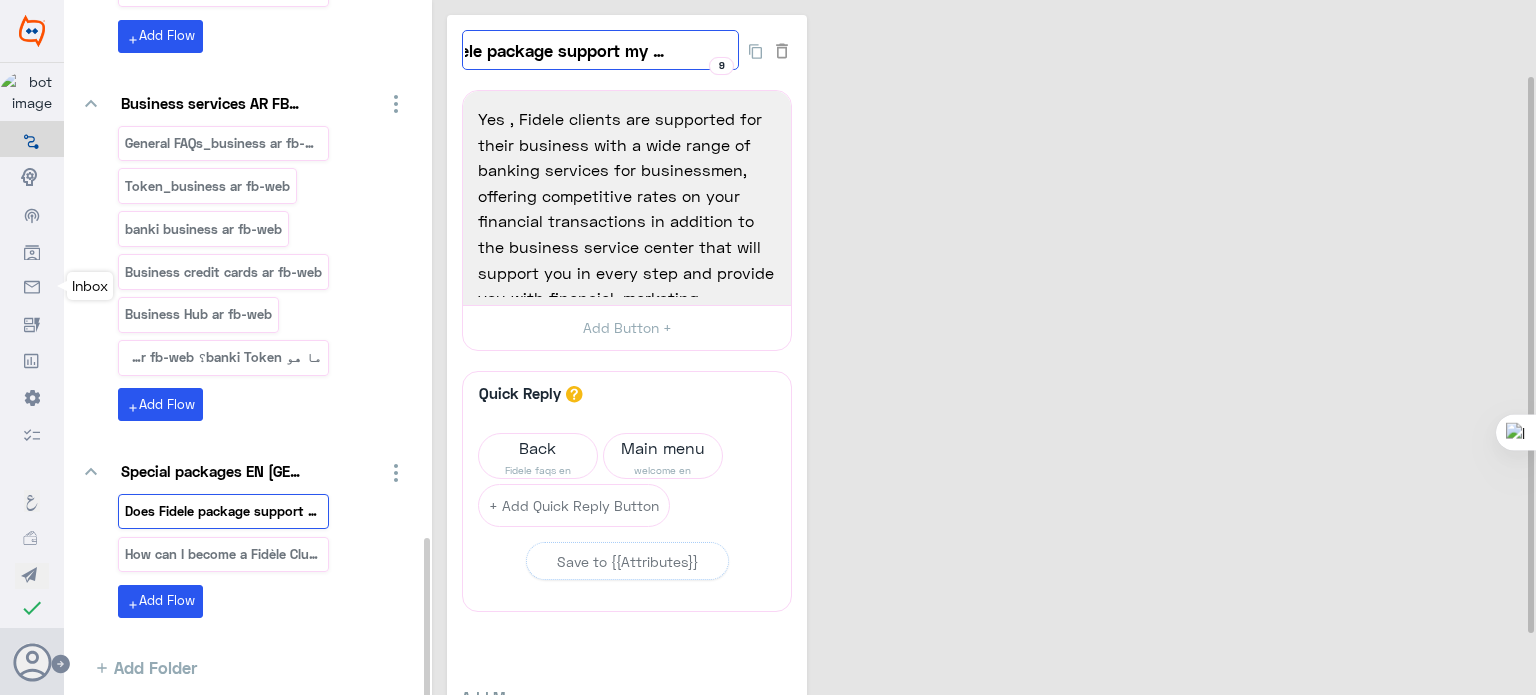 scroll, scrollTop: 0, scrollLeft: 0, axis: both 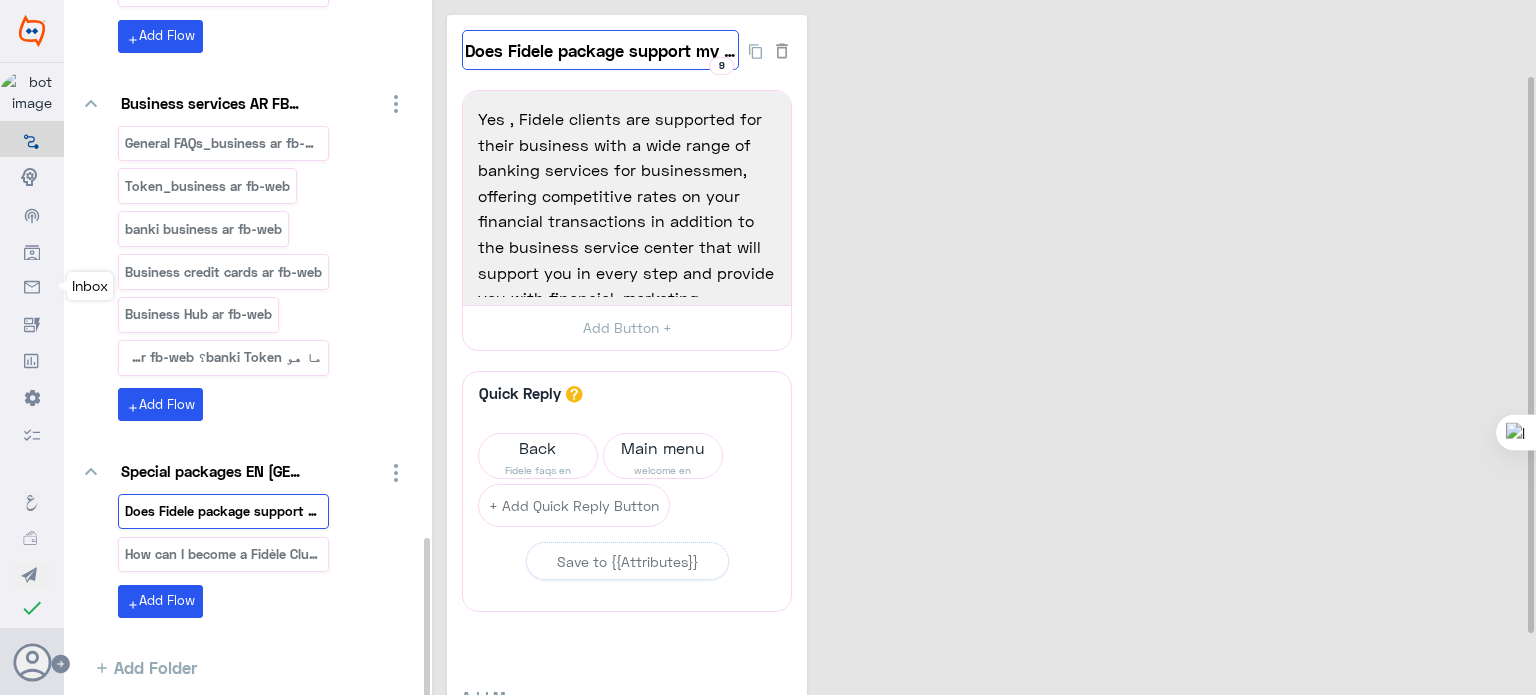 click on "Does Fidele package support my business ?" 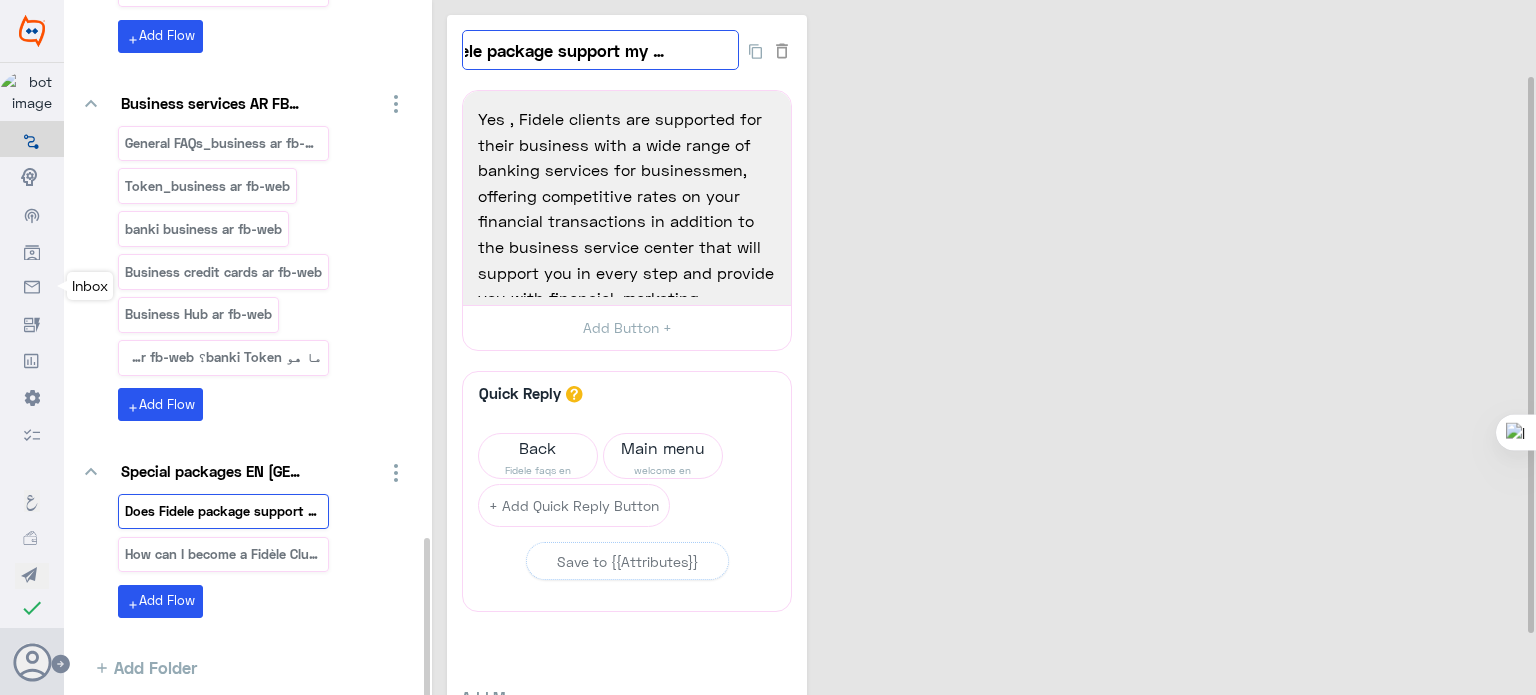 scroll, scrollTop: 0, scrollLeft: 0, axis: both 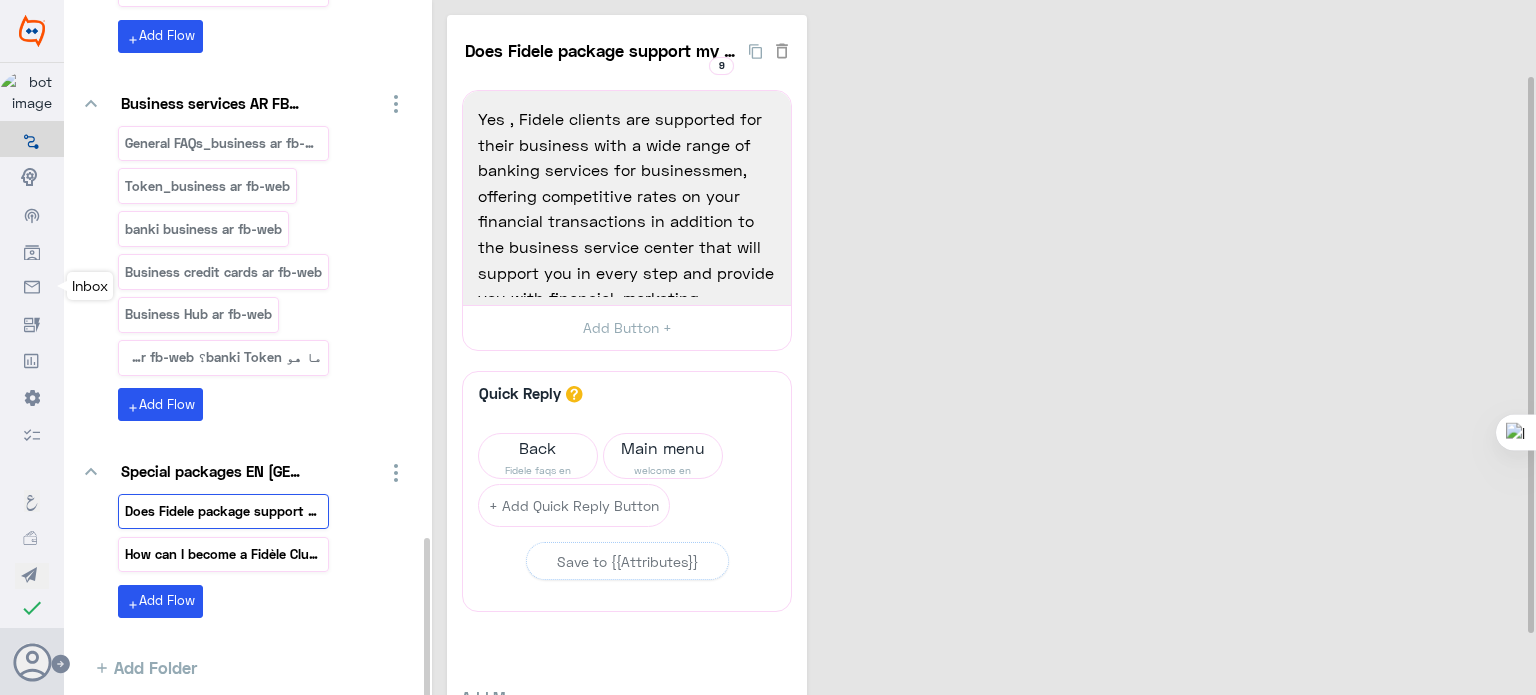 click on "How can I become a Fidèle Club business Customer?" at bounding box center (224, 554) 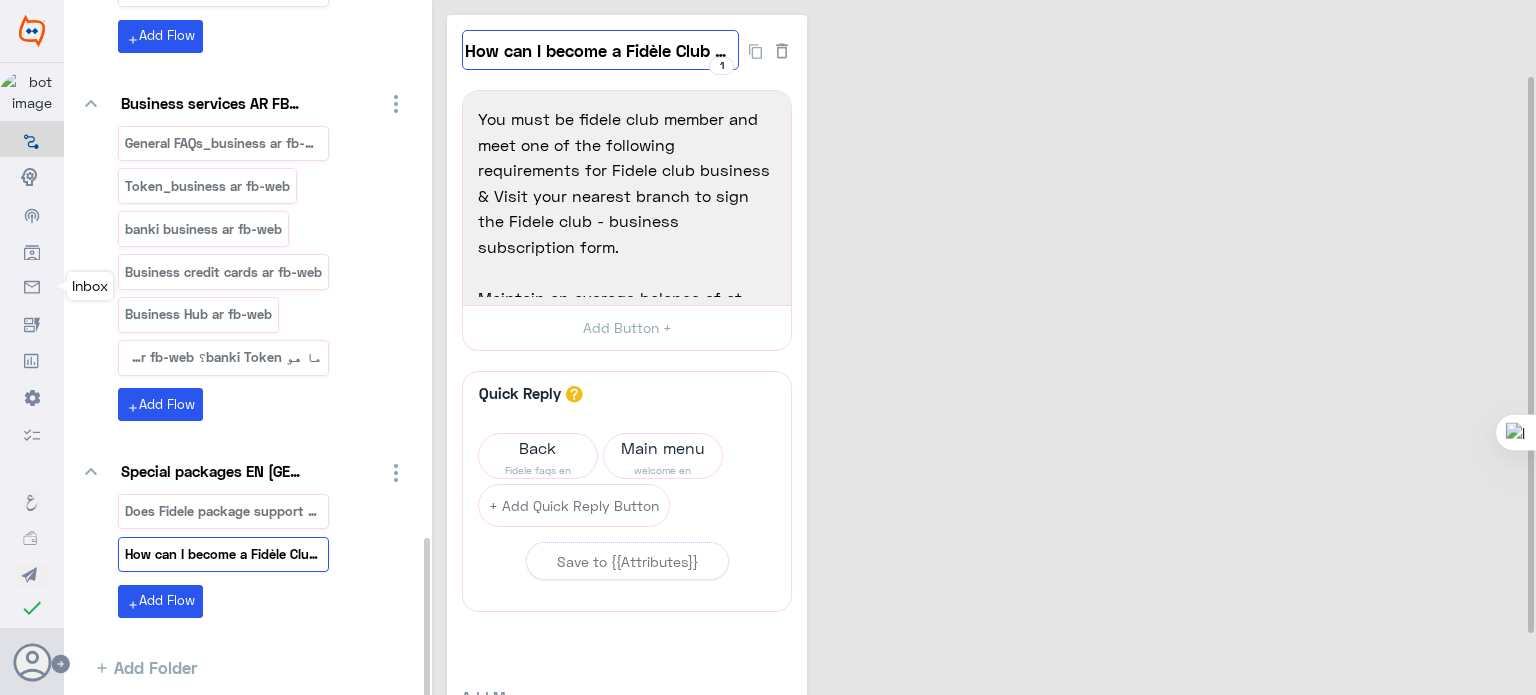 click on "How can I become a Fidèle Club business Customer?" 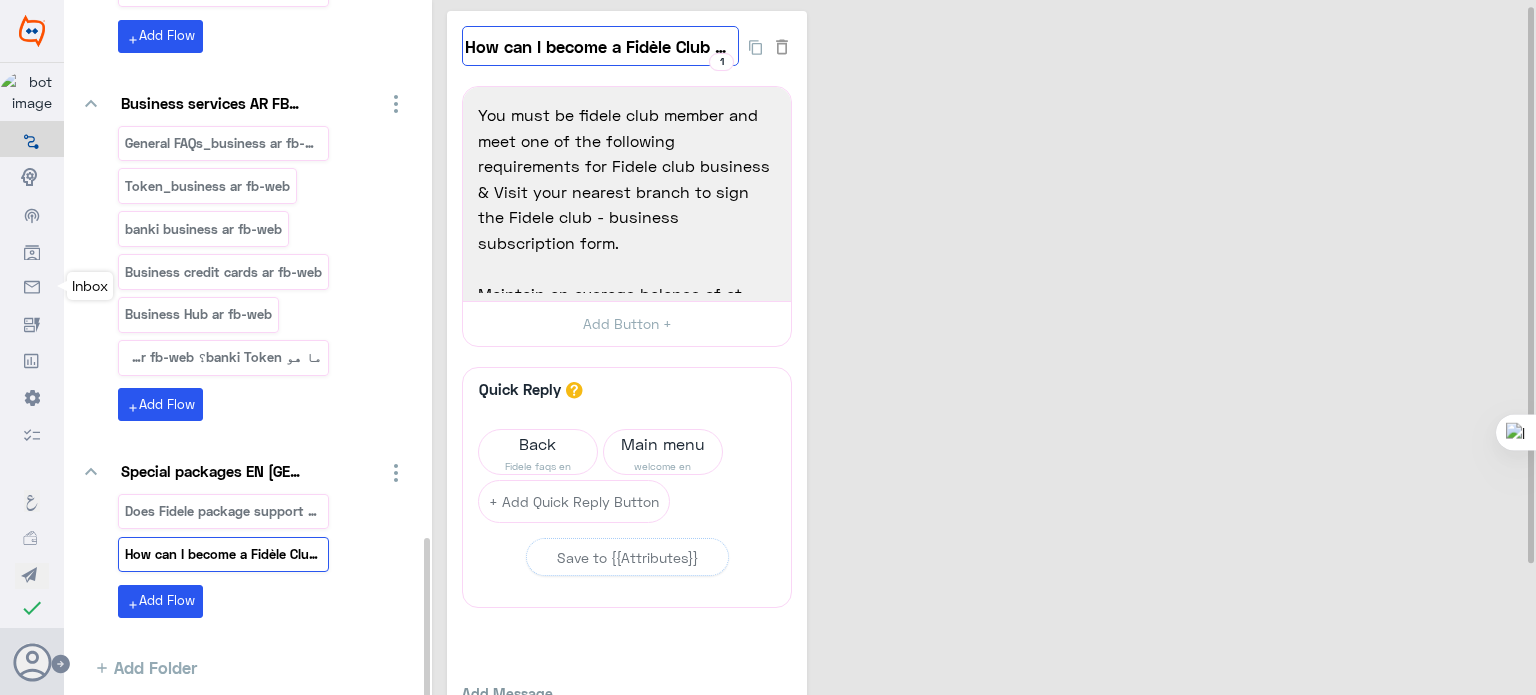 scroll, scrollTop: 6, scrollLeft: 0, axis: vertical 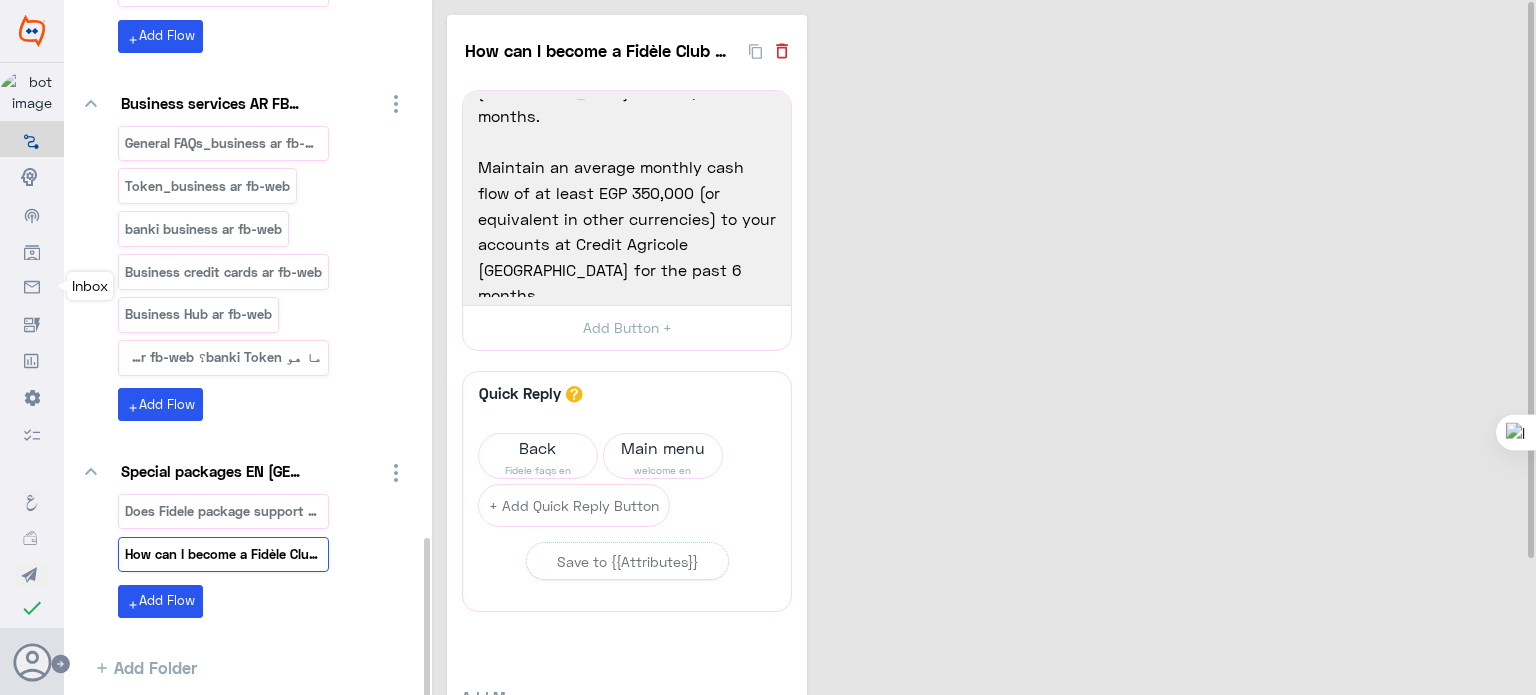 click 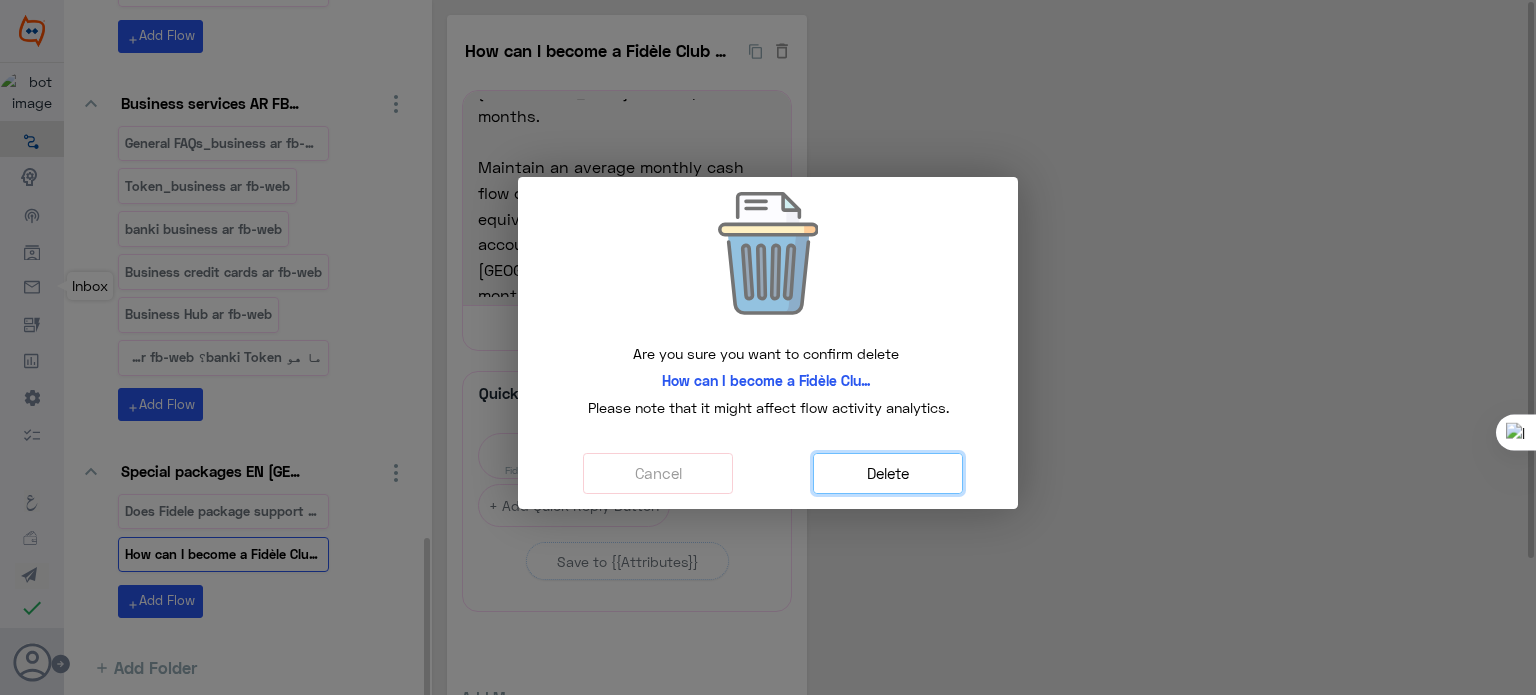 click on "Delete" 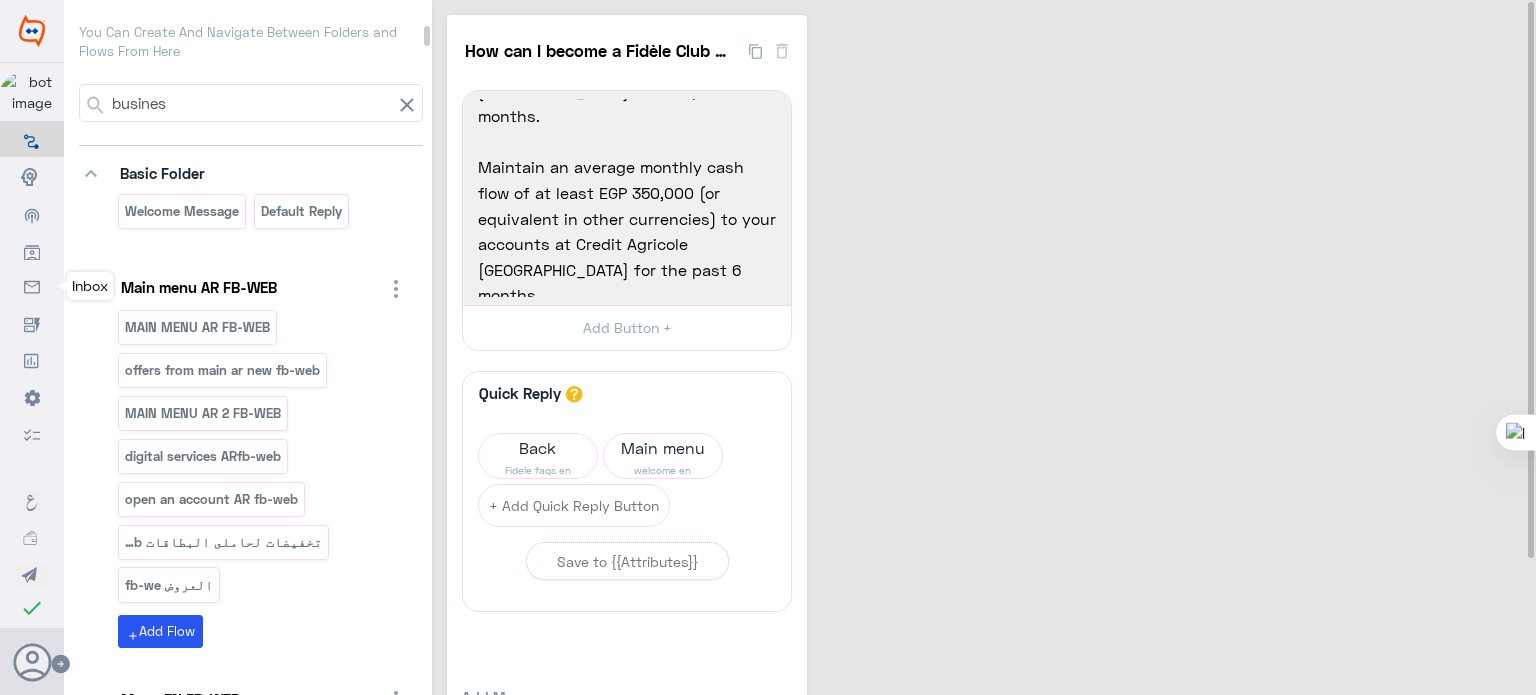 drag, startPoint x: 424, startPoint y: 354, endPoint x: 432, endPoint y: -7, distance: 361.08862 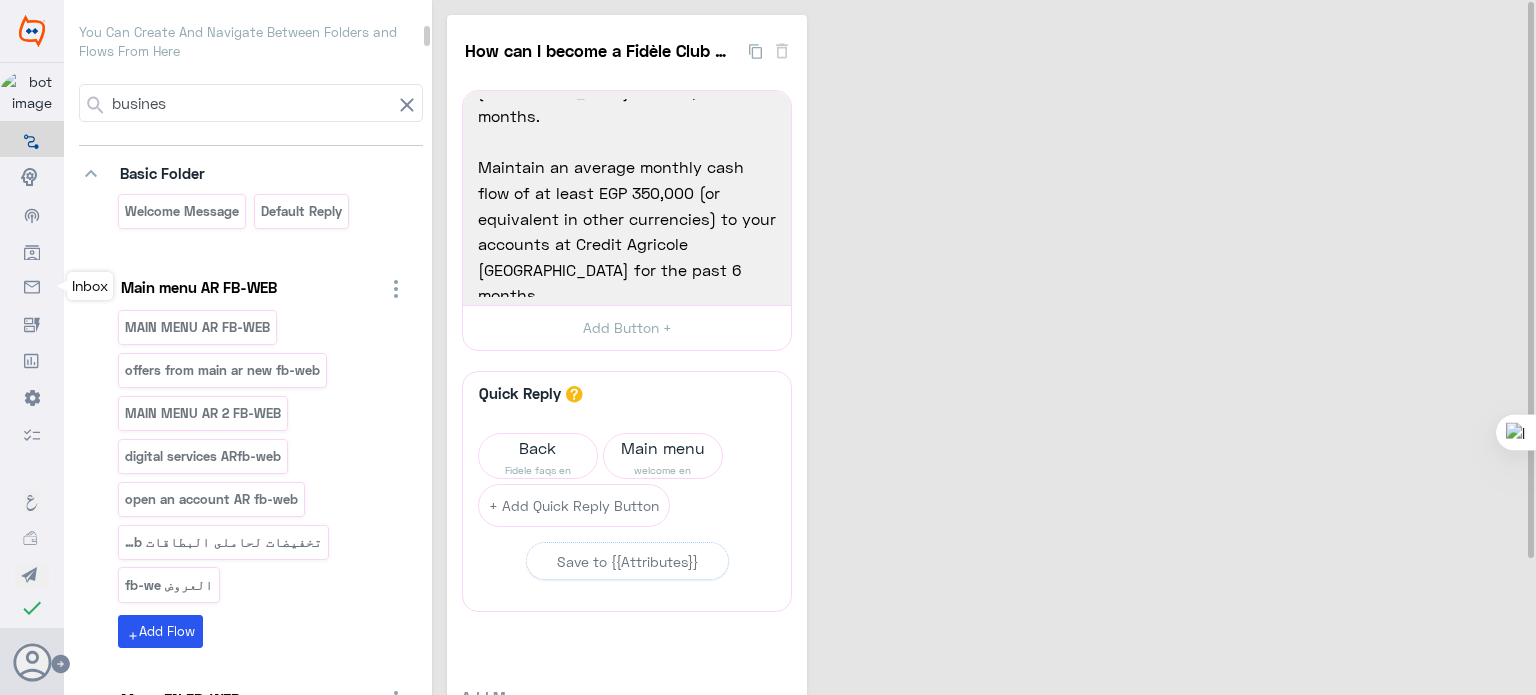 click on "Final Production Flow Builder Conversational Skills Broadcast Audience Inbox Growth Tools Analytics Settings Logs Manager اللغة العربية My Wallet  Test check Changes are saved CAE Team Help Feedback  Your Account  Sign Out  You Can Create And Navigate Between Folders and Flows From Here  busines  keyboard_arrow_down
Basic Folder  Welcome Message   Default reply   keyboard_arrow_down
Main menu AR FB-WEB MAIN MENU AR FB-WEB offers from main ar new fb-web MAIN MENU AR 2 FB-WEB digital services ARfb-web open an  account AR fb-web تخفيضات لحاملى البطاقات fb-web العروض fb-we add  Add Flow   keyboard_arrow_down
Menu EN FB-WEB MAIN MENU FB-WEB MAIN MENU 2 FB-WEB open an account FB-WEB offers from main new fb-web Cards Discounts fb-web digital services english fb-web Our Offers fb-web add  Add Flow   keyboard_arrow_down
Taksit EN/AR How to install credit cards purchase traonline كيفية تقسيط معاملات الشراء لبطاقات الائتonline add" at bounding box center (768, 347) 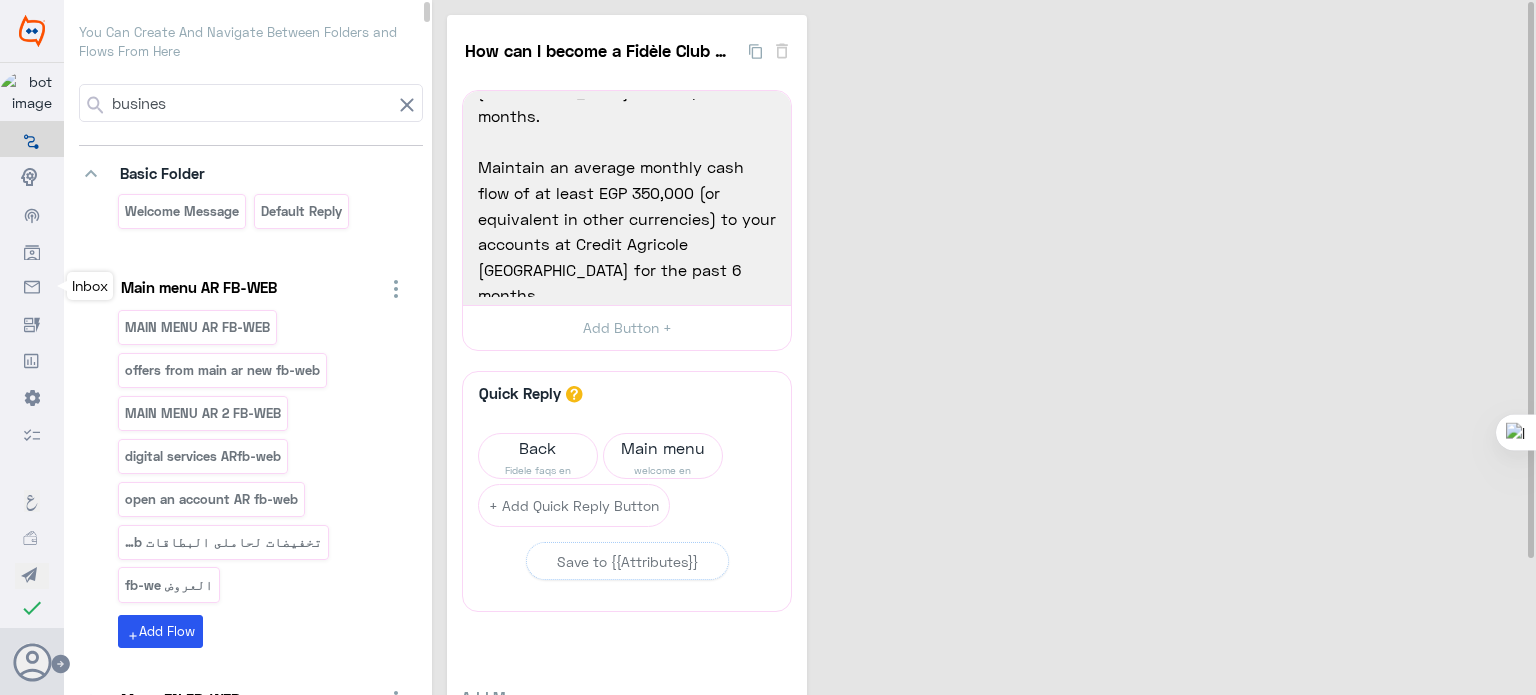 click on "busines" at bounding box center [250, 103] 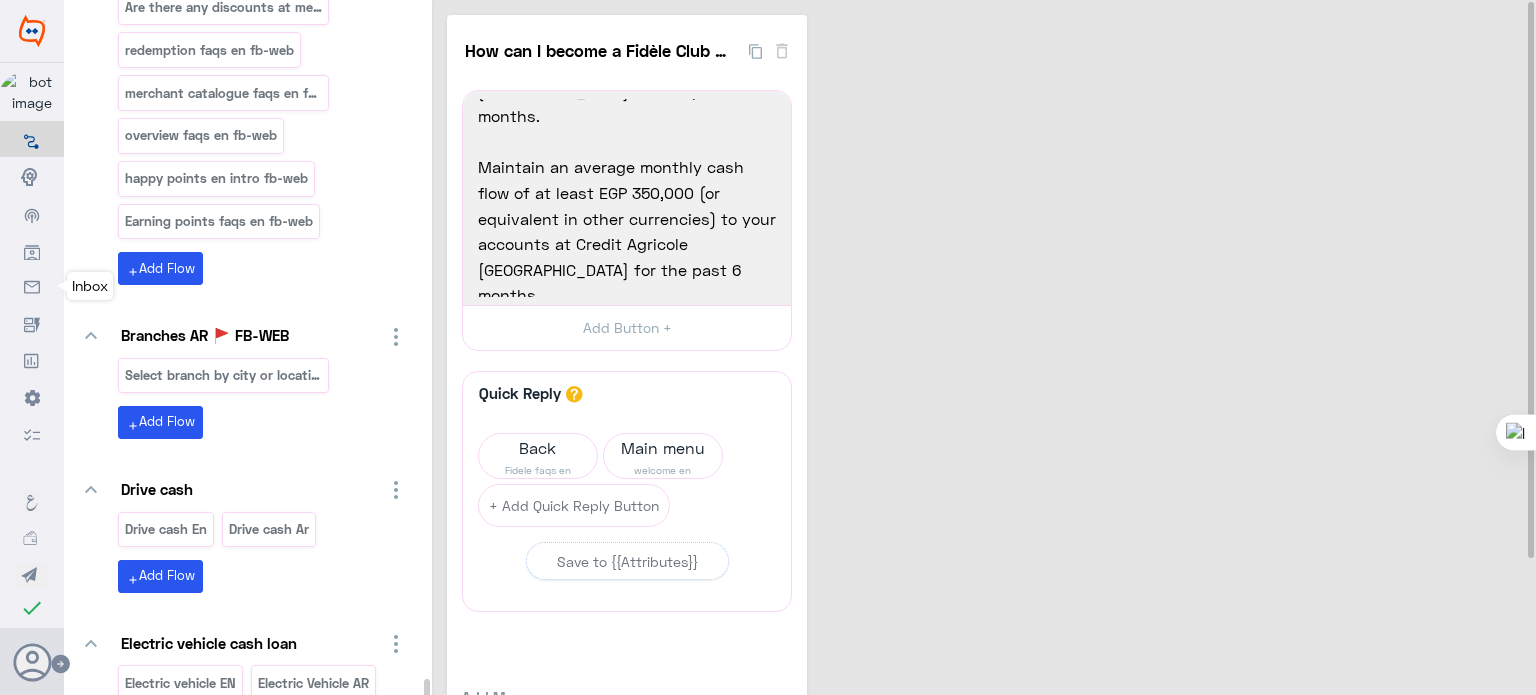 drag, startPoint x: 428, startPoint y: 19, endPoint x: 420, endPoint y: 742, distance: 723.04425 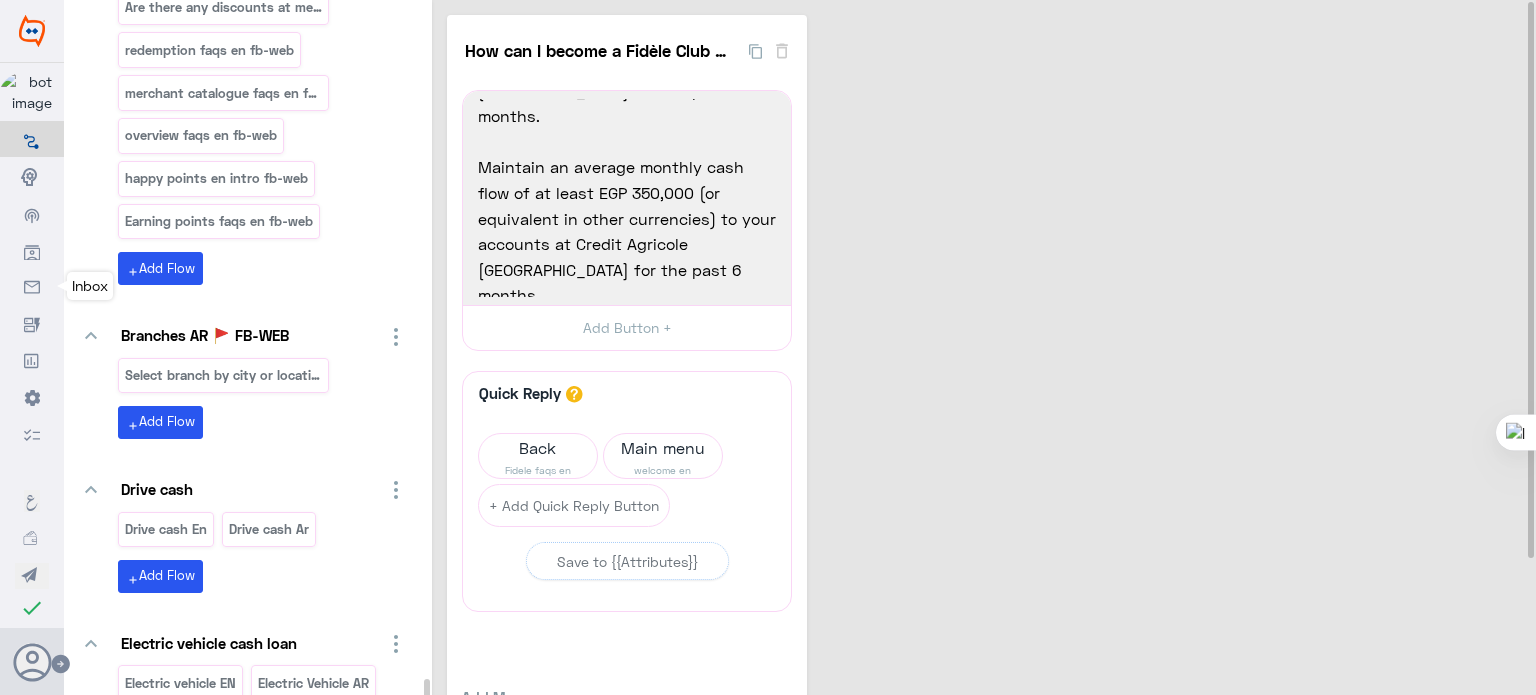 click on "Final Production Flow Builder Conversational Skills Broadcast Audience Inbox Growth Tools Analytics Settings Logs Manager اللغة العربية My Wallet  Test check Changes are saved CAE Team Help Feedback  Your Account  Sign Out  You Can Create And Navigate Between Folders and Flows From Here  busine  keyboard_arrow_down
Basic Folder  Welcome Message   Default reply   keyboard_arrow_down
Main menu AR FB-WEB MAIN MENU AR FB-WEB offers from main ar new fb-web MAIN MENU AR 2 FB-WEB digital services ARfb-web open an  account AR fb-web تخفيضات لحاملى البطاقات fb-web العروض fb-we add  Add Flow   keyboard_arrow_down
Menu EN FB-WEB MAIN MENU FB-WEB MAIN MENU 2 FB-WEB open an account FB-WEB offers from main new fb-web Cards Discounts fb-web digital services english fb-web Our Offers fb-web add  Add Flow   keyboard_arrow_down
Taksit EN/AR How to install credit cards purchase traonline كيفية تقسيط معاملات الشراء لبطاقات الائتonline add" at bounding box center (768, 347) 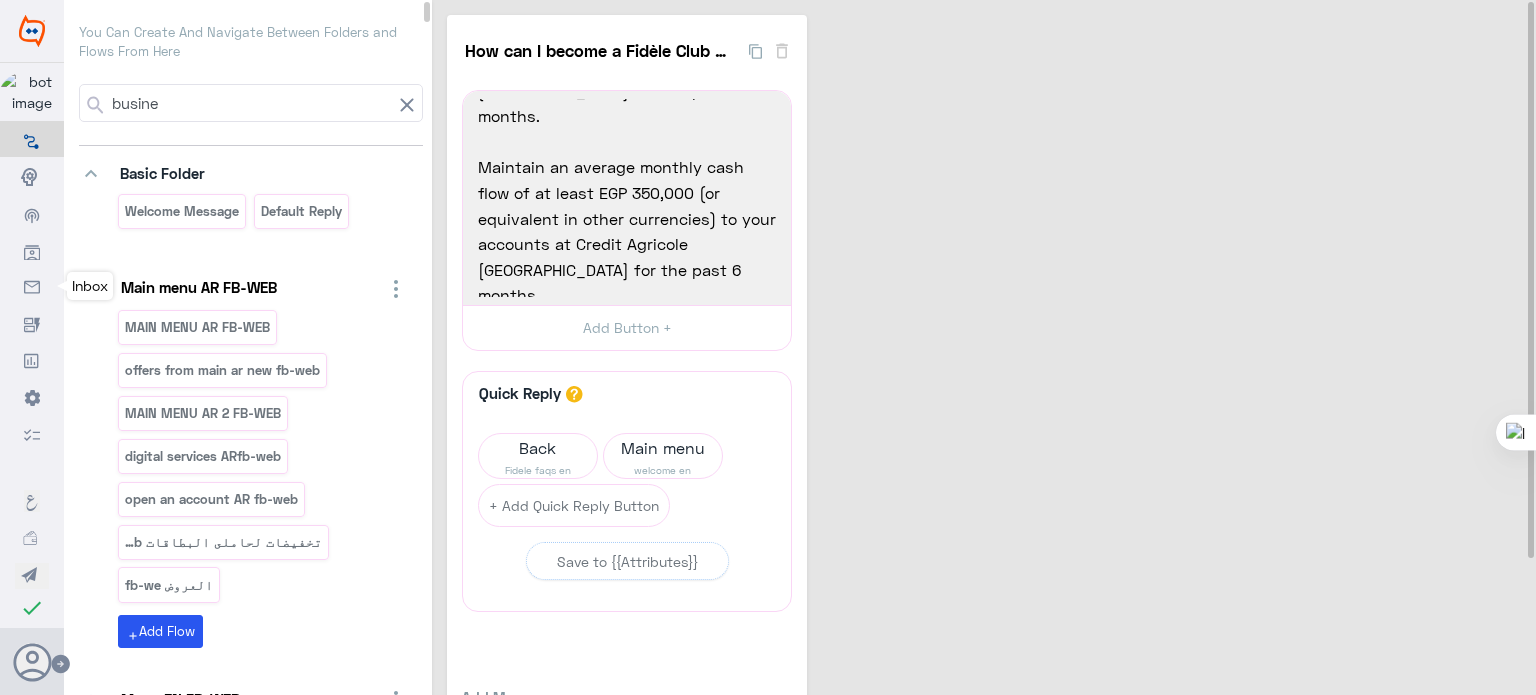 drag, startPoint x: 428, startPoint y: 680, endPoint x: 435, endPoint y: -86, distance: 766.032 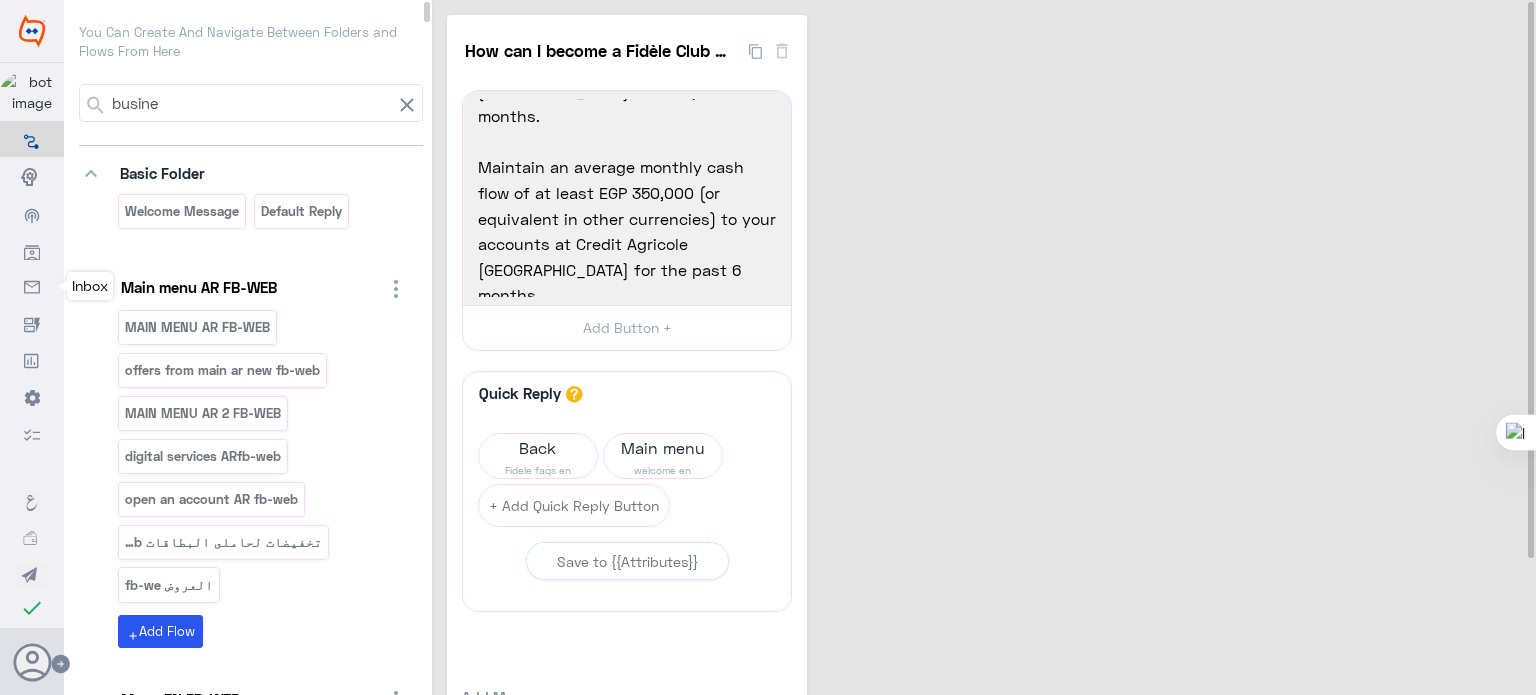 click on "Final Production Flow Builder Conversational Skills Broadcast Audience Inbox Growth Tools Analytics Settings Logs Manager اللغة العربية My Wallet  Test check Changes are saved CAE Team Help Feedback  Your Account  Sign Out  You Can Create And Navigate Between Folders and Flows From Here  busine  keyboard_arrow_down
Basic Folder  Welcome Message   Default reply   keyboard_arrow_down
Main menu AR FB-WEB MAIN MENU AR FB-WEB offers from main ar new fb-web MAIN MENU AR 2 FB-WEB digital services ARfb-web open an  account AR fb-web تخفيضات لحاملى البطاقات fb-web العروض fb-we add  Add Flow   keyboard_arrow_down
Menu EN FB-WEB MAIN MENU FB-WEB MAIN MENU 2 FB-WEB open an account FB-WEB offers from main new fb-web Cards Discounts fb-web digital services english fb-web Our Offers fb-web add  Add Flow   keyboard_arrow_down
Taksit EN/AR How to install credit cards purchase traonline كيفية تقسيط معاملات الشراء لبطاقات الائتonline add" at bounding box center (768, 347) 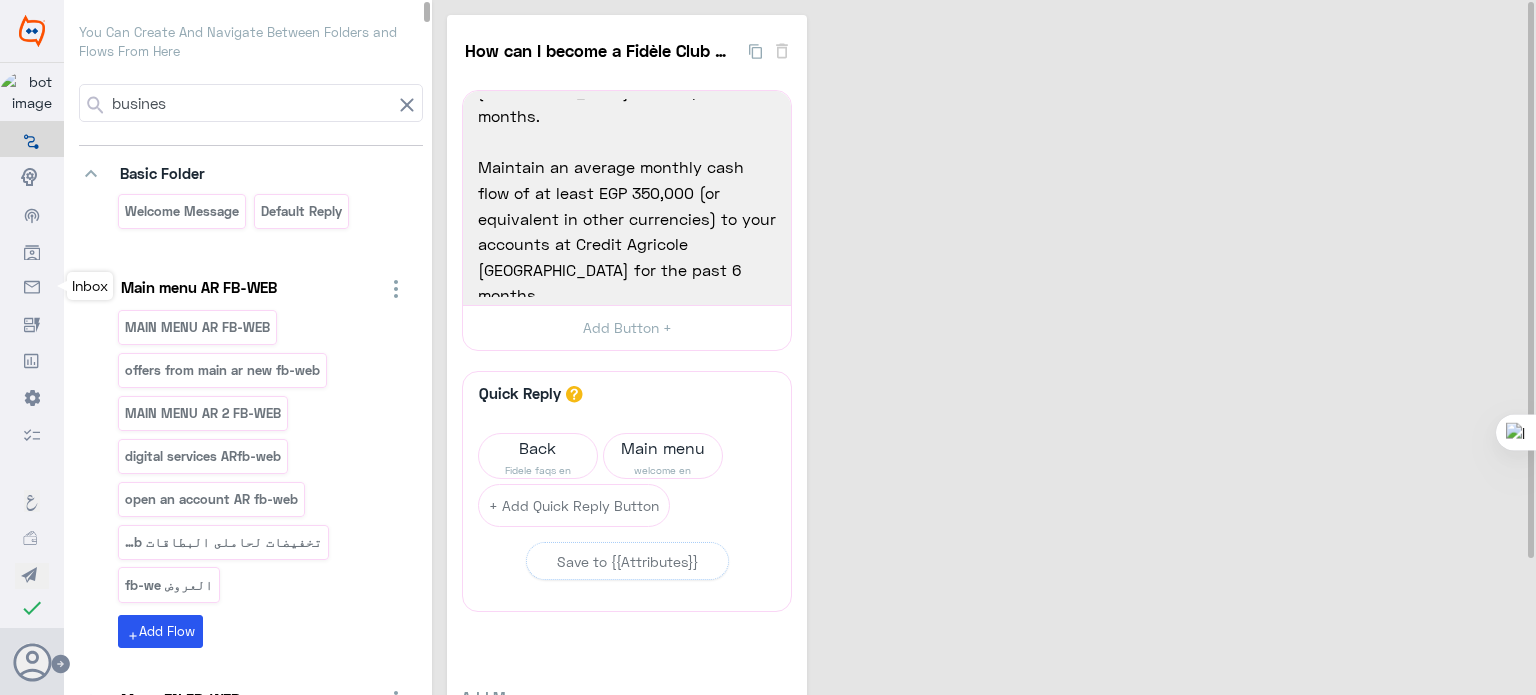 type on "busines" 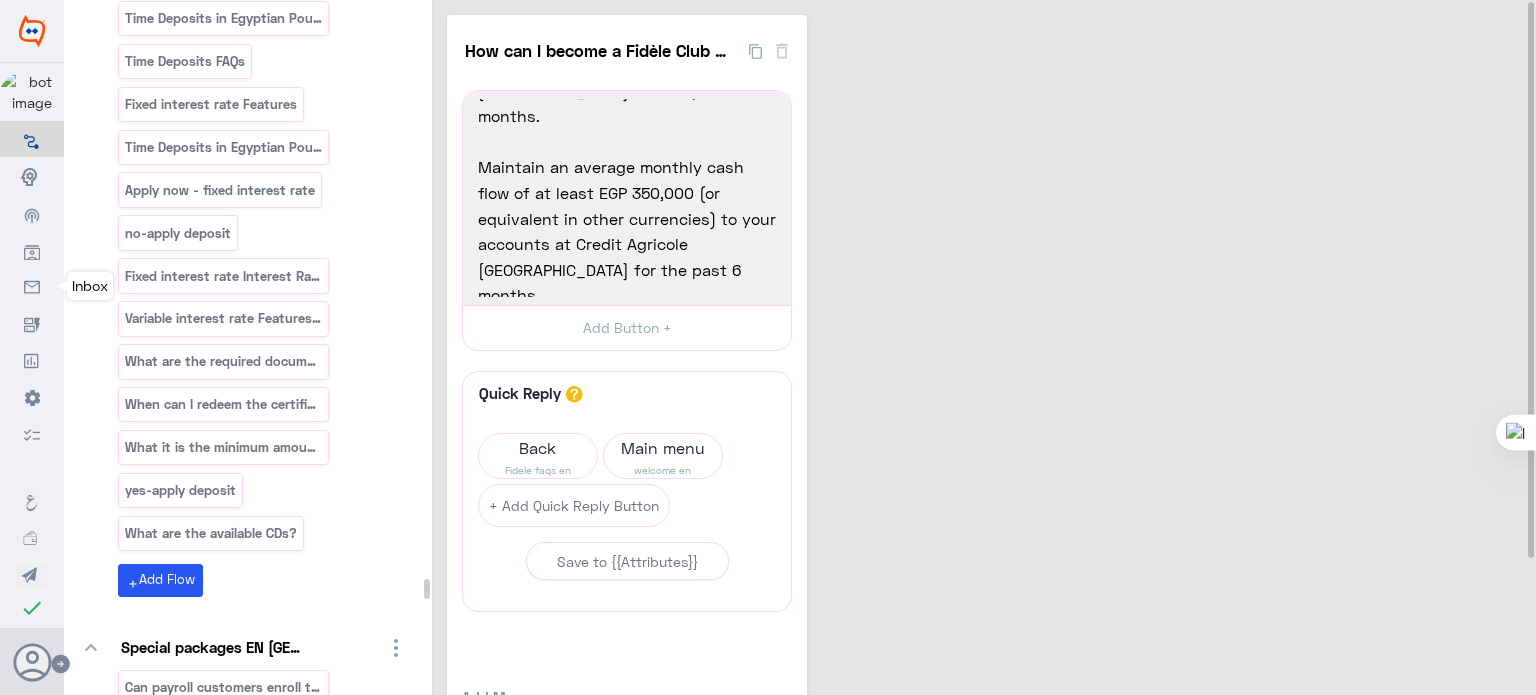 drag, startPoint x: 425, startPoint y: 11, endPoint x: 404, endPoint y: 588, distance: 577.382 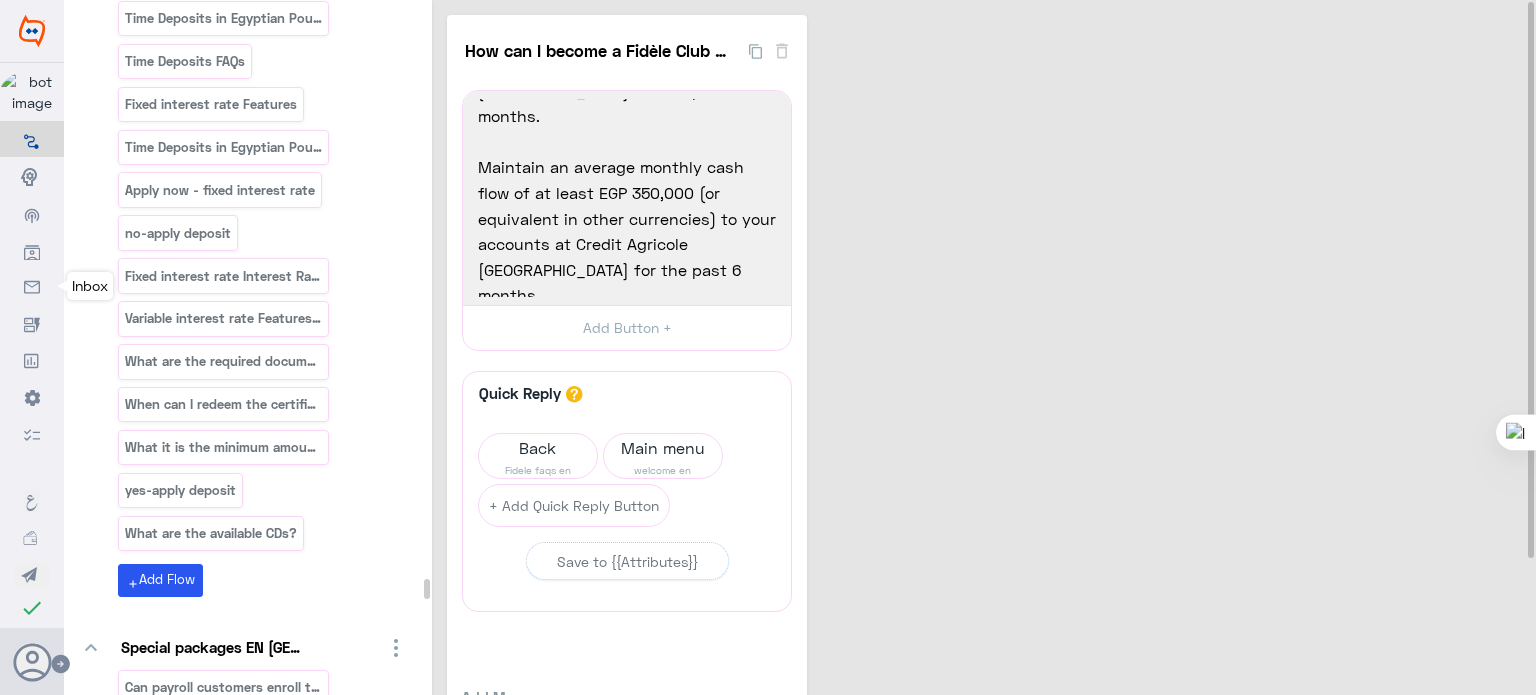 click on "You Can Create And Navigate Between Folders and Flows From Here  busines  keyboard_arrow_down
Basic Folder  Welcome Message   Default reply   keyboard_arrow_down
Main menu AR FB-WEB MAIN MENU AR FB-WEB offers from main ar new fb-web MAIN MENU AR 2 FB-WEB digital services ARfb-web open an  account AR fb-web تخفيضات لحاملى البطاقات fb-web العروض fb-we add  Add Flow   keyboard_arrow_down
Menu EN FB-WEB MAIN MENU FB-WEB MAIN MENU 2 FB-WEB open an account FB-WEB offers from main new fb-web Cards Discounts fb-web digital services english fb-web Our Offers fb-web add  Add Flow   keyboard_arrow_down
Taksit EN/AR How to install credit cards purchase traonline كيفية تقسيط معاملات الشراء لبطاقات الائتonline How to install credit cards purchase tra lite كيفية تقسيط معاملات الشراء لبطاقات الائتlite taksit phone ar taksit phone en taksit ar WA taksit ar How to install credit cards purchase transactions? taksit en WA add" 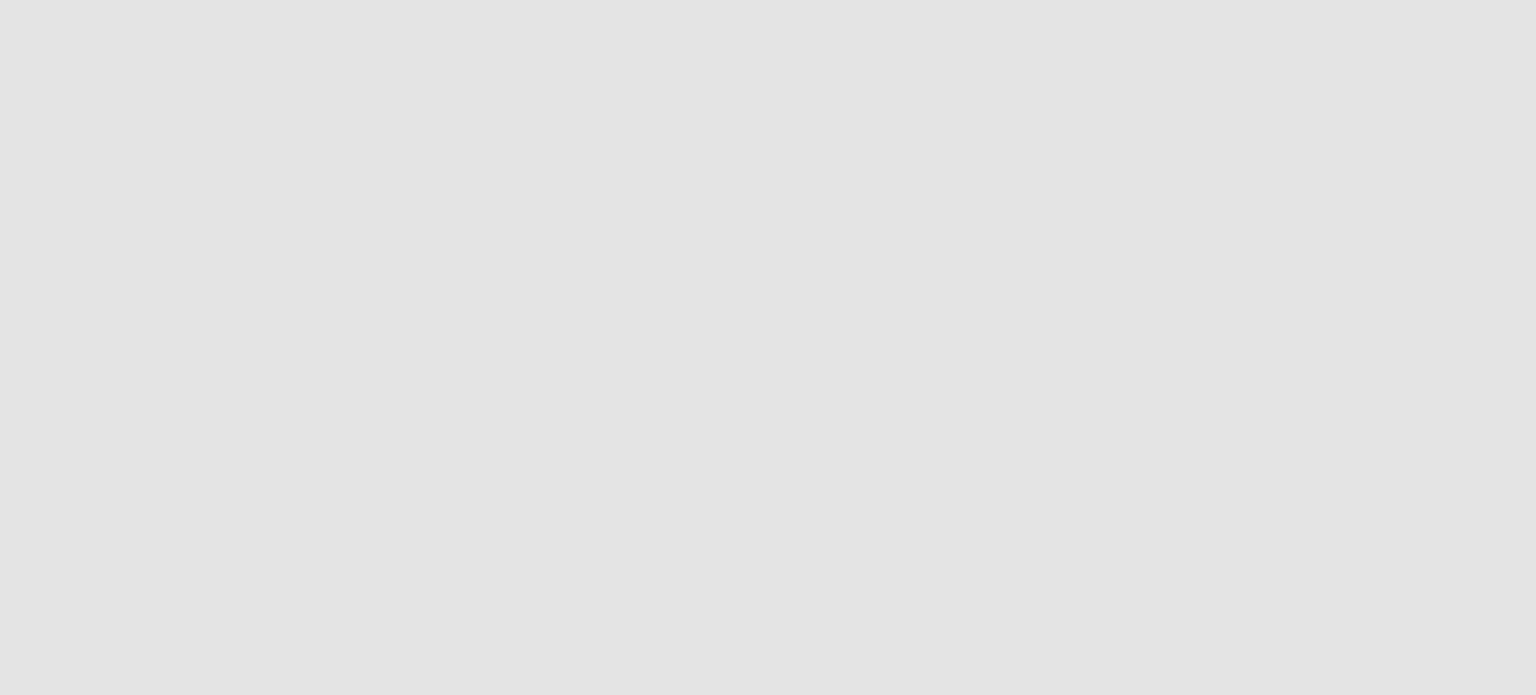 scroll, scrollTop: 0, scrollLeft: 0, axis: both 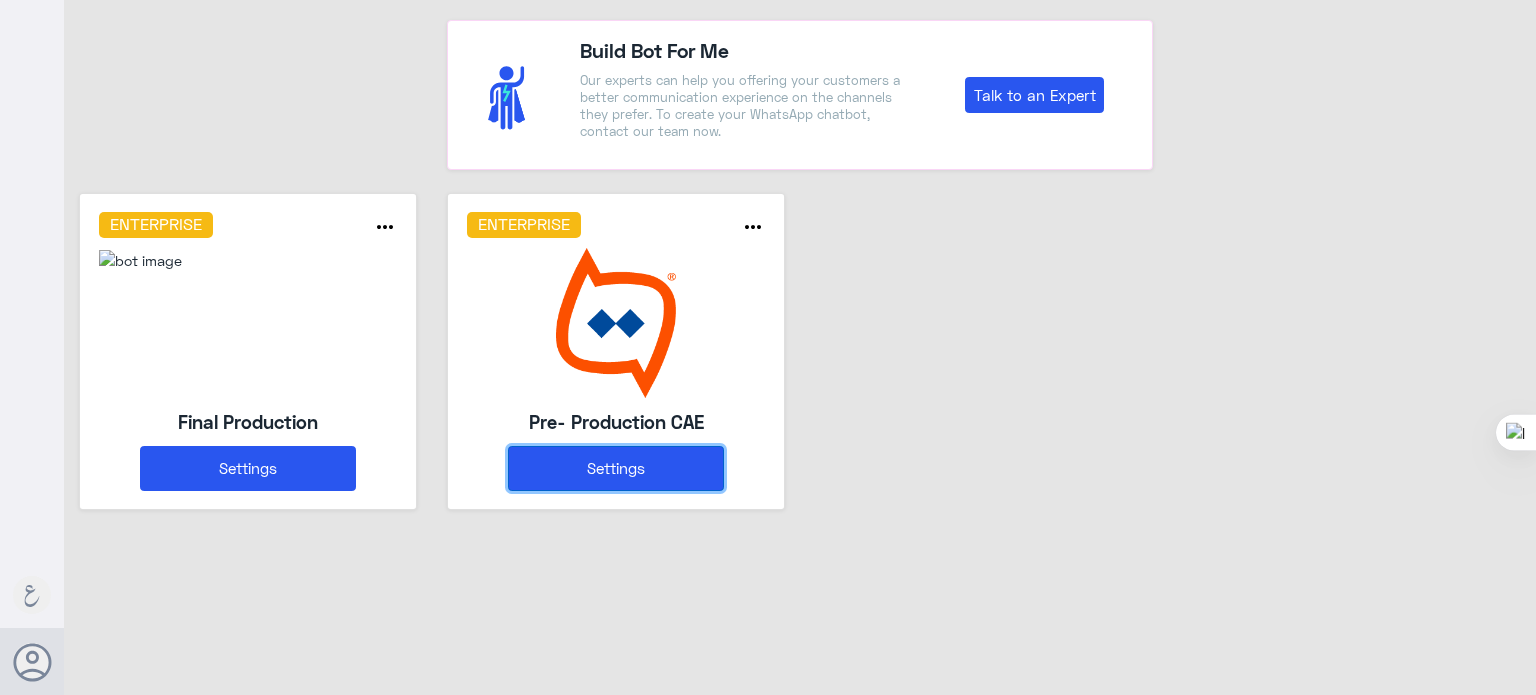 click on "Settings" at bounding box center [616, 468] 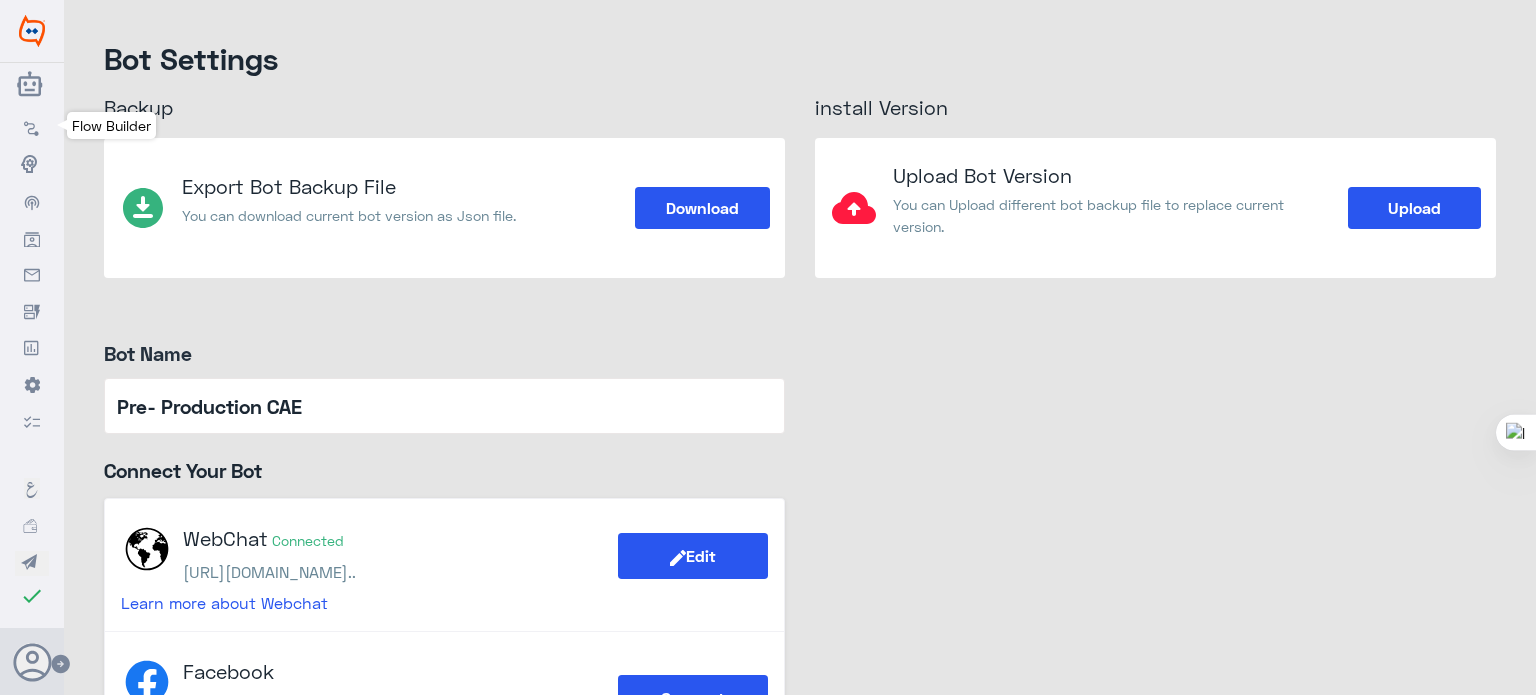 click on "Flow Builder" at bounding box center [32, 126] 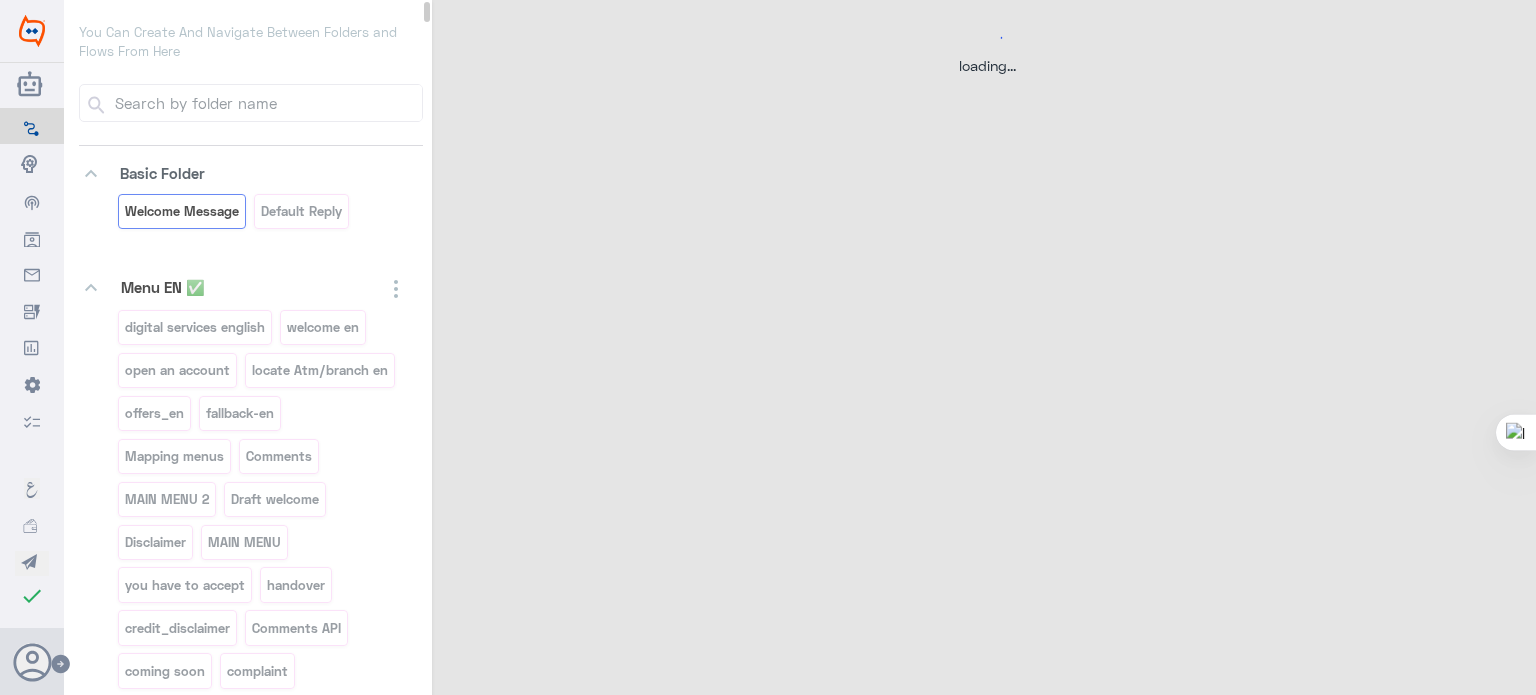 select on "POST" 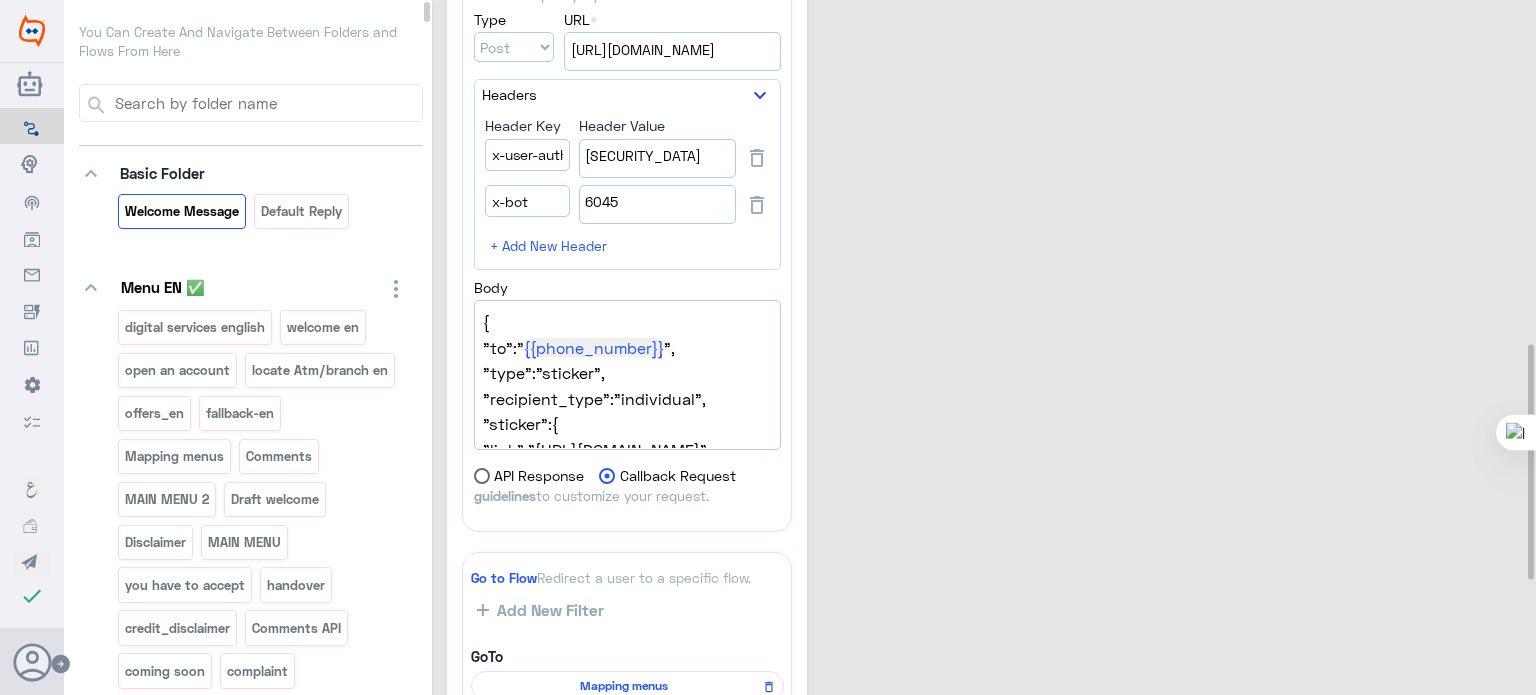 scroll, scrollTop: 1056, scrollLeft: 0, axis: vertical 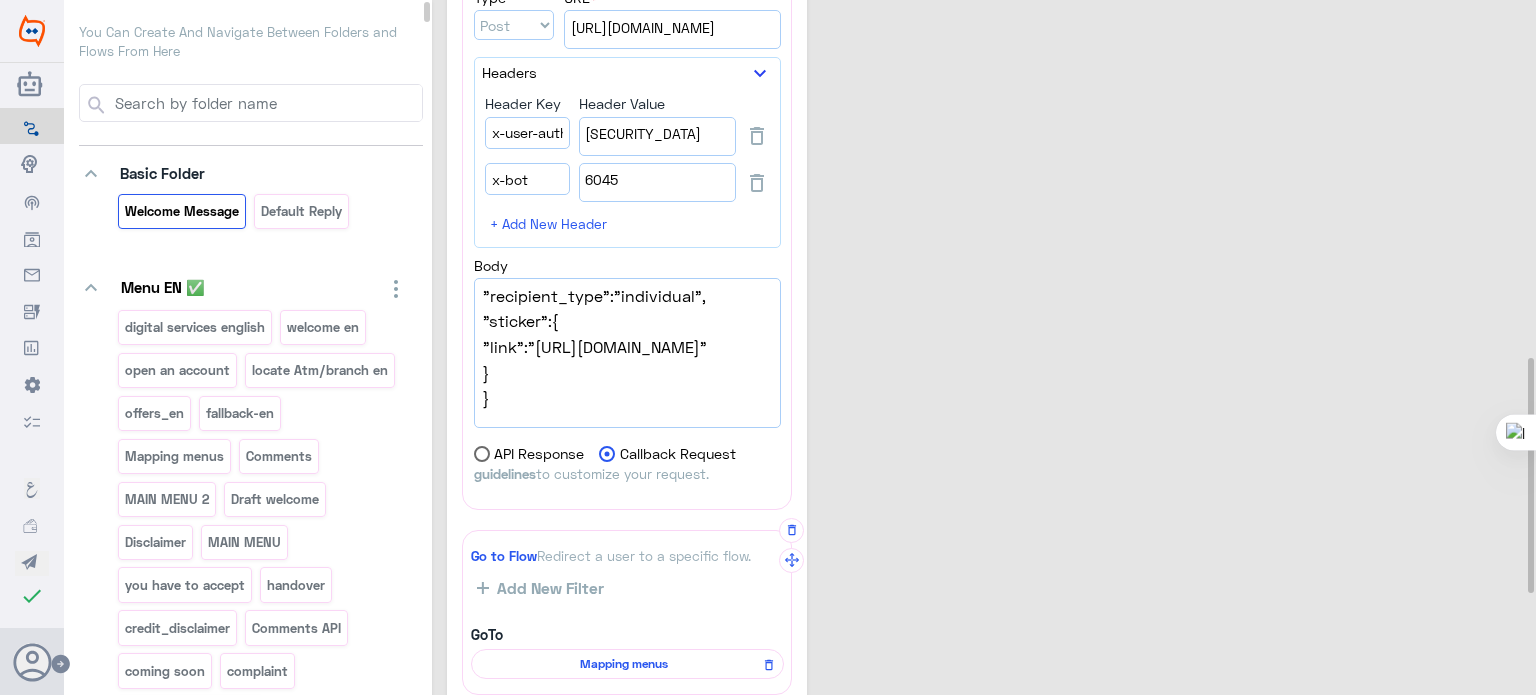 click on "Mapping menus" 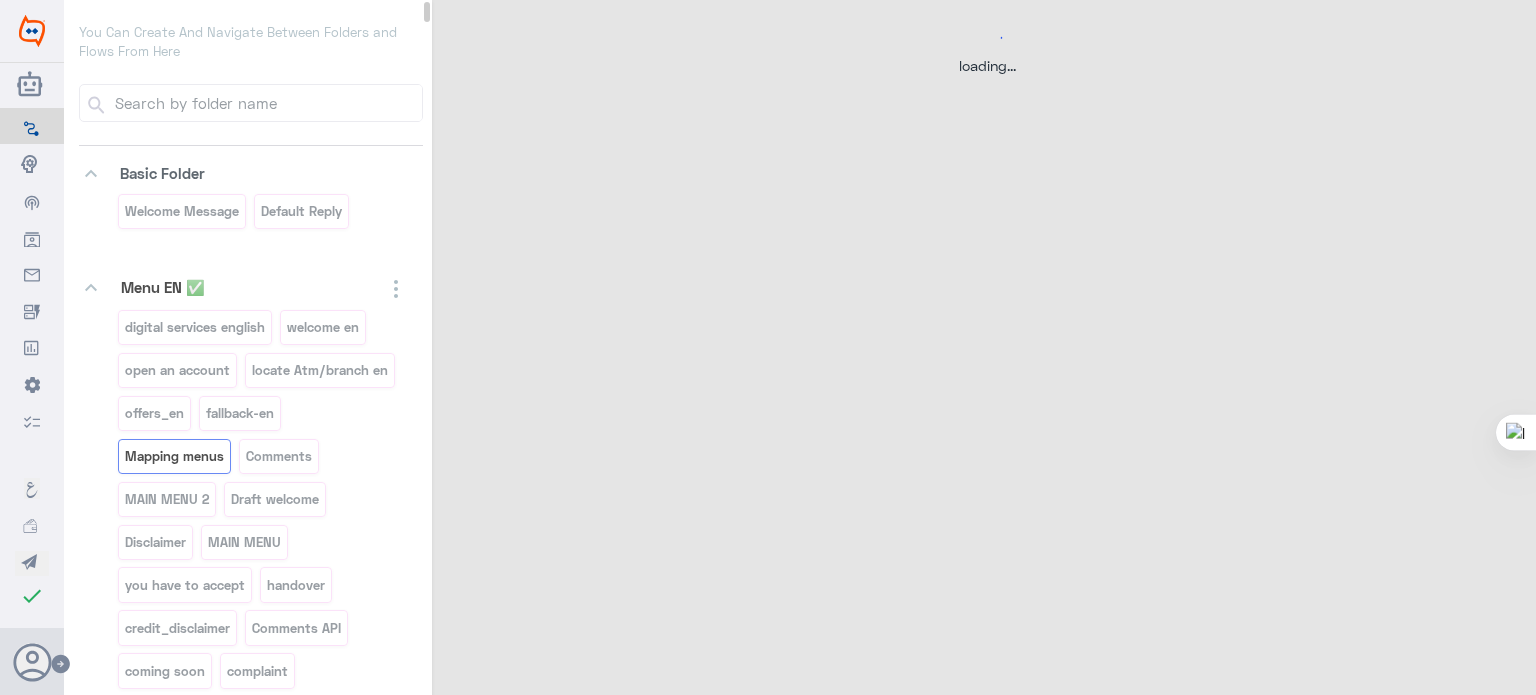 scroll, scrollTop: 0, scrollLeft: 0, axis: both 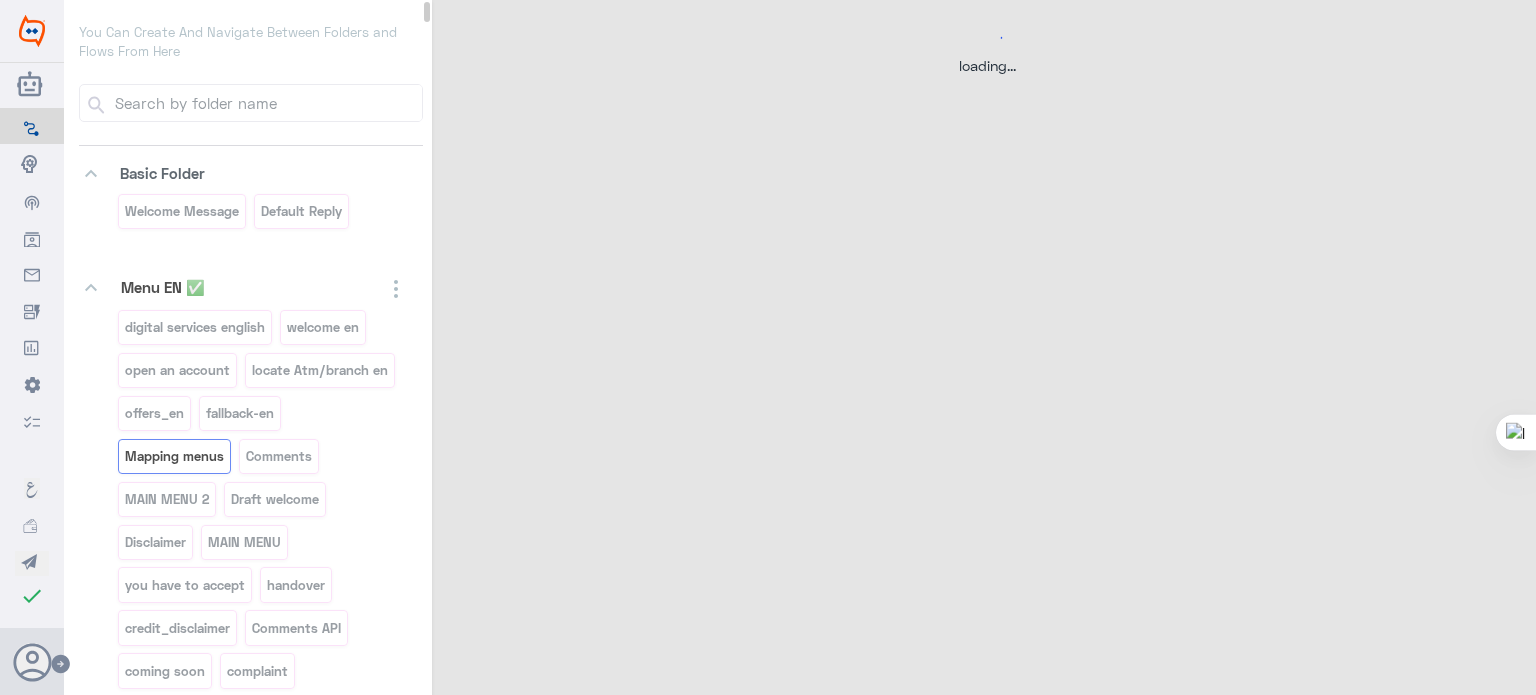 select on "1" 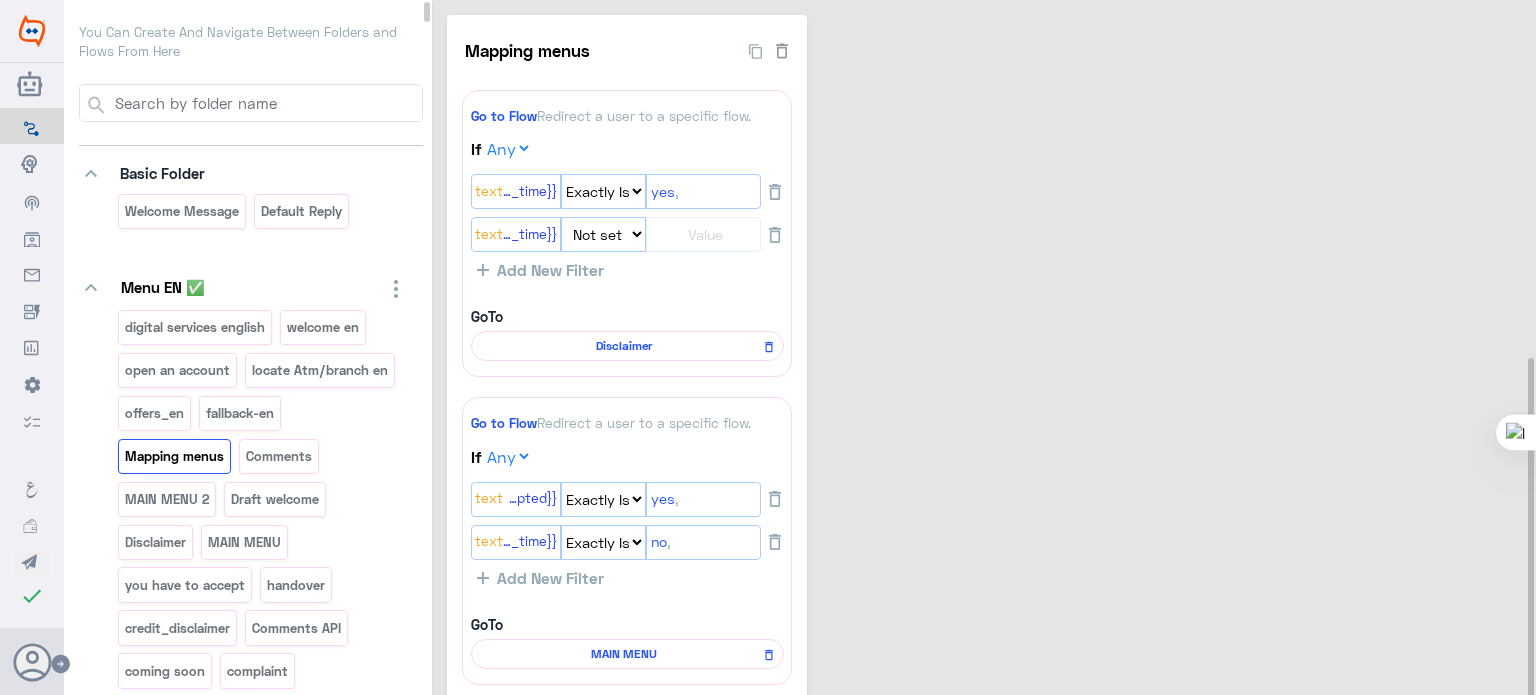 scroll, scrollTop: 308, scrollLeft: 0, axis: vertical 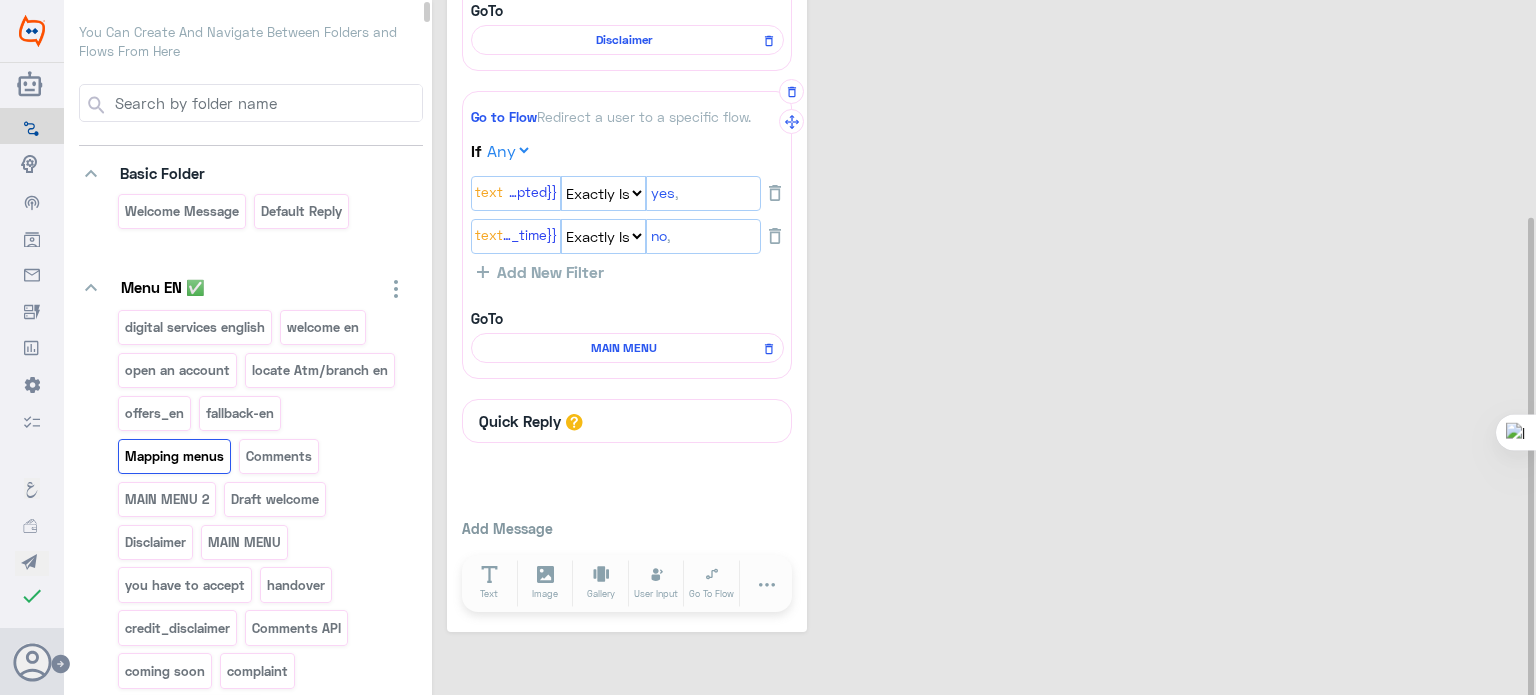 click on "MAIN MENU" 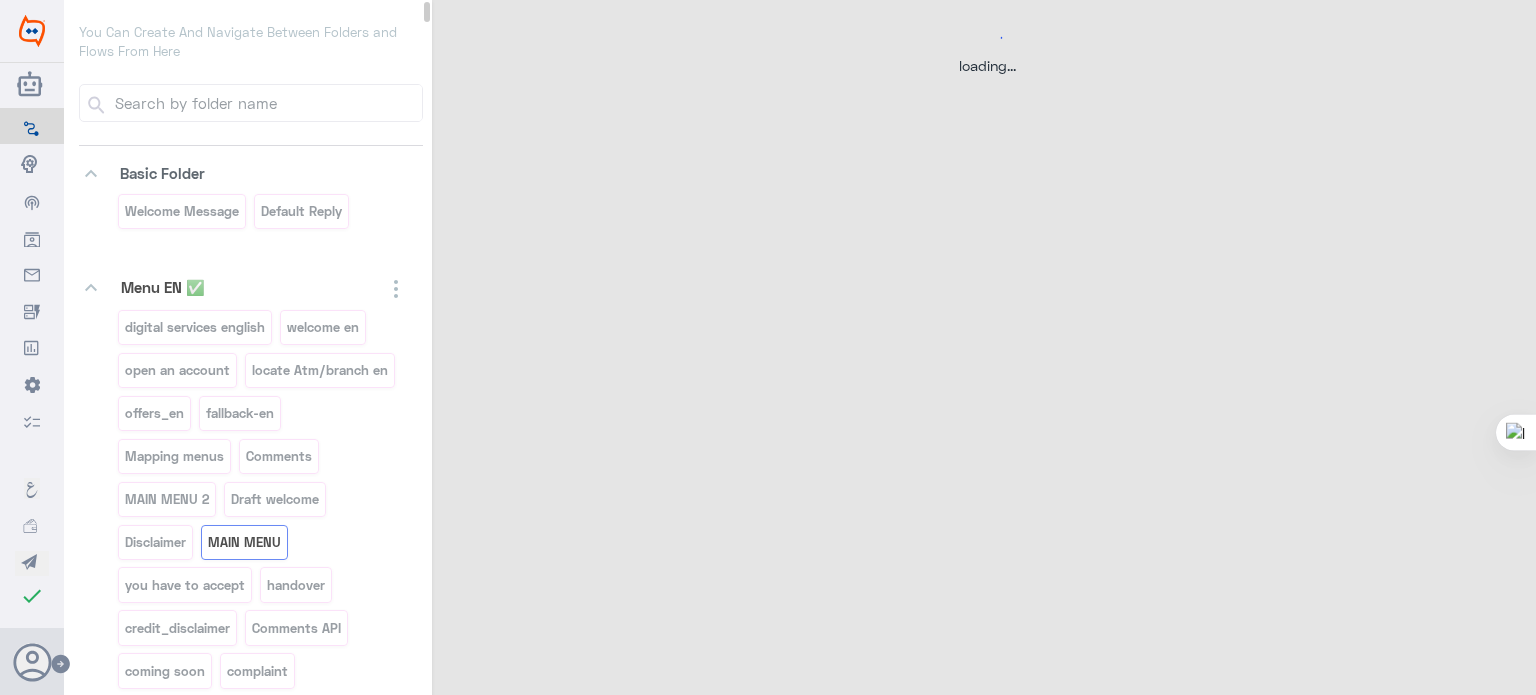scroll, scrollTop: 0, scrollLeft: 0, axis: both 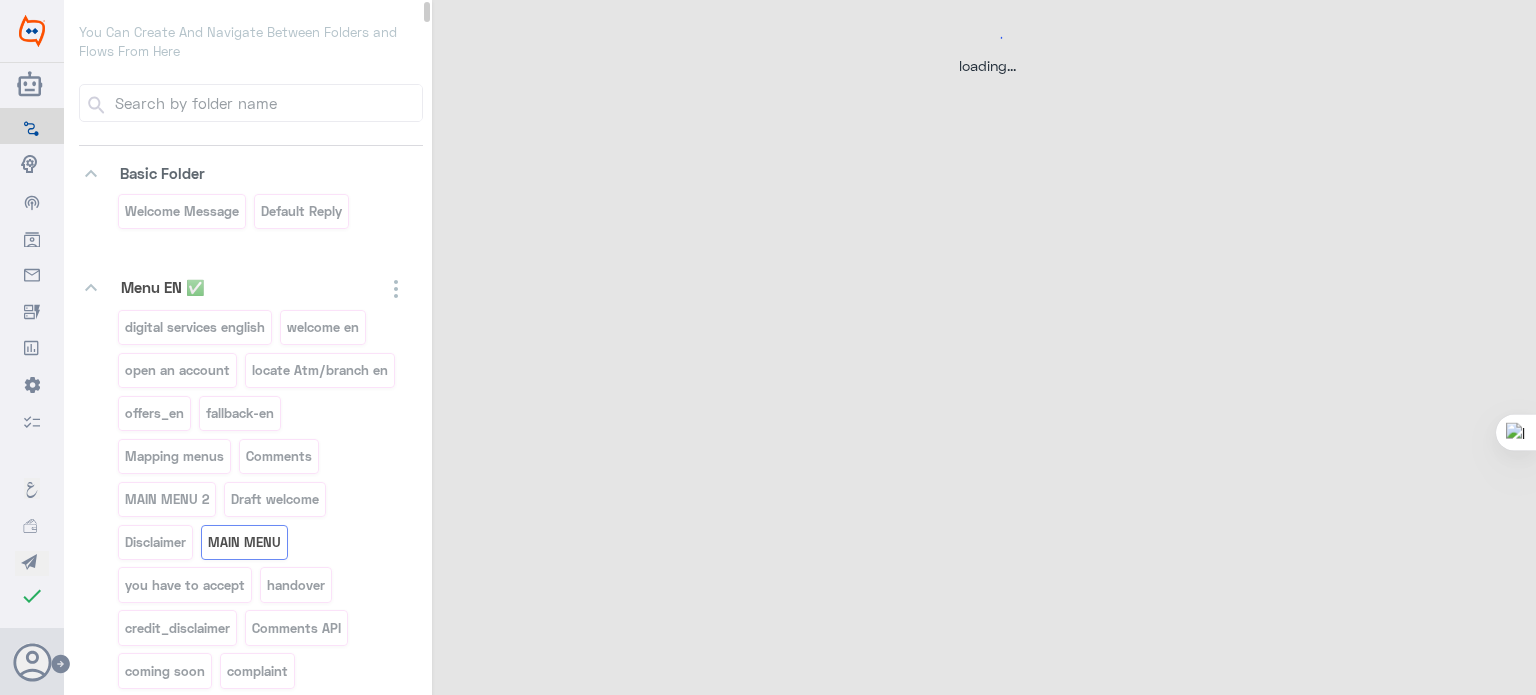 select on "3" 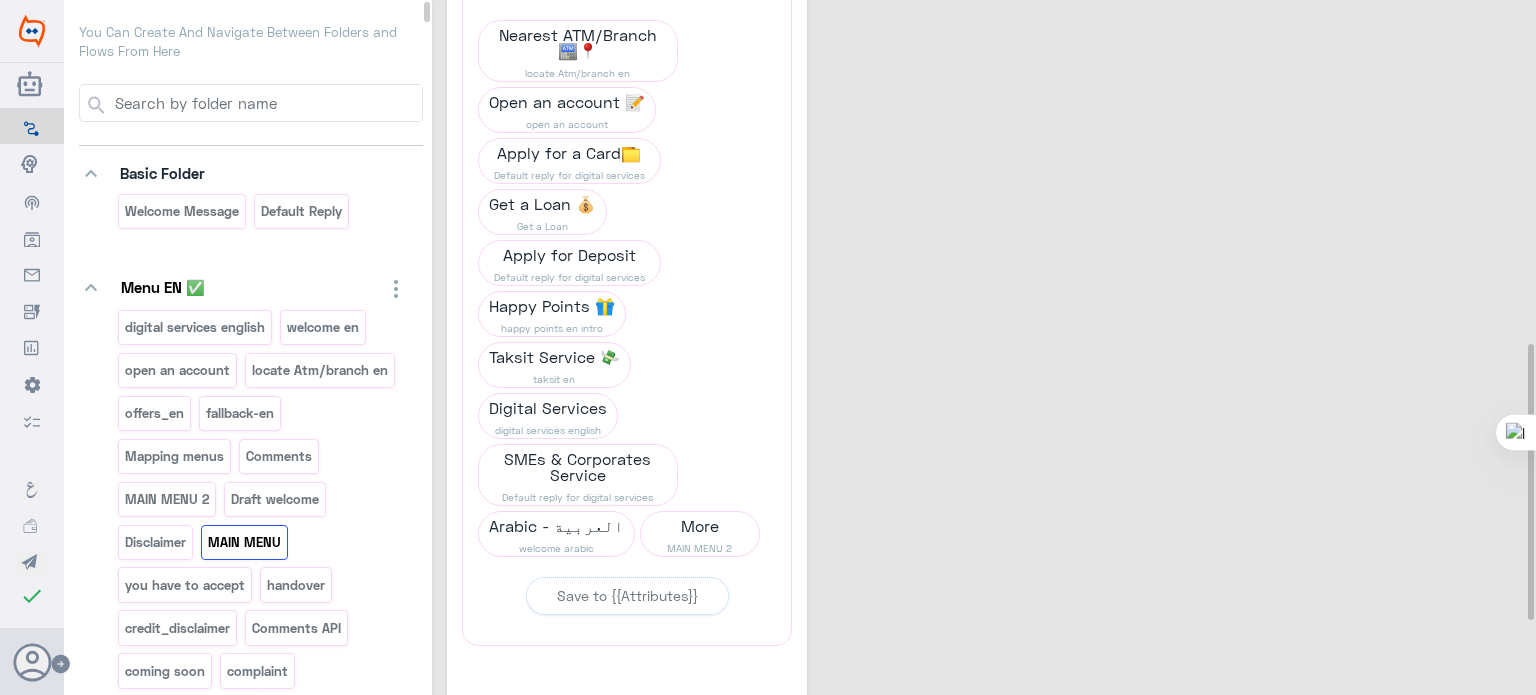 scroll, scrollTop: 860, scrollLeft: 0, axis: vertical 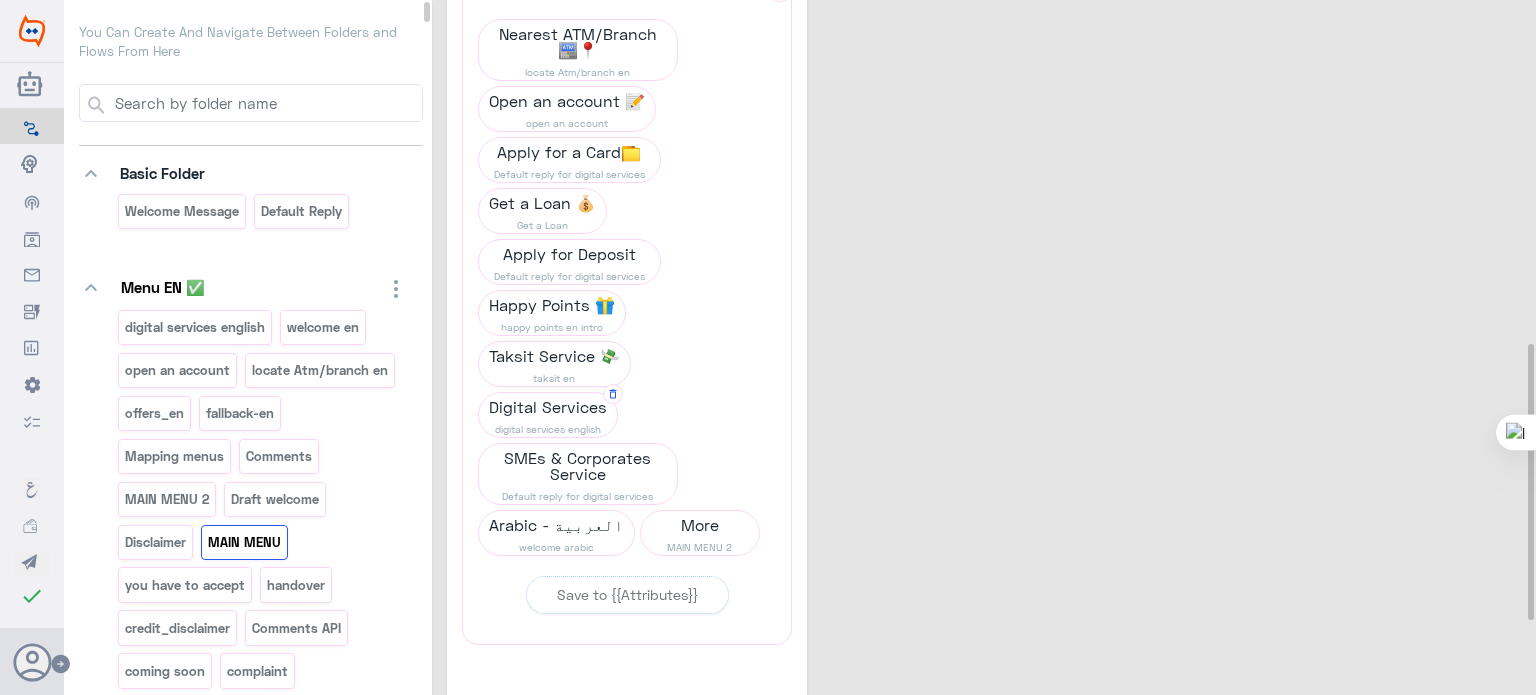 click on "digital services english" 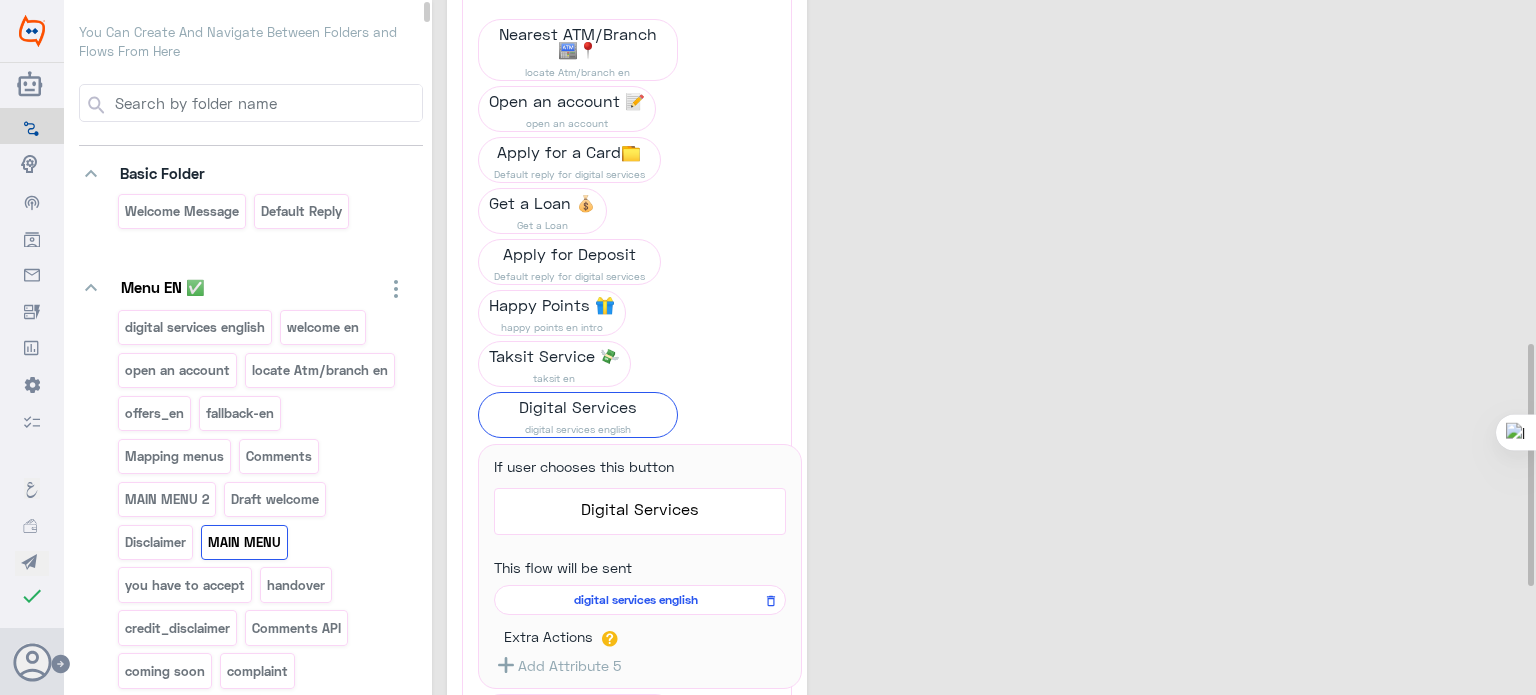 click on "MAIN MENU  41  Set attribute  to help segment users for re-engagement, to help define bot flow scenarios or to analyze user activity. Attribute {{accepted}}: Text yes Set attribute  to help segment users for re-engagement, to help define bot flow scenarios or to analyze user activity. Attribute {{first_time}}: Text no Go to Flow  Redirect a user to a specific flow. {{ChannelId}}: Selected  Is   Is Not   Facebook   WebChat   Whatsapp   Instagram   Twitter  Add New Filter GoTo  MAIN MENU FB-WEB  Please select the desired service:  1966  Please select the desired service:  Add Button +  Quick Reply  A quick reply/user input can only be after a message content eg: text, image or gallery, please drag a valid message.  Nearest ATM/Branch 🏧📍 locate Atm/branch en Open an account 📝 open an account Apply for a Card📁 Default reply for digital services Get a Loan 💰 Get a Loan Apply for Deposit Default reply for digital services Happy Points 🎁 happy points en intro Taksit Service 💸 taksit en  64  More" 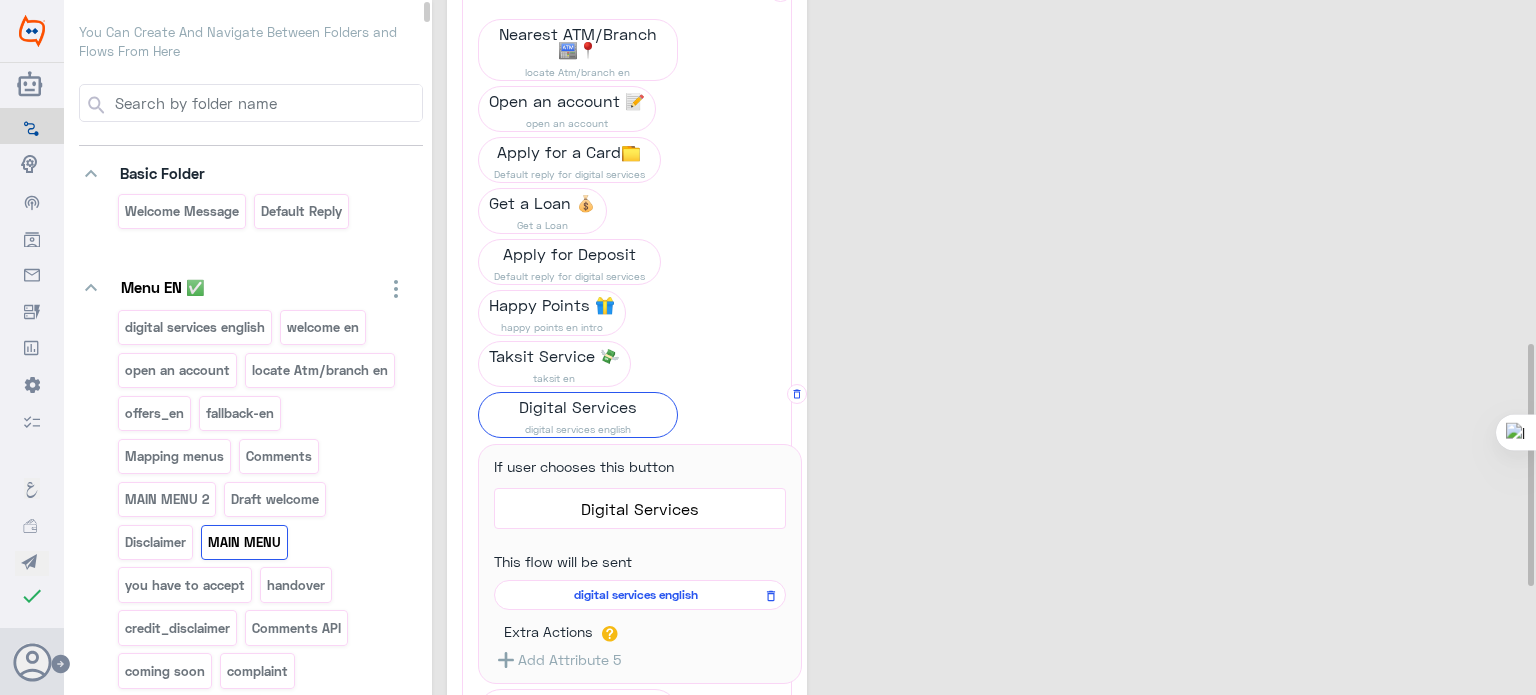 click on "Digital Services" 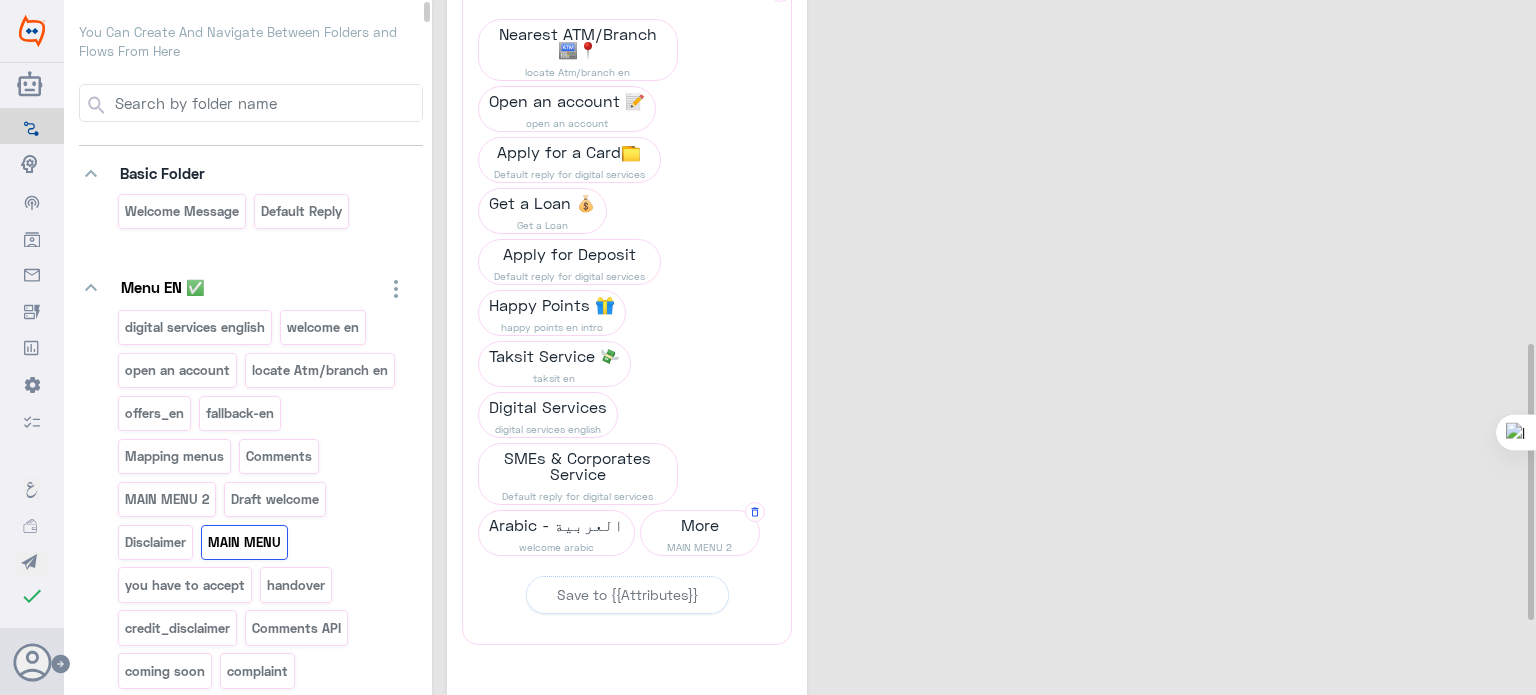 click on "MAIN MENU 2" 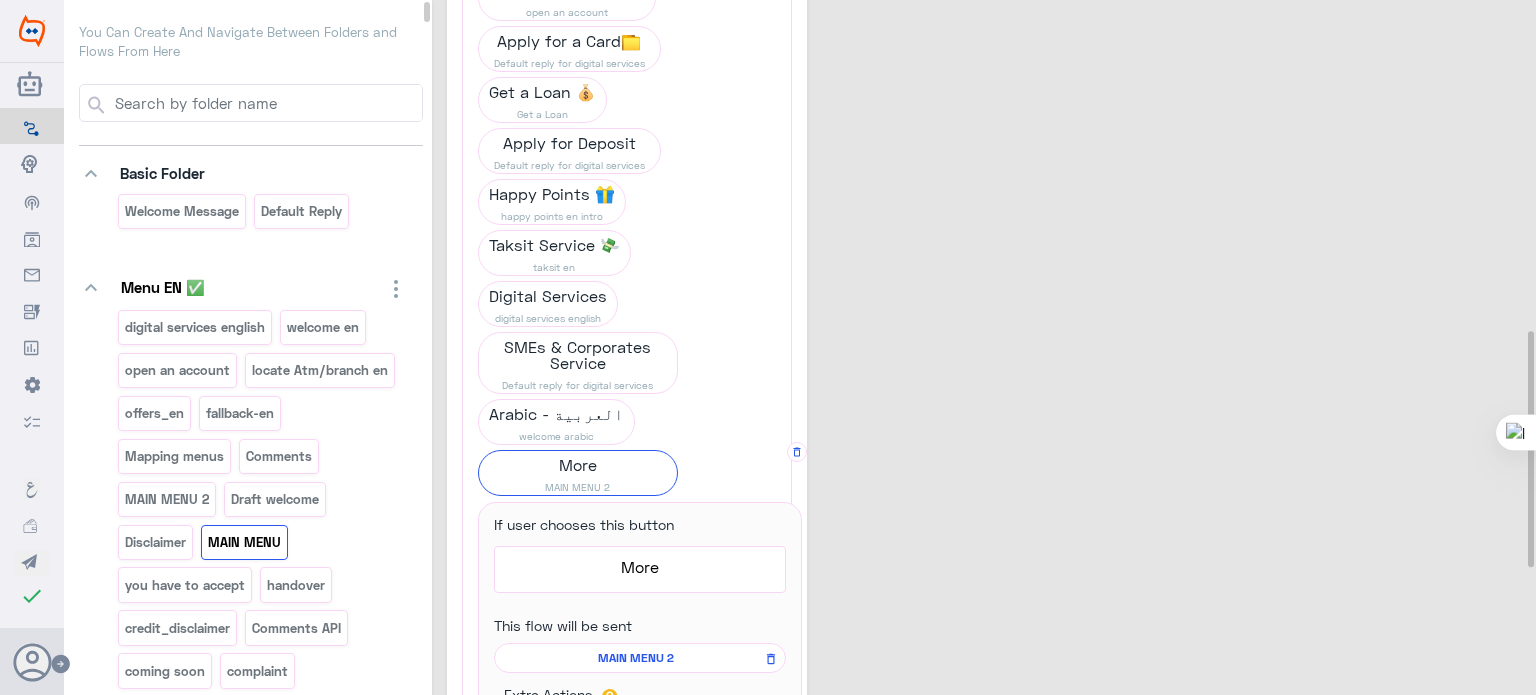 scroll, scrollTop: 972, scrollLeft: 0, axis: vertical 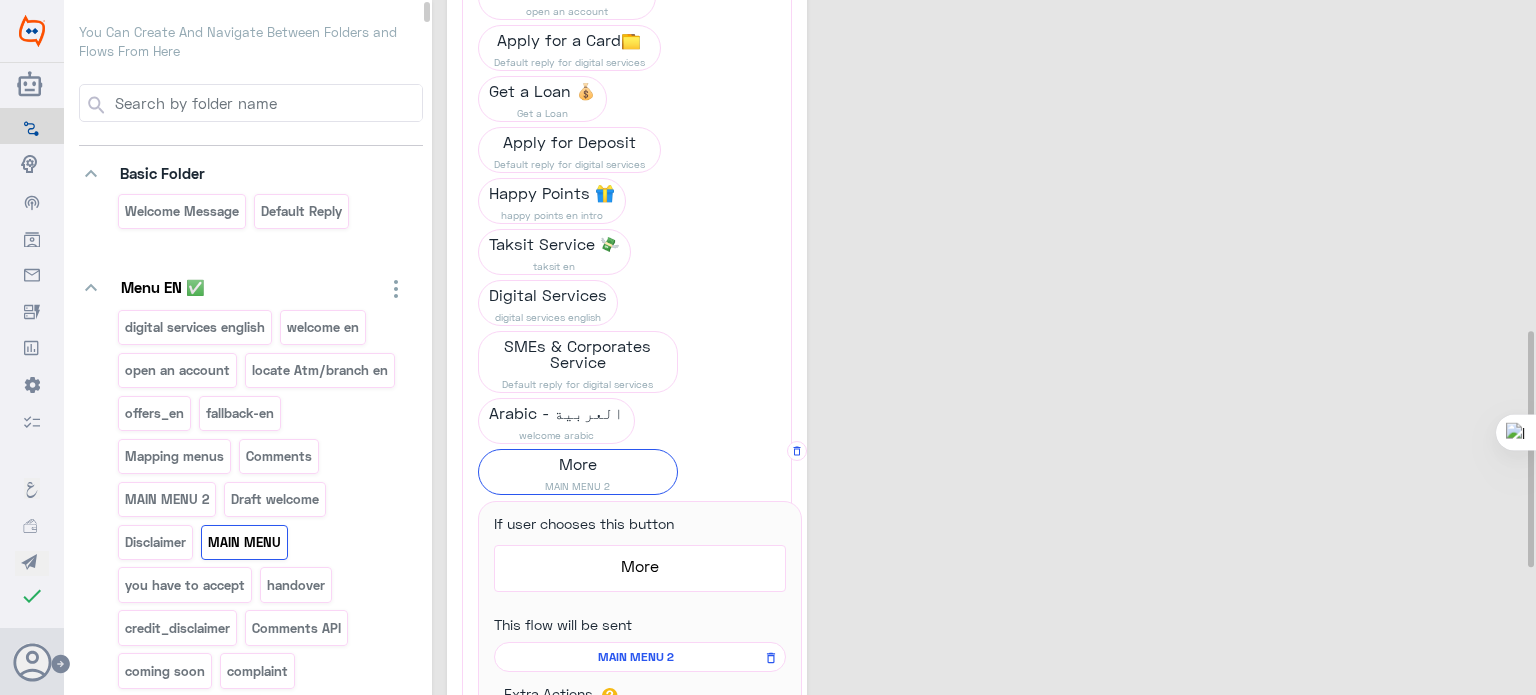 click on "MAIN MENU 2" 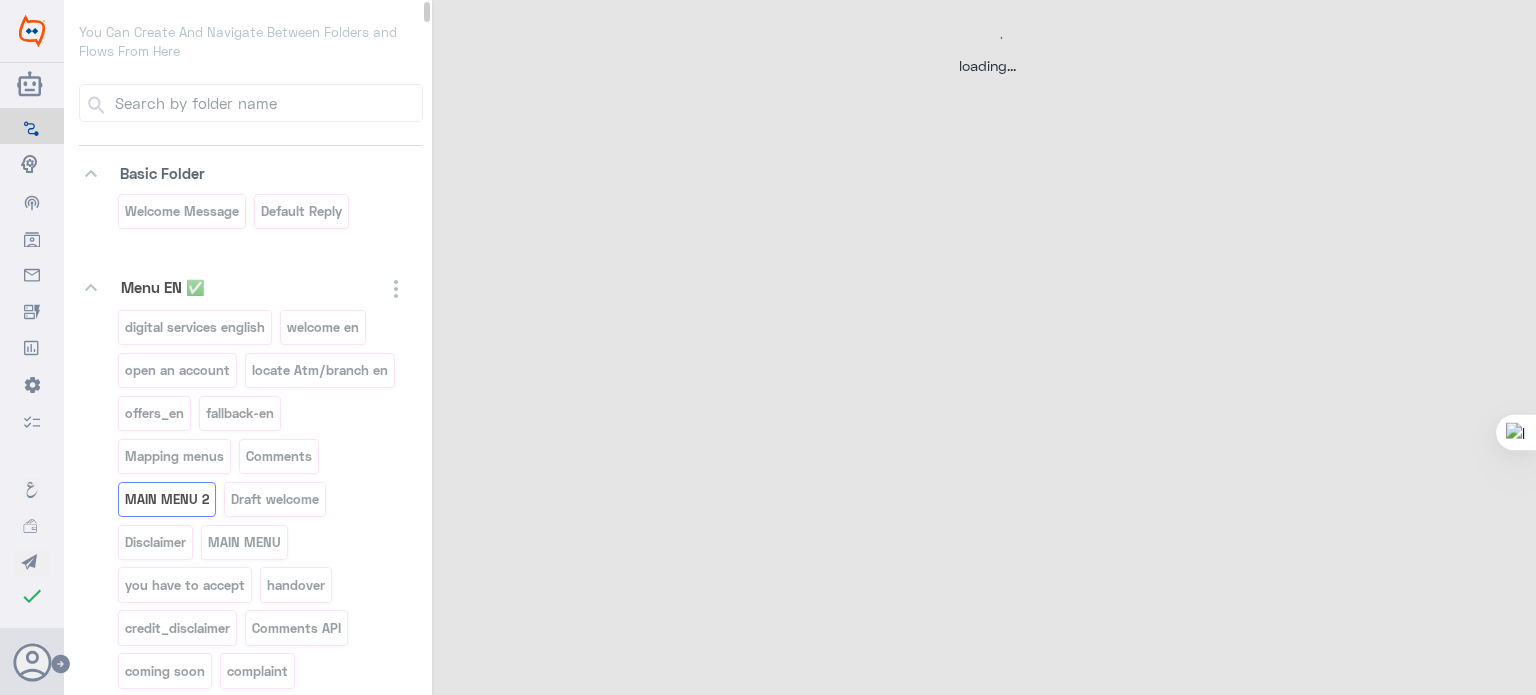 scroll, scrollTop: 0, scrollLeft: 0, axis: both 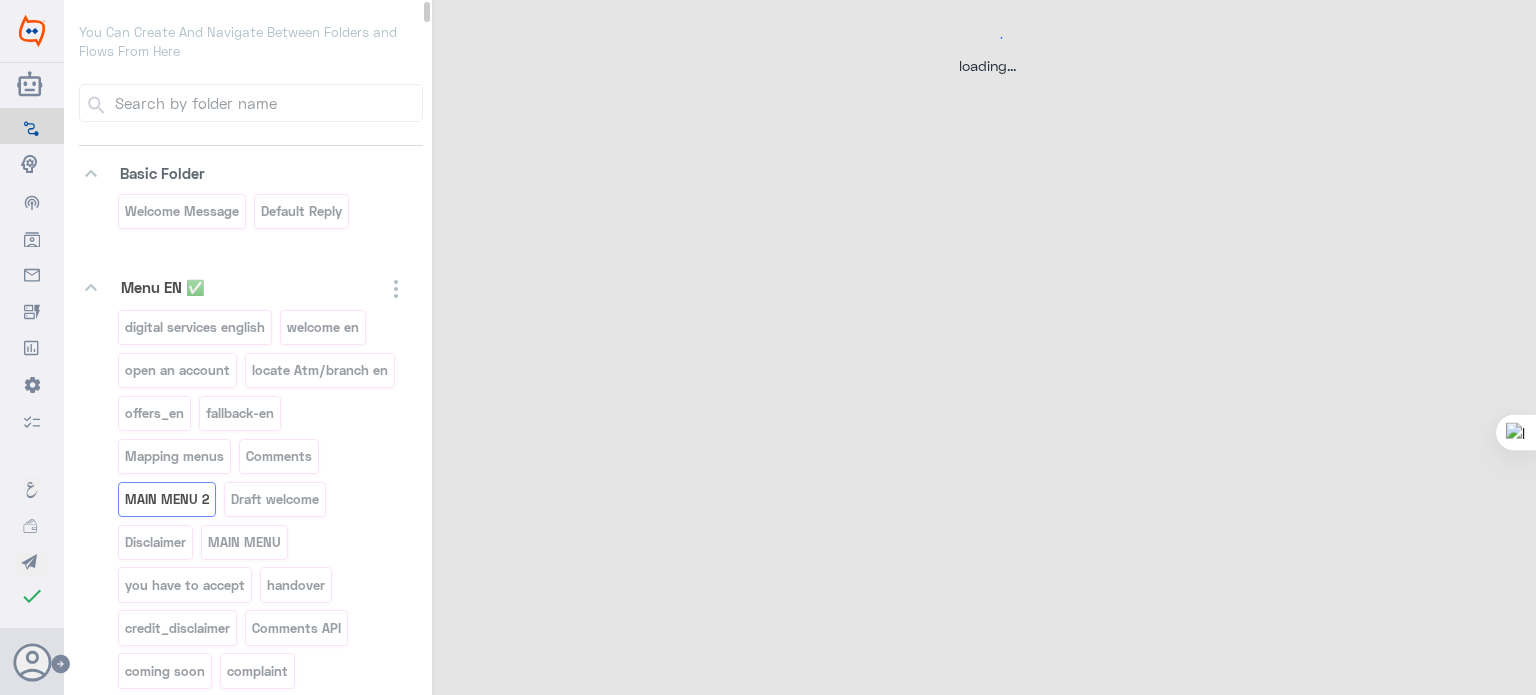click on "loading..." 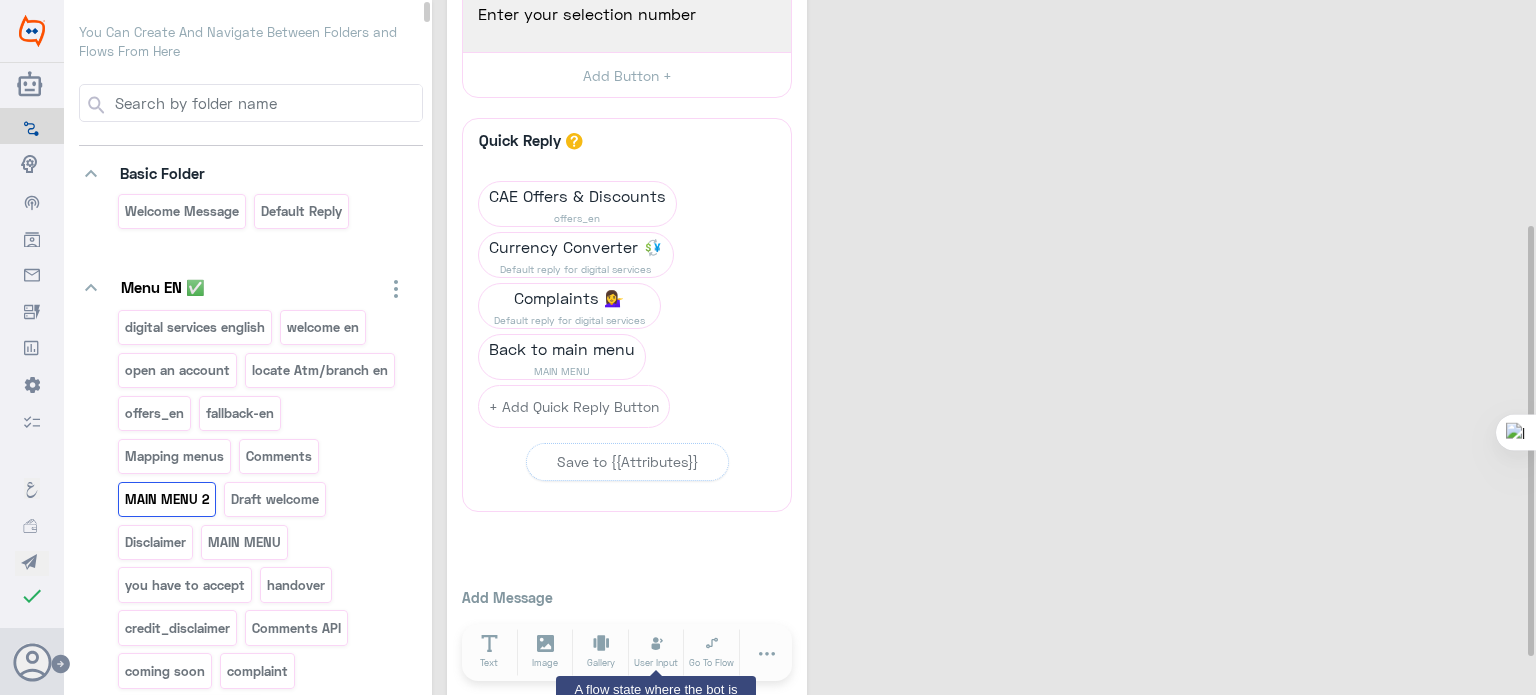 scroll, scrollTop: 360, scrollLeft: 0, axis: vertical 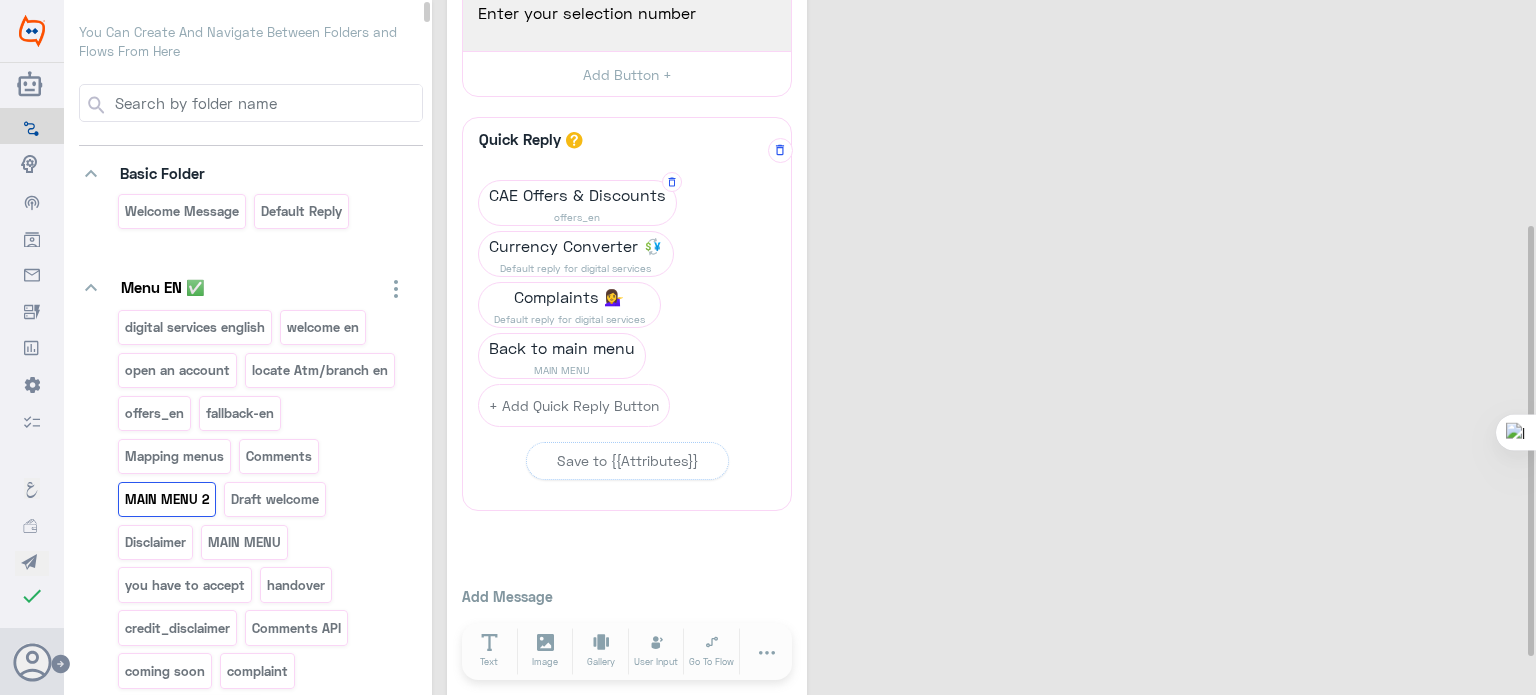 click on "offers_en" 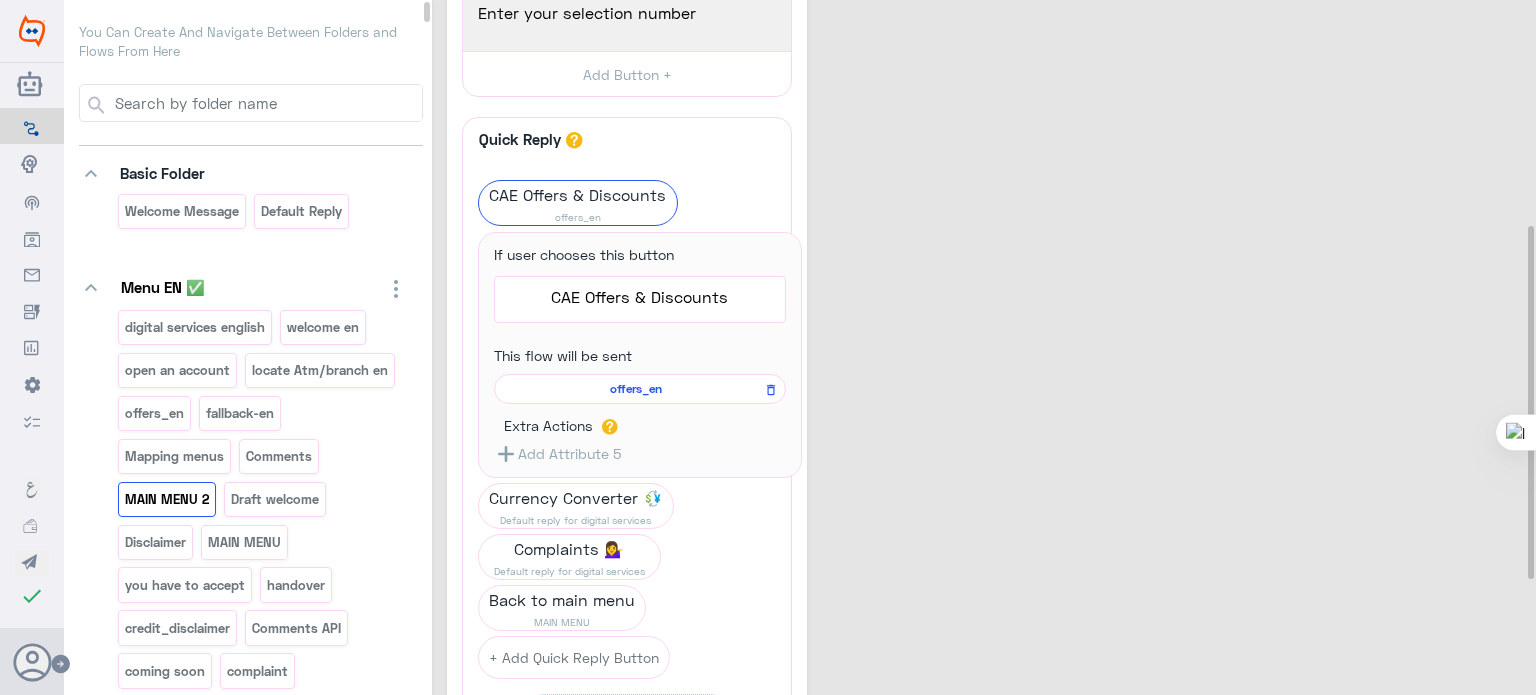 click on "MAIN MENU 2  39  Go to Flow  Redirect a user to a specific flow. {{ChannelId}}: Selected  Is   Is Not   Facebook   WebChat   Whatsapp   Instagram   Twitter  Add New Filter GoTo  MAIN MENU 2 FB-WEB  What can I help you with today?
Enter your selection number  1939  What can I help you with today?
Enter your selection number  Add Button +  Quick Reply  A quick reply/user input can only be after a message content eg: text, image or gallery, please drag a valid message.  CAE Offers & Discounts offers_en If user chooses this button  CAE Offers & Discounts  58  CAE Offers & Discounts This flow will be sent   offers_en  Extra Actions   Add Attribute 5  Currency Converter 💱 Default reply for digital services Complaints 💁‍♀️ Default reply for digital services Back to main menu MAIN MENU  + Add Quick Reply Button   Save to {{Attributes}}   Add Message Text Image Gallery File Audio Video  Go To Flow Handover JSON API Set Attribute Delay User Input Reply Buttons List Messages   Add Message  Text Image" 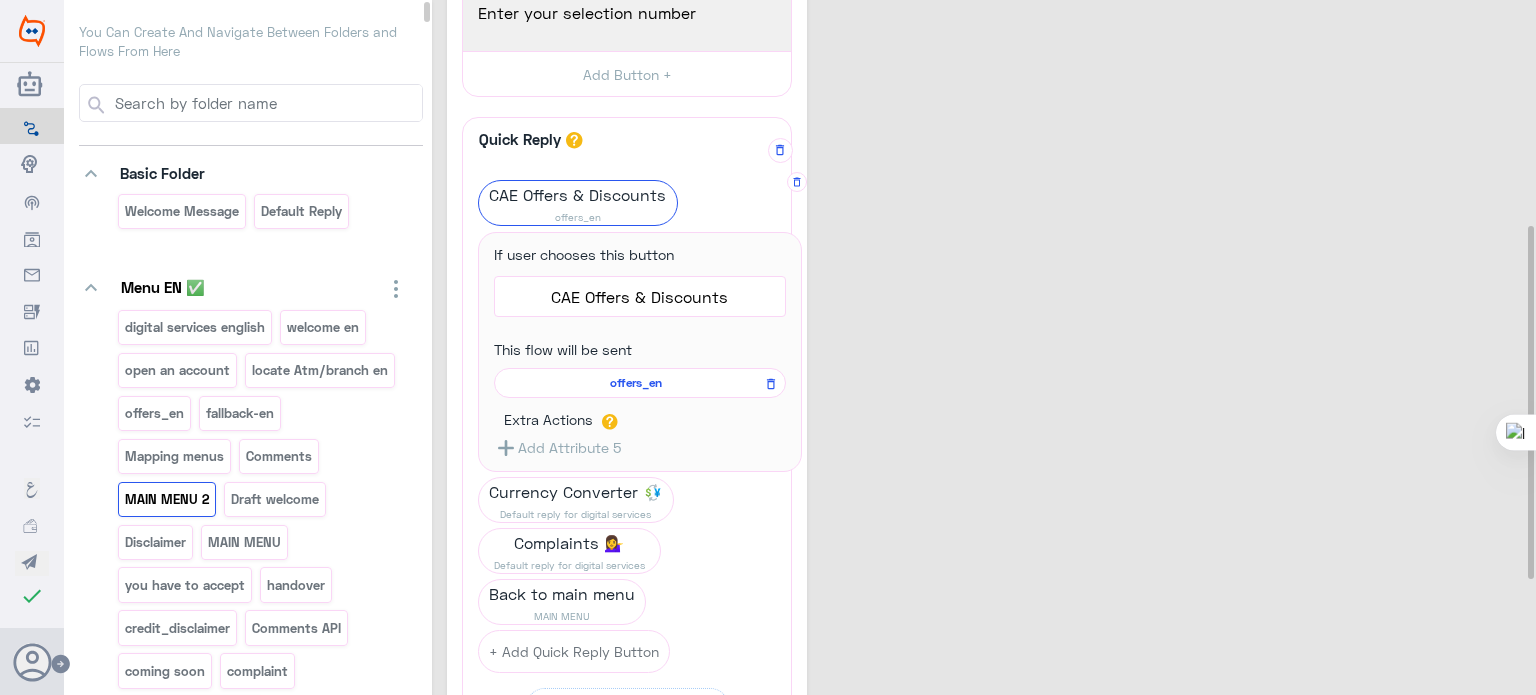 click on "CAE Offers & Discounts" 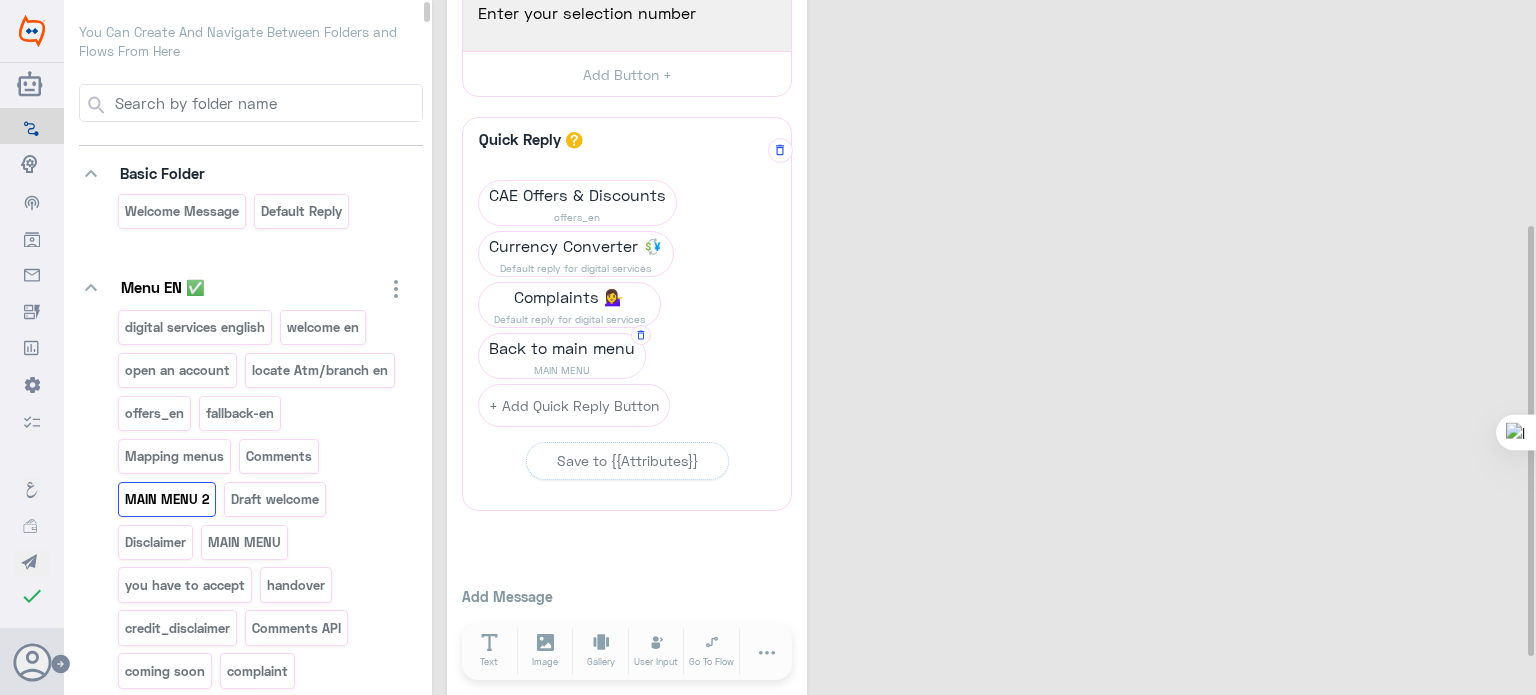 click on "Back to main menu" 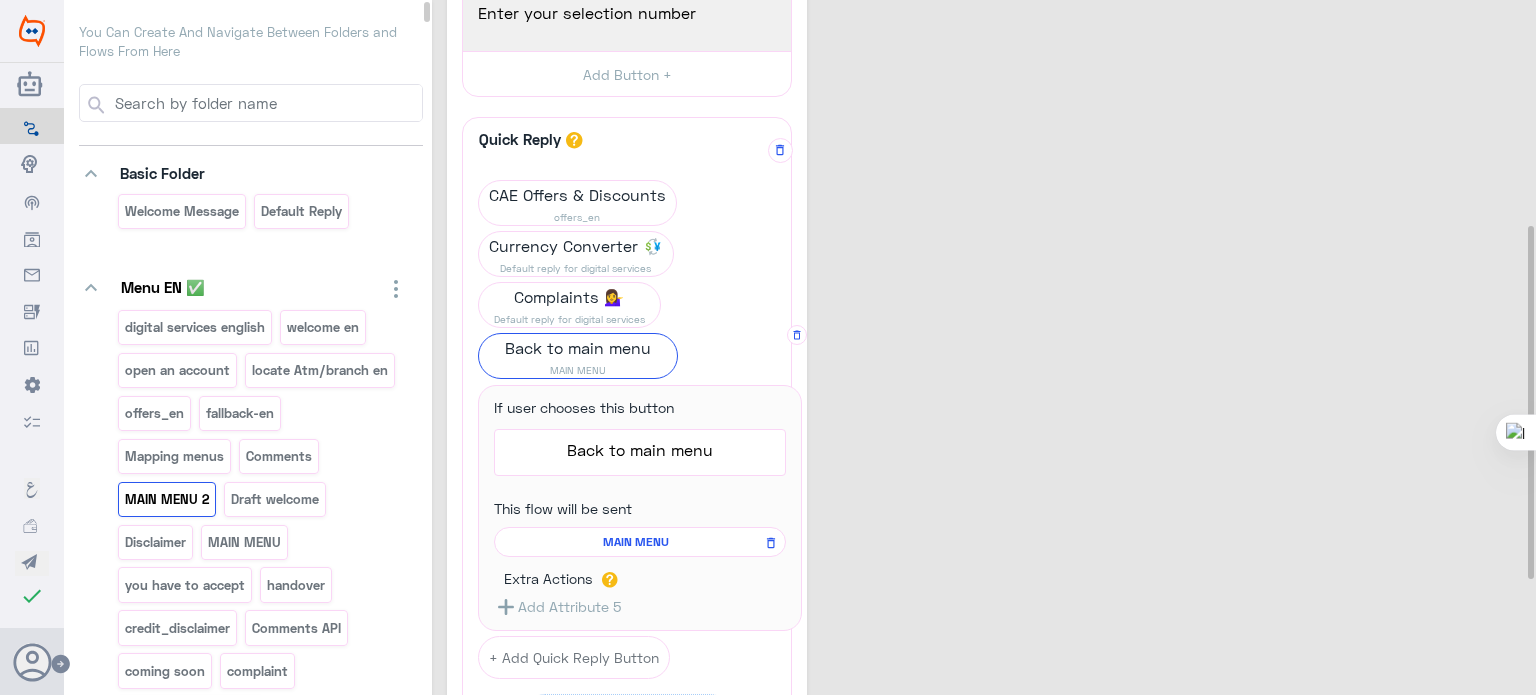 click on "MAIN MENU" 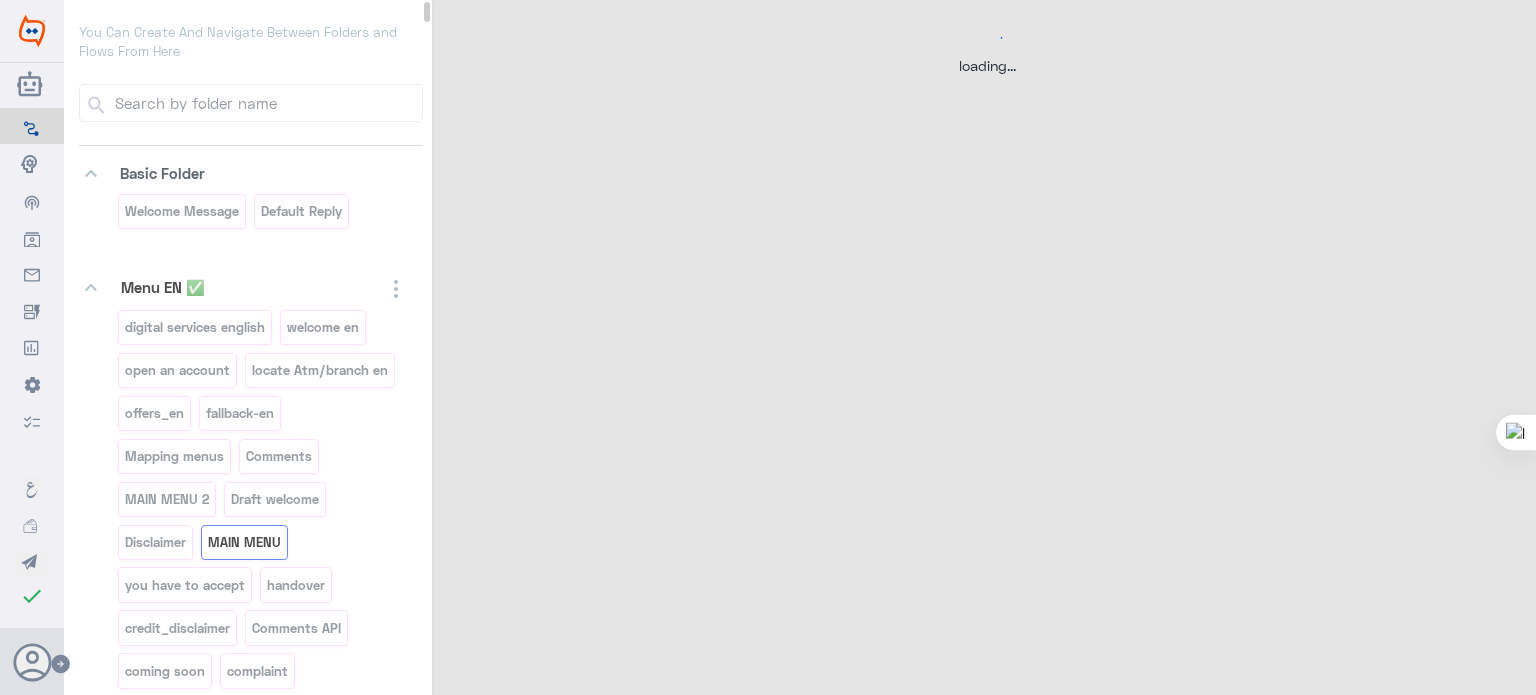 scroll, scrollTop: 0, scrollLeft: 0, axis: both 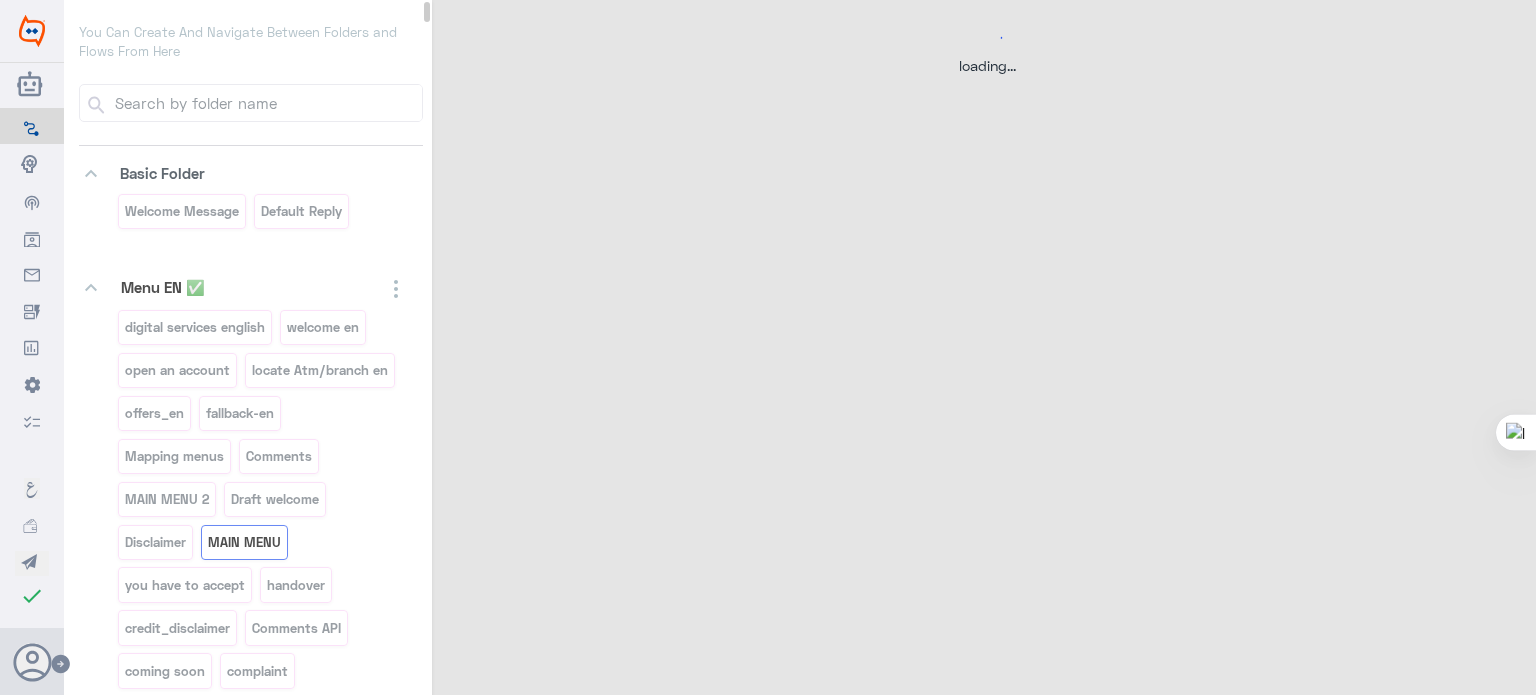 select on "3" 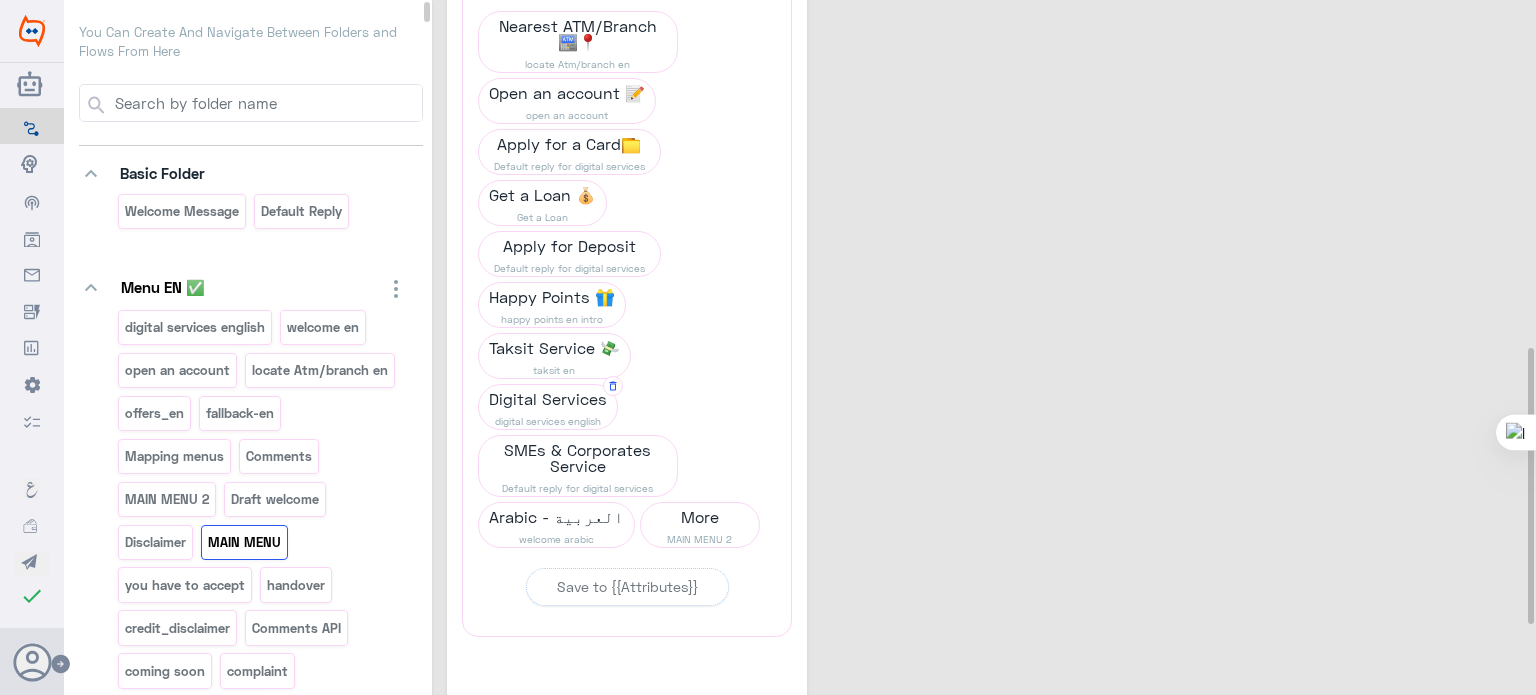 scroll, scrollTop: 870, scrollLeft: 0, axis: vertical 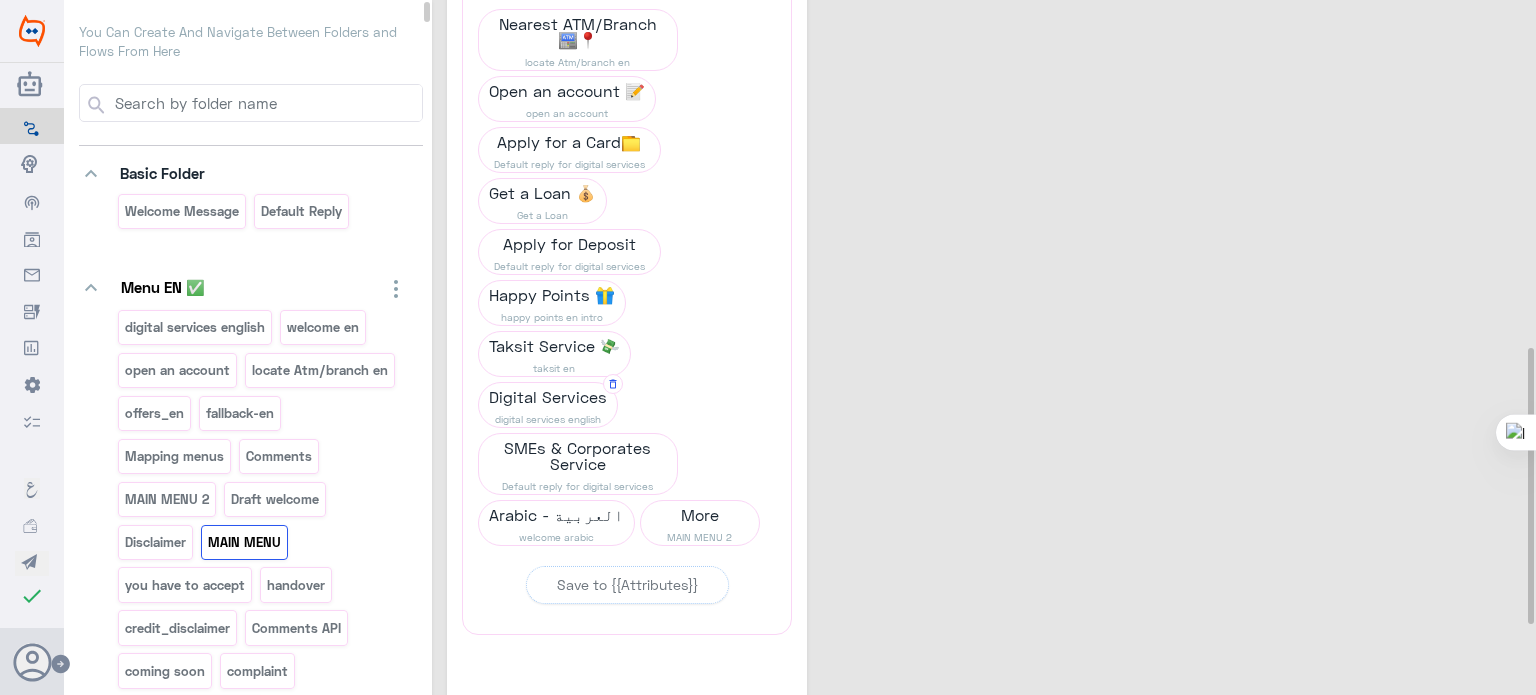 click on "digital services english" 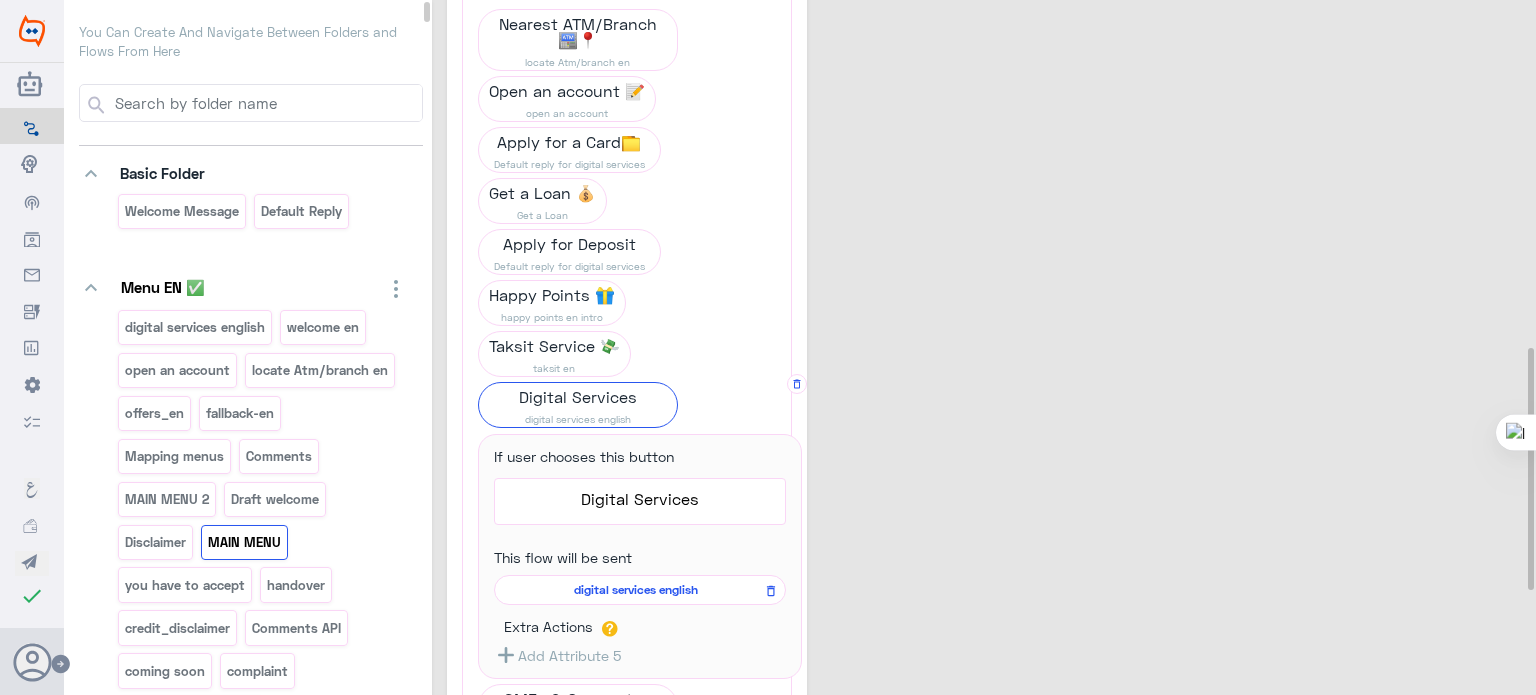click on "digital services english" 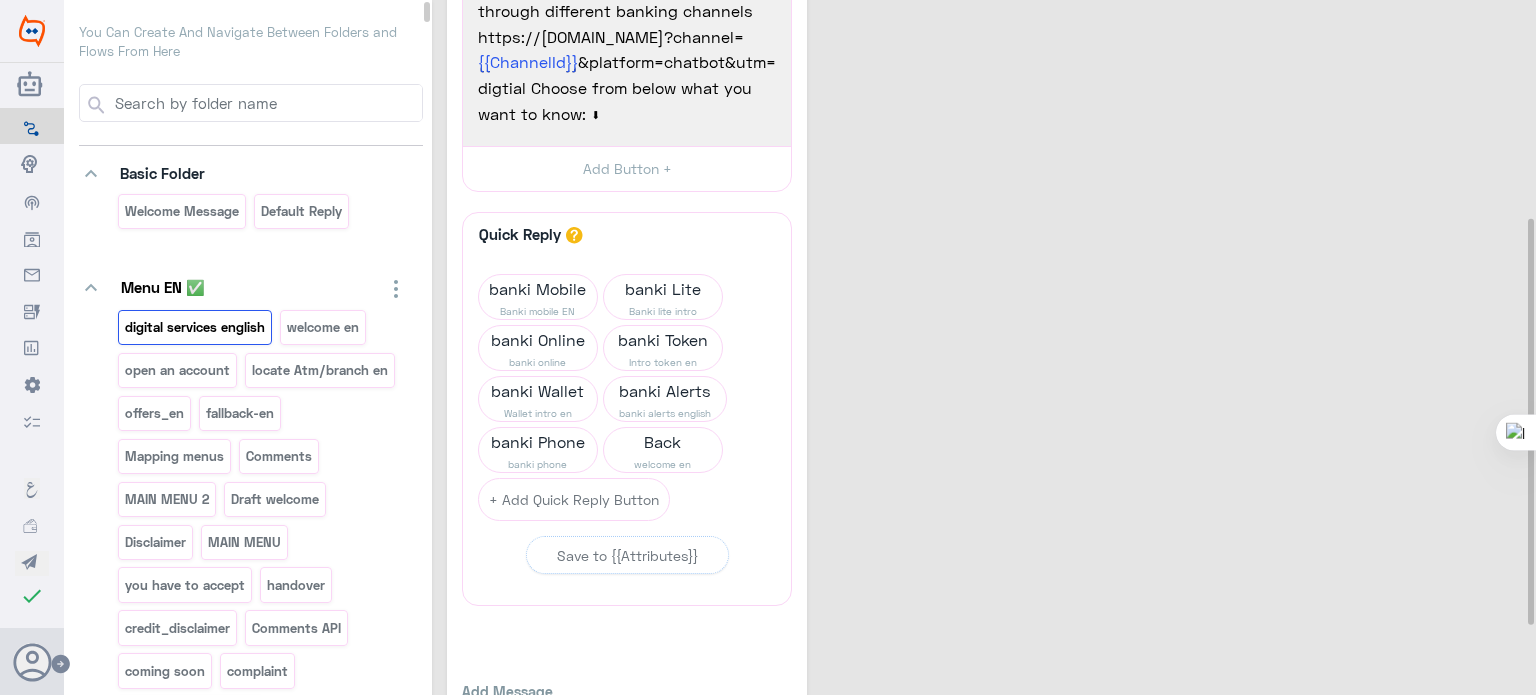 scroll, scrollTop: 368, scrollLeft: 0, axis: vertical 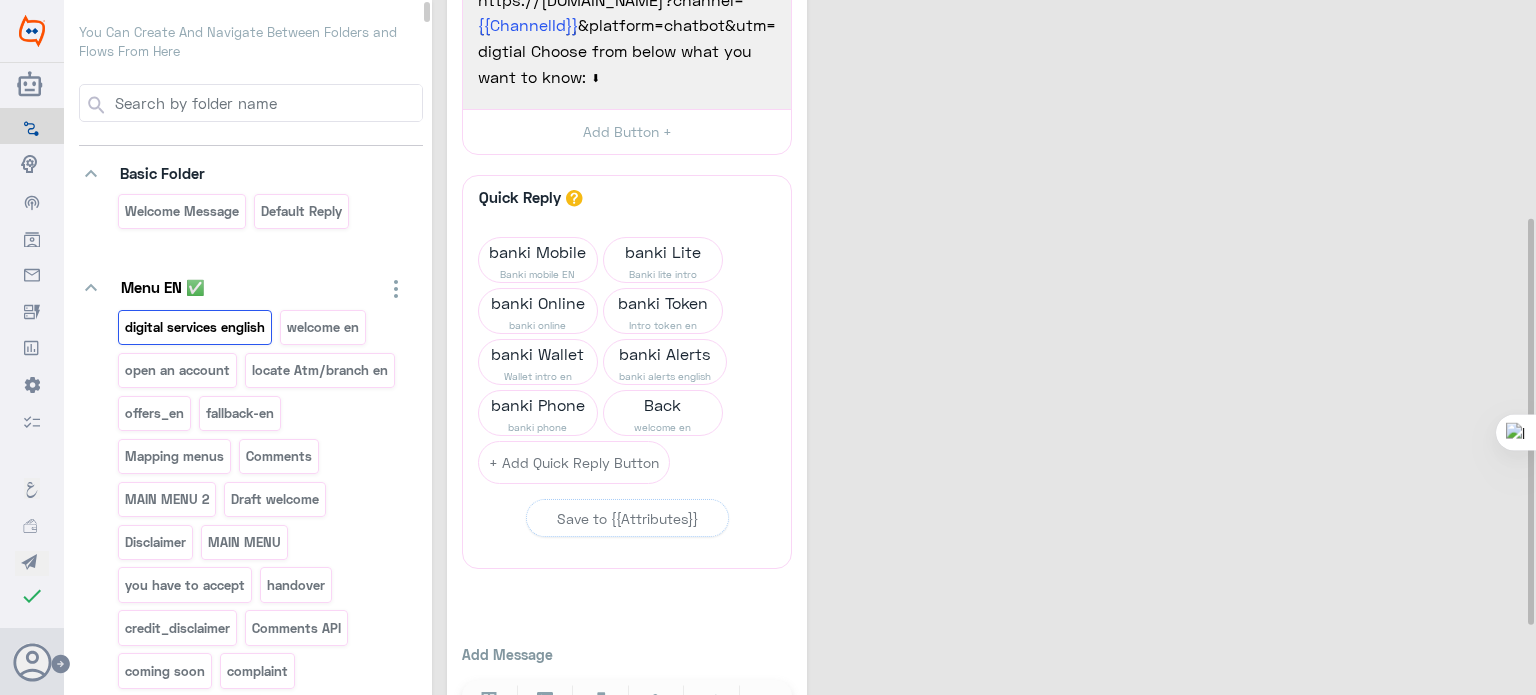 click at bounding box center [267, 103] 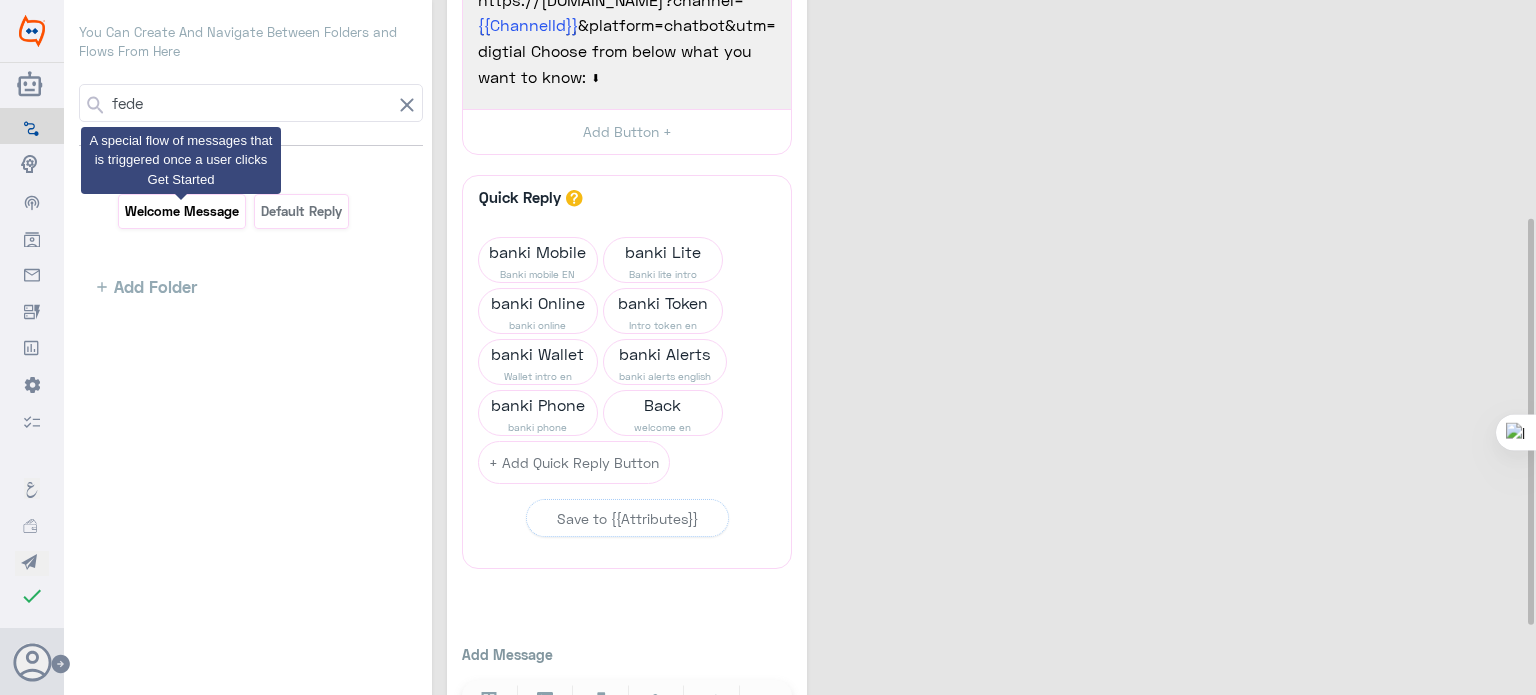 type on "fede" 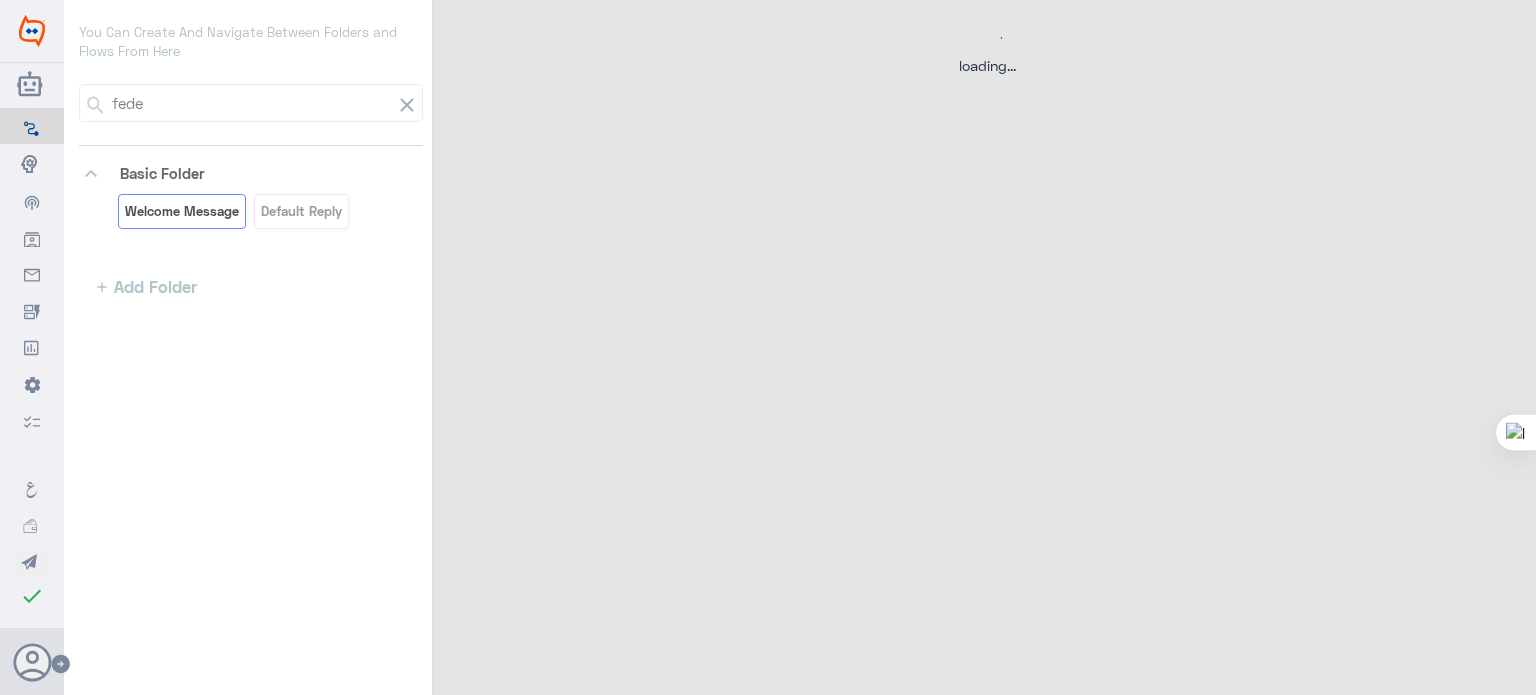 scroll, scrollTop: 0, scrollLeft: 0, axis: both 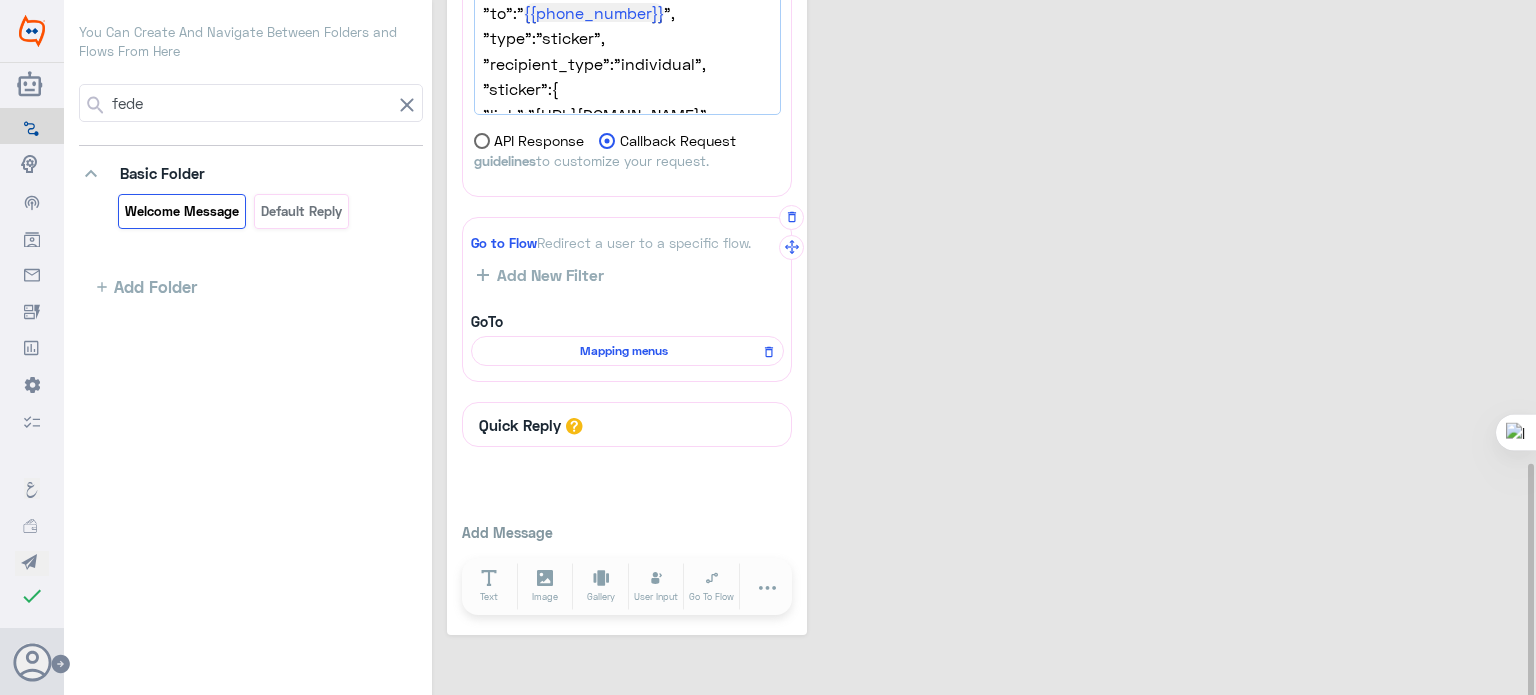 click on "Mapping menus" 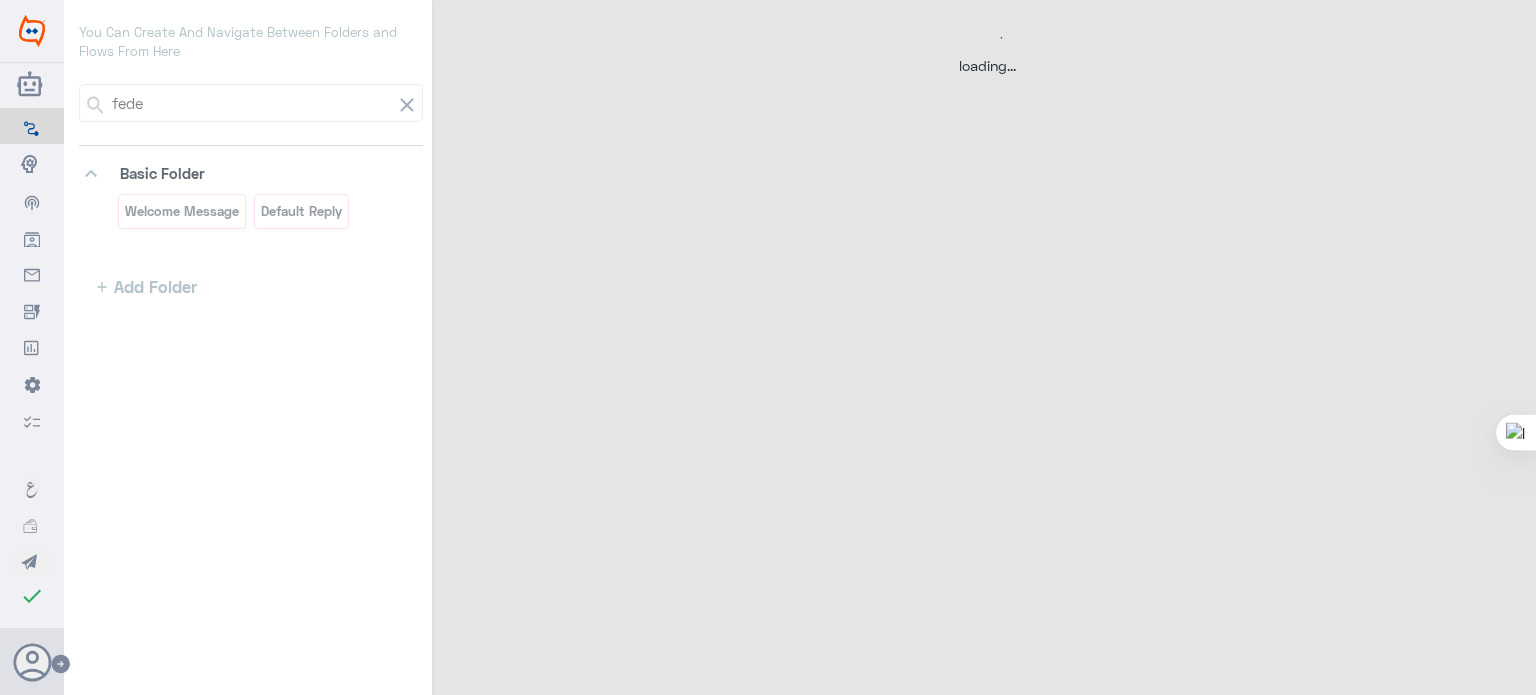 scroll, scrollTop: 0, scrollLeft: 0, axis: both 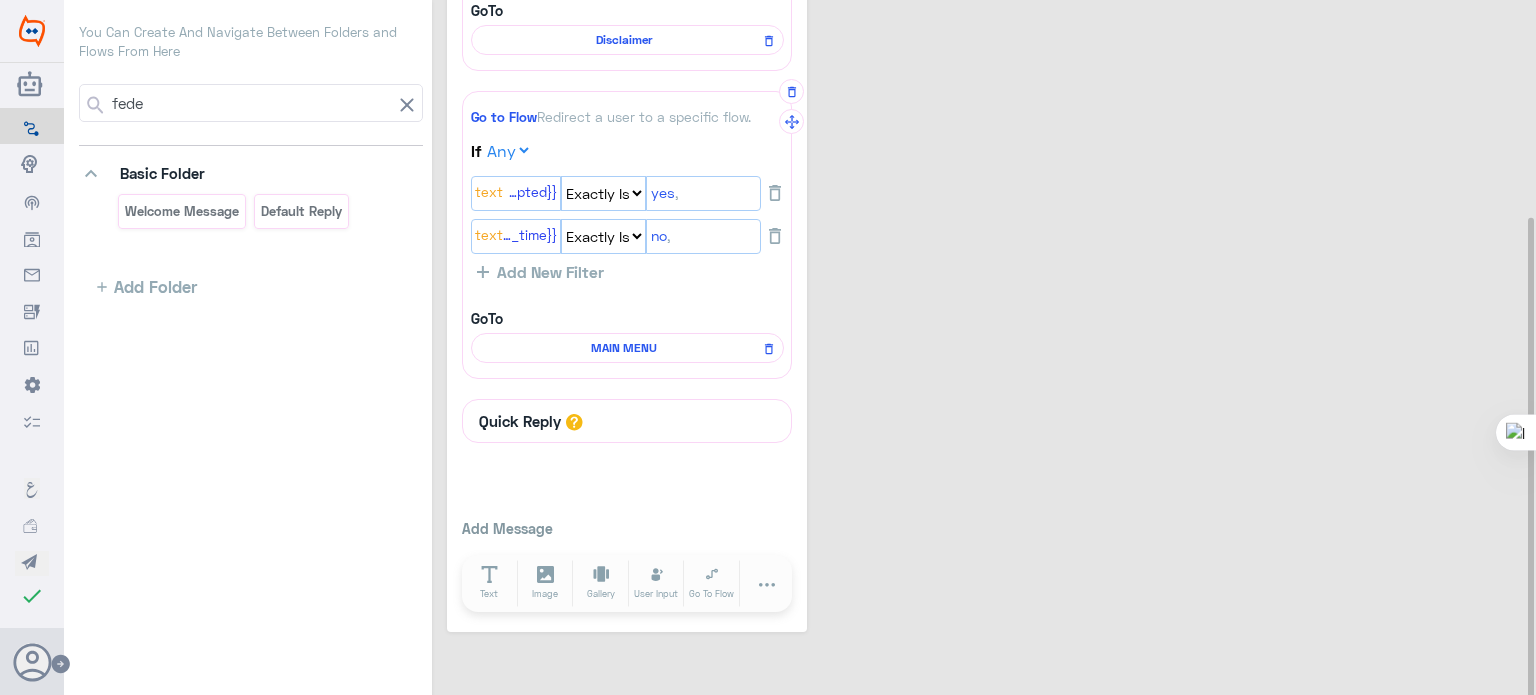click on "MAIN MENU" 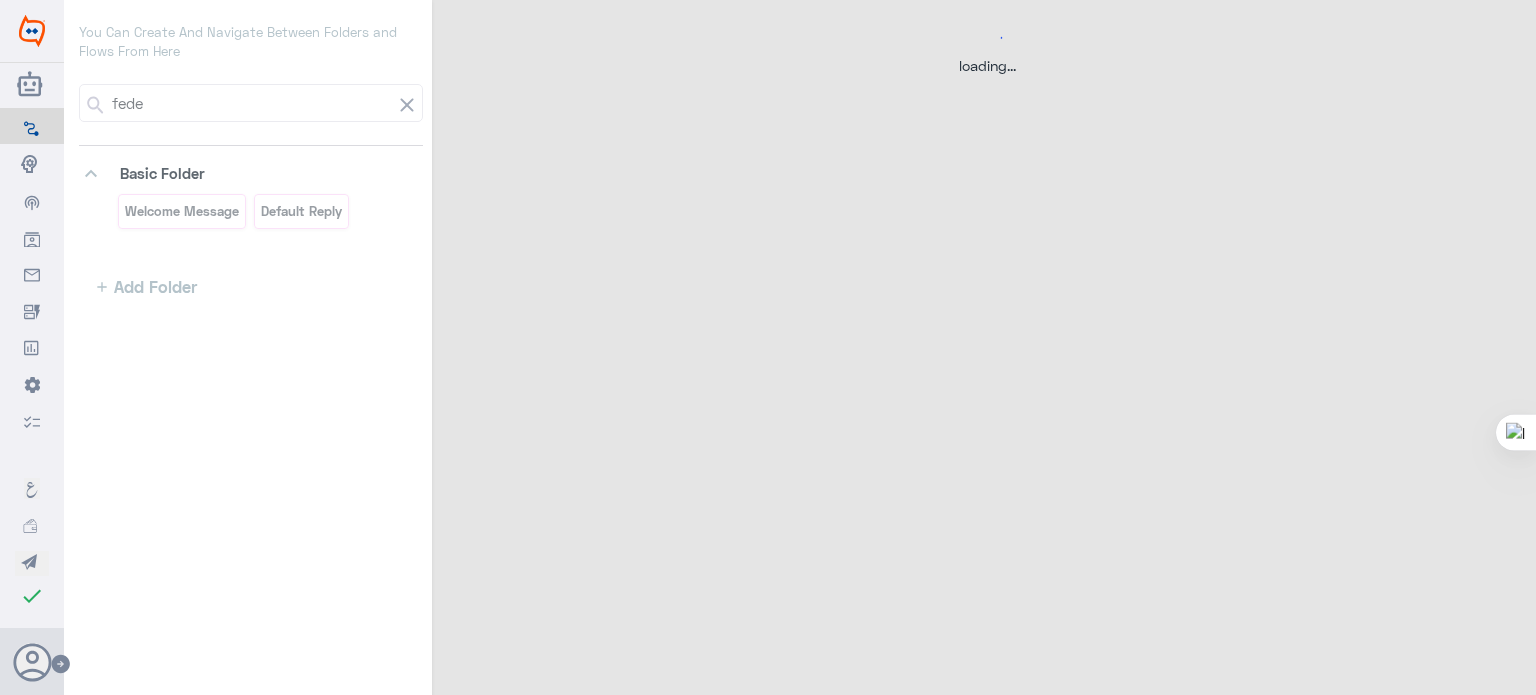 select on "3" 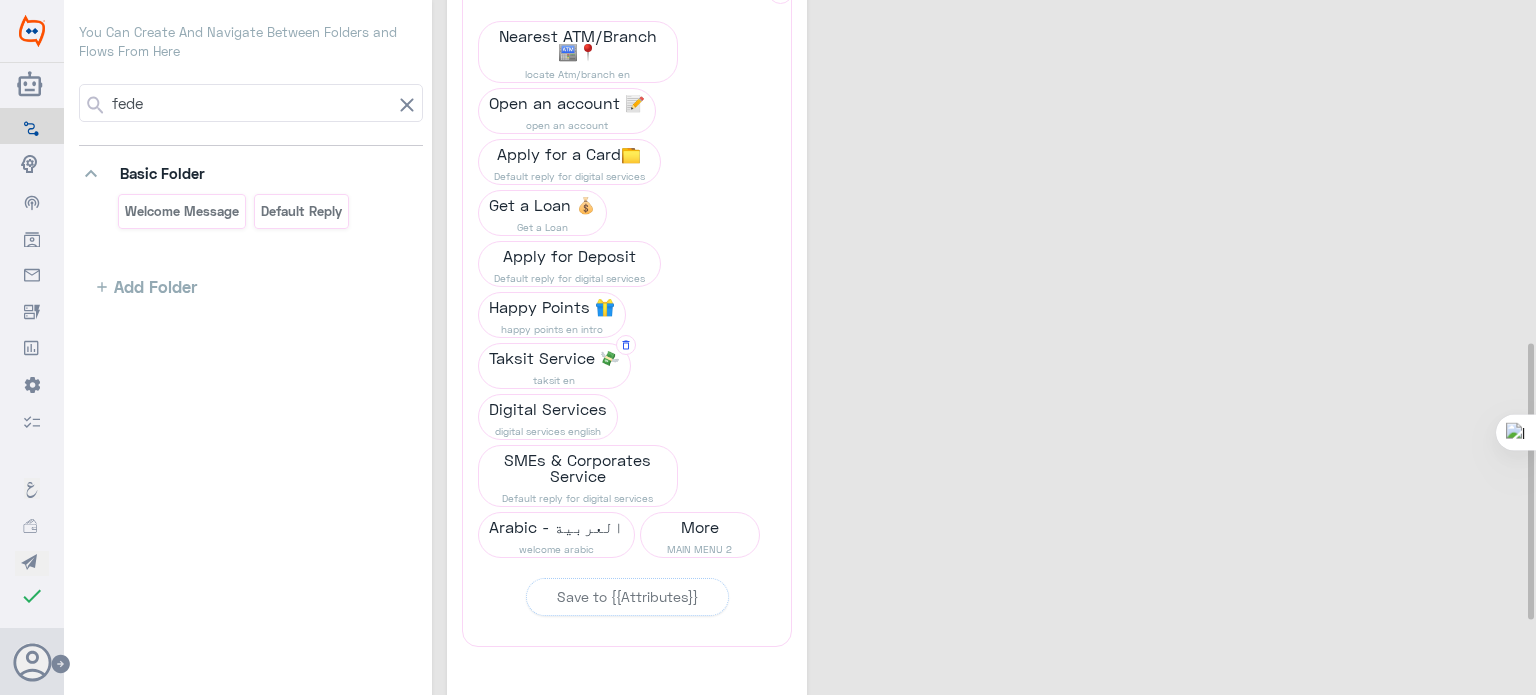 scroll, scrollTop: 860, scrollLeft: 0, axis: vertical 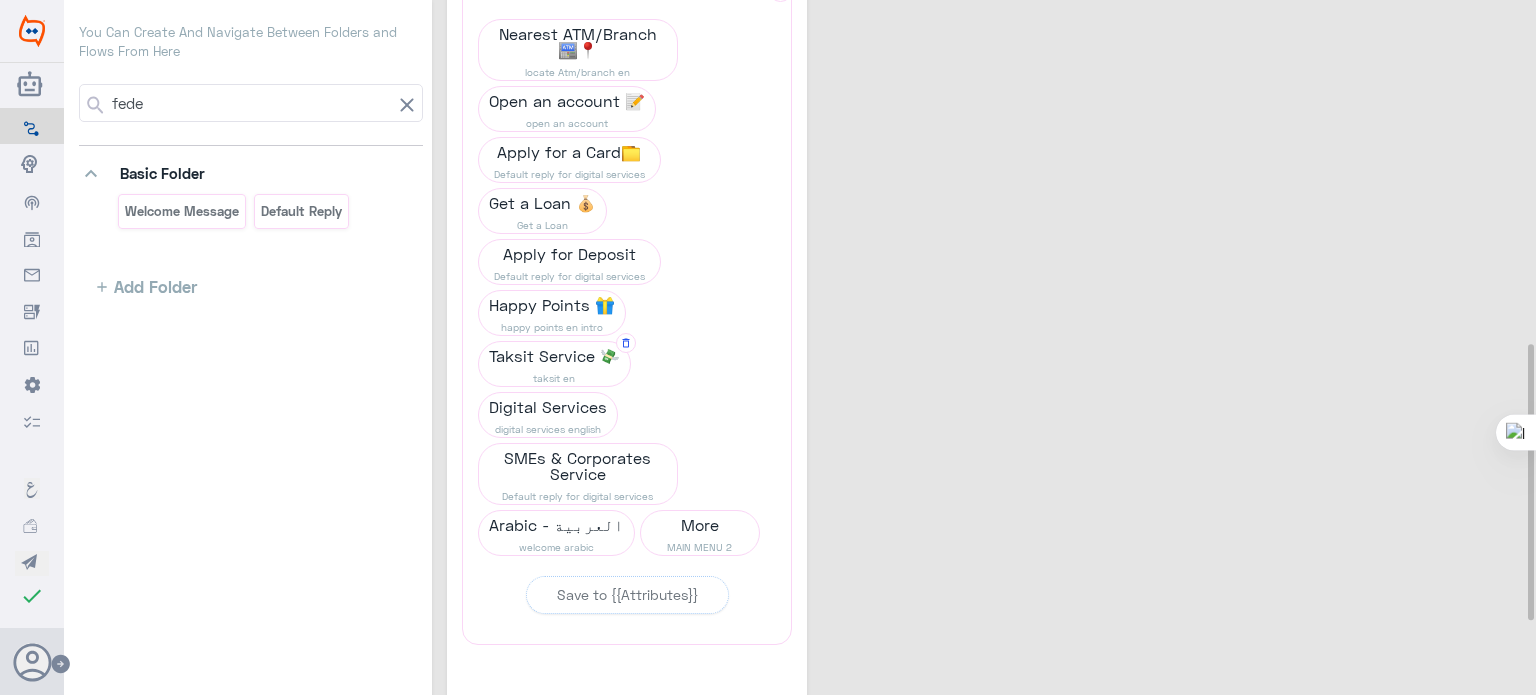 click on "Taksit Service 💸" 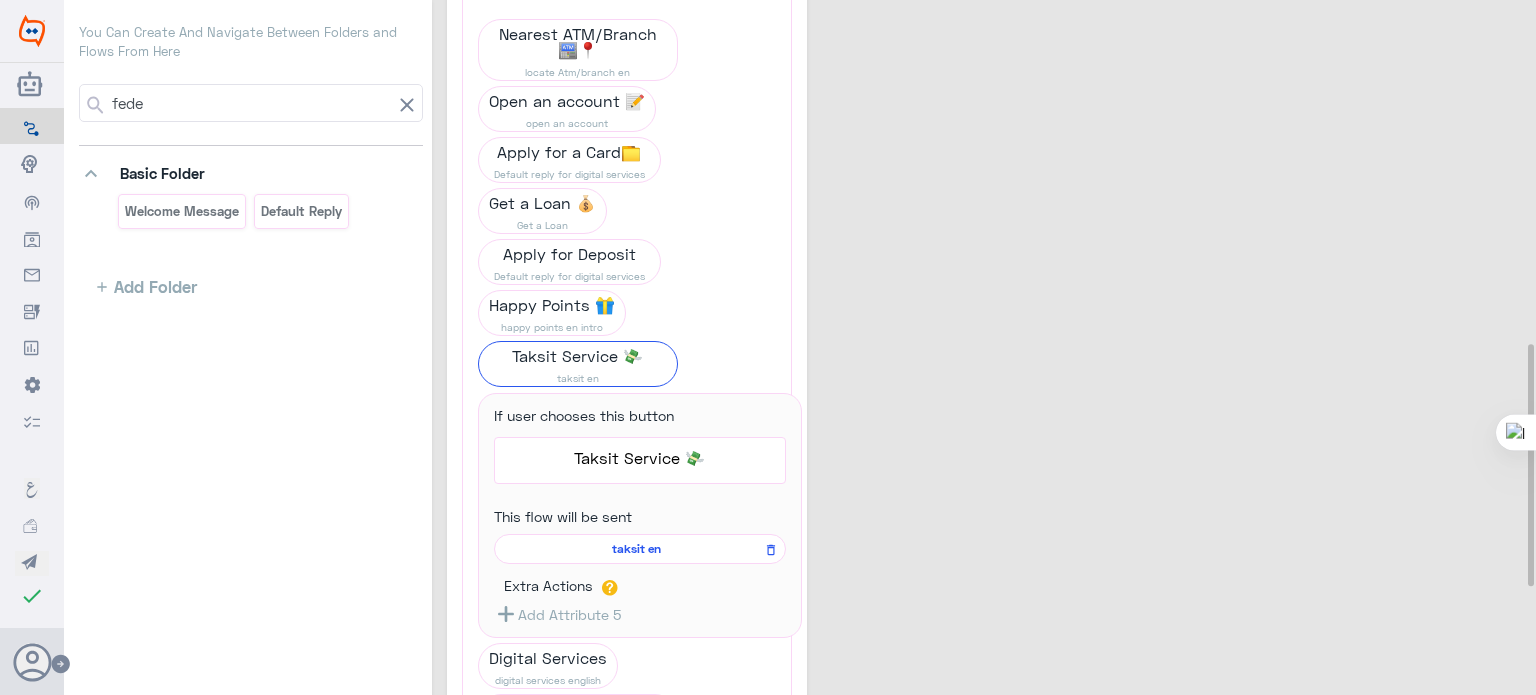 click on "MAIN MENU  41  Set attribute  to help segment users for re-engagement, to help define bot flow scenarios or to analyze user activity. Attribute {{accepted}}: Text yes Set attribute  to help segment users for re-engagement, to help define bot flow scenarios or to analyze user activity. Attribute {{first_time}}: Text no Go to Flow  Redirect a user to a specific flow. {{ChannelId}}: Selected  Is   Is Not   Facebook   WebChat   Whatsapp   Instagram   Twitter  Add New Filter GoTo  MAIN MENU FB-WEB  Please select the desired service:  1966  Please select the desired service:  Add Button +  Quick Reply  A quick reply/user input can only be after a message content eg: text, image or gallery, please drag a valid message.  Nearest ATM/Branch 🏧📍 locate Atm/branch en Open an account 📝 open an account Apply for a Card📁 Default reply for digital services Get a Loan 💰 Get a Loan Apply for Deposit Default reply for digital services Happy Points 🎁 happy points en intro Taksit Service 💸 taksit en  63  More" 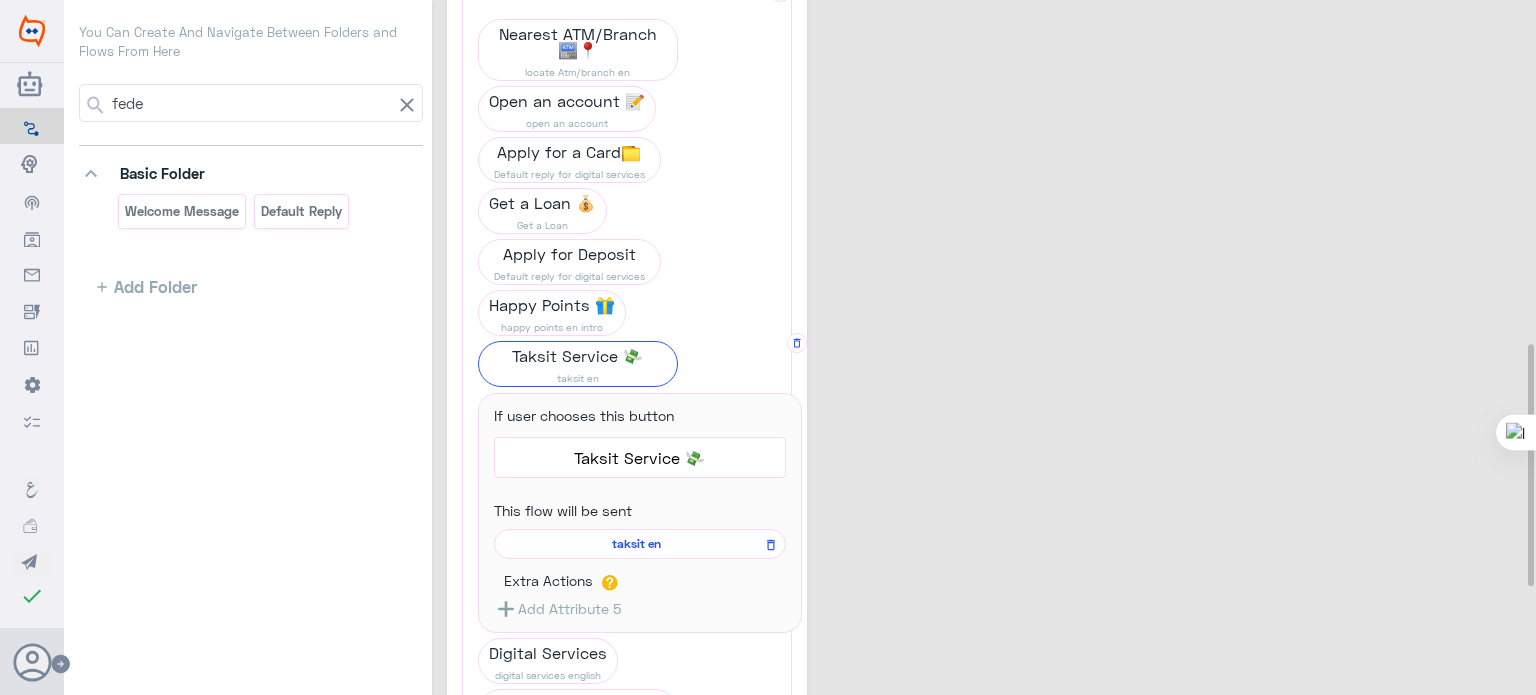 click on "taksit en" 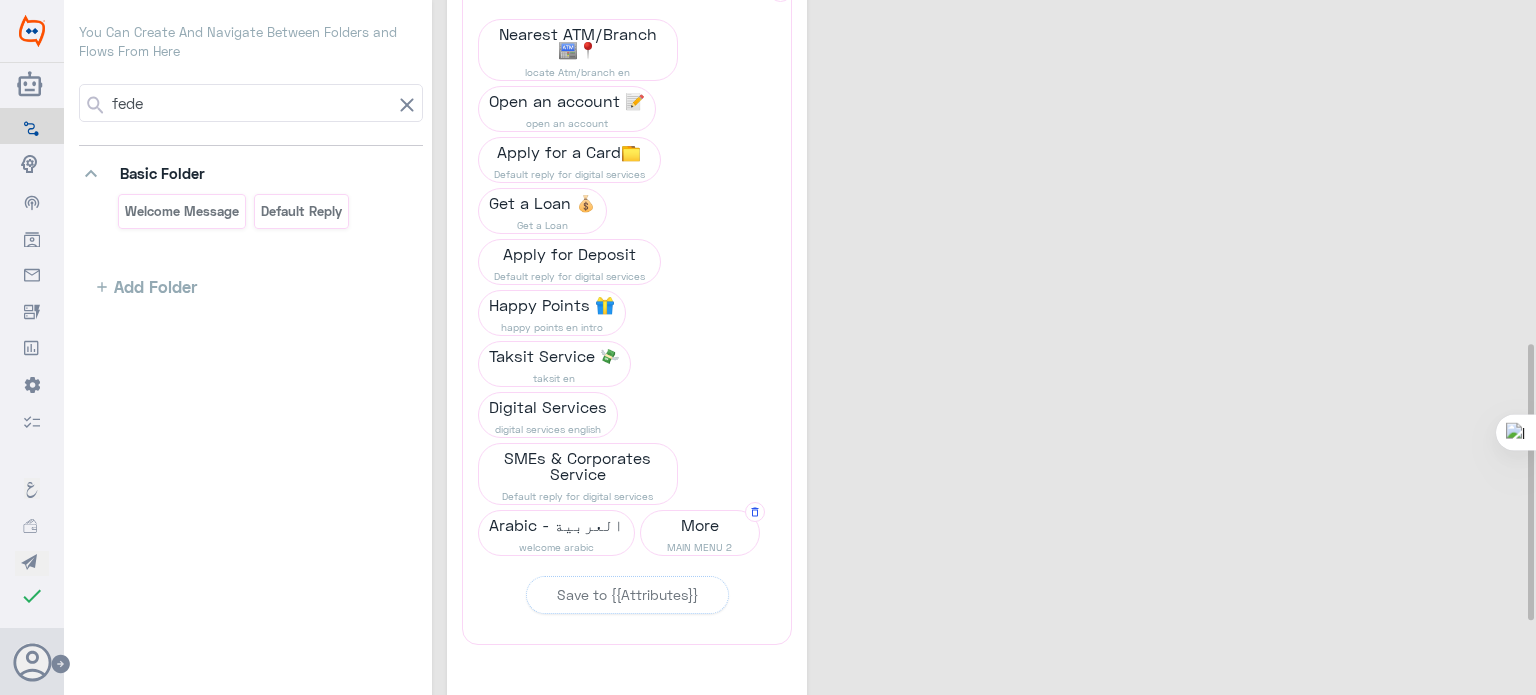 click on "More" 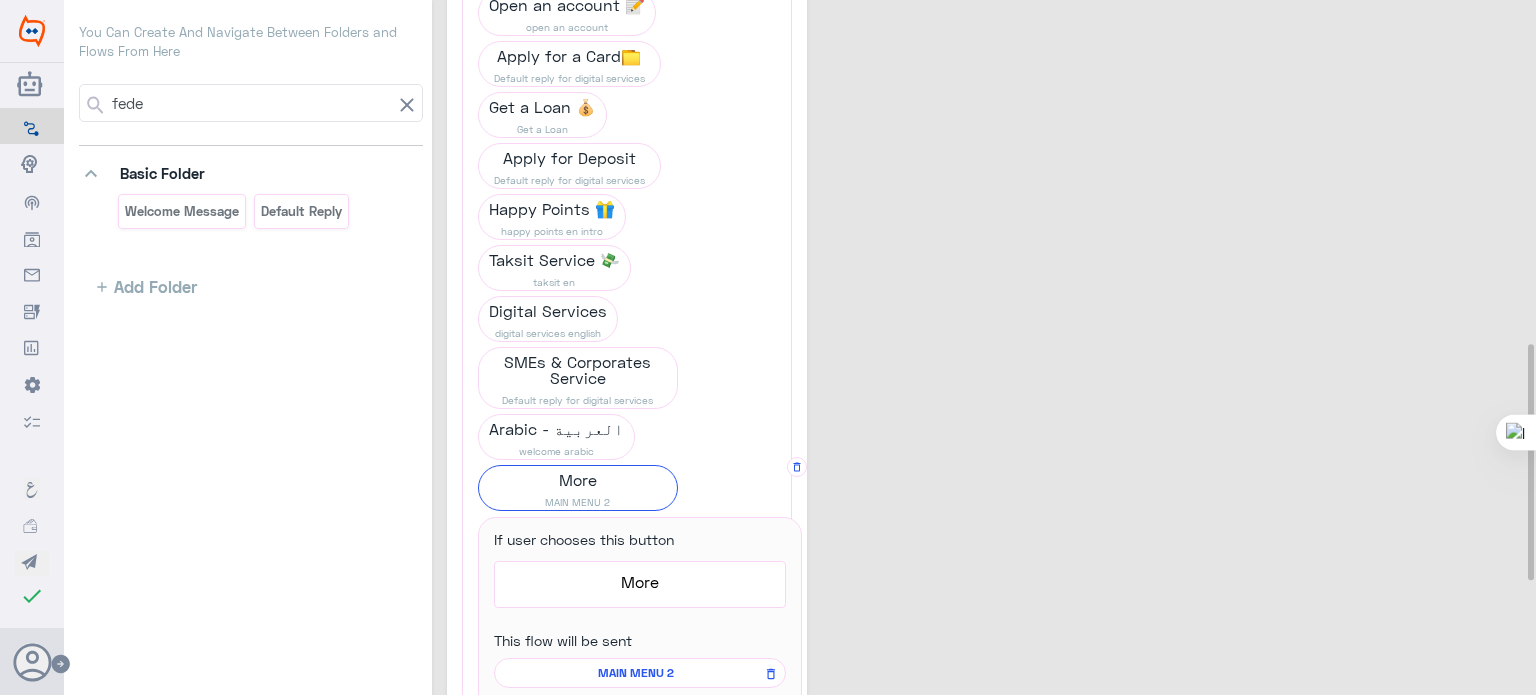 scroll, scrollTop: 959, scrollLeft: 0, axis: vertical 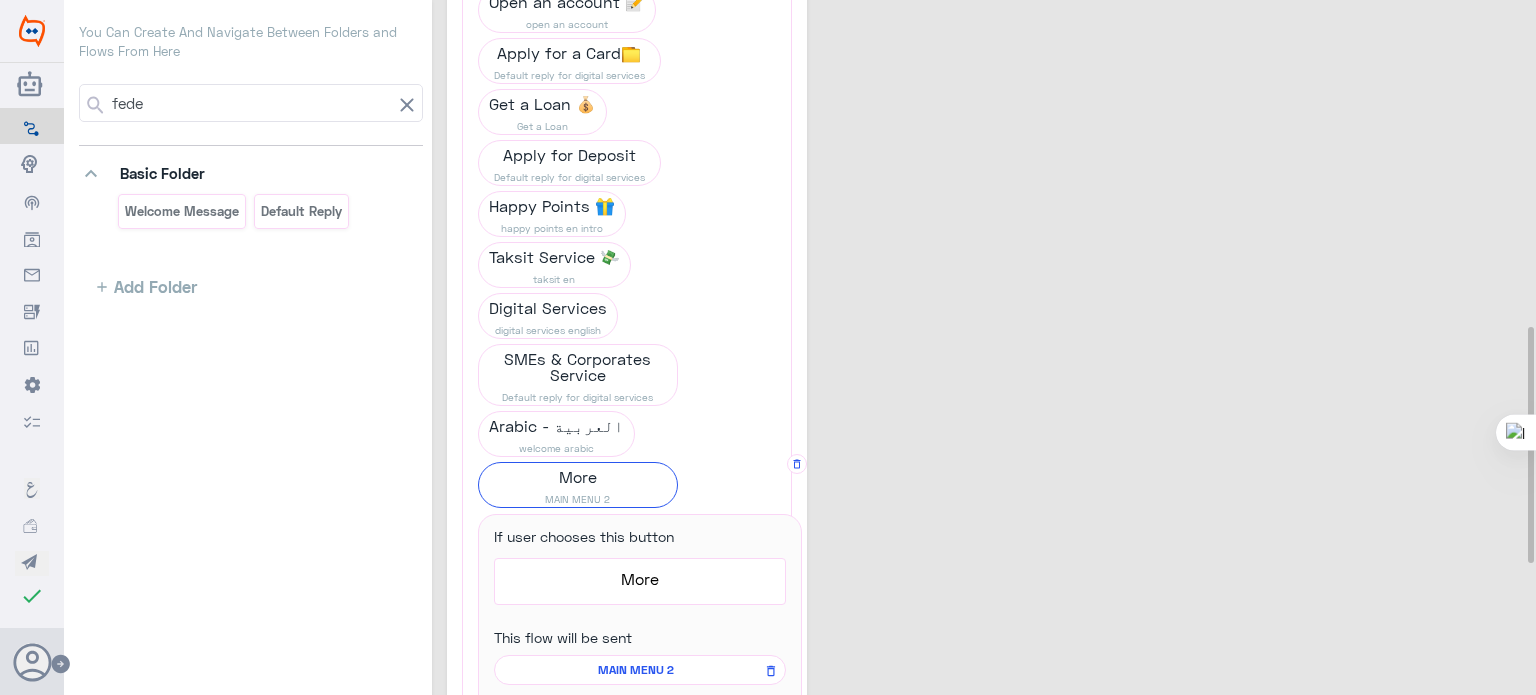 click on "MAIN MENU 2" 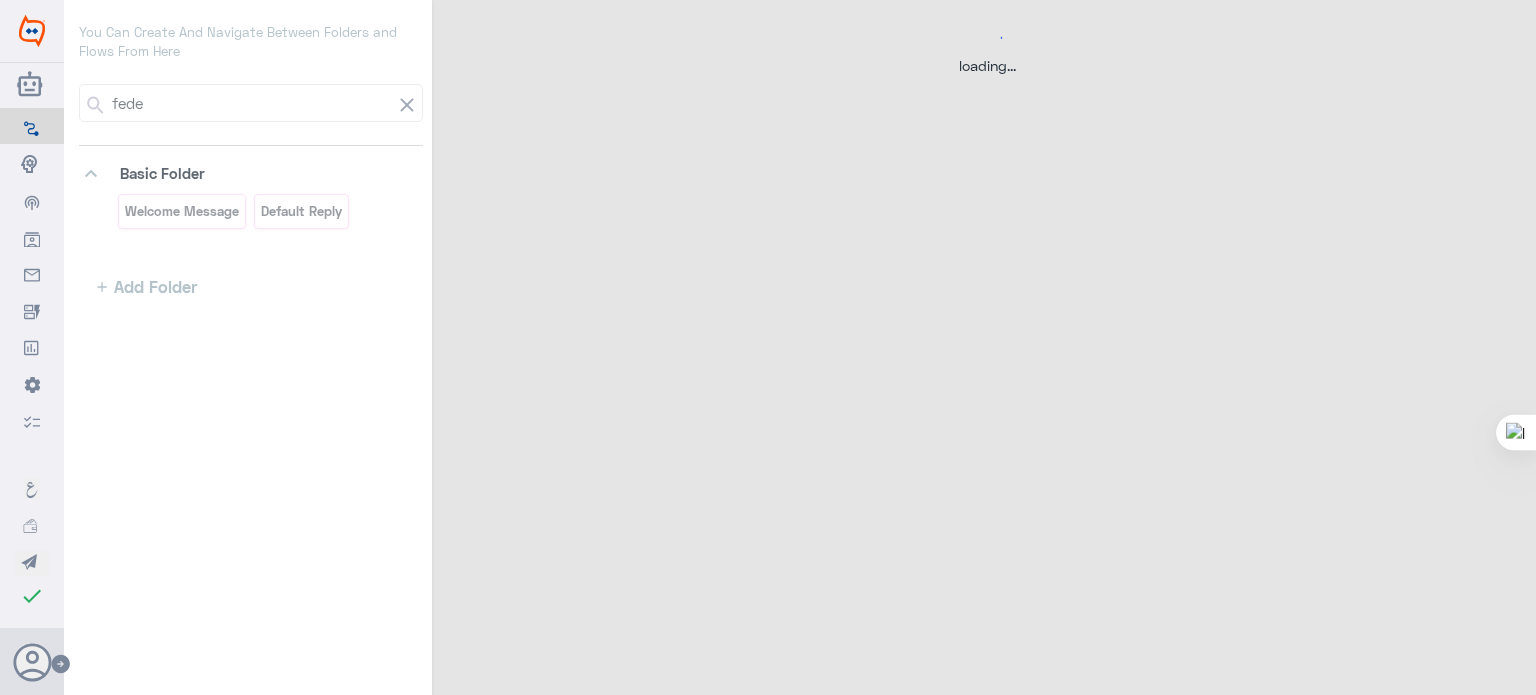select on "3" 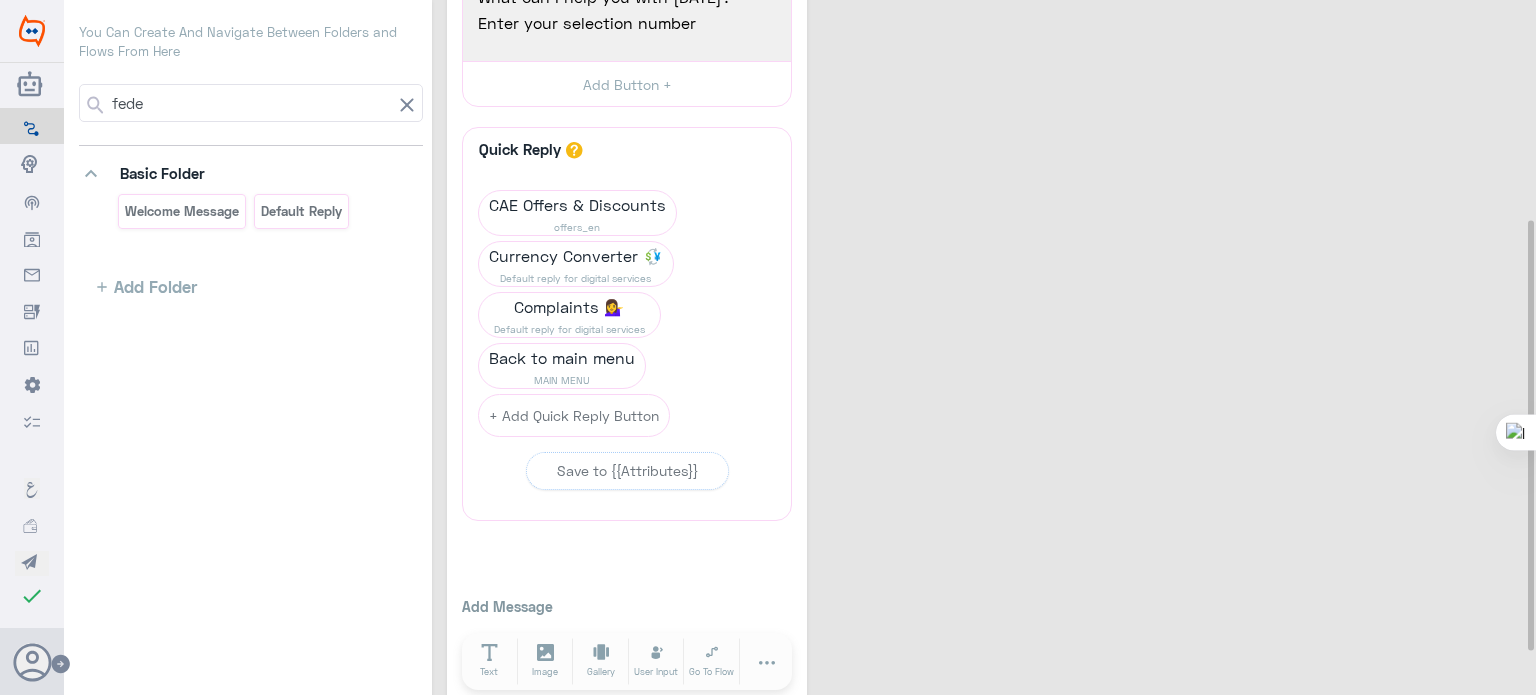 scroll, scrollTop: 351, scrollLeft: 0, axis: vertical 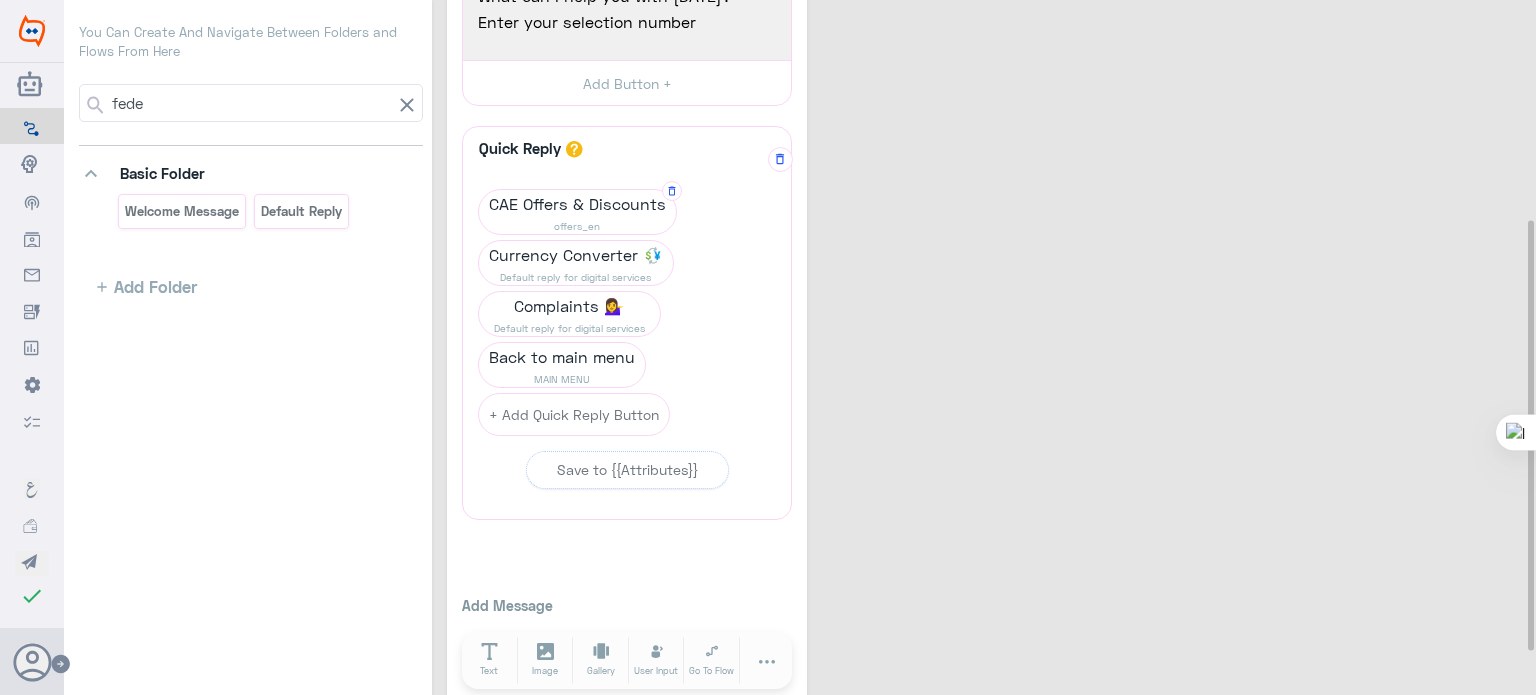 click on "offers_en" 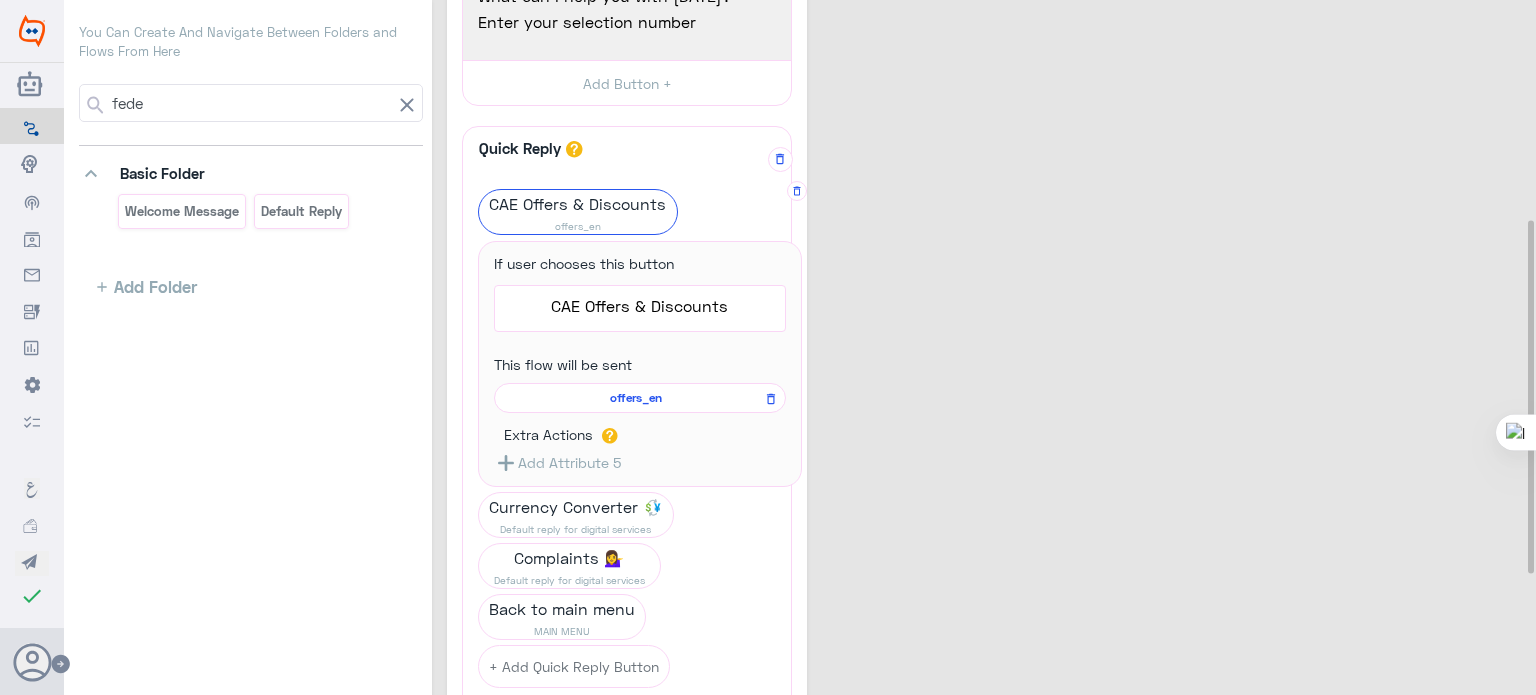click on "offers_en" 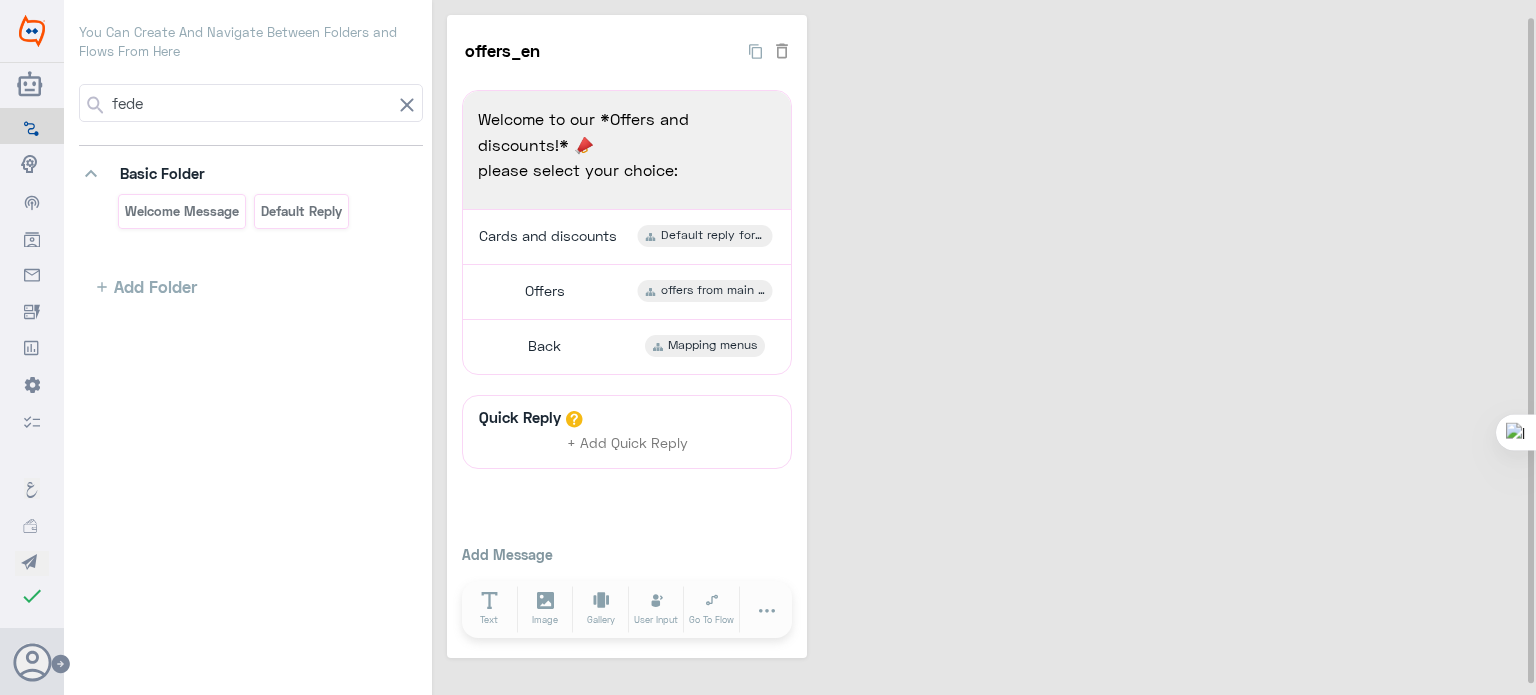 scroll, scrollTop: 30, scrollLeft: 0, axis: vertical 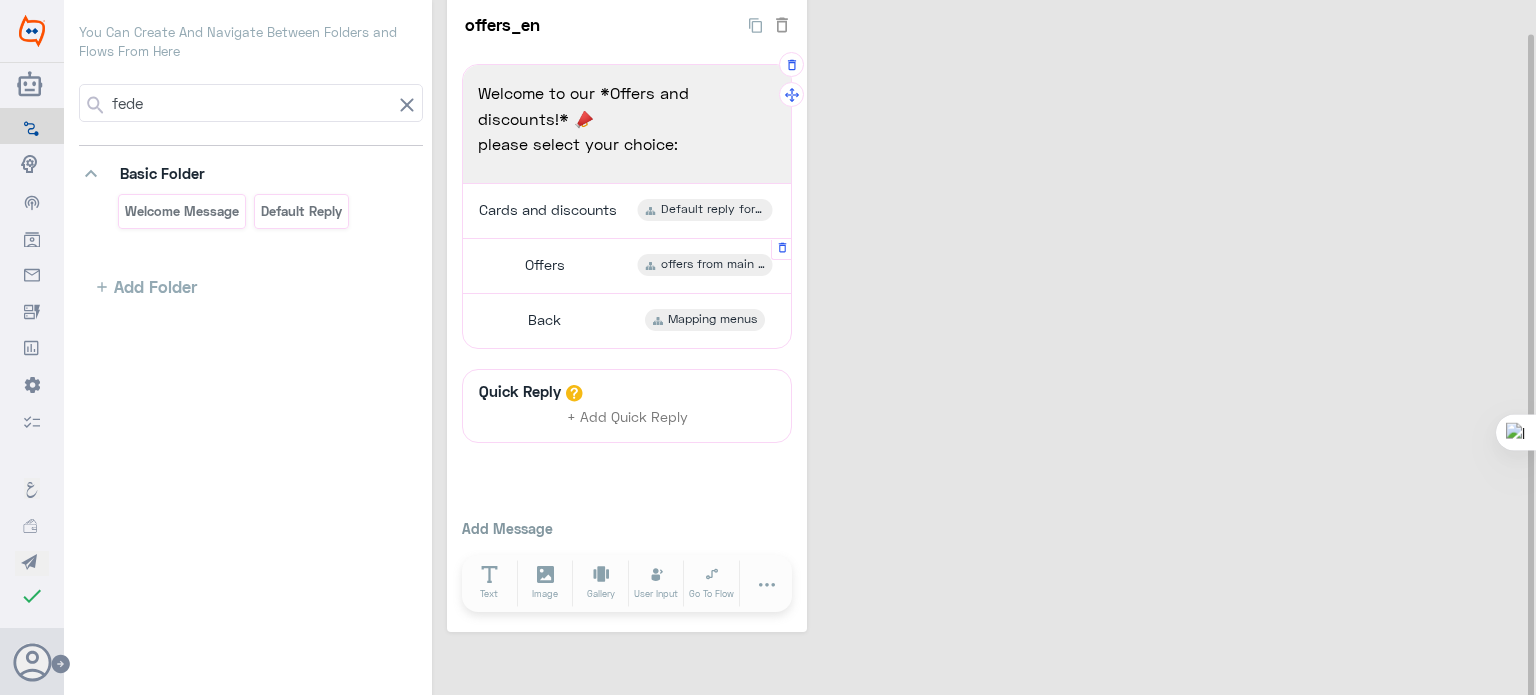 click on "Offers  offers from main new" 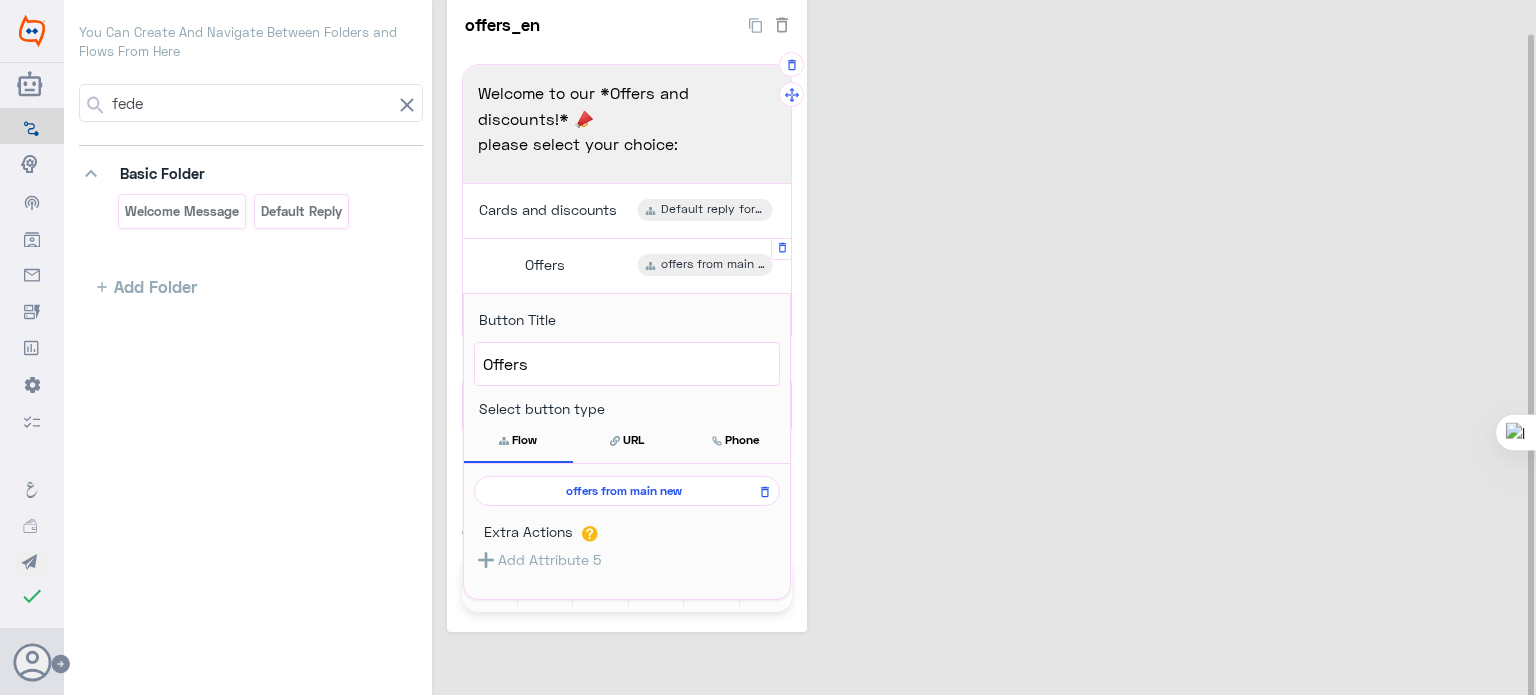 click on "offers from main new" 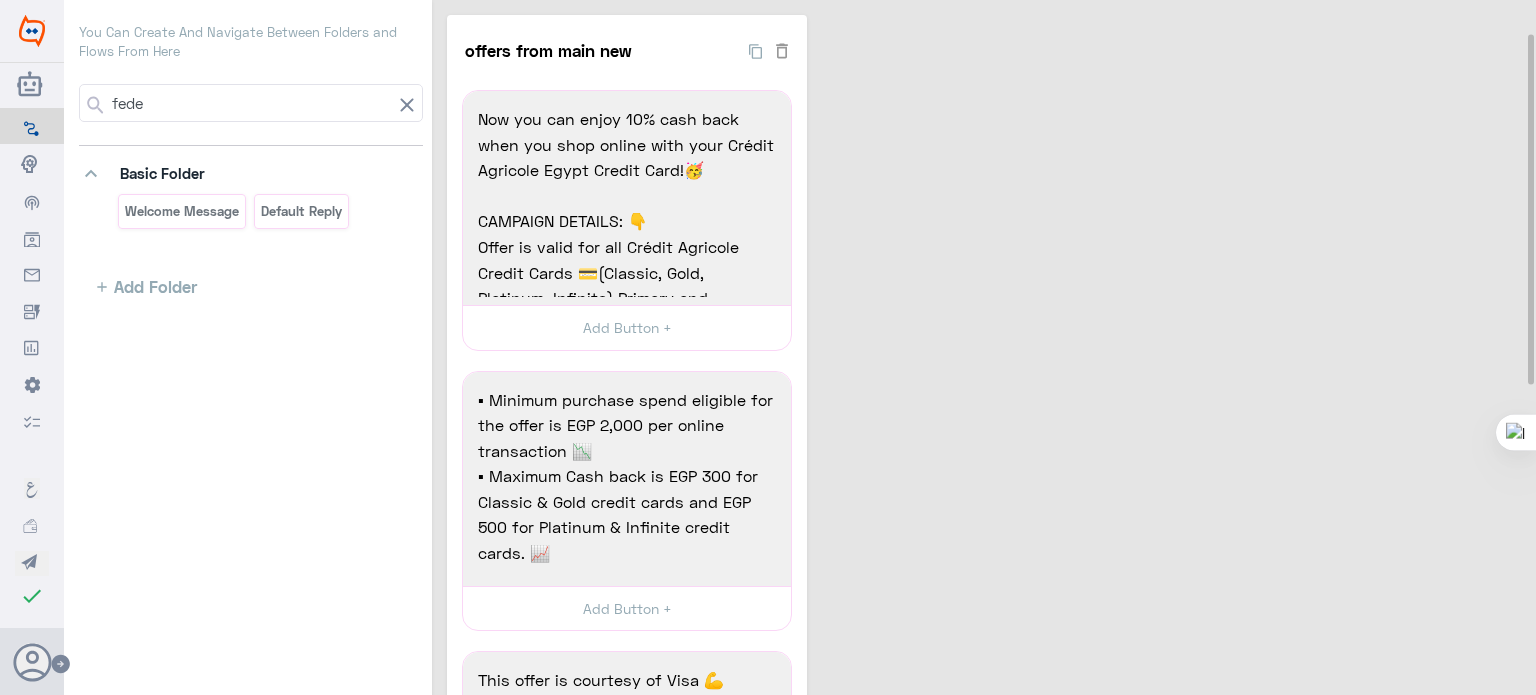 scroll, scrollTop: 28, scrollLeft: 0, axis: vertical 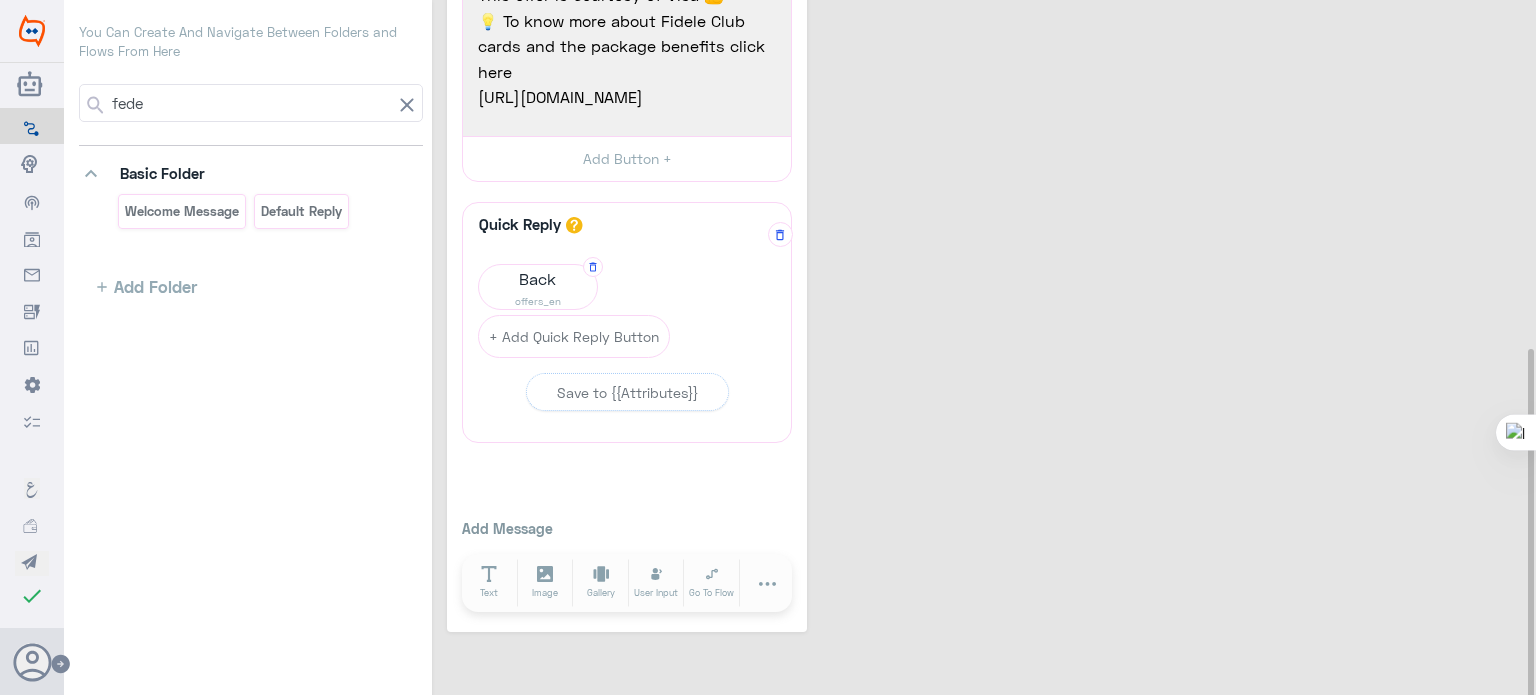click on "Back" 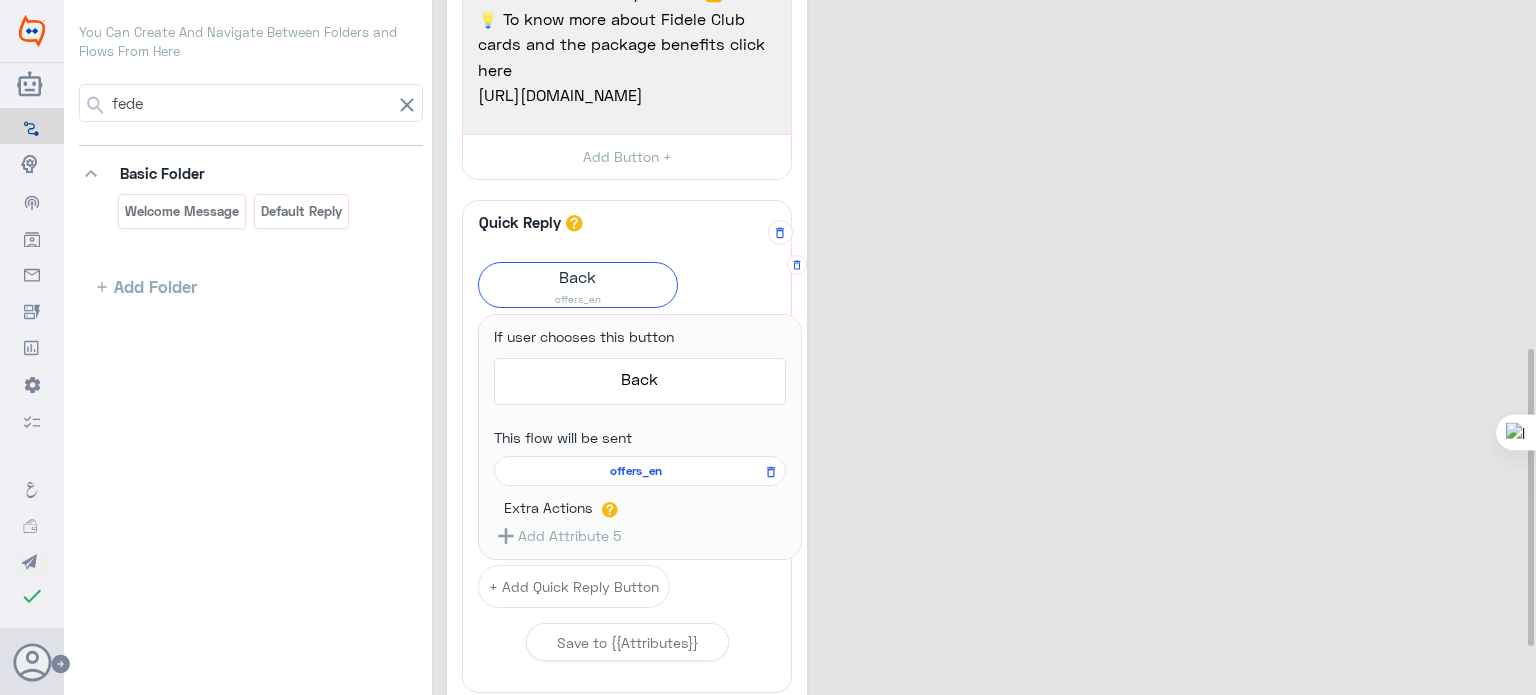 click on "offers_en" 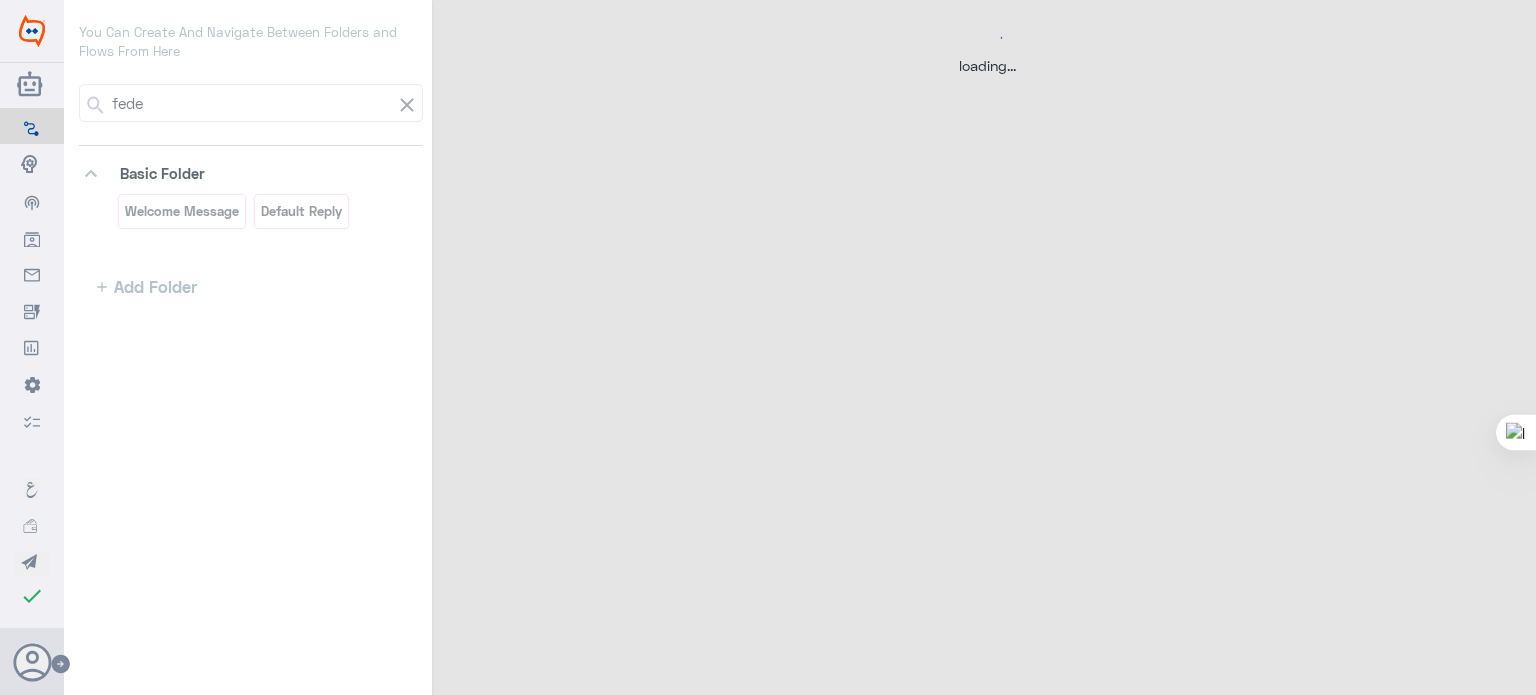 scroll, scrollTop: 0, scrollLeft: 0, axis: both 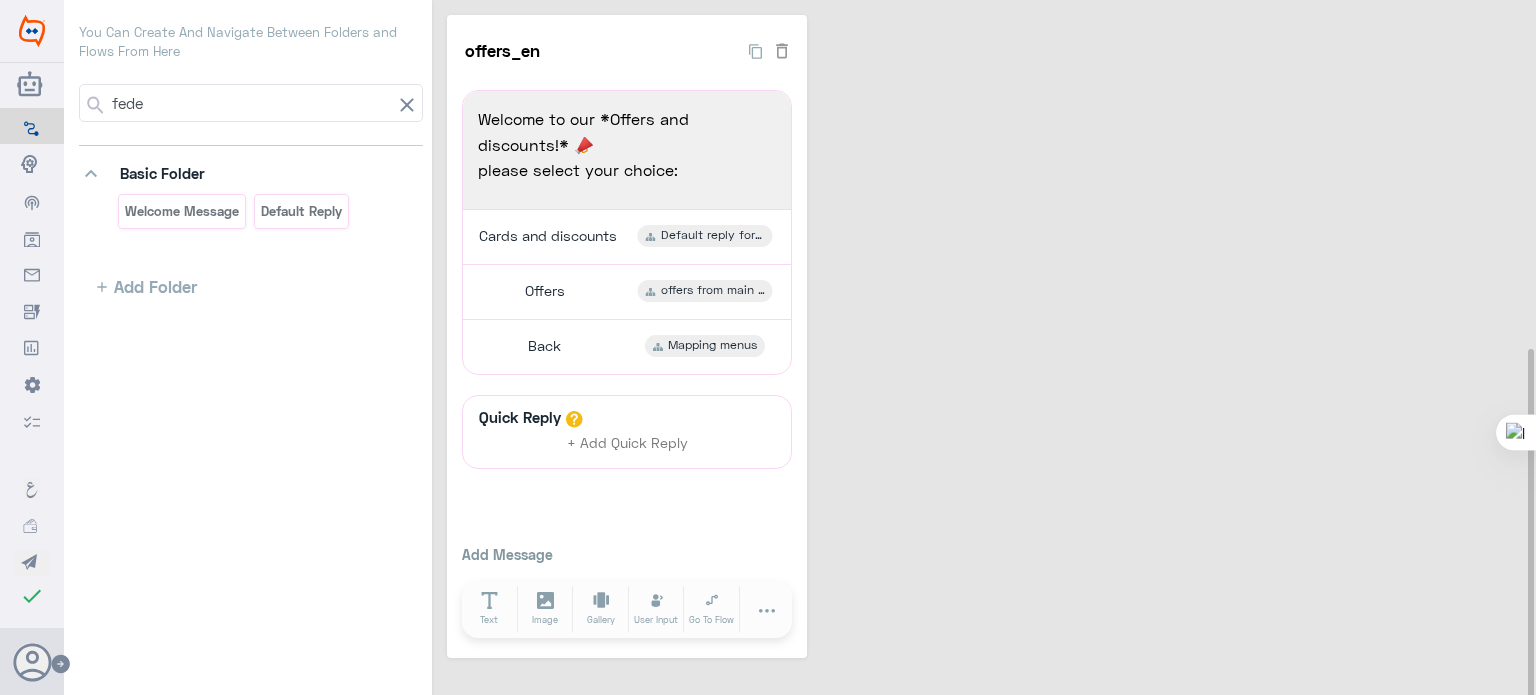 click on "fede" at bounding box center [250, 103] 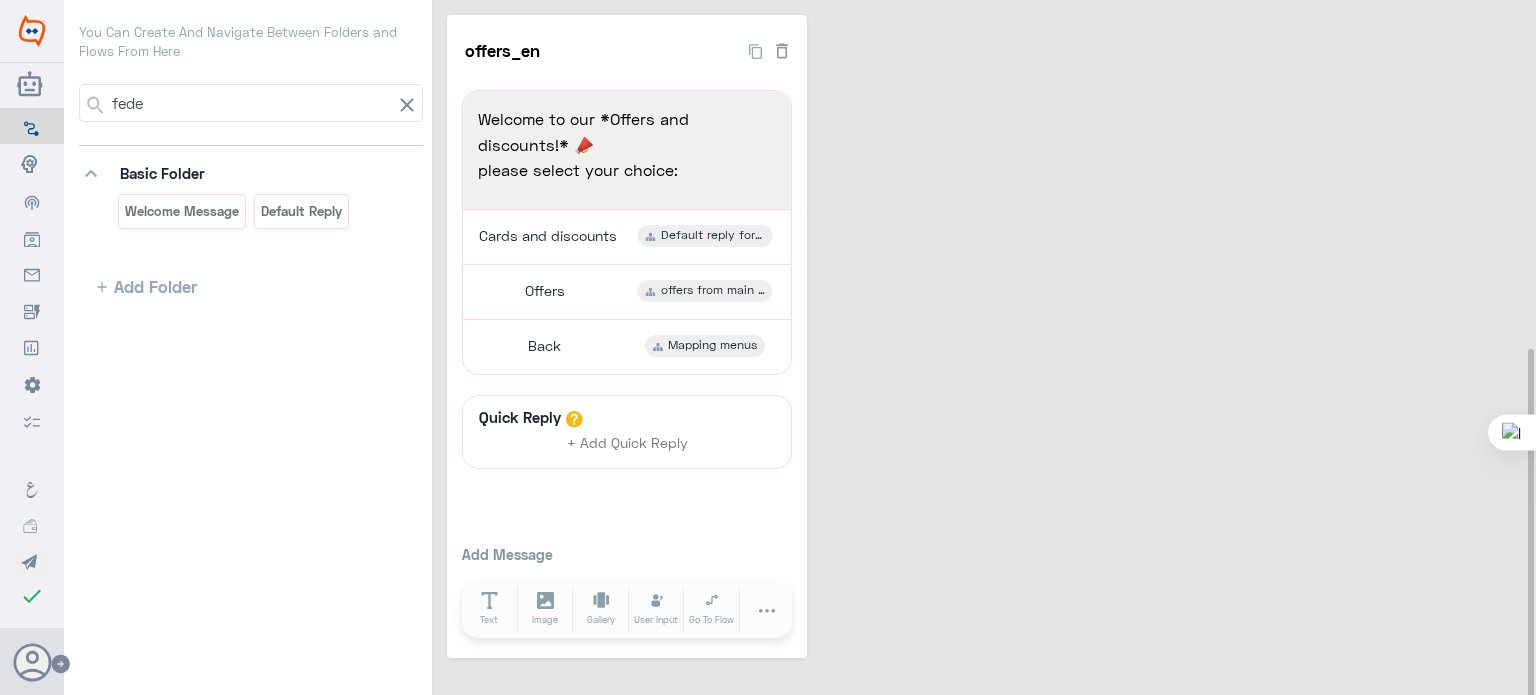 click on "fede" at bounding box center [250, 103] 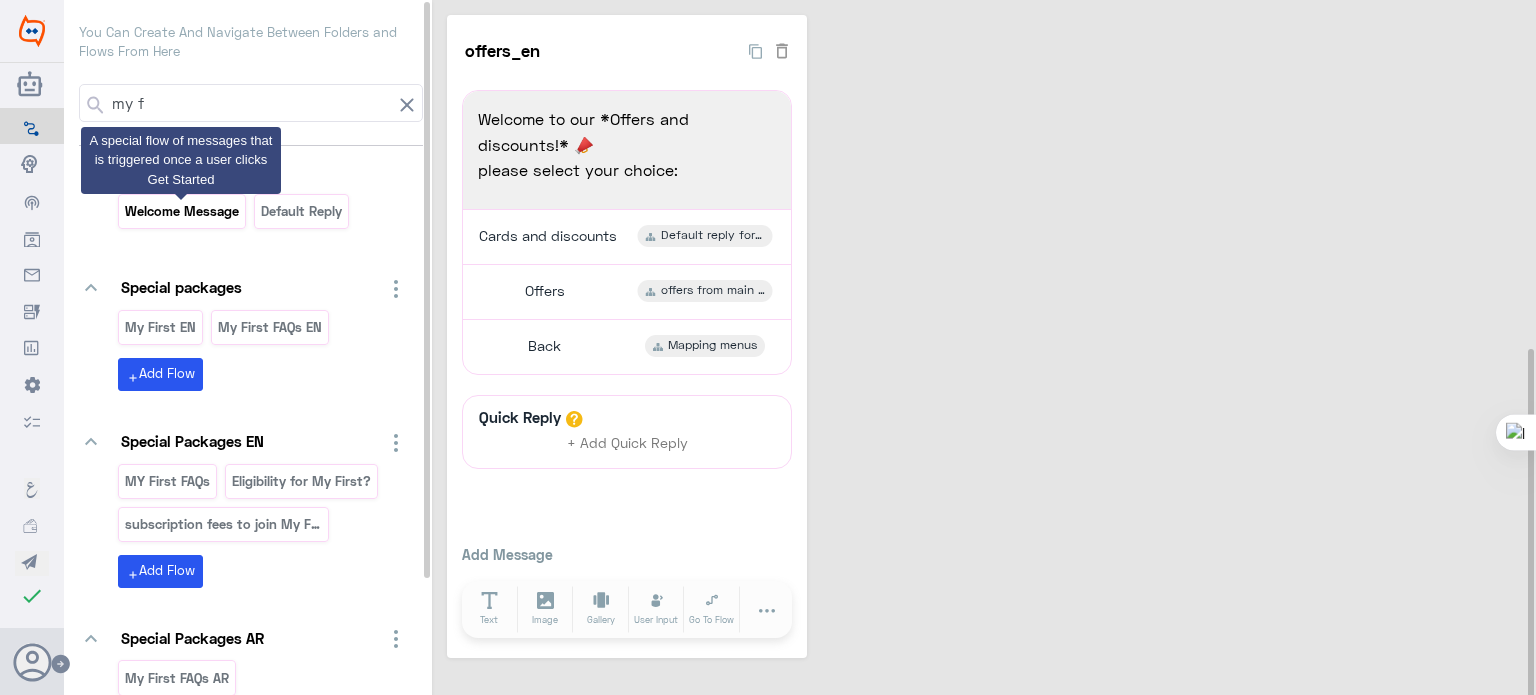 type on "my f" 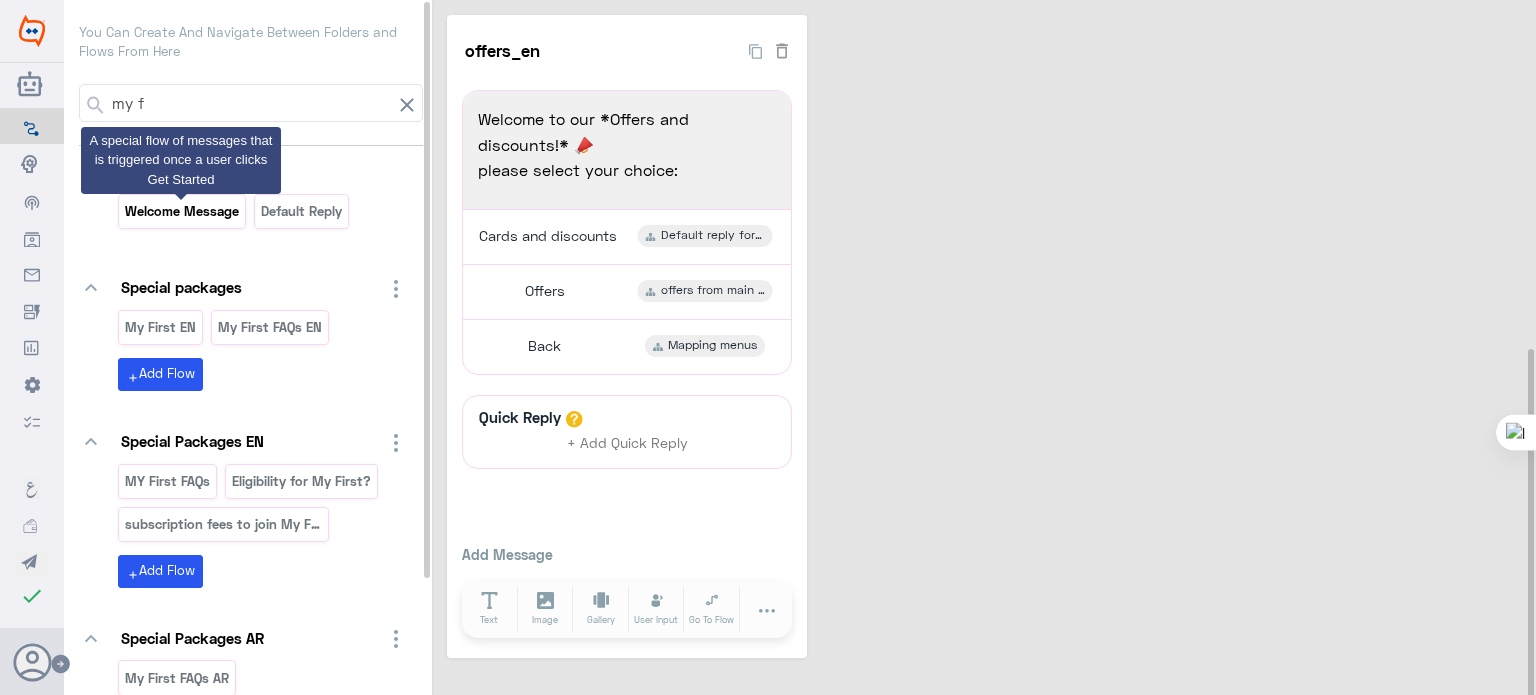 click on "Welcome Message" at bounding box center (182, 211) 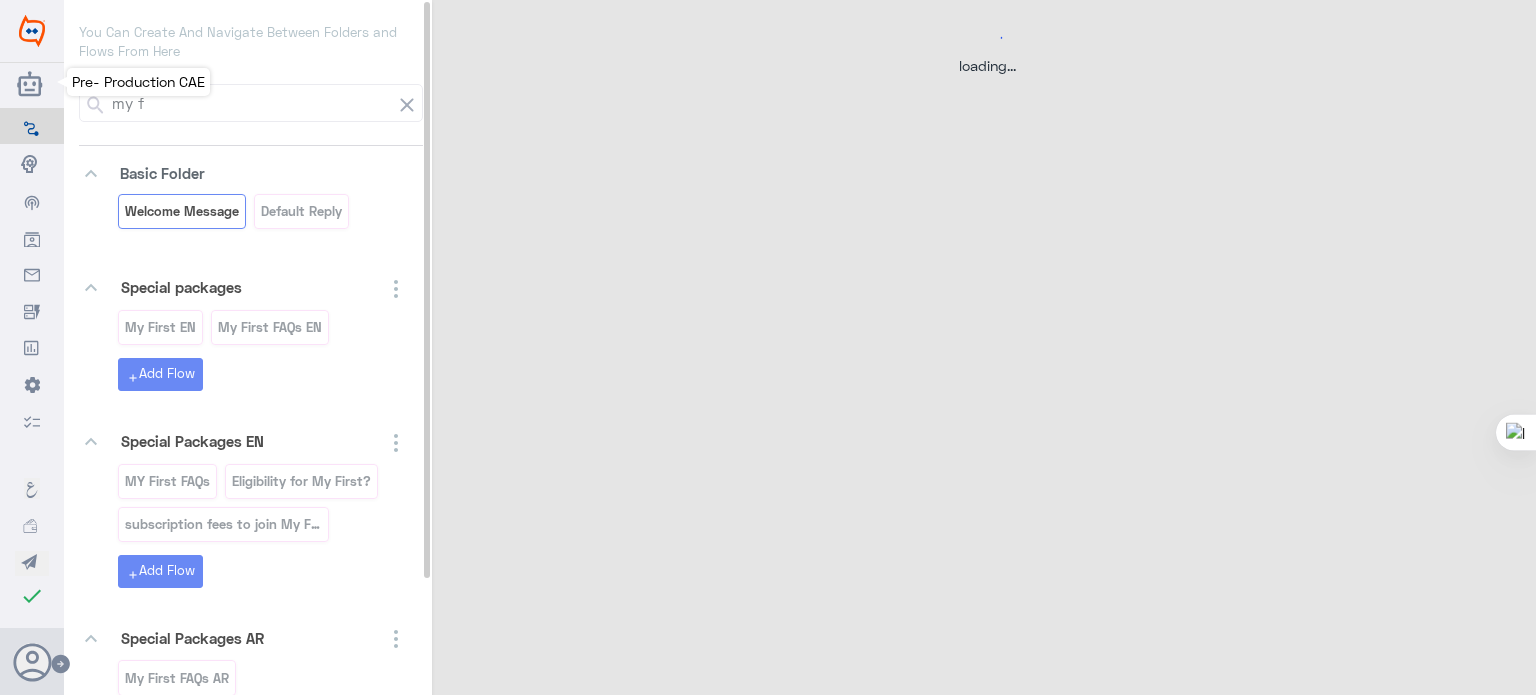 select on "POST" 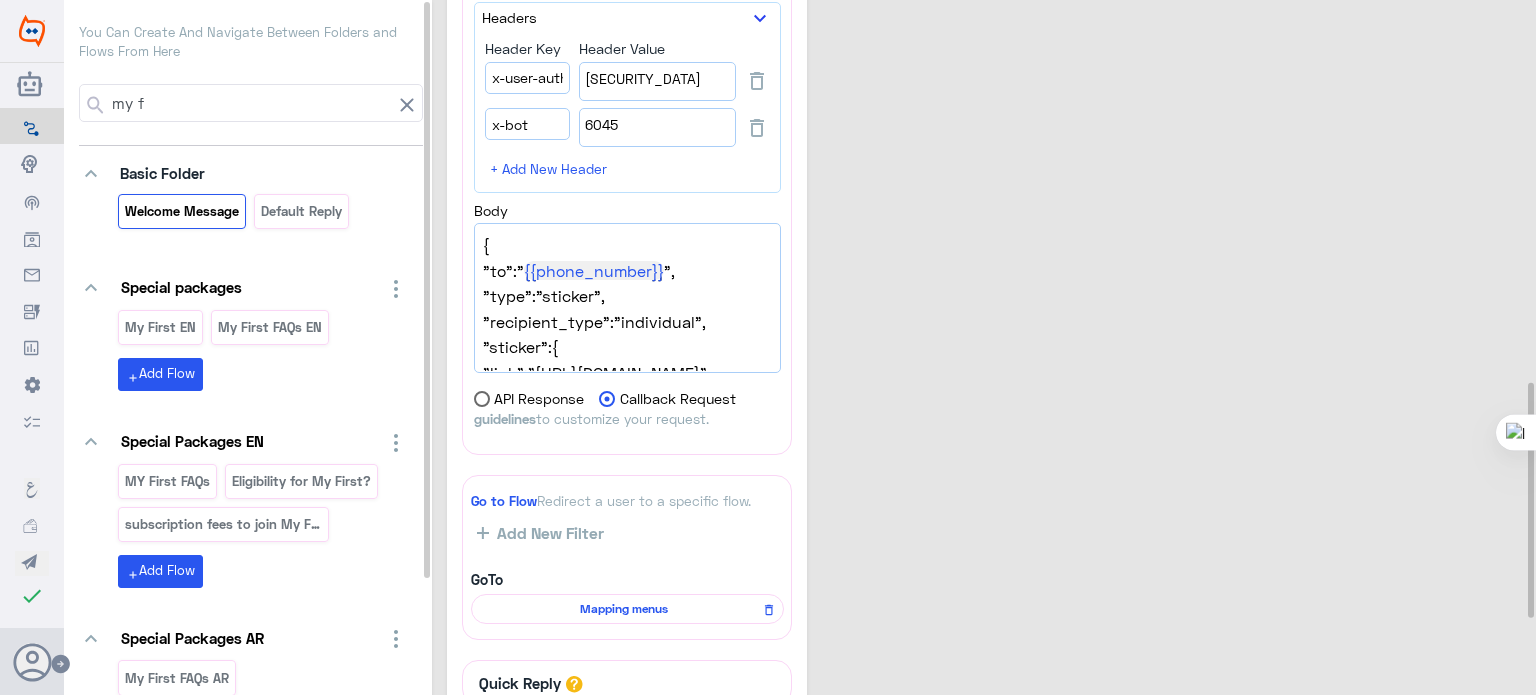 scroll, scrollTop: 1168, scrollLeft: 0, axis: vertical 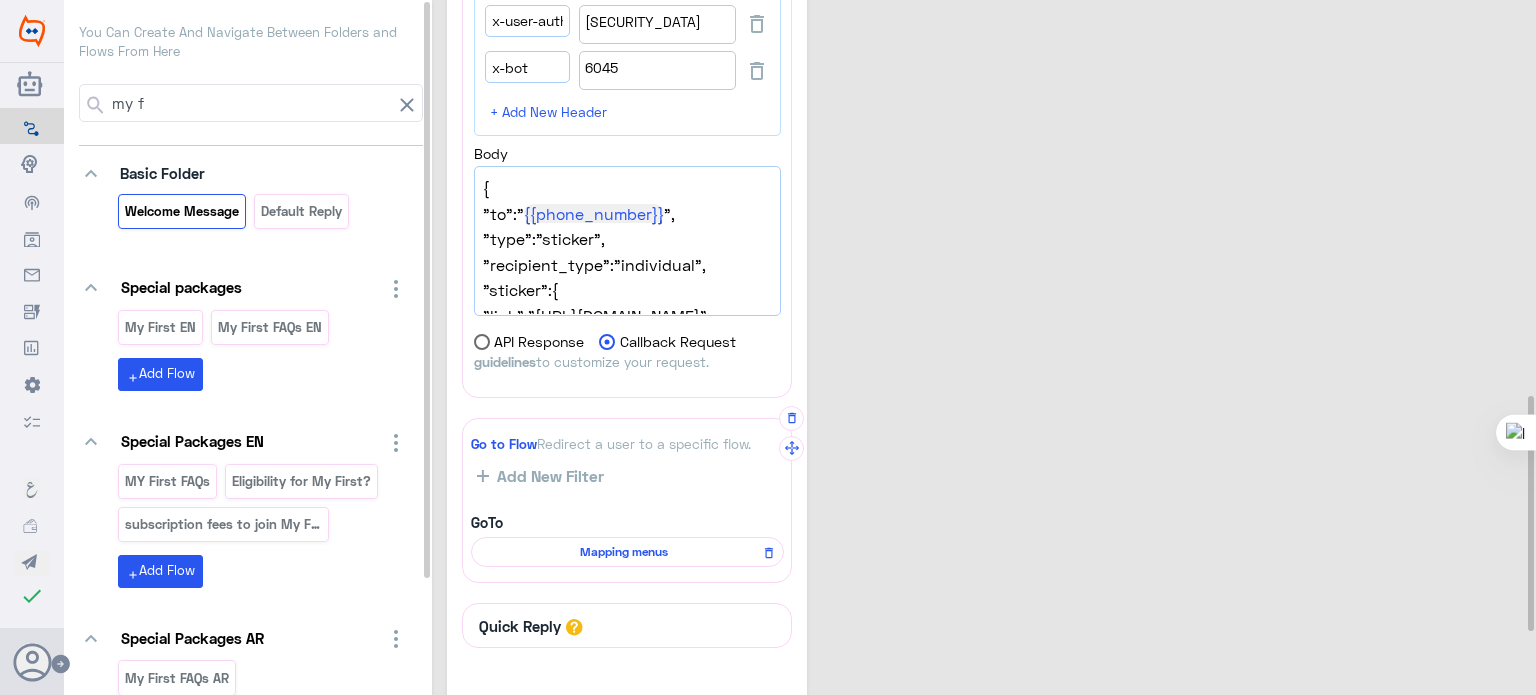 click on "Mapping menus" 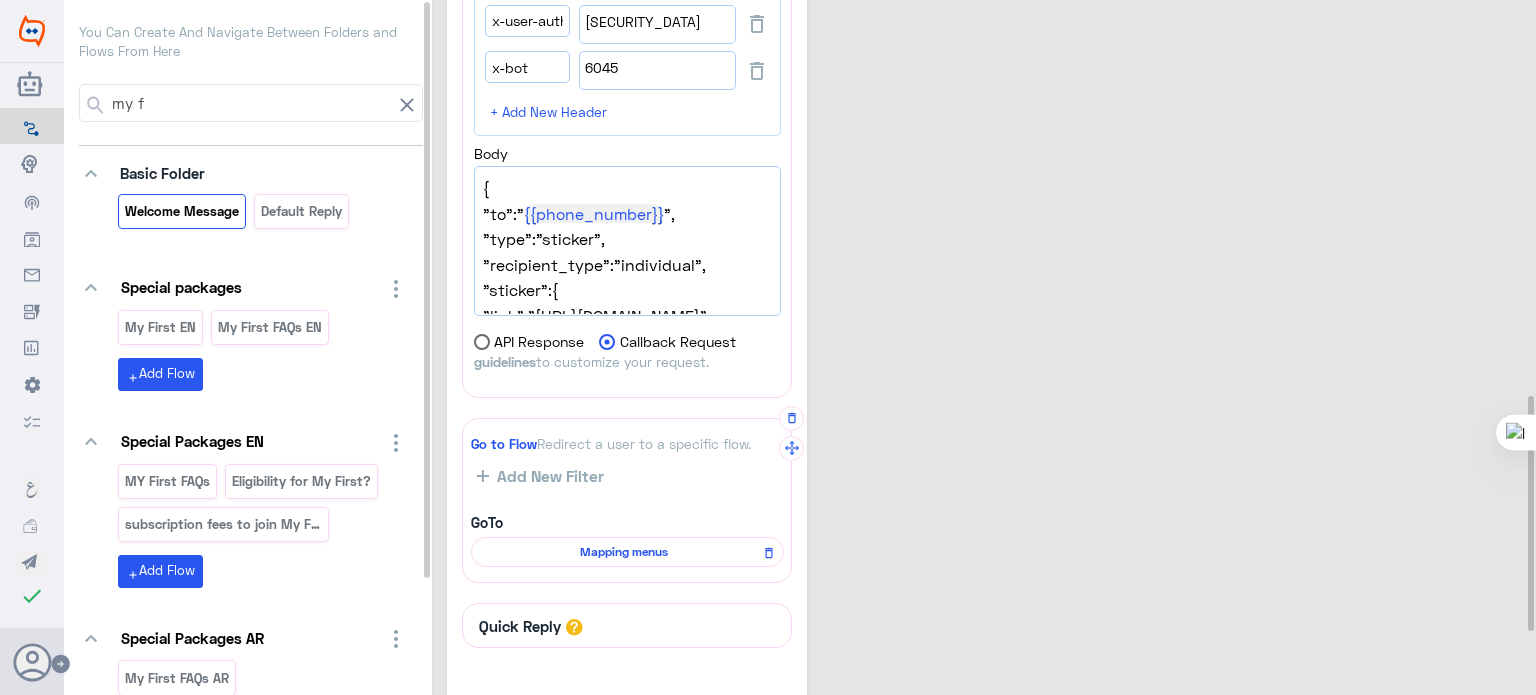 scroll, scrollTop: 0, scrollLeft: 0, axis: both 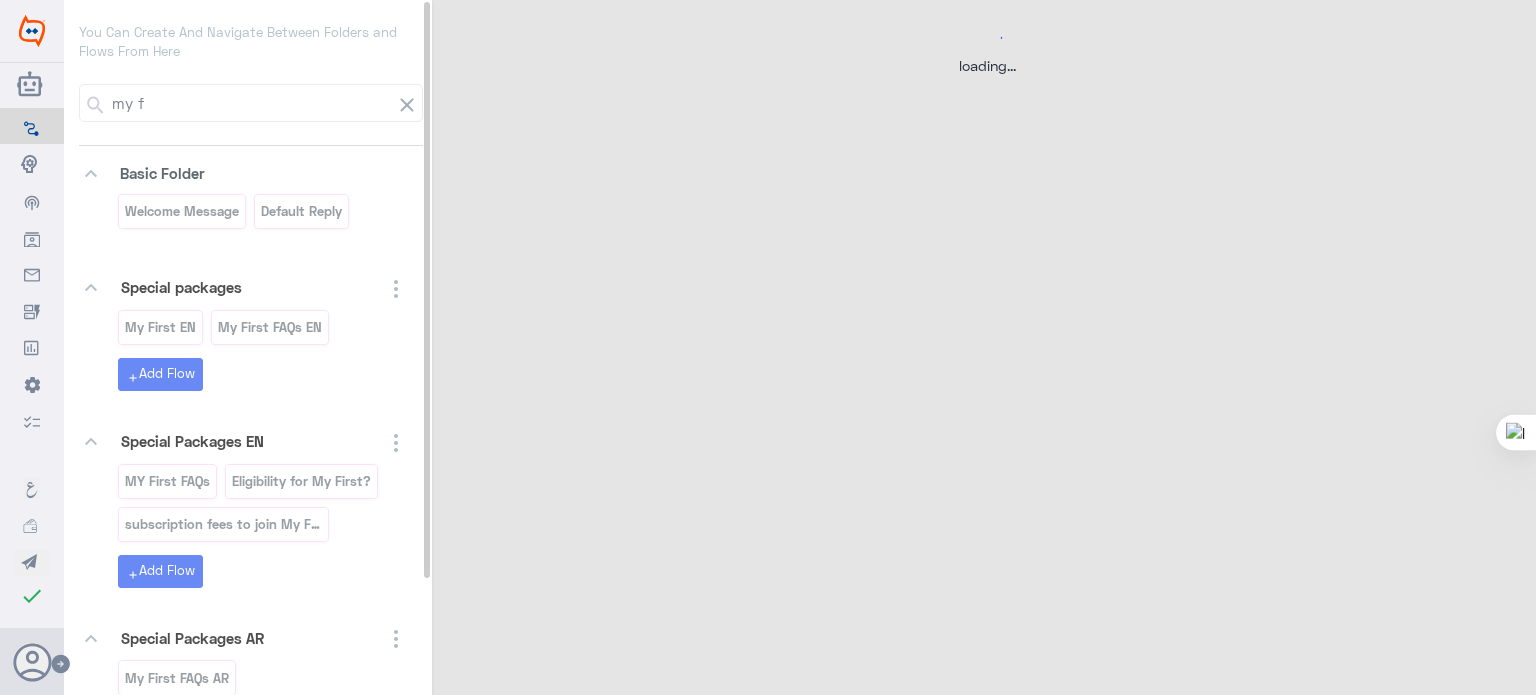 select on "1" 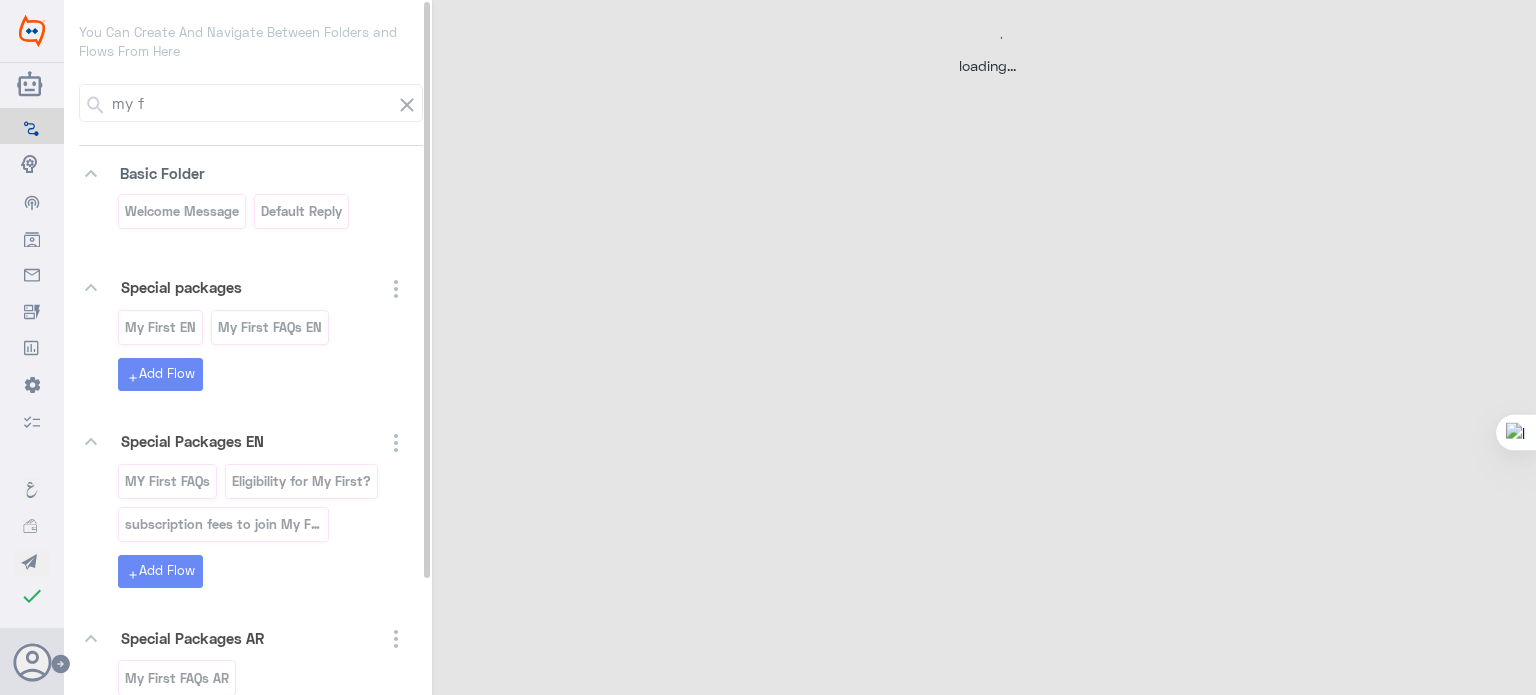 select on "15" 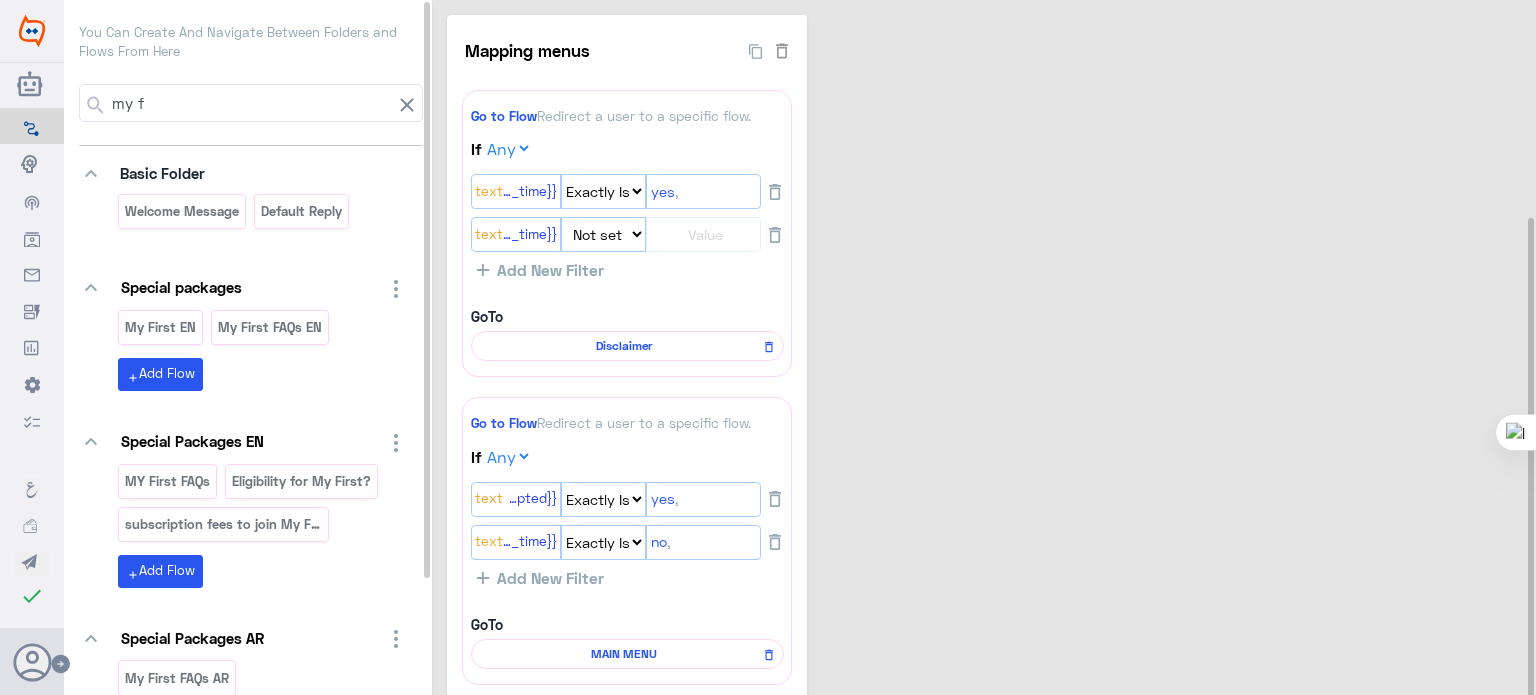 scroll, scrollTop: 308, scrollLeft: 0, axis: vertical 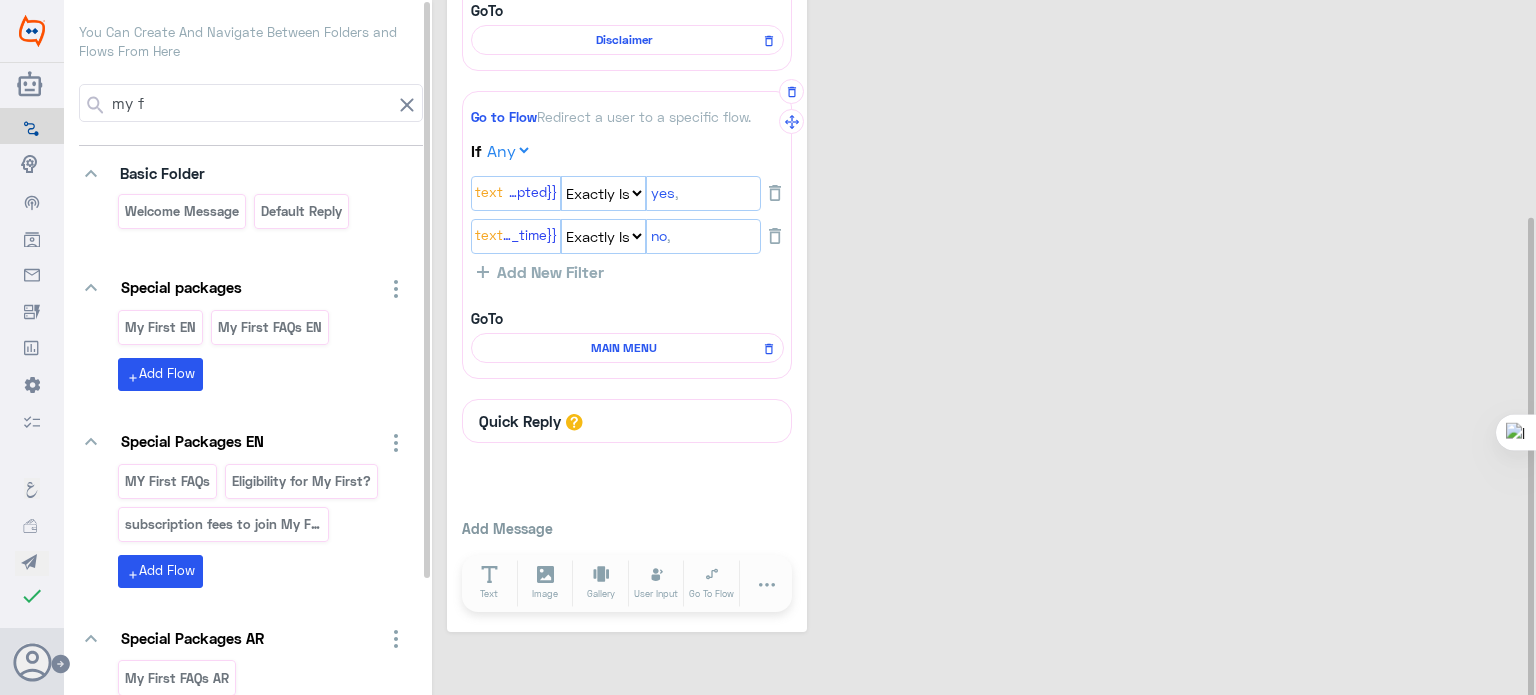 click on "MAIN MENU" 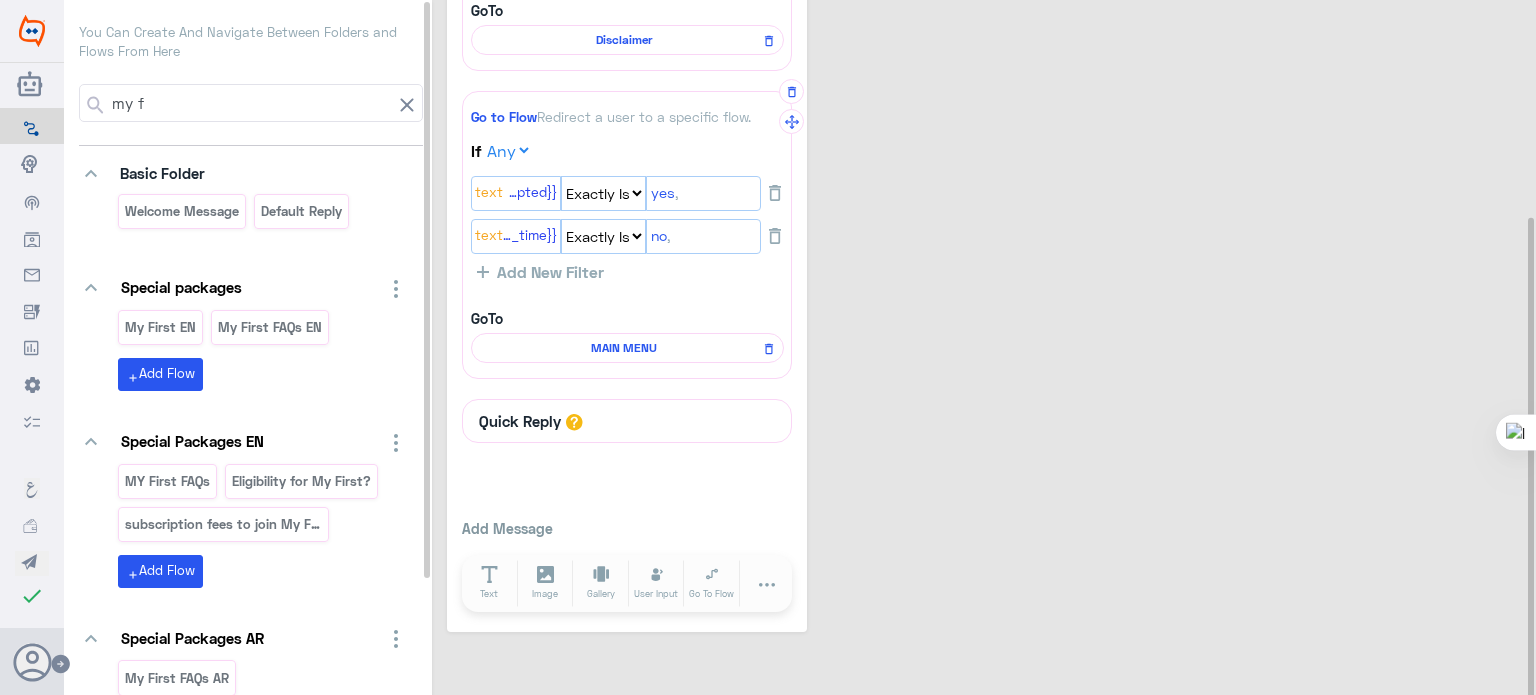 click on "MAIN MENU" 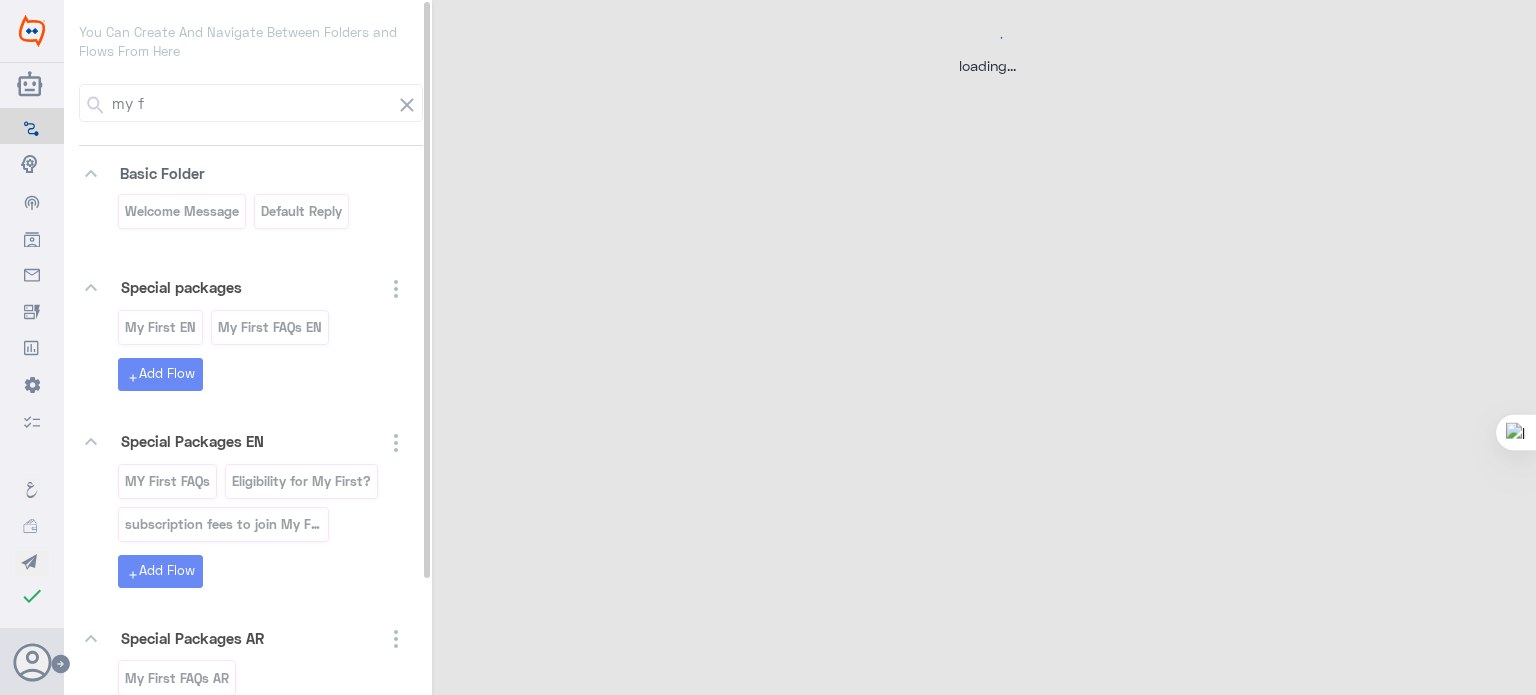scroll, scrollTop: 0, scrollLeft: 0, axis: both 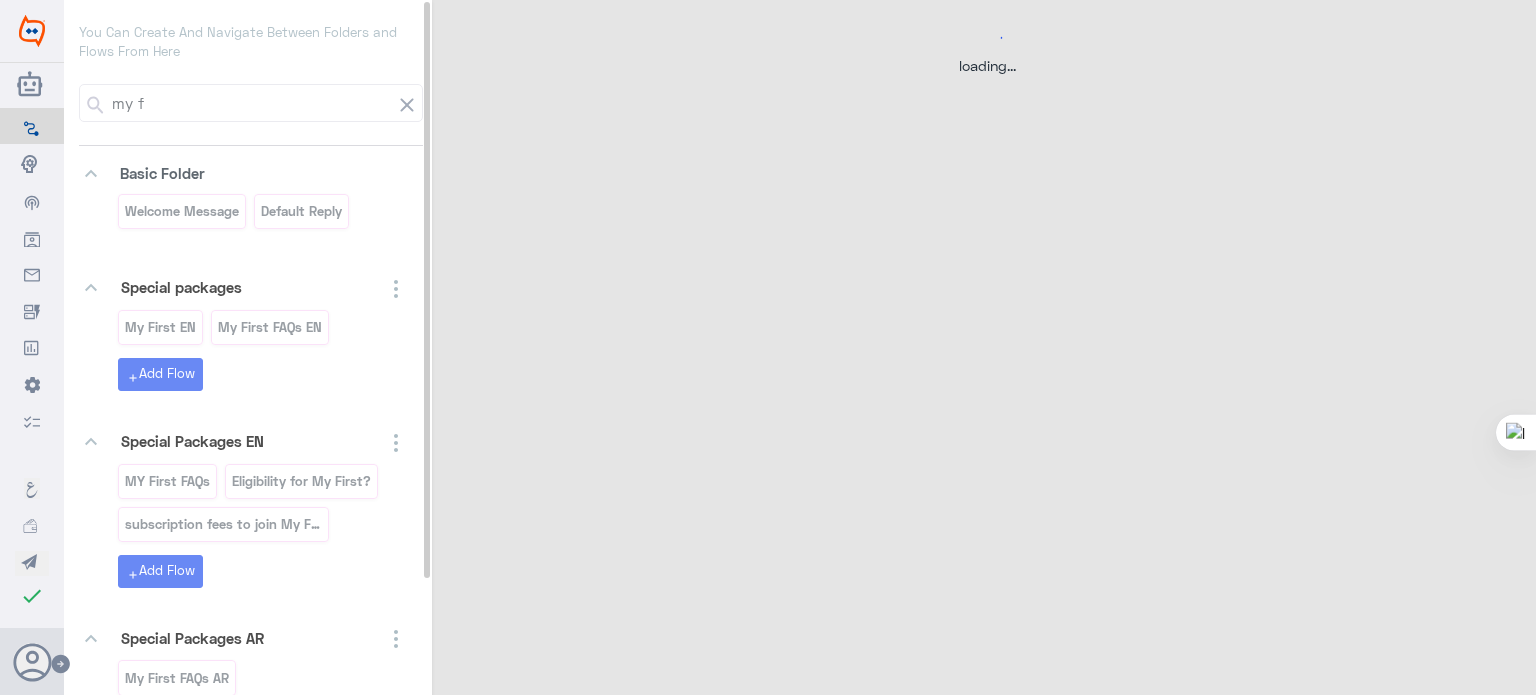select on "3" 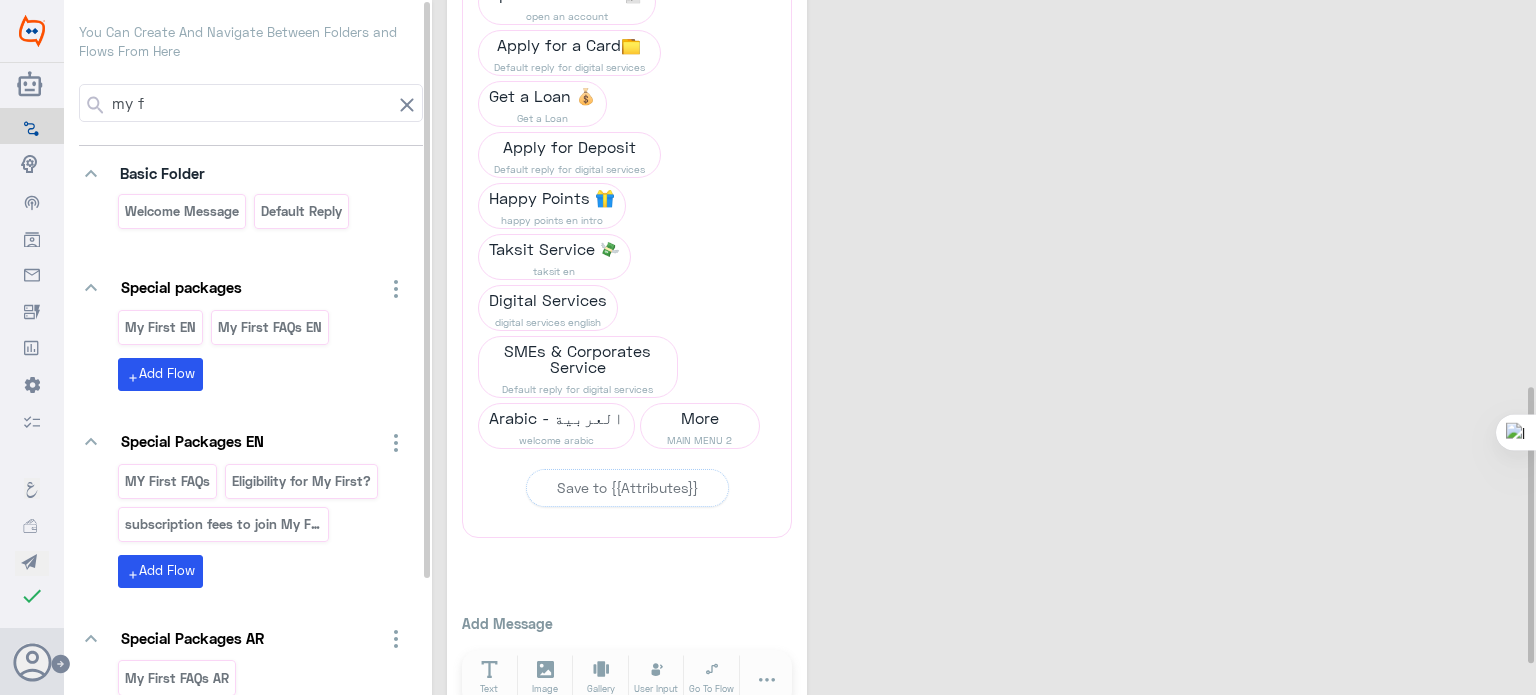 scroll, scrollTop: 970, scrollLeft: 0, axis: vertical 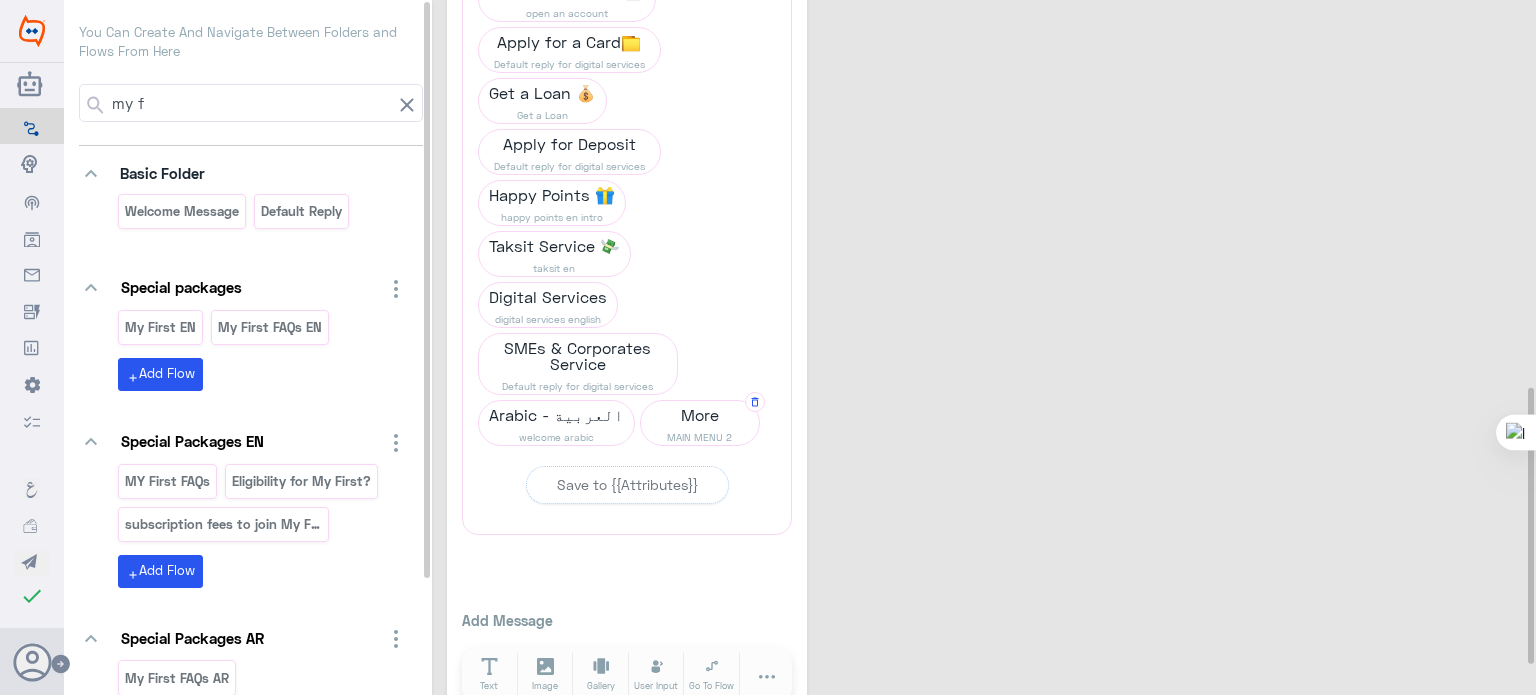 click on "MAIN MENU 2" 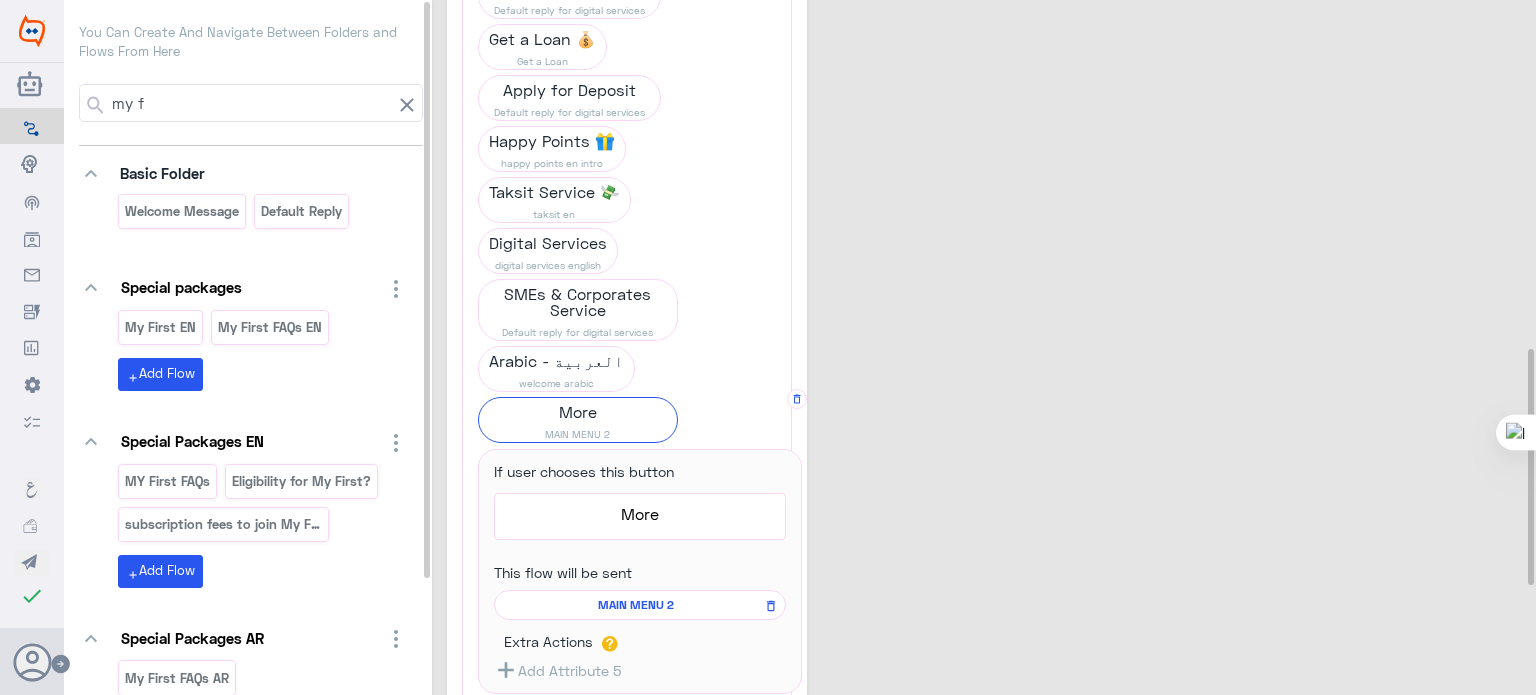 scroll, scrollTop: 1026, scrollLeft: 0, axis: vertical 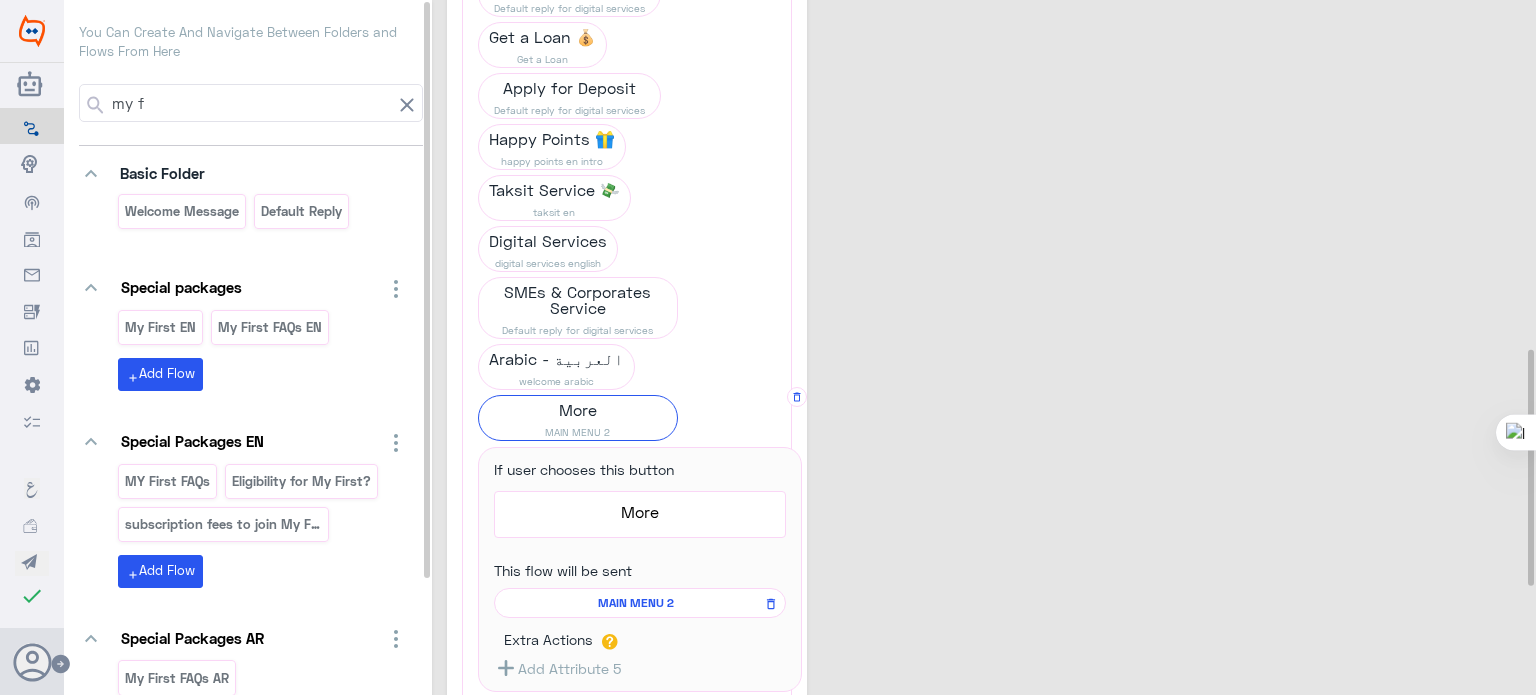 click on "MAIN MENU 2" 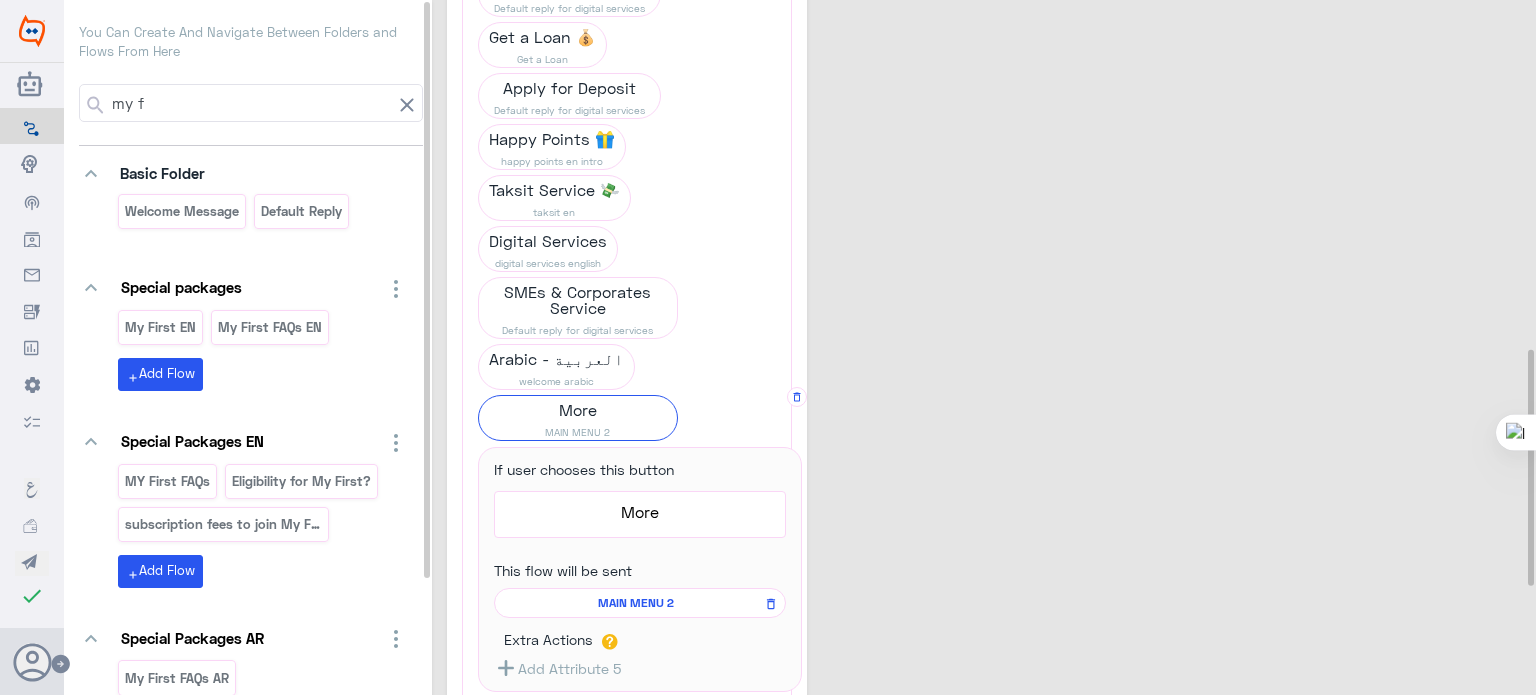 scroll, scrollTop: 0, scrollLeft: 0, axis: both 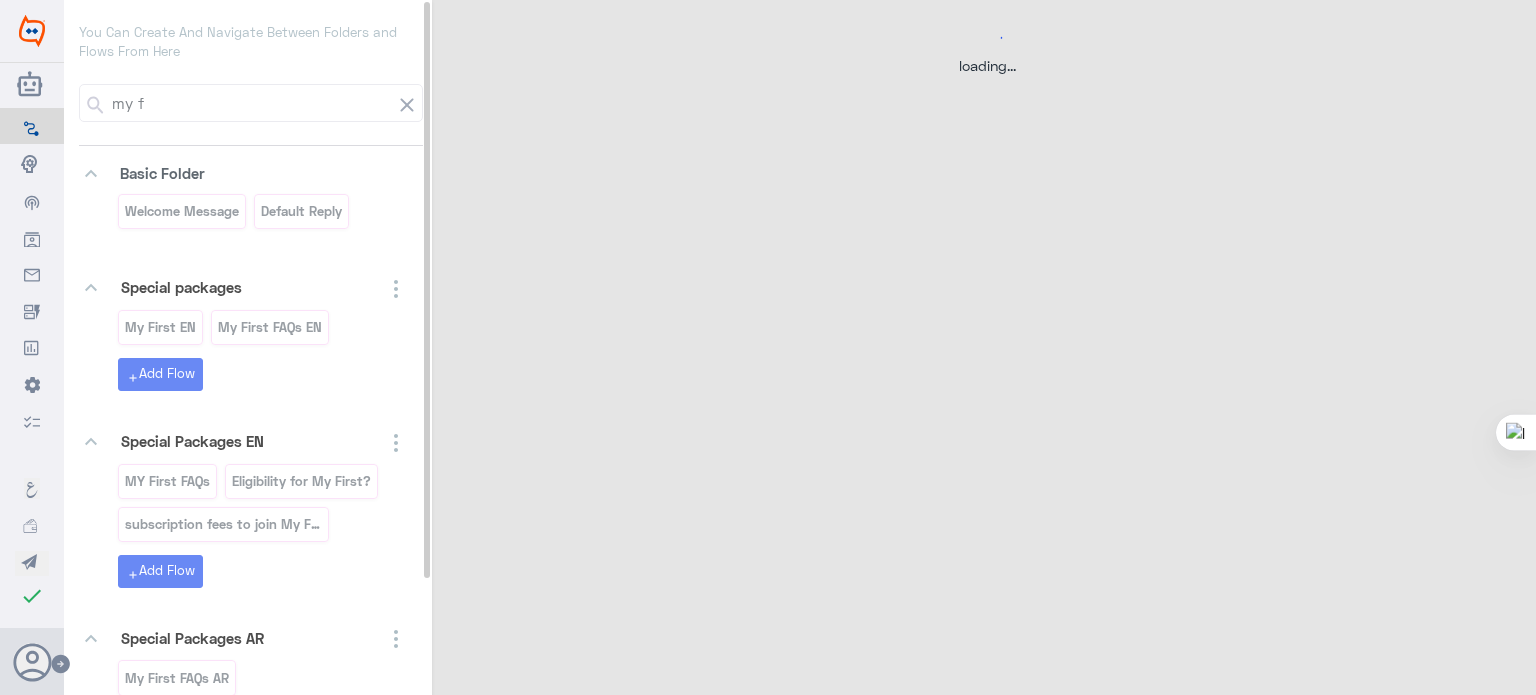 select on "3" 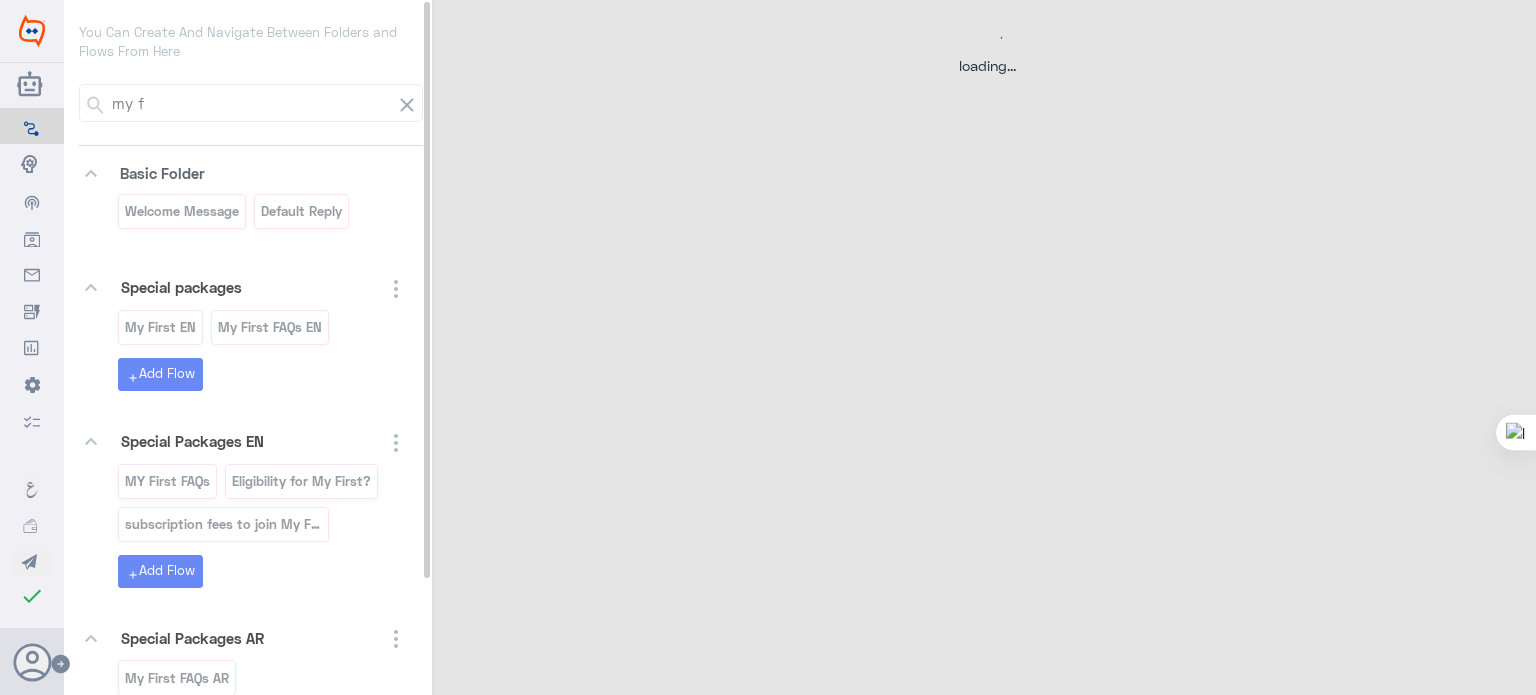 select on "2" 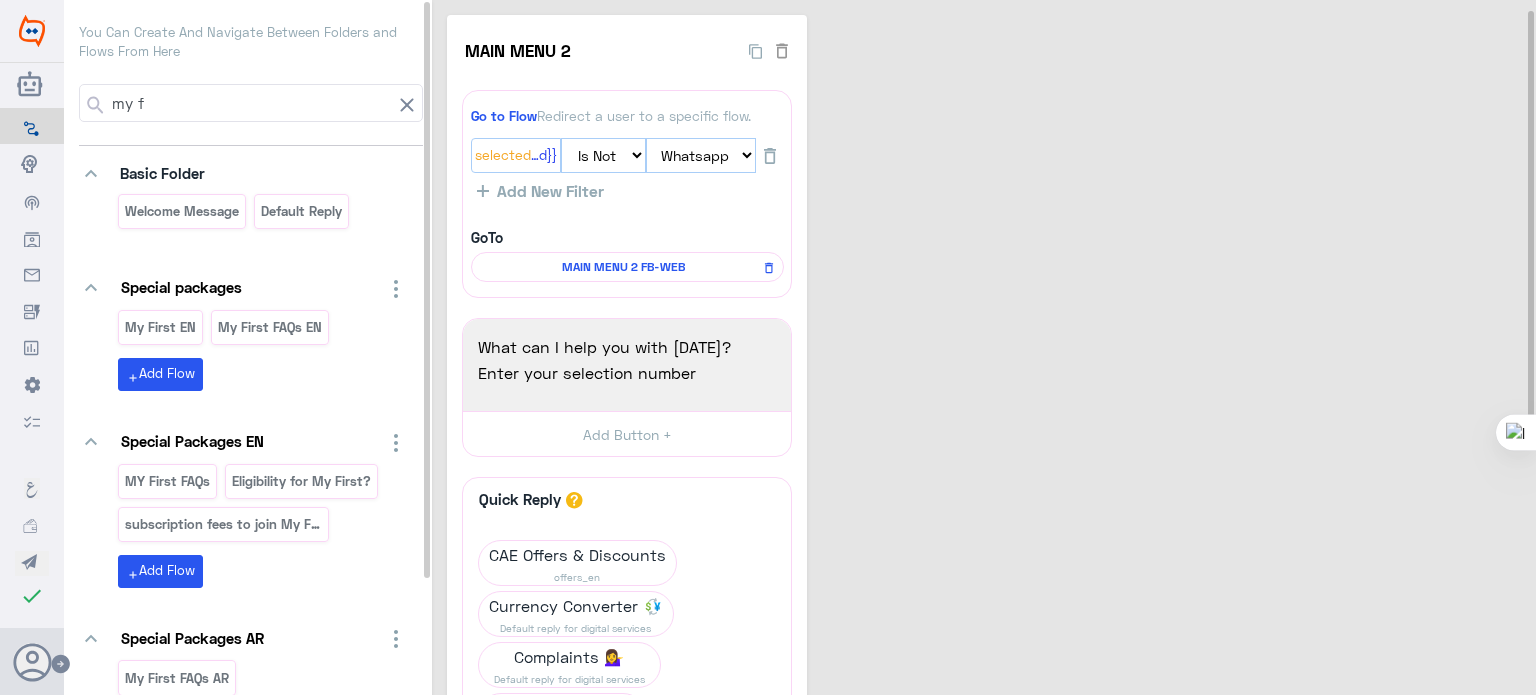 scroll, scrollTop: 429, scrollLeft: 0, axis: vertical 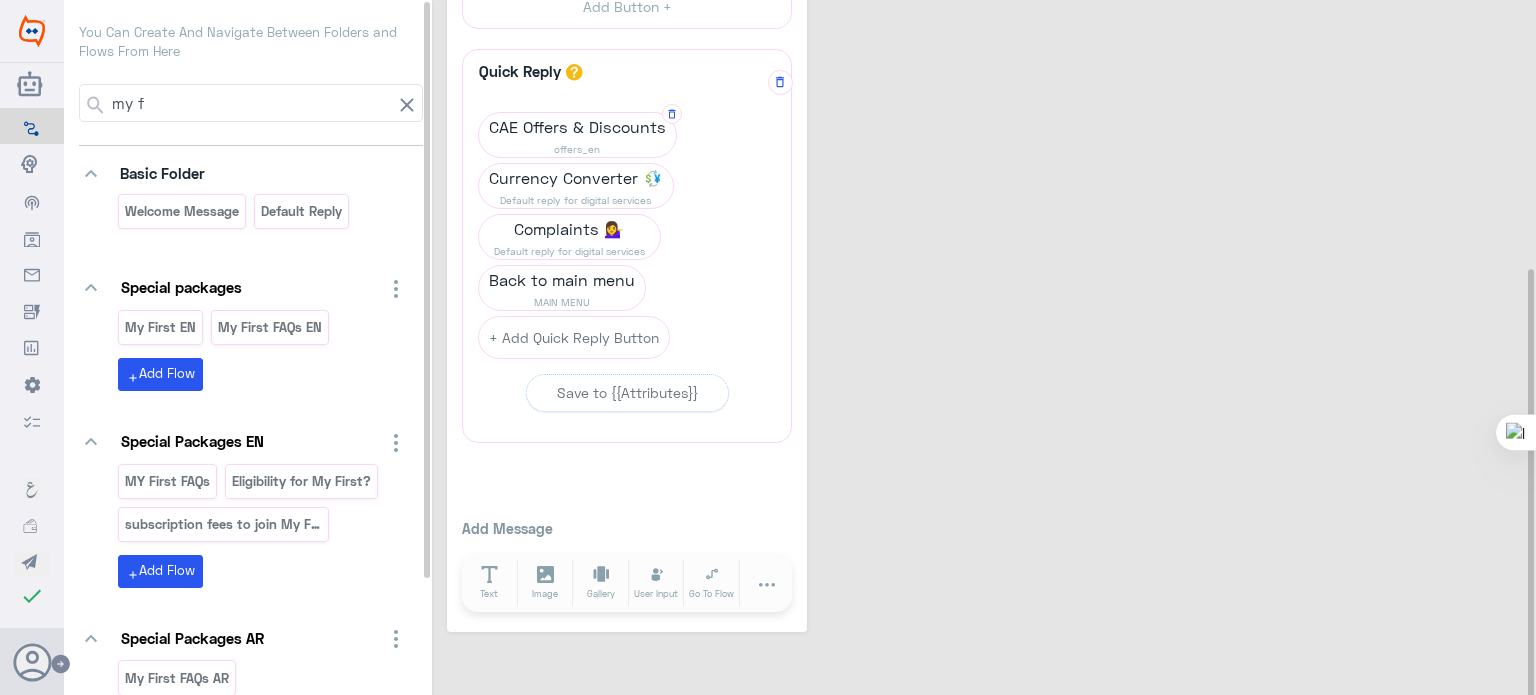 click on "offers_en" 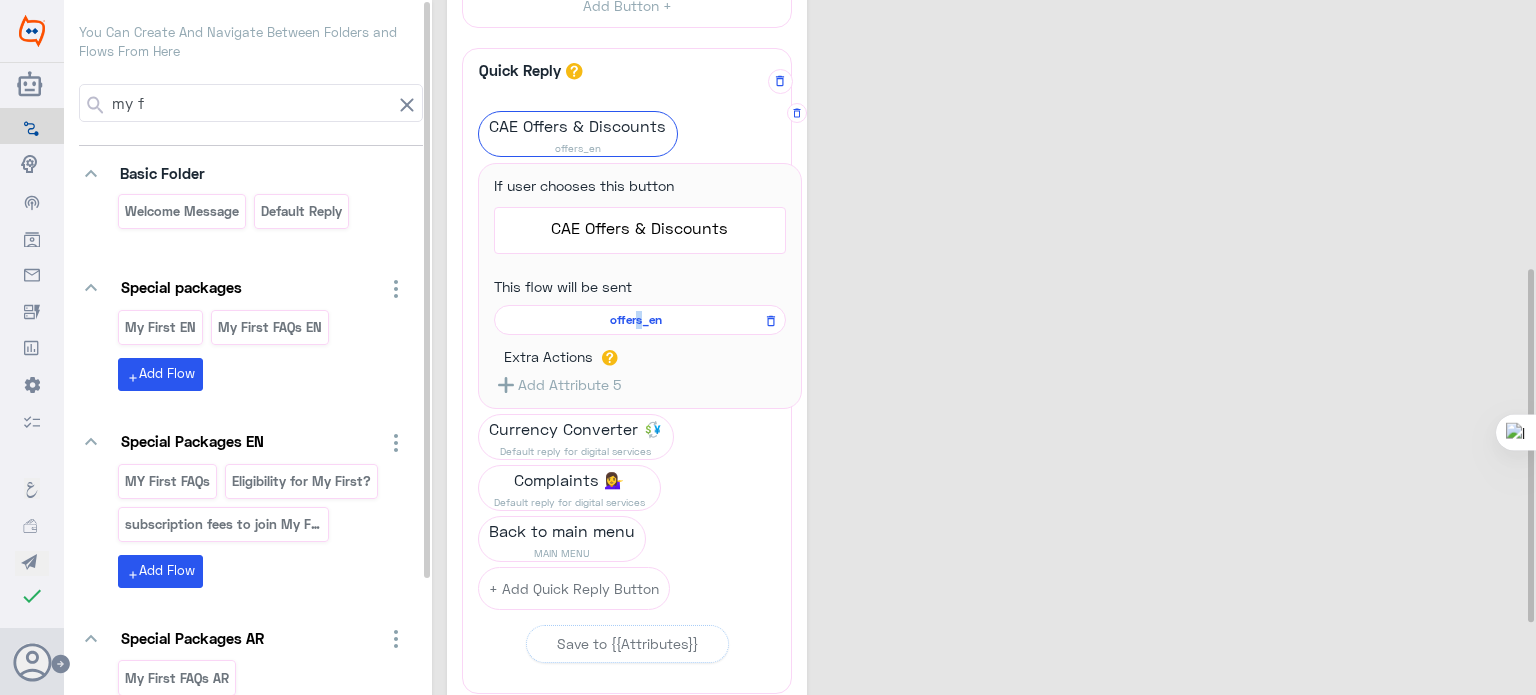 drag, startPoint x: 632, startPoint y: 302, endPoint x: 633, endPoint y: 319, distance: 17.029387 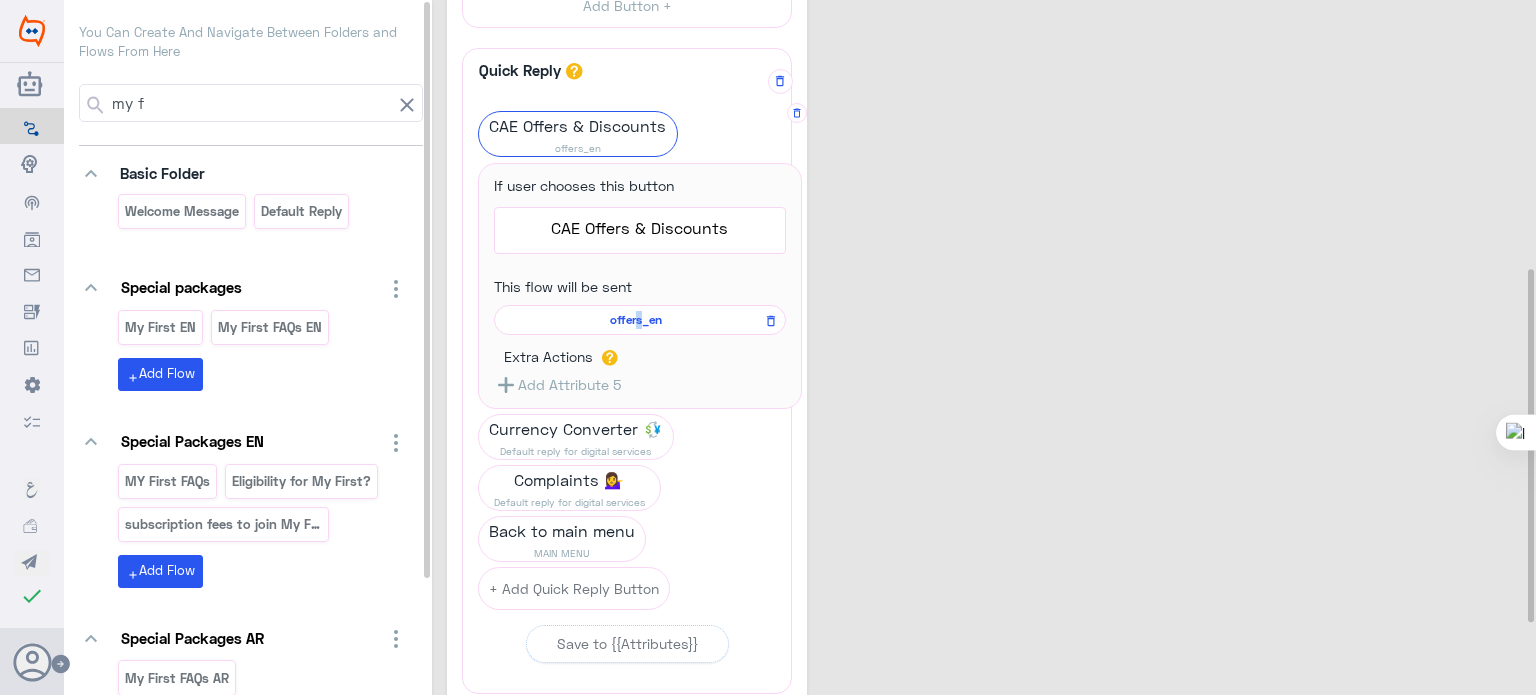 click on "offers_en" 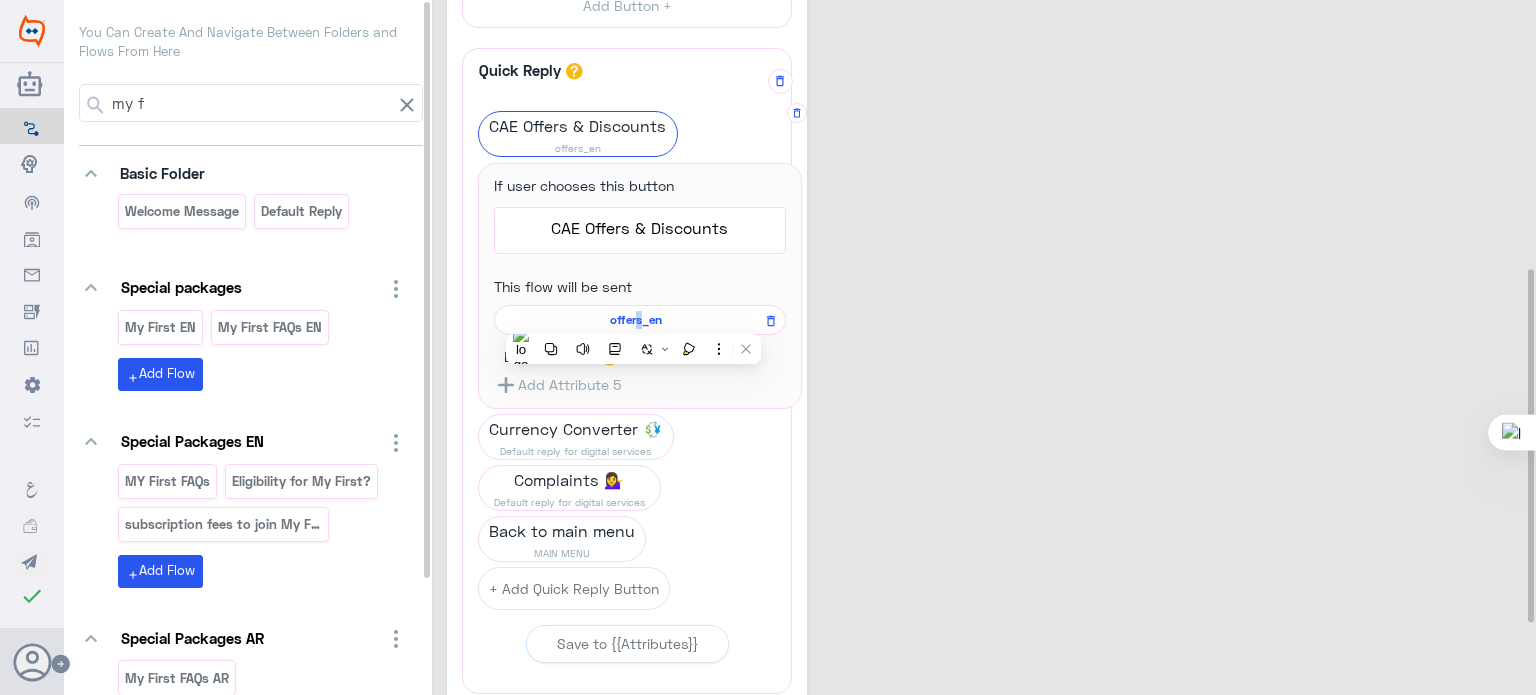 click on "offers_en" 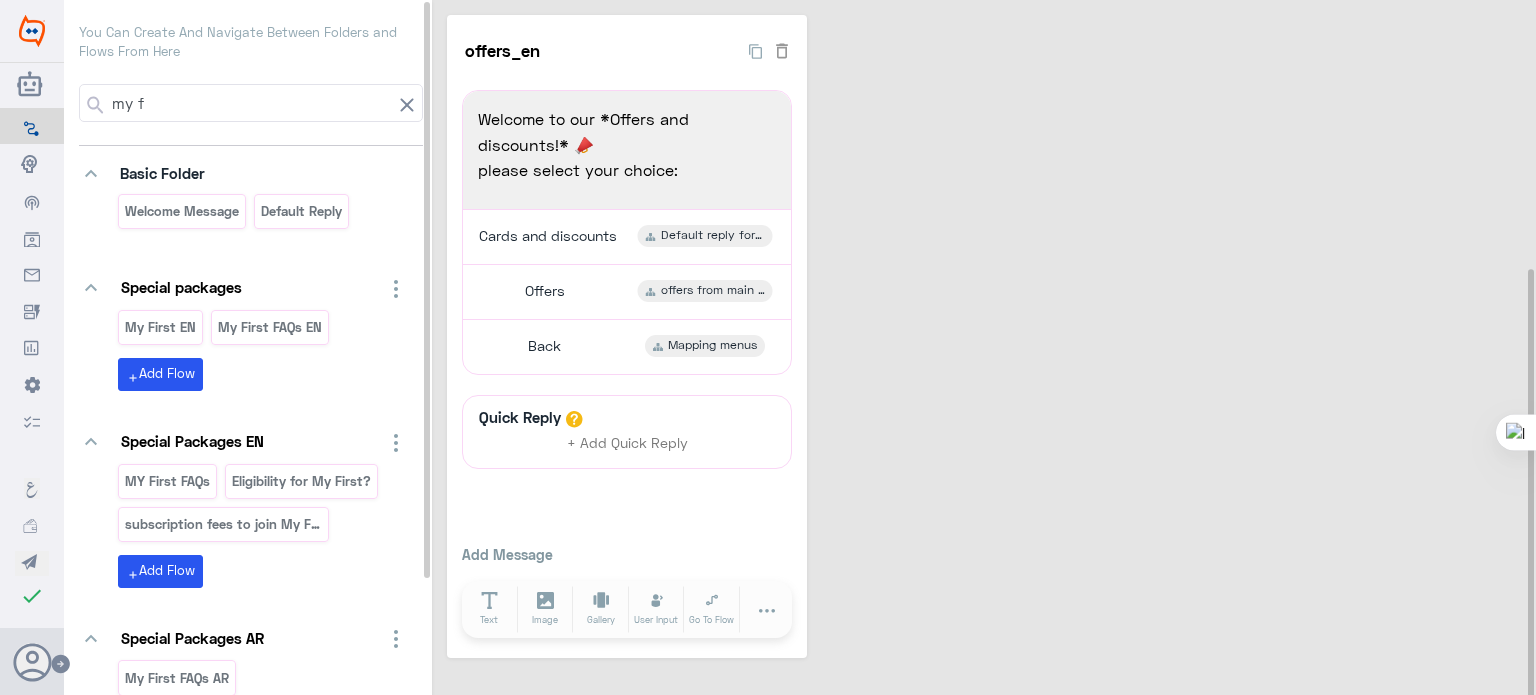 scroll, scrollTop: 30, scrollLeft: 0, axis: vertical 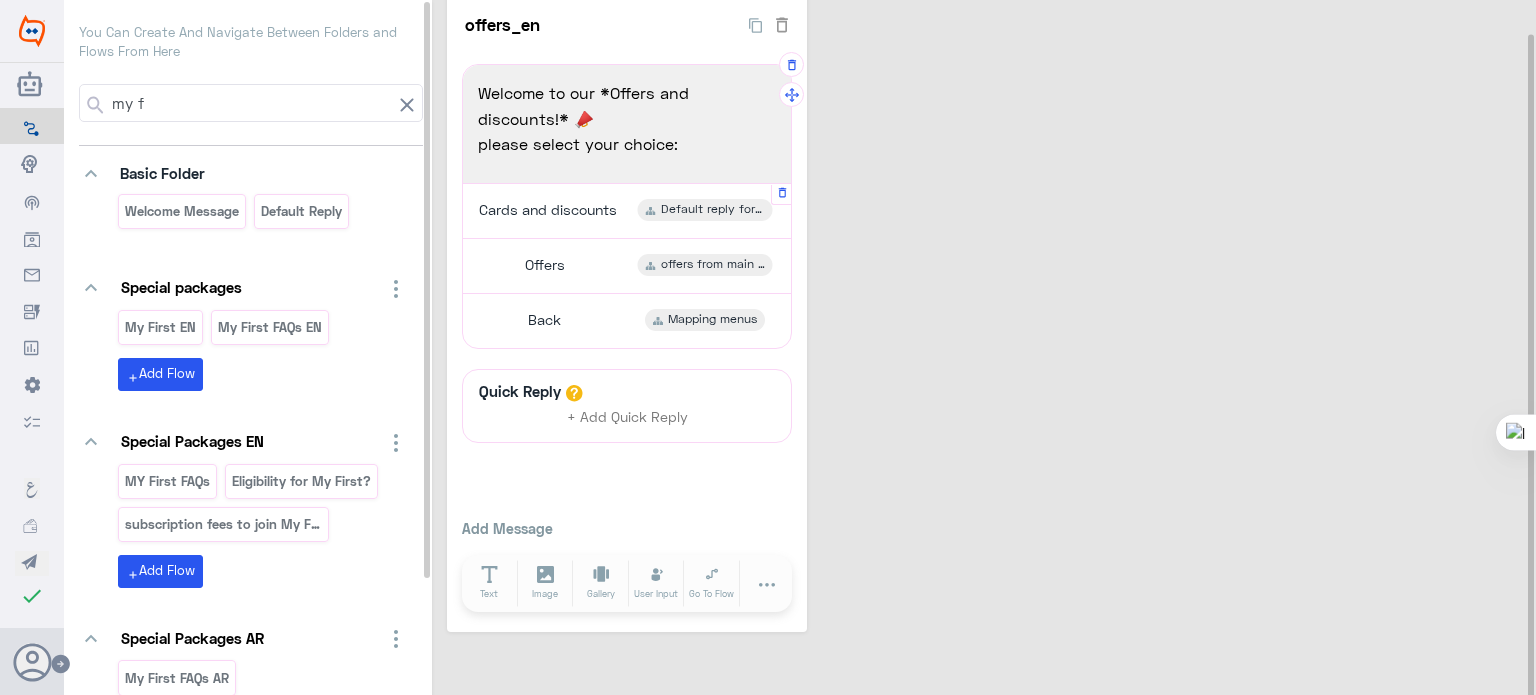click on "Cards and discounts  Default reply for digital services" 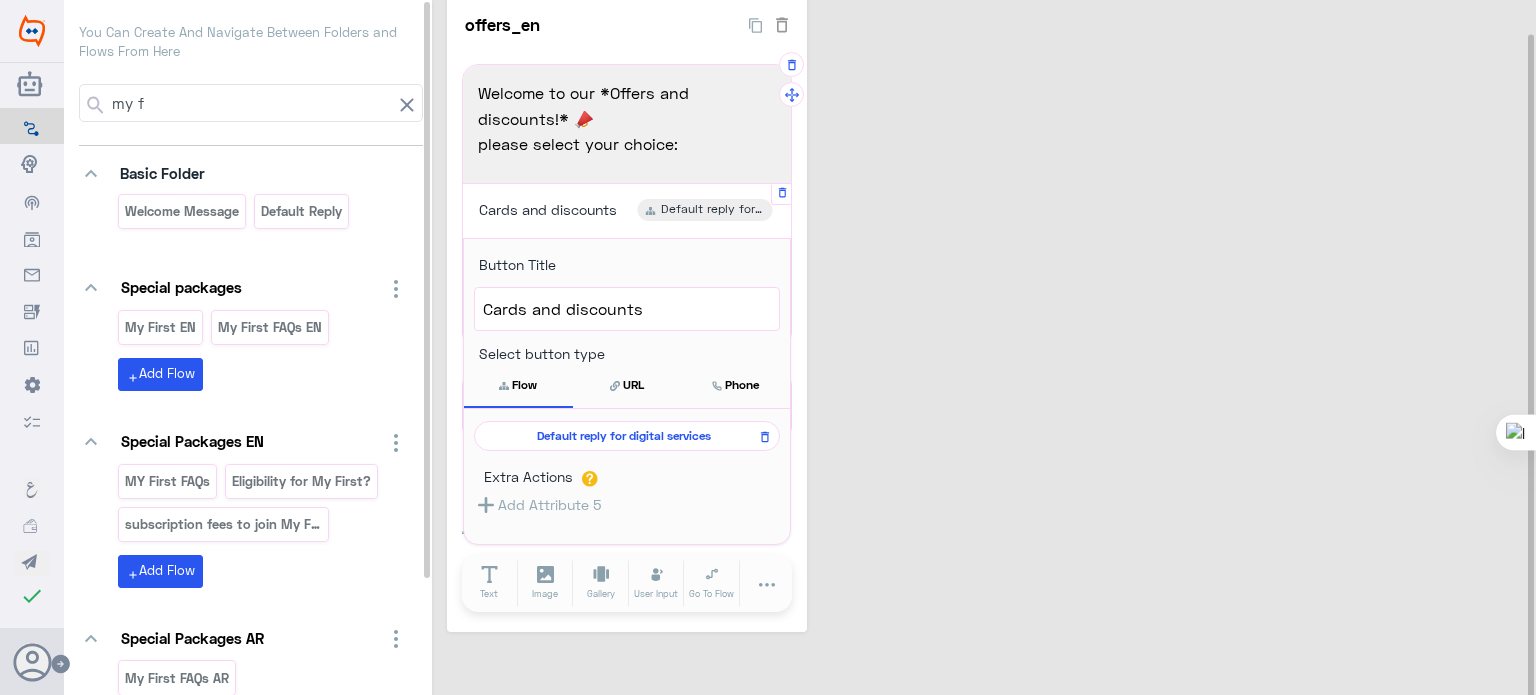 click on "Default reply for digital services" 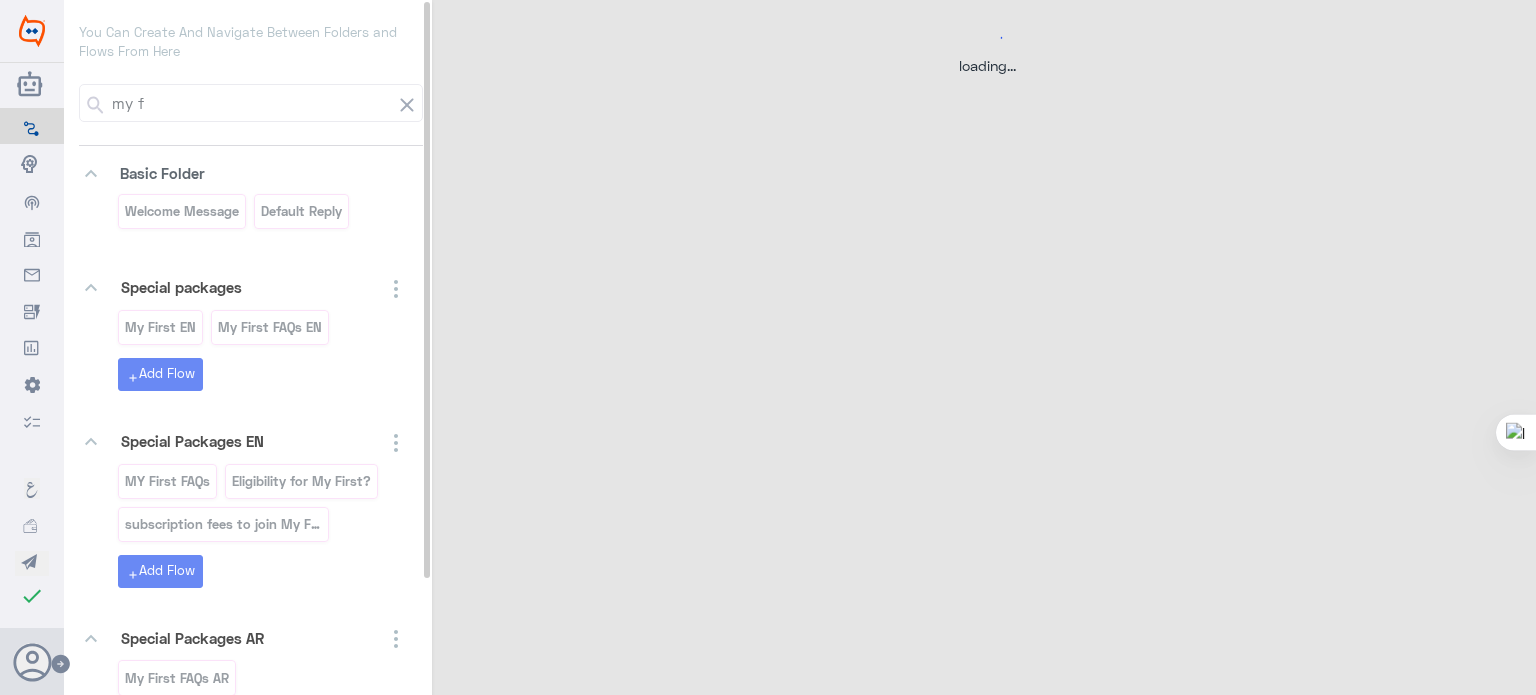 scroll, scrollTop: 0, scrollLeft: 0, axis: both 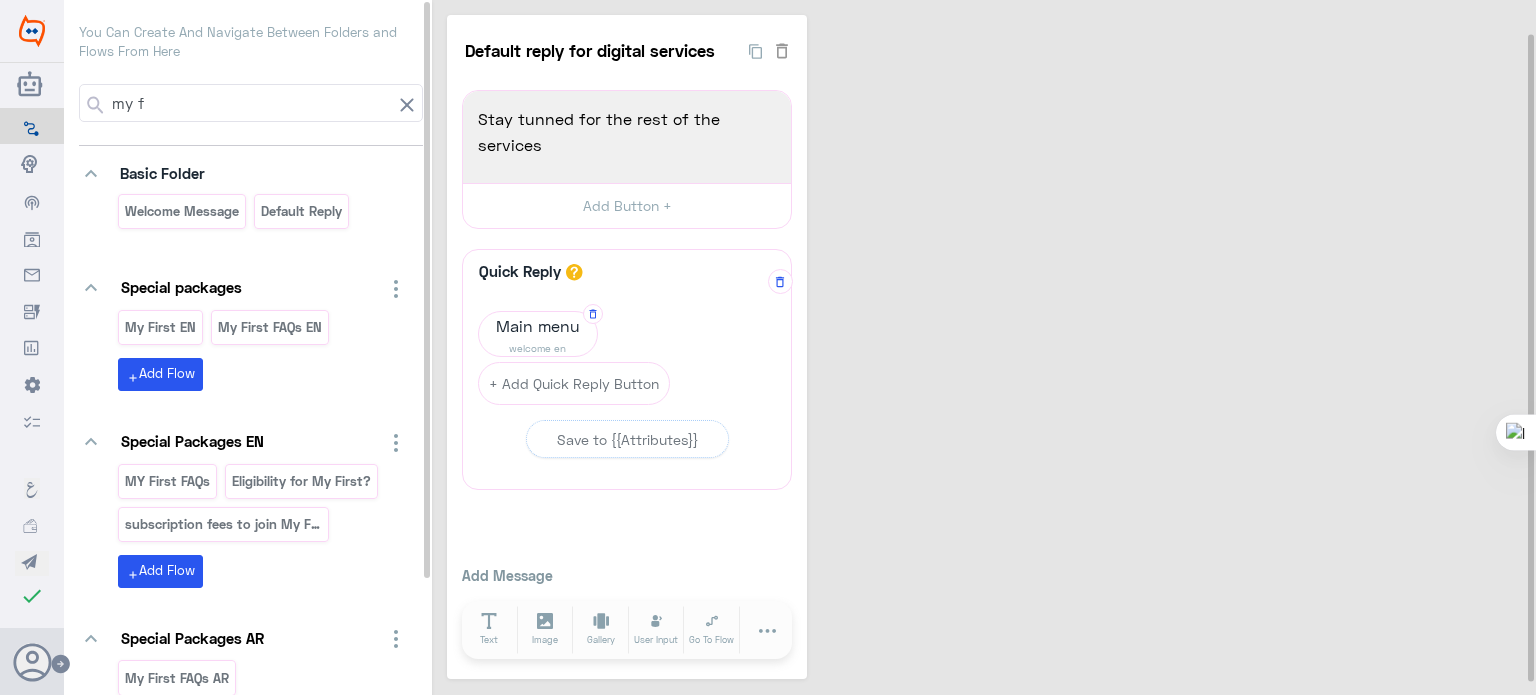 click on "Main menu" 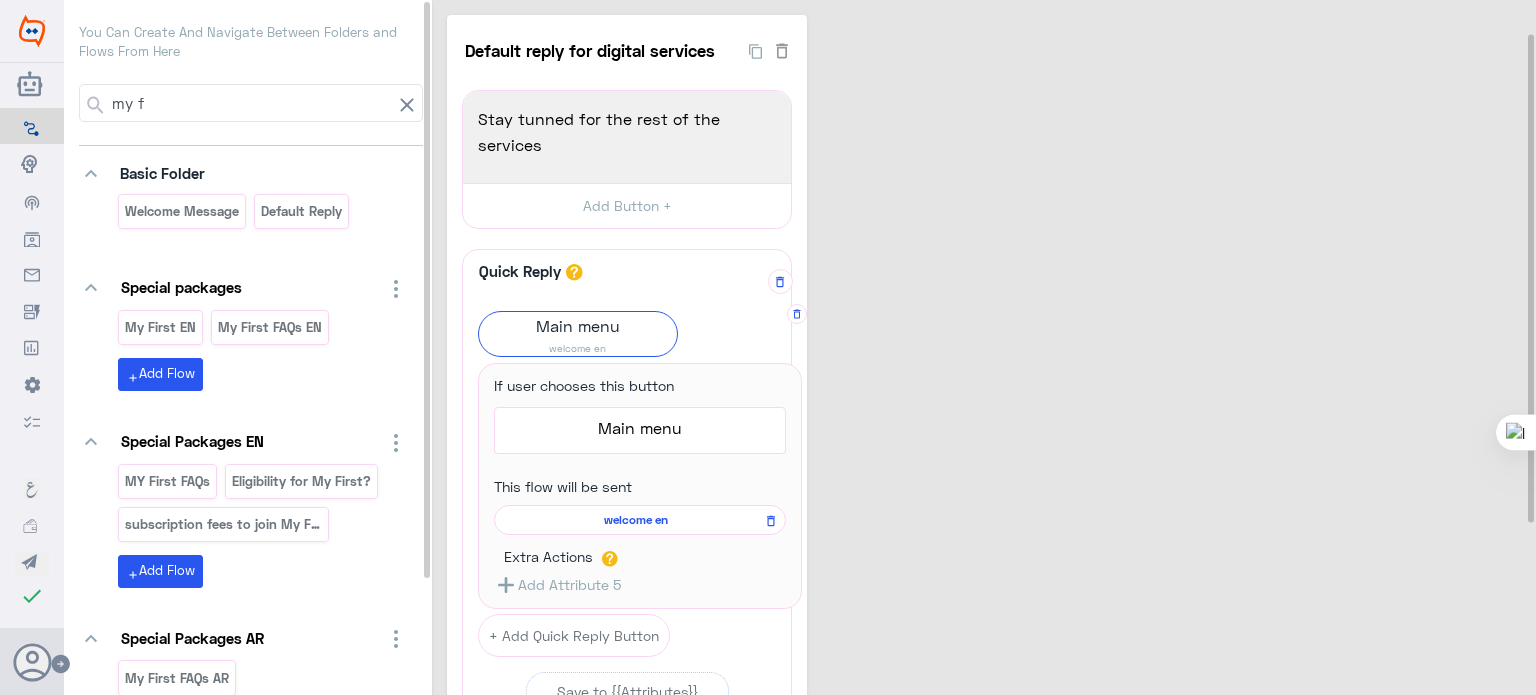 click on "welcome en" 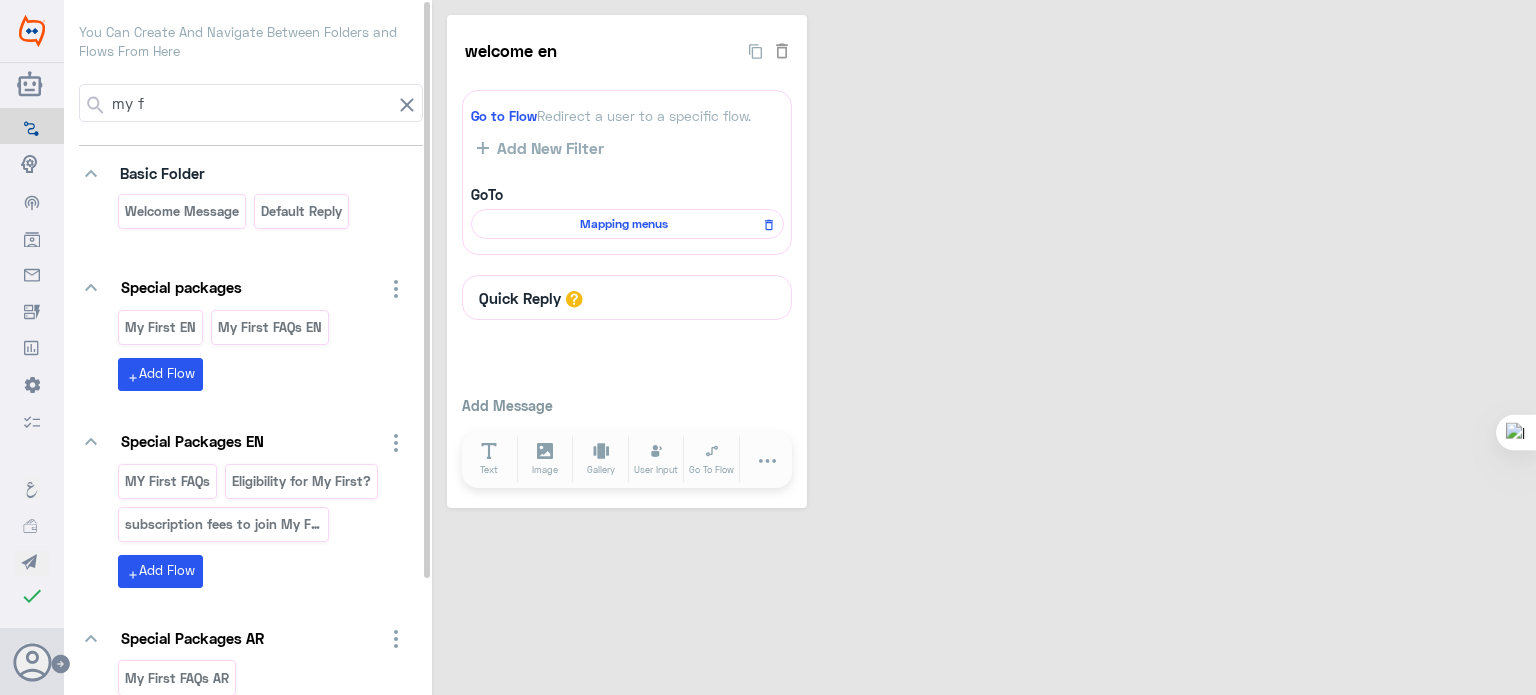 click on "my f" at bounding box center (250, 103) 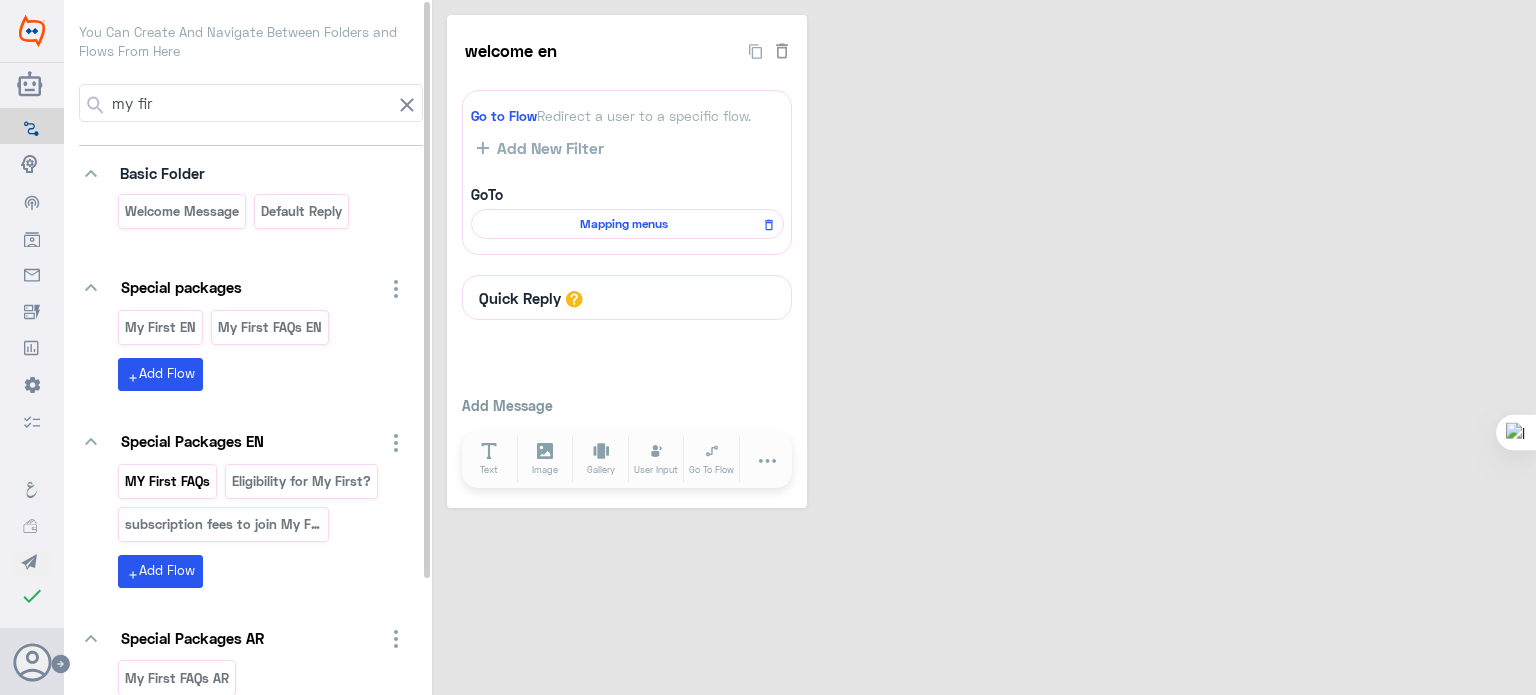 type on "my fir" 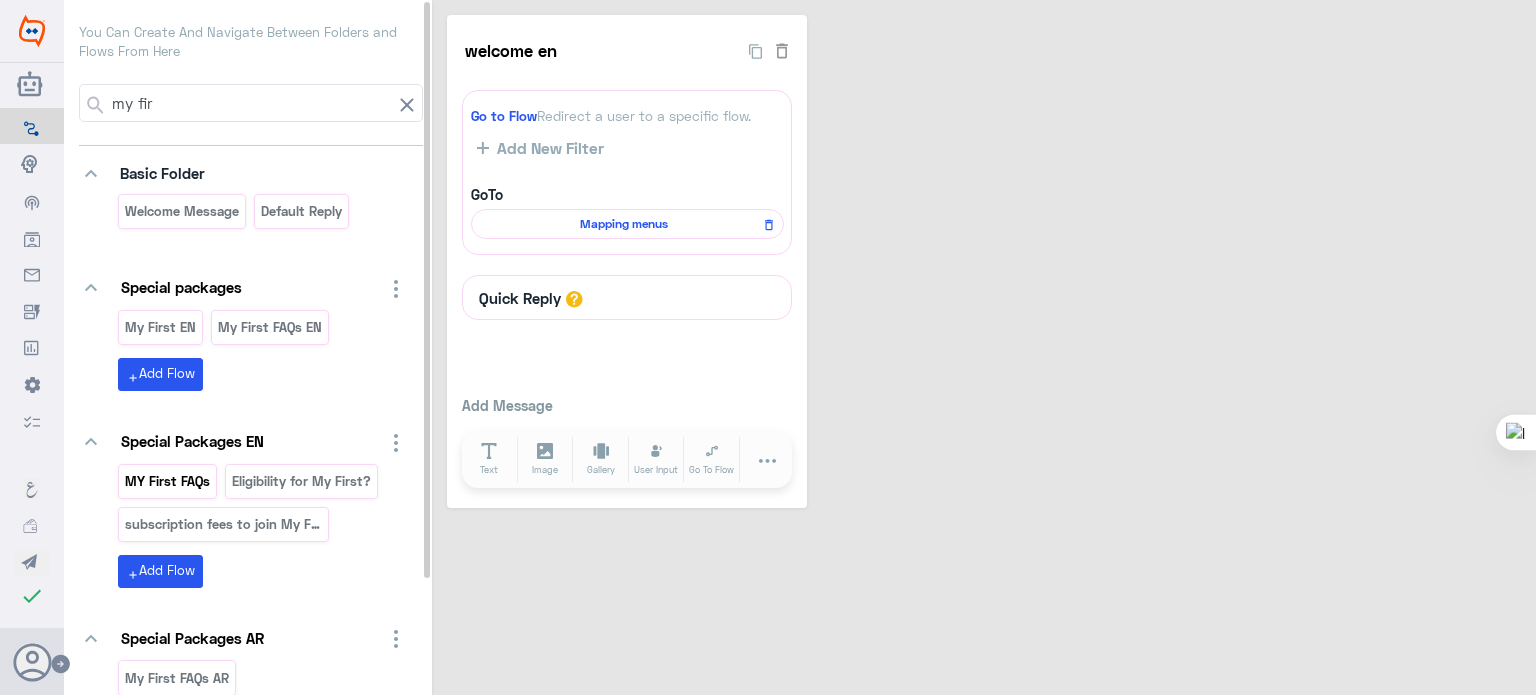 click on "MY First FAQs" at bounding box center [168, 481] 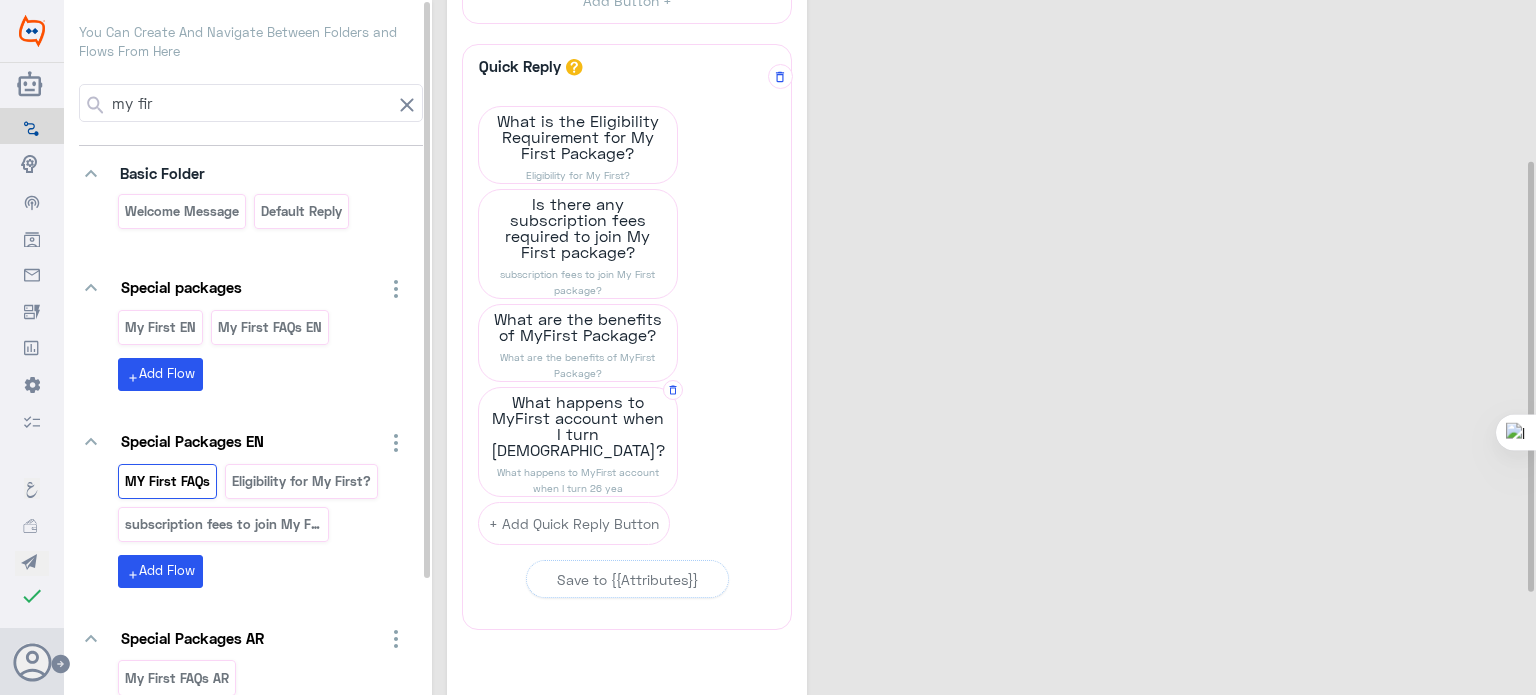 scroll, scrollTop: 256, scrollLeft: 0, axis: vertical 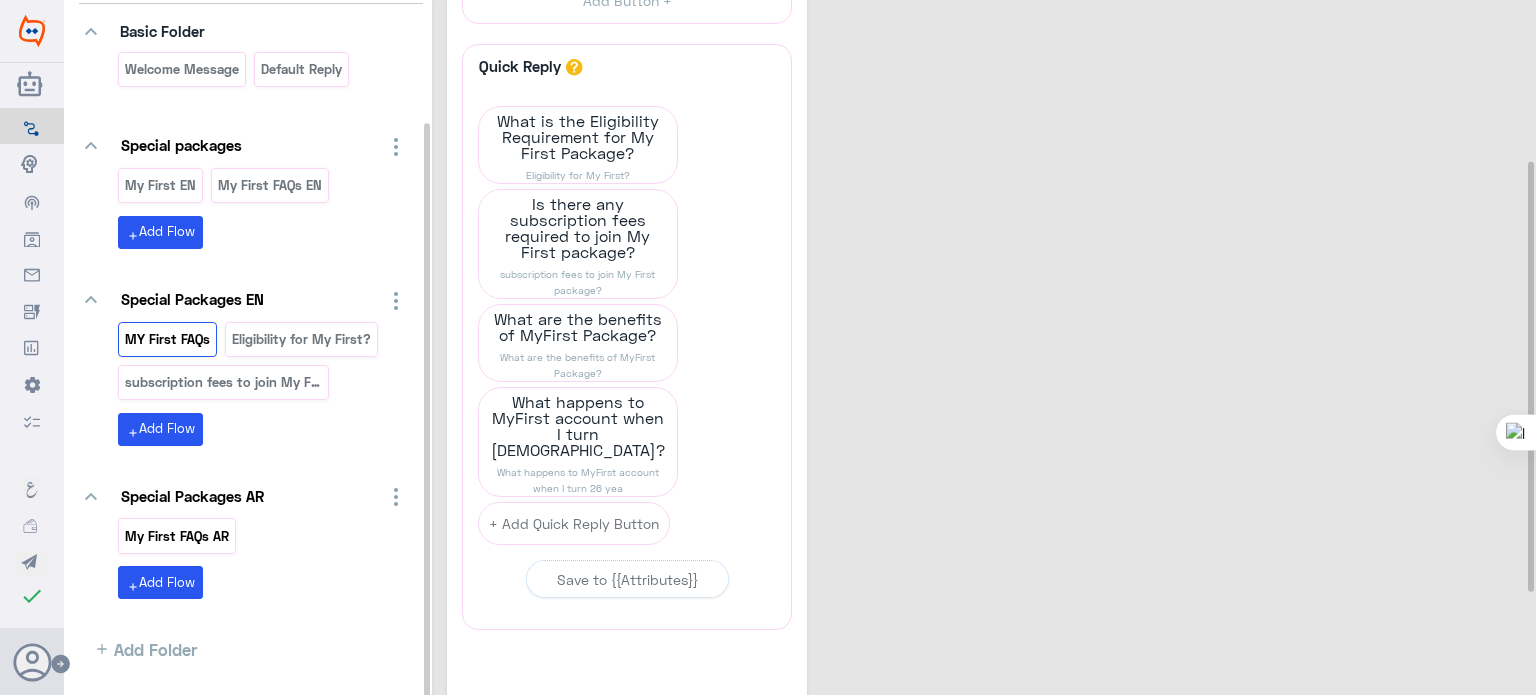 click on "My First FAQs AR" at bounding box center [177, 536] 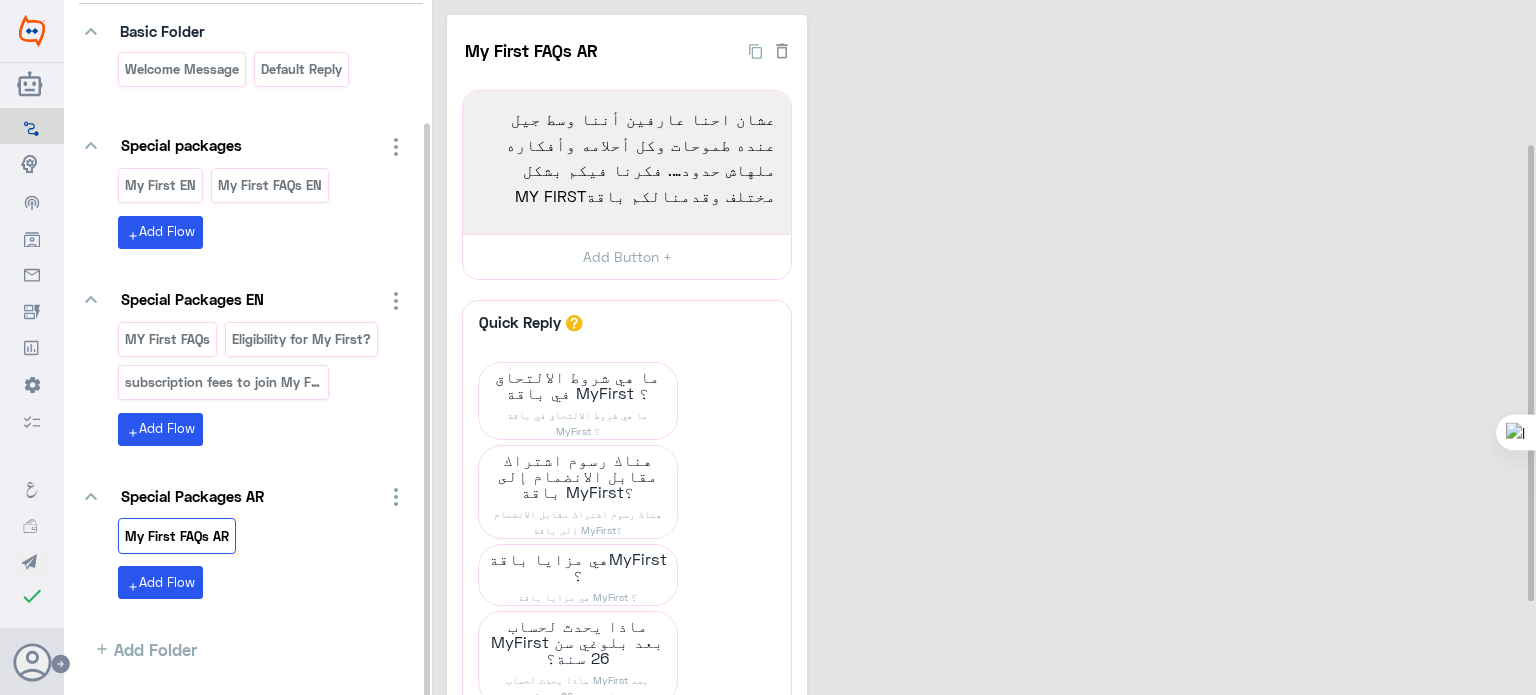 scroll, scrollTop: 364, scrollLeft: 0, axis: vertical 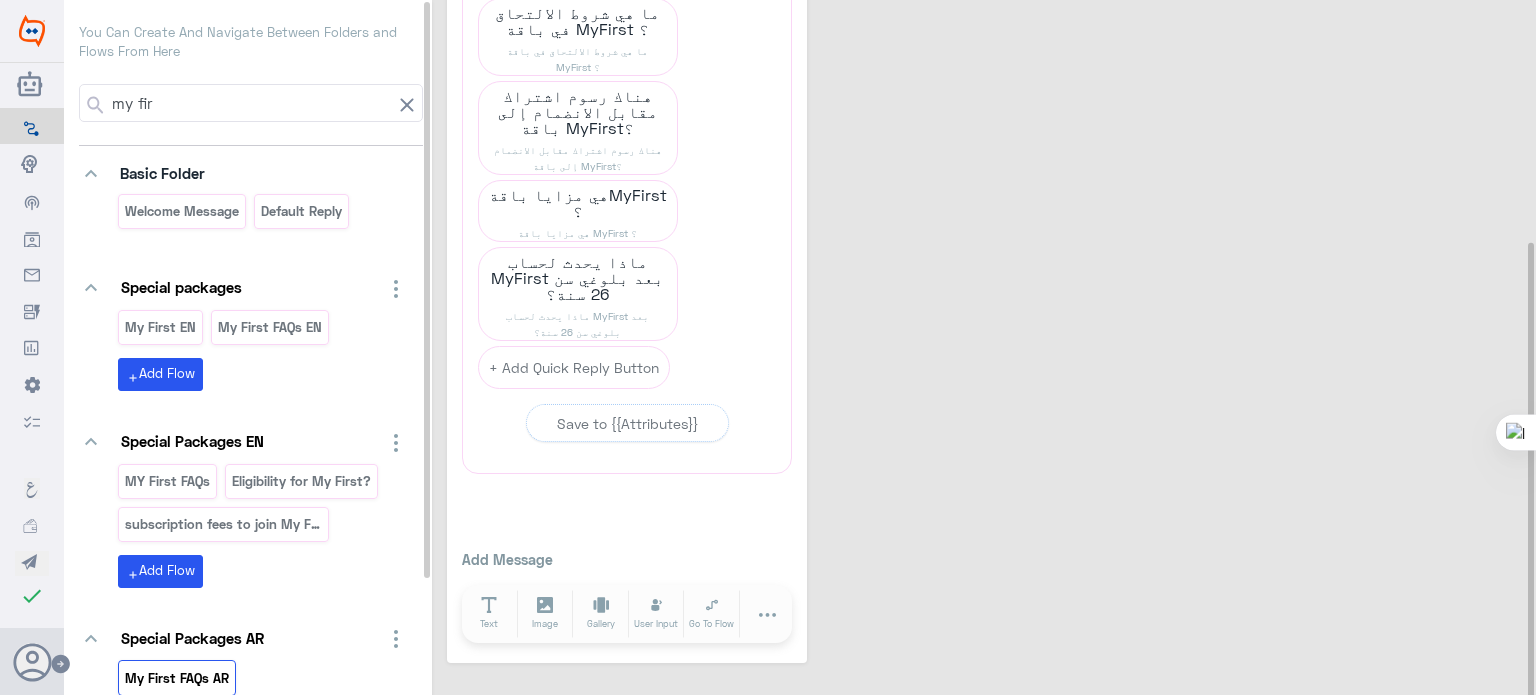 click on "my fir" at bounding box center (250, 103) 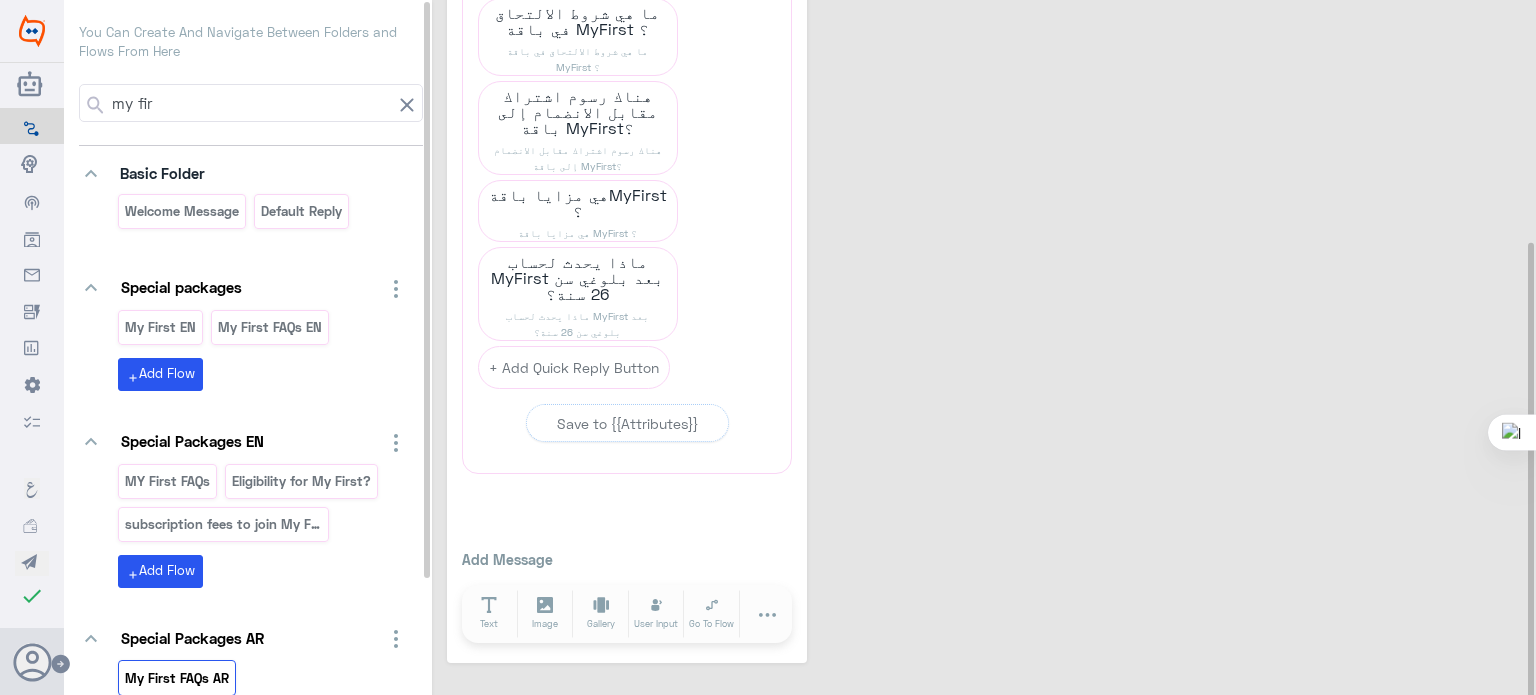 click on "my fir" at bounding box center [250, 103] 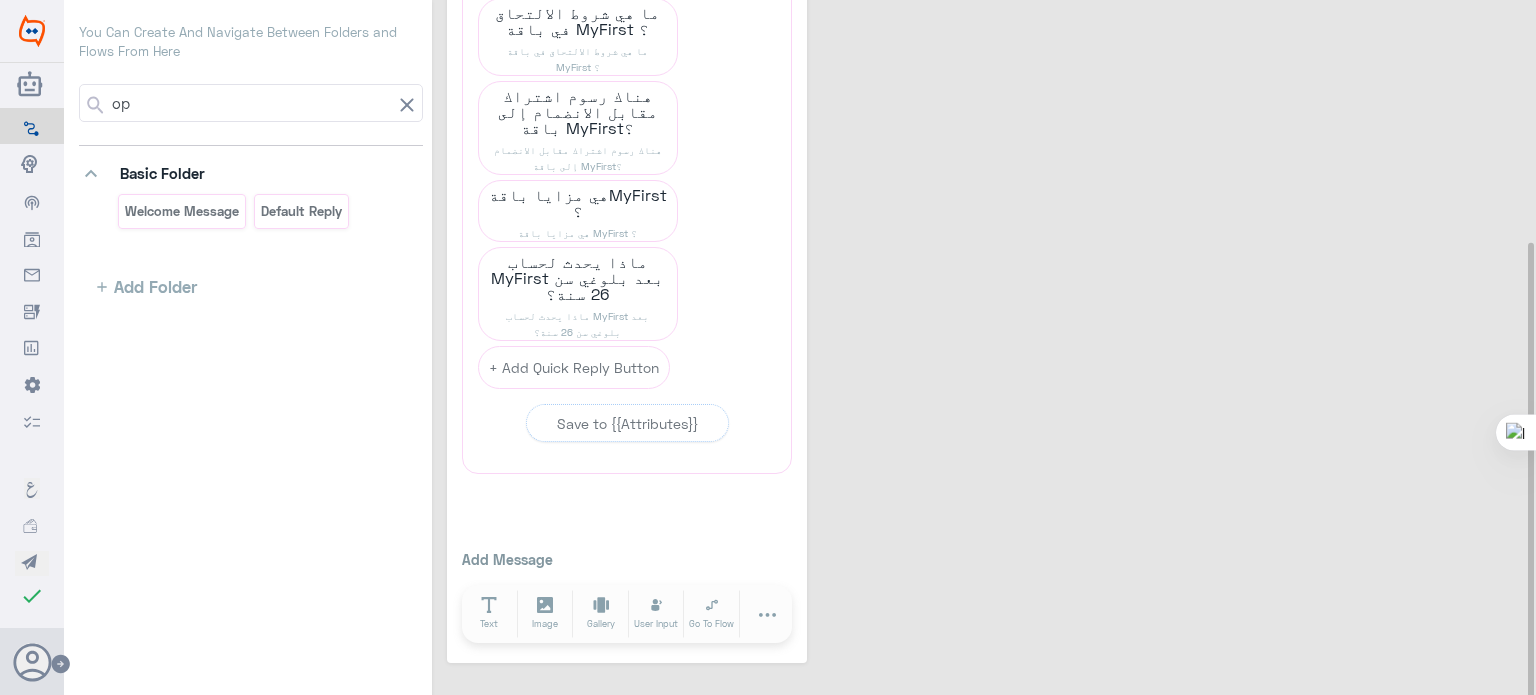 type on "o" 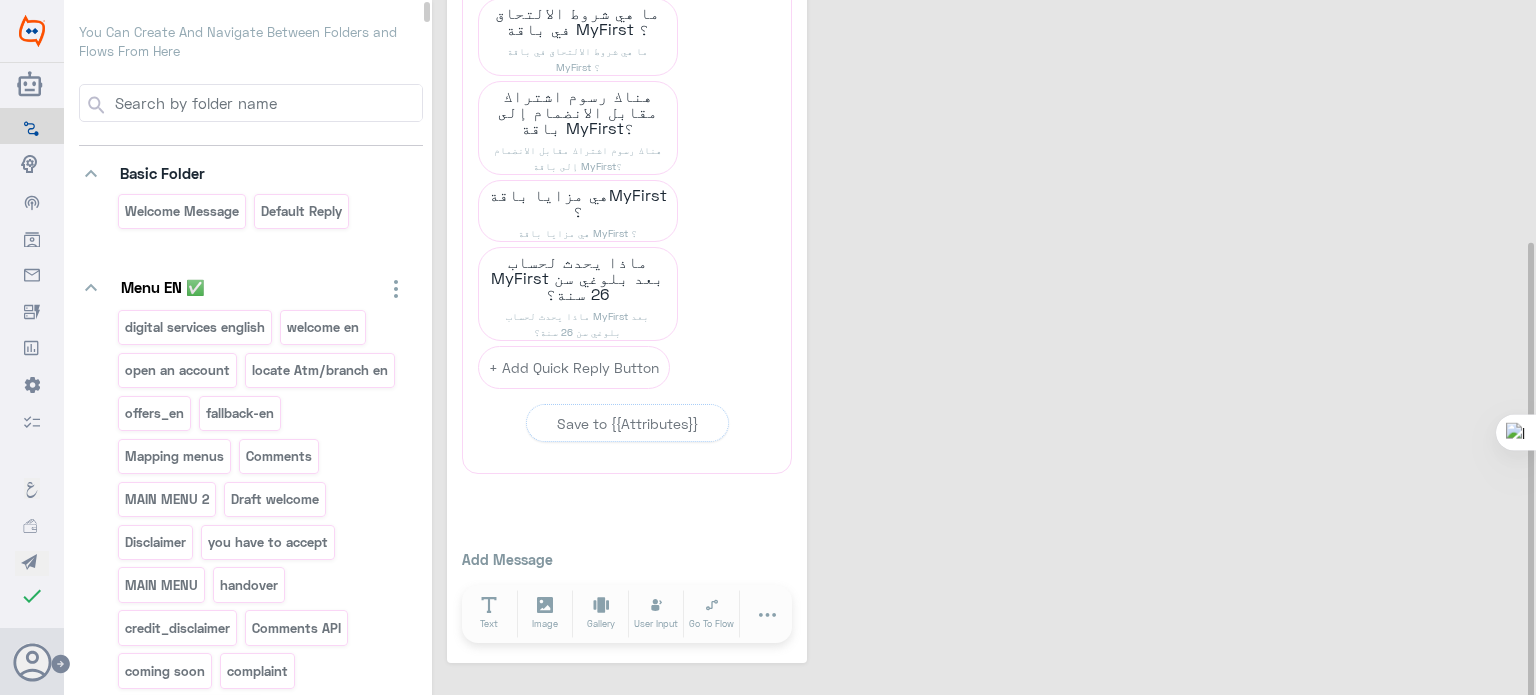 type 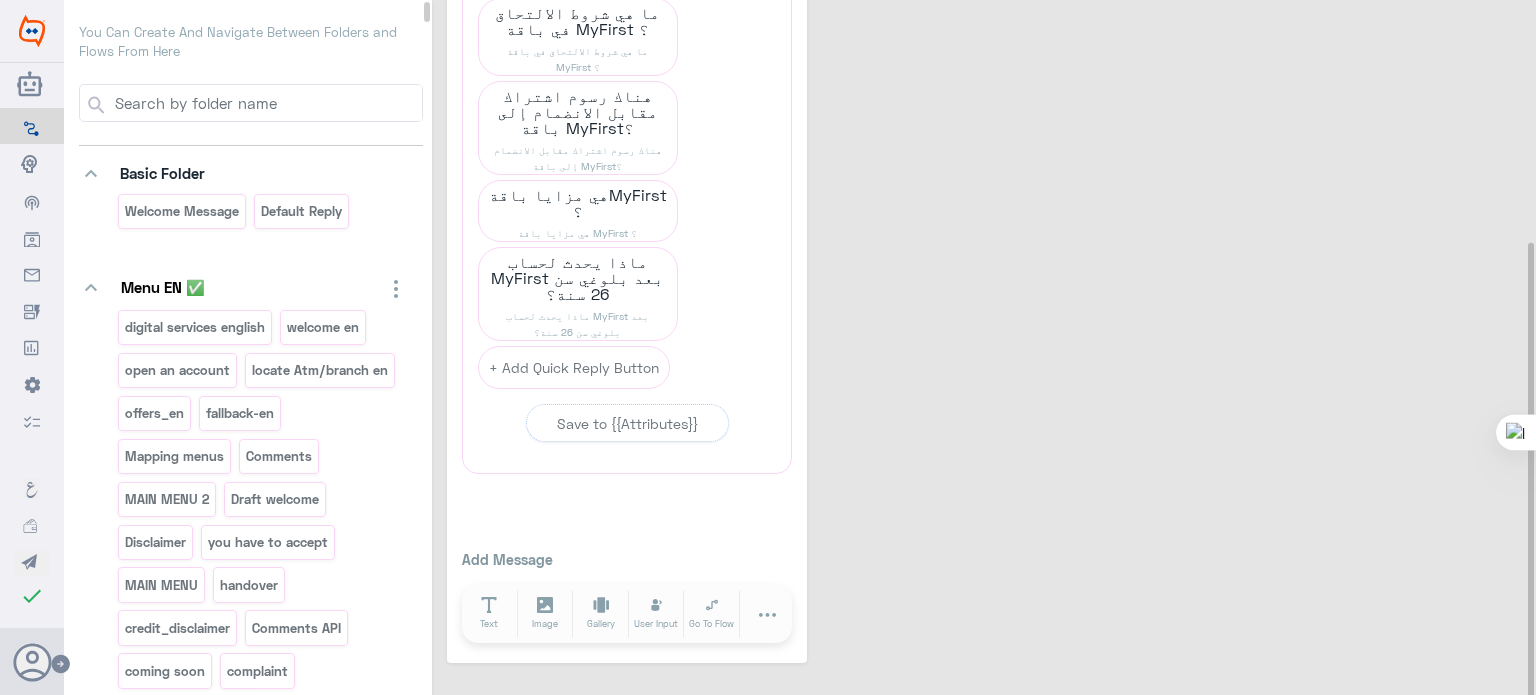 click at bounding box center (267, 103) 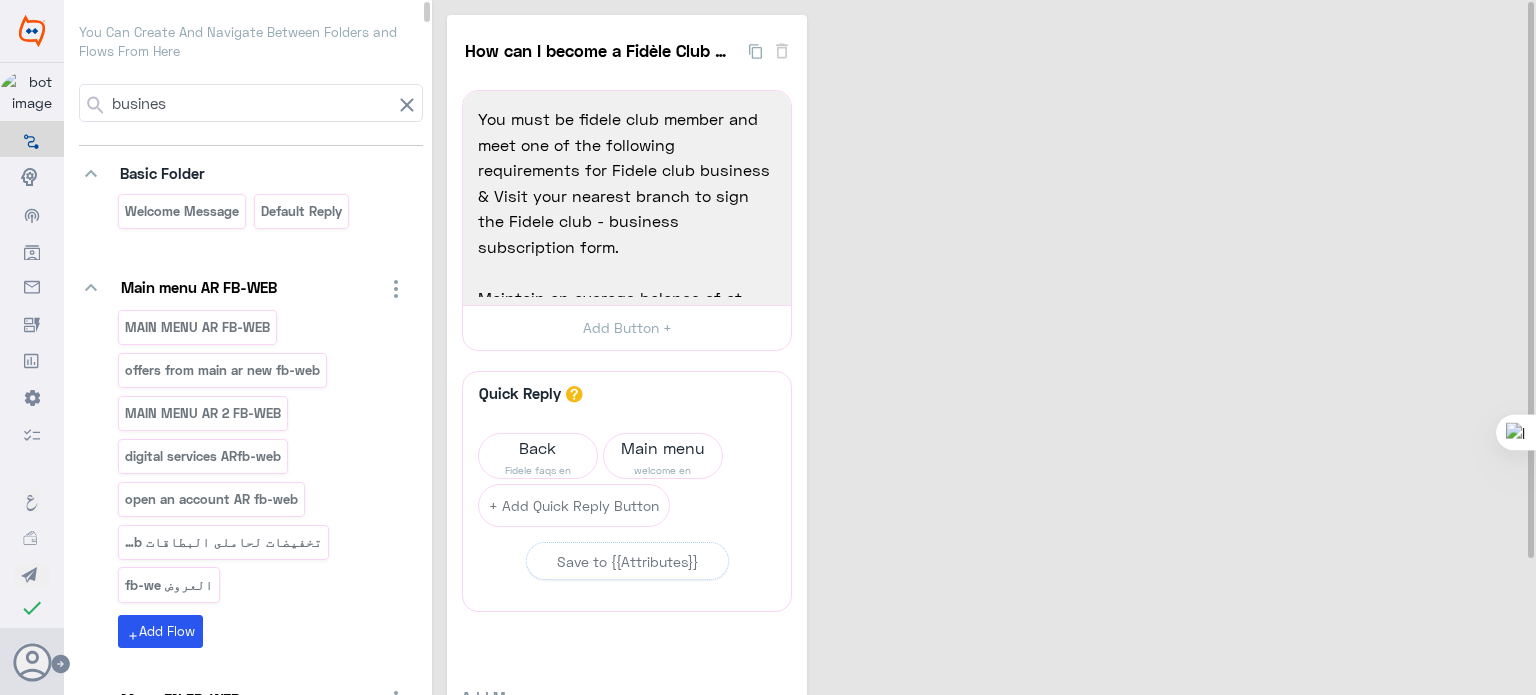 click on "Final Production Flow Builder Conversational Skills Broadcast Audience Inbox Growth Tools Analytics Settings Logs Manager اللغة العربية My Wallet  Test check Changes are saved CAE Team Help Feedback  Your Account  Sign Out  You Can Create And Navigate Between Folders and Flows From Here  busines  keyboard_arrow_down
Basic Folder  Welcome Message   Default reply   keyboard_arrow_down
Main menu AR FB-WEB MAIN MENU AR FB-WEB offers from main ar new fb-web MAIN MENU AR 2 FB-WEB digital services ARfb-web open an  account AR fb-web تخفيضات لحاملى البطاقات fb-web العروض fb-we add  Add Flow   keyboard_arrow_down
Menu EN FB-WEB MAIN MENU FB-WEB MAIN MENU 2 FB-WEB open an account FB-WEB offers from main new fb-web Cards Discounts fb-web digital services english fb-web Our Offers fb-web add  Add Flow   keyboard_arrow_down
Taksit EN/AR How to install credit cards purchase traonline كيفية تقسيط معاملات الشراء لبطاقات الائتonline add" at bounding box center [768, 347] 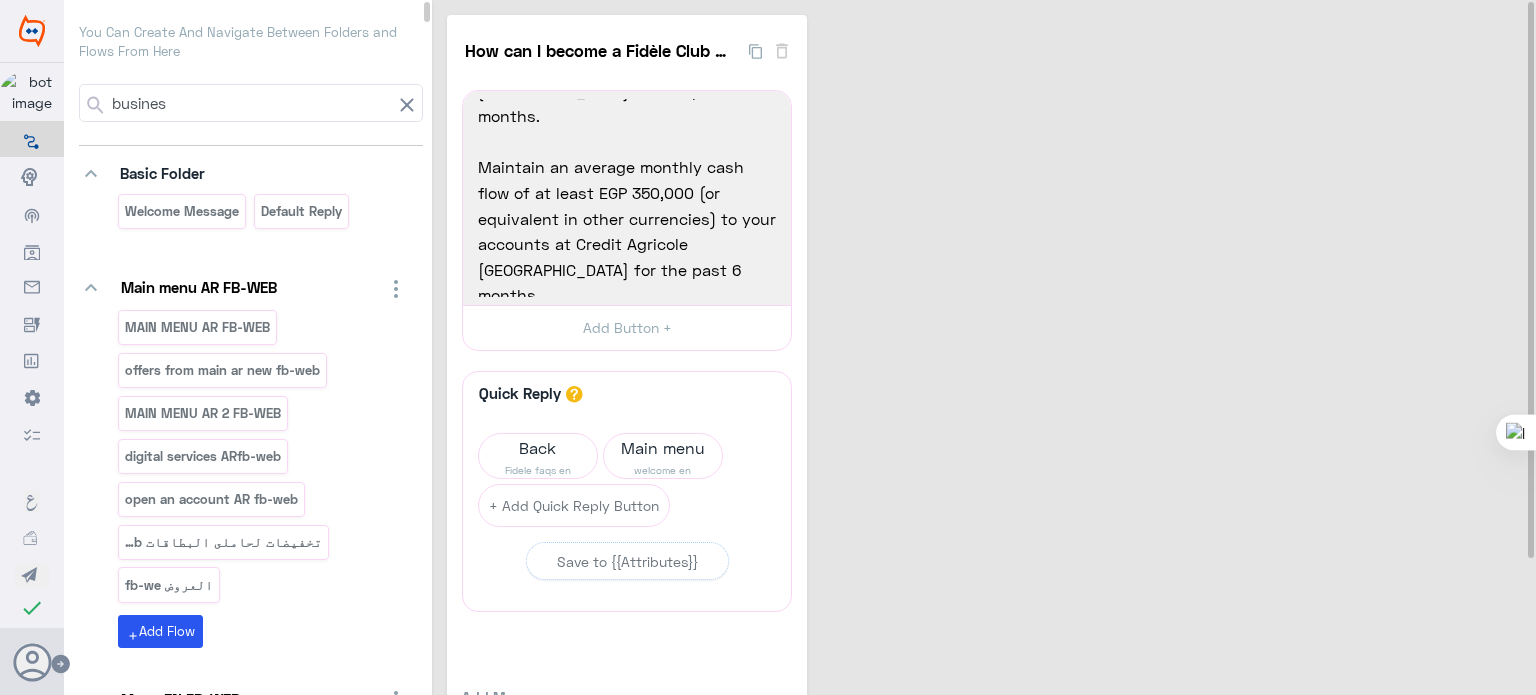 click on "busines" at bounding box center [250, 103] 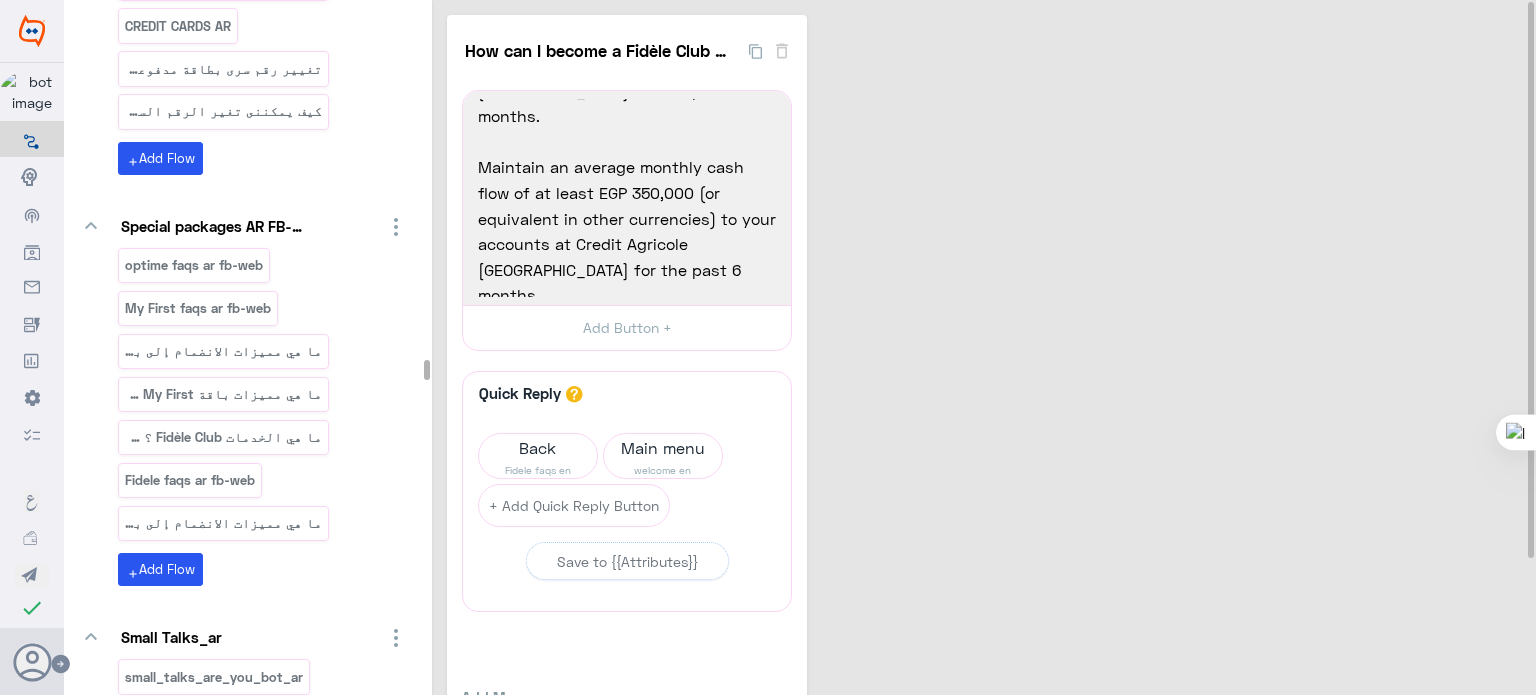 scroll, scrollTop: 46047, scrollLeft: 0, axis: vertical 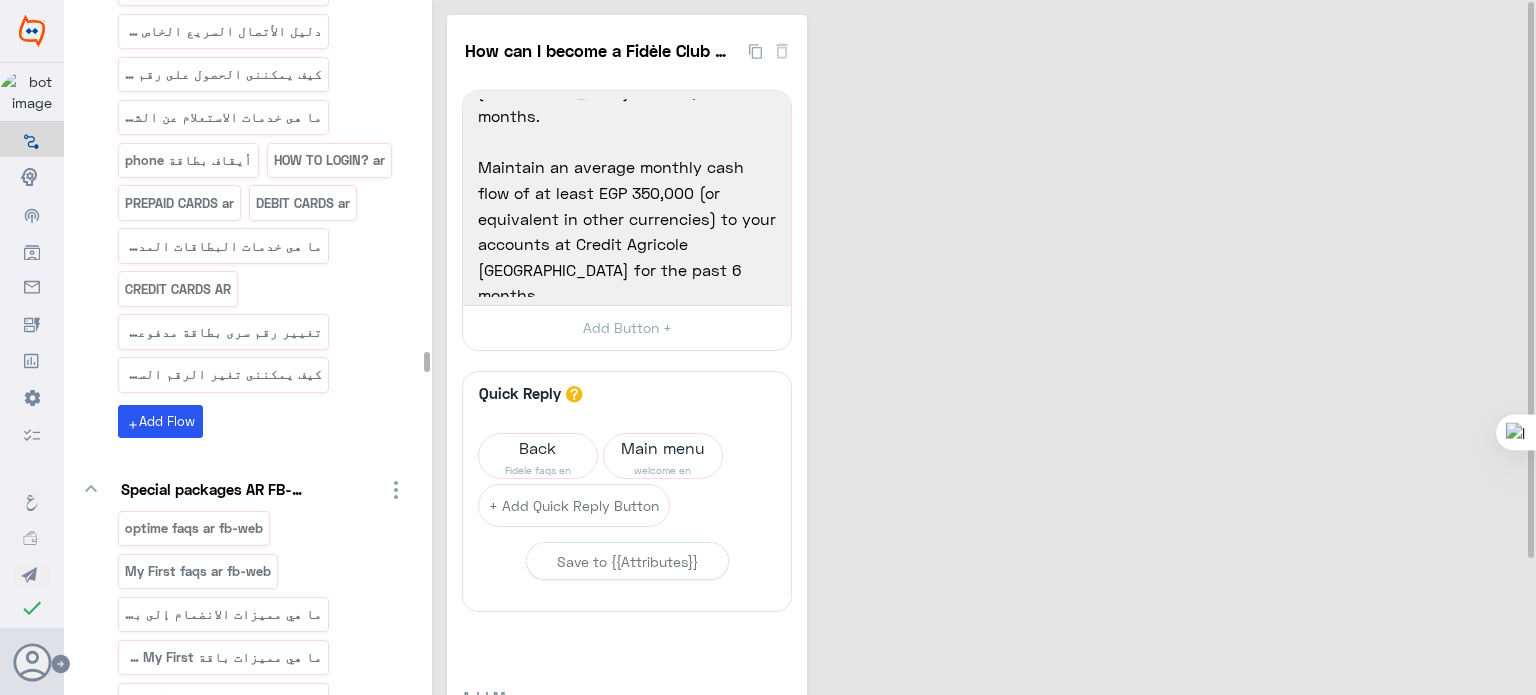 drag, startPoint x: 426, startPoint y: 28, endPoint x: 424, endPoint y: 364, distance: 336.00595 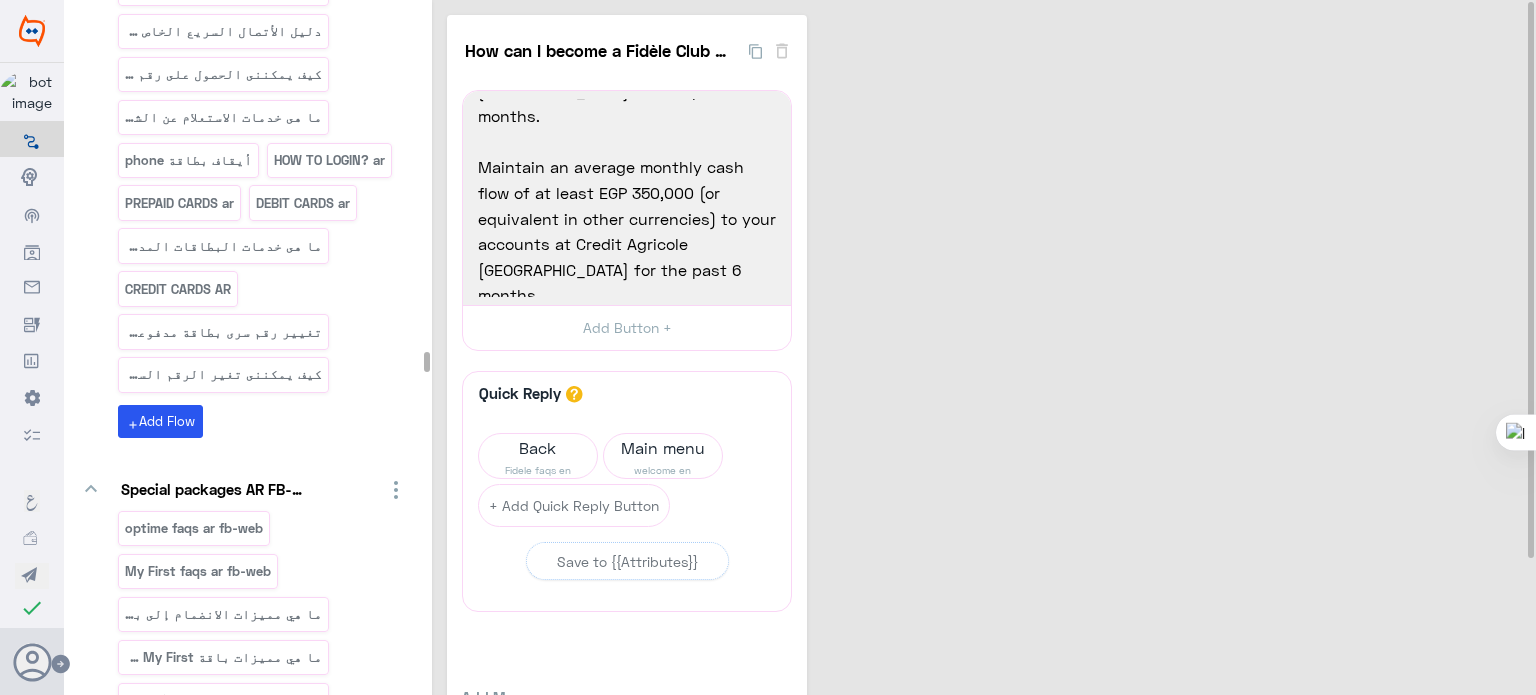 click 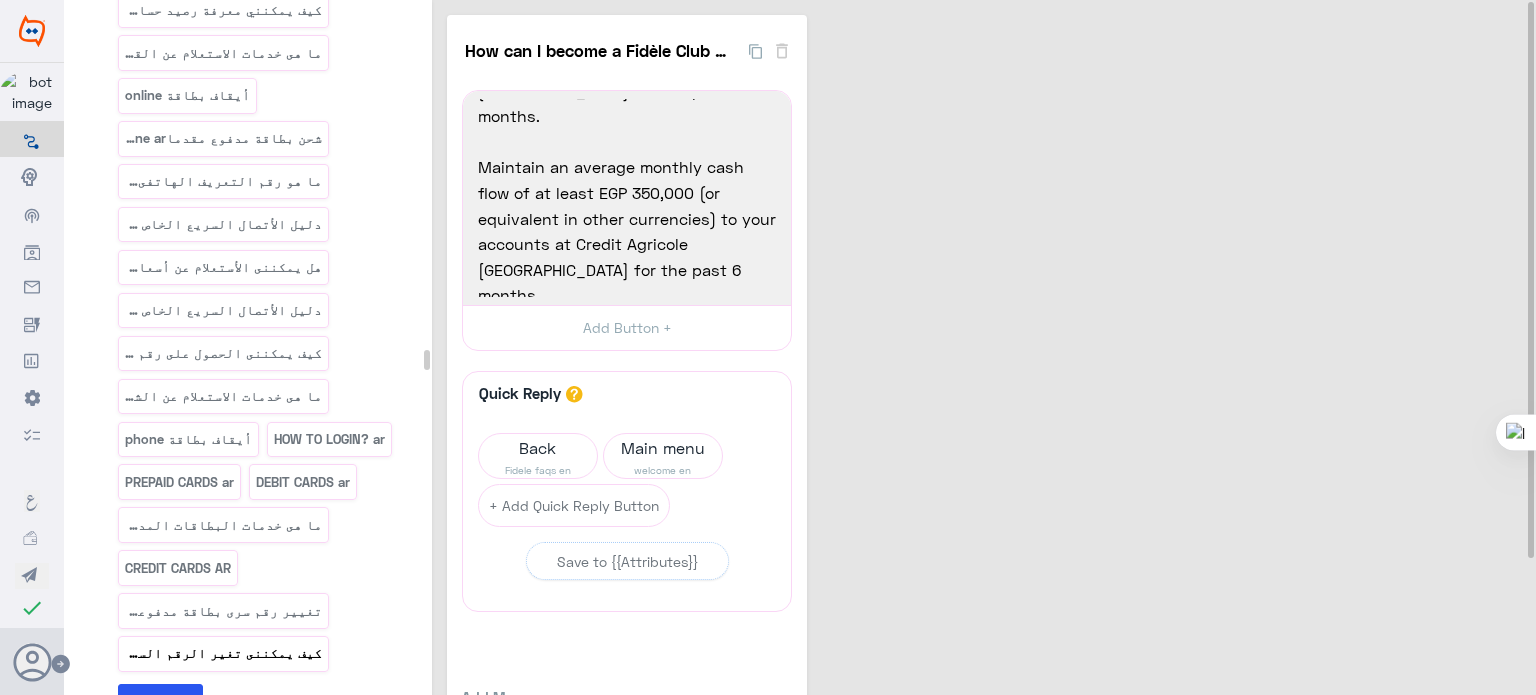 scroll, scrollTop: 45768, scrollLeft: 0, axis: vertical 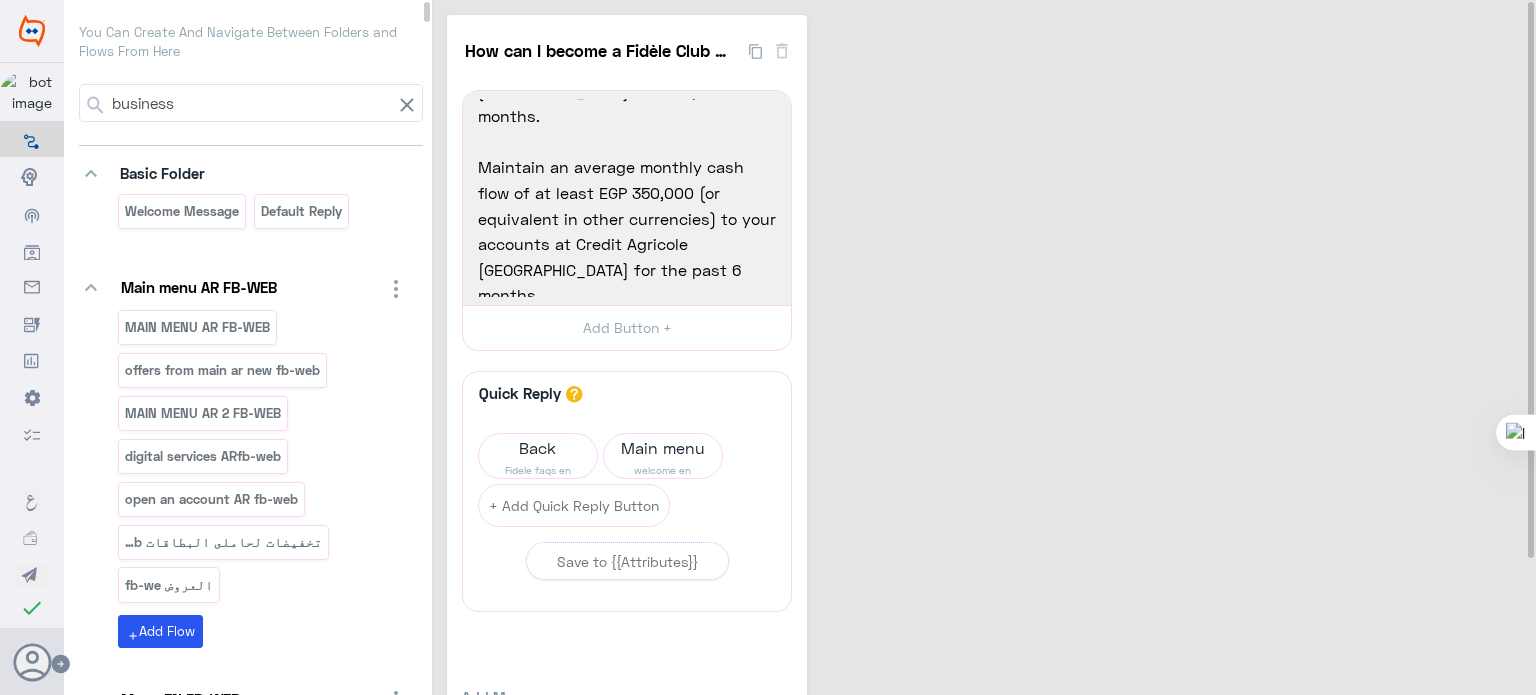 drag, startPoint x: 425, startPoint y: 363, endPoint x: 437, endPoint y: -96, distance: 459.15683 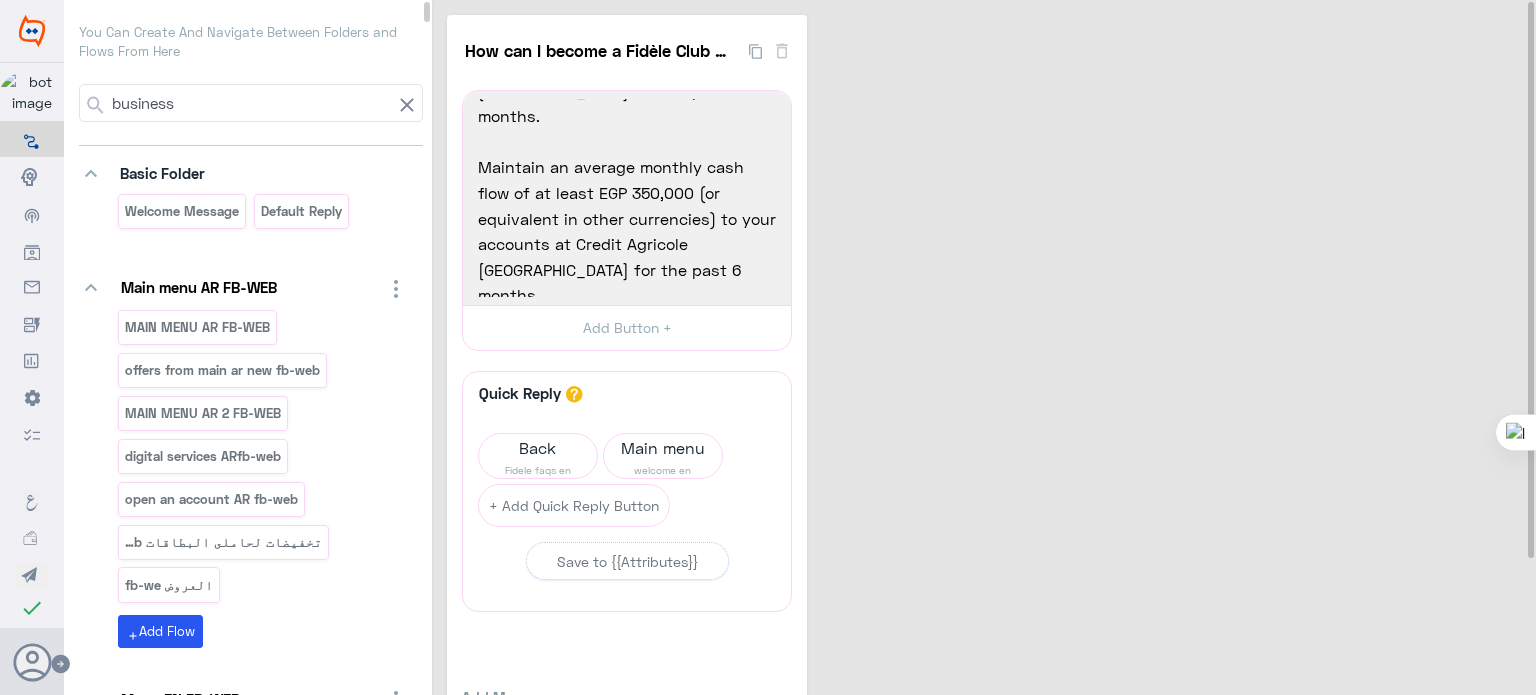 click on "Final Production Flow Builder Conversational Skills Broadcast Audience Inbox Growth Tools Analytics Settings Logs Manager اللغة العربية My Wallet  Test check Changes are saved CAE Team Help Feedback  Your Account  Sign Out  You Can Create And Navigate Between Folders and Flows From Here  business  keyboard_arrow_down
Basic Folder  Welcome Message   Default reply   keyboard_arrow_down
Main menu AR FB-WEB MAIN MENU AR FB-WEB offers from main ar new fb-web MAIN MENU AR 2 FB-WEB digital services ARfb-web open an  account AR fb-web تخفيضات لحاملى البطاقات fb-web العروض fb-we add  Add Flow   keyboard_arrow_down
Menu EN FB-WEB MAIN MENU FB-WEB MAIN MENU 2 FB-WEB open an account FB-WEB offers from main new fb-web Cards Discounts fb-web digital services english fb-web Our Offers fb-web add  Add Flow   keyboard_arrow_down
Taksit EN/AR How to install credit cards purchase traonline كيفية تقسيط معاملات الشراء لبطاقات الائتonline add" at bounding box center (768, 347) 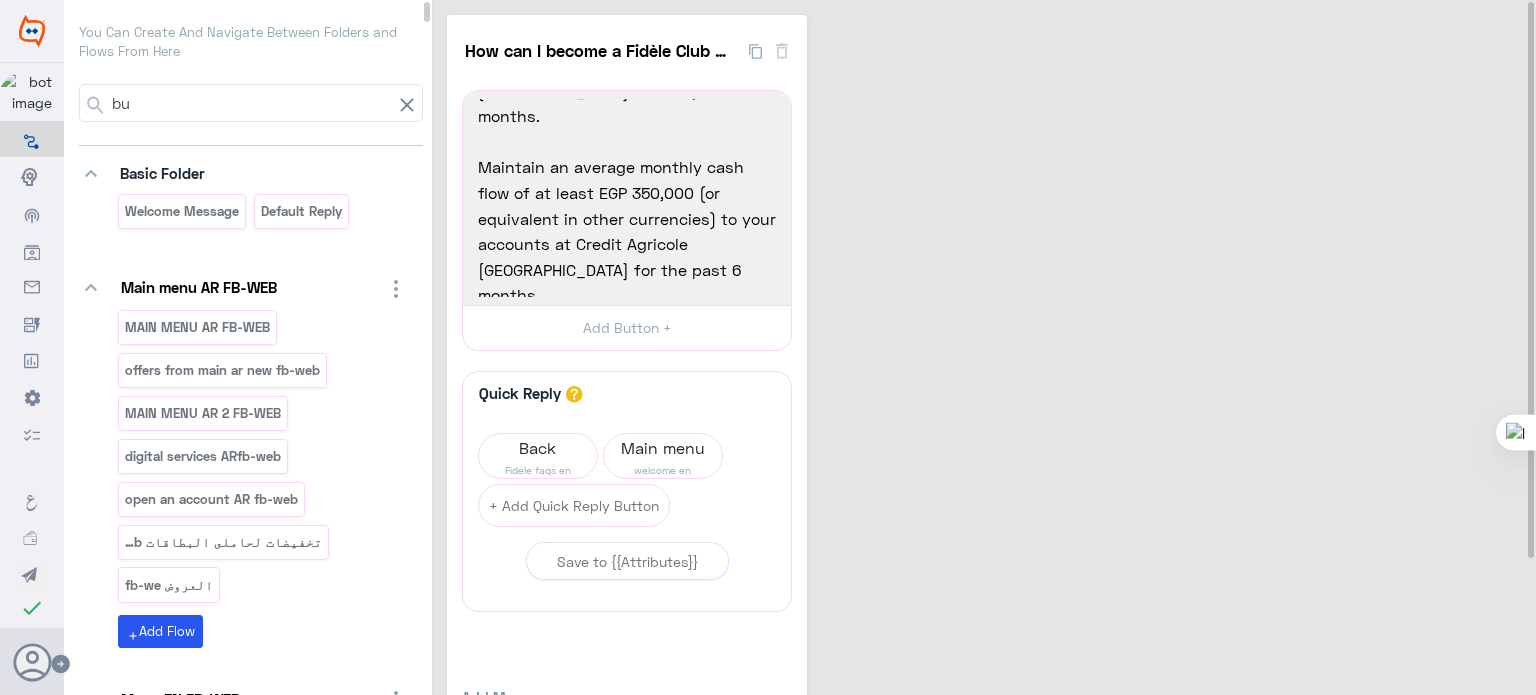 type on "b" 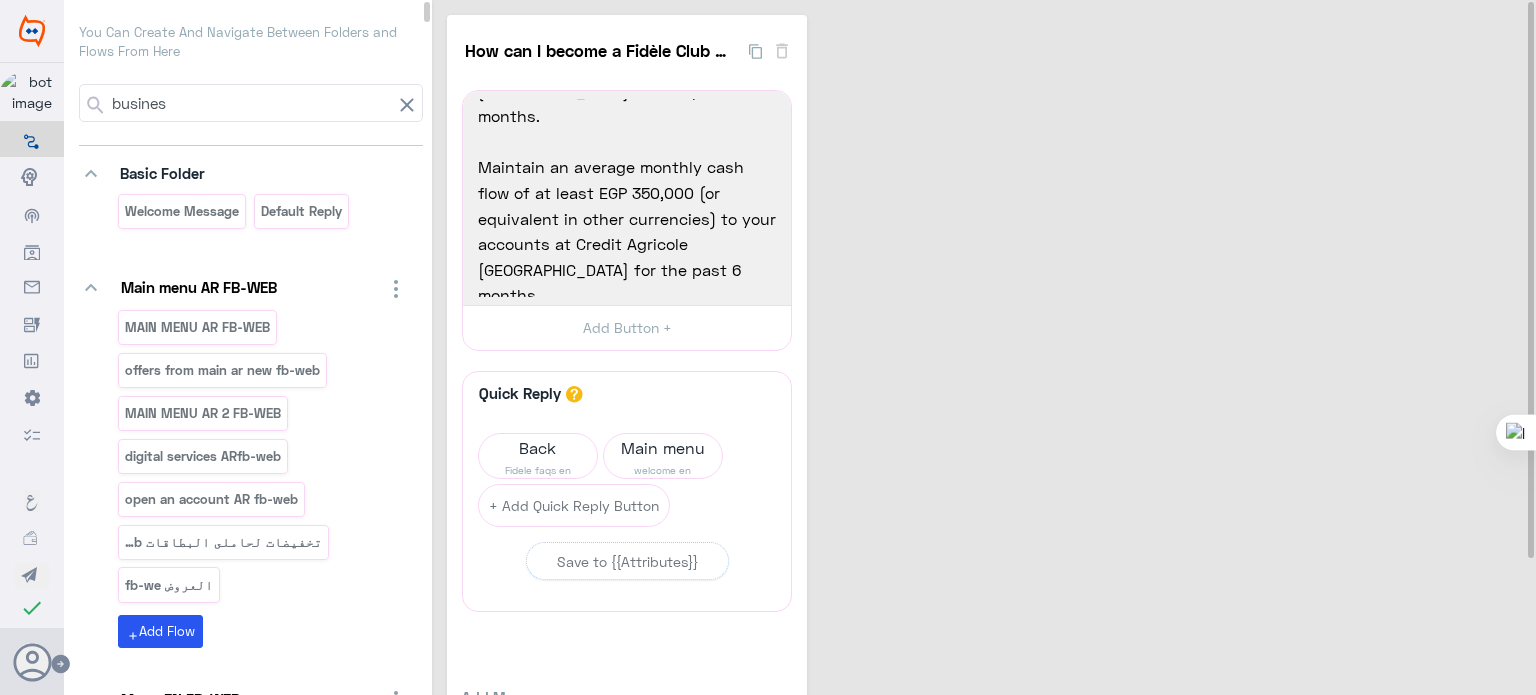 type on "business" 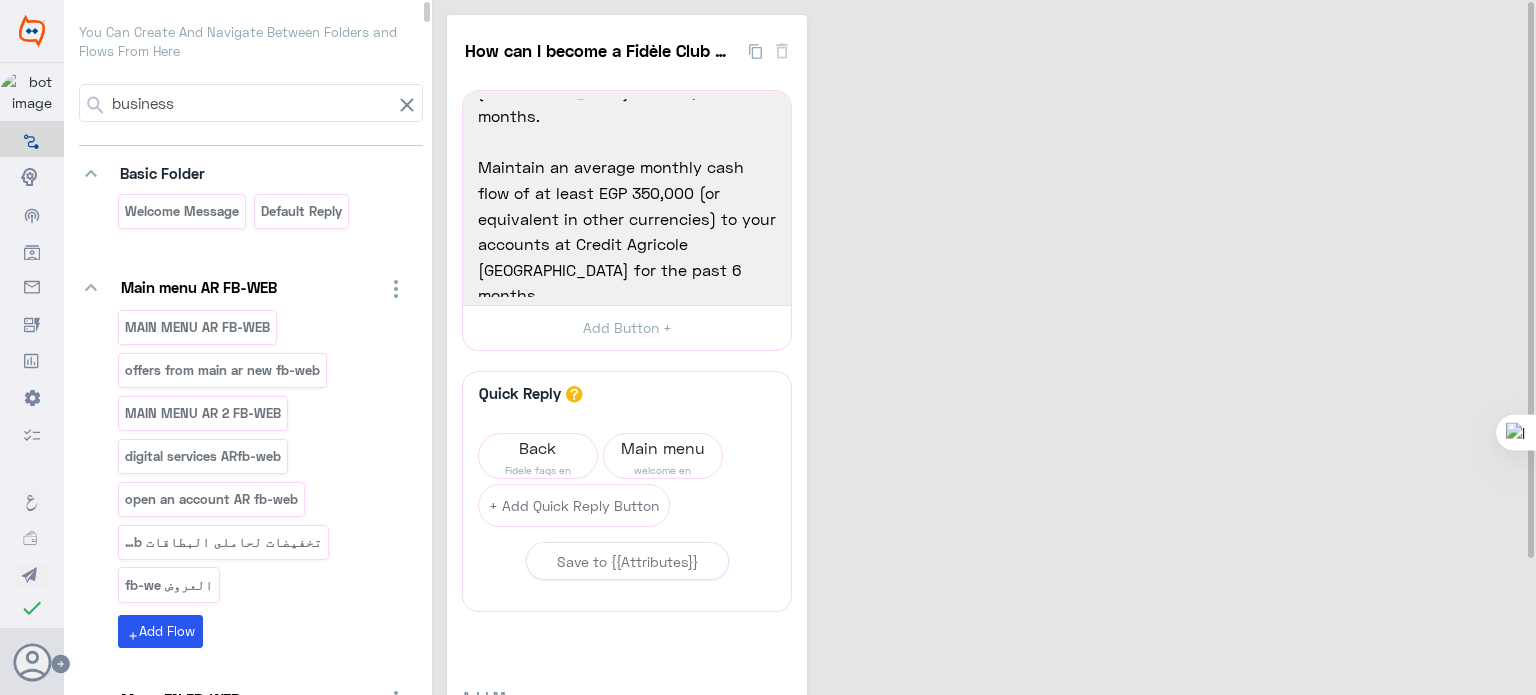 click 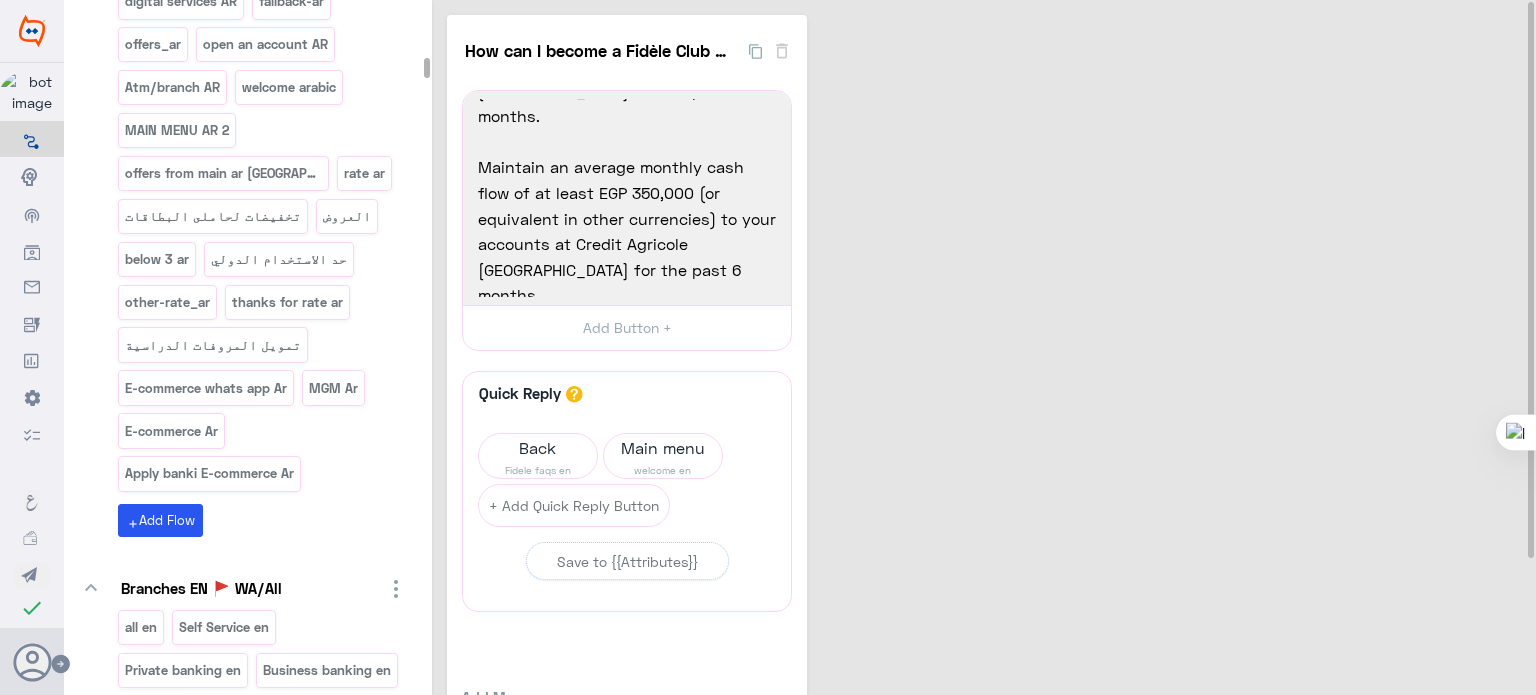 drag, startPoint x: 429, startPoint y: 15, endPoint x: 428, endPoint y: 75, distance: 60.00833 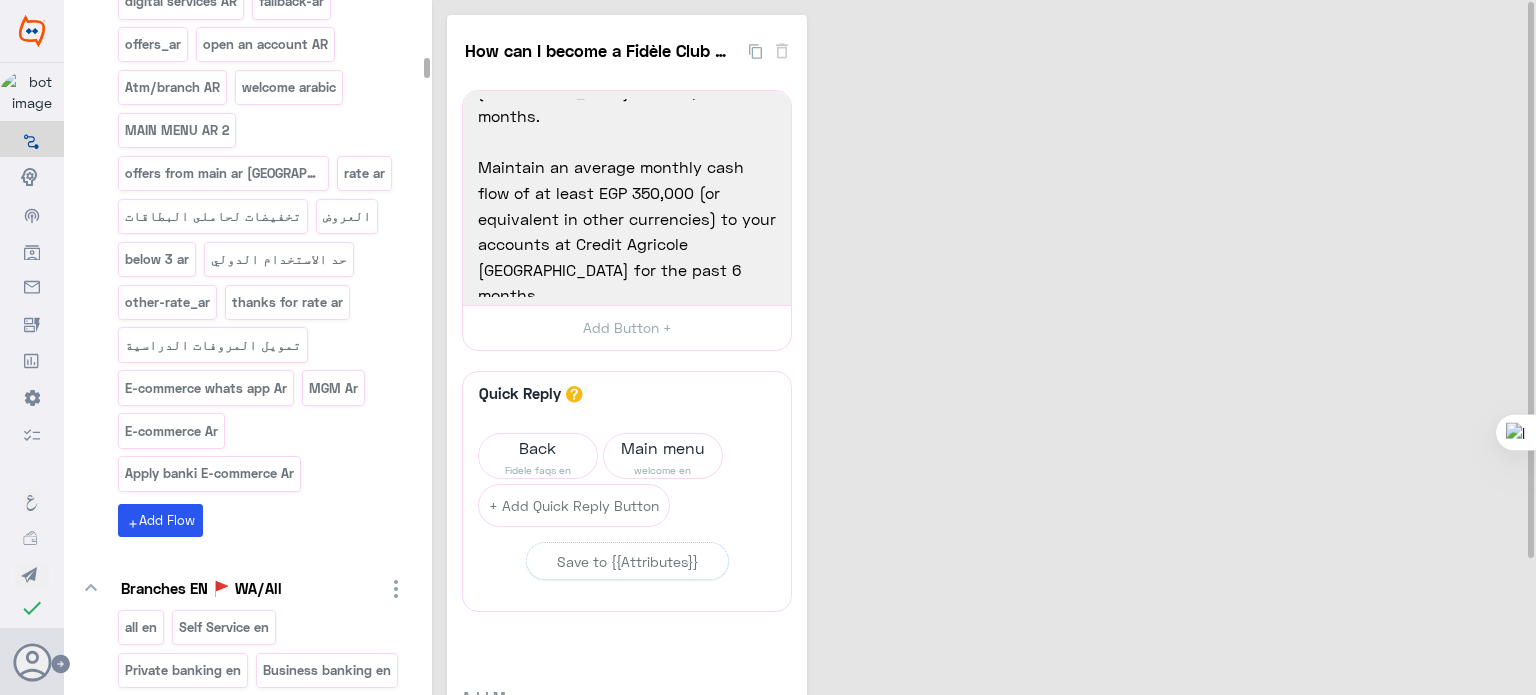 click 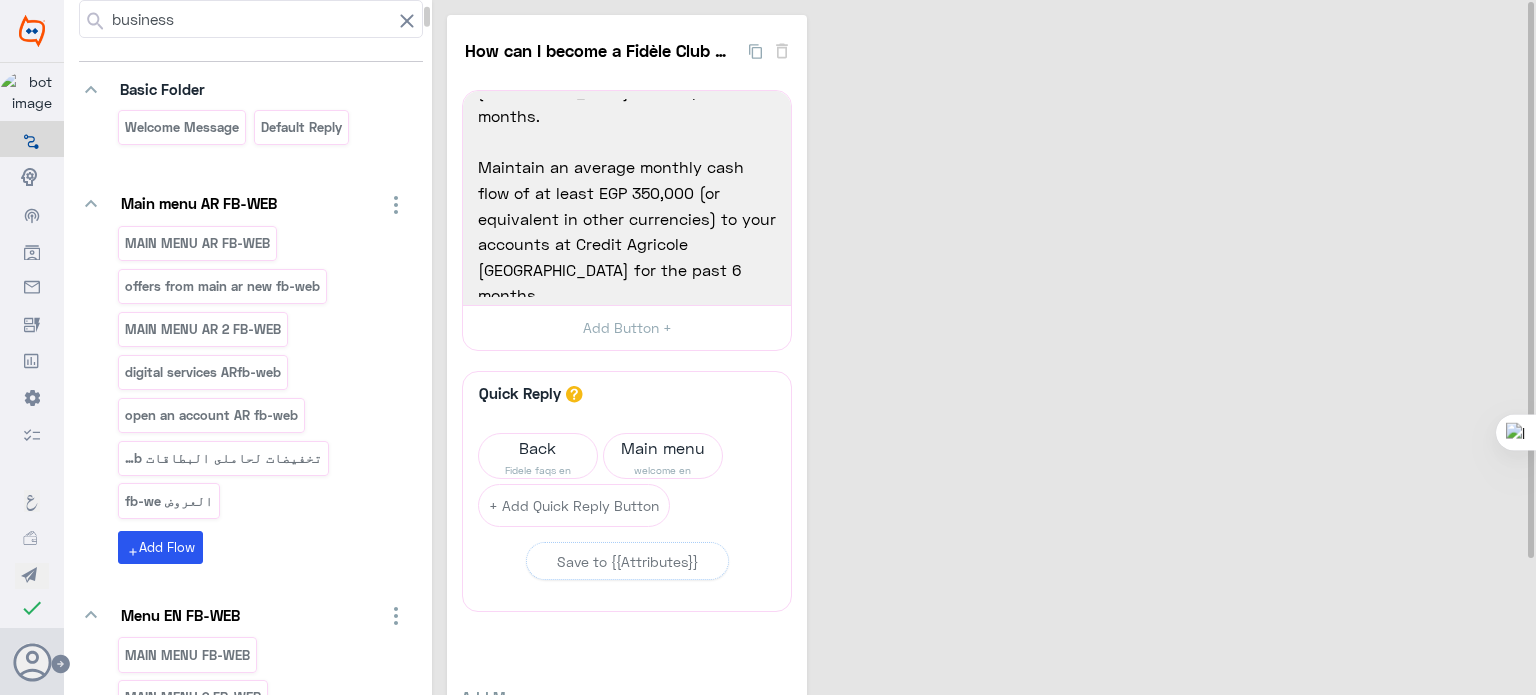 scroll, scrollTop: 0, scrollLeft: 0, axis: both 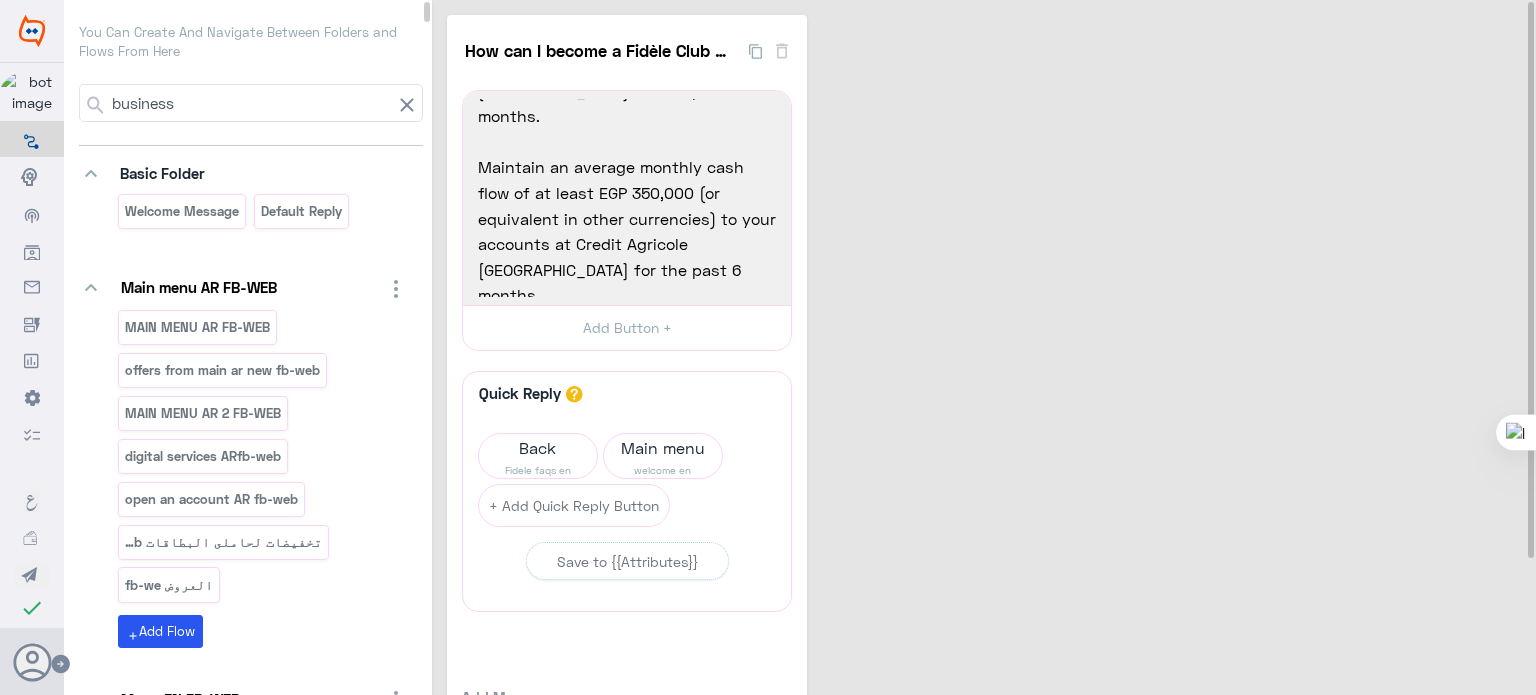 click 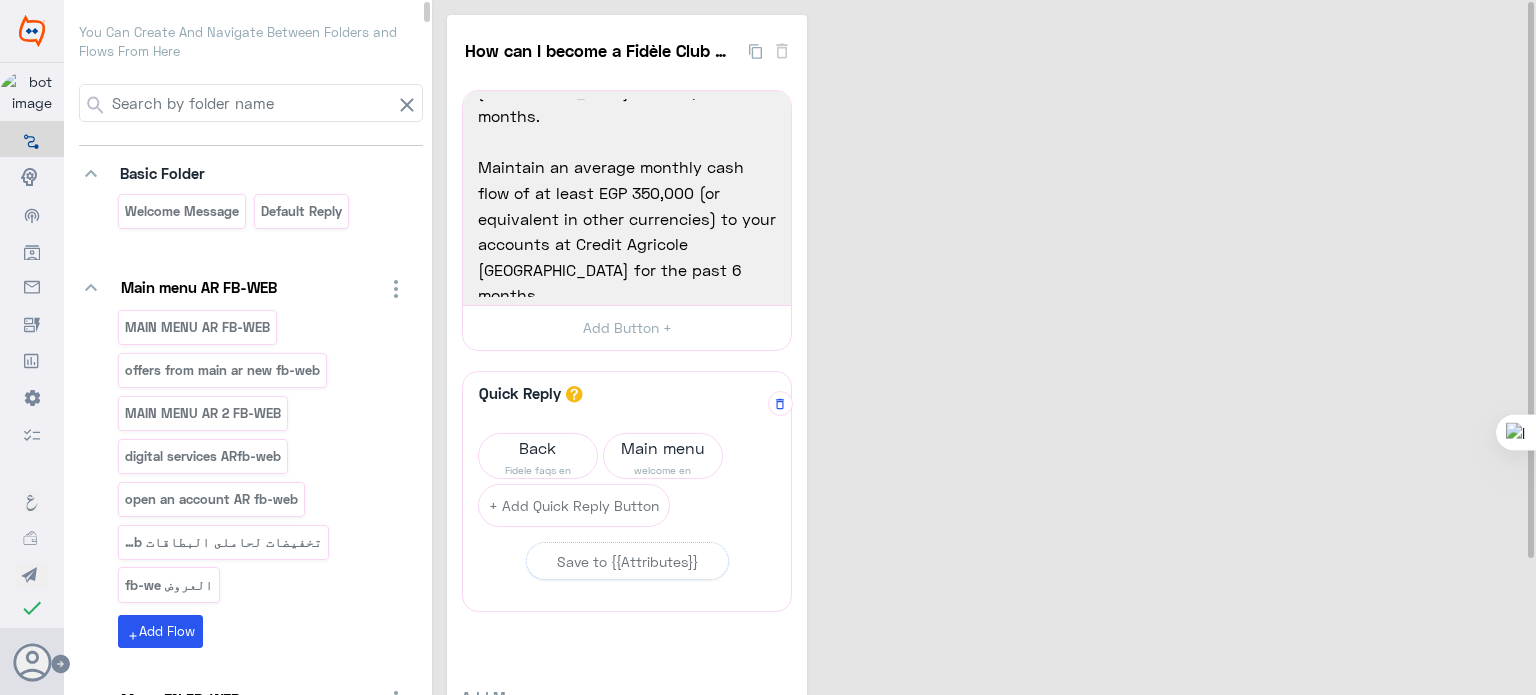 click on "A quick reply/user input can only be after a message content eg: text, image or gallery, please drag a valid message.  Back Fidele faqs en Main menu welcome en  + Add Quick Reply Button" 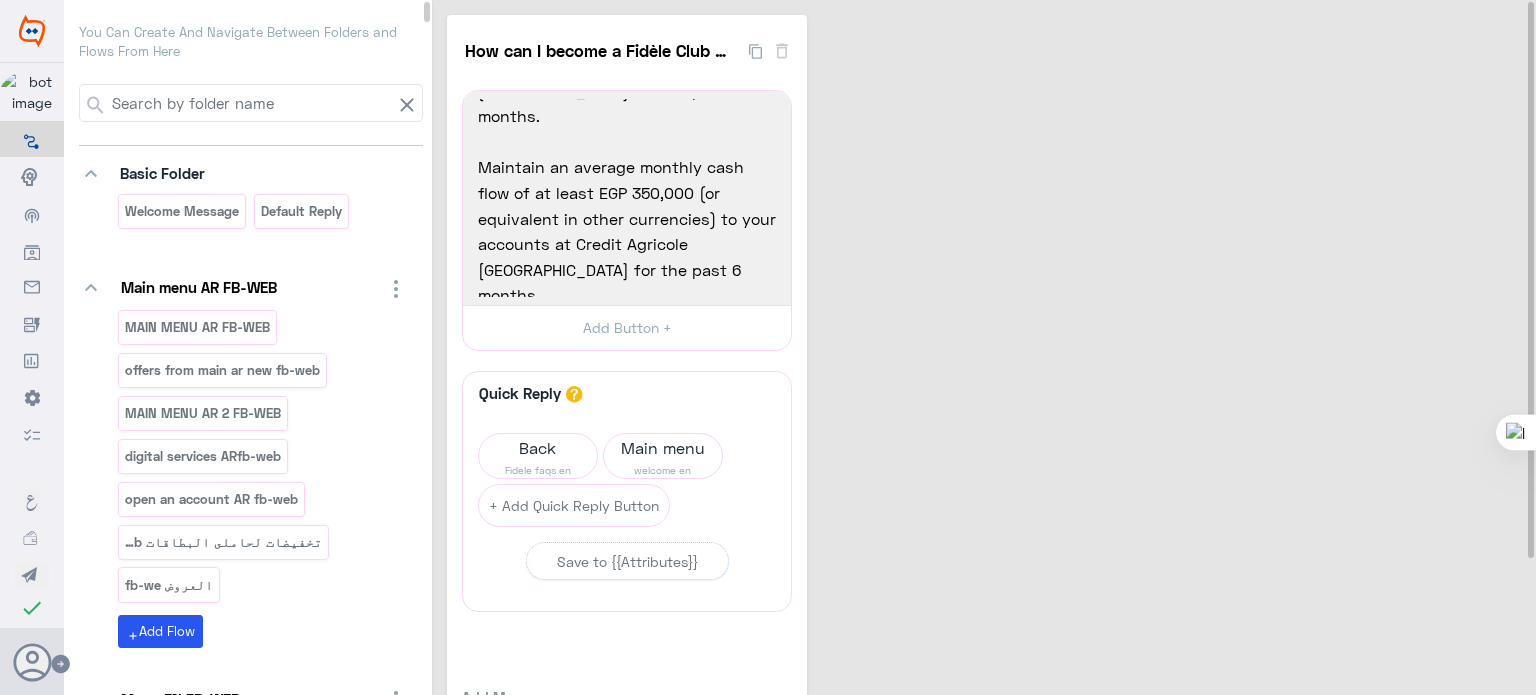 click at bounding box center [250, 103] 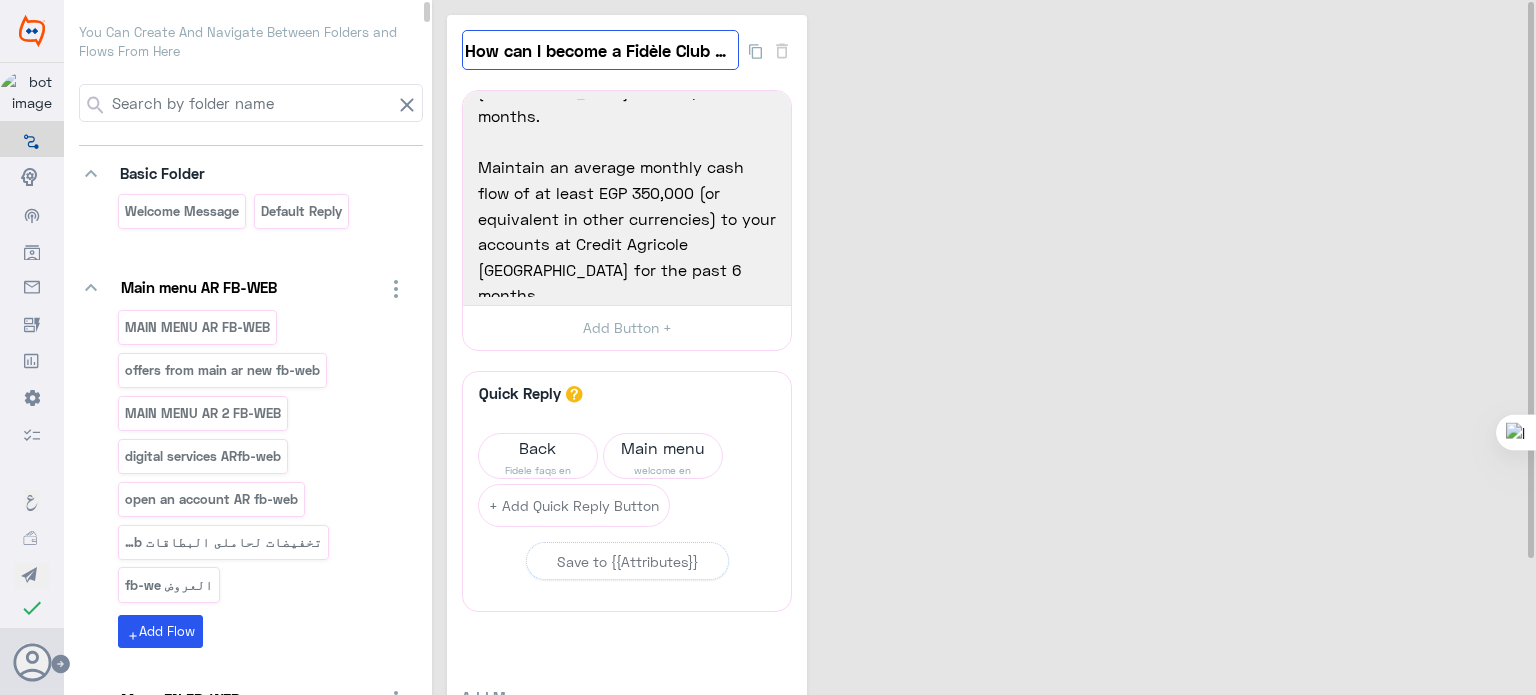 drag, startPoint x: 622, startPoint y: 53, endPoint x: 668, endPoint y: 51, distance: 46.043457 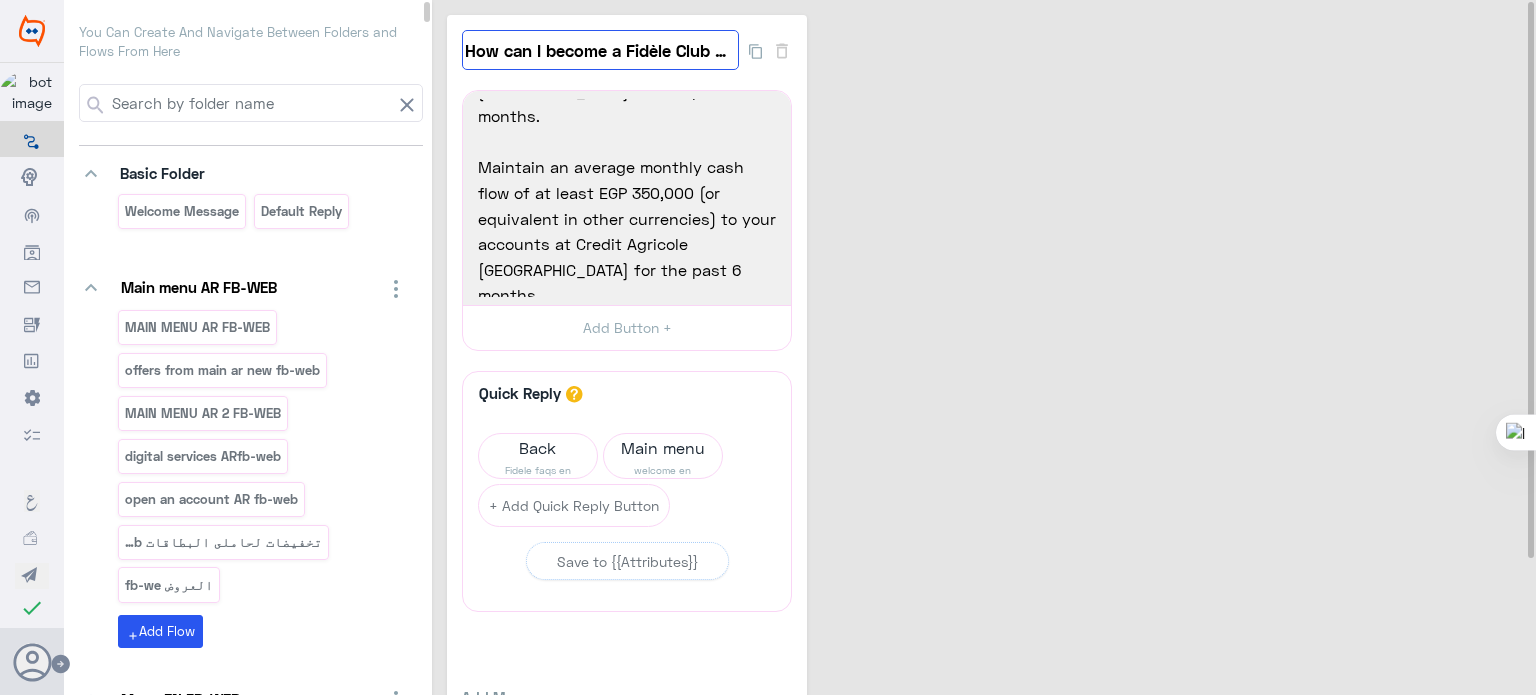 click on "How can I become a Fidèle Club business Customer?" 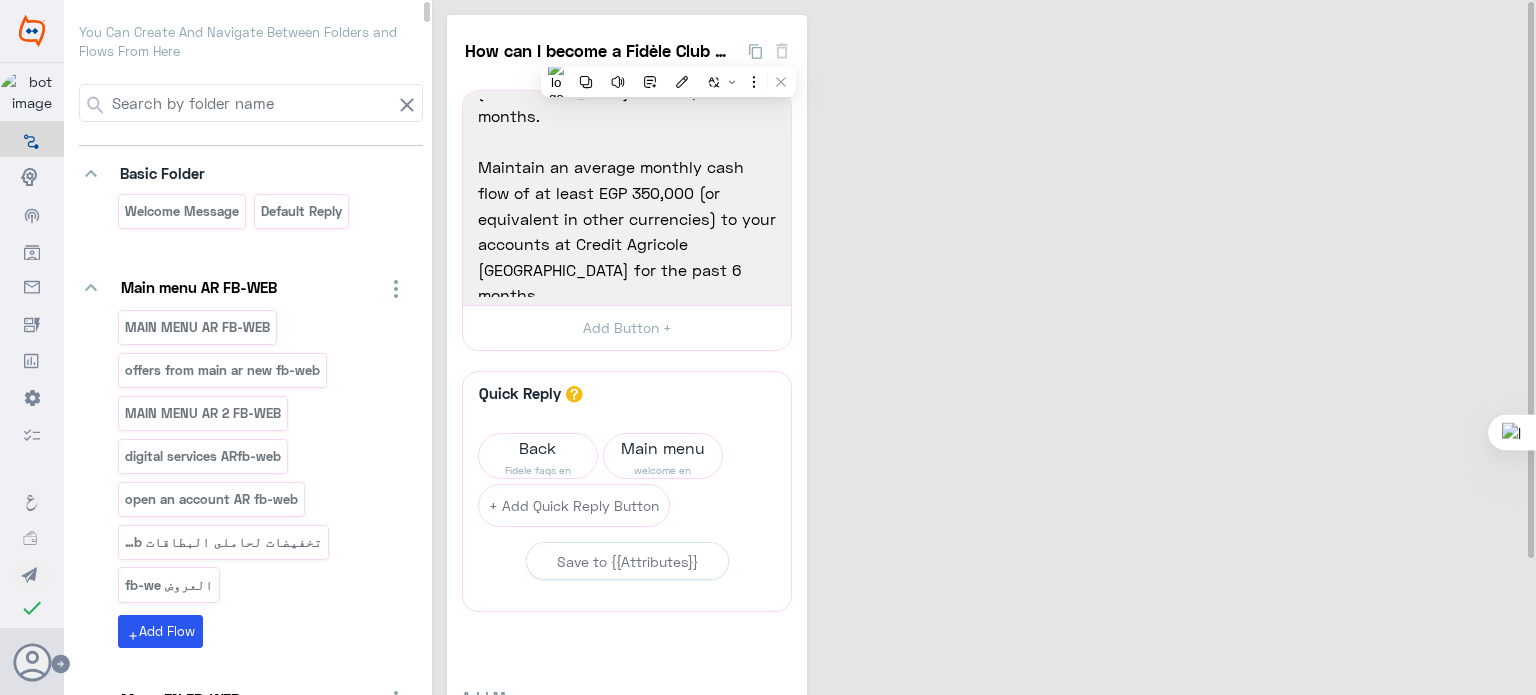click at bounding box center (250, 103) 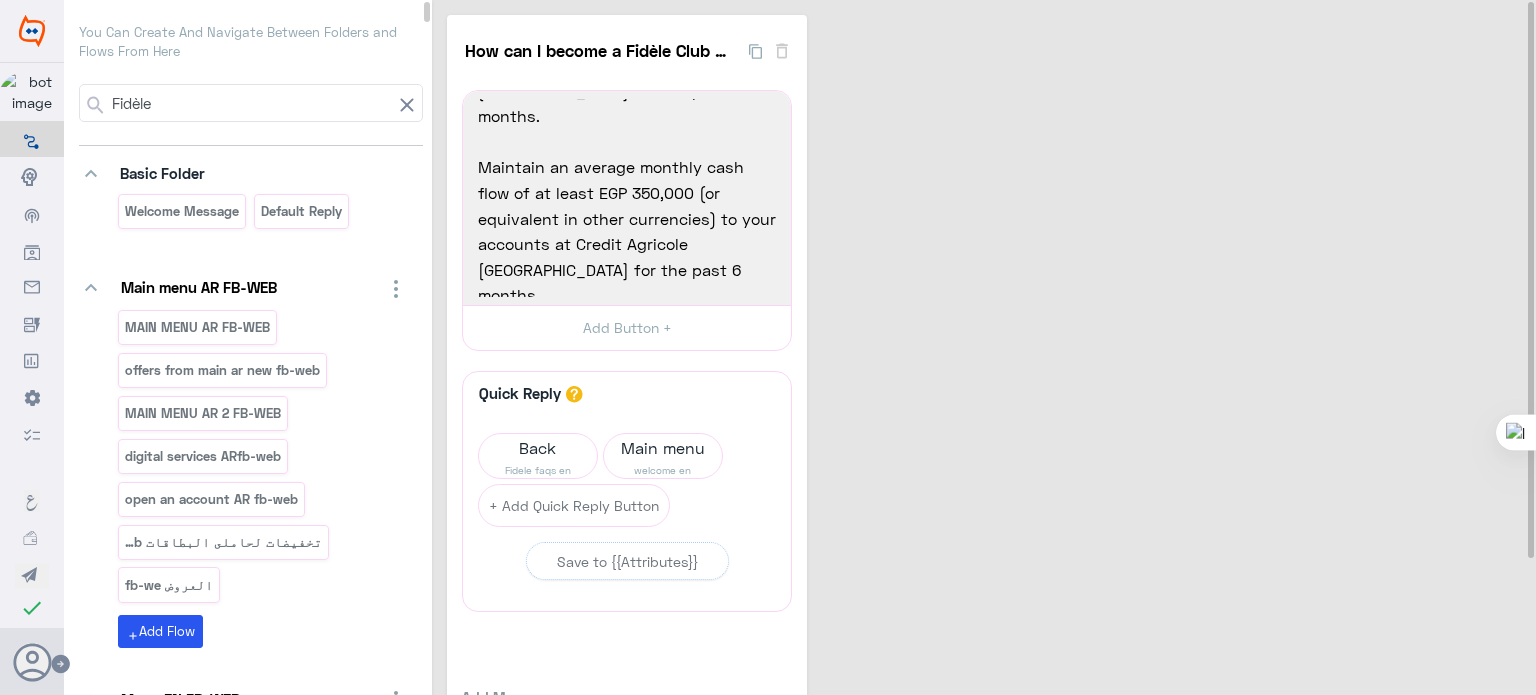 type on "Fidèle" 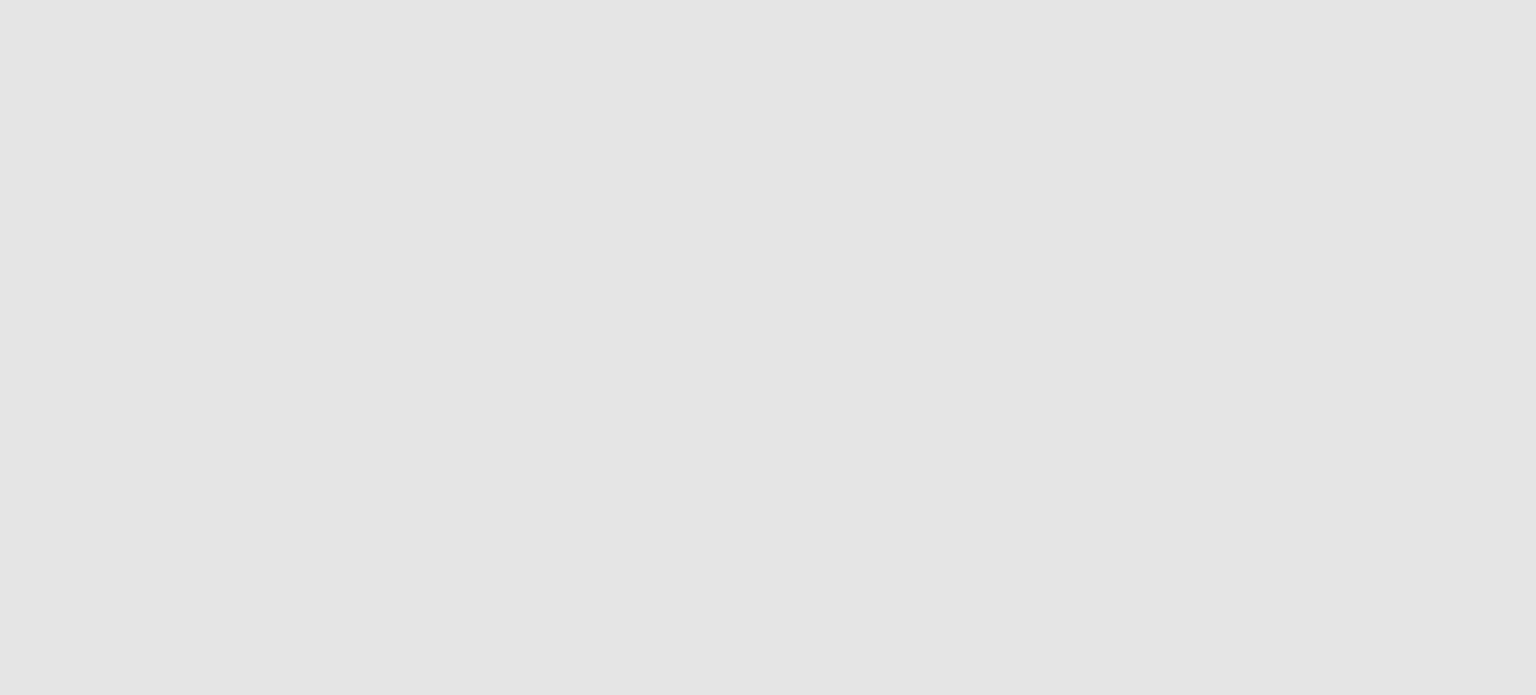scroll, scrollTop: 0, scrollLeft: 0, axis: both 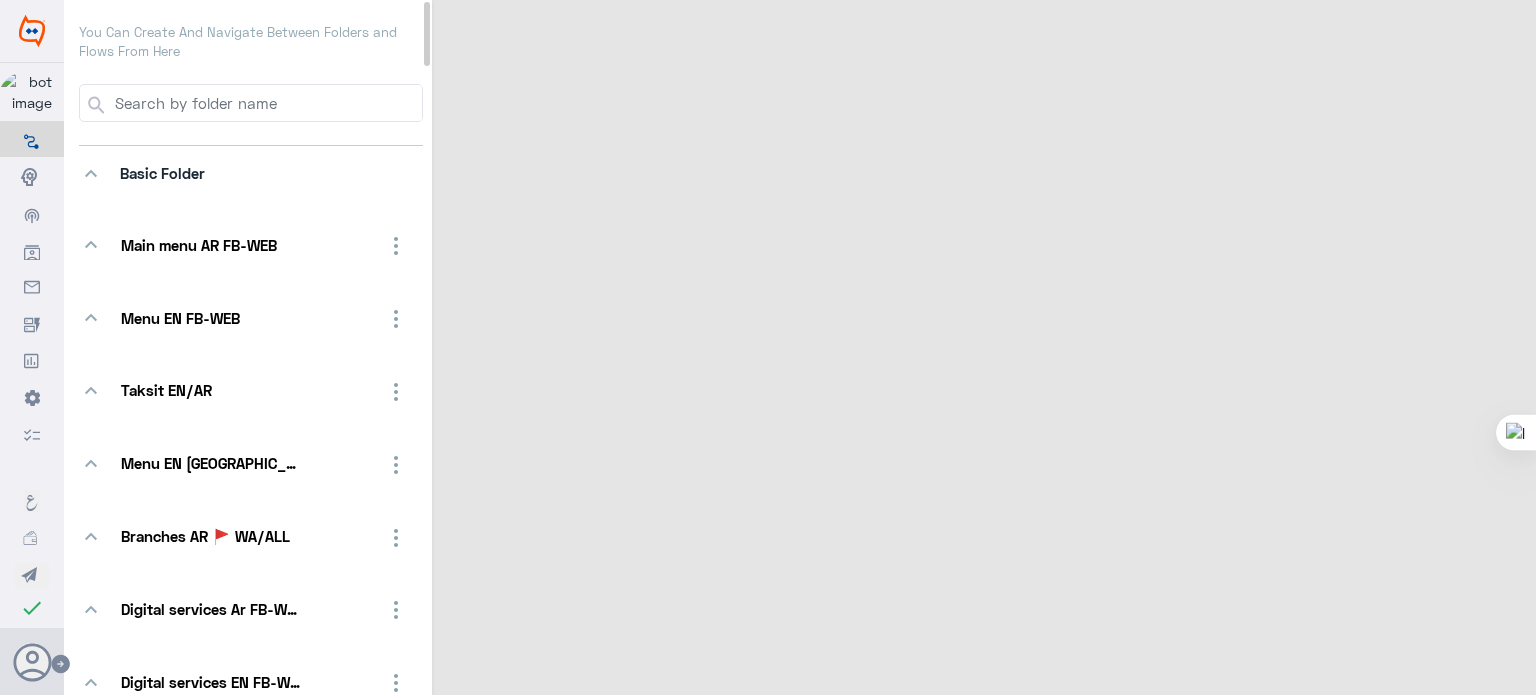 click at bounding box center (267, 103) 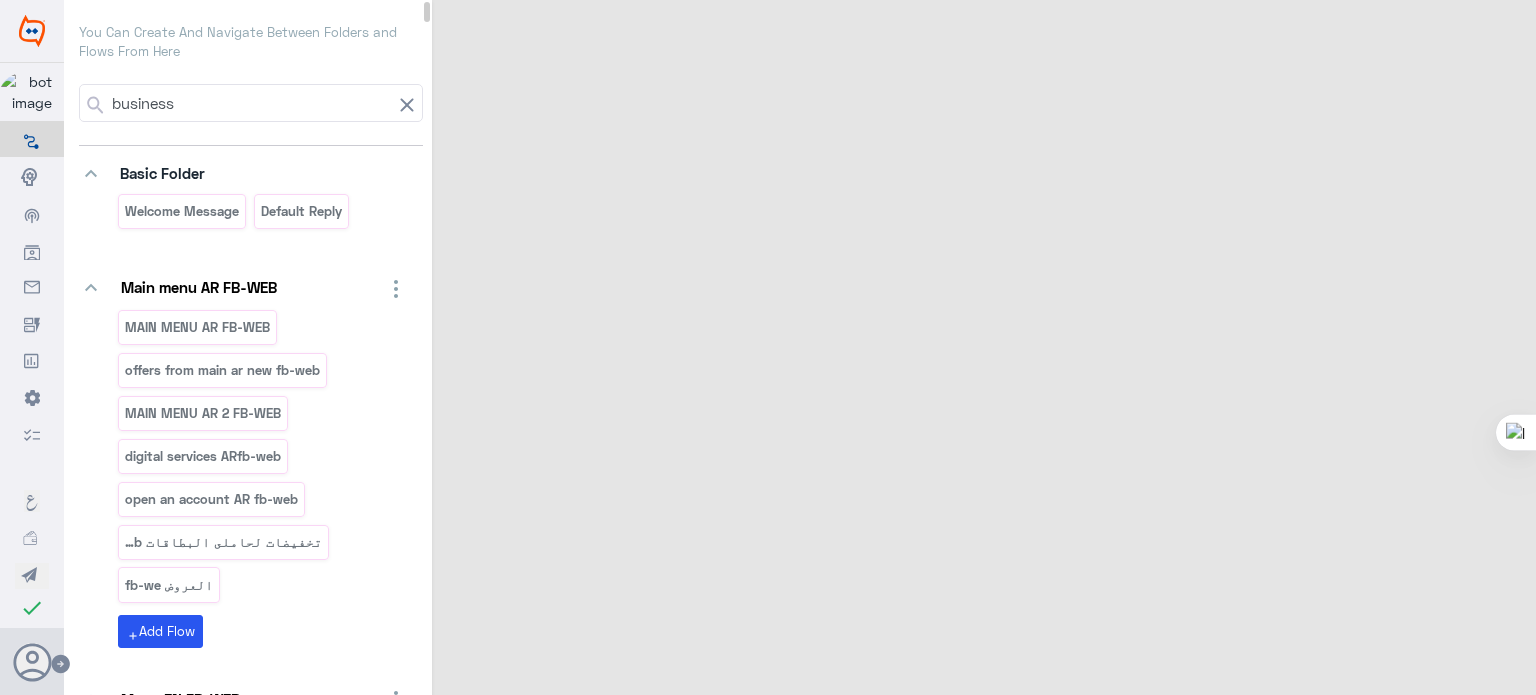 type on "business" 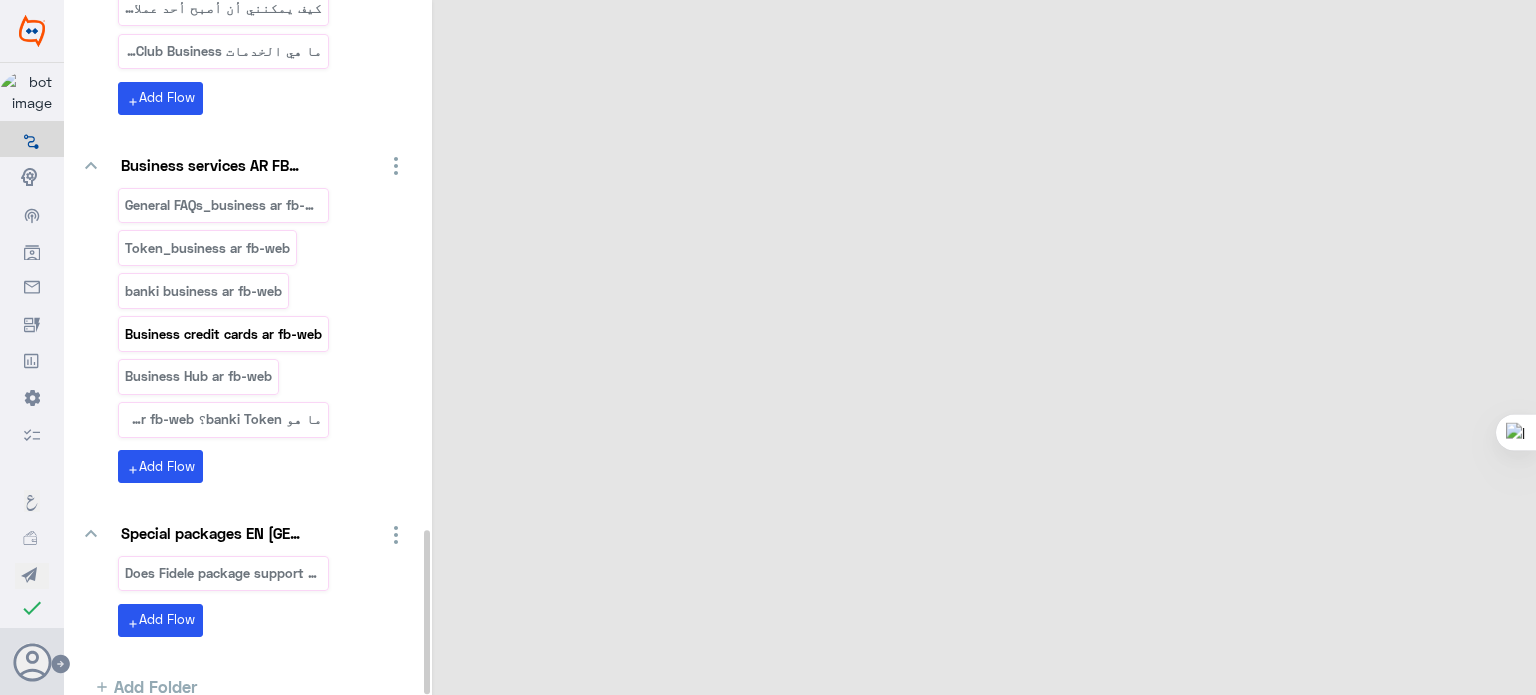 scroll, scrollTop: 2246, scrollLeft: 0, axis: vertical 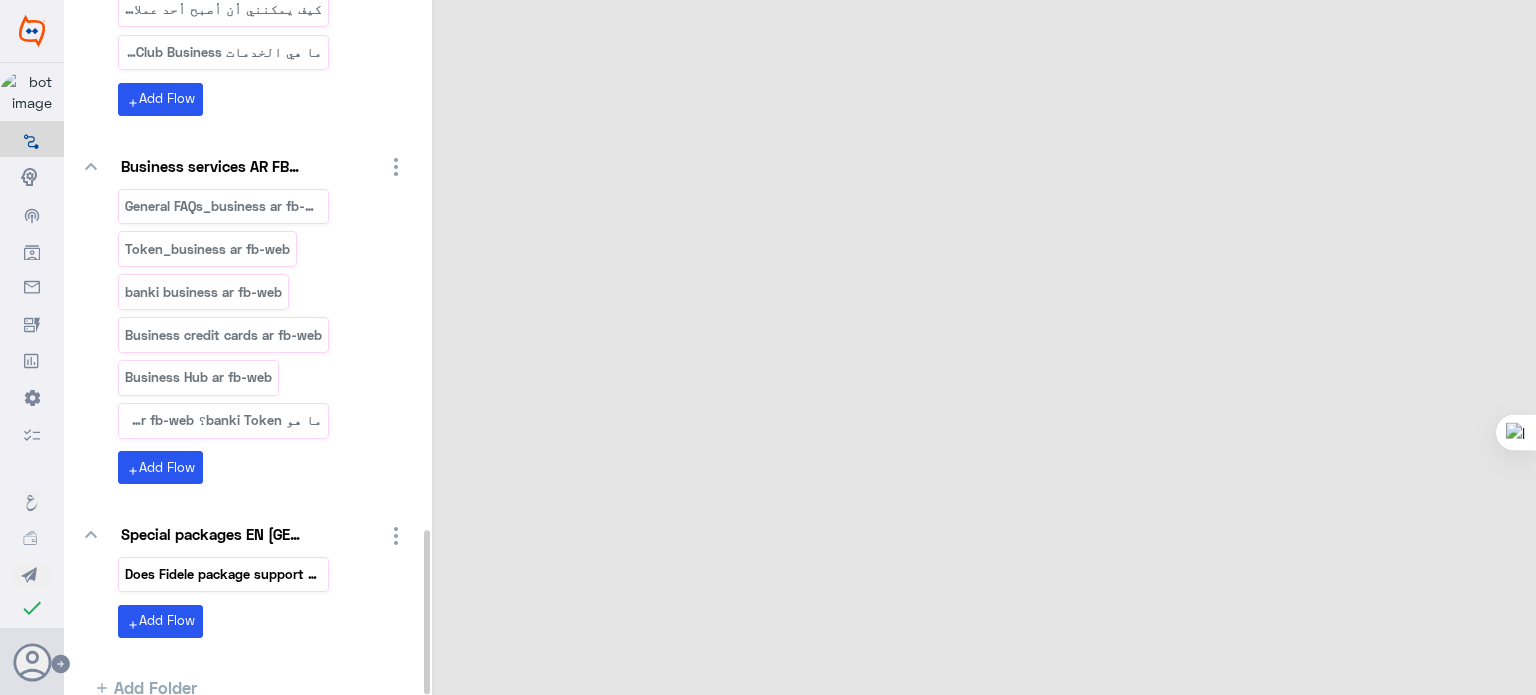 click on "Does Fidele package support my business ?" at bounding box center [224, 574] 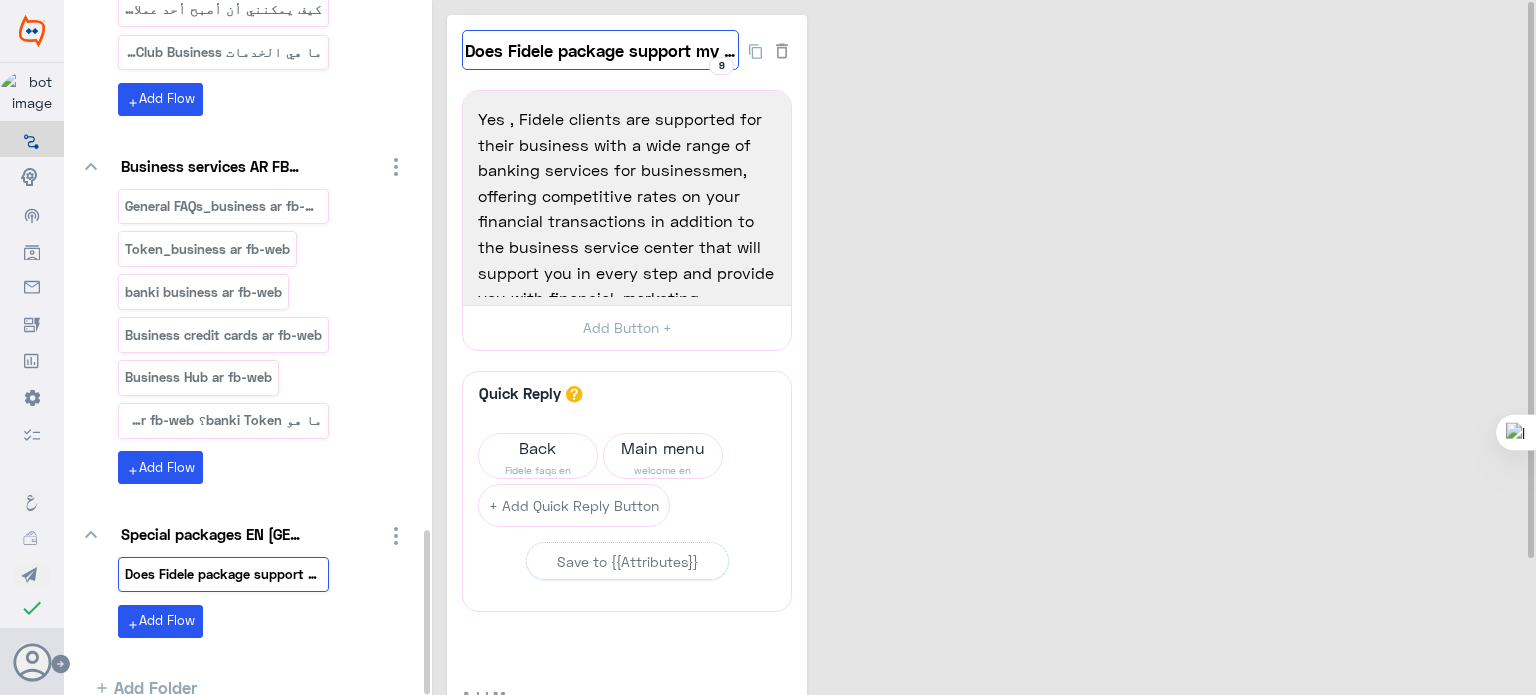 click on "Does Fidele package support my business ?" 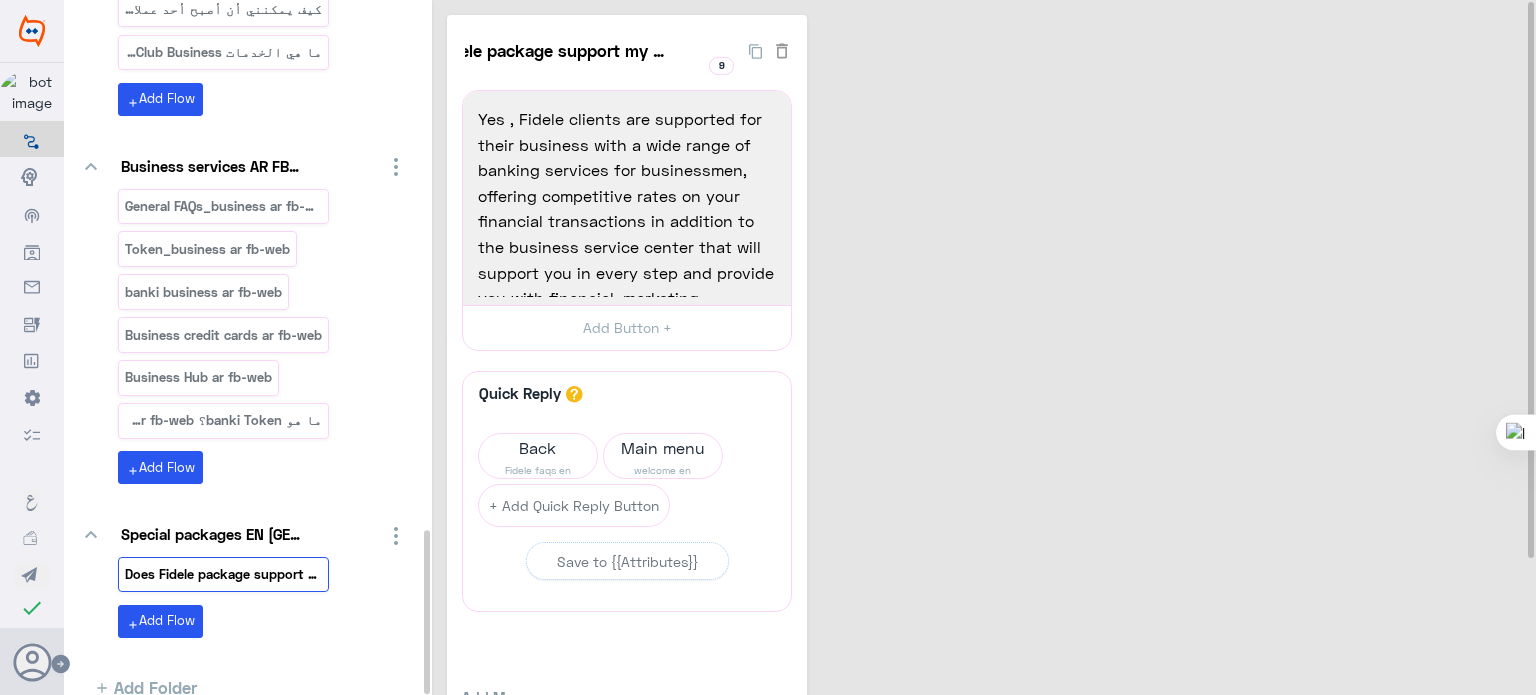 scroll, scrollTop: 0, scrollLeft: 0, axis: both 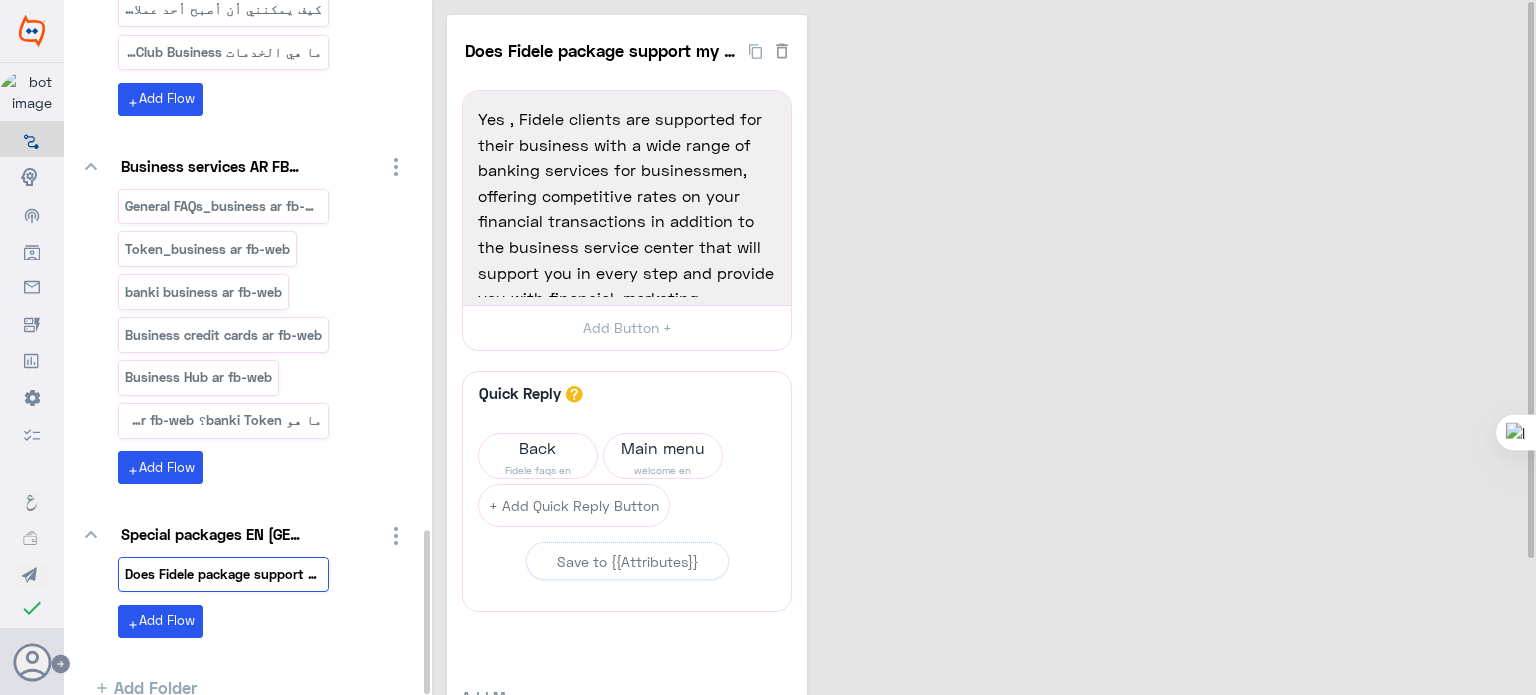 click on "Does Fidele package support my business ?  9  Yes , Fidele clients are supported for their business with a wide range of banking services for businessmen, offering competitive rates on your financial transactions in addition to the business service center that will support you in every step and provide you with financial, marketing Consultation at competitive prices, and with special treatment.  1649  Yes , Fidele clients are supported for their business with a wide range of banking services for businessmen, offering competitive rates on your financial transactions in addition to the business service center that will support you in every step and provide you with financial, marketing Consultation at competitive prices, and with special treatment.  Add Button +  Quick Reply  A quick reply/user input can only be after a message content eg: text, image or gallery, please drag a valid message.  Back Fidele faqs en Main menu welcome en  + Add Quick Reply Button   Save to {{Attributes}}   Add Message Text Image" 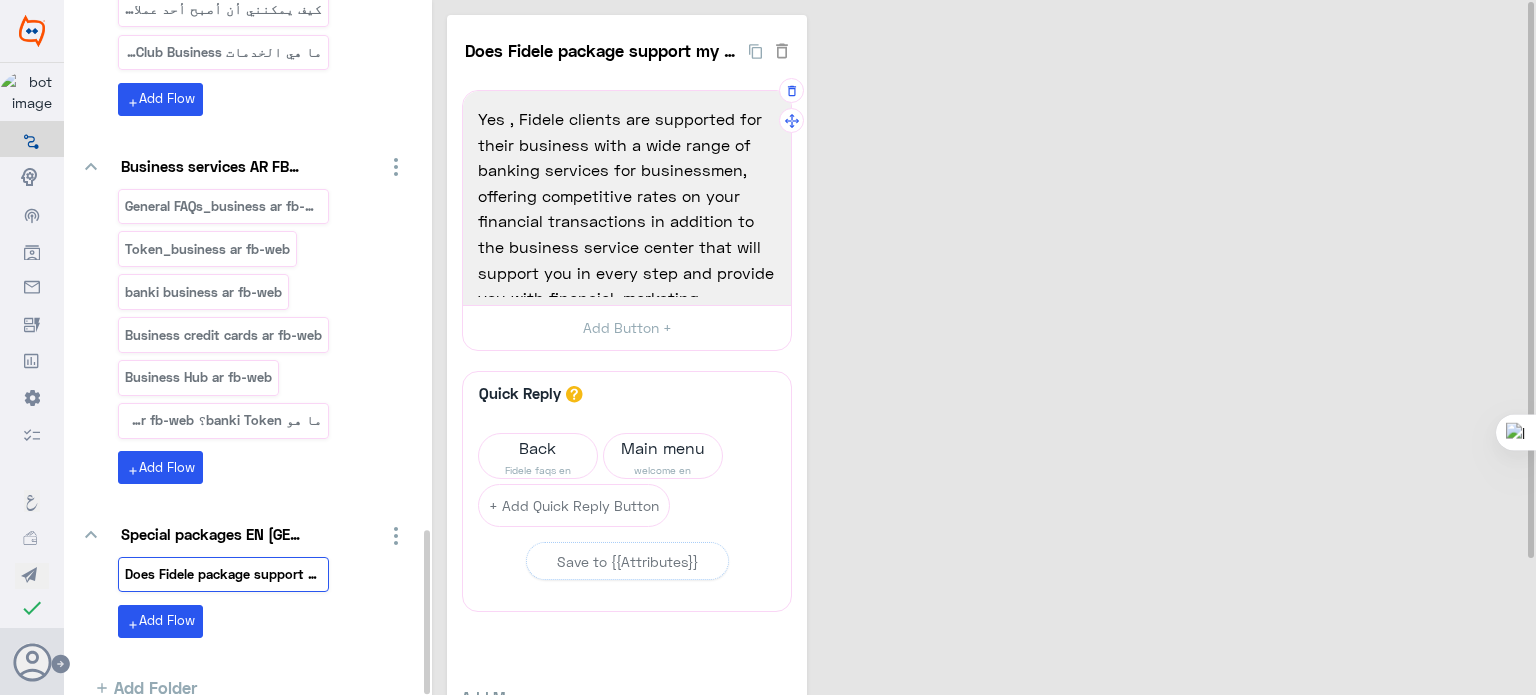 scroll, scrollTop: 38, scrollLeft: 0, axis: vertical 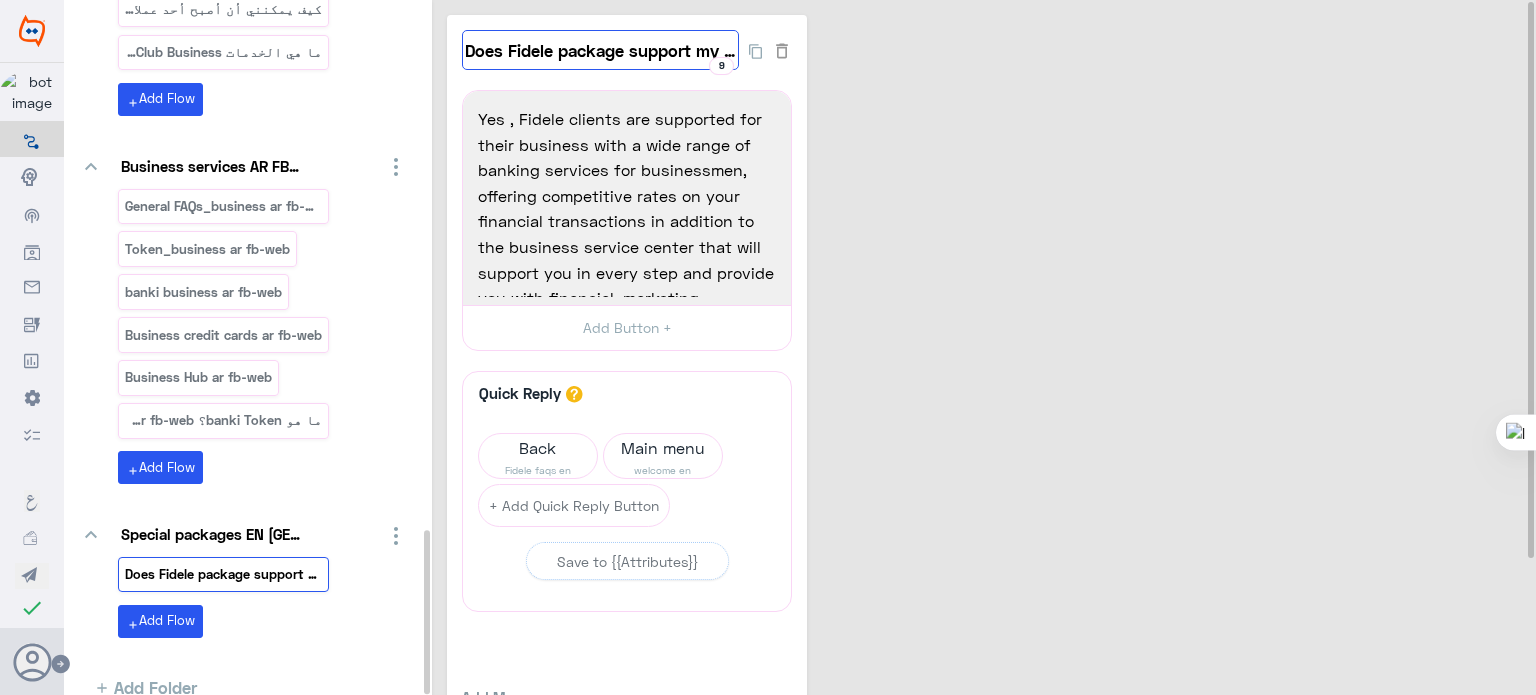 click on "Does Fidele package support my business ?" 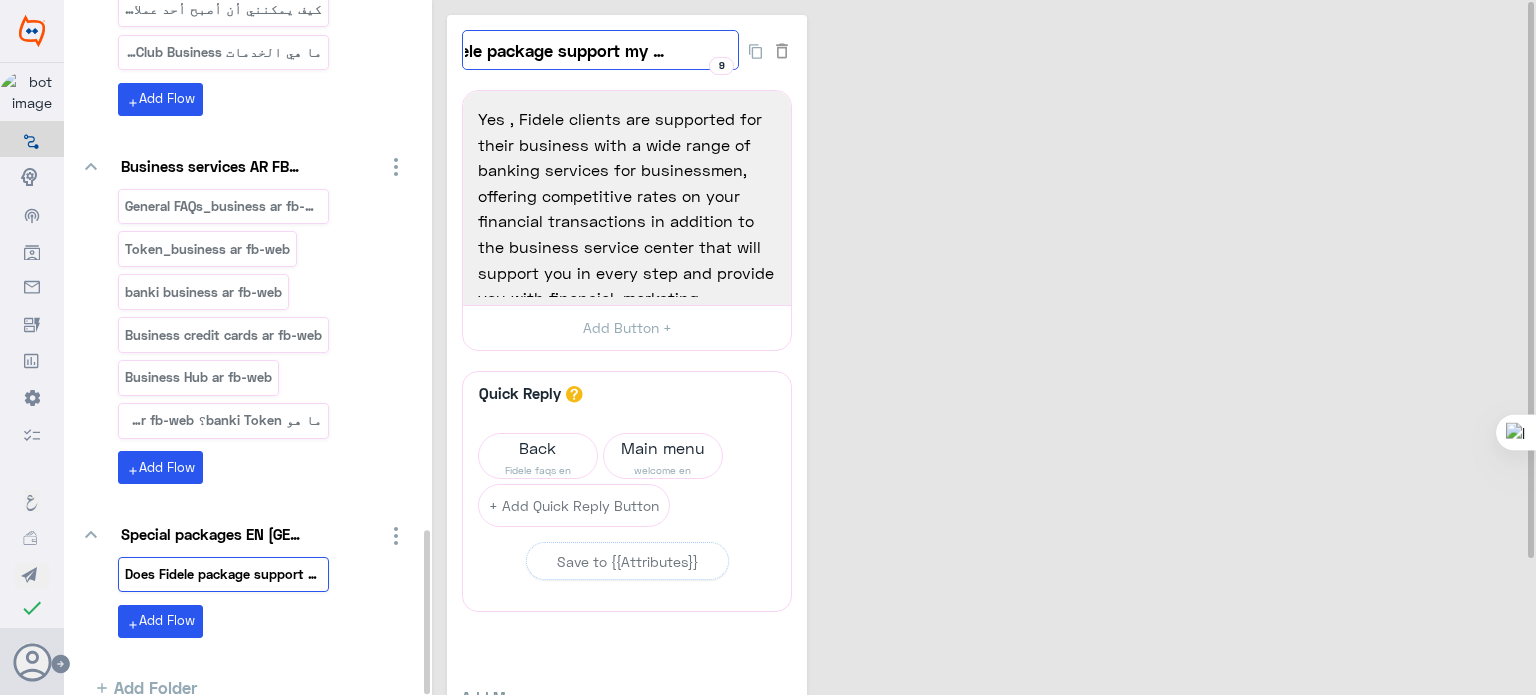 scroll, scrollTop: 0, scrollLeft: 0, axis: both 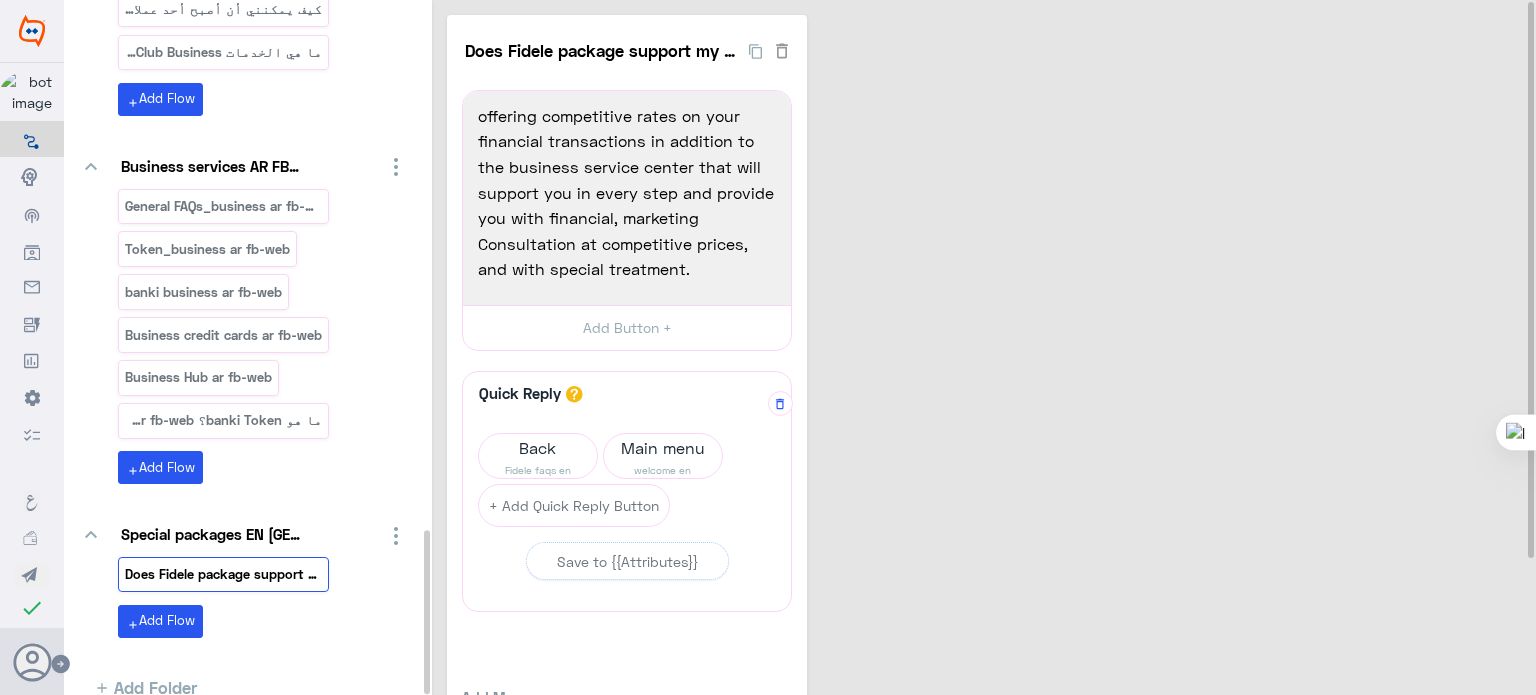 click on "A quick reply/user input can only be after a message content eg: text, image or gallery, please drag a valid message.  Back Fidele faqs en Main menu welcome en  + Add Quick Reply Button" 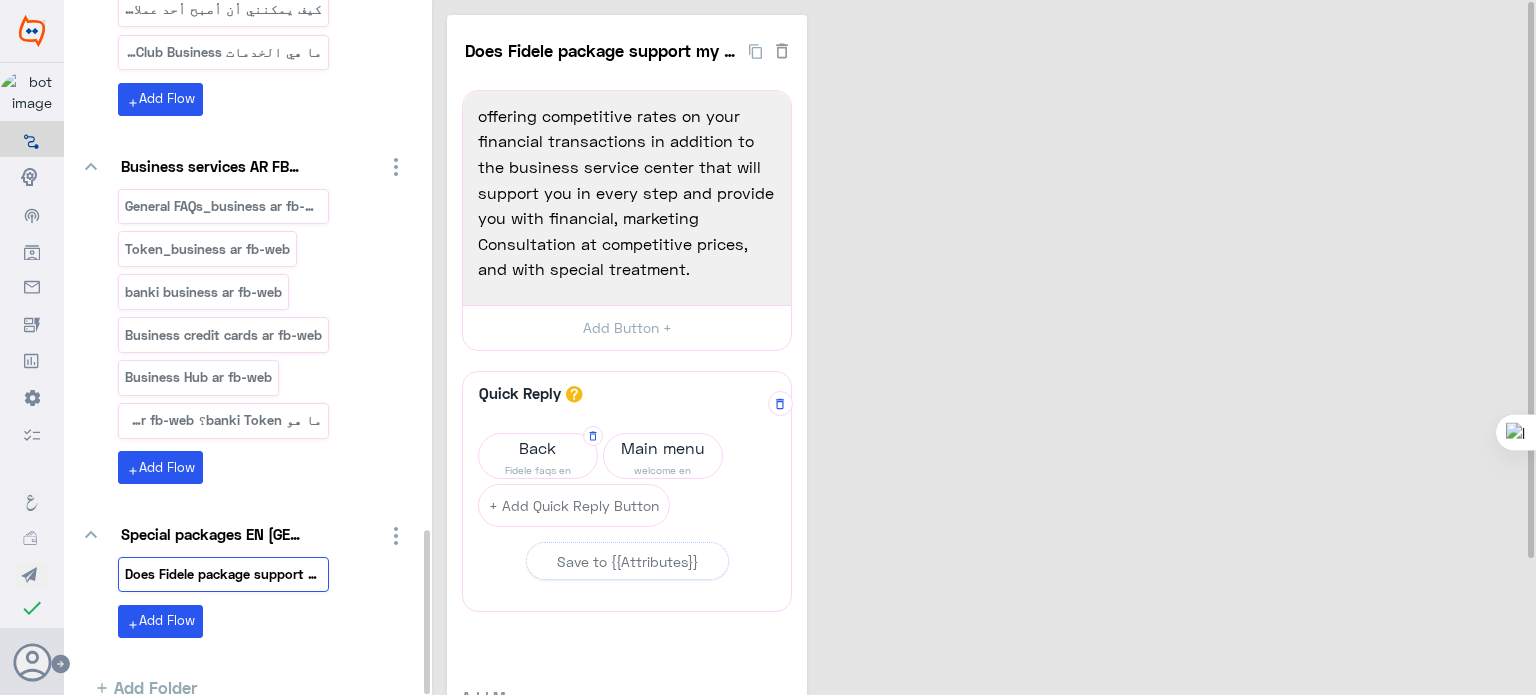 click on "Back" 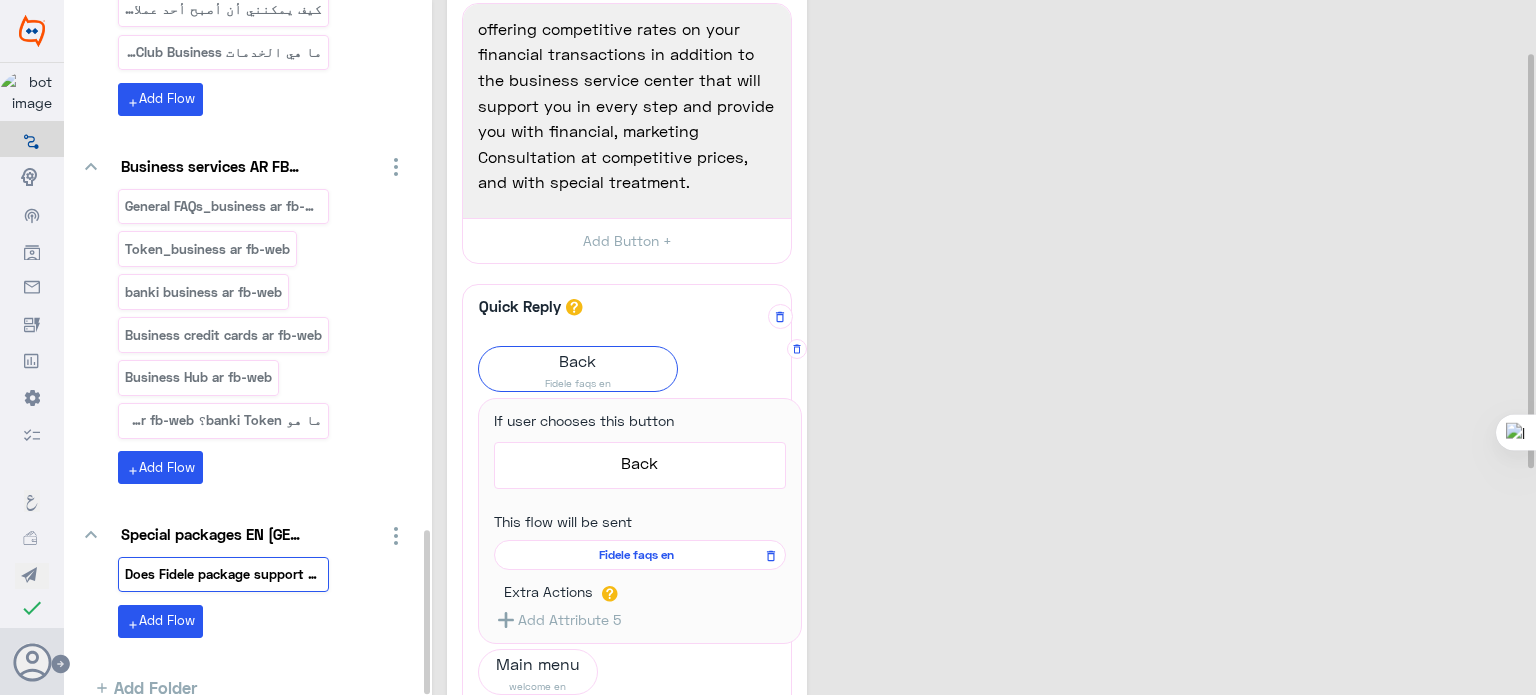 scroll, scrollTop: 91, scrollLeft: 0, axis: vertical 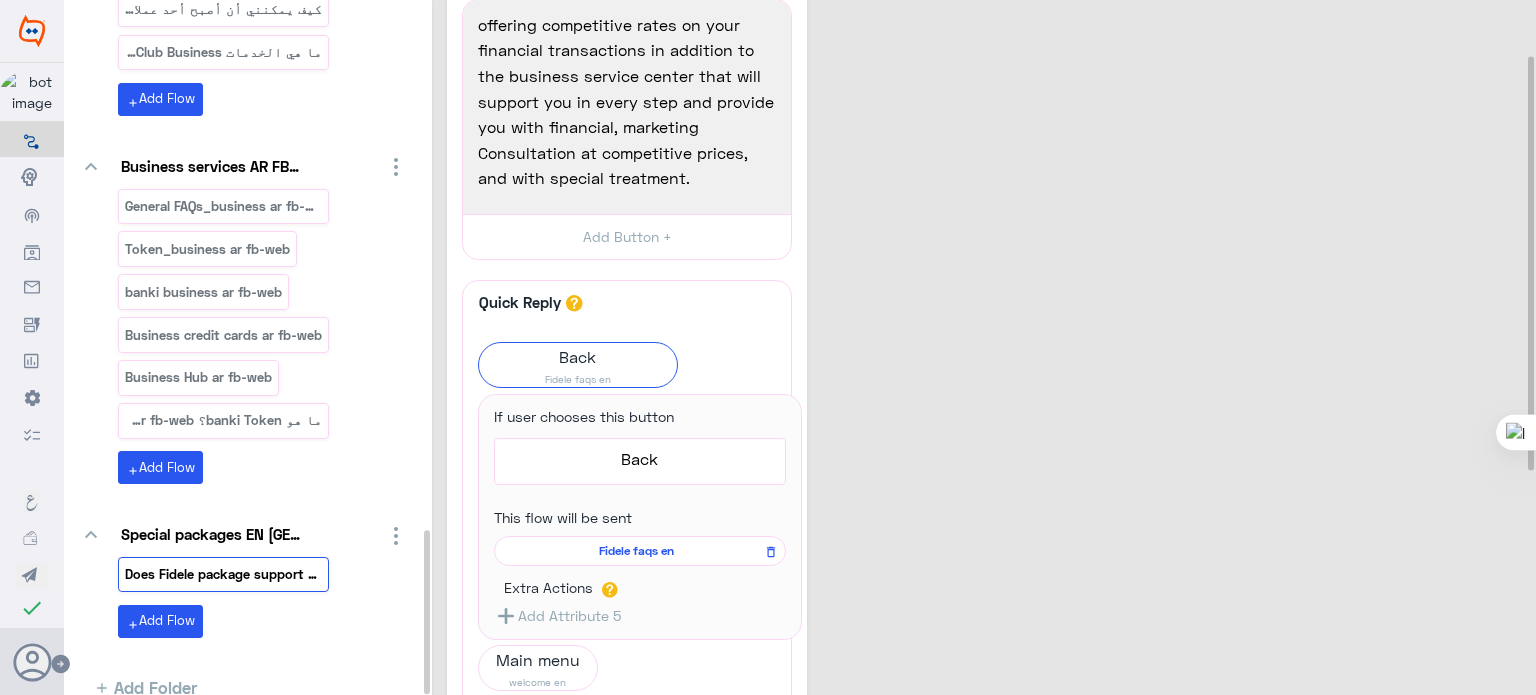 click on "Does Fidele package support my business ?  9  Yes , Fidele clients are supported for their business with a wide range of banking services for businessmen, offering competitive rates on your financial transactions in addition to the business service center that will support you in every step and provide you with financial, marketing Consultation at competitive prices, and with special treatment.  1649  Yes , Fidele clients are supported for their business with a wide range of banking services for businessmen, offering competitive rates on your financial transactions in addition to the business service center that will support you in every step and provide you with financial, marketing Consultation at competitive prices, and with special treatment.  Add Button +  Quick Reply  A quick reply/user input can only be after a message content eg: text, image or gallery, please drag a valid message.  Back Fidele faqs en If user chooses this button  Back  76  Back This flow will be sent   Fidele faqs en  Extra Actions" 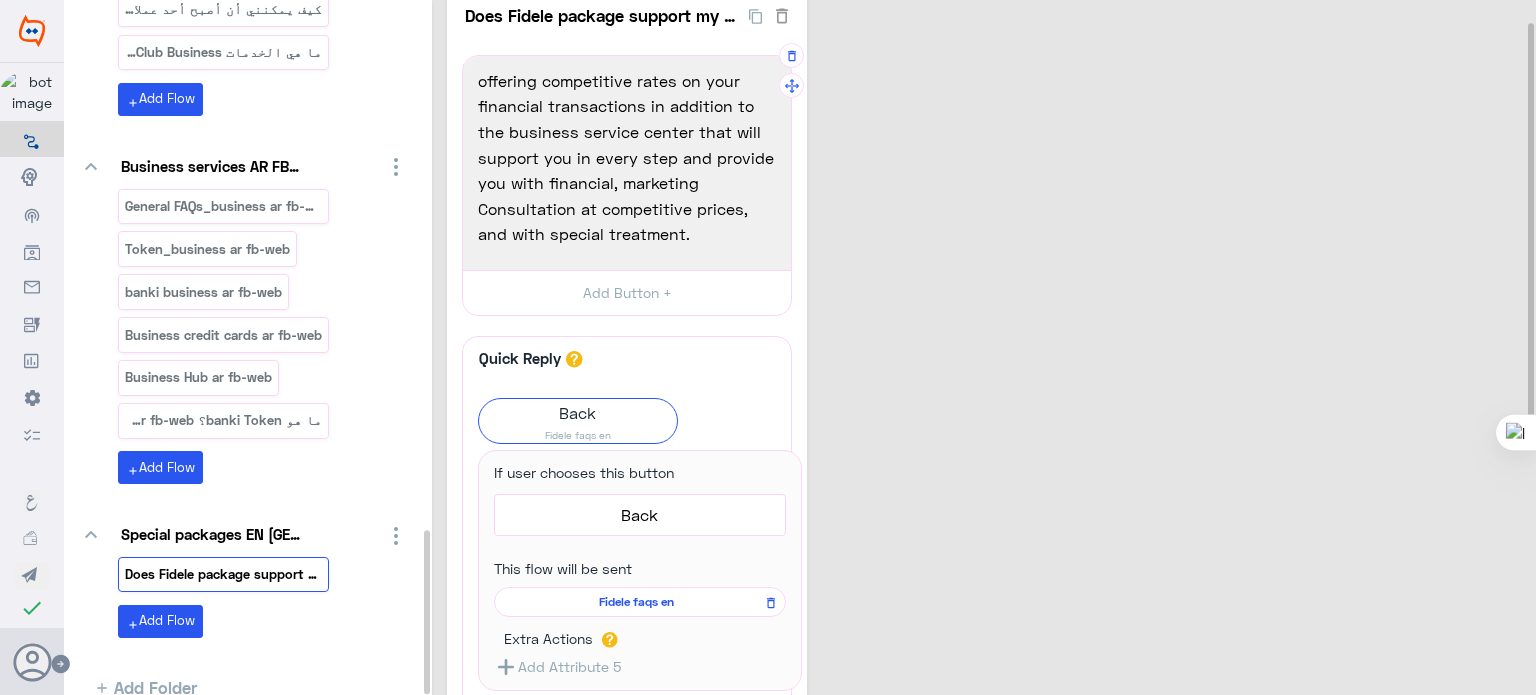 scroll, scrollTop: 36, scrollLeft: 0, axis: vertical 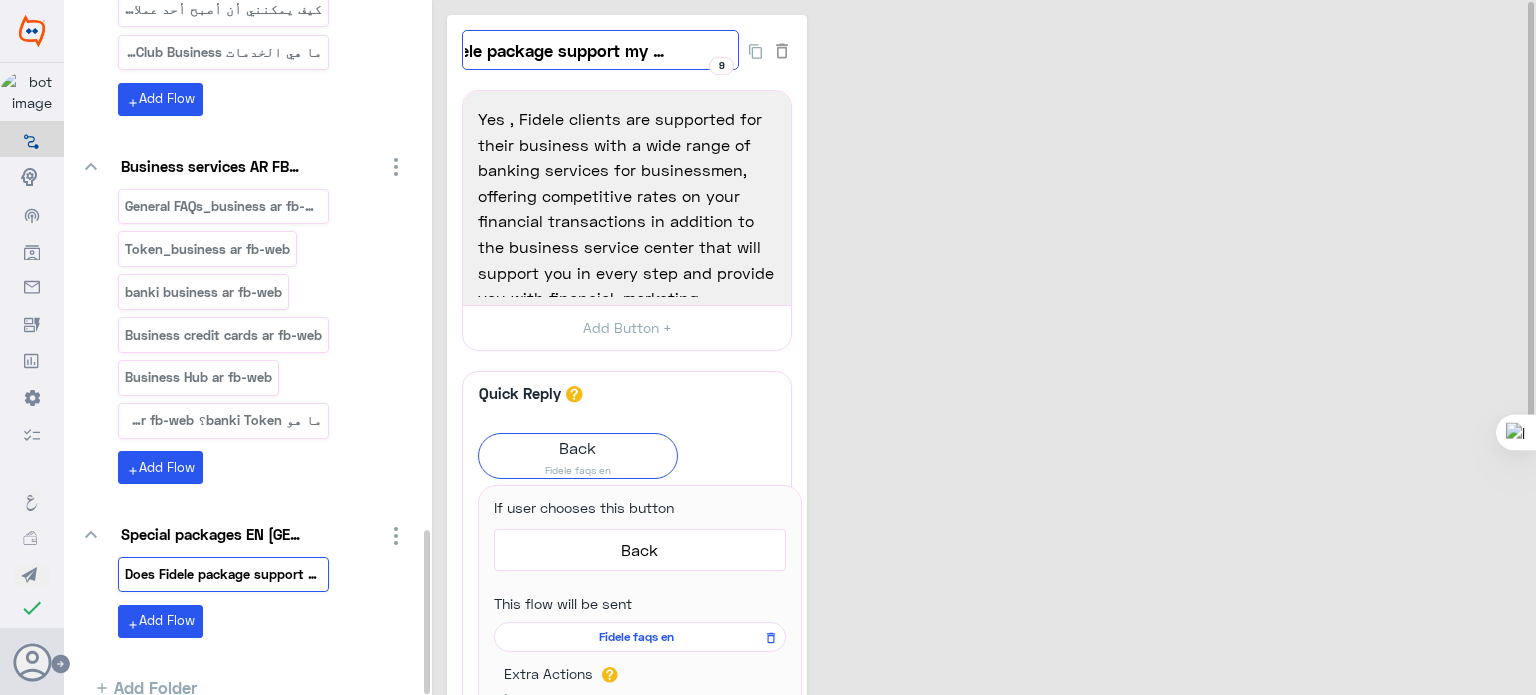 drag, startPoint x: 465, startPoint y: 8, endPoint x: 746, endPoint y: 2, distance: 281.06406 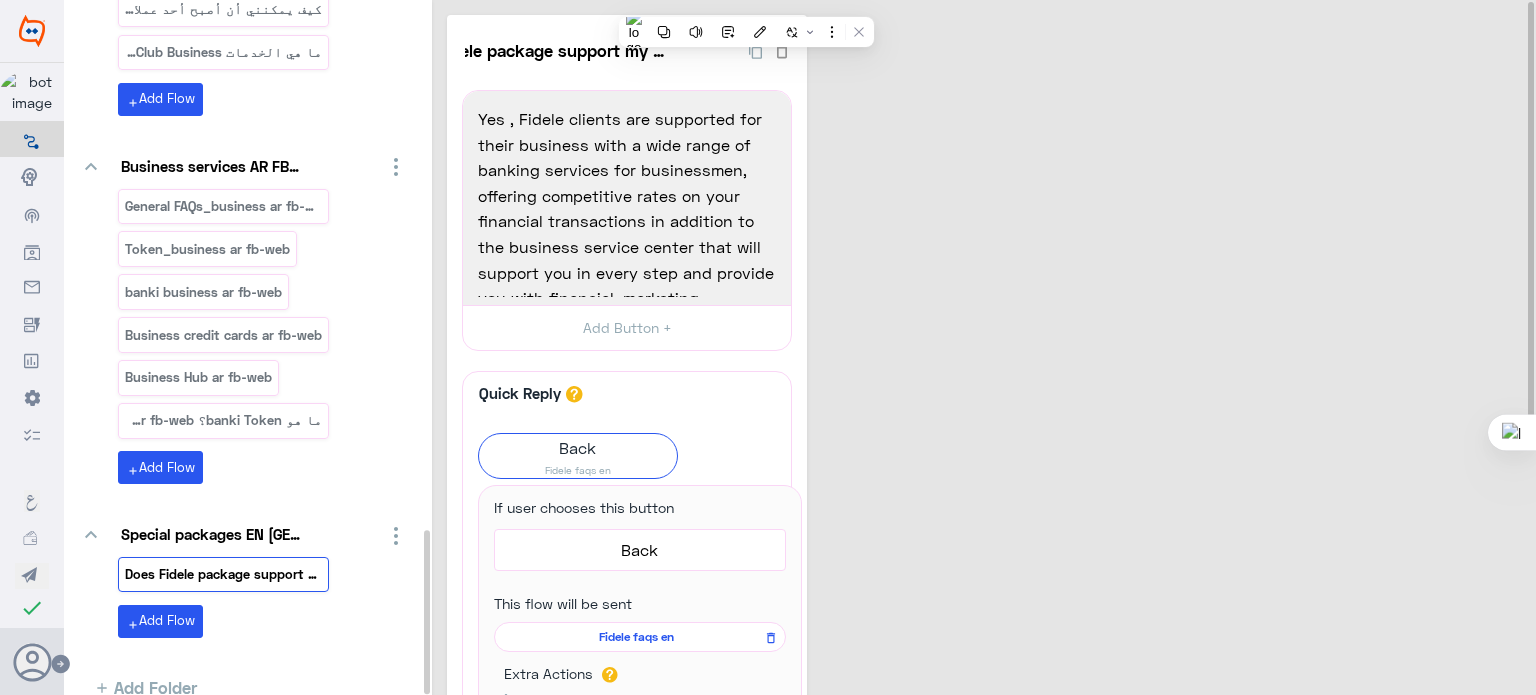 scroll, scrollTop: 0, scrollLeft: 0, axis: both 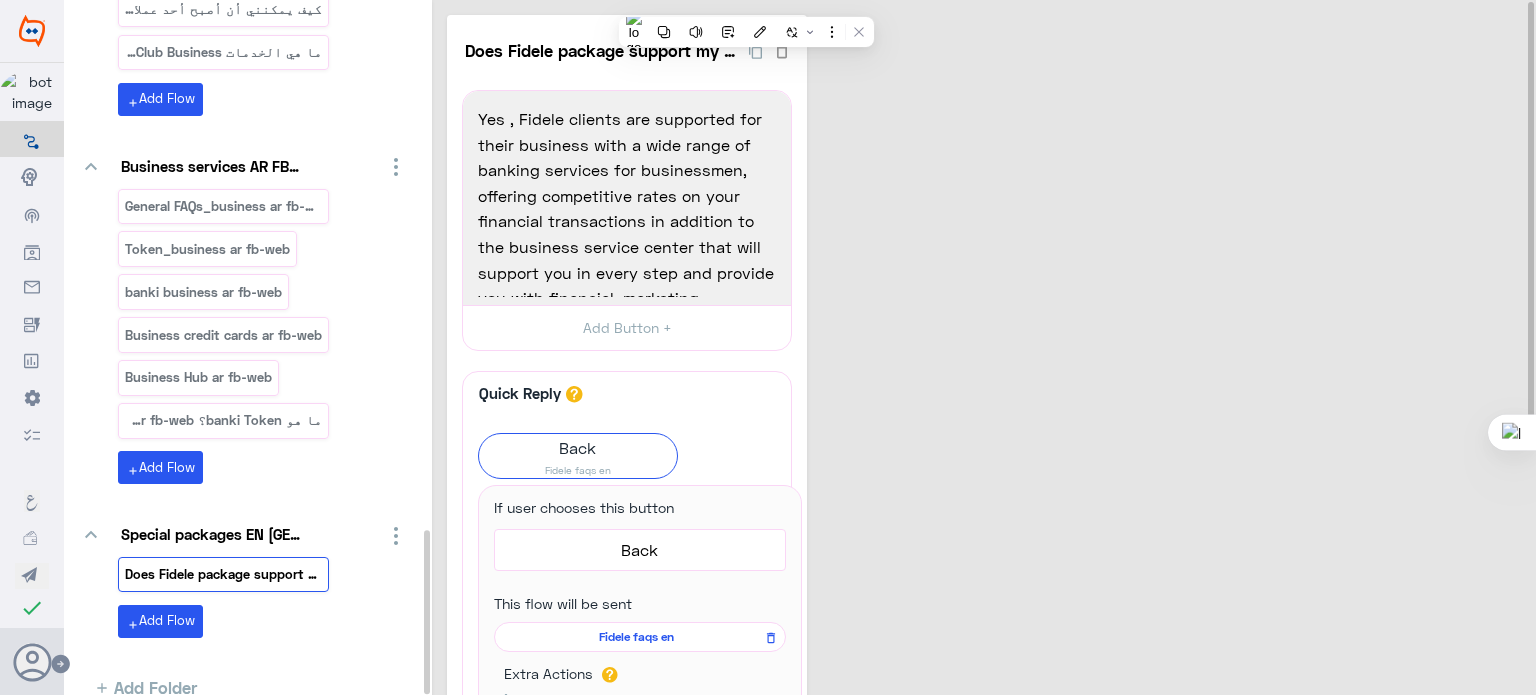 click on "Does Fidele package support my business ?  9  Yes , Fidele clients are supported for their business with a wide range of banking services for businessmen, offering competitive rates on your financial transactions in addition to the business service center that will support you in every step and provide you with financial, marketing Consultation at competitive prices, and with special treatment.  1649  Yes , Fidele clients are supported for their business with a wide range of banking services for businessmen, offering competitive rates on your financial transactions in addition to the business service center that will support you in every step and provide you with financial, marketing Consultation at competitive prices, and with special treatment.  Add Button +  Quick Reply  A quick reply/user input can only be after a message content eg: text, image or gallery, please drag a valid message.  Back Fidele faqs en If user chooses this button  Back  76  Back This flow will be sent   Fidele faqs en  Extra Actions" 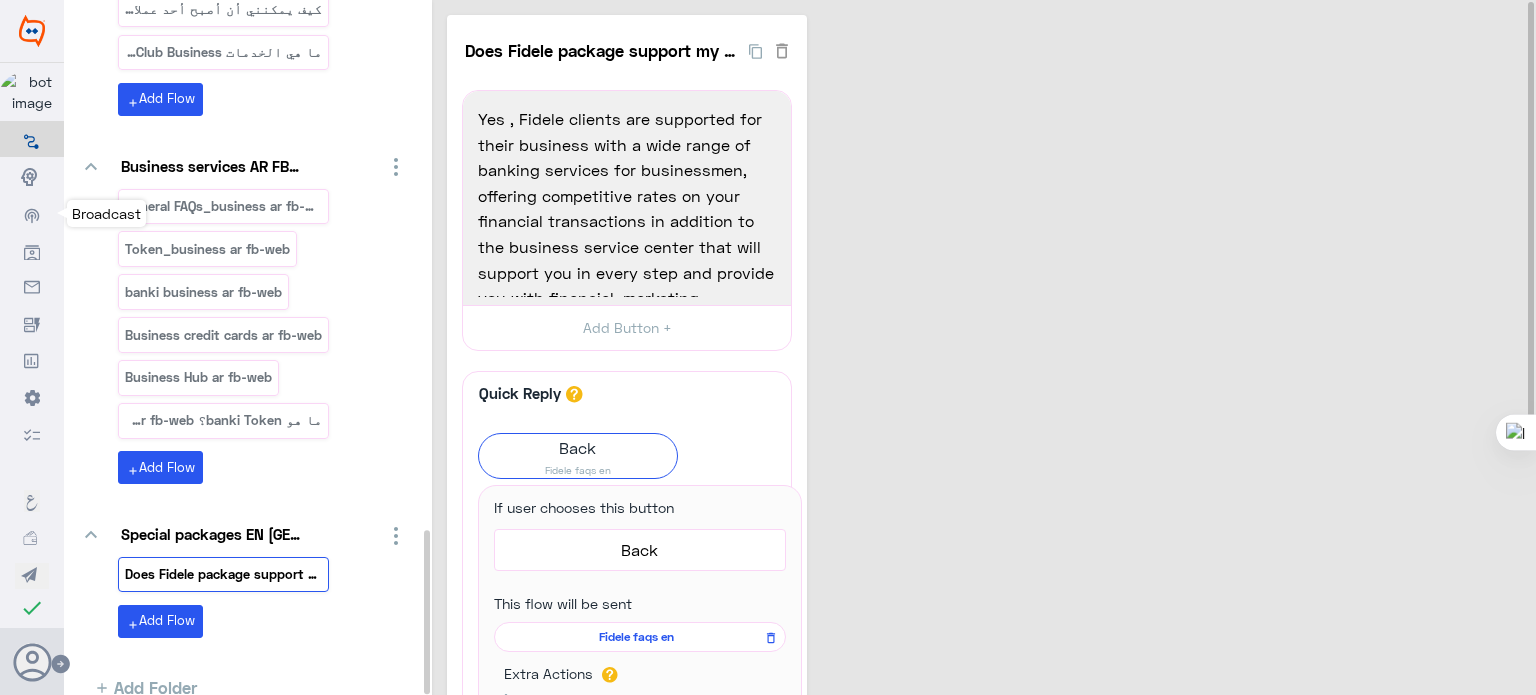 click on "Broadcast" at bounding box center [32, 214] 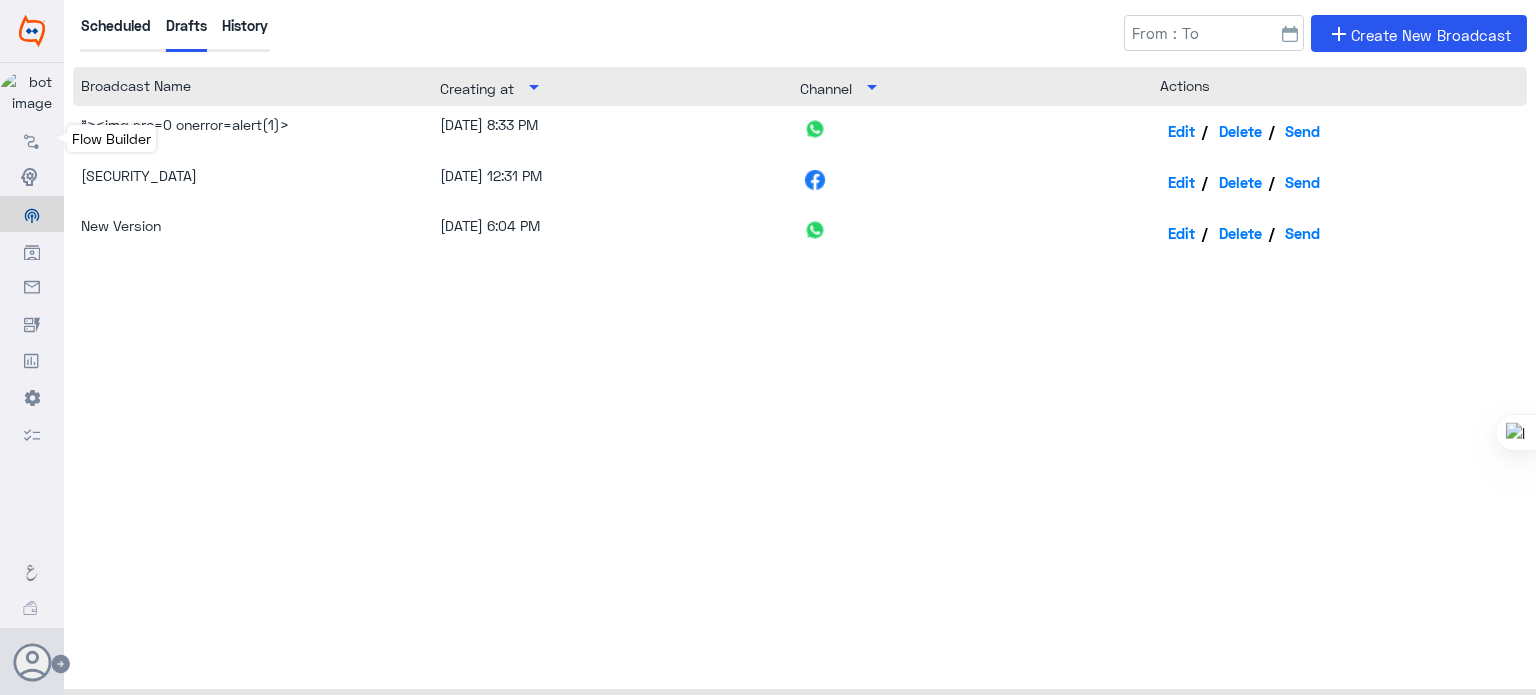 click at bounding box center [32, 138] 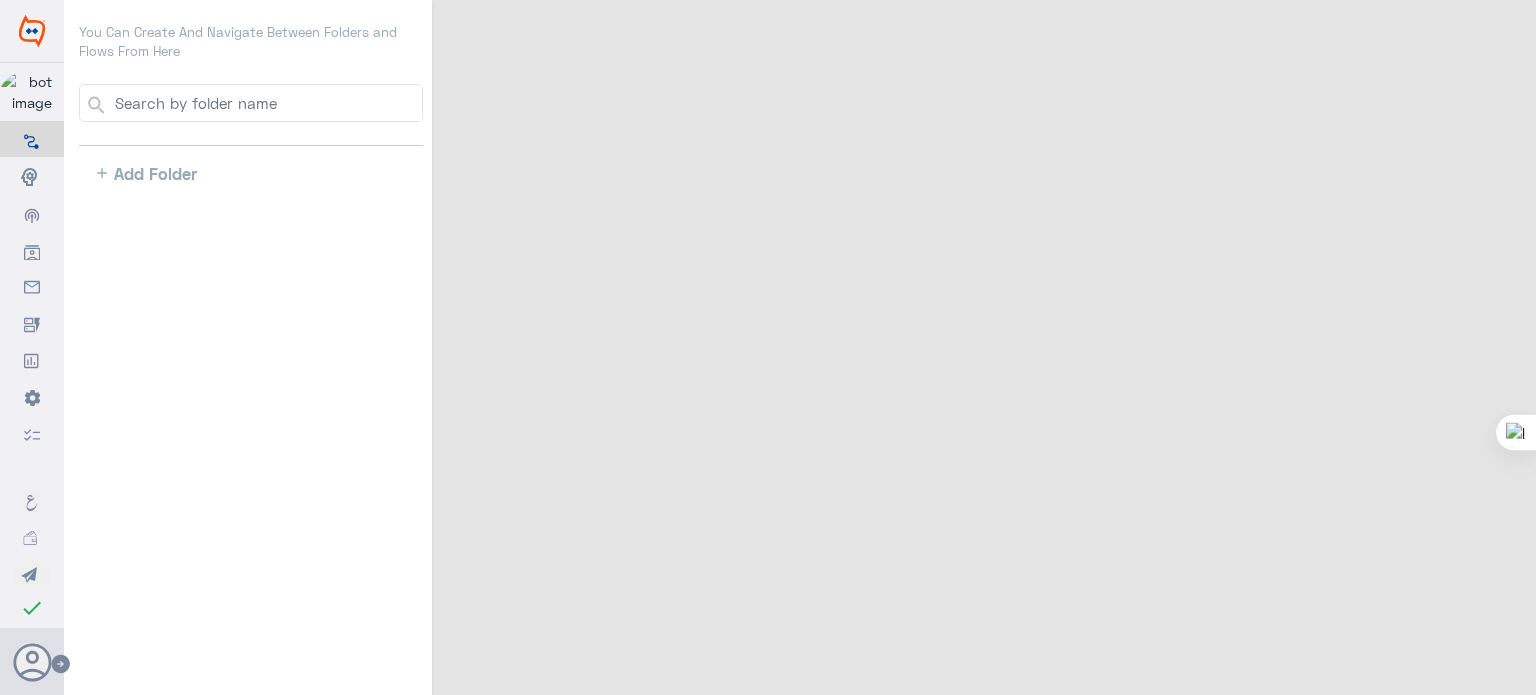 click at bounding box center [267, 103] 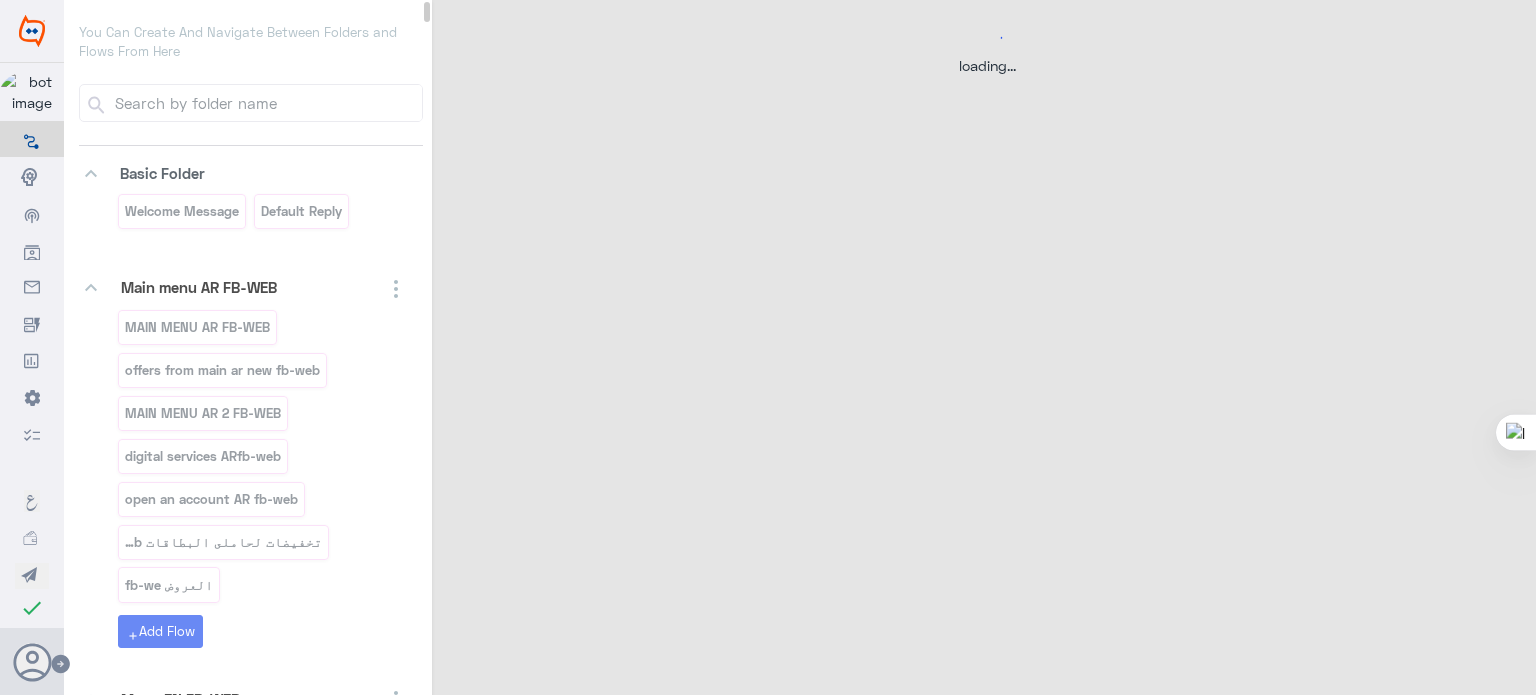 type on "f" 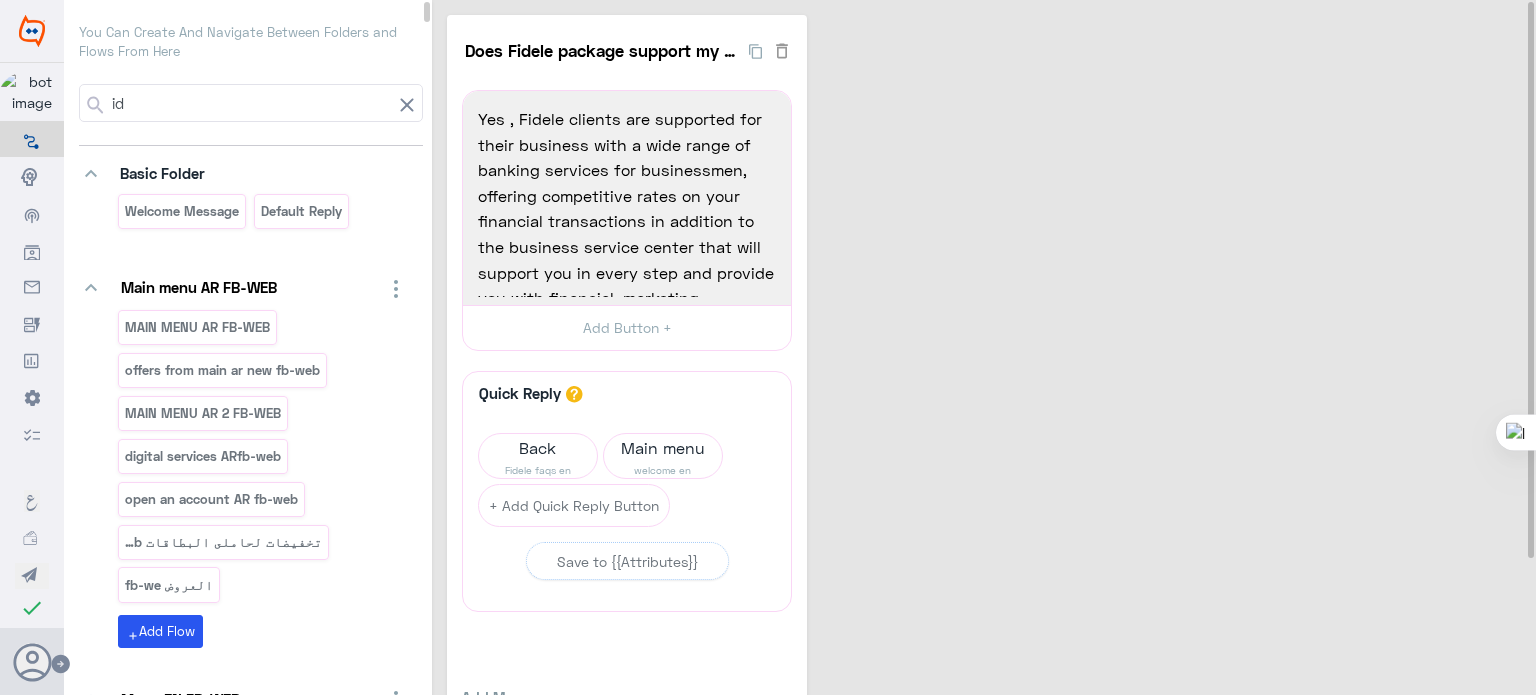 type on "i" 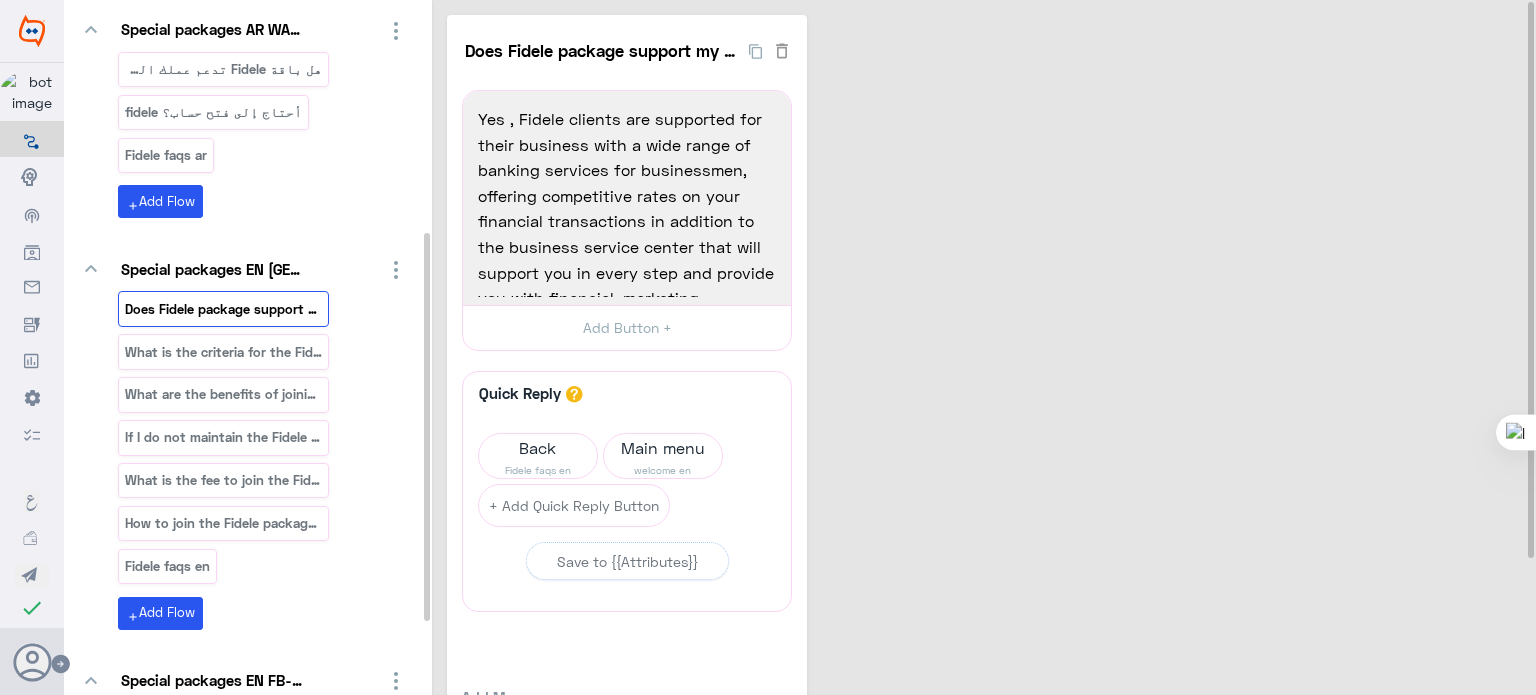 scroll, scrollTop: 412, scrollLeft: 0, axis: vertical 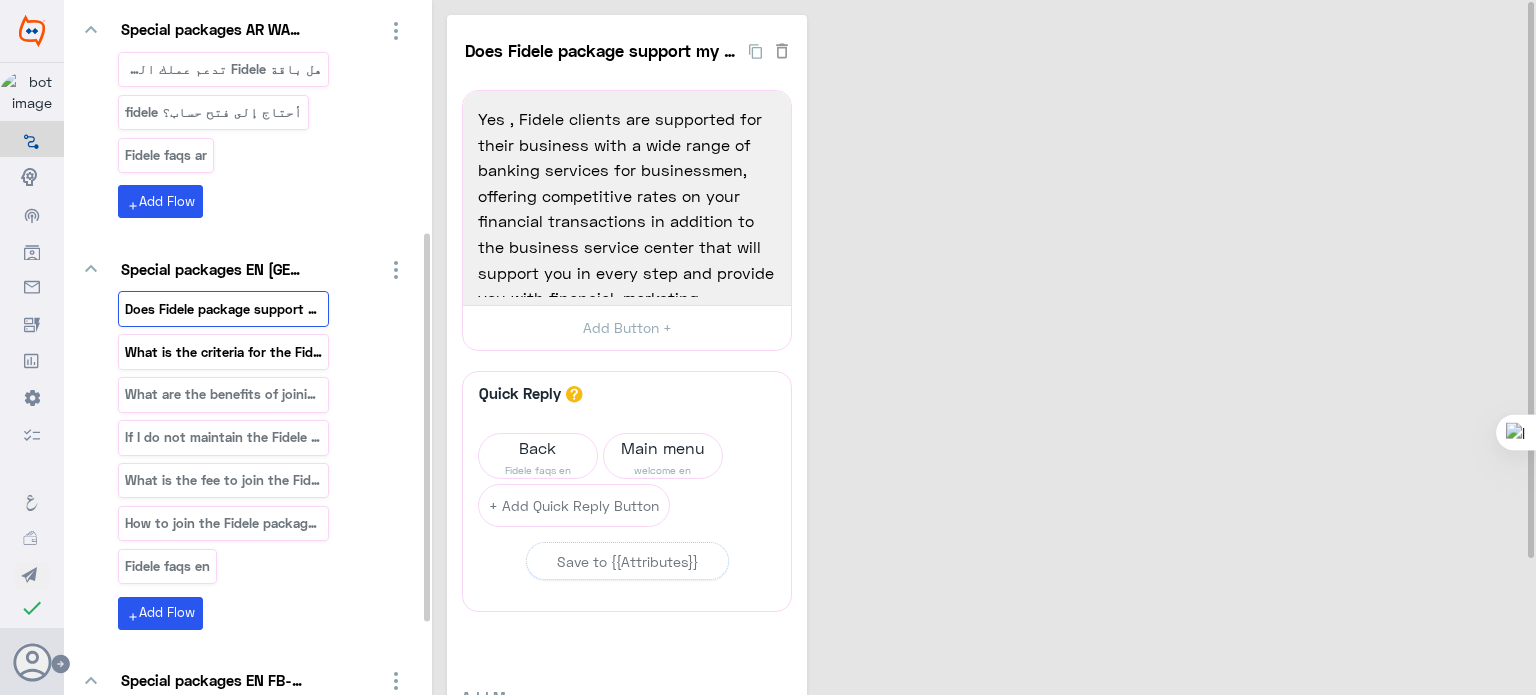 type on "fidele" 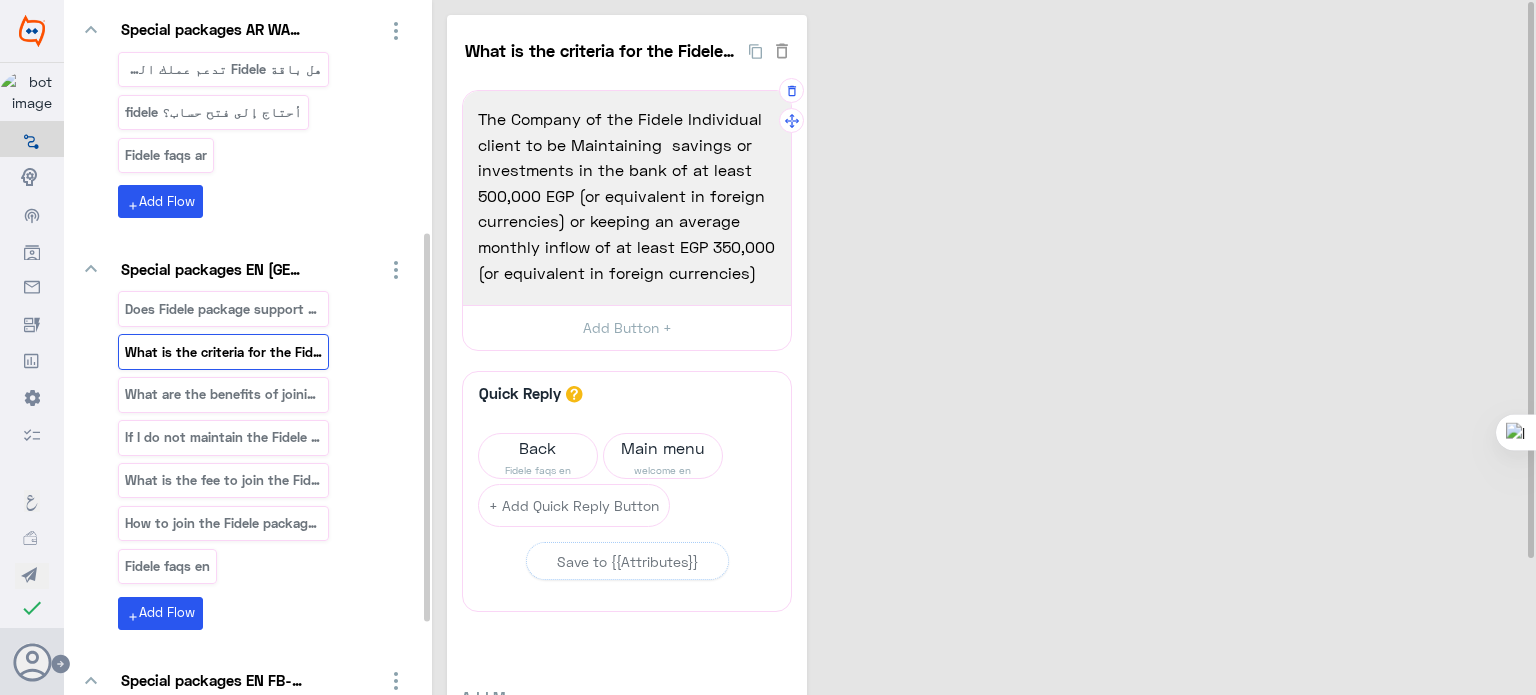scroll, scrollTop: 28, scrollLeft: 0, axis: vertical 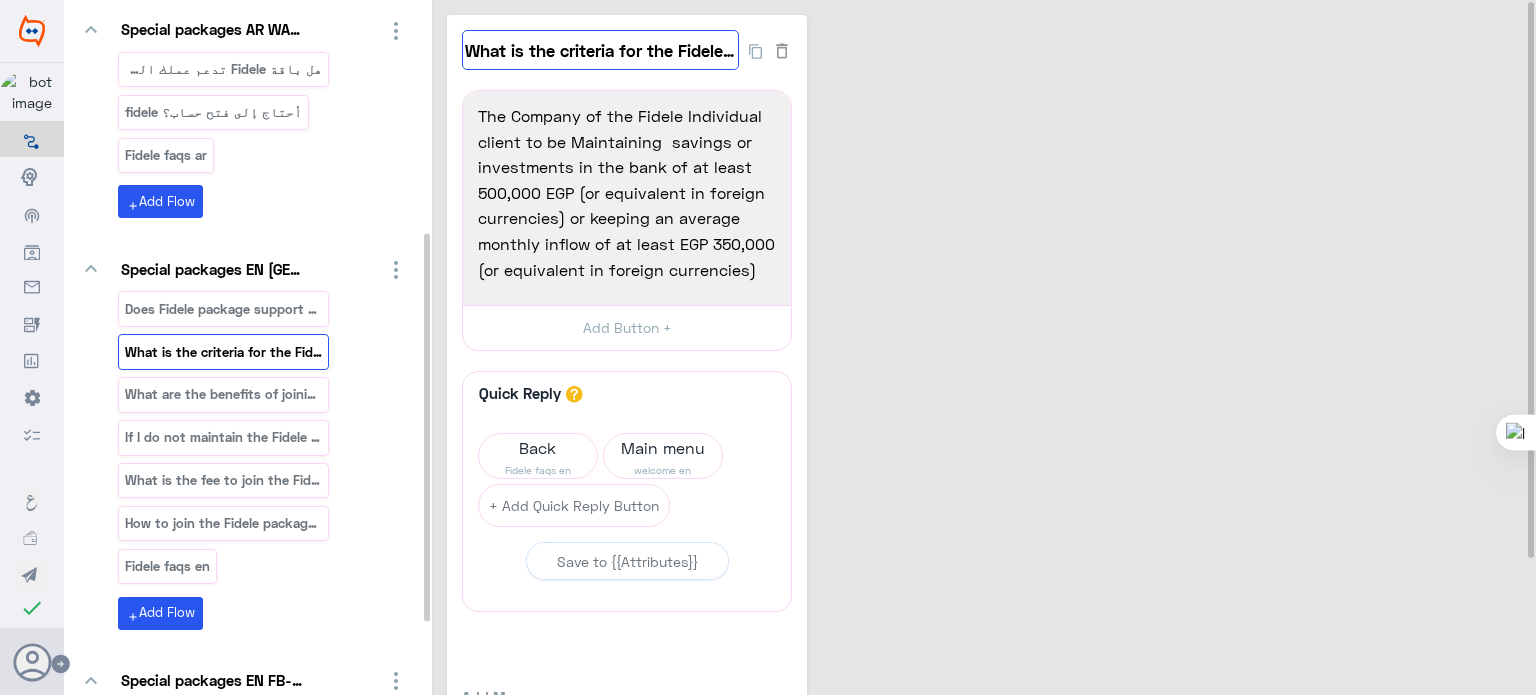 click on "What is the criteria for the Fidele client to have" 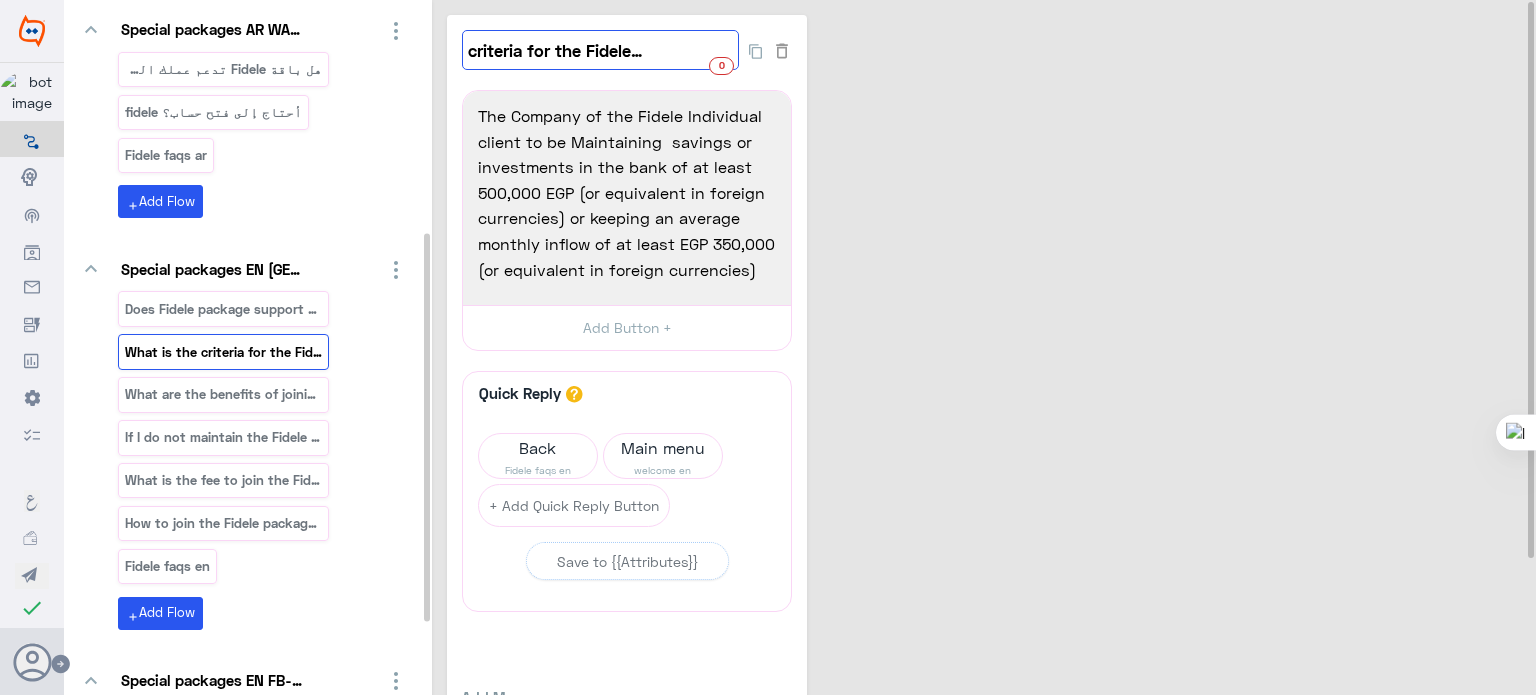 scroll, scrollTop: 0, scrollLeft: 96, axis: horizontal 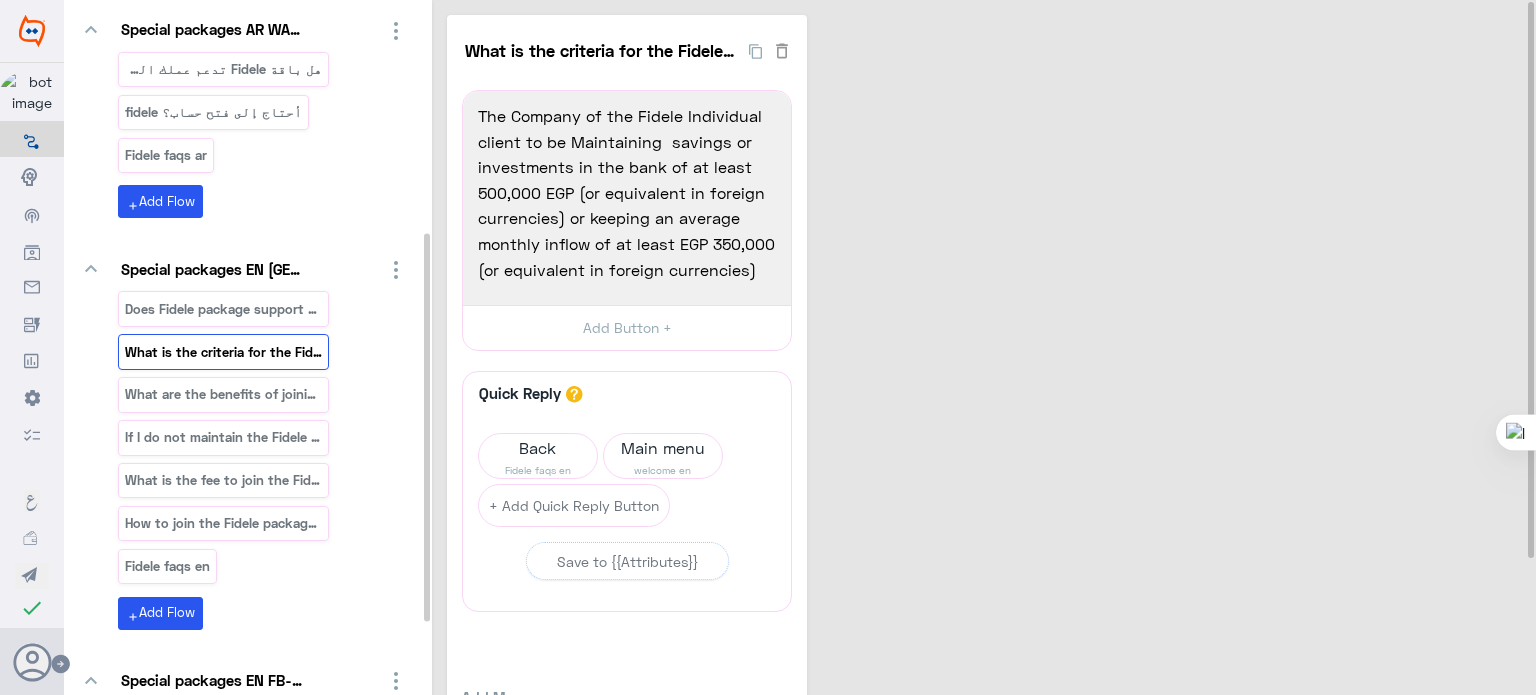 click on "What is the criteria for the Fidele client to have  0  The Company of the Fidele Individual client to be Maintaining  savings or investments in the bank of at least 500,000 EGP (or equivalent in foreign currencies) or keeping an average monthly inflow of at least EGP 350,000 (or equivalent in foreign currencies)  1742  The Company of the Fidele Individual client to be Maintaining  savings or investments in the bank of at least 500,000 EGP (or equivalent in foreign currencies) or keeping an average monthly inflow of at least EGP 350,000 (or equivalent in foreign currencies)  Add Button +  Quick Reply  A quick reply/user input can only be after a message content eg: text, image or gallery, please drag a valid message.  Back Fidele faqs en Main menu welcome en  + Add Quick Reply Button   Save to {{Attributes}}   Add Message Text Image Gallery File Audio Video  Go To Flow Handover JSON API Set Attribute Delay User Input Reply Buttons List Messages   Add Message  Text Image Gallery User Input Go To Flow Handover" 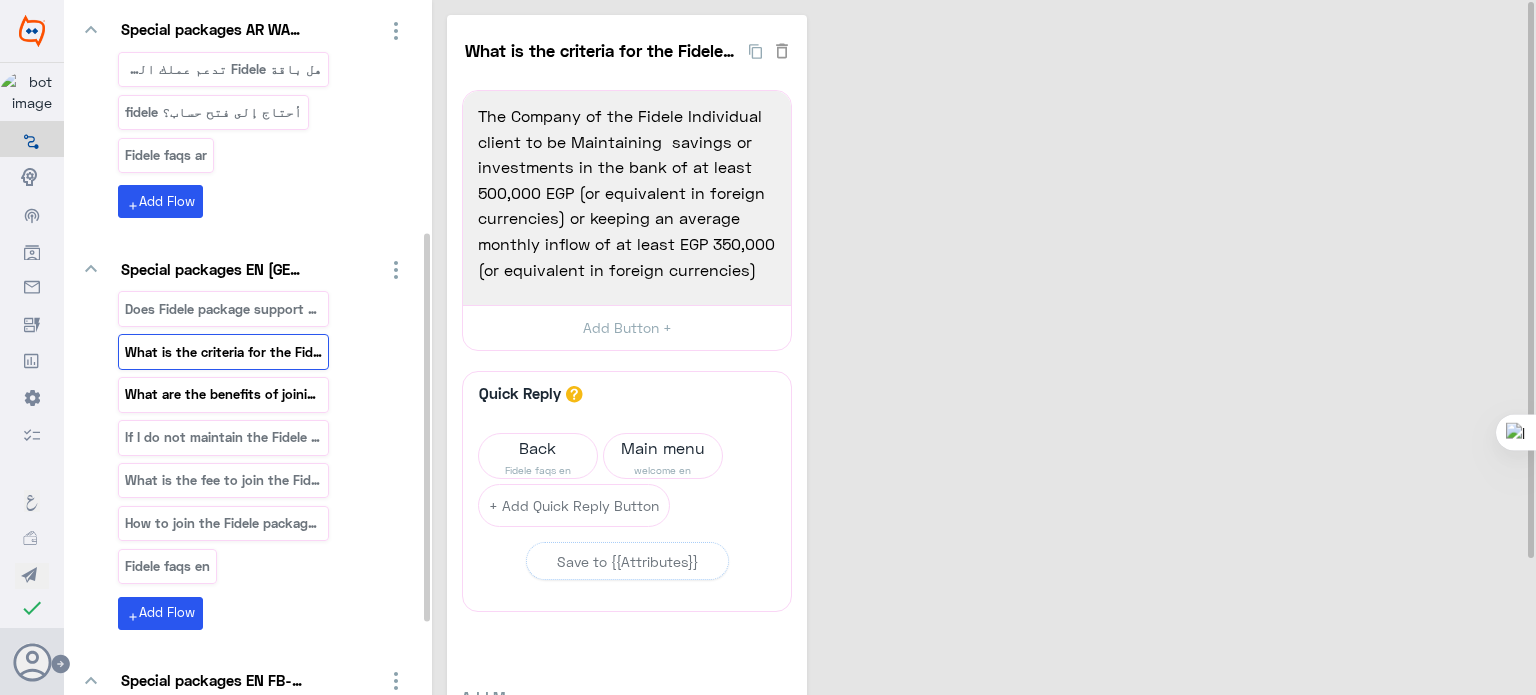 click on "What are the benefits of joining the Fidele packag" at bounding box center [224, 394] 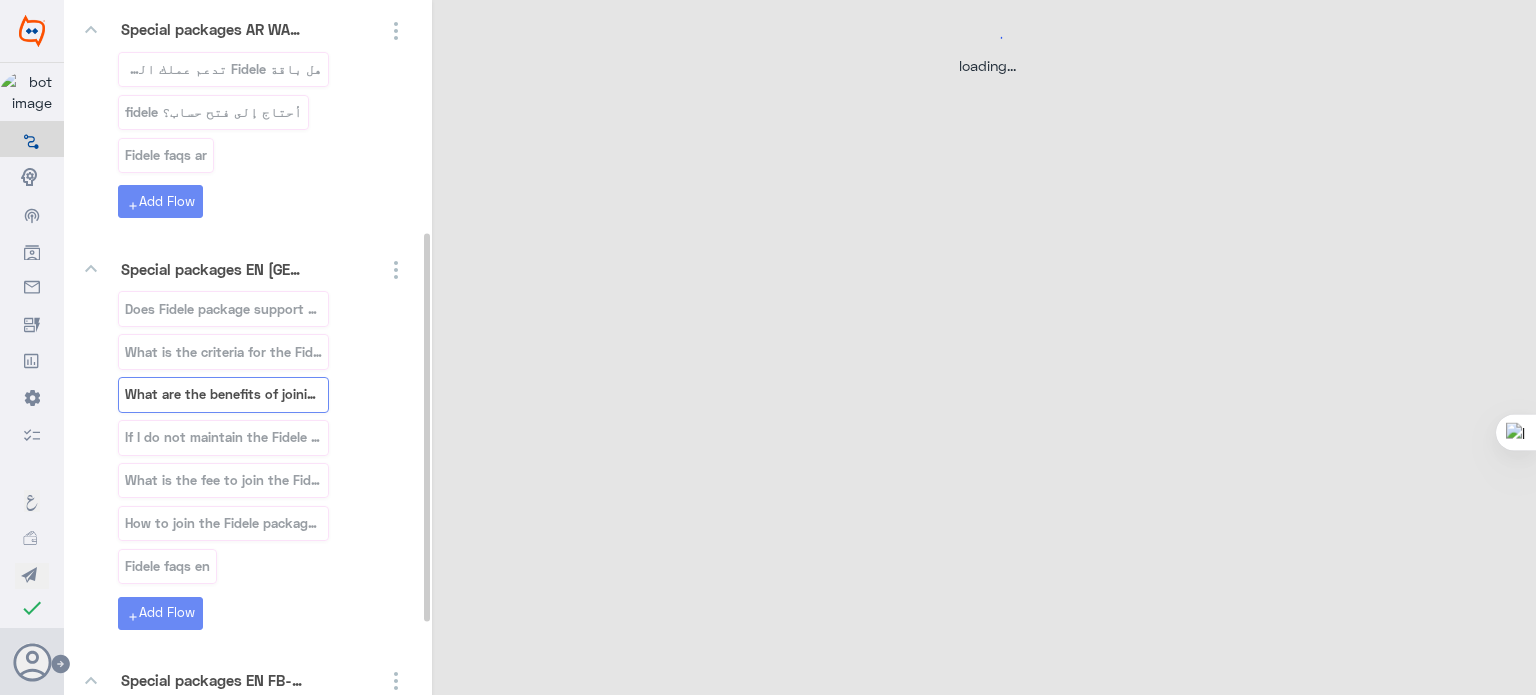 select on "3" 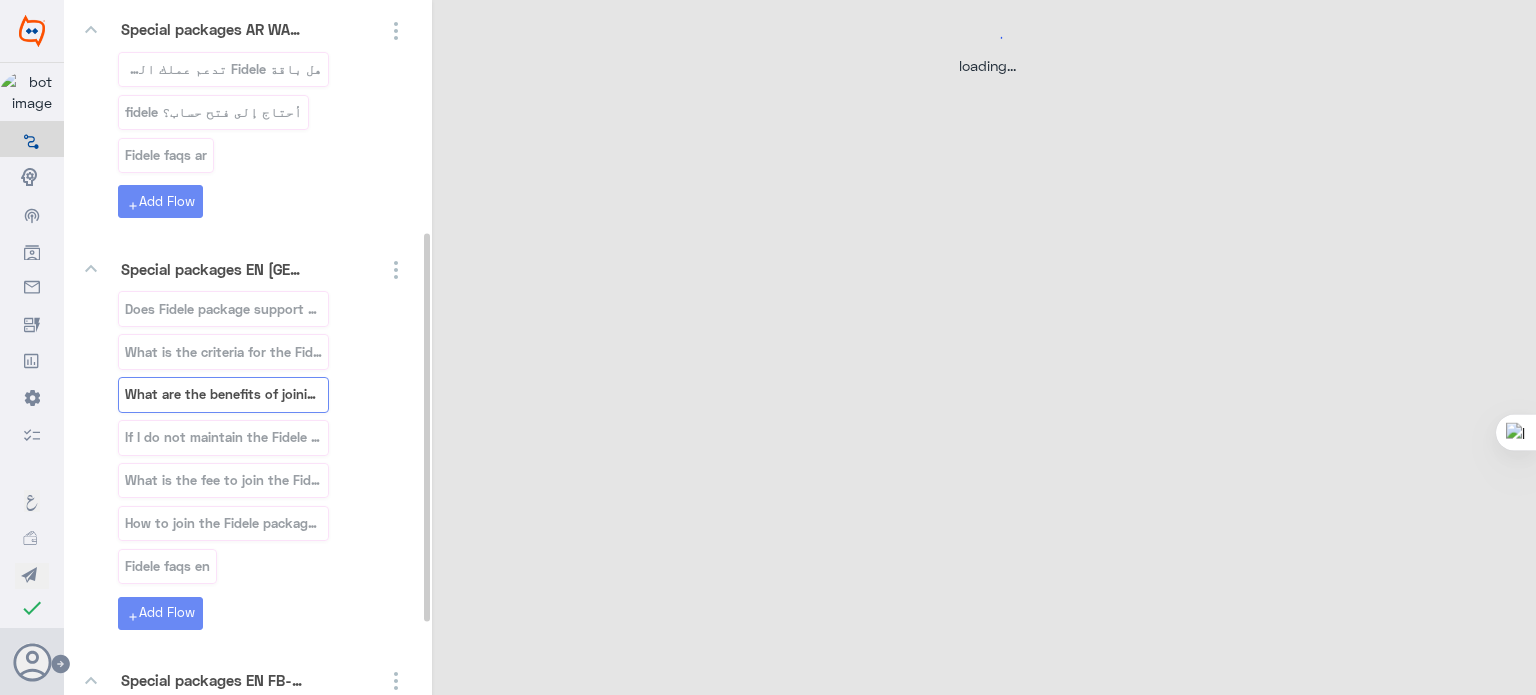 select on "2" 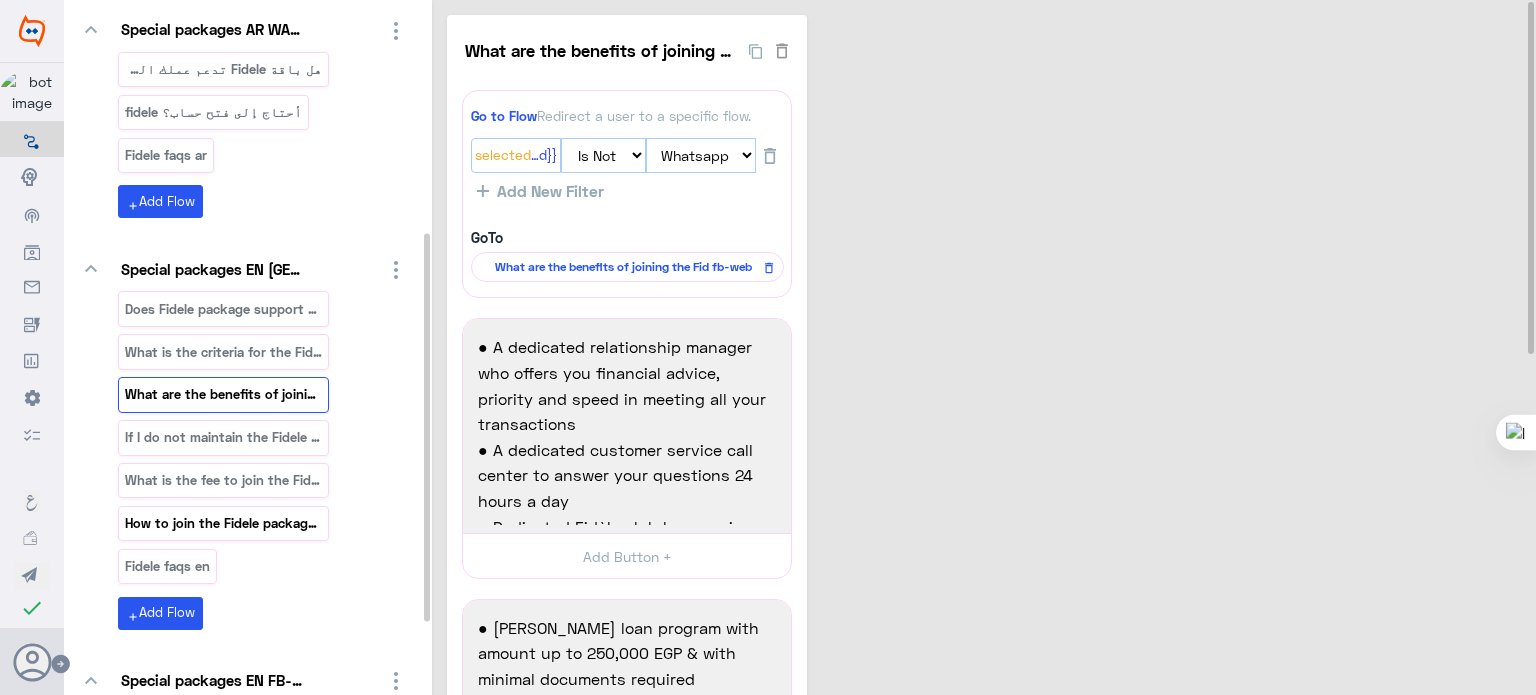click on "How to join the Fidele package?" at bounding box center [223, 523] 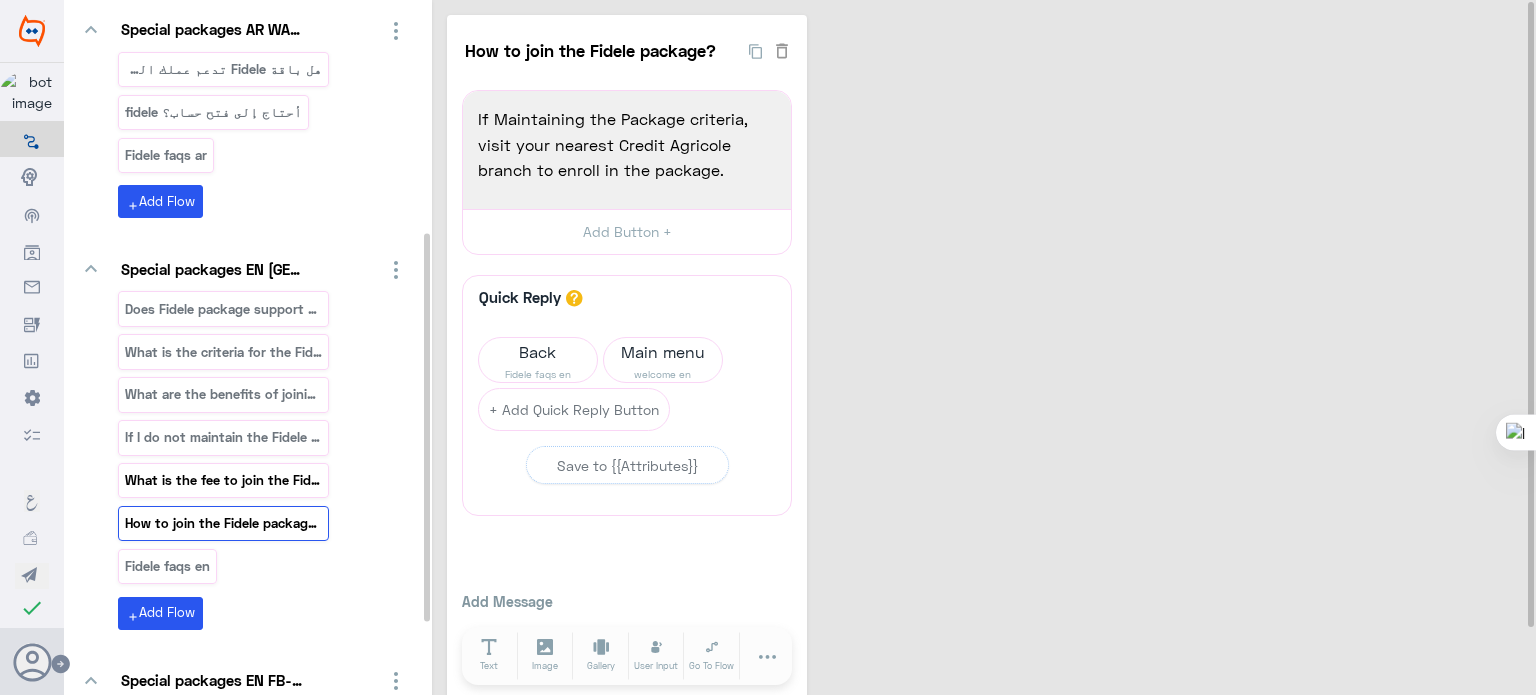 click on "What is the fee to join the Fidele Club package ?" at bounding box center [224, 480] 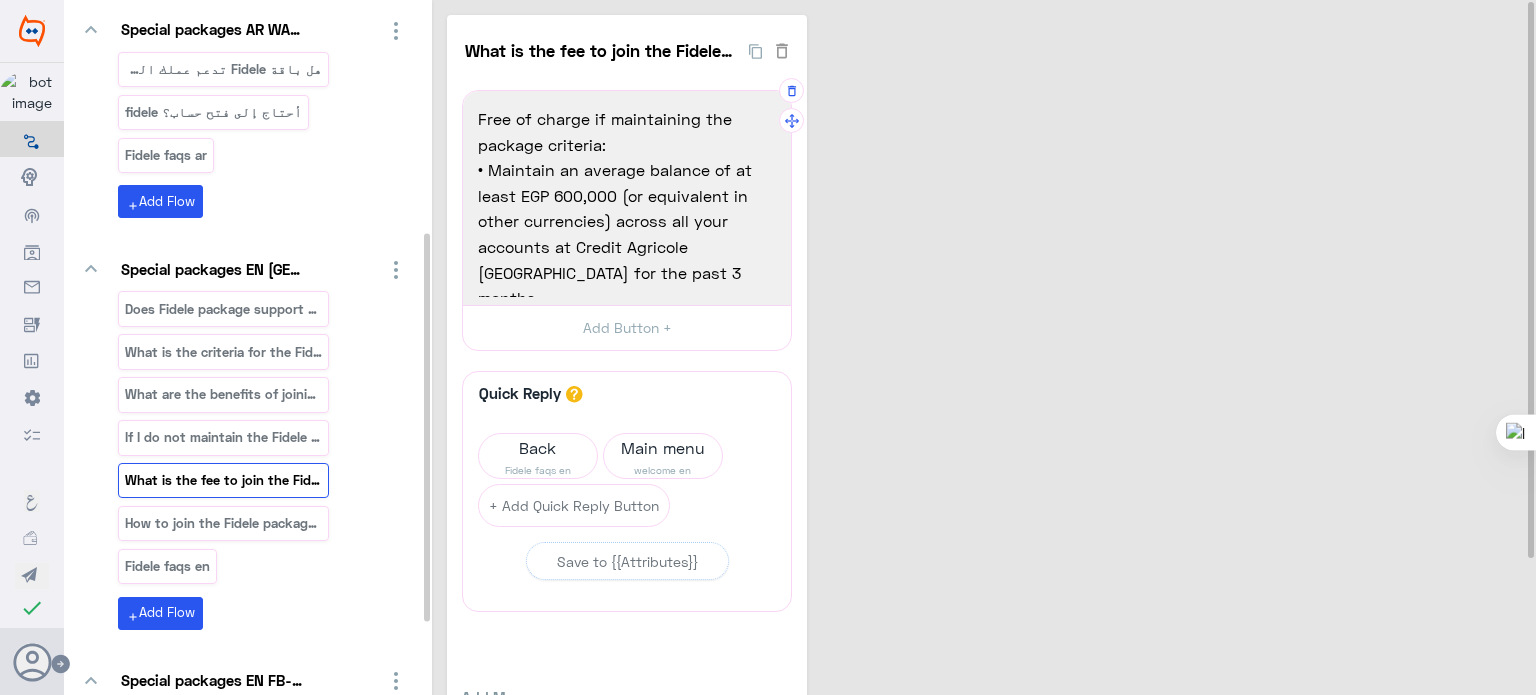 scroll, scrollTop: 102, scrollLeft: 0, axis: vertical 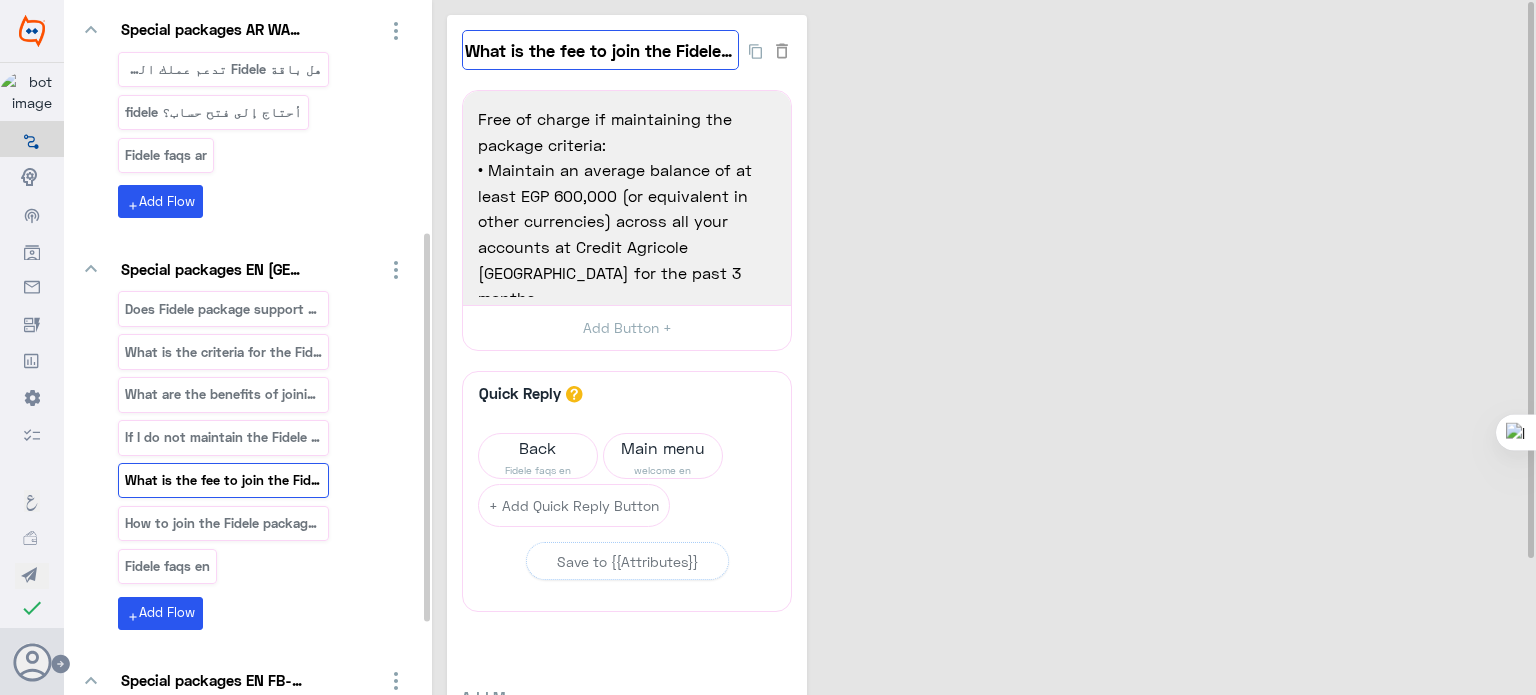 click on "What is the fee to join the Fidele Club package ?" 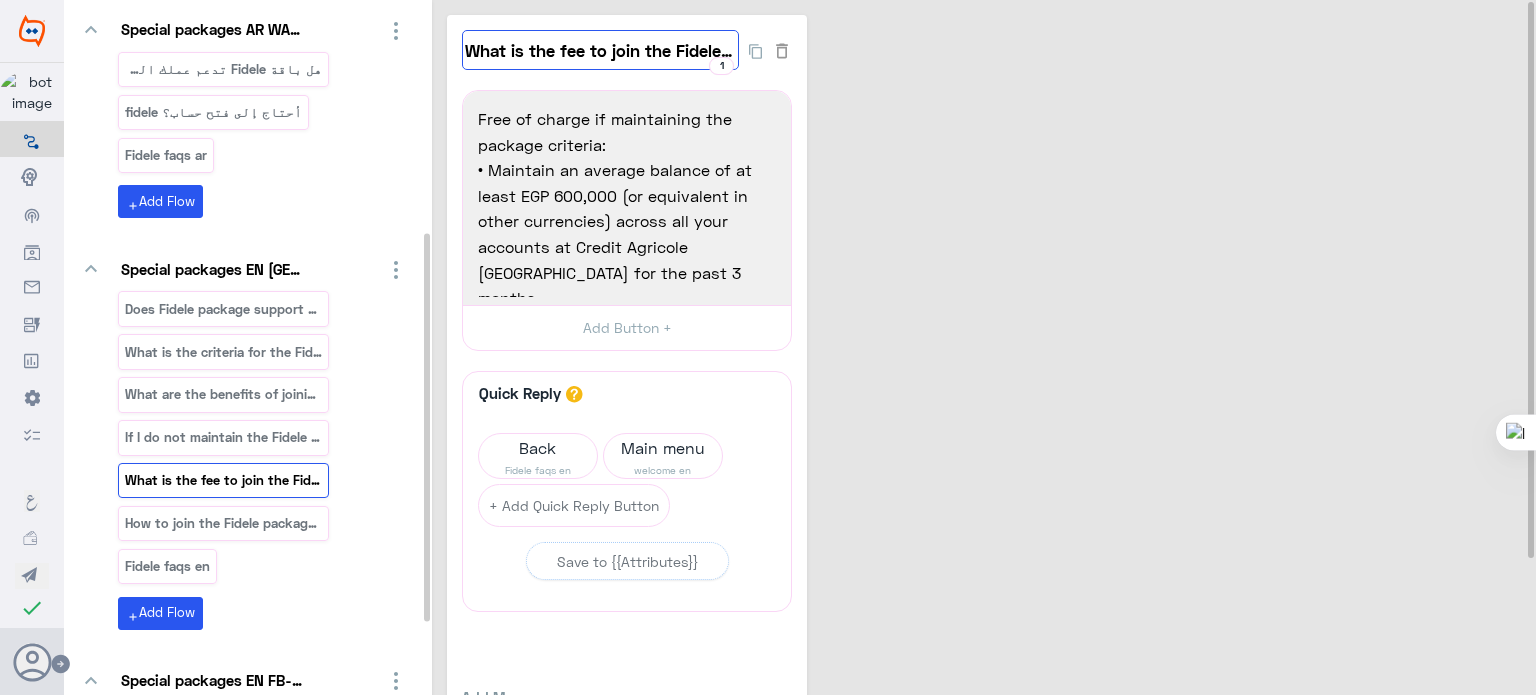 scroll, scrollTop: 0, scrollLeft: 108, axis: horizontal 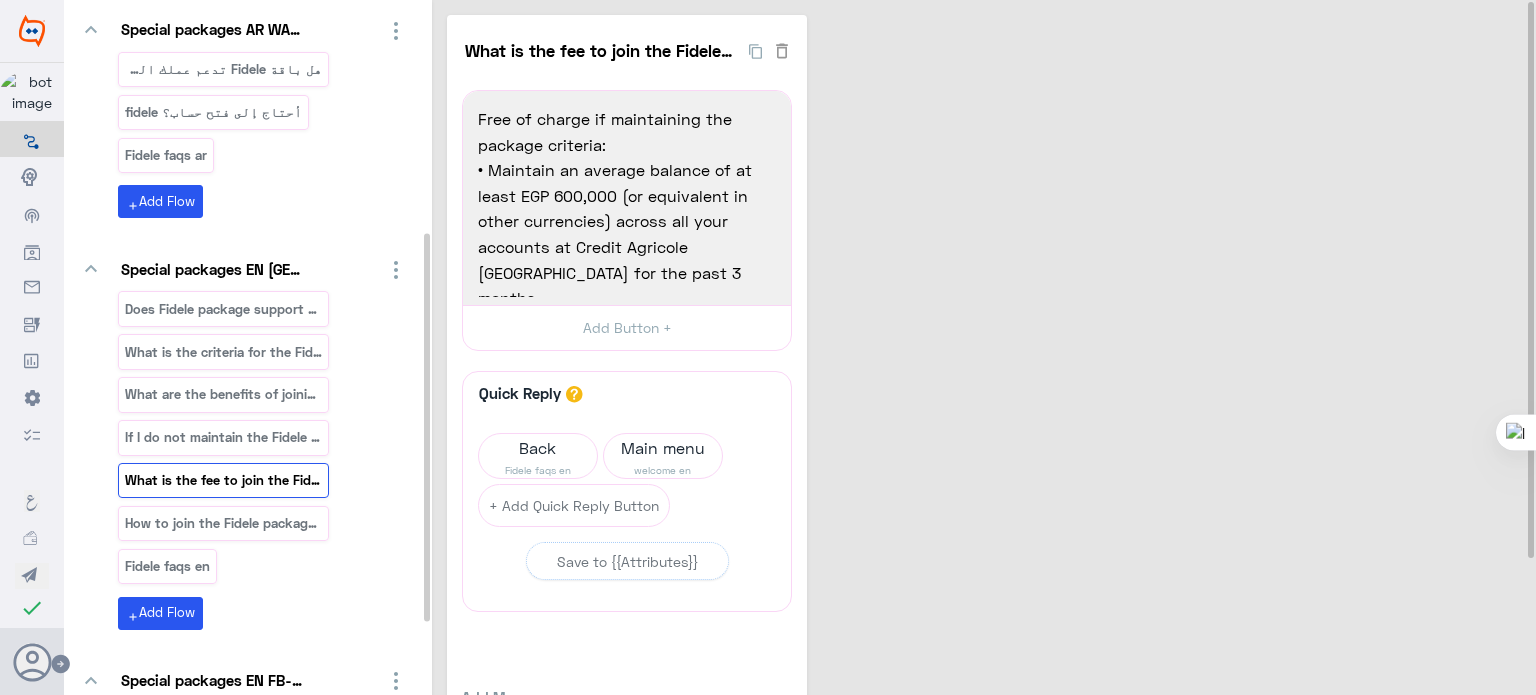 click on "What is the fee to join the Fidele Club package ?  1  Free of charge if maintaining the package criteria:
• Maintain an average balance of at least EGP 600,000 (or equivalent in other currencies) across all your accounts at Credit Agricole [GEOGRAPHIC_DATA] for the past 3 months.
• Transfer your net monthly salary of at least EGP 50,000 (or equivalent in other currencies) to your account at Credit Agricole [GEOGRAPHIC_DATA].
• Maintain an average monthly cash flow of at least EGP 50,000 (or equivalent in other currencies) to your accounts at Credit Agricole [GEOGRAPHIC_DATA] for the past 6 months.
if the customer is not meeting eligibility criteria of Fidele Club for 3 consecutive months, the bank will be allowed to deduct a monthly fees of EGP 100 (or its equivalent in other currencies) for 9 months. If the customer is not meeting the eligibility criteria for 12 consecutive months, Fidèle Club services will be suspended immediately.  1143  Free of charge if maintaining the package criteria:
Add Button +  Quick Reply Back Text" 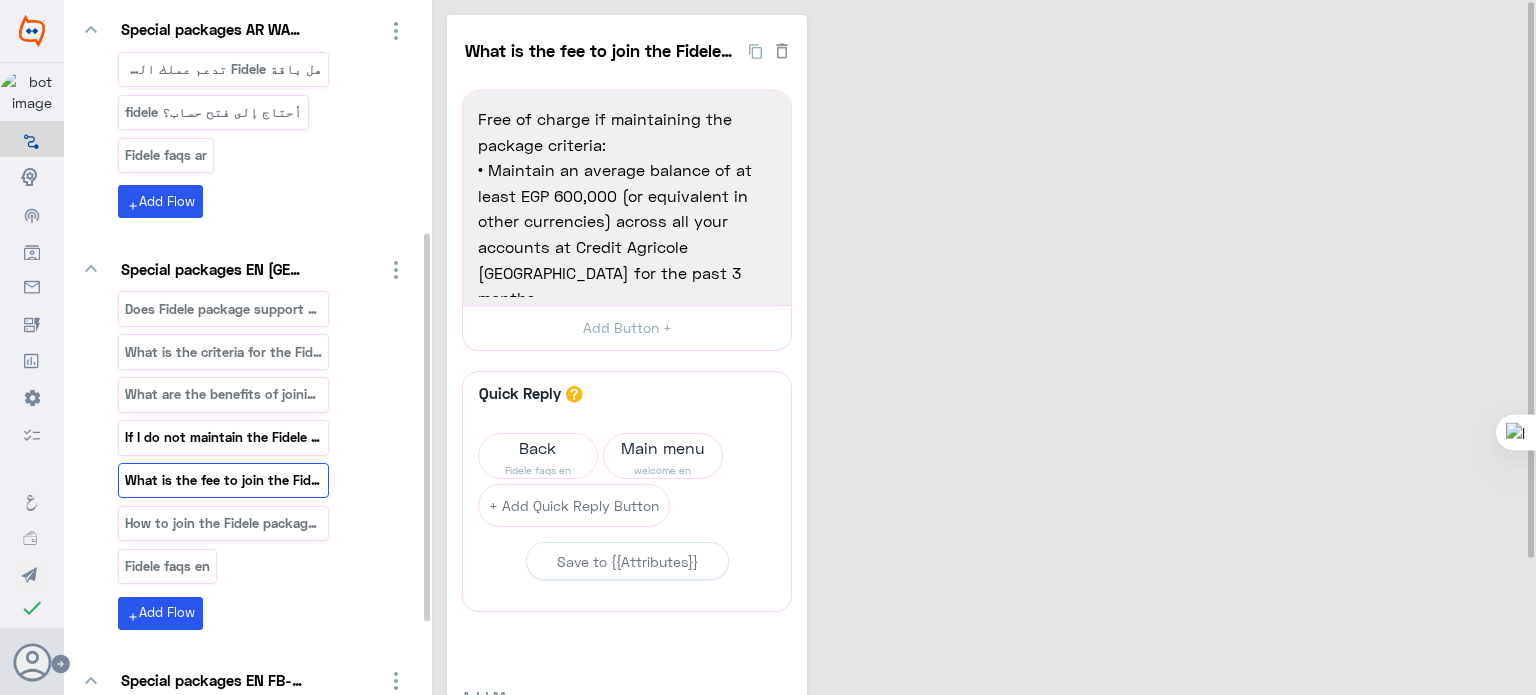 click on "If I do not maintain the Fidele package criteria," at bounding box center [224, 437] 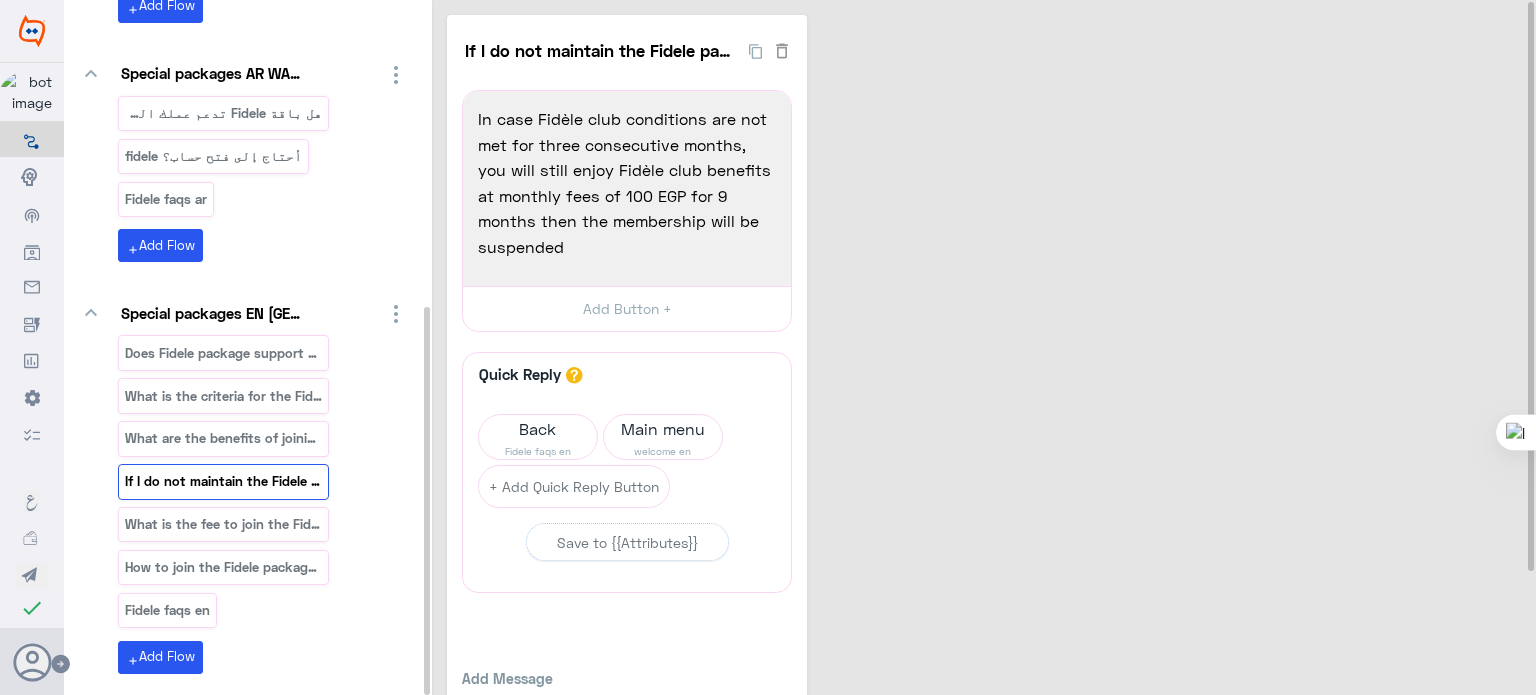 scroll, scrollTop: 544, scrollLeft: 0, axis: vertical 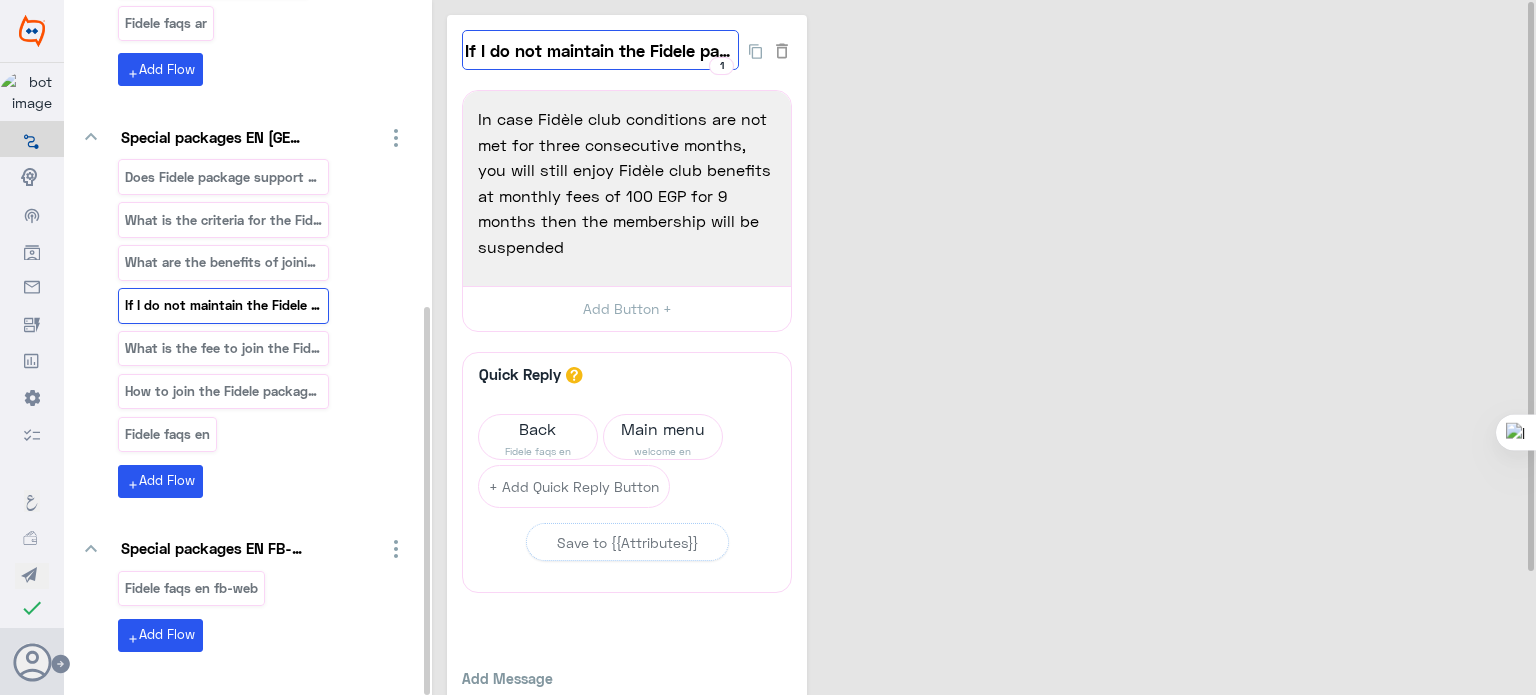 click on "If I do not maintain the Fidele package criteria," 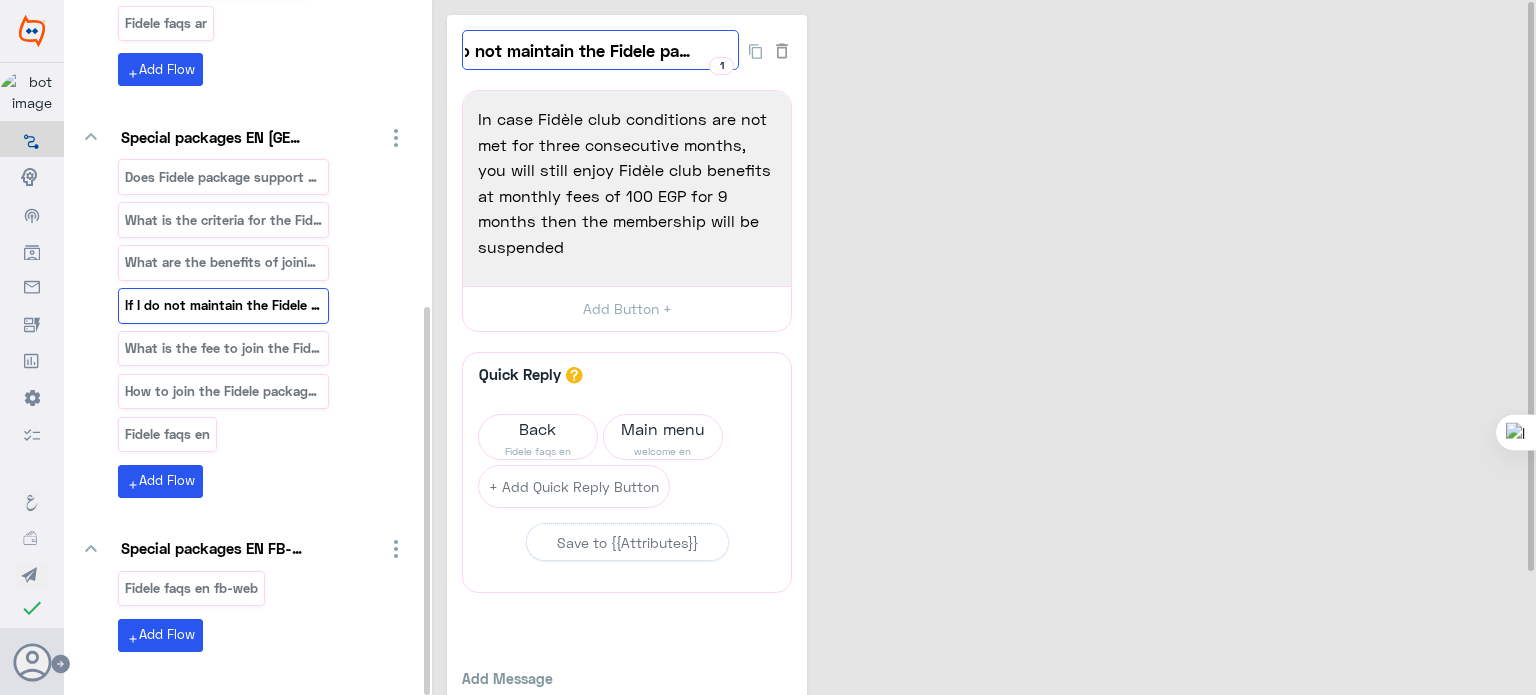 scroll, scrollTop: 0, scrollLeft: 0, axis: both 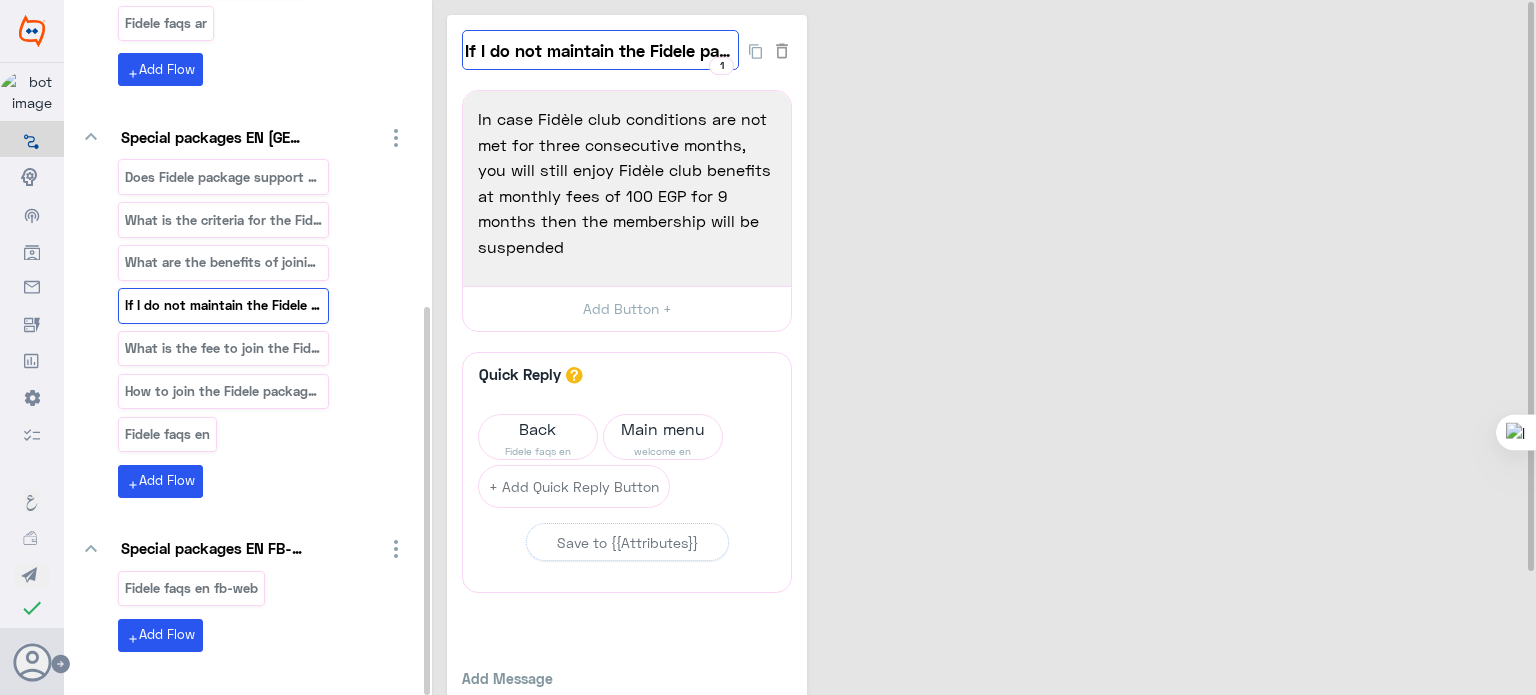 click on "If I do not maintain the Fidele package criteria," 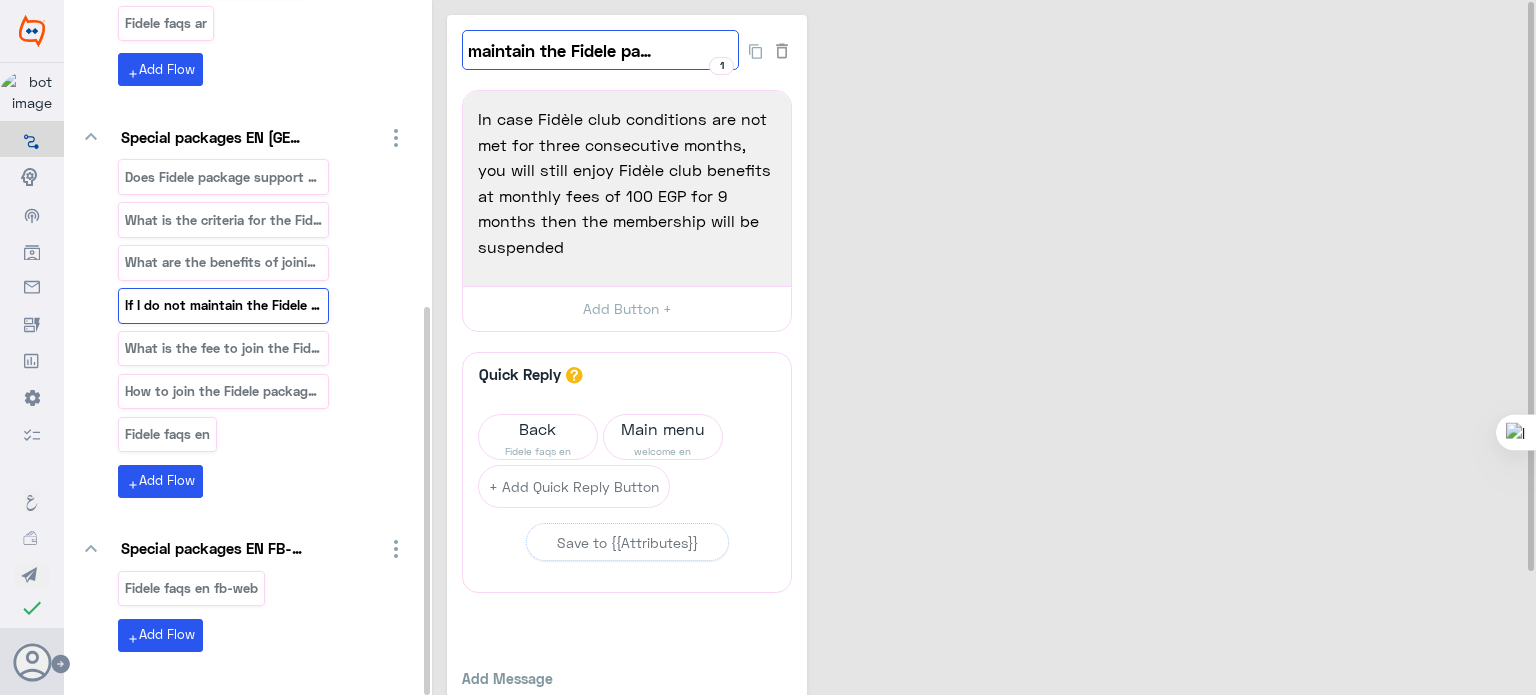 scroll, scrollTop: 0, scrollLeft: 94, axis: horizontal 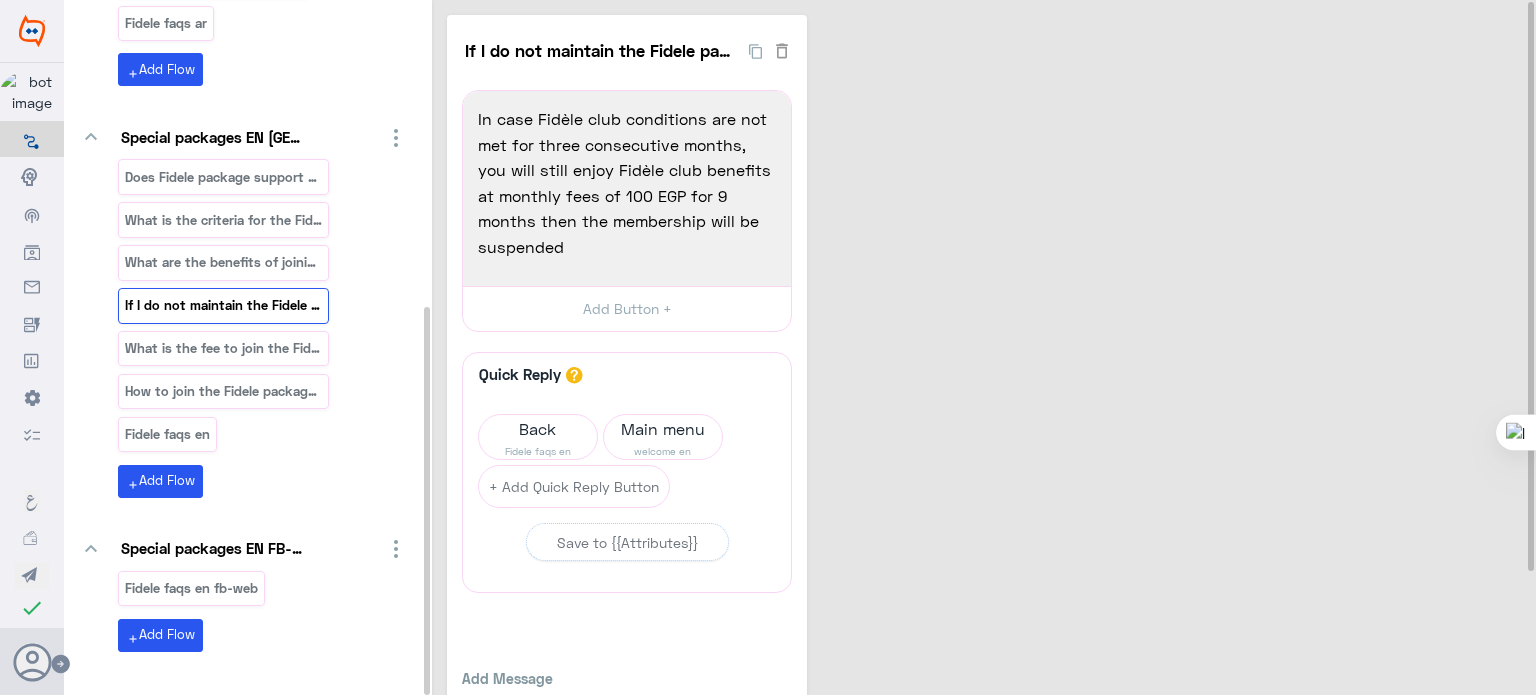click on "If I do not maintain the Fidele package criteria,  1  In case Fidèle club conditions are not met for three consecutive months, you will still enjoy Fidèle club benefits at monthly fees of 100 EGP for 9 months then the membership will be suspended  1808  In case Fidèle club conditions are not met for three consecutive months, you will still enjoy Fidèle club benefits at monthly fees of 100 EGP for 9 months then the membership will be suspended  Add Button +  Quick Reply  A quick reply/user input can only be after a message content eg: text, image or gallery, please drag a valid message.  Back Fidele faqs en Main menu welcome en  + Add Quick Reply Button   Save to {{Attributes}}   Add Message Text Image Gallery File Audio Video  Go To Flow Handover JSON API Set Attribute Delay User Input Reply Buttons List Messages   Add Message  Text Image Gallery User Input Go To Flow Handover JSON API Set Attribute File Video  Audio Delay Reply Buttons List Messages" 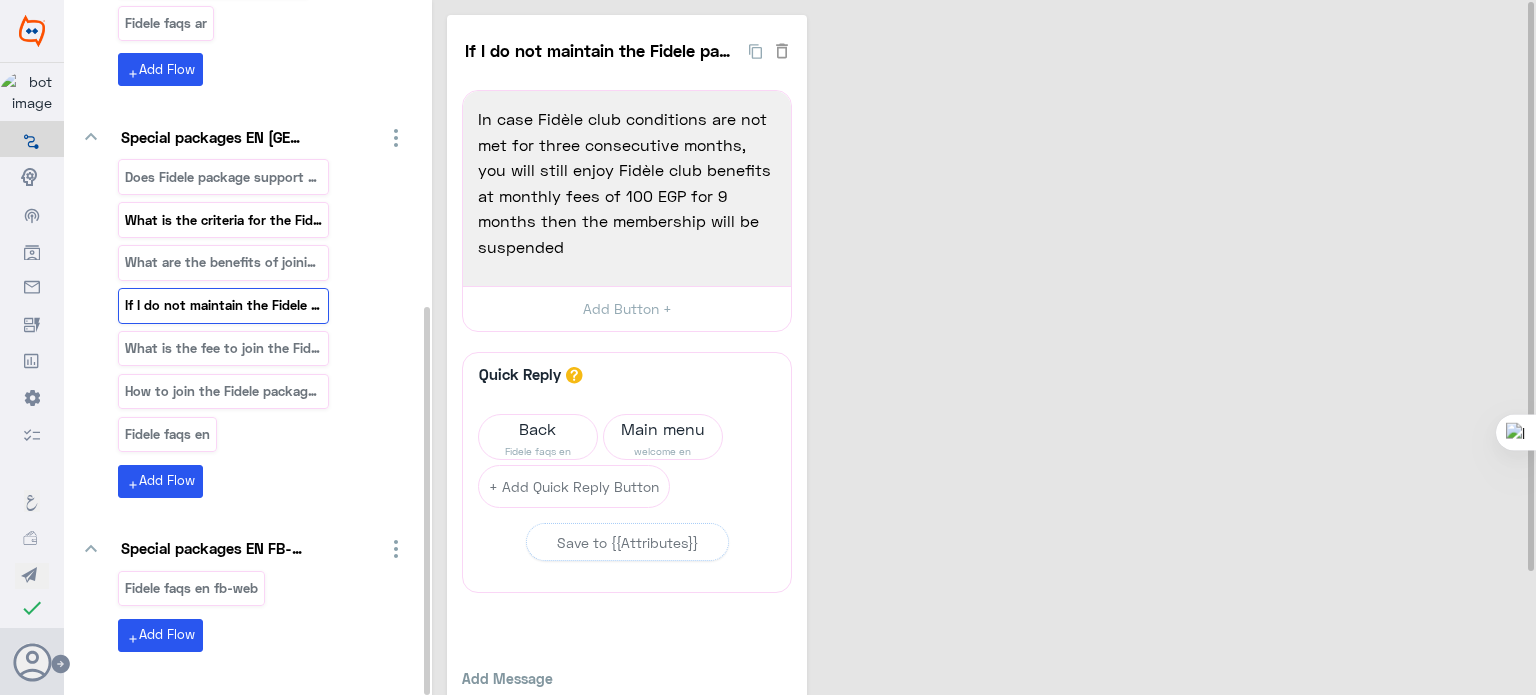 click on "What is the criteria for the Fidele client to have" at bounding box center (224, 220) 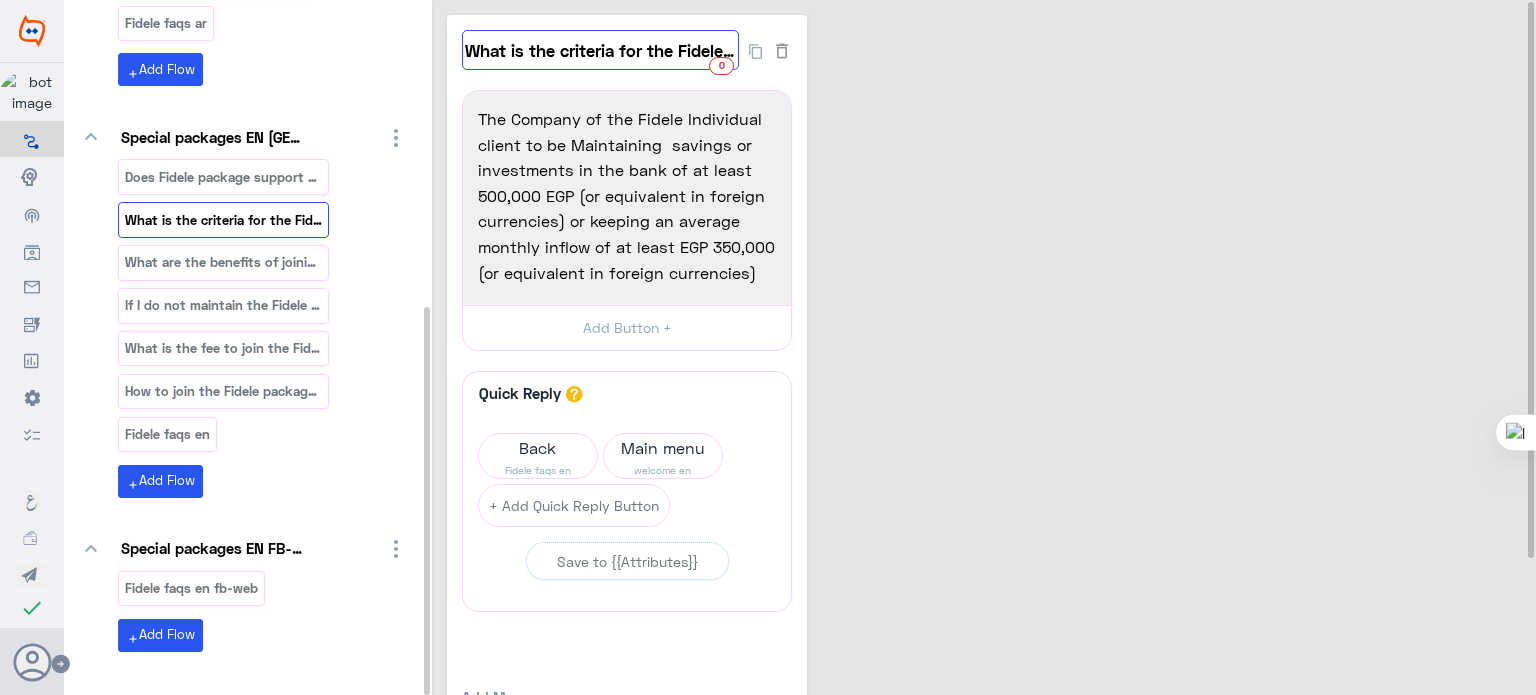 click on "What is the criteria for the Fidele client to have" 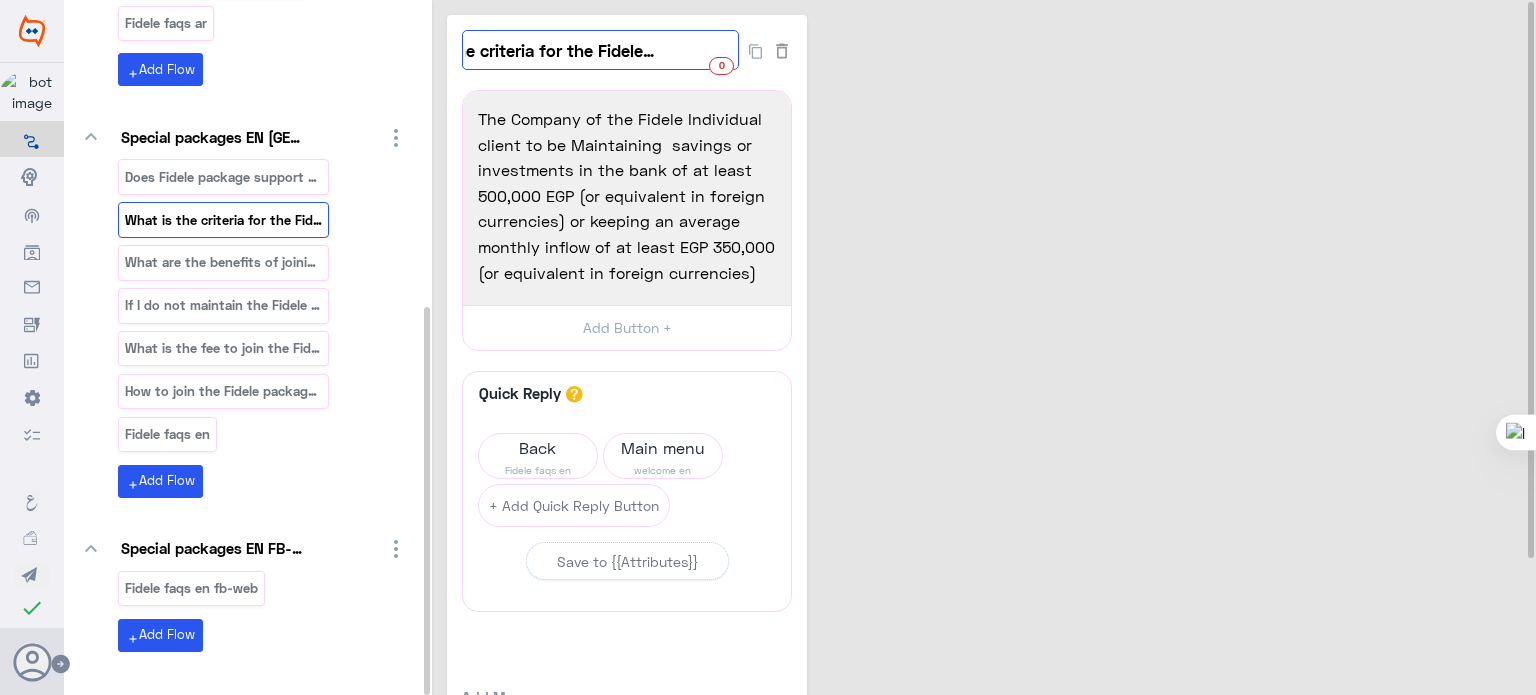 scroll, scrollTop: 0, scrollLeft: 0, axis: both 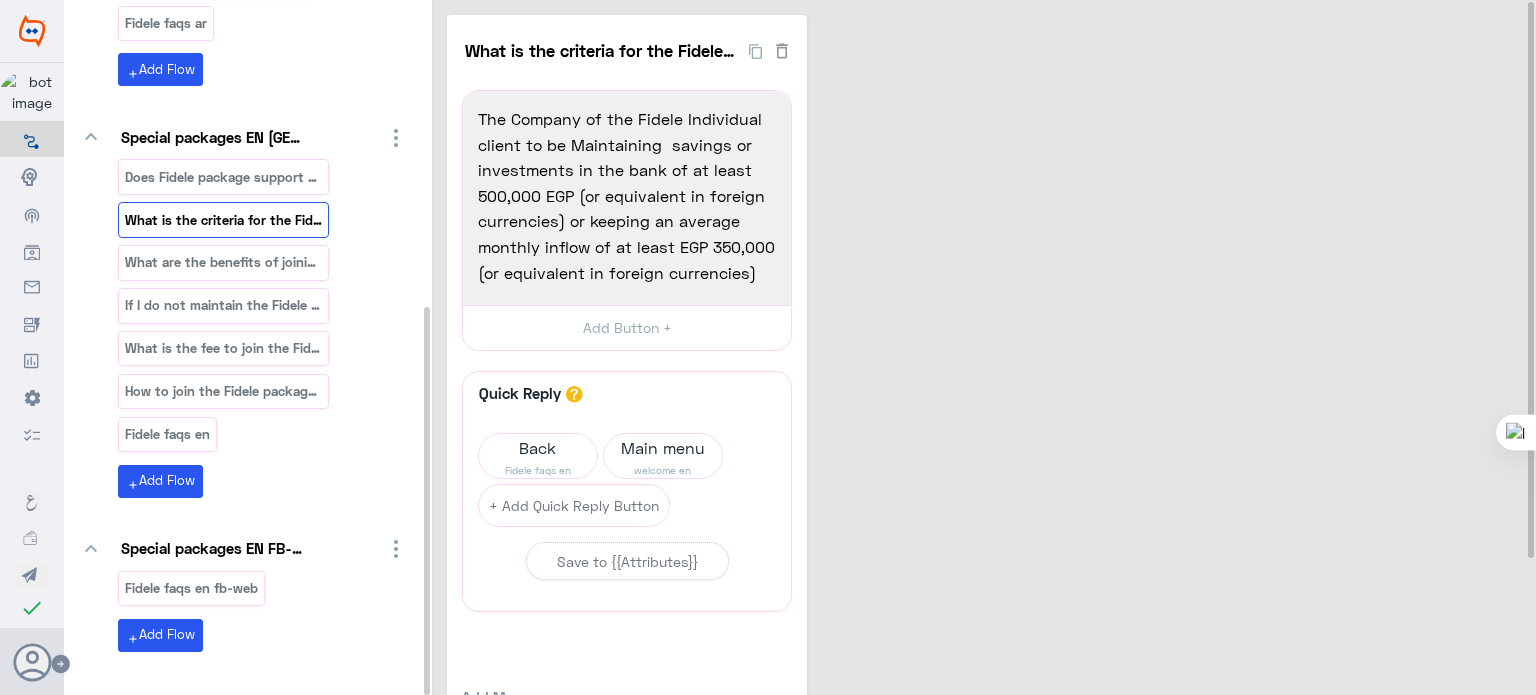 click on "What is the criteria for the Fidele client to have  0  The Company of the Fidele Individual client to be Maintaining  savings or investments in the bank of at least 500,000 EGP (or equivalent in foreign currencies) or keeping an average monthly inflow of at least EGP 350,000 (or equivalent in foreign currencies)  1742  The Company of the Fidele Individual client to be Maintaining  savings or investments in the bank of at least 500,000 EGP (or equivalent in foreign currencies) or keeping an average monthly inflow of at least EGP 350,000 (or equivalent in foreign currencies)  Add Button +  Quick Reply  A quick reply/user input can only be after a message content eg: text, image or gallery, please drag a valid message.  Back Fidele faqs en Main menu welcome en  + Add Quick Reply Button   Save to {{Attributes}}   Add Message Text Image Gallery File Audio Video  Go To Flow Handover JSON API Set Attribute Delay User Input Reply Buttons List Messages   Add Message  Text Image Gallery User Input Go To Flow Handover" 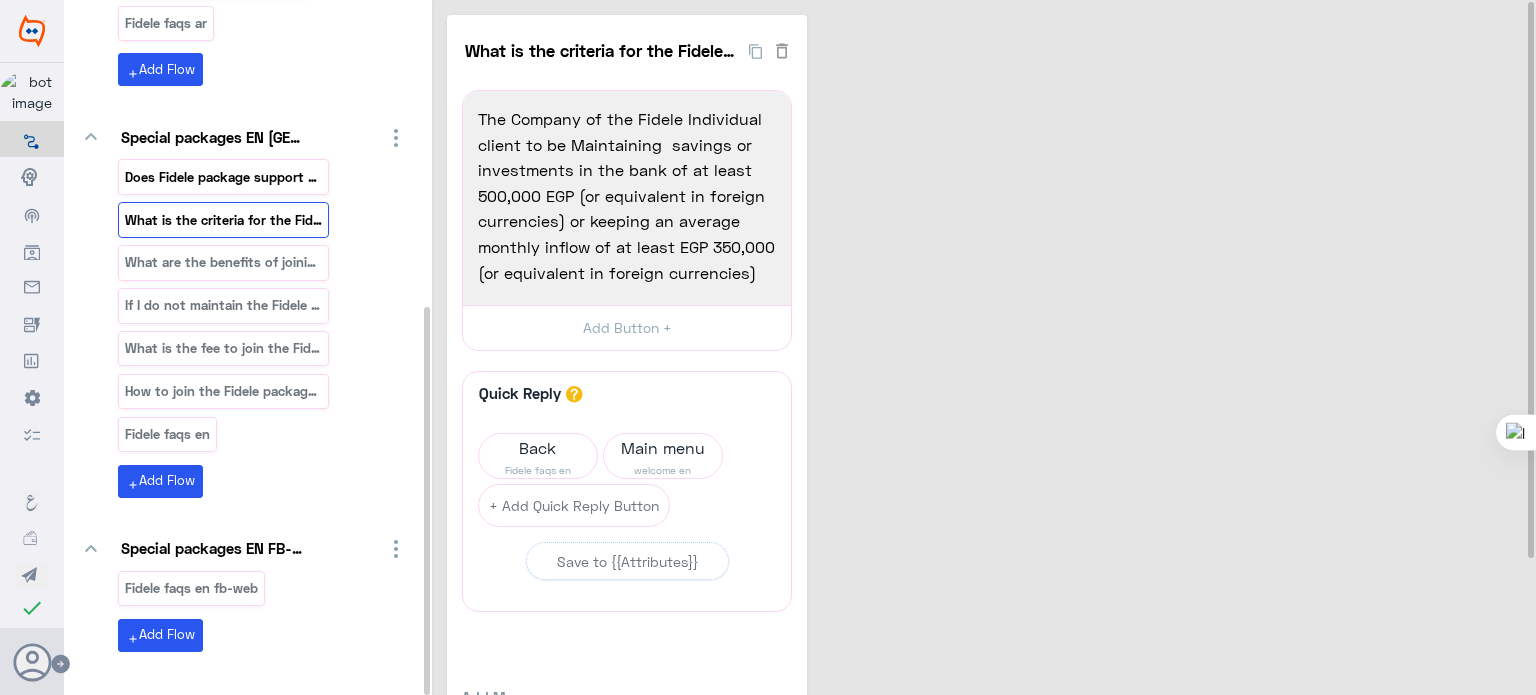 click on "Does Fidele package support my business ?" at bounding box center [224, 177] 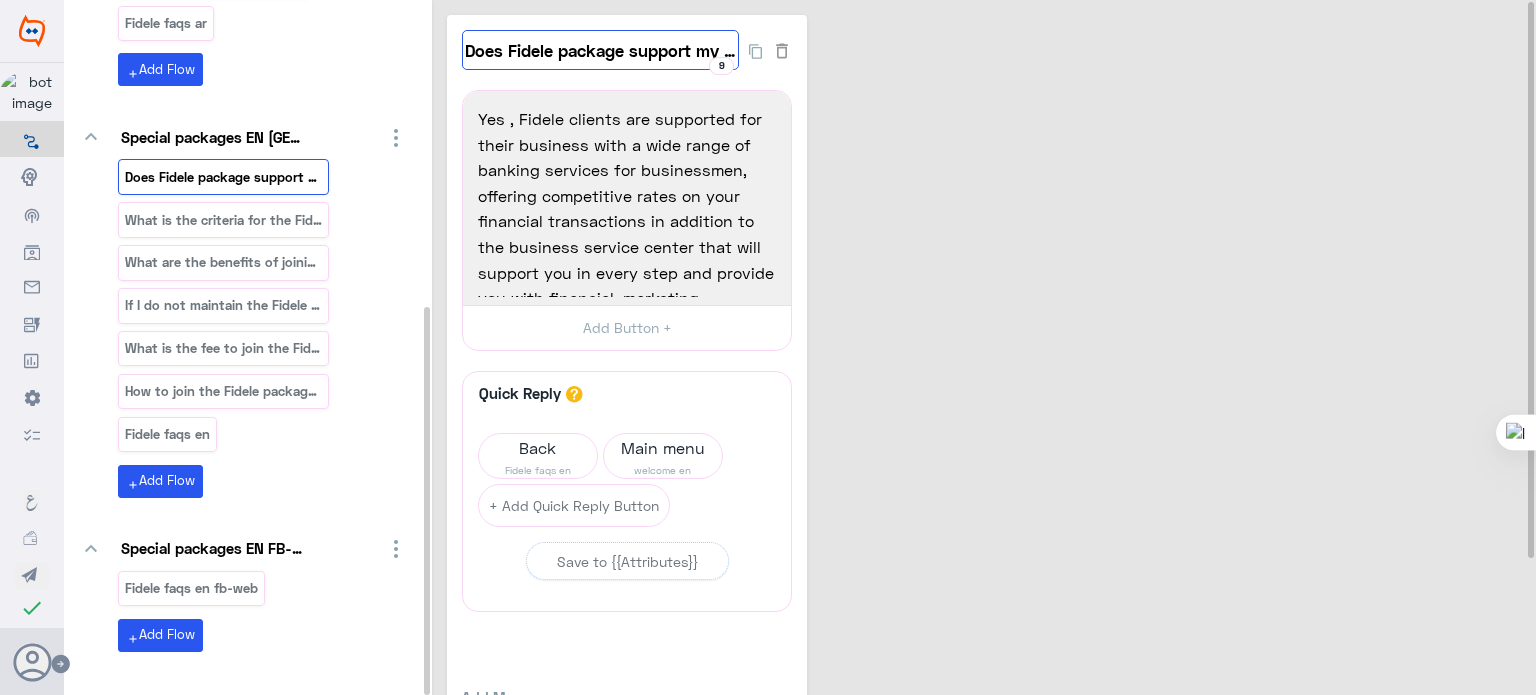 click on "Does Fidele package support my business ?" 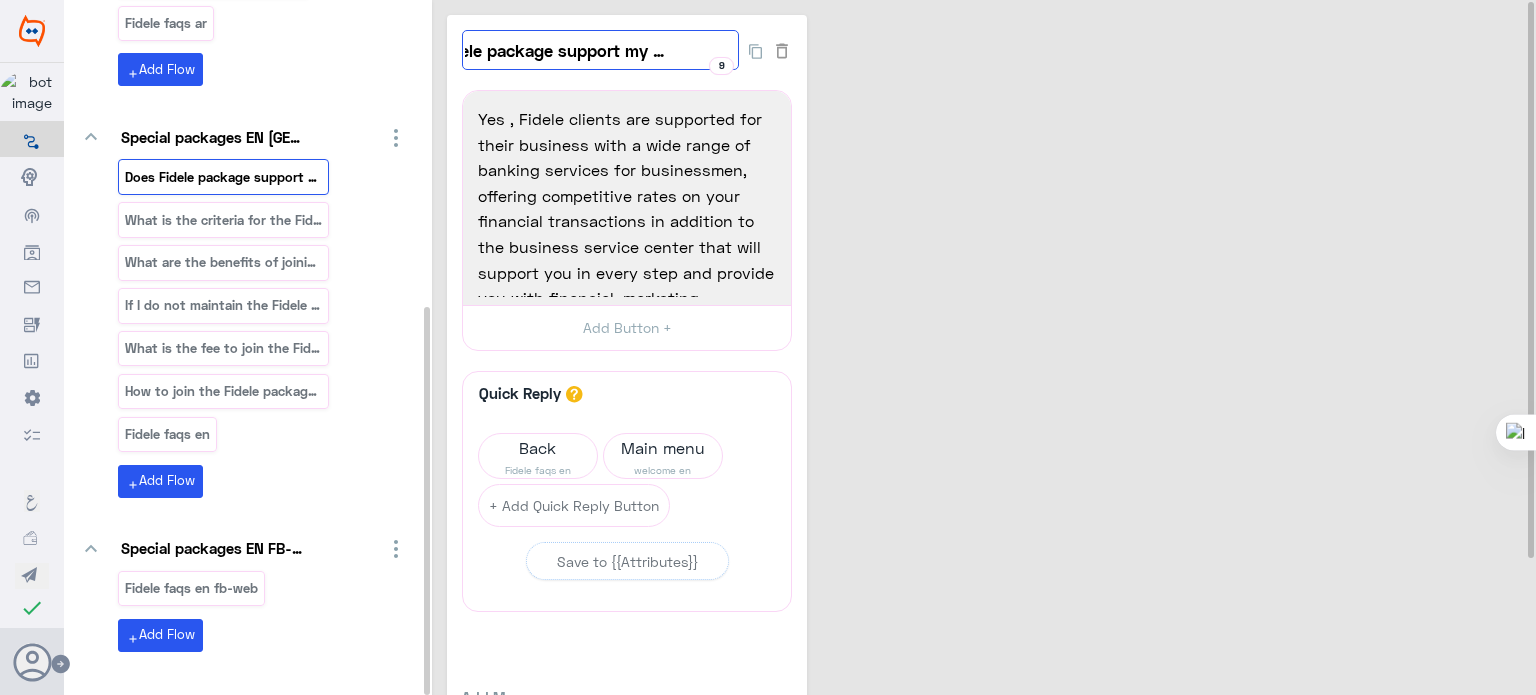 scroll, scrollTop: 0, scrollLeft: 0, axis: both 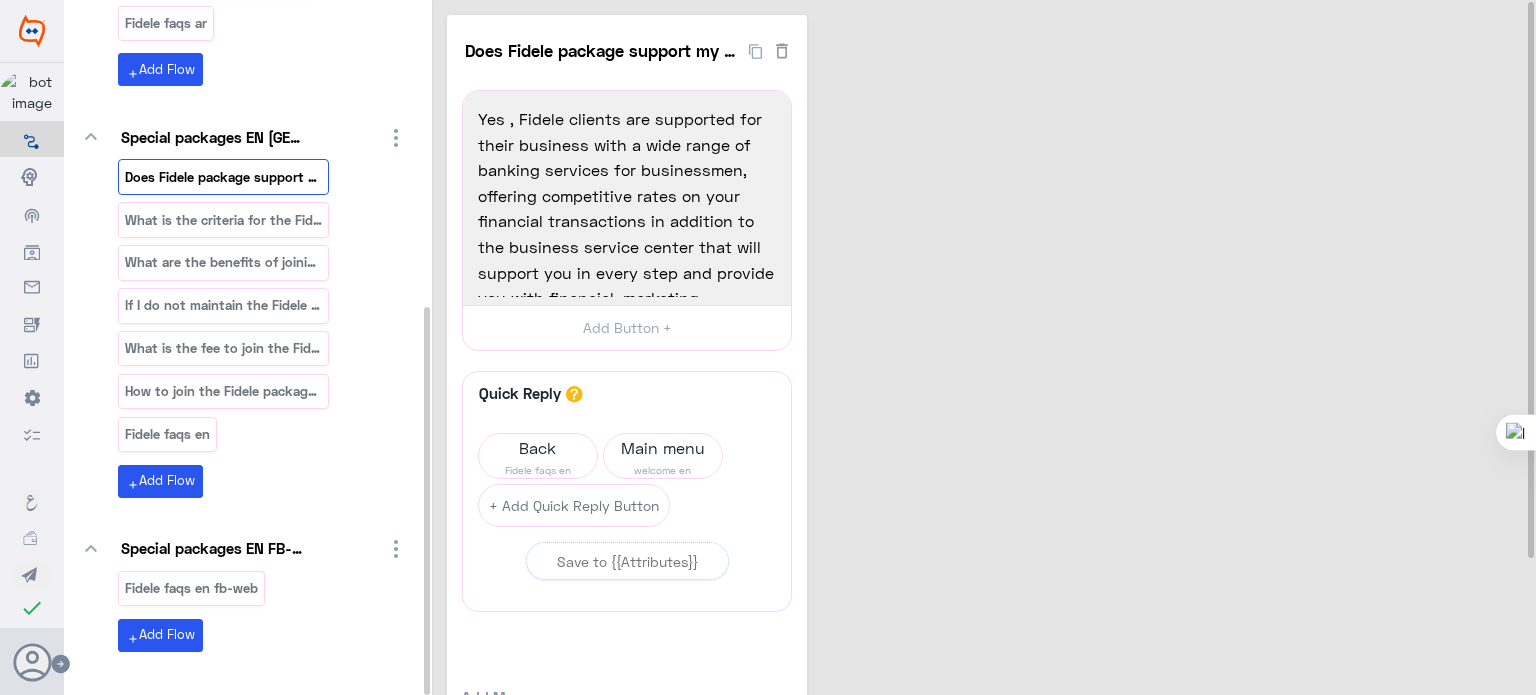 click on "Does Fidele package support my business ?  9  Yes , Fidele clients are supported for their business with a wide range of banking services for businessmen, offering competitive rates on your financial transactions in addition to the business service center that will support you in every step and provide you with financial, marketing Consultation at competitive prices, and with special treatment.  1649  Yes , Fidele clients are supported for their business with a wide range of banking services for businessmen, offering competitive rates on your financial transactions in addition to the business service center that will support you in every step and provide you with financial, marketing Consultation at competitive prices, and with special treatment.  Add Button +  Quick Reply  A quick reply/user input can only be after a message content eg: text, image or gallery, please drag a valid message.  Back Fidele faqs en Main menu welcome en  + Add Quick Reply Button   Save to {{Attributes}}   Add Message Text Image" 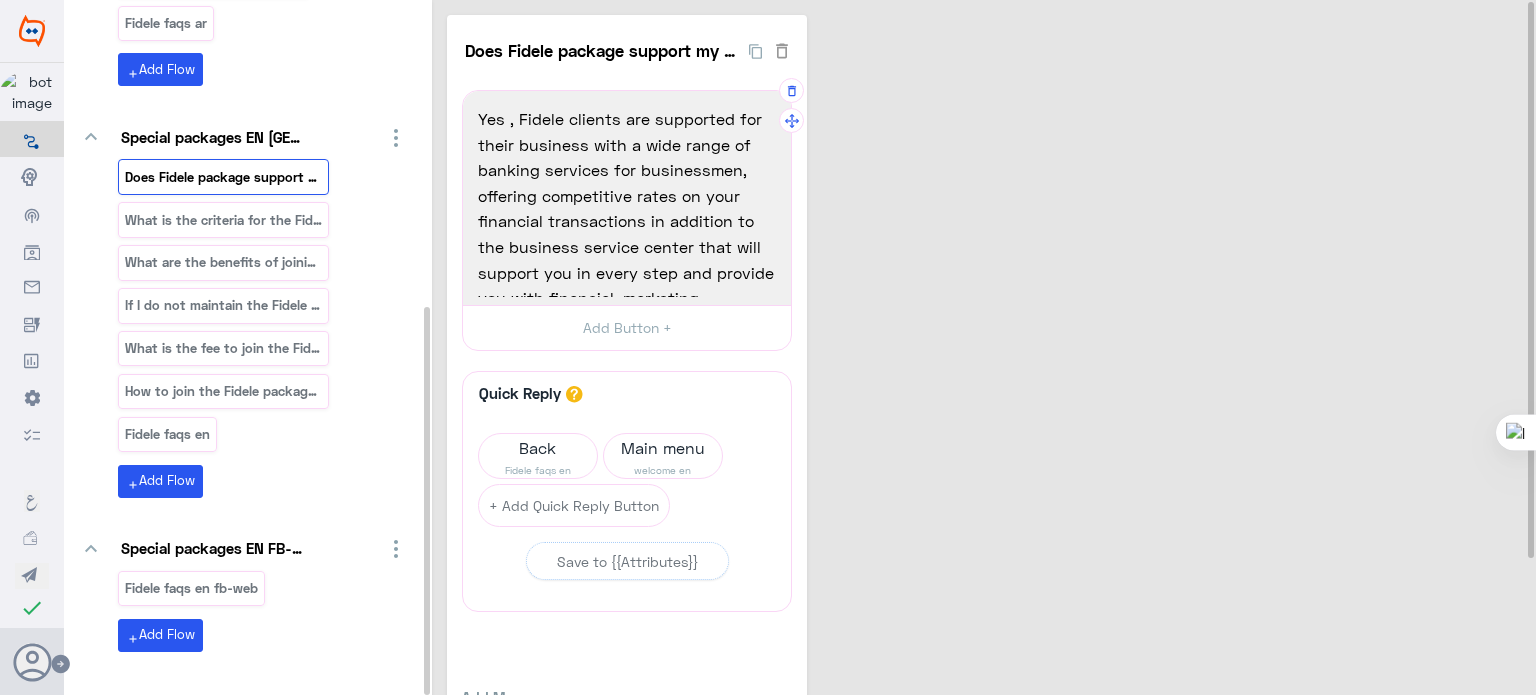 scroll, scrollTop: 80, scrollLeft: 0, axis: vertical 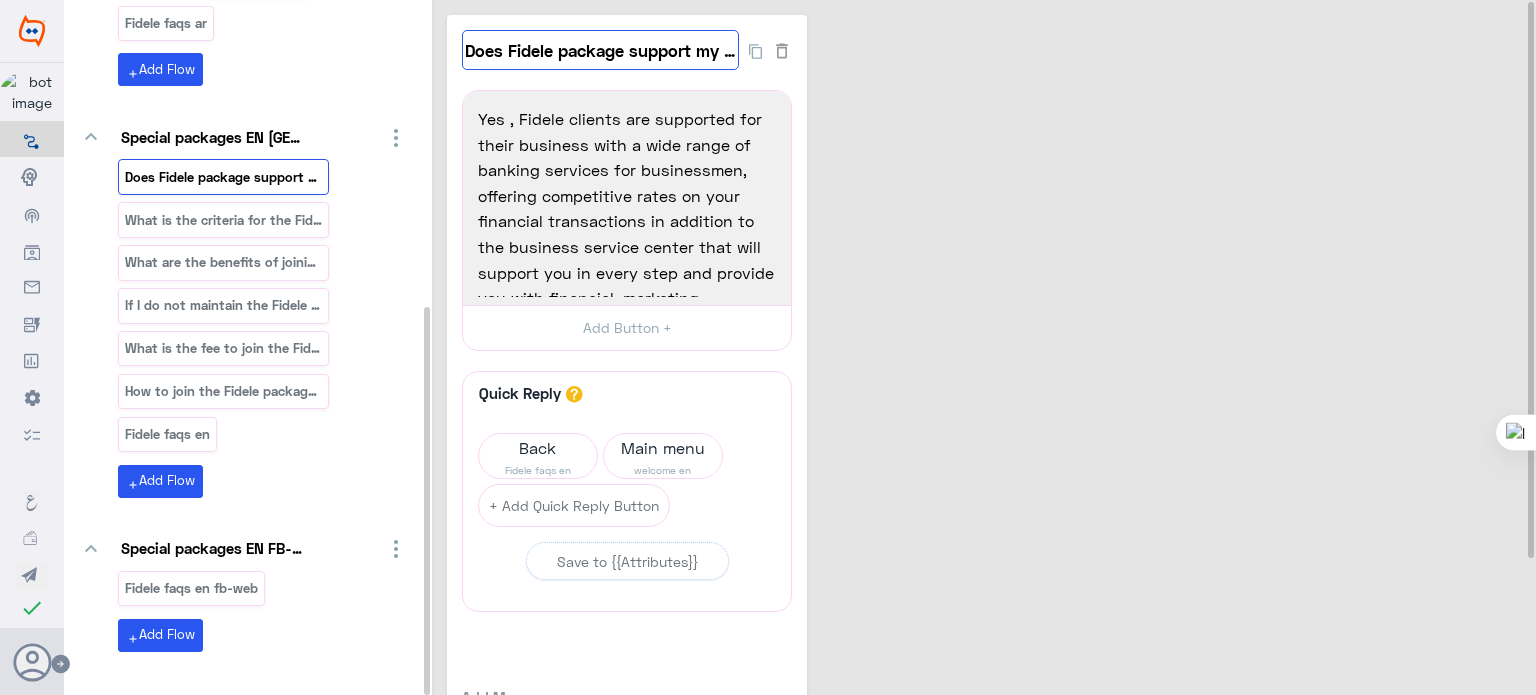 click on "Does Fidele package support my business ?" 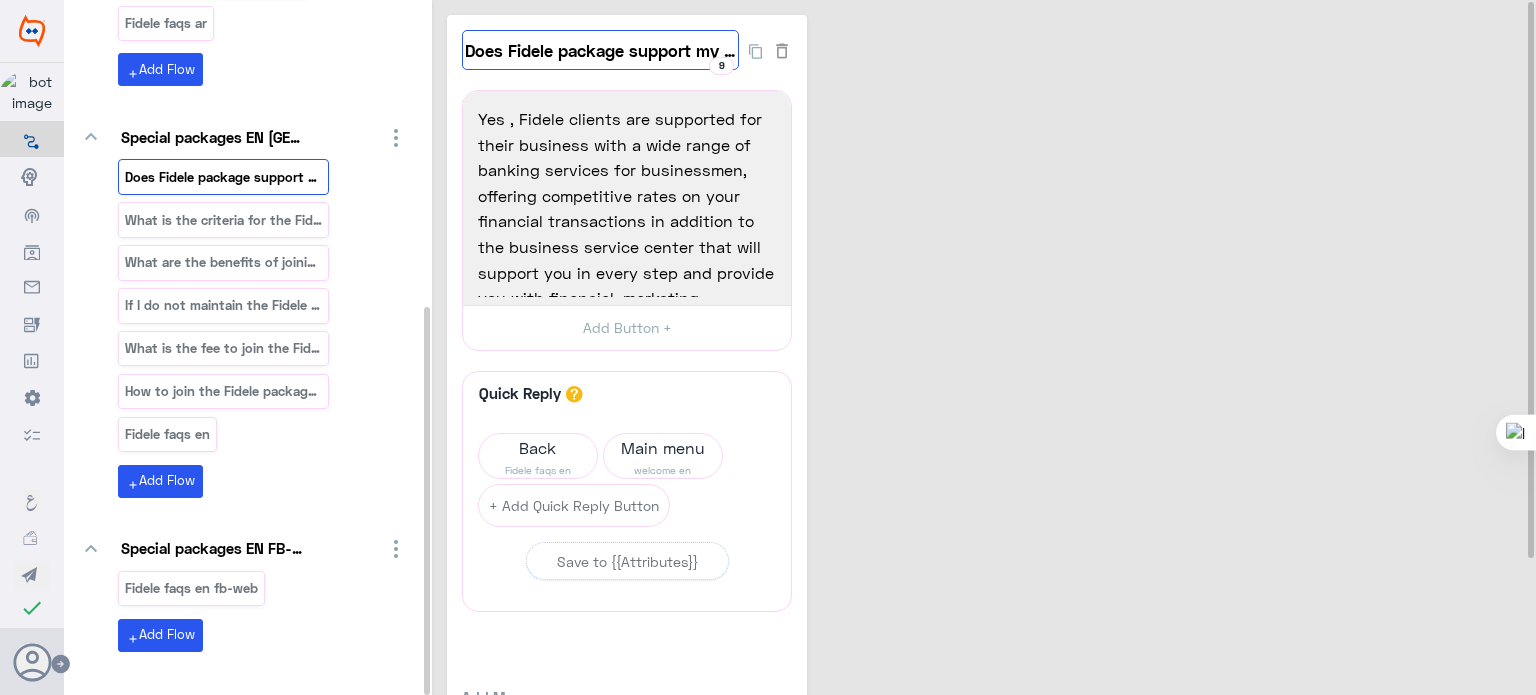 scroll, scrollTop: 0, scrollLeft: 71, axis: horizontal 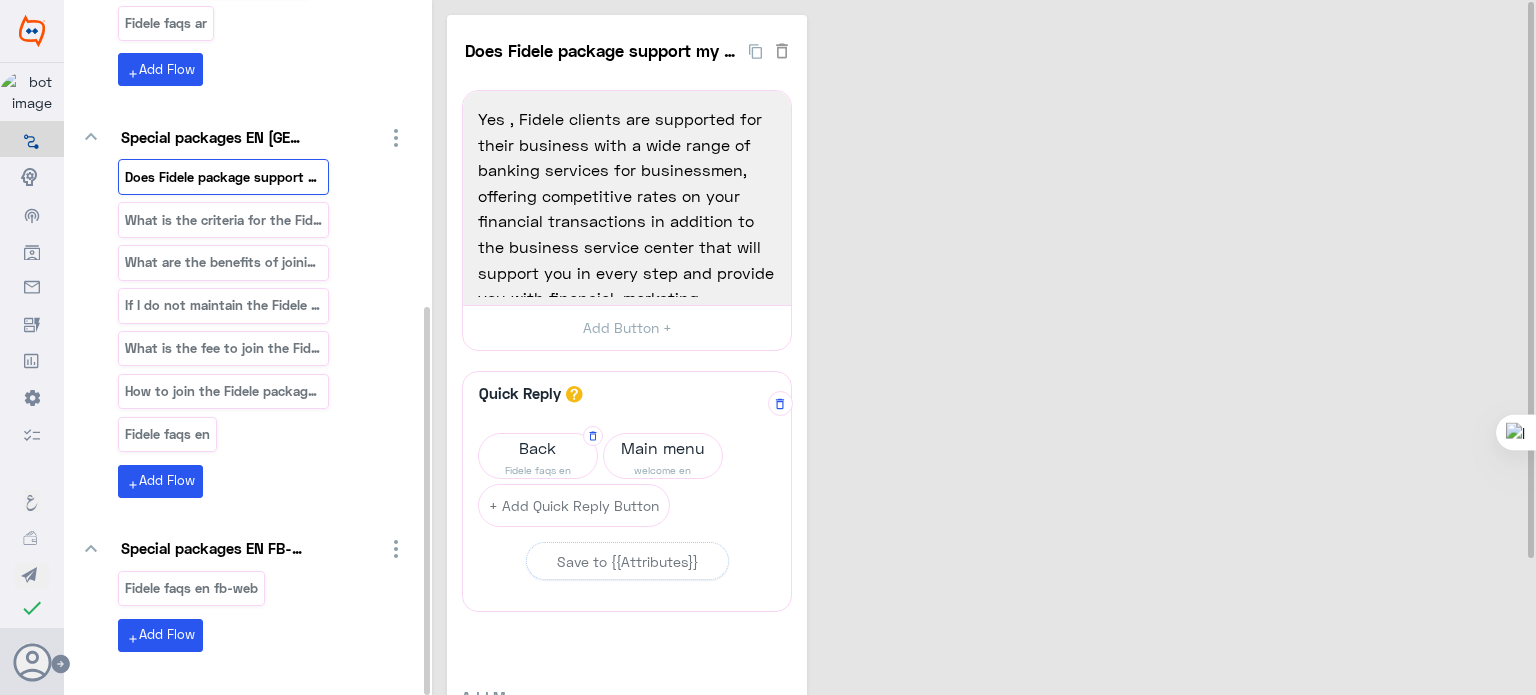 click on "Back" 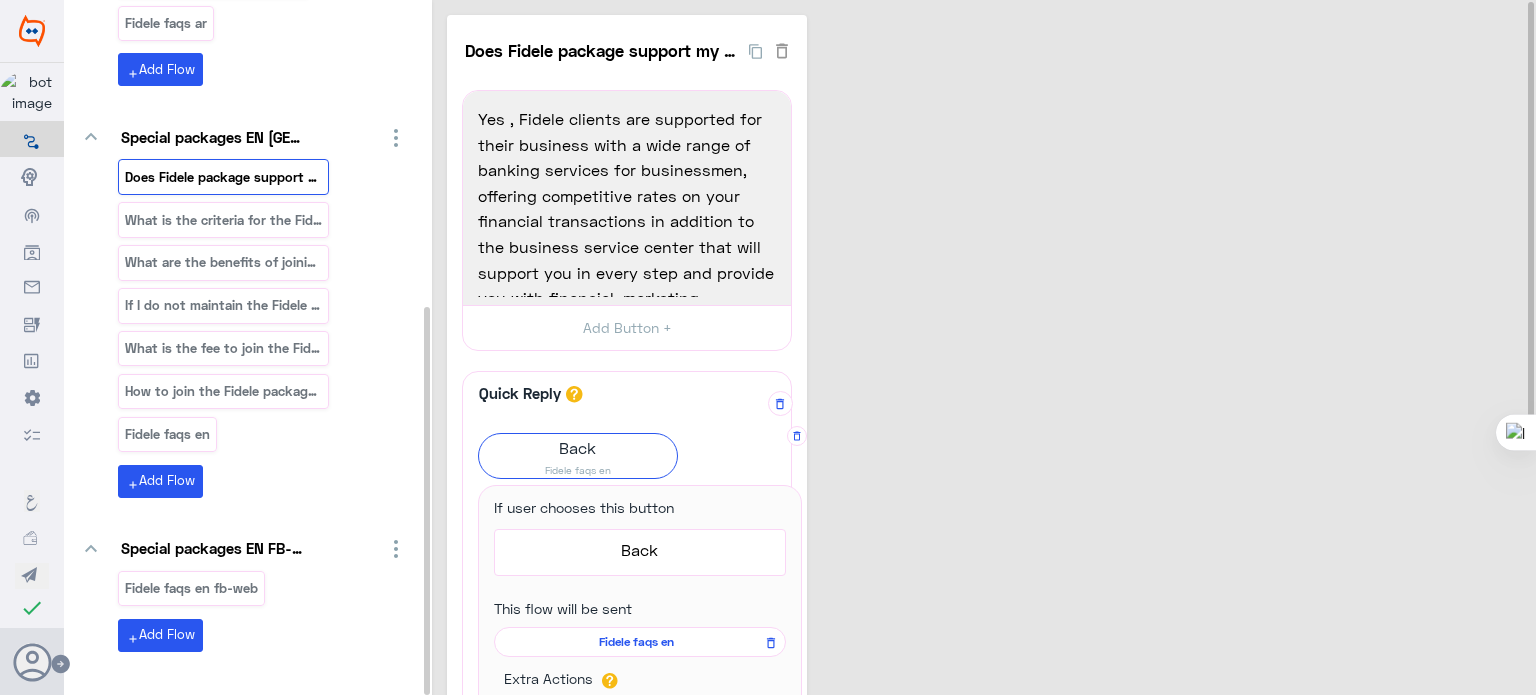 click on "Fidele faqs en" 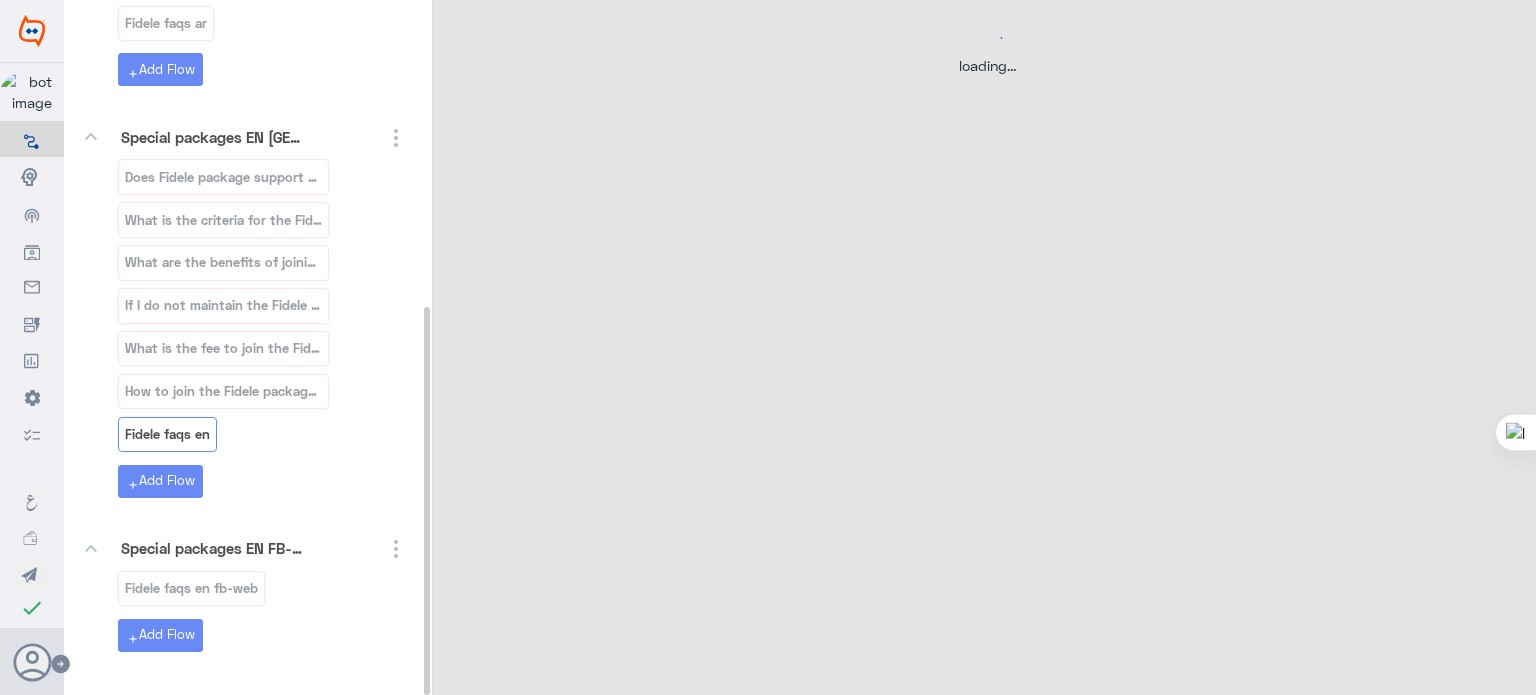 select on "3" 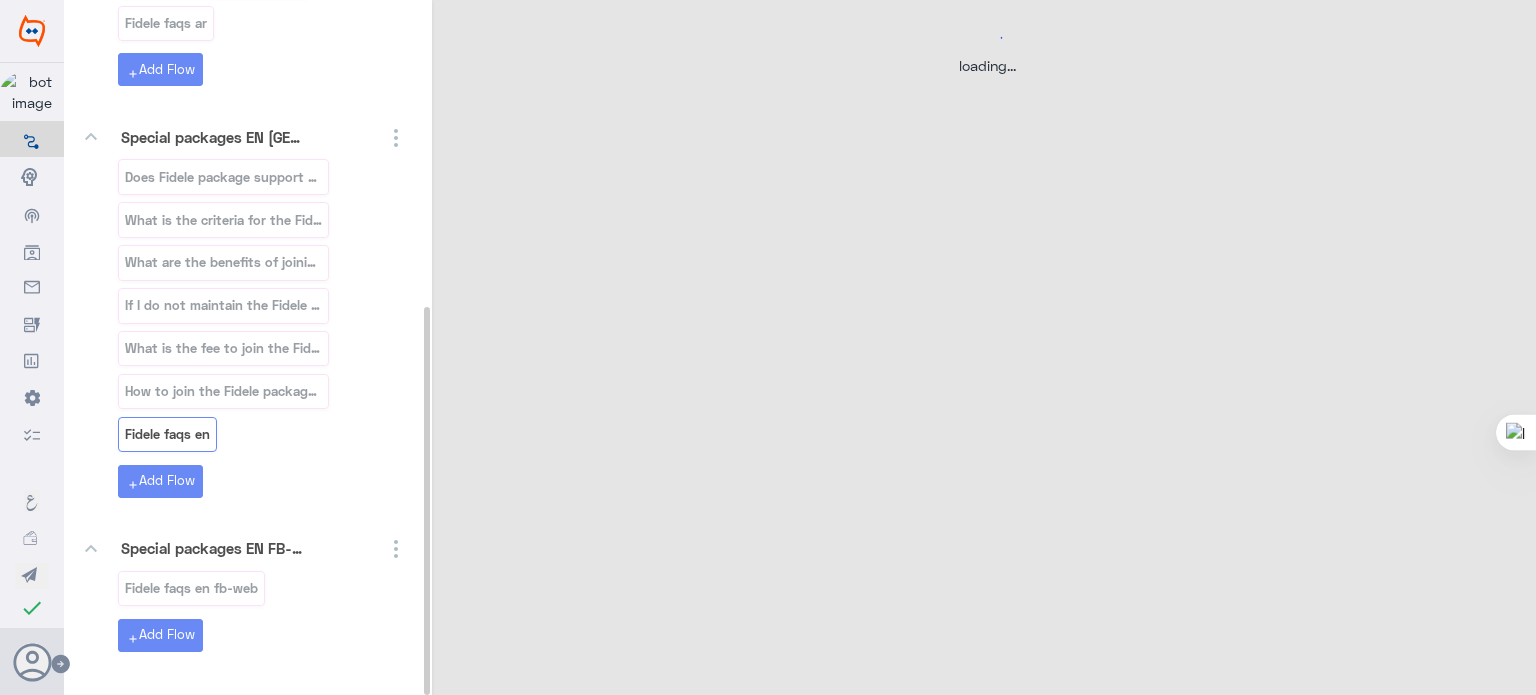 select on "2" 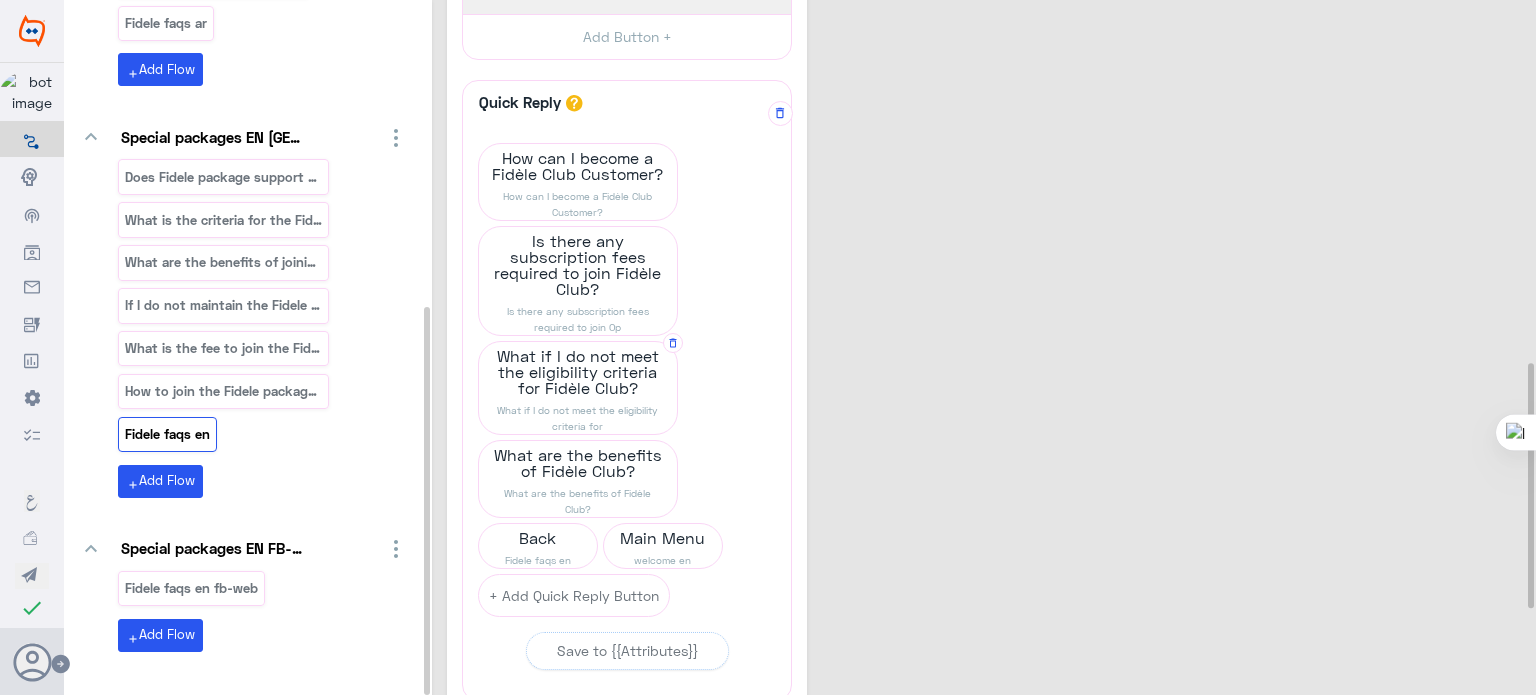 scroll, scrollTop: 1024, scrollLeft: 0, axis: vertical 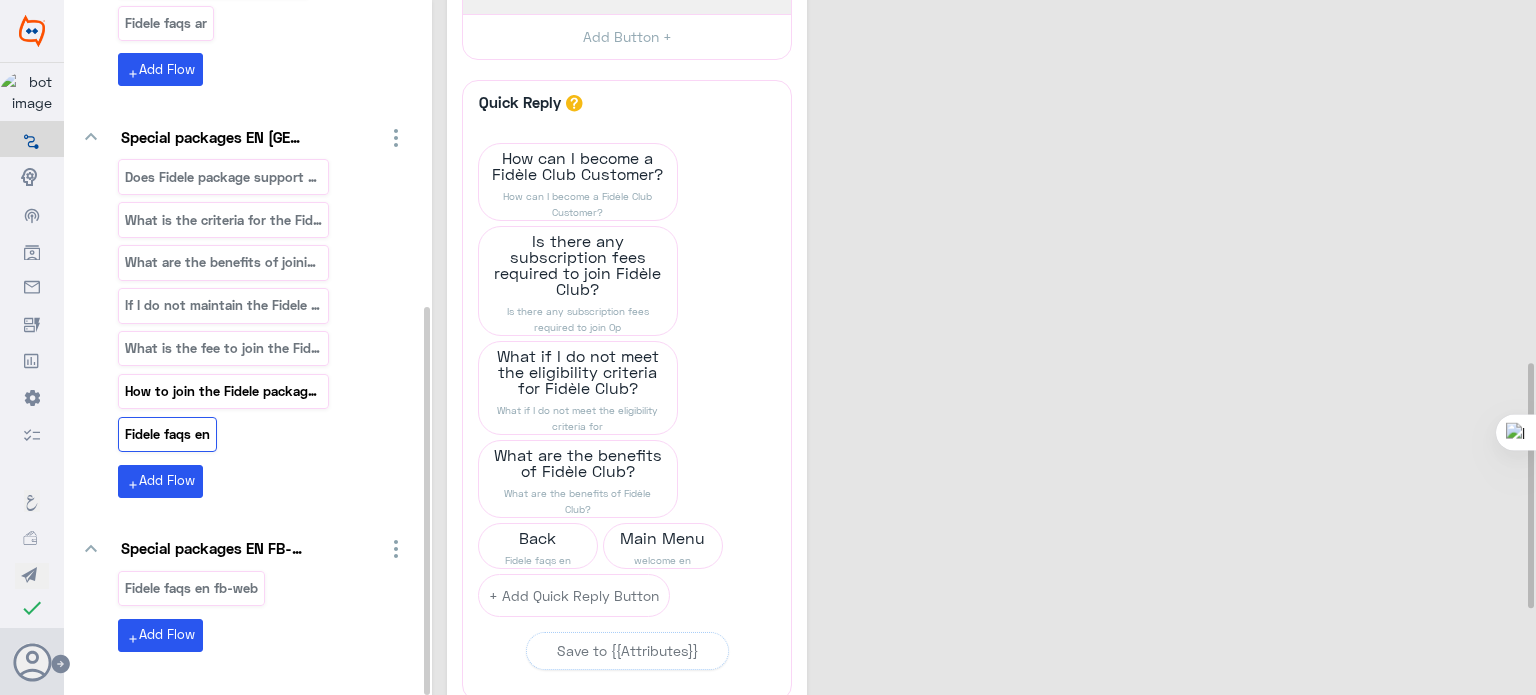 click on "How to join the Fidele package?" at bounding box center [224, 391] 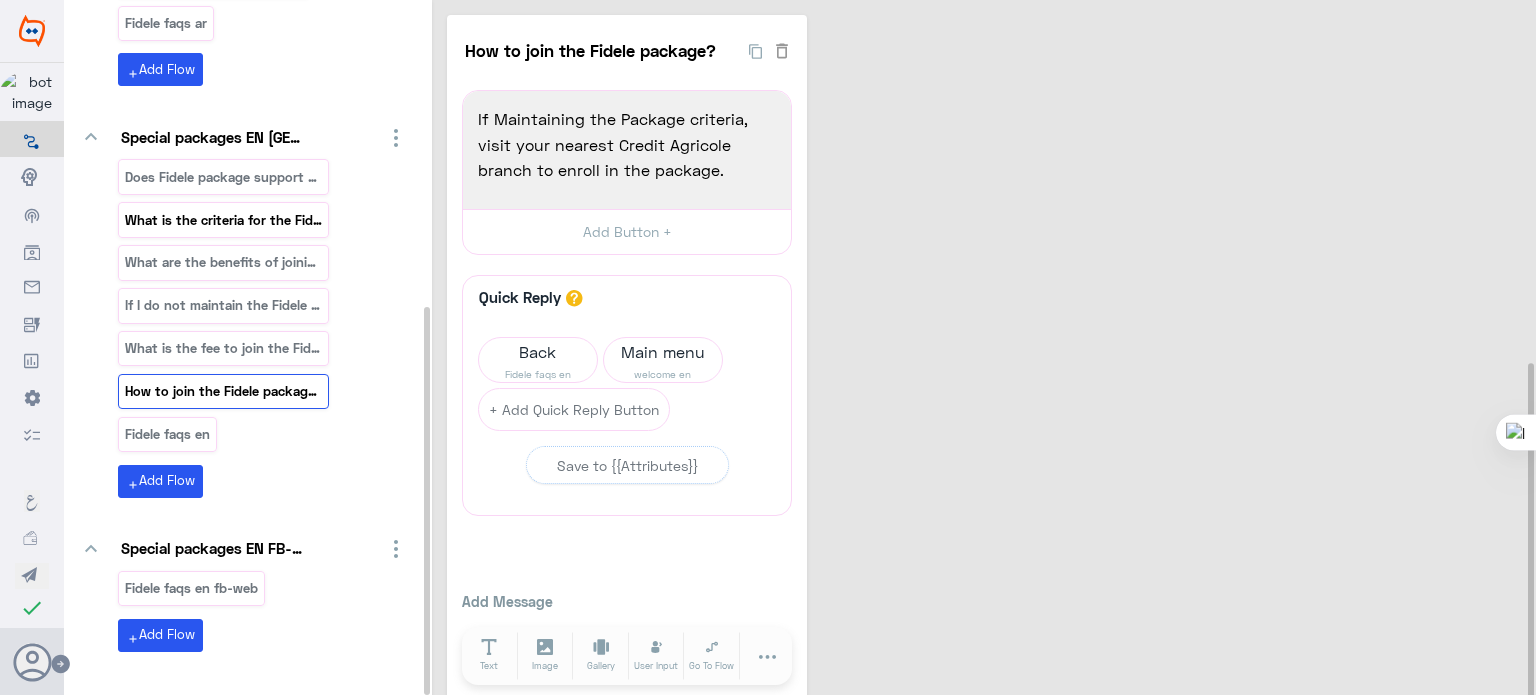 click on "What is the criteria for the Fidele client to have" at bounding box center (224, 220) 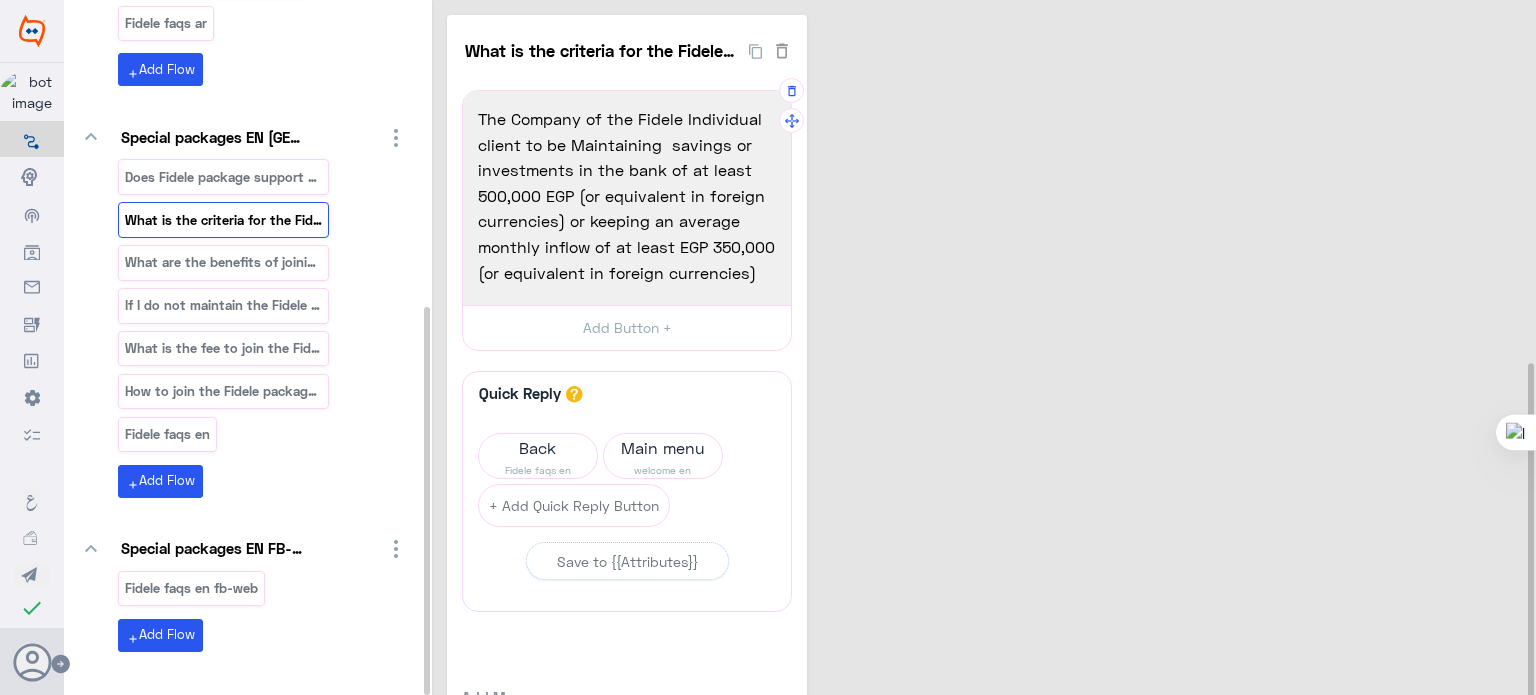 scroll, scrollTop: 28, scrollLeft: 0, axis: vertical 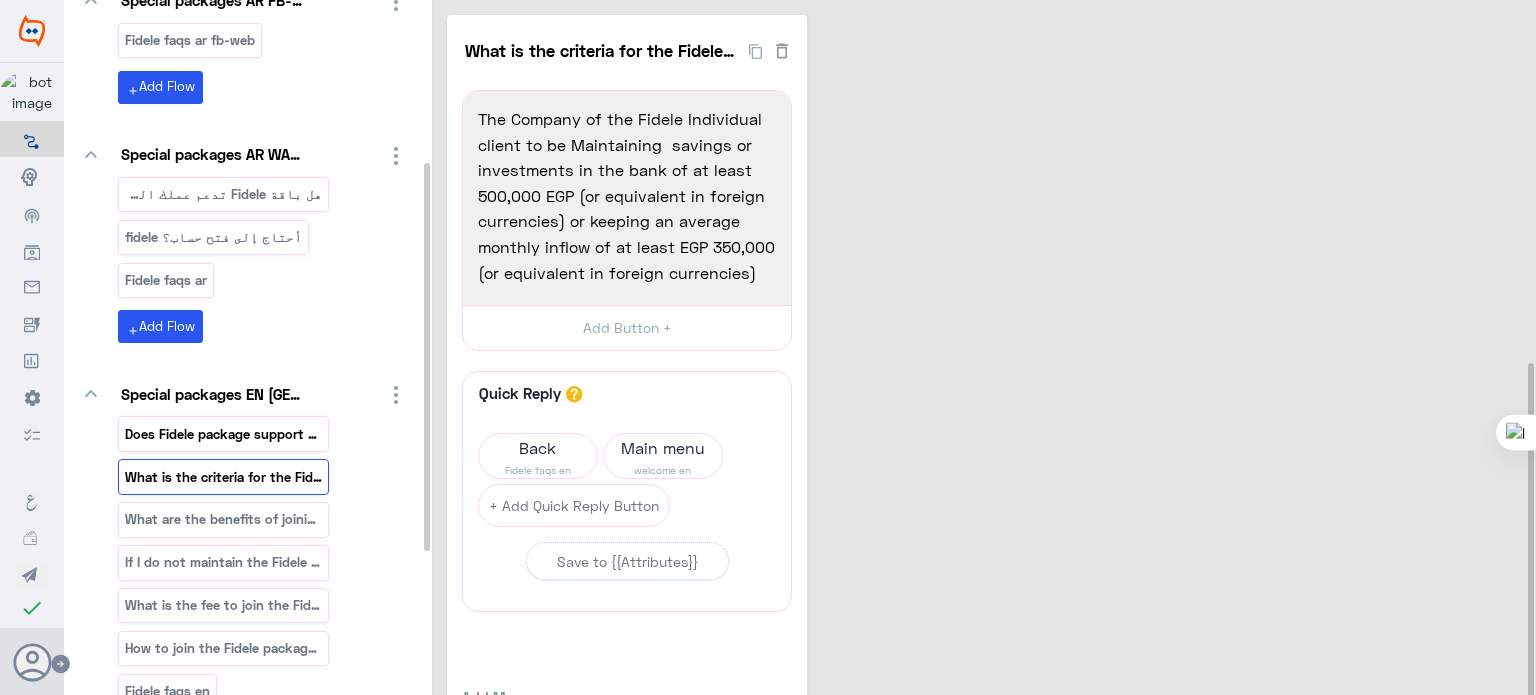 click on "Does Fidele package support my business ?" at bounding box center [224, 434] 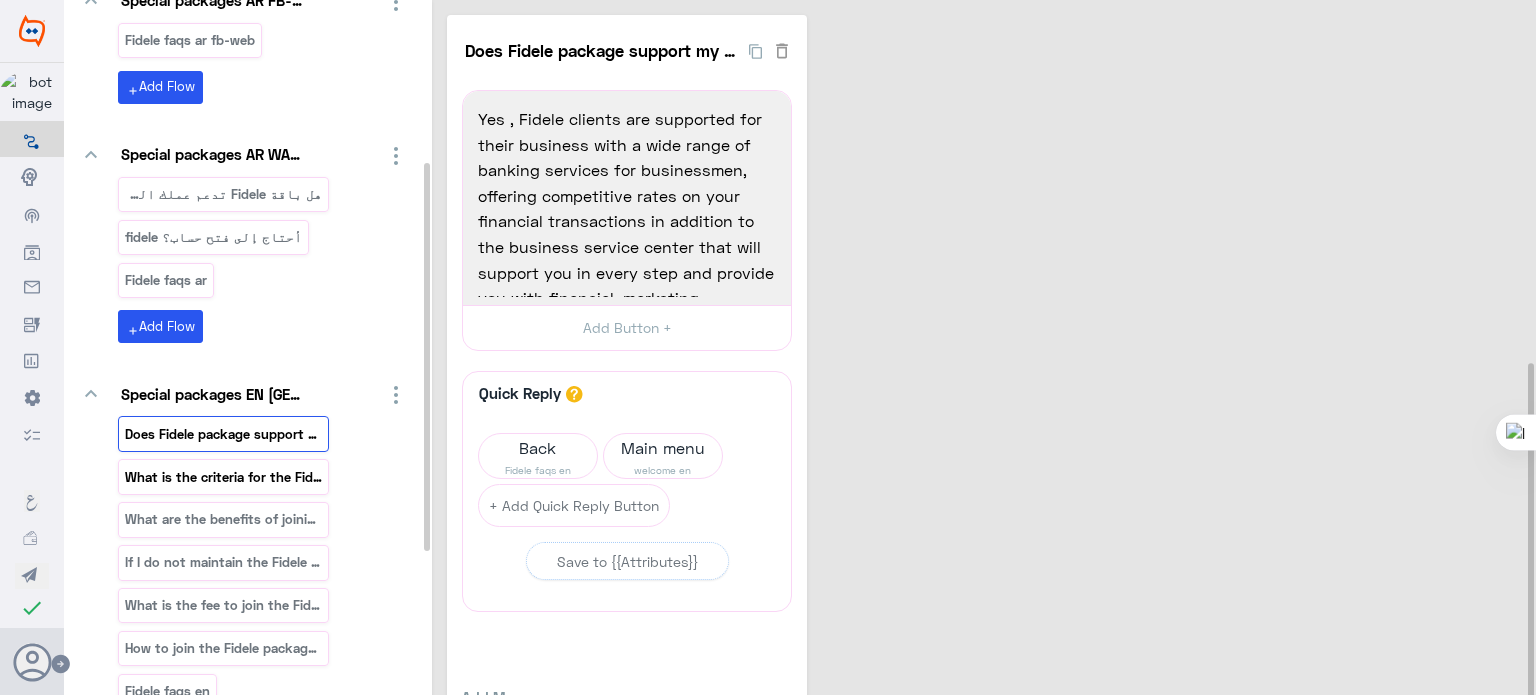 click on "What is the criteria for the Fidele client to have" at bounding box center (224, 477) 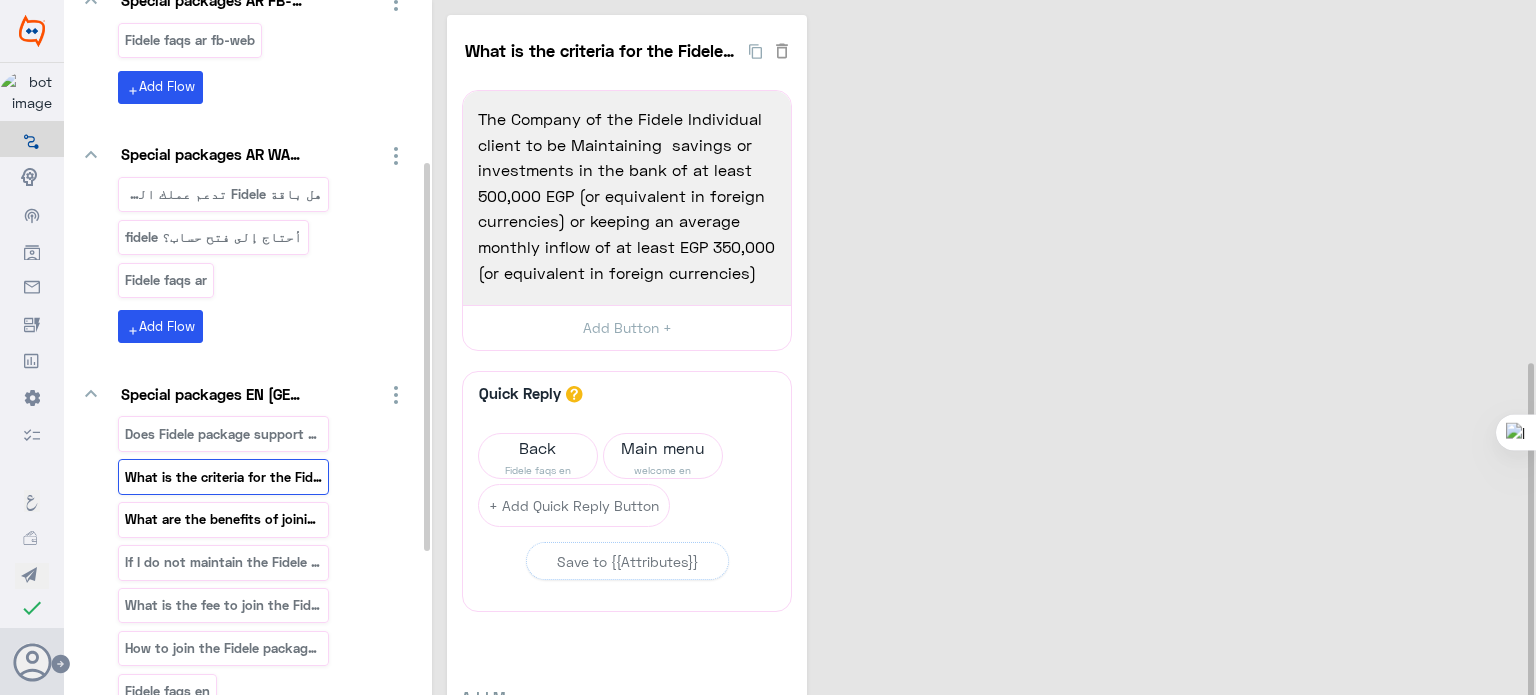 click on "What are the benefits of joining the Fidele packag" at bounding box center [224, 519] 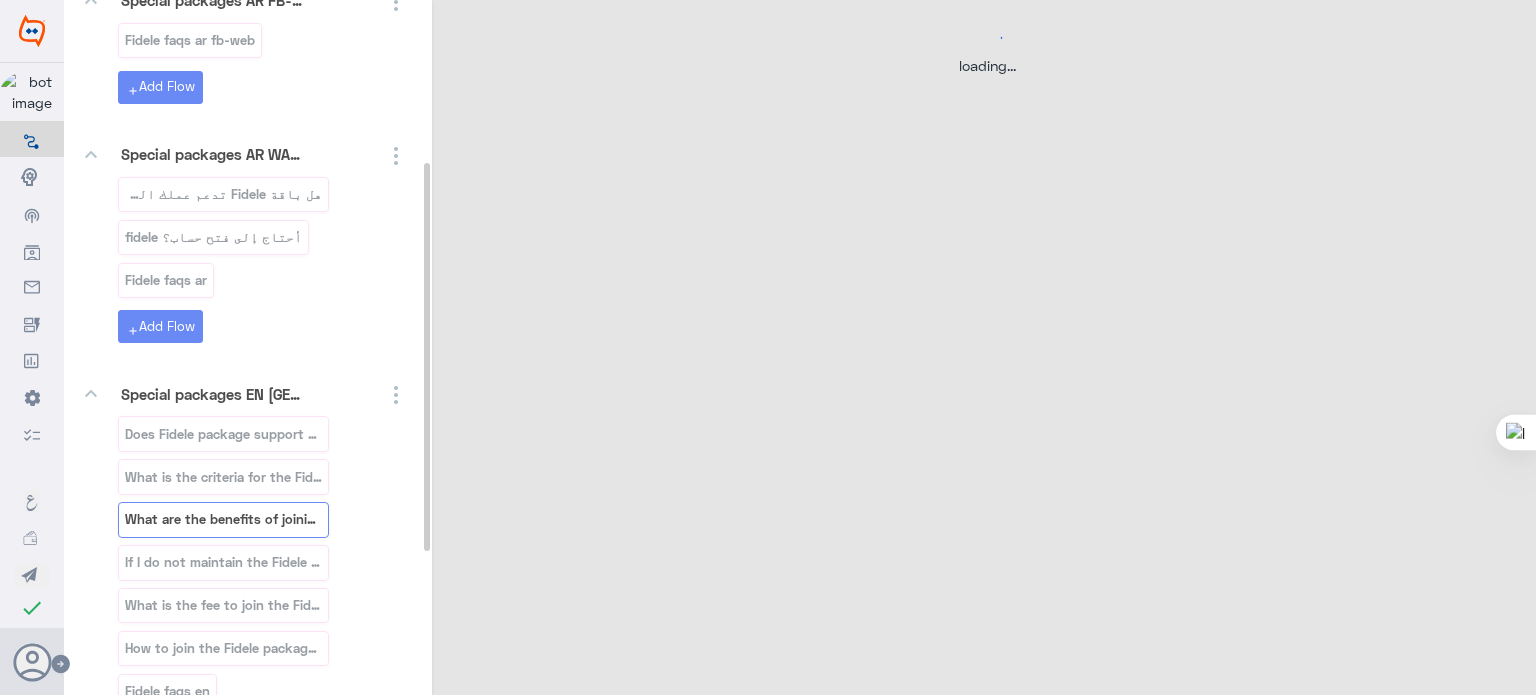 click on "You Can Create And Navigate Between Folders and Flows From Here  fidele  keyboard_arrow_down
Basic Folder  Welcome Message   Default reply   keyboard_arrow_down
Special packages AR FB-WEB Fidele faqs ar fb-web add  Add Flow   keyboard_arrow_down
Special packages AR WA?ALL هل باقة Fidele تدعم عملك الخاص؟ أحتاج إلى فتح حساب؟ [PERSON_NAME] faqs ar add  Add Flow   keyboard_arrow_down
Special packages EN [GEOGRAPHIC_DATA]/ALLA Does Fidele package support my business ? What is the criteria for the Fidele client to have What are the benefits of joining the Fidele packag If I do not maintain the Fidele package criteria, What is the fee to join the Fidele Club package ? How to join the Fidele package? Fidele faqs en add  Add Flow   keyboard_arrow_down
Special packages EN FB-WEB Fidele faqs en fb-web add  Add Flow   add  Add Folder" 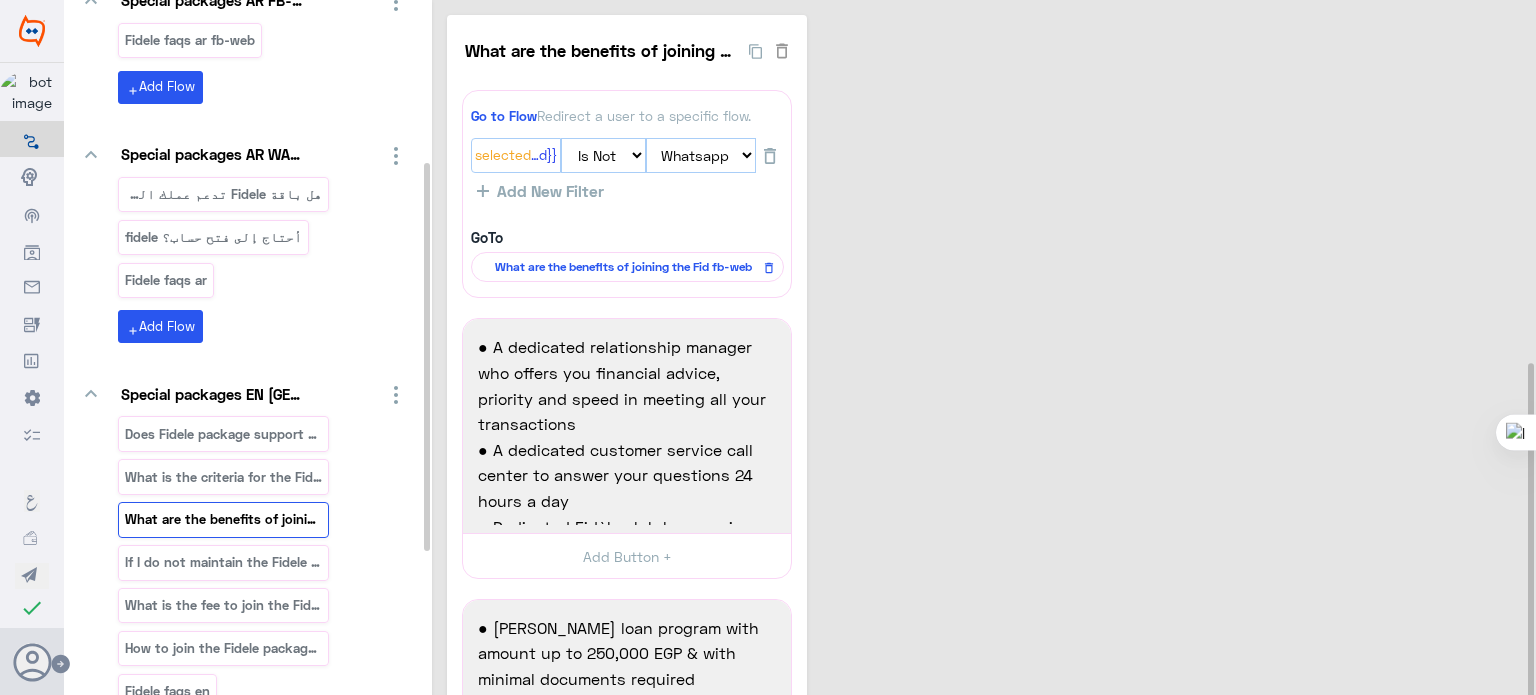 click on "What is the fee to join the Fidele Club package ?" at bounding box center [224, 605] 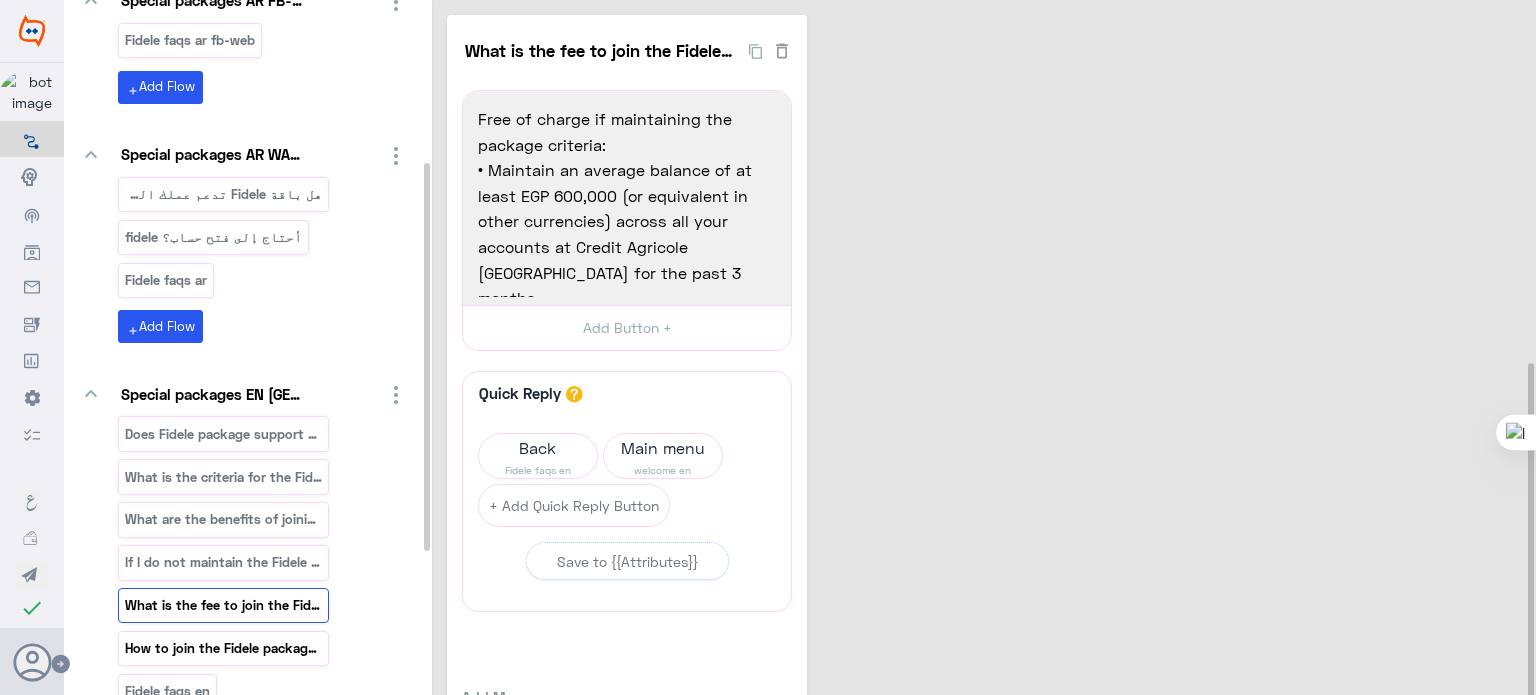click on "How to join the Fidele package?" at bounding box center (224, 648) 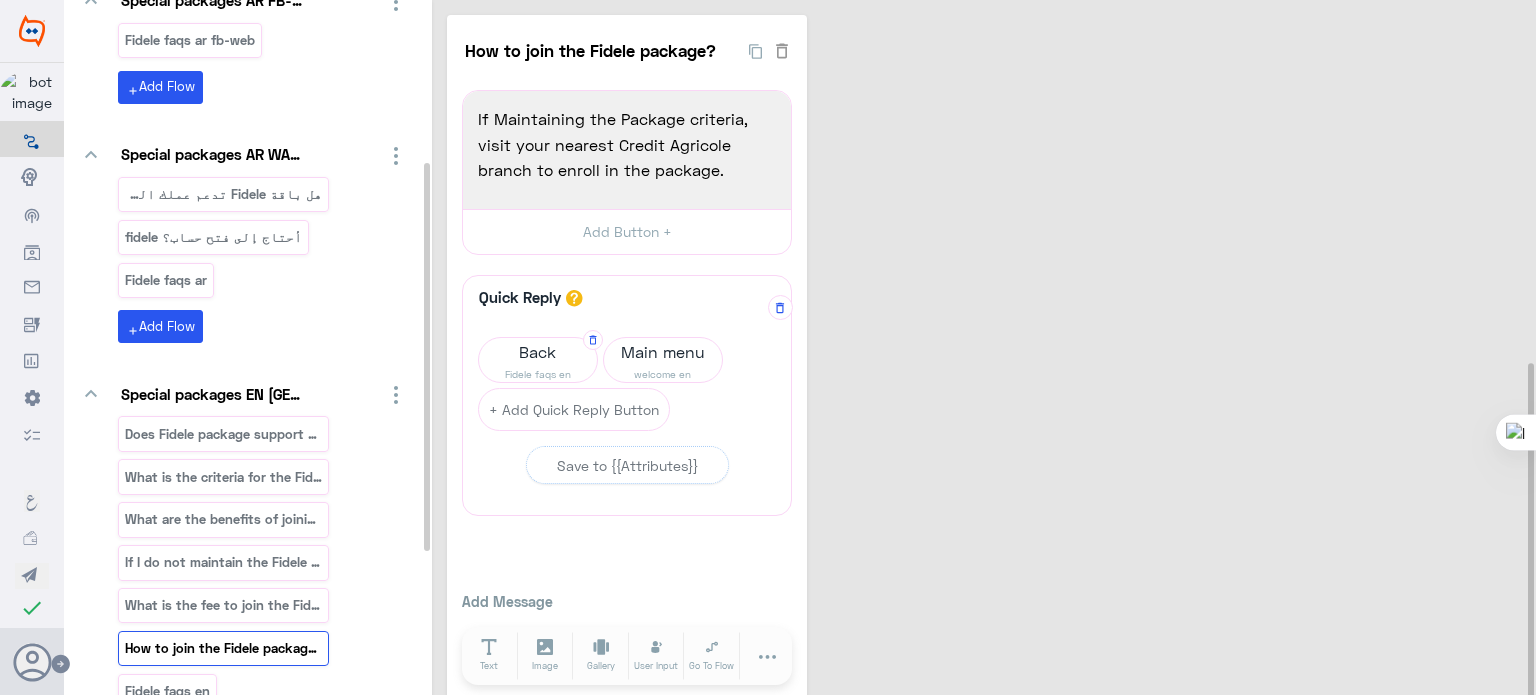 click on "Back" 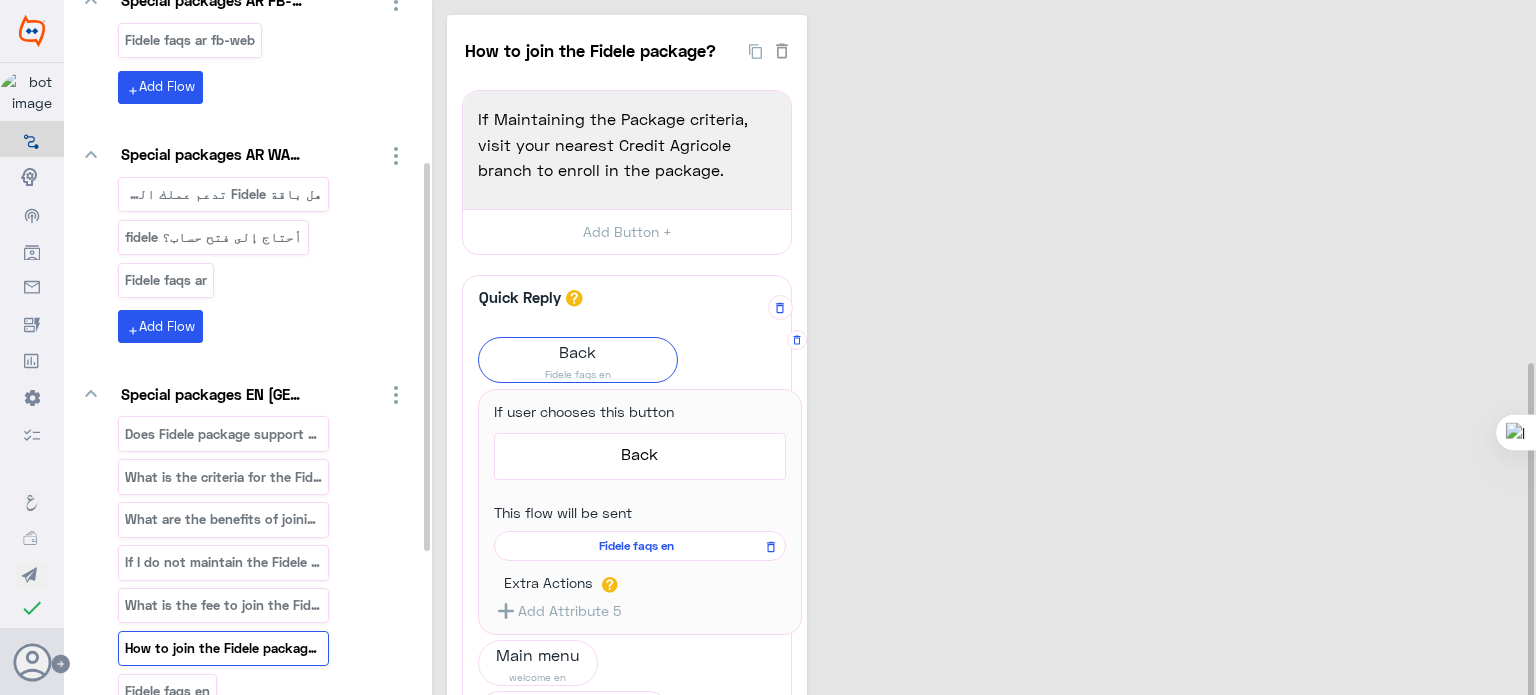 click on "Fidele faqs en" 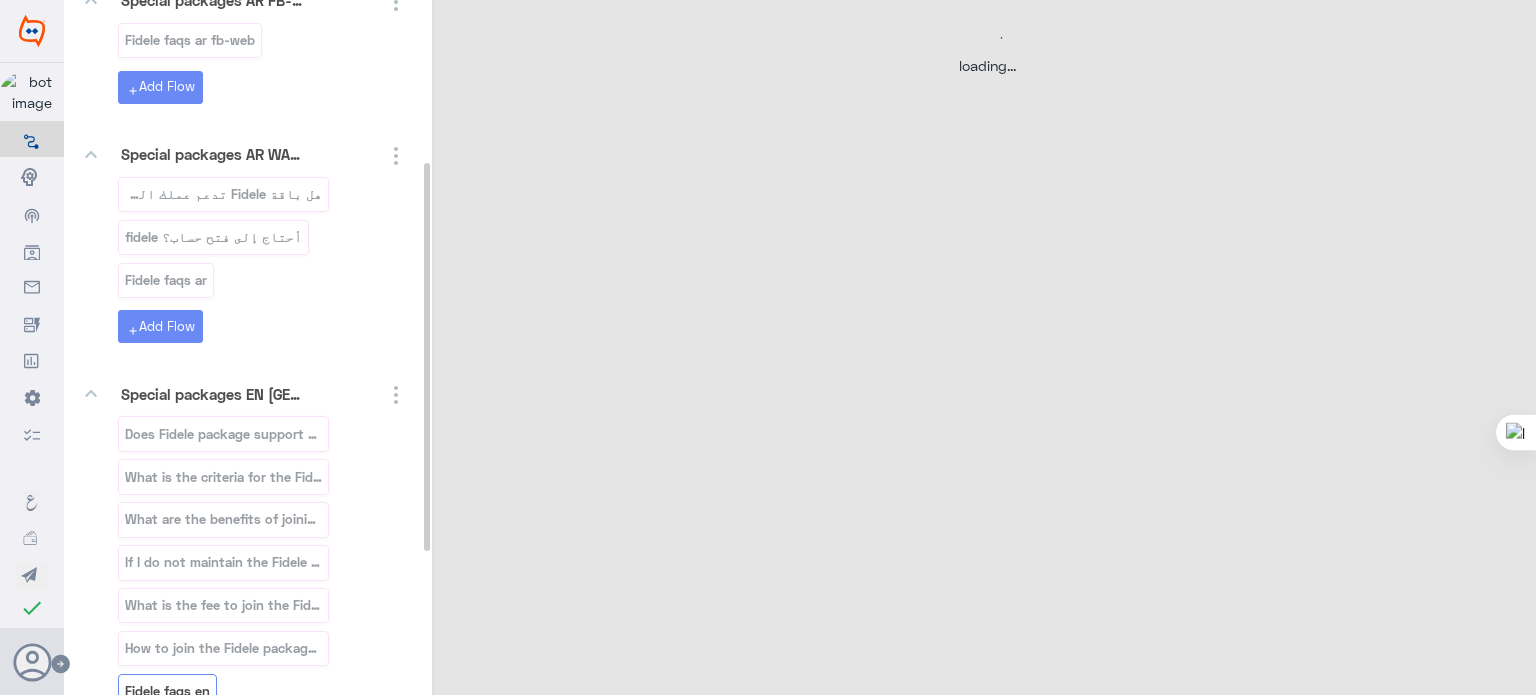 select on "3" 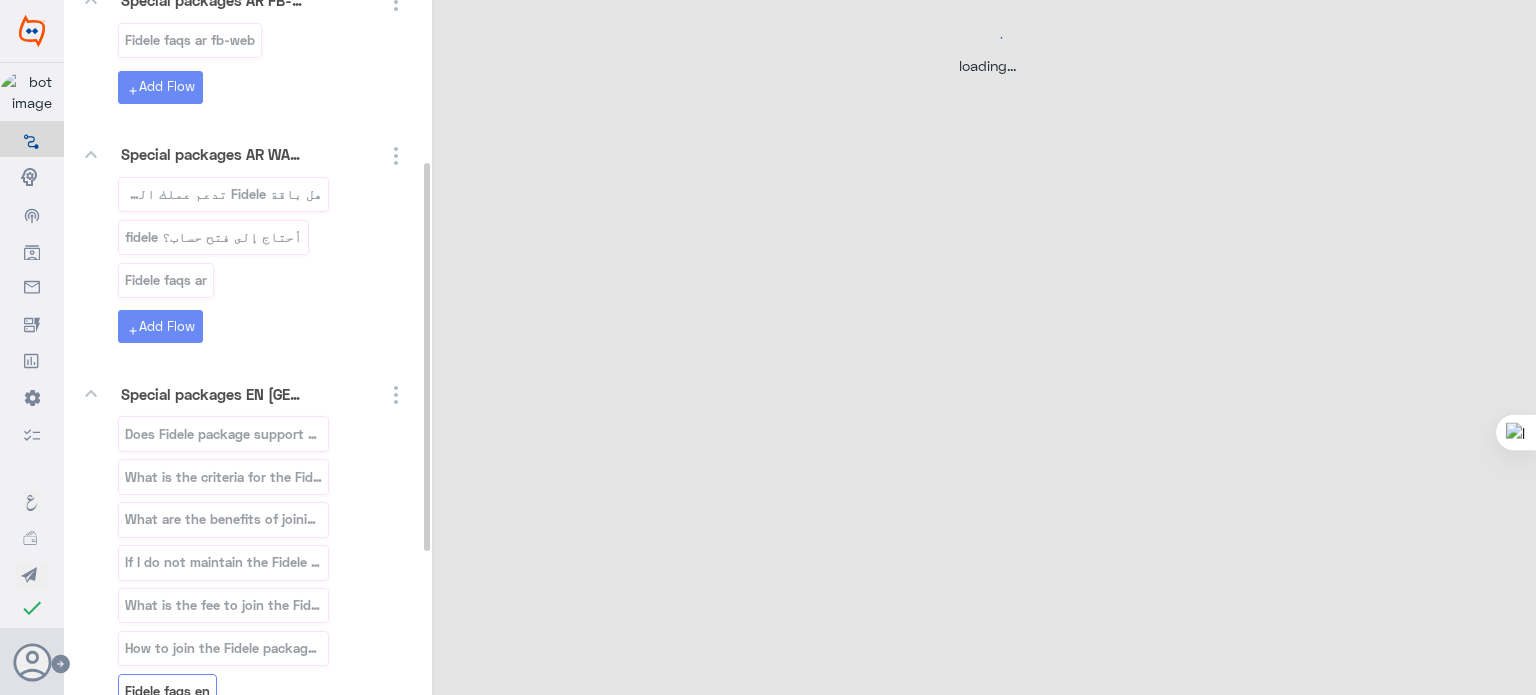 select on "2" 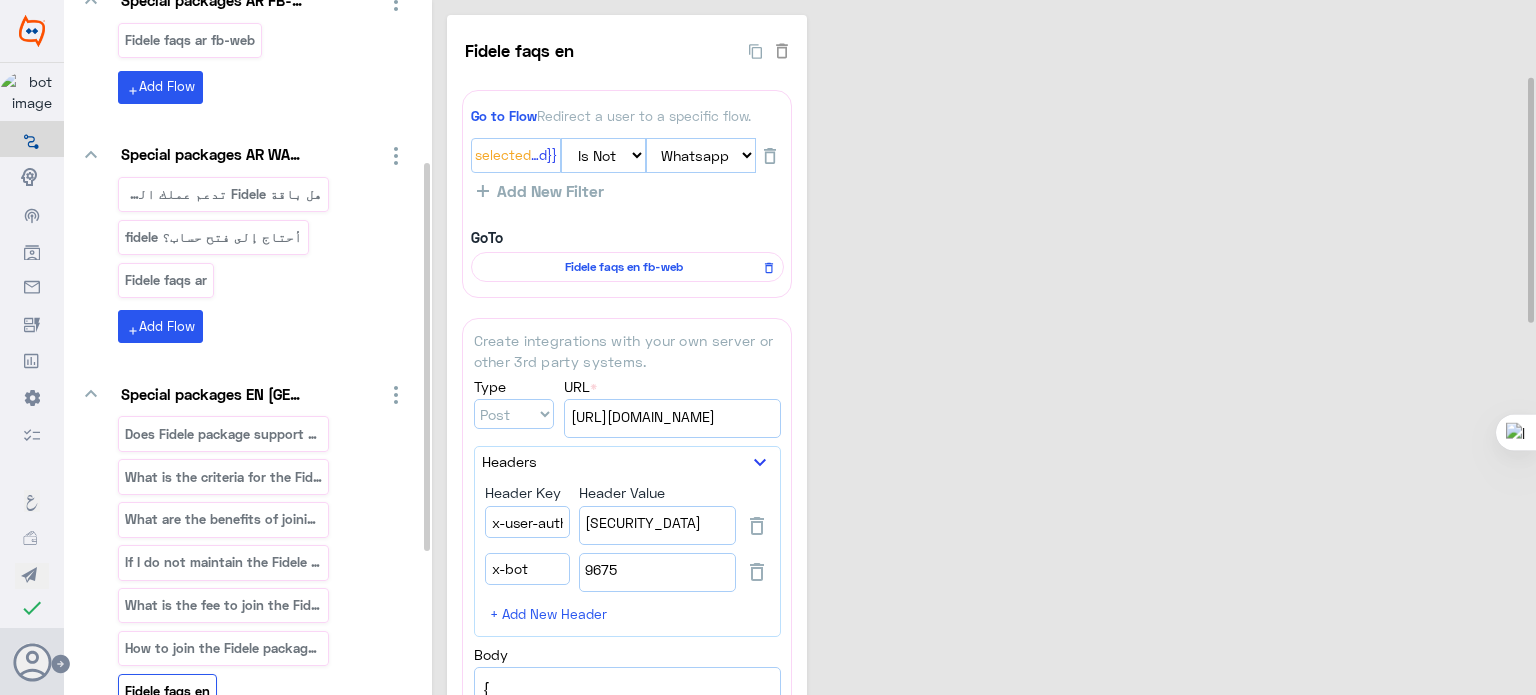 scroll, scrollTop: 300, scrollLeft: 0, axis: vertical 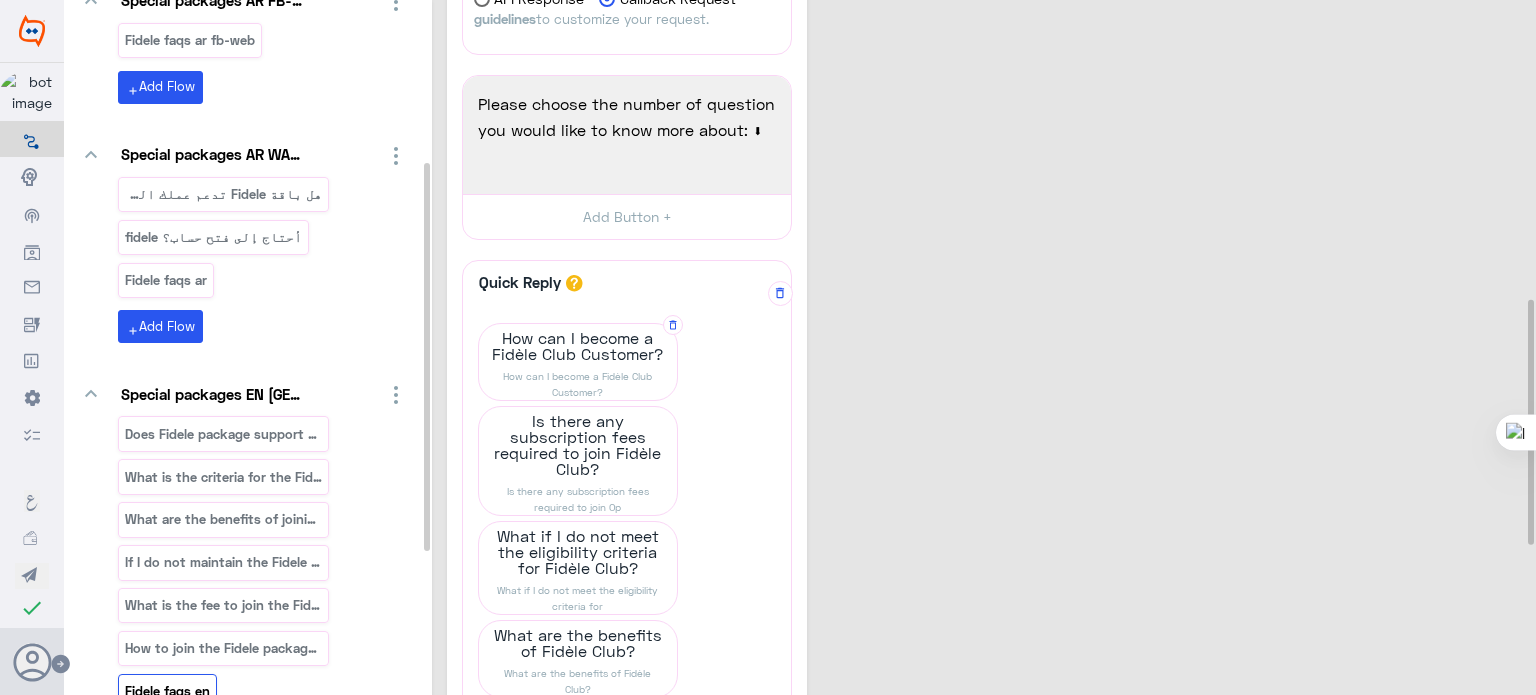 click on "How can I become a Fidèle Club Customer?" 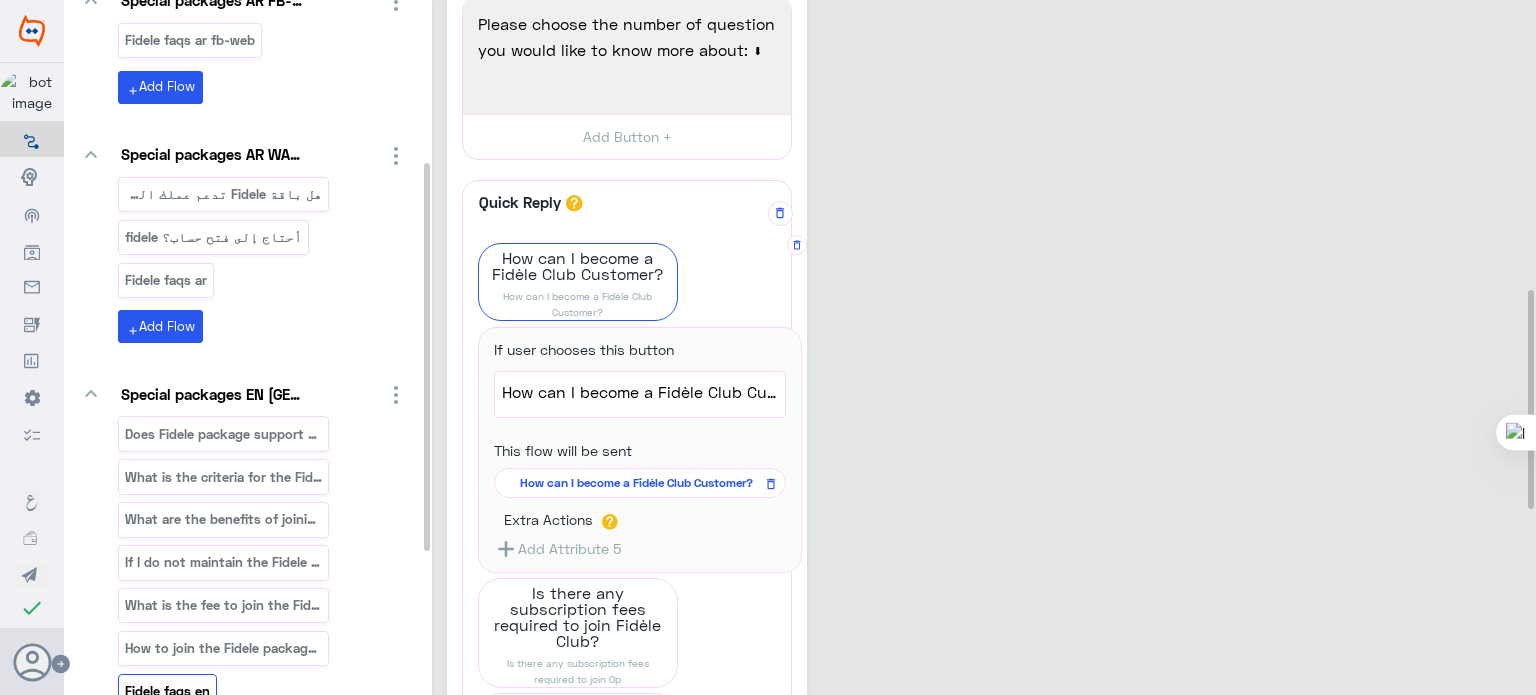 scroll, scrollTop: 916, scrollLeft: 0, axis: vertical 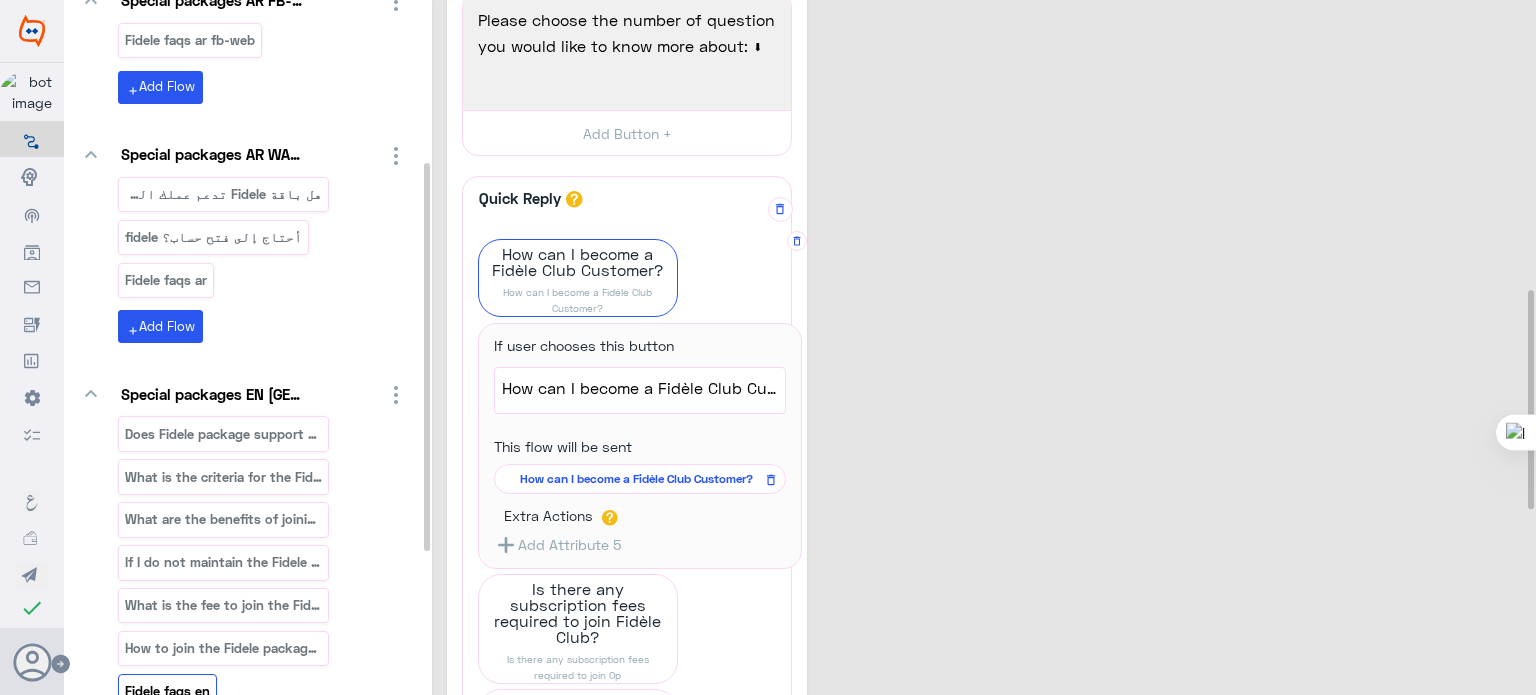 click on "How can I become a Fidèle Club Customer?" 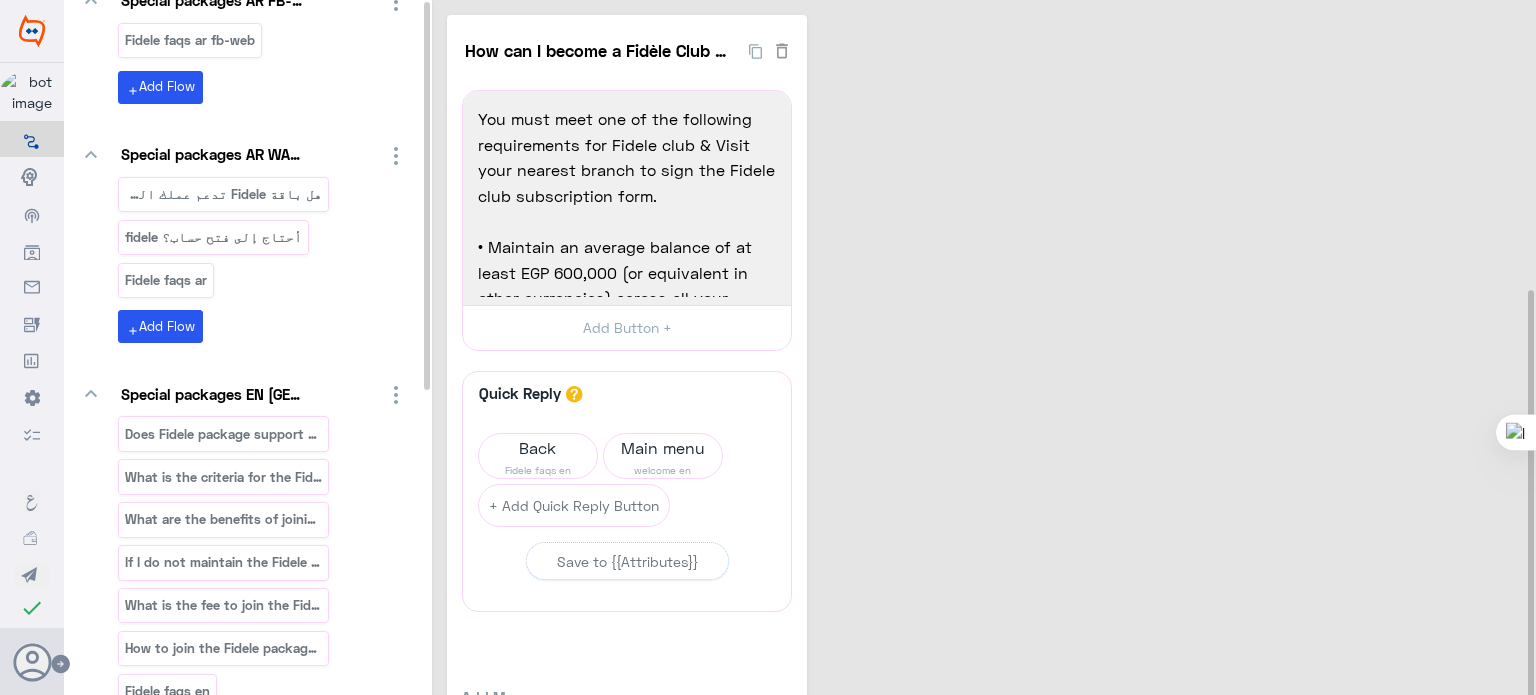 scroll, scrollTop: 0, scrollLeft: 0, axis: both 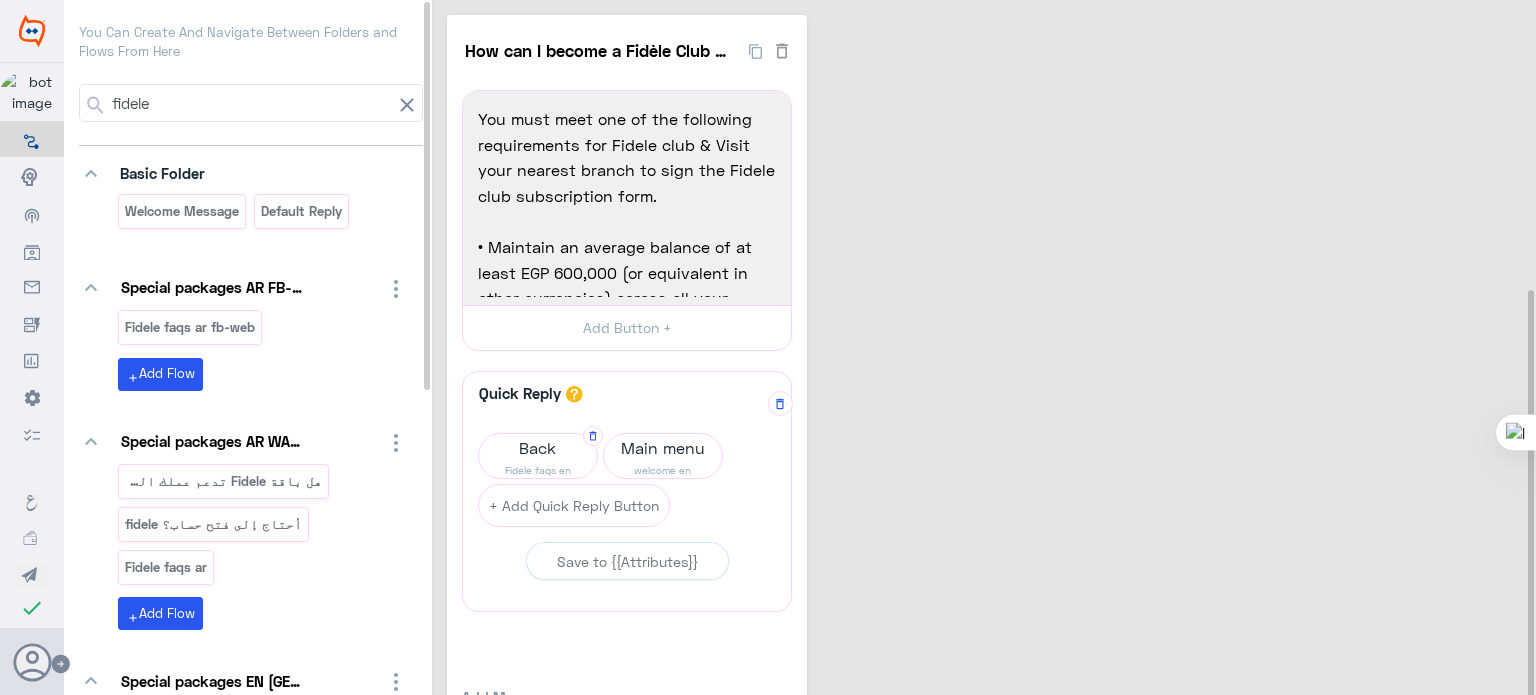 click on "Fidele faqs en" 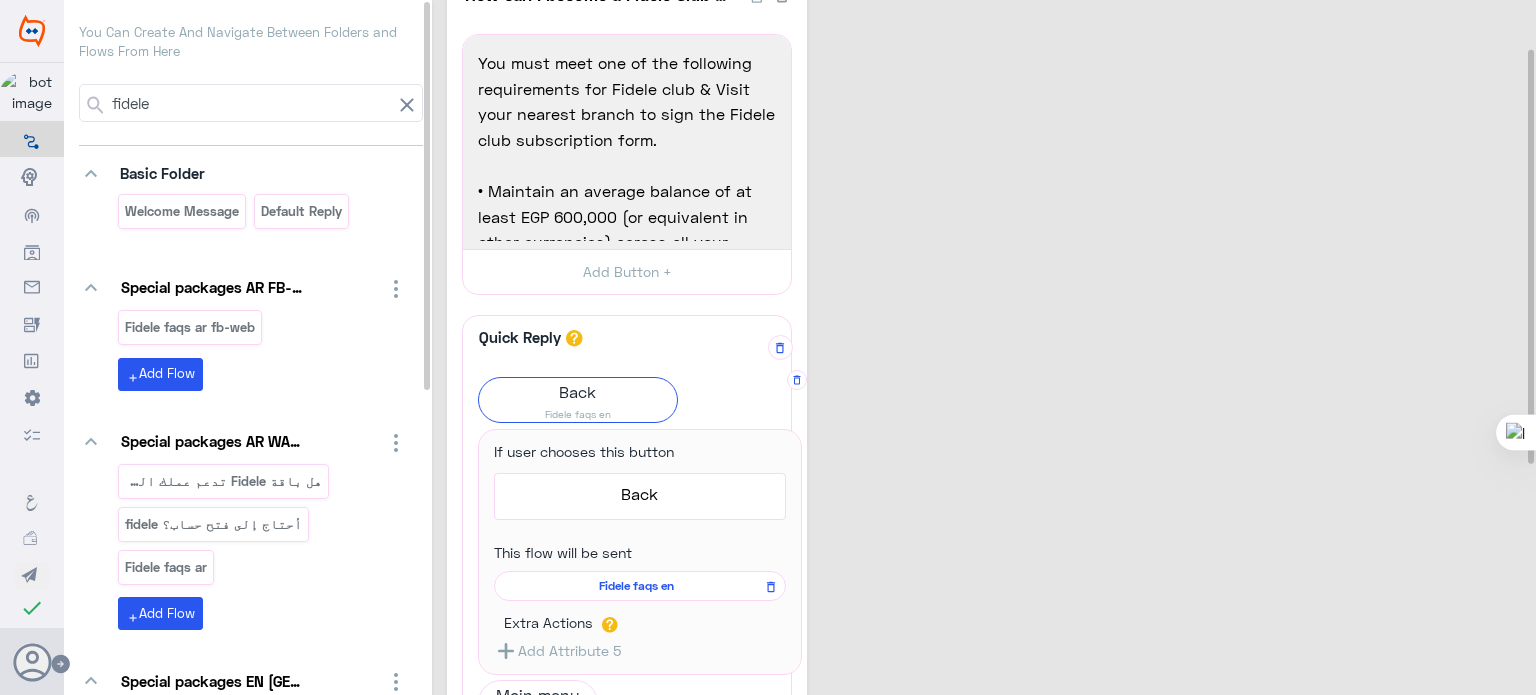 scroll, scrollTop: 0, scrollLeft: 0, axis: both 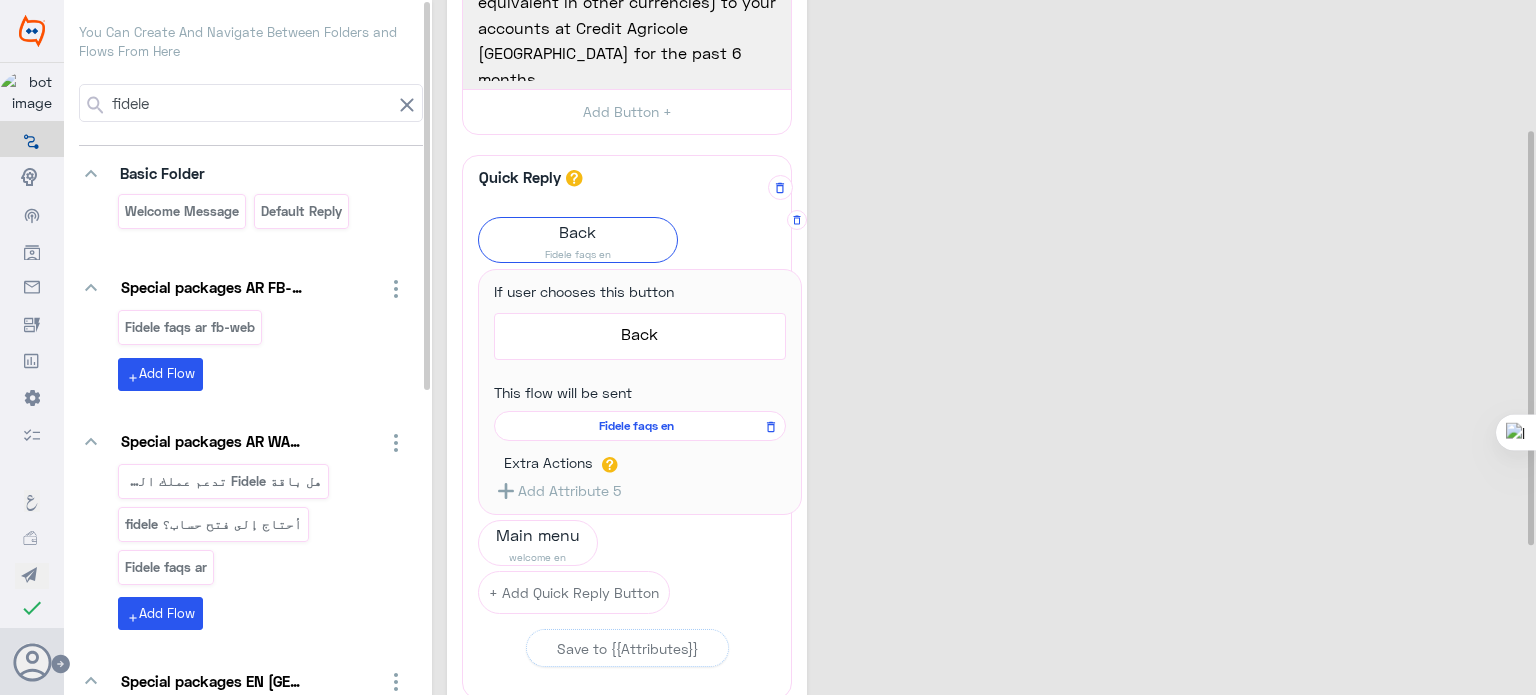 click on "Fidele faqs en" 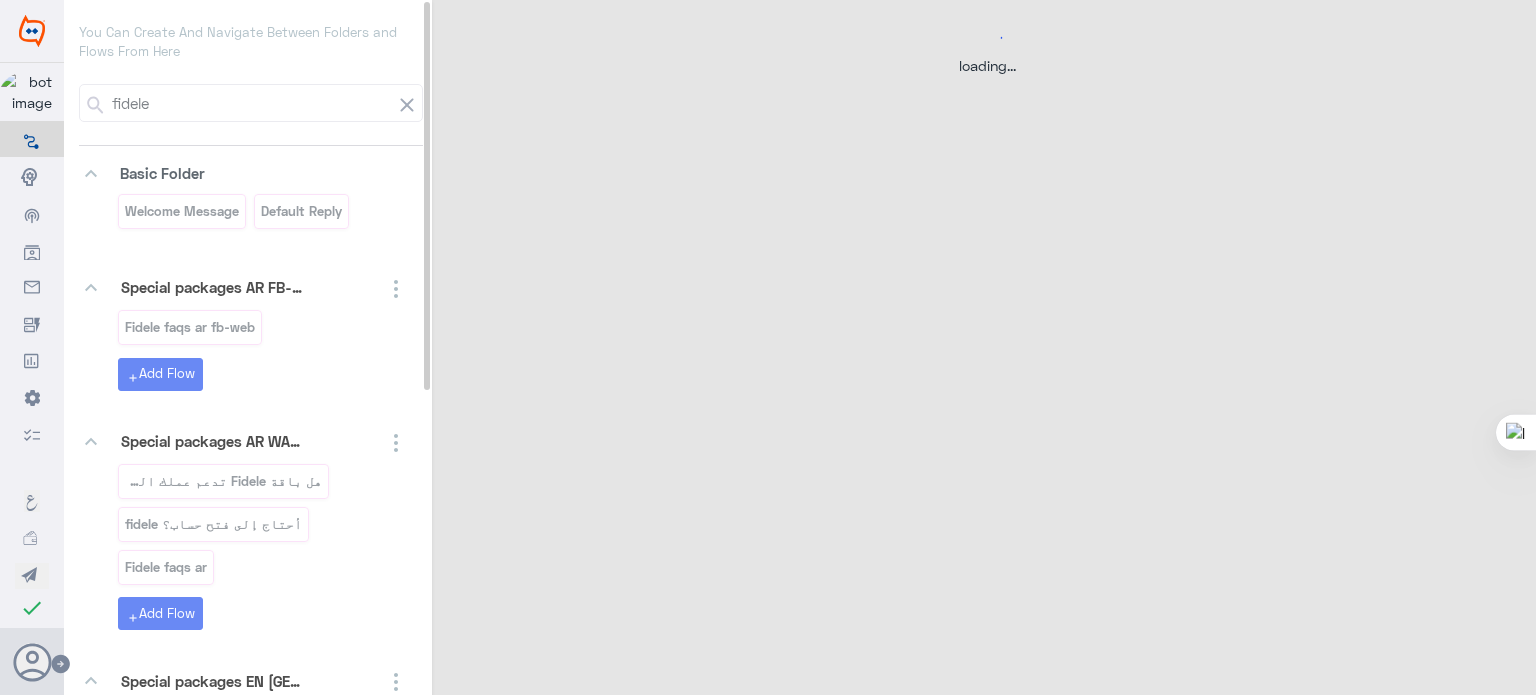 scroll, scrollTop: 0, scrollLeft: 0, axis: both 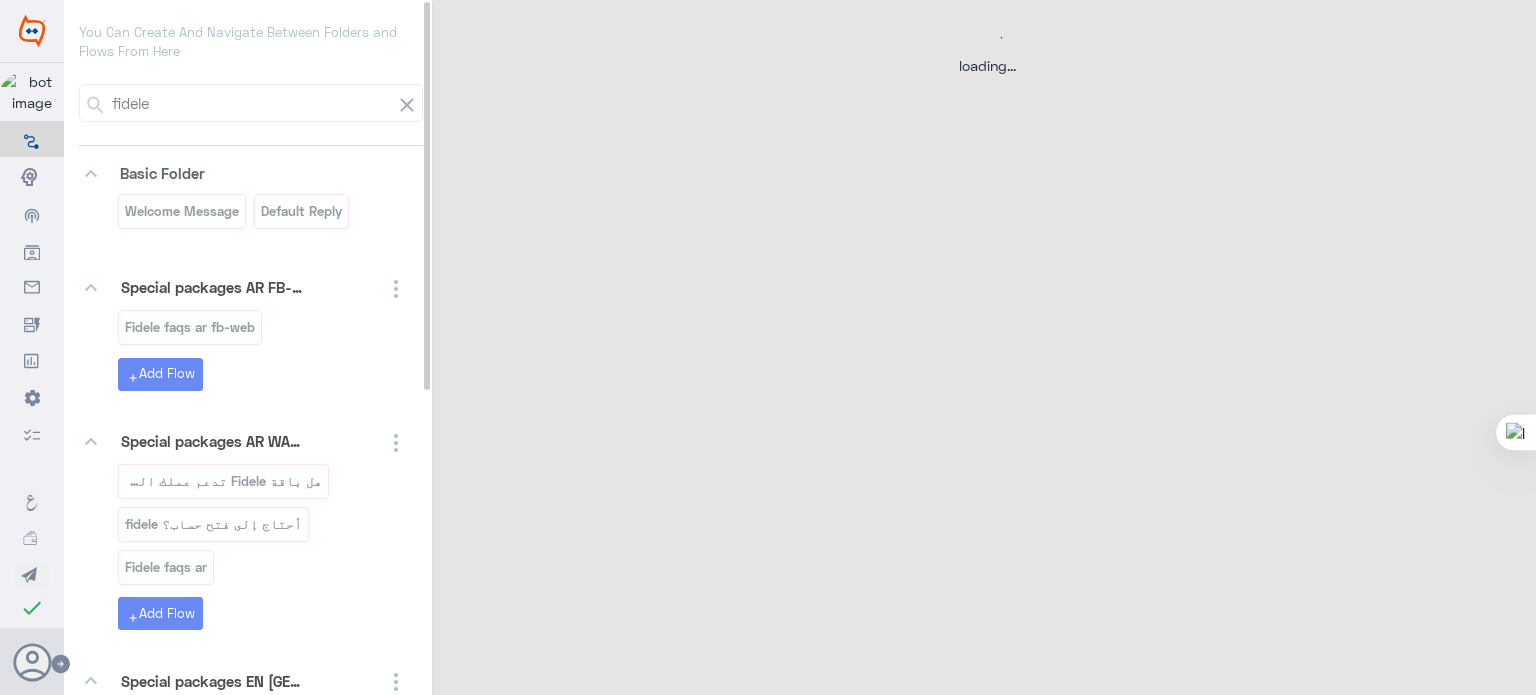 select on "3" 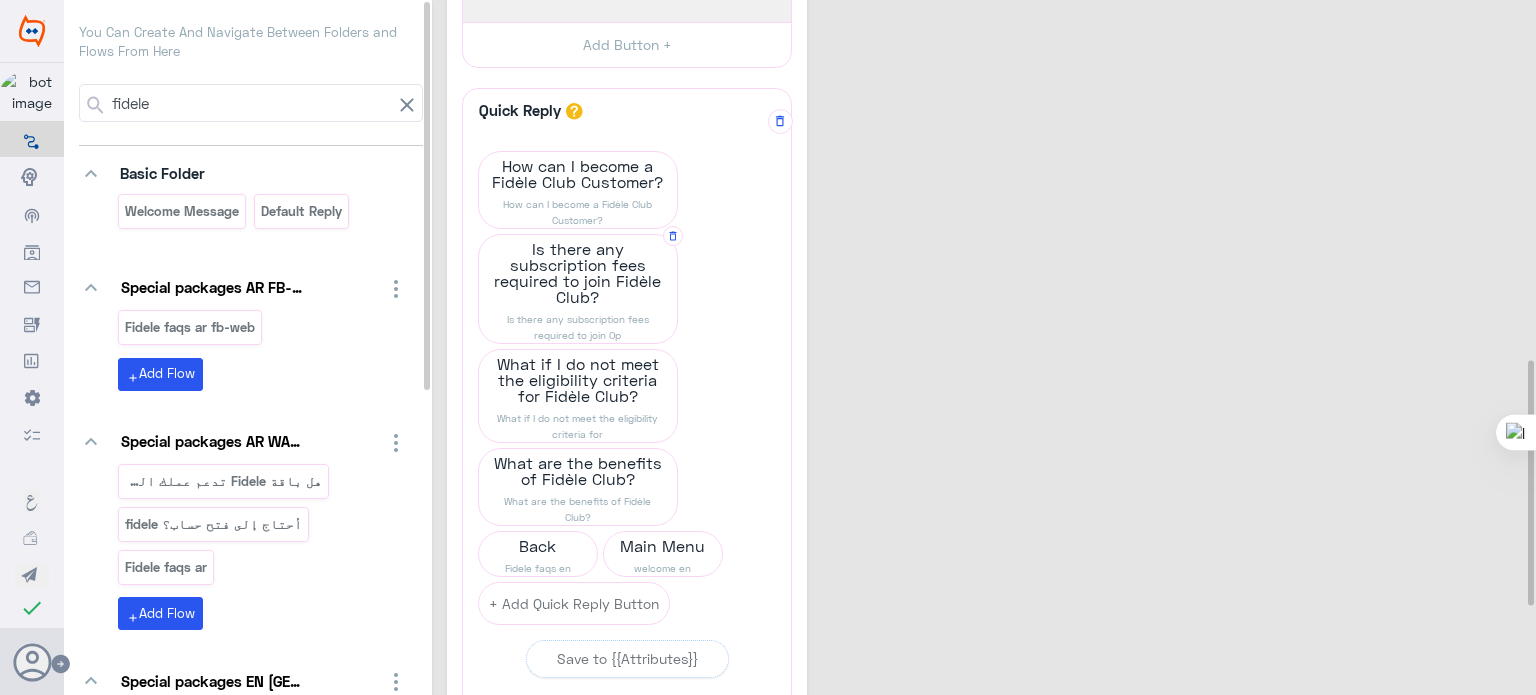 click on "Is there any subscription fees required to join Op" 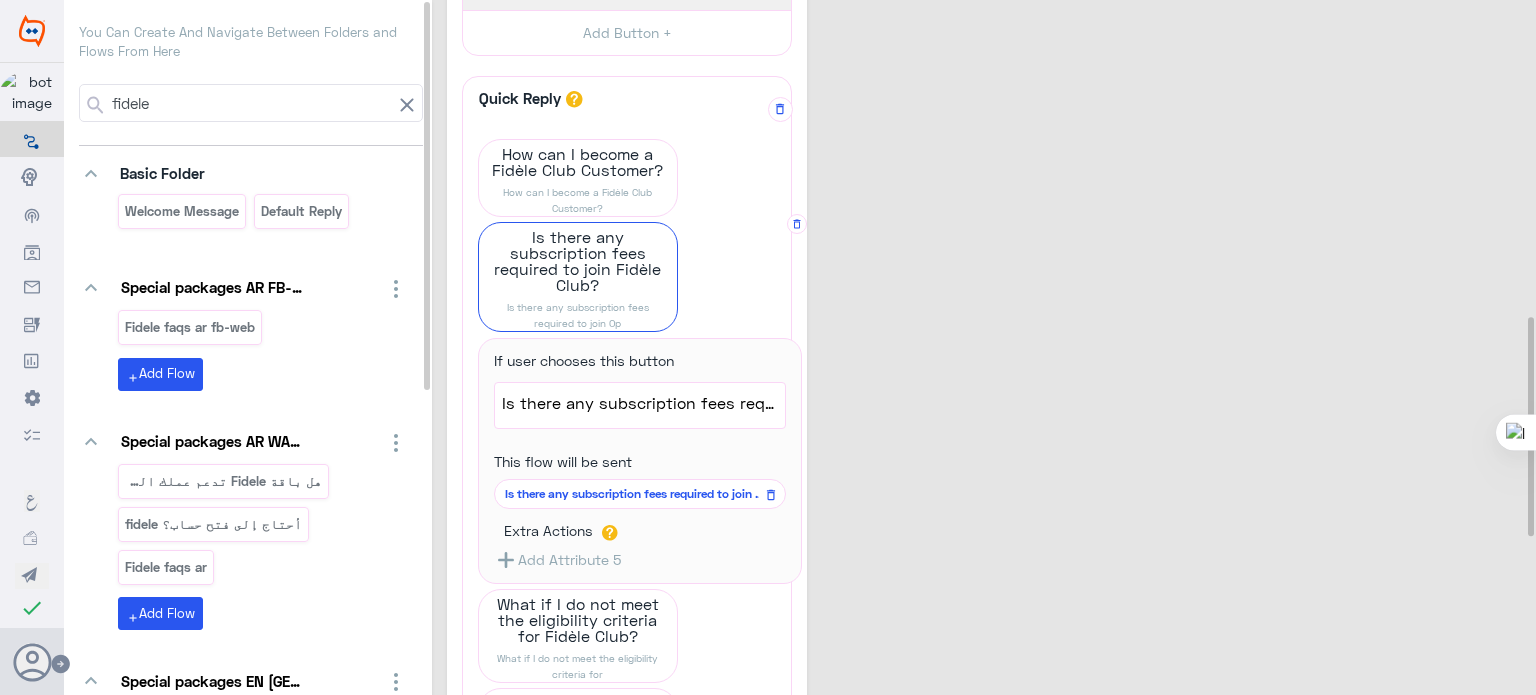scroll, scrollTop: 1004, scrollLeft: 0, axis: vertical 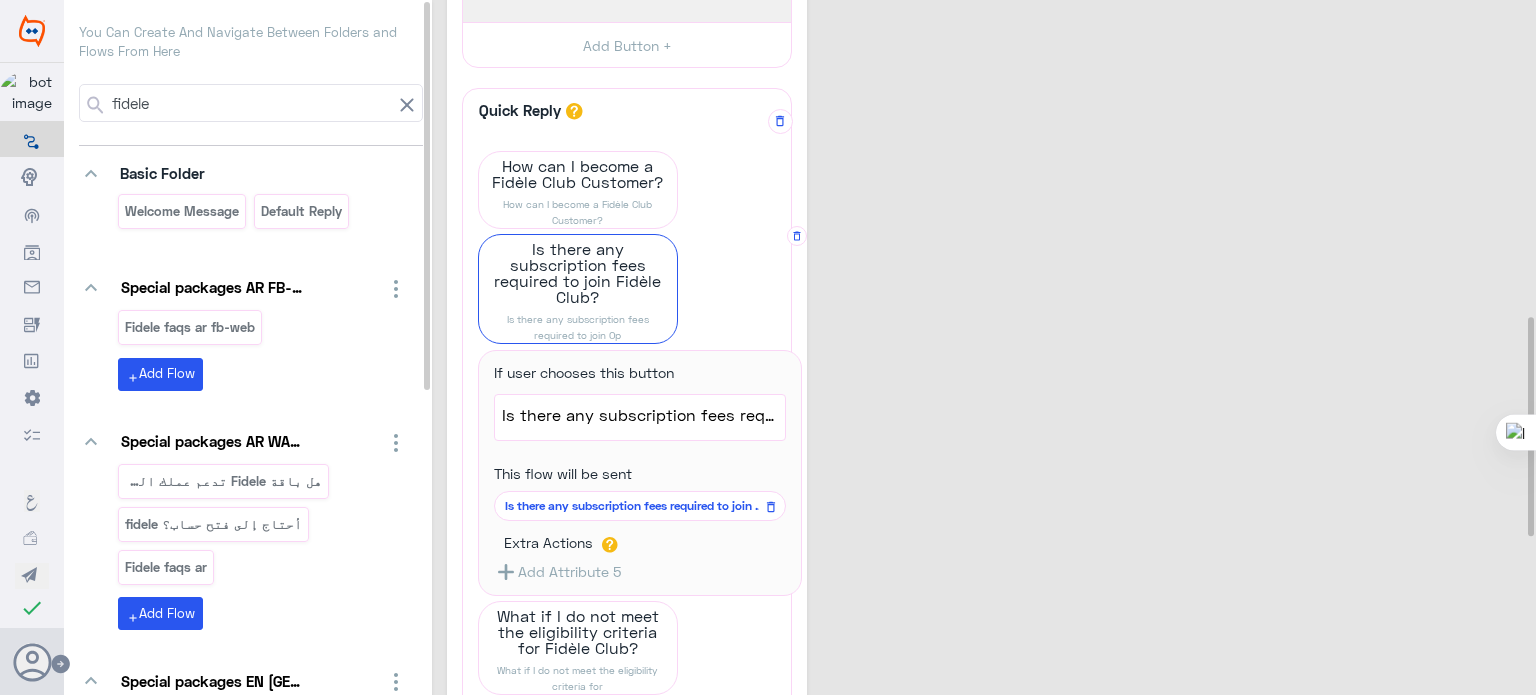 click on "Is there any subscription fees required to join Op" 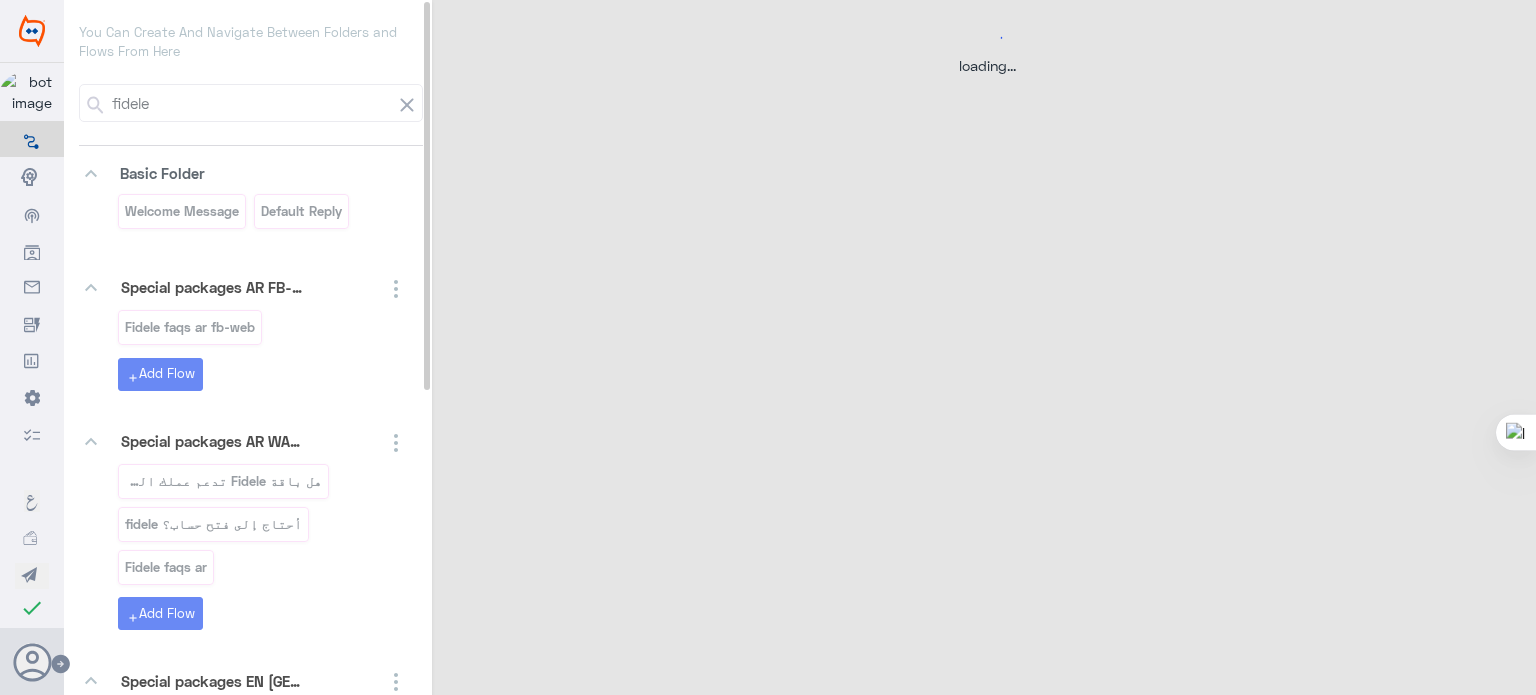scroll, scrollTop: 0, scrollLeft: 0, axis: both 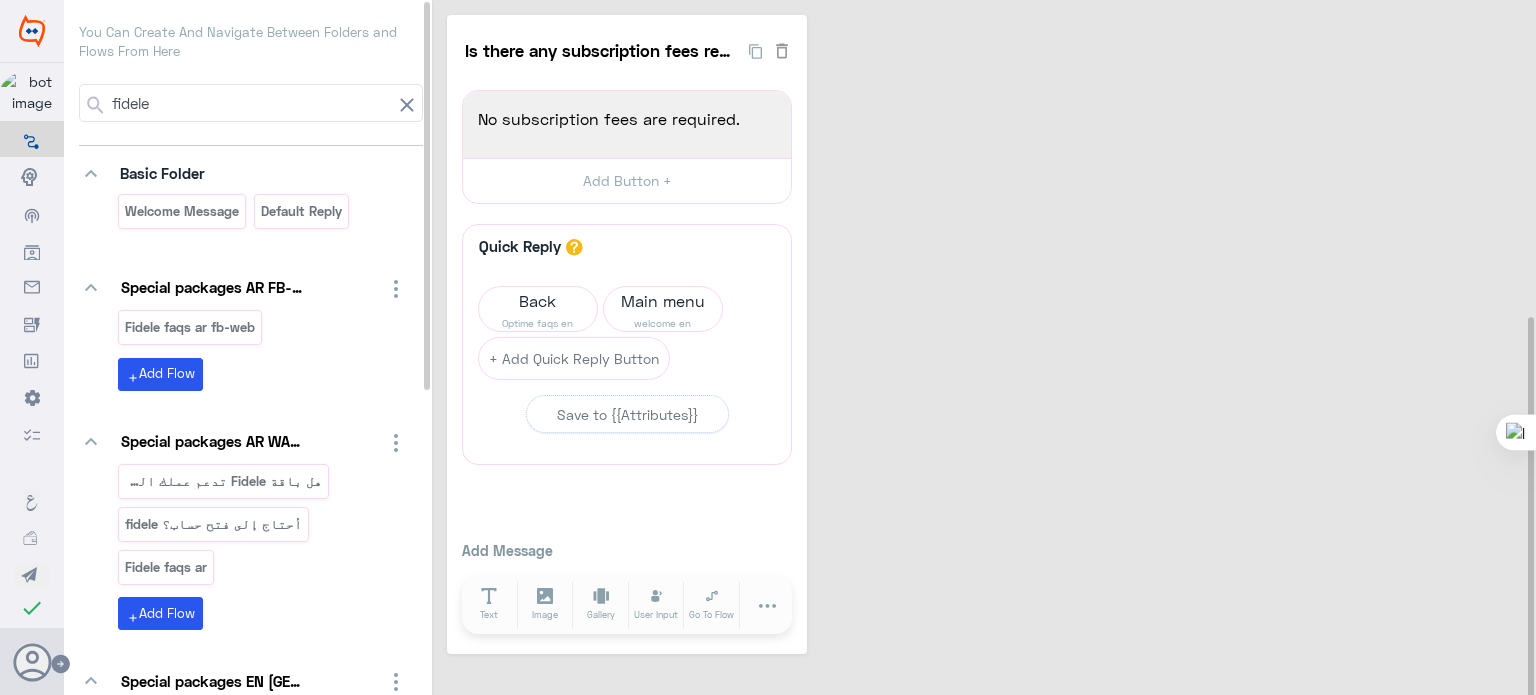 click 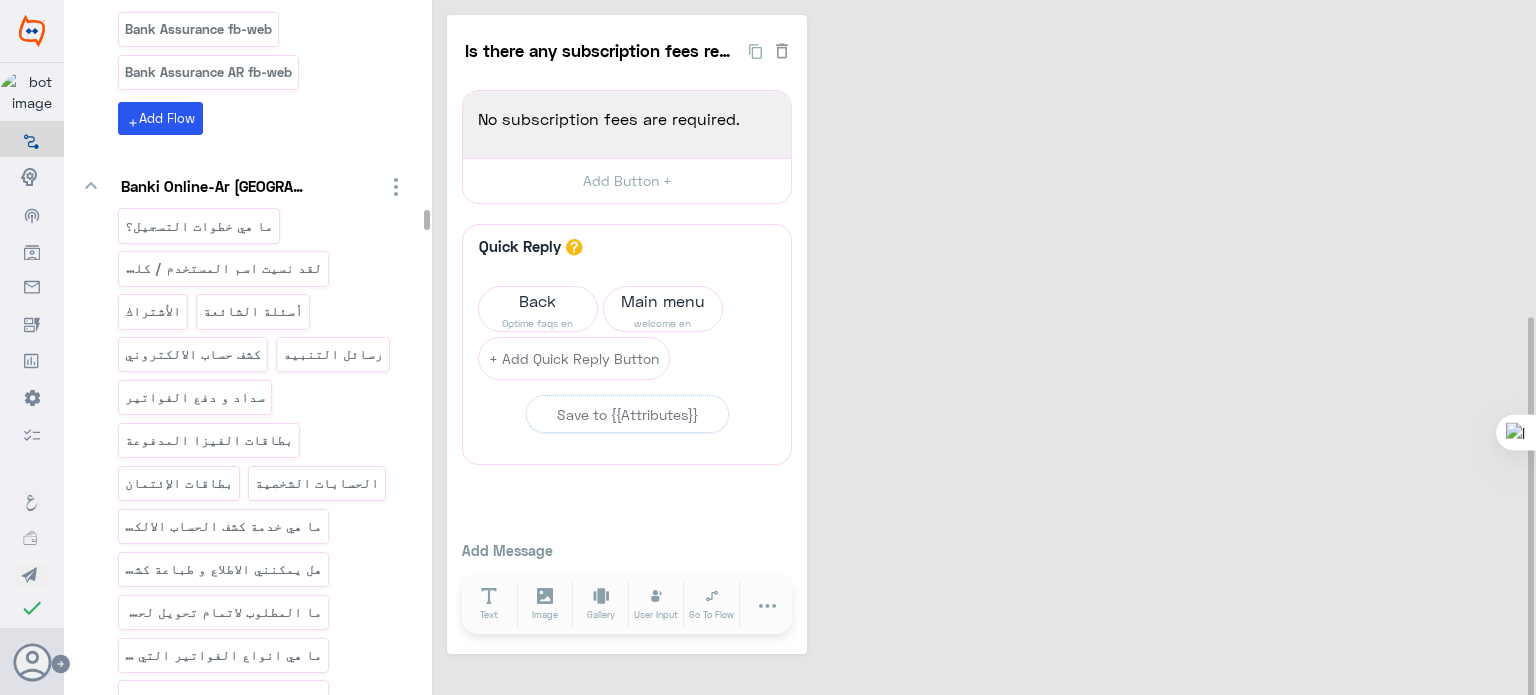drag, startPoint x: 427, startPoint y: 7, endPoint x: 427, endPoint y: 217, distance: 210 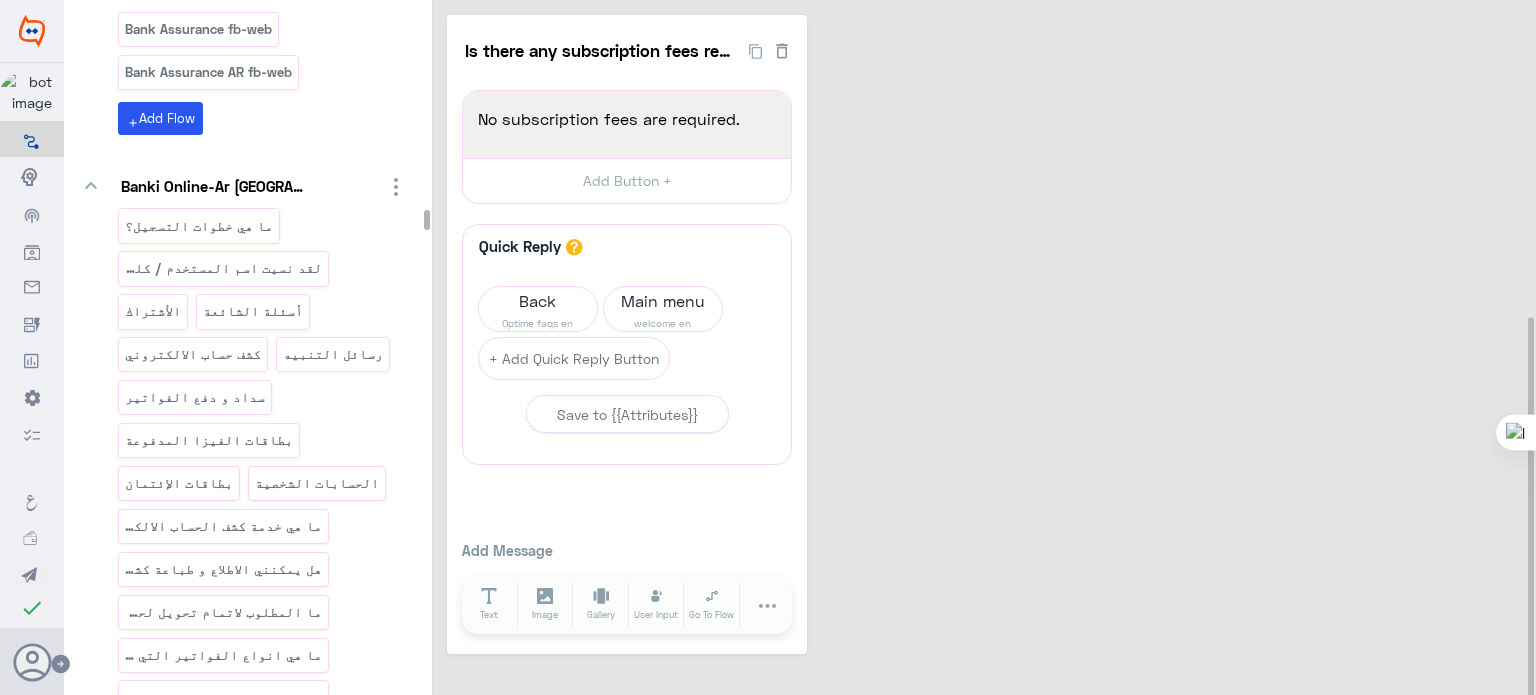 click 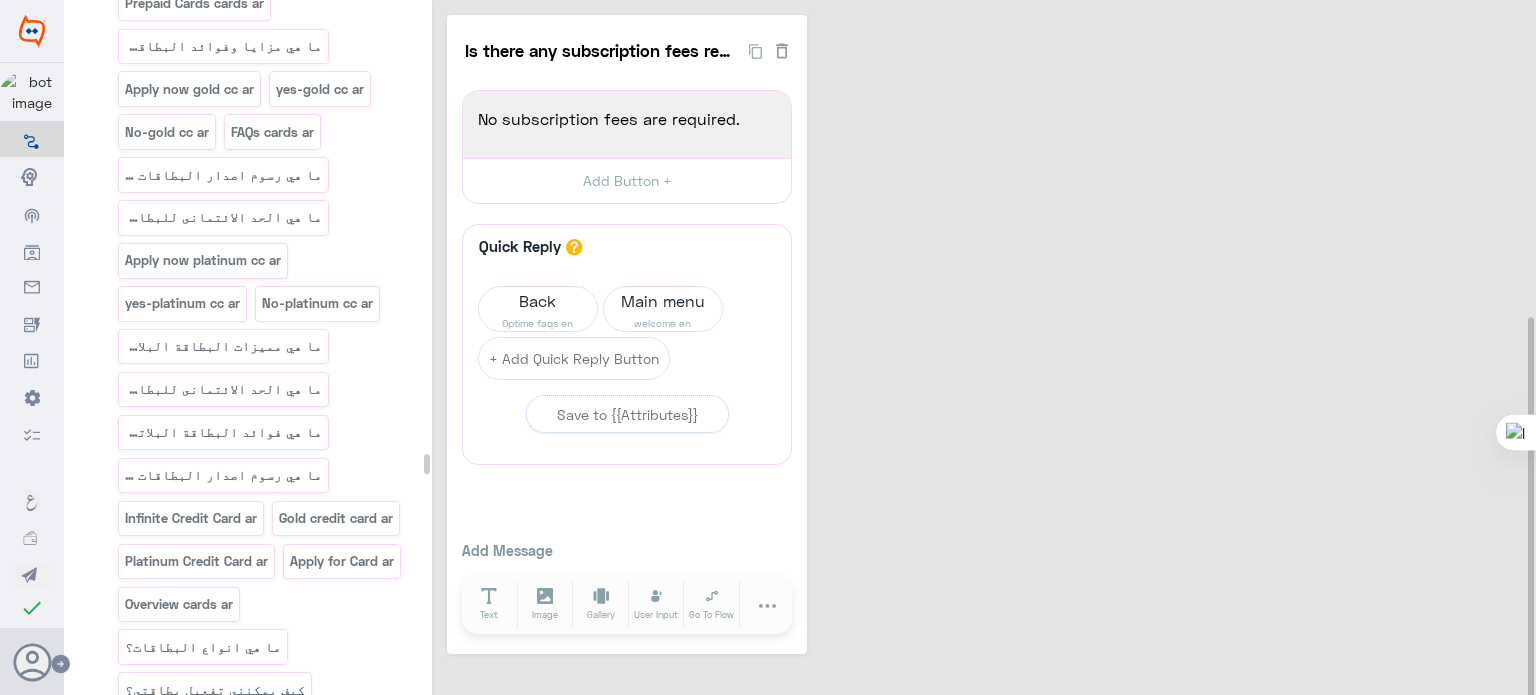 scroll, scrollTop: 59483, scrollLeft: 0, axis: vertical 